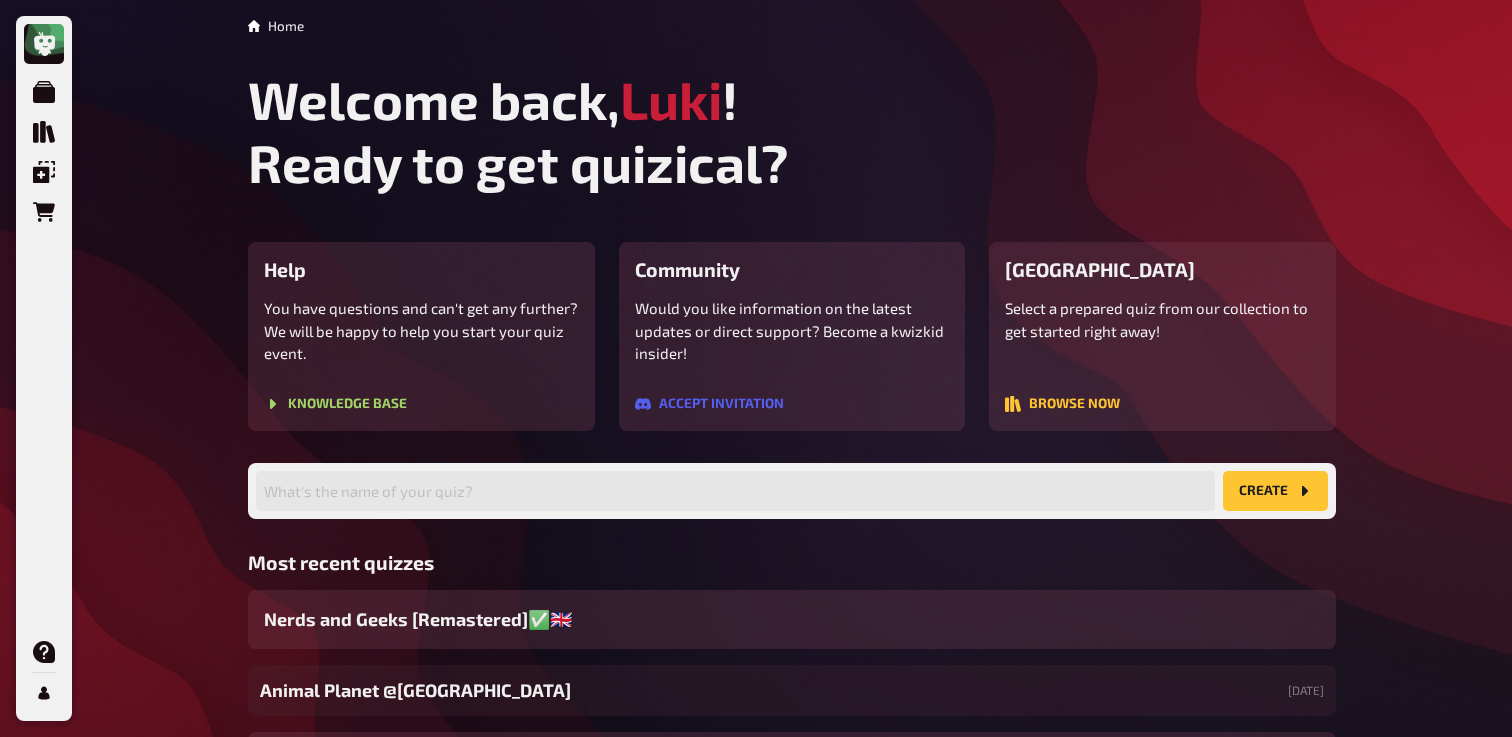 scroll, scrollTop: 0, scrollLeft: 0, axis: both 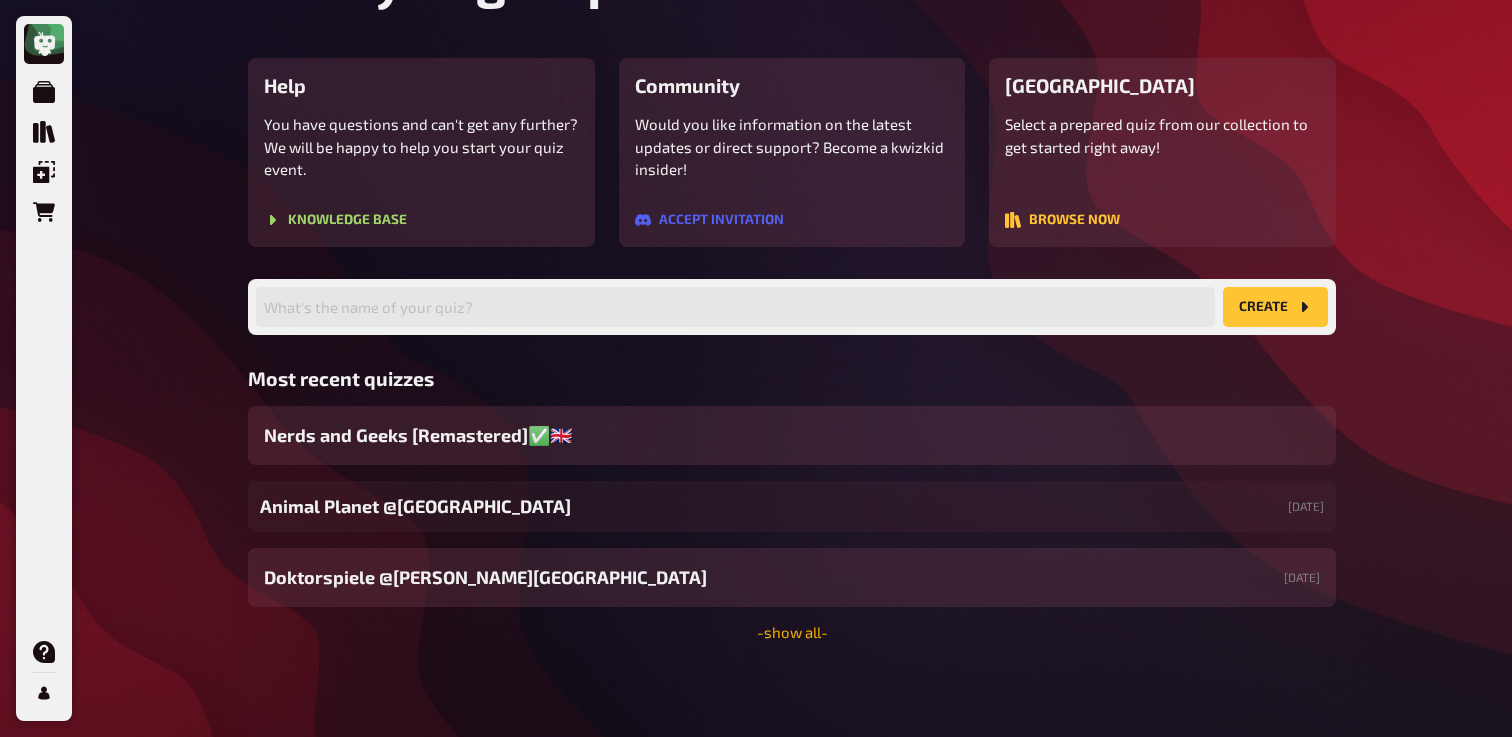 click on "-  show all  -" at bounding box center [792, 632] 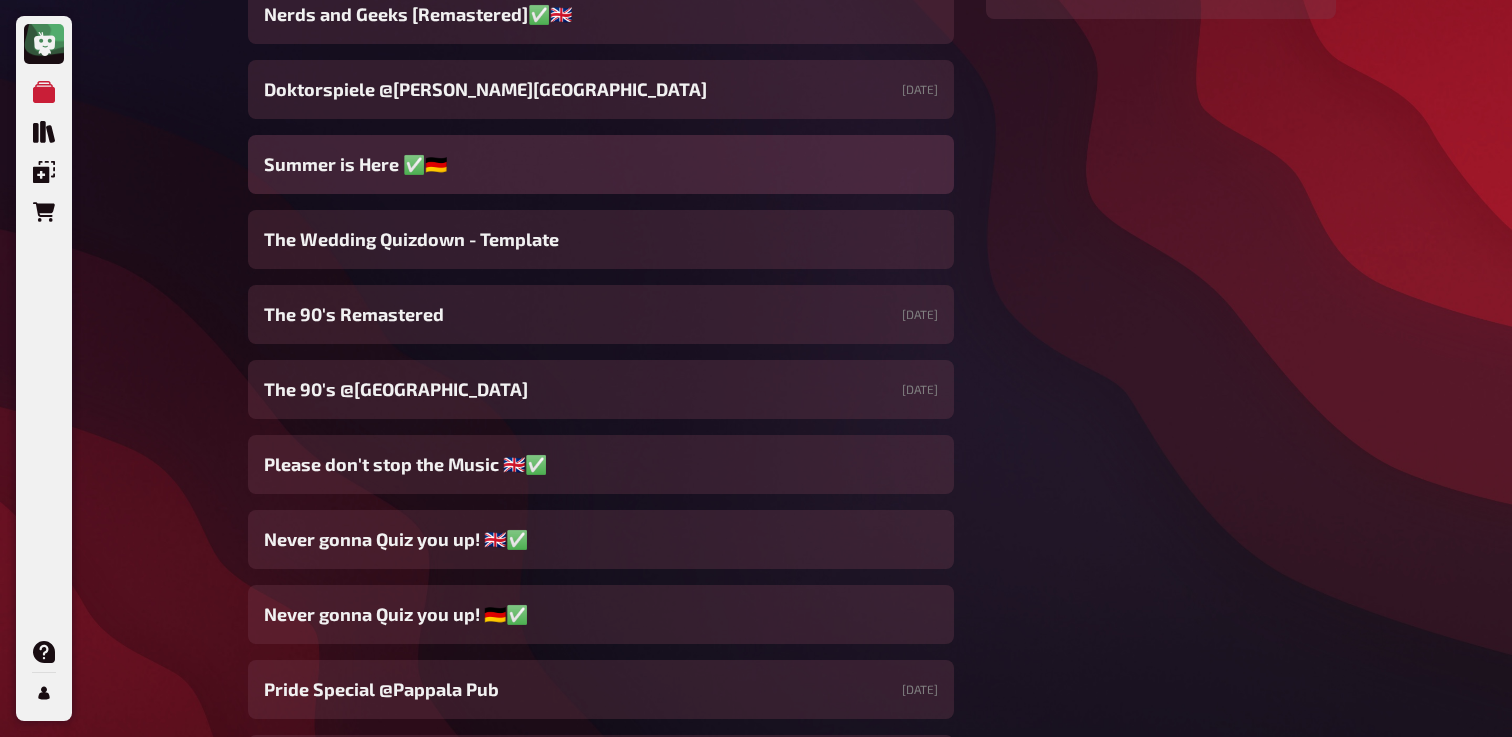 scroll, scrollTop: 727, scrollLeft: 0, axis: vertical 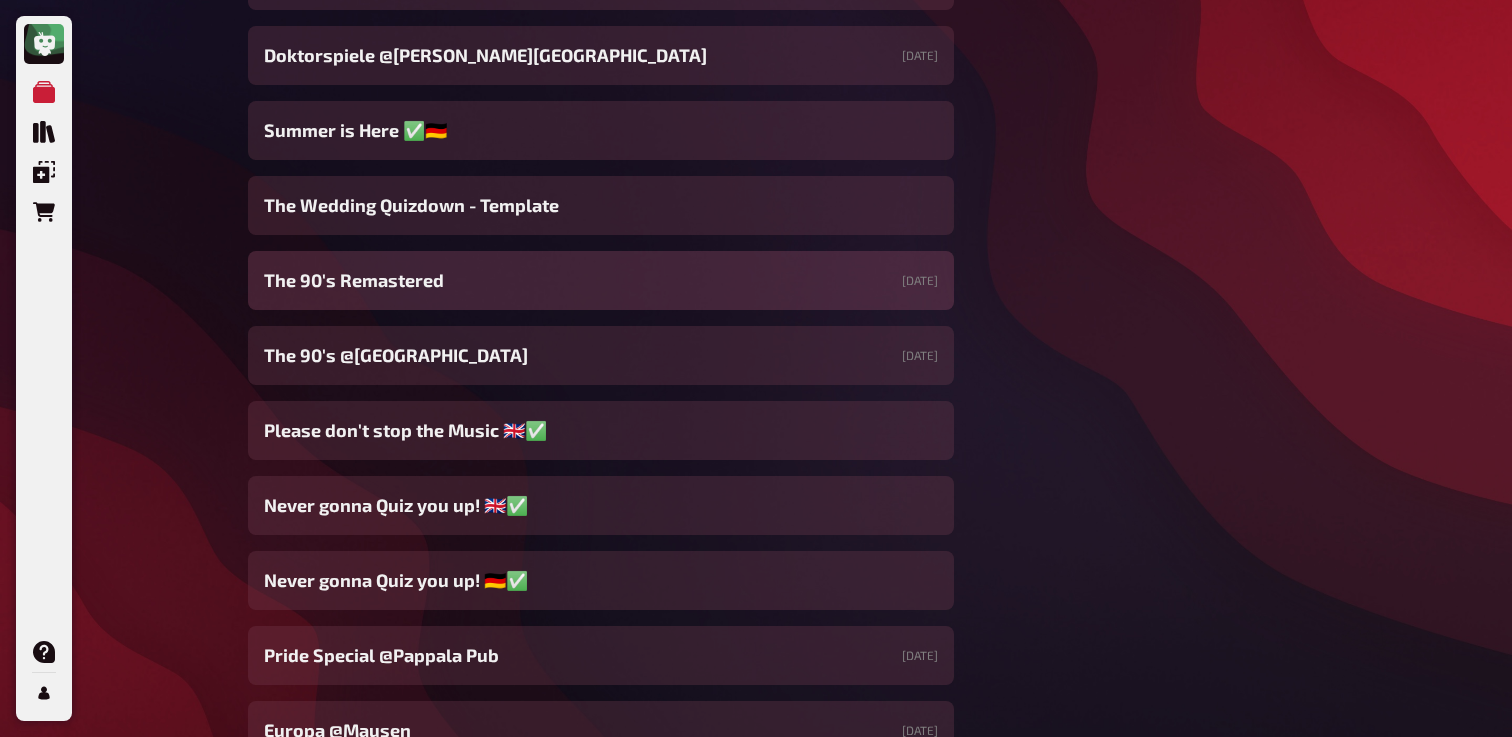 click on "The 90's Remastered  [DATE]" at bounding box center (601, 280) 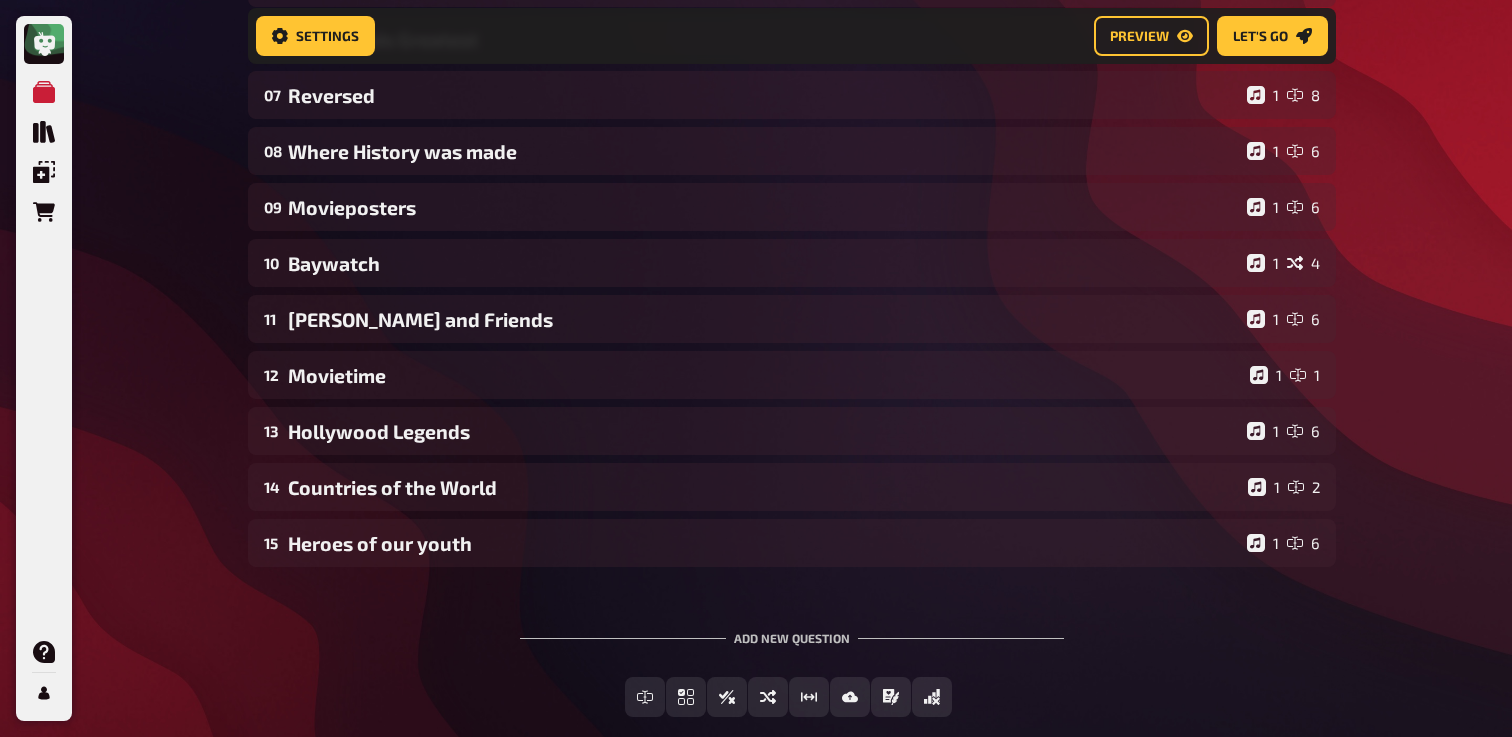 scroll, scrollTop: 644, scrollLeft: 0, axis: vertical 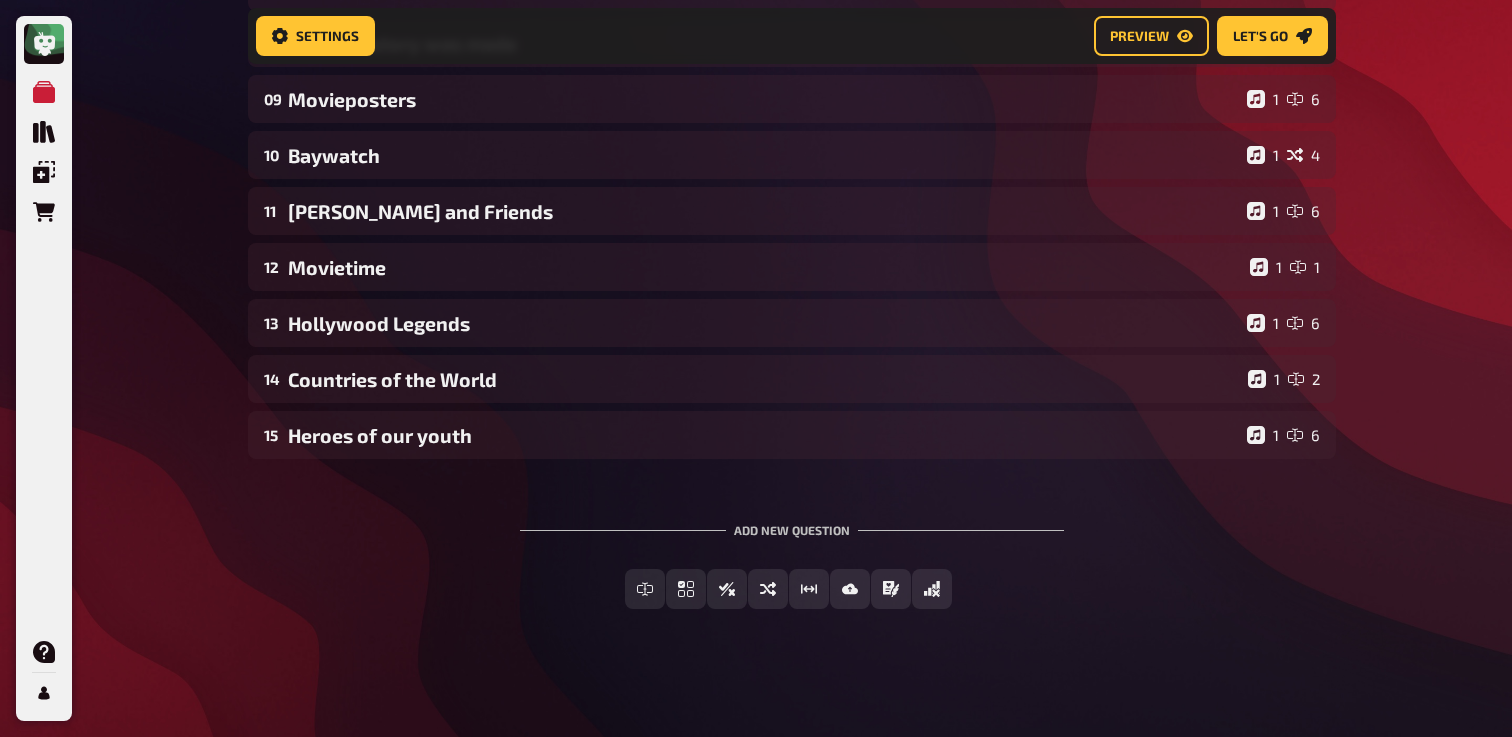 click on "01 Backstreet's Back!   1 6 02 Same procedure as every year   1 1 03 The Line Up   1 1 04 Anagrams   1 3 05 Special Round   1 1 06 The Worlds Greatest   1 6 07 Reversed   1 8 08 Where History was made   1 6 09 Movieposters   1 6 10 Baywatch   1 4 11 [PERSON_NAME] and Friends   1 6 12 Movietime   1 1 13 Hollywood Legends   1 6 14 Countries of the World   1 2 15 Heroes of our youth   1 6
To pick up a draggable item, press the space bar.
While dragging, use the arrow keys to move the item.
Press space again to drop the item in its new position, or press escape to cancel." at bounding box center [792, 43] 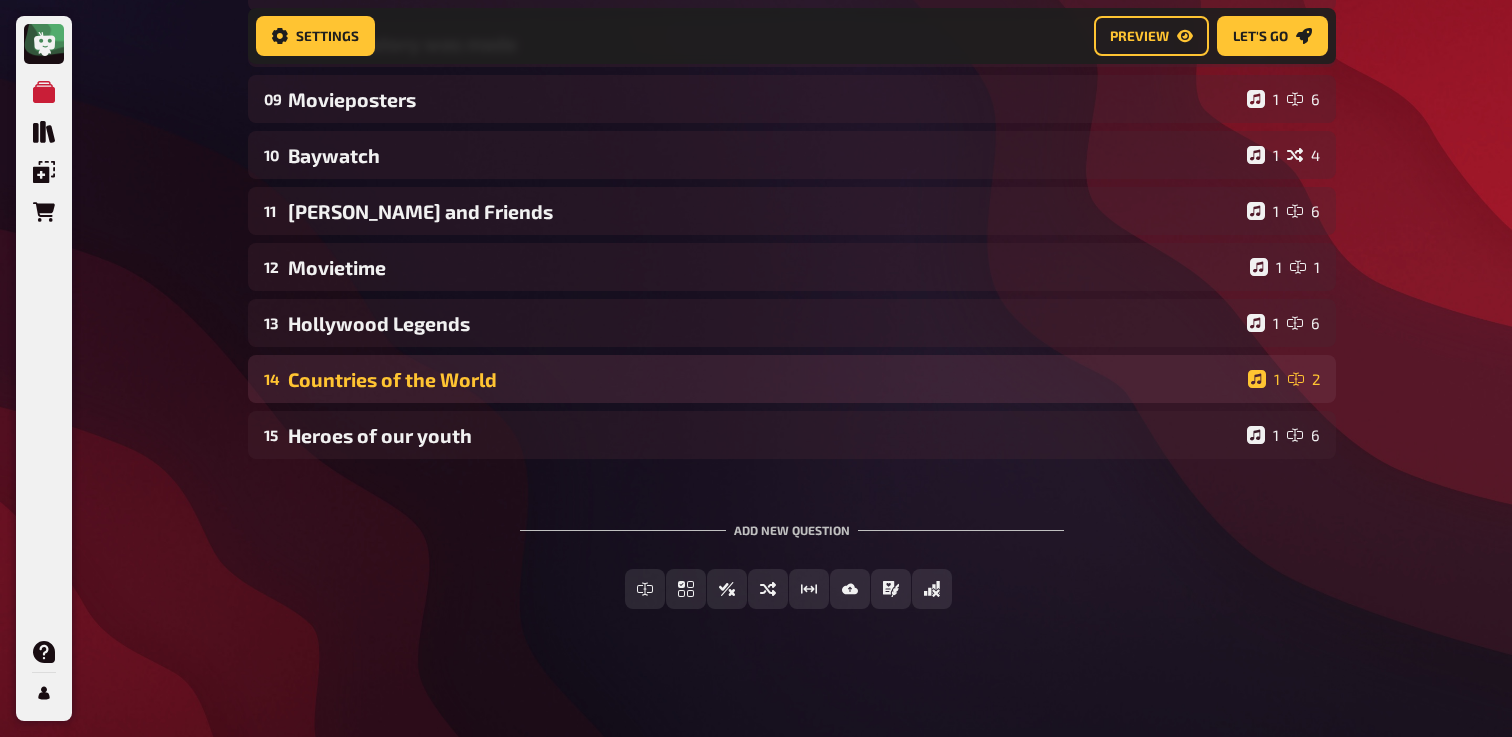click on "Countries of the World" at bounding box center (764, 379) 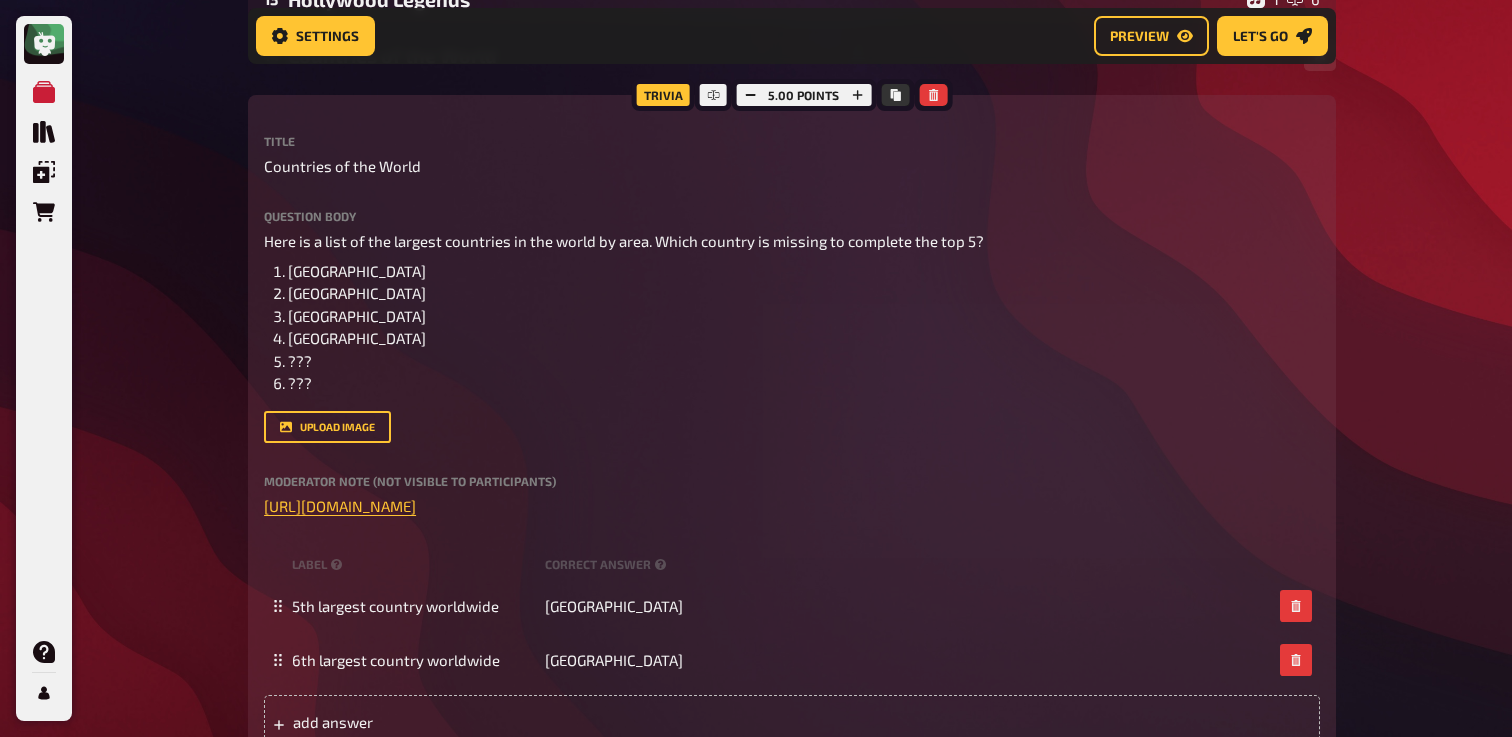 scroll, scrollTop: 884, scrollLeft: 0, axis: vertical 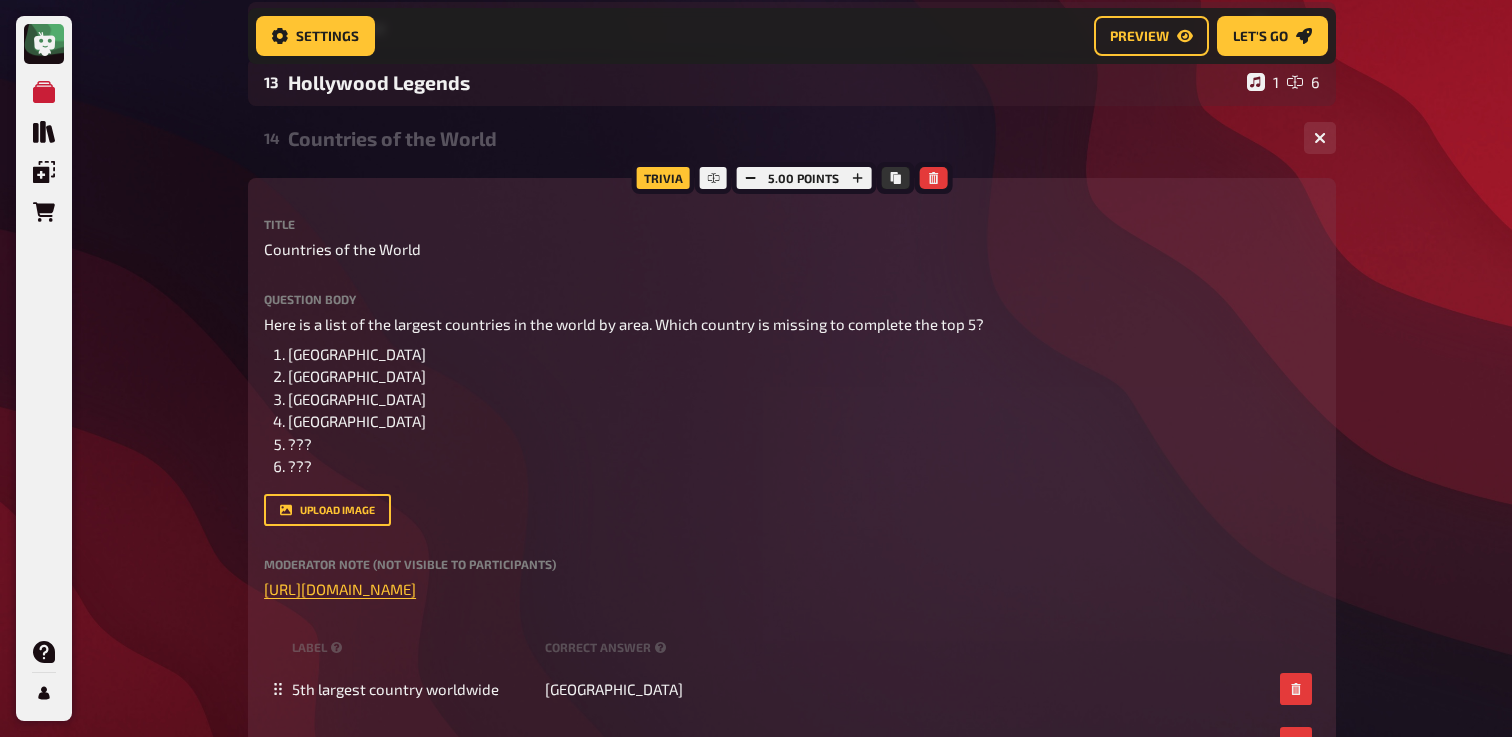 click on "14 Countries of the World   1 2" at bounding box center (792, 138) 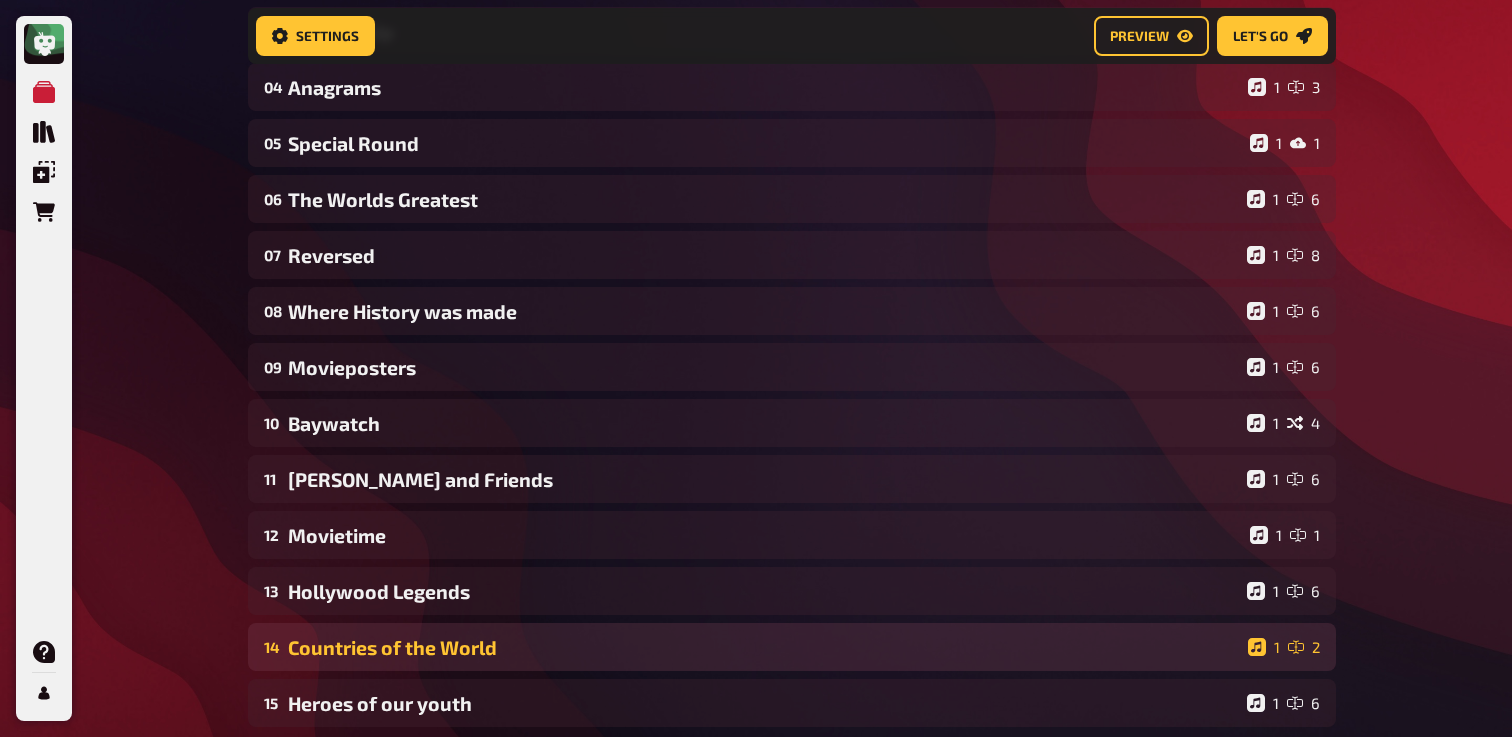 scroll, scrollTop: 0, scrollLeft: 0, axis: both 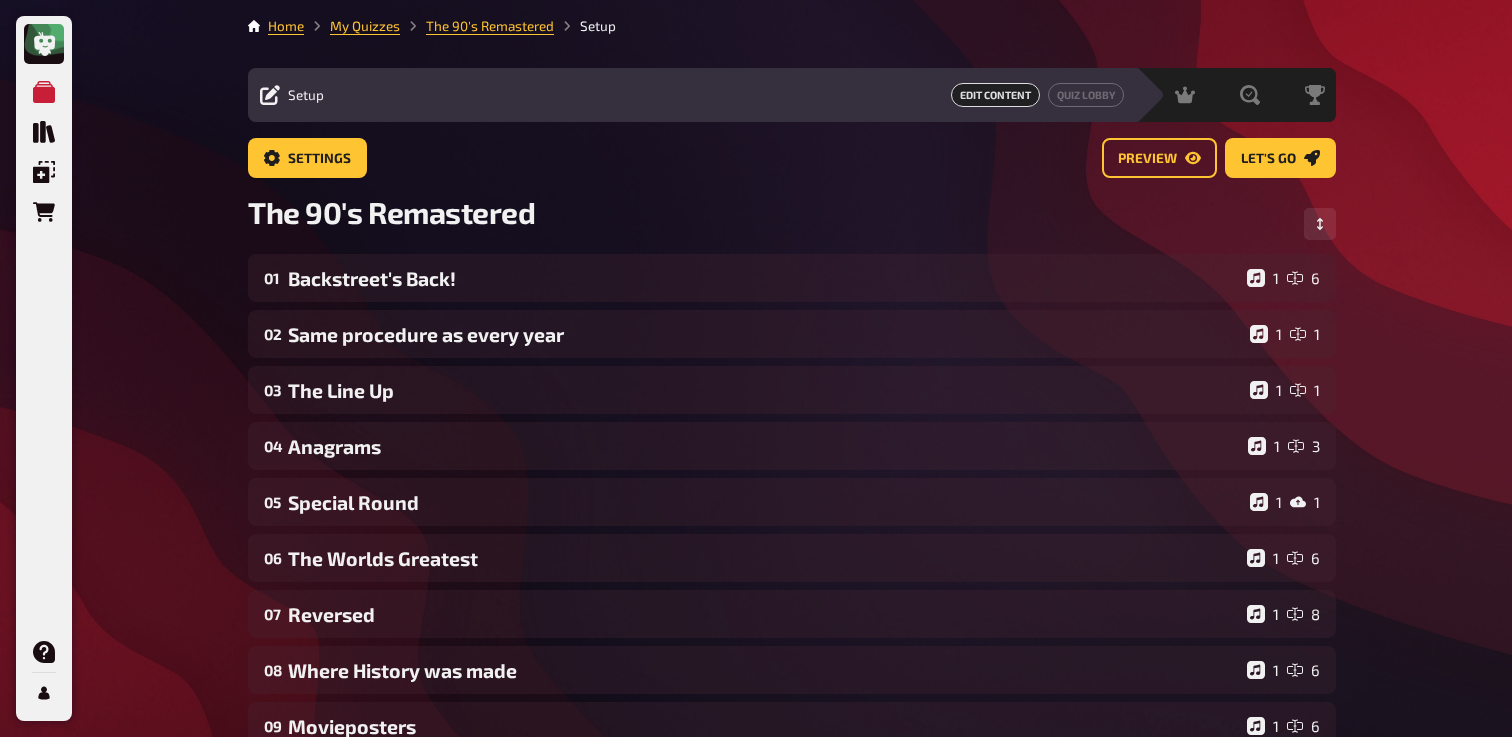 click on "My Quizzes" at bounding box center [352, 26] 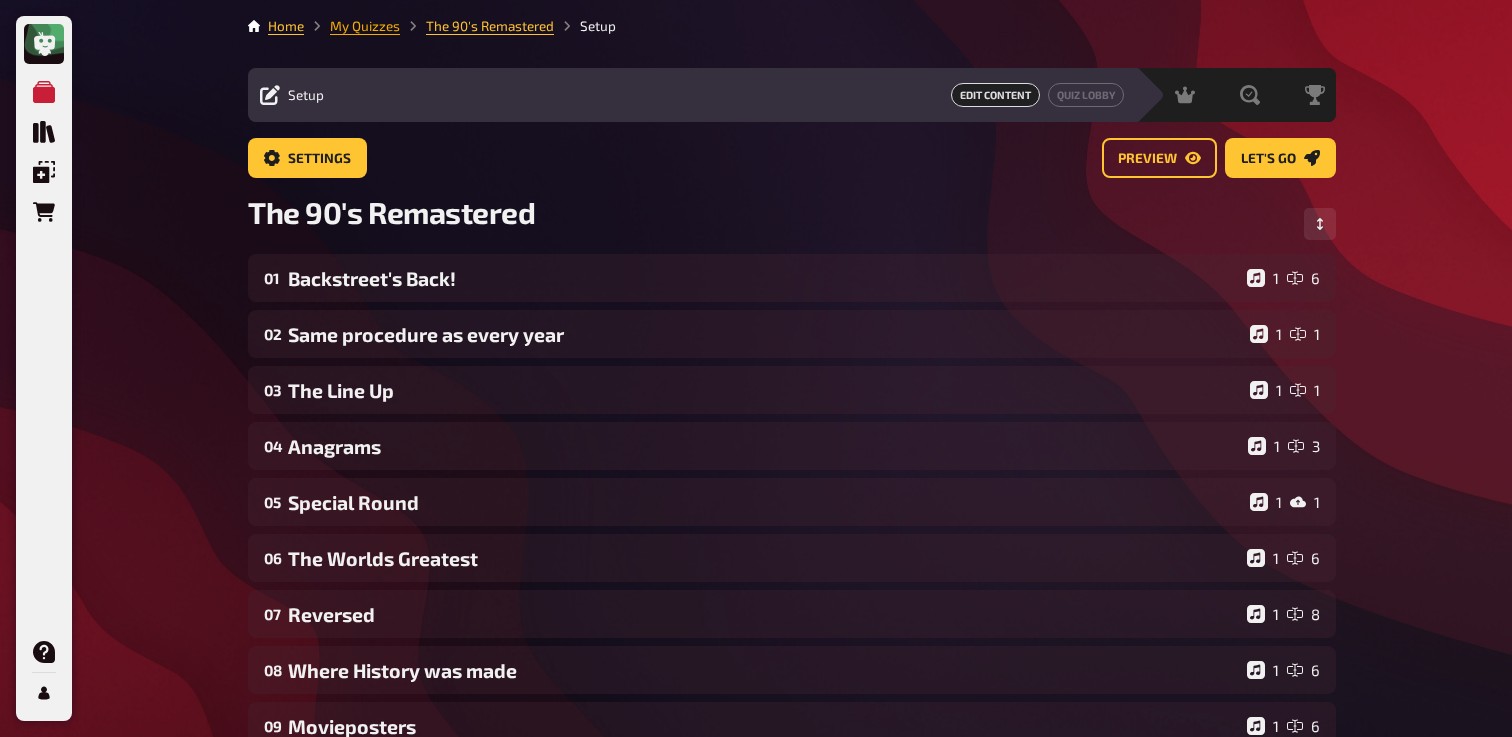 click on "My Quizzes" at bounding box center (365, 26) 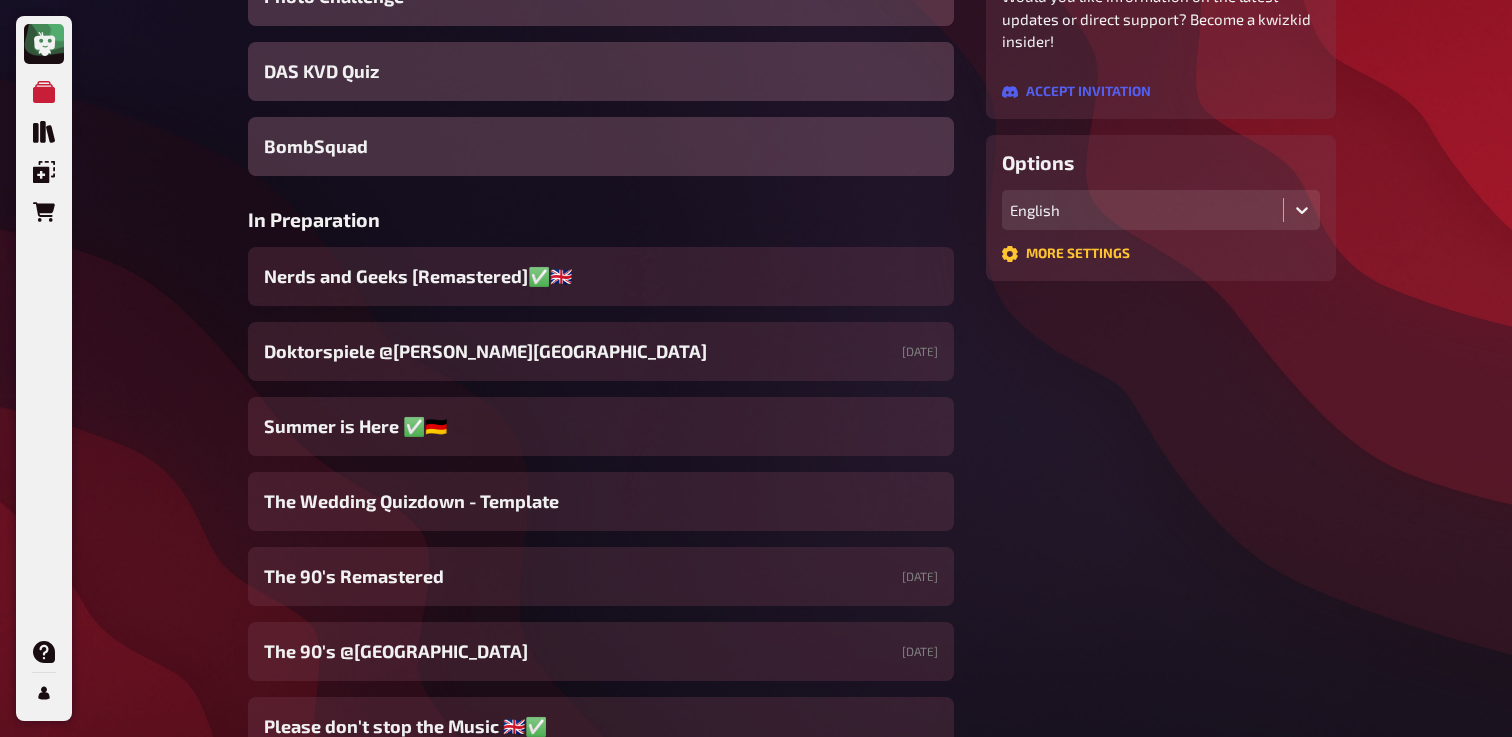 scroll, scrollTop: 450, scrollLeft: 0, axis: vertical 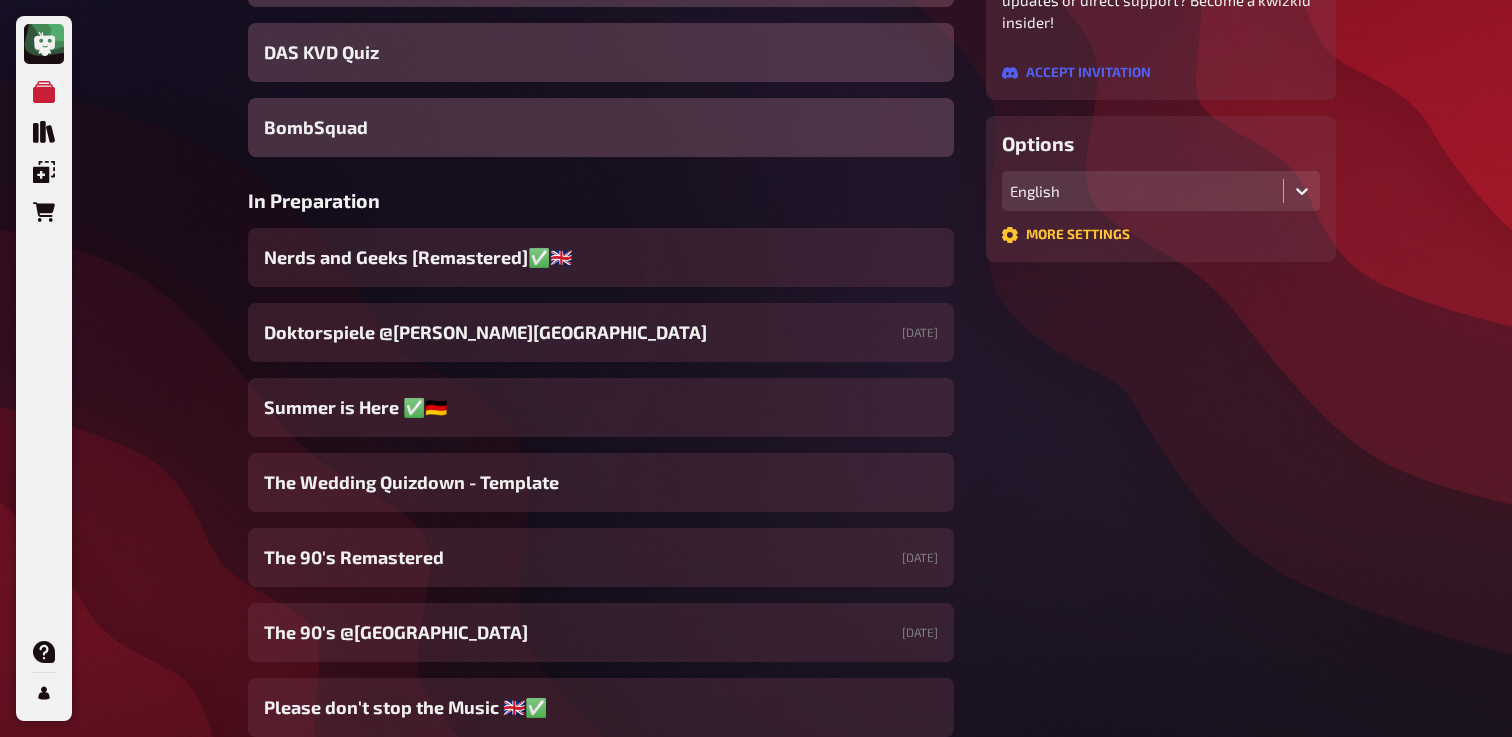 click on "Nerds and Geeks [Remastered]✅​🇬🇧​" at bounding box center [418, 257] 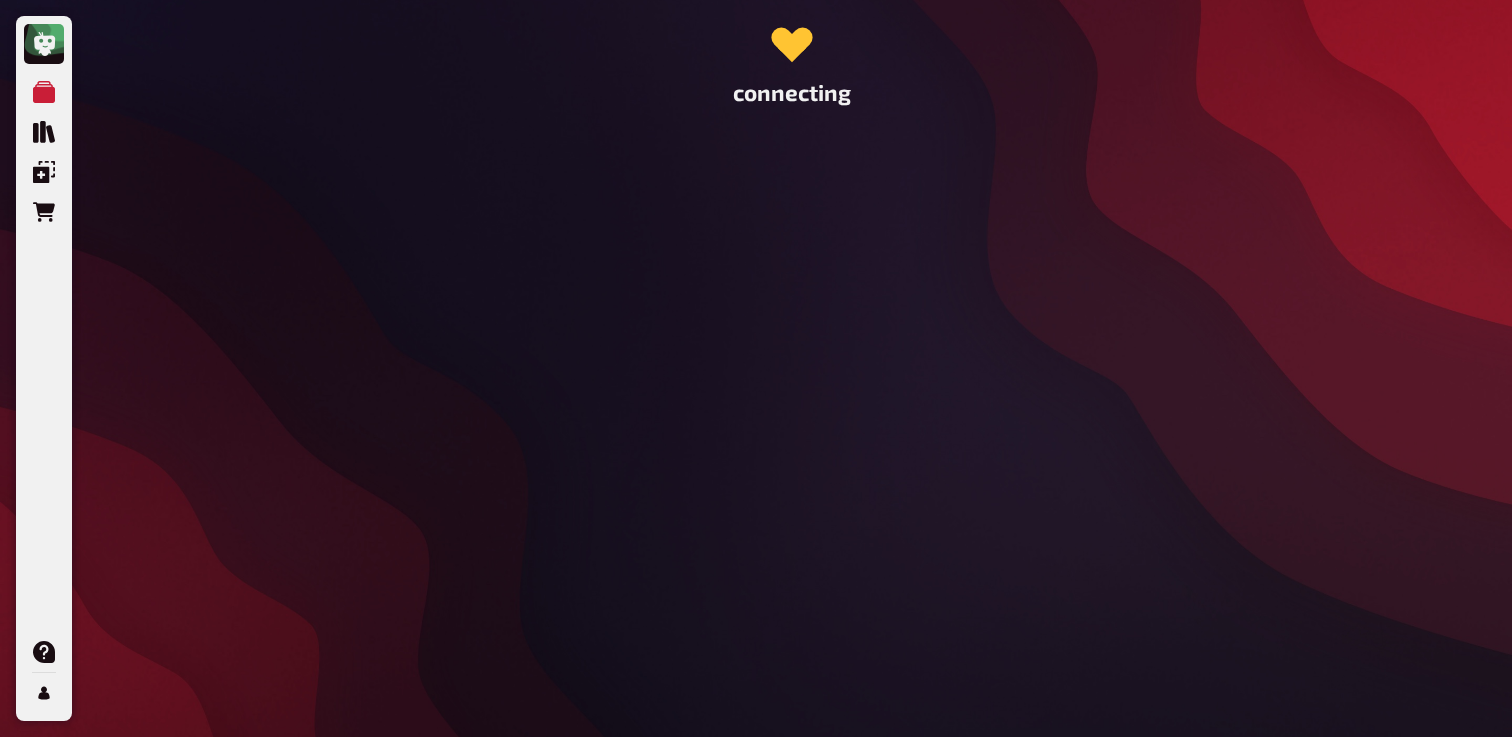 scroll, scrollTop: 0, scrollLeft: 0, axis: both 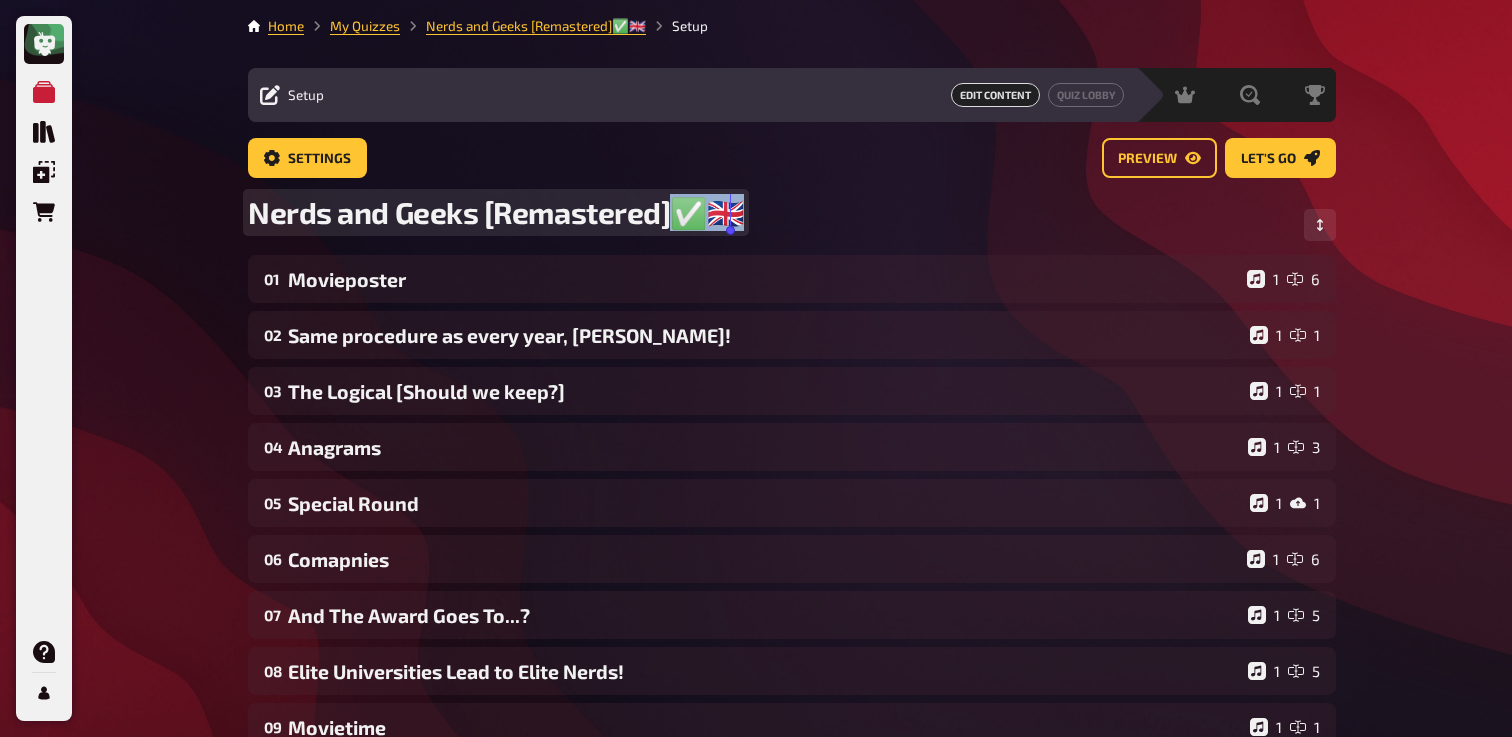drag, startPoint x: 678, startPoint y: 207, endPoint x: 712, endPoint y: 207, distance: 34 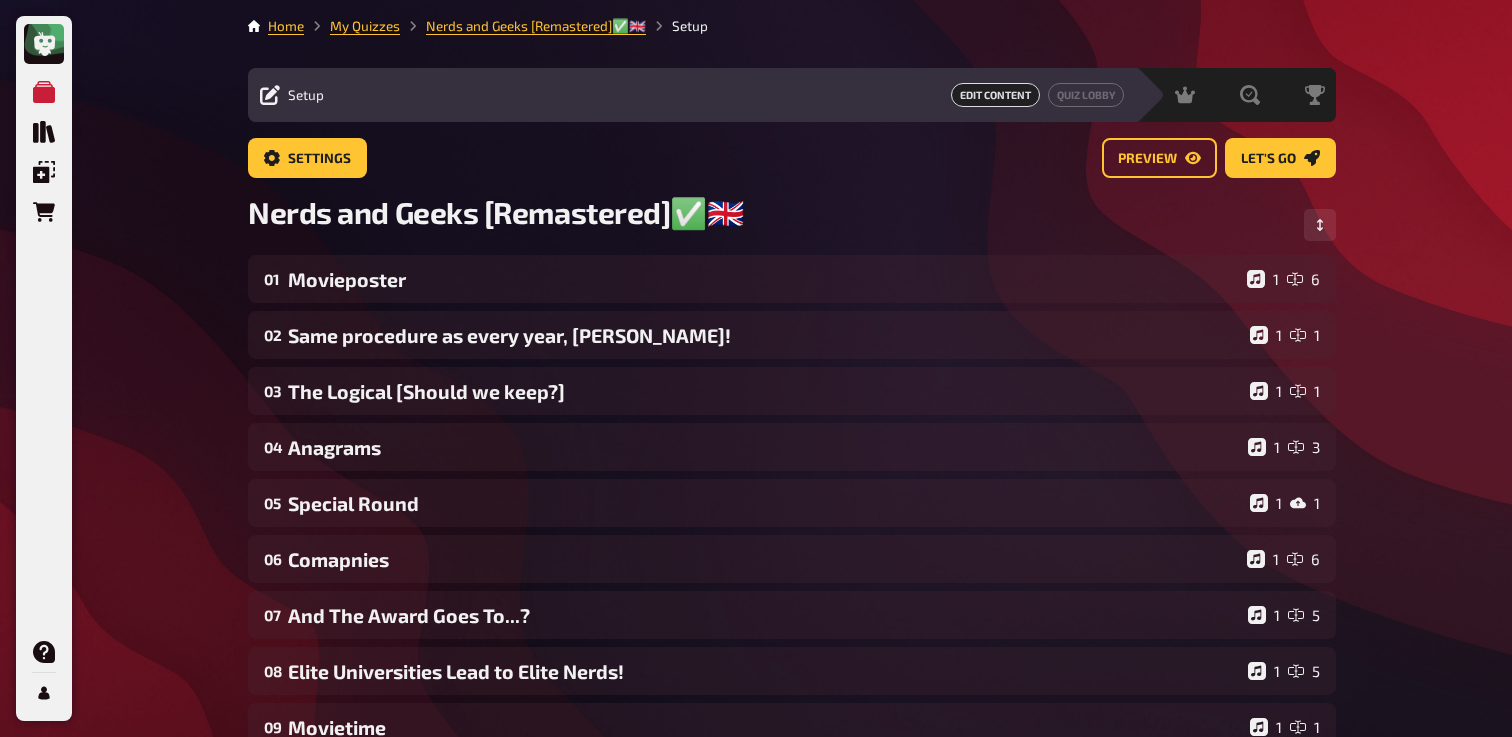 click on "My Quizzes" at bounding box center [352, 26] 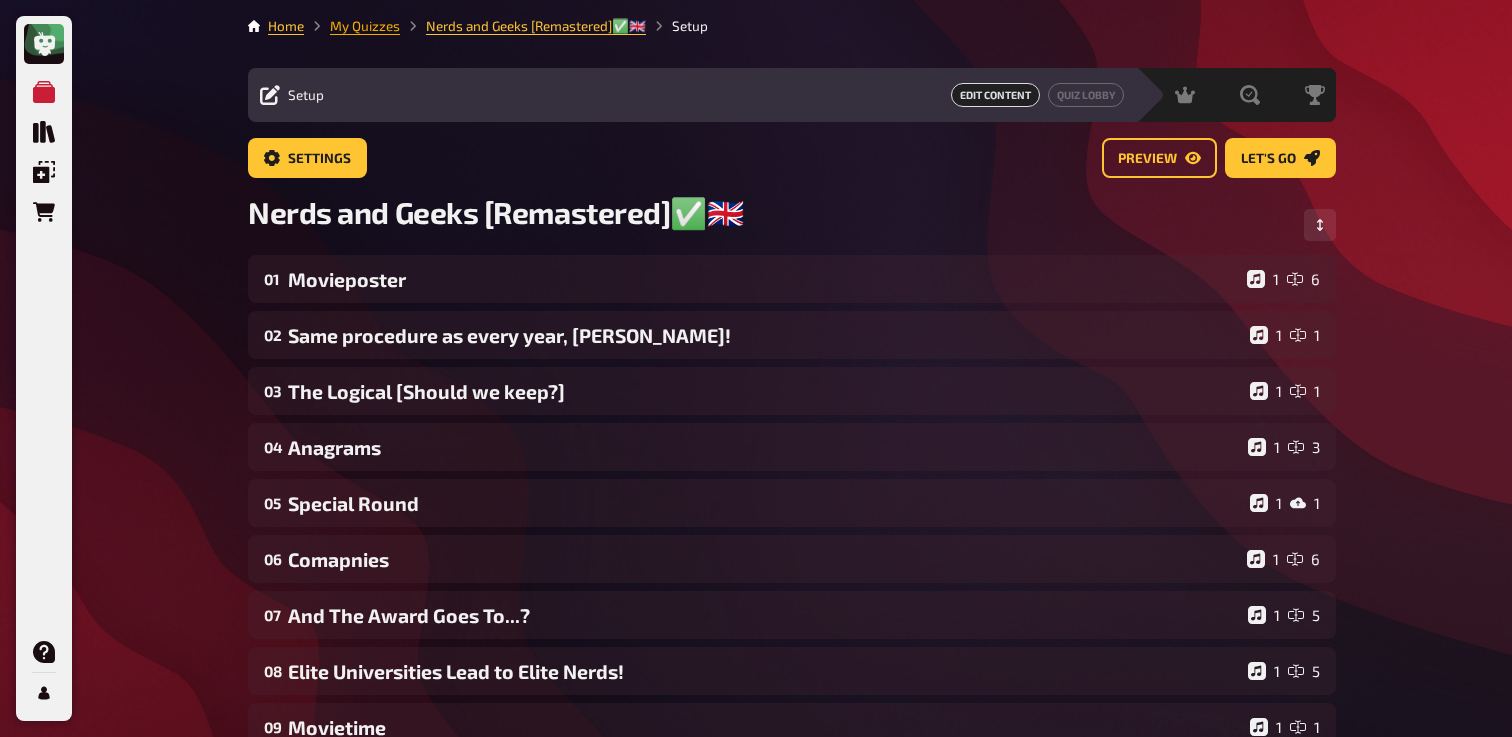 click on "My Quizzes" at bounding box center (365, 26) 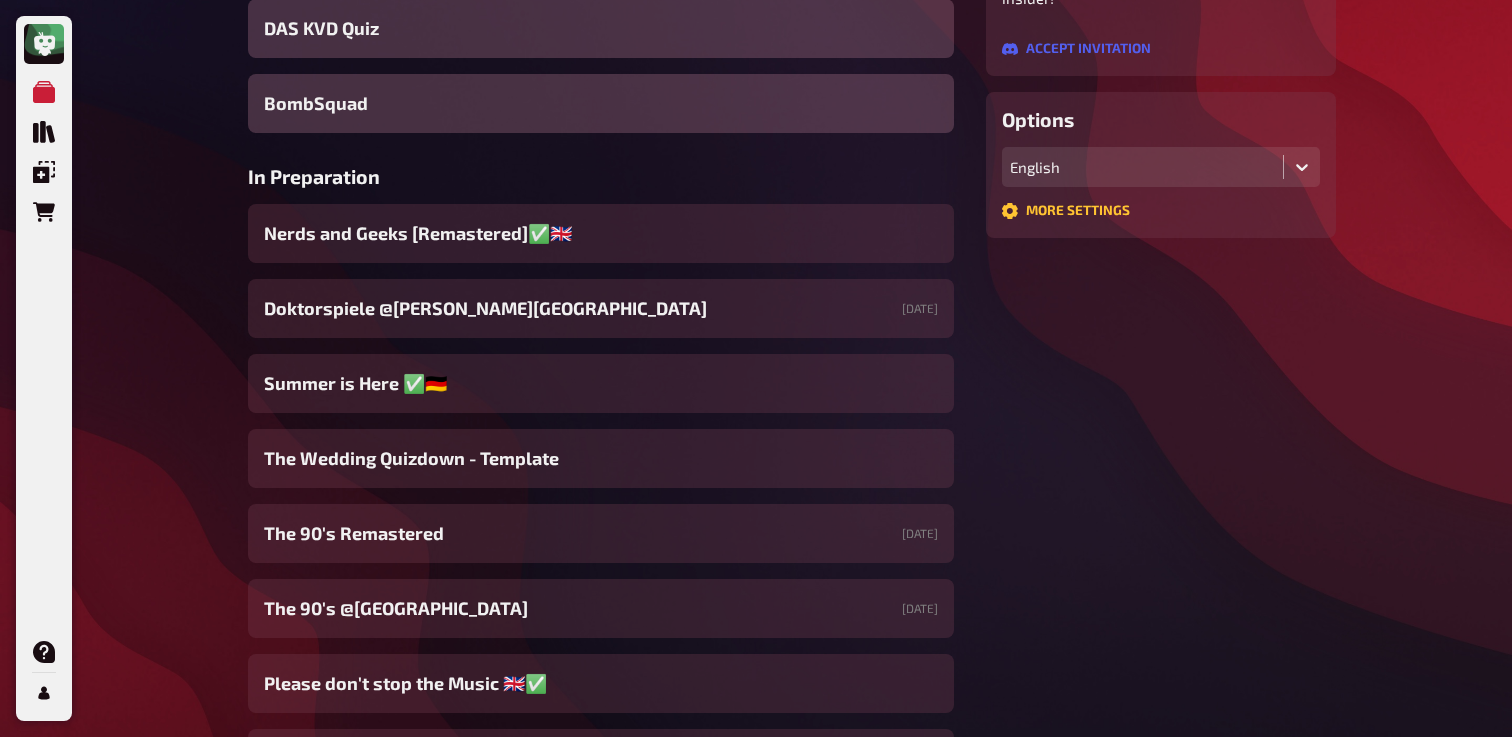 scroll, scrollTop: 560, scrollLeft: 0, axis: vertical 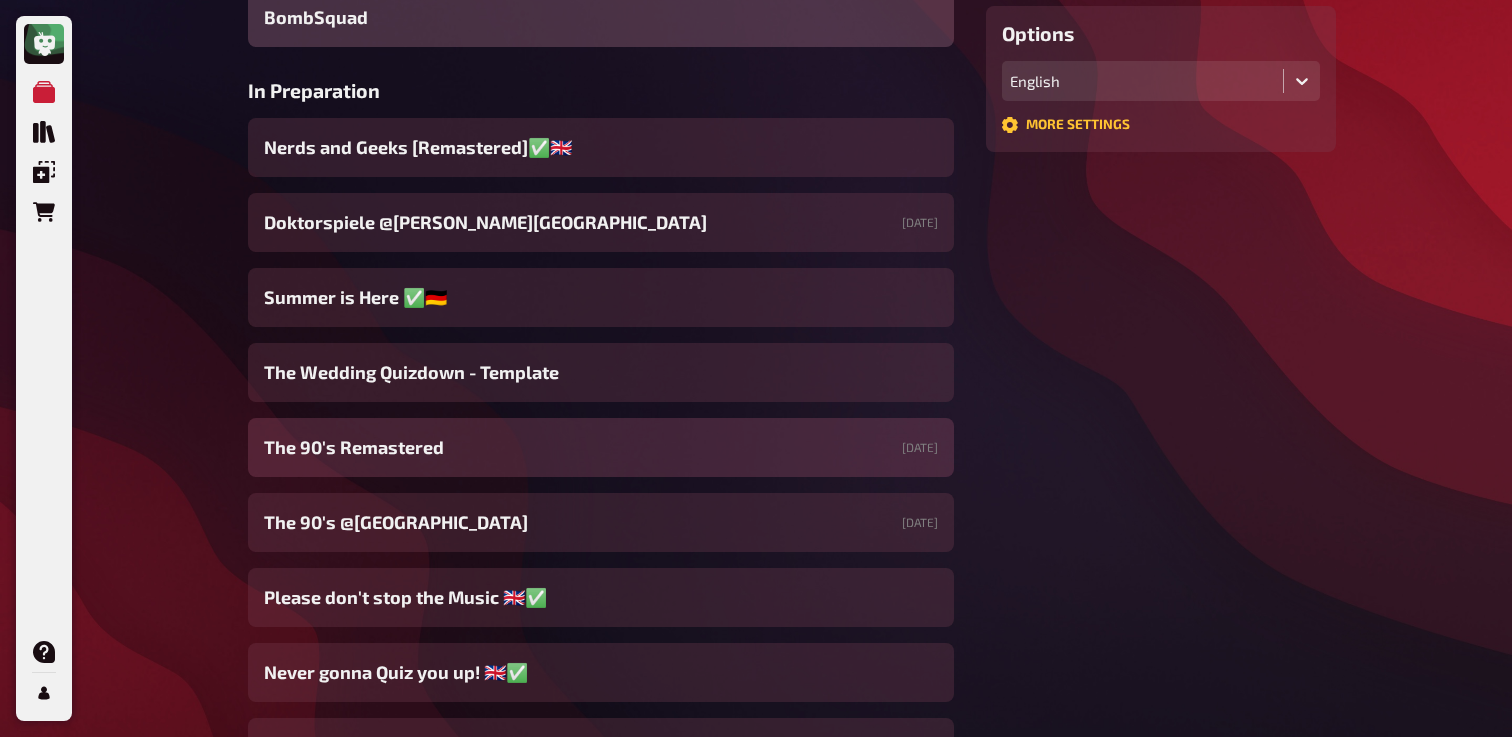 click on "The 90's Remastered  [DATE]" at bounding box center [601, 447] 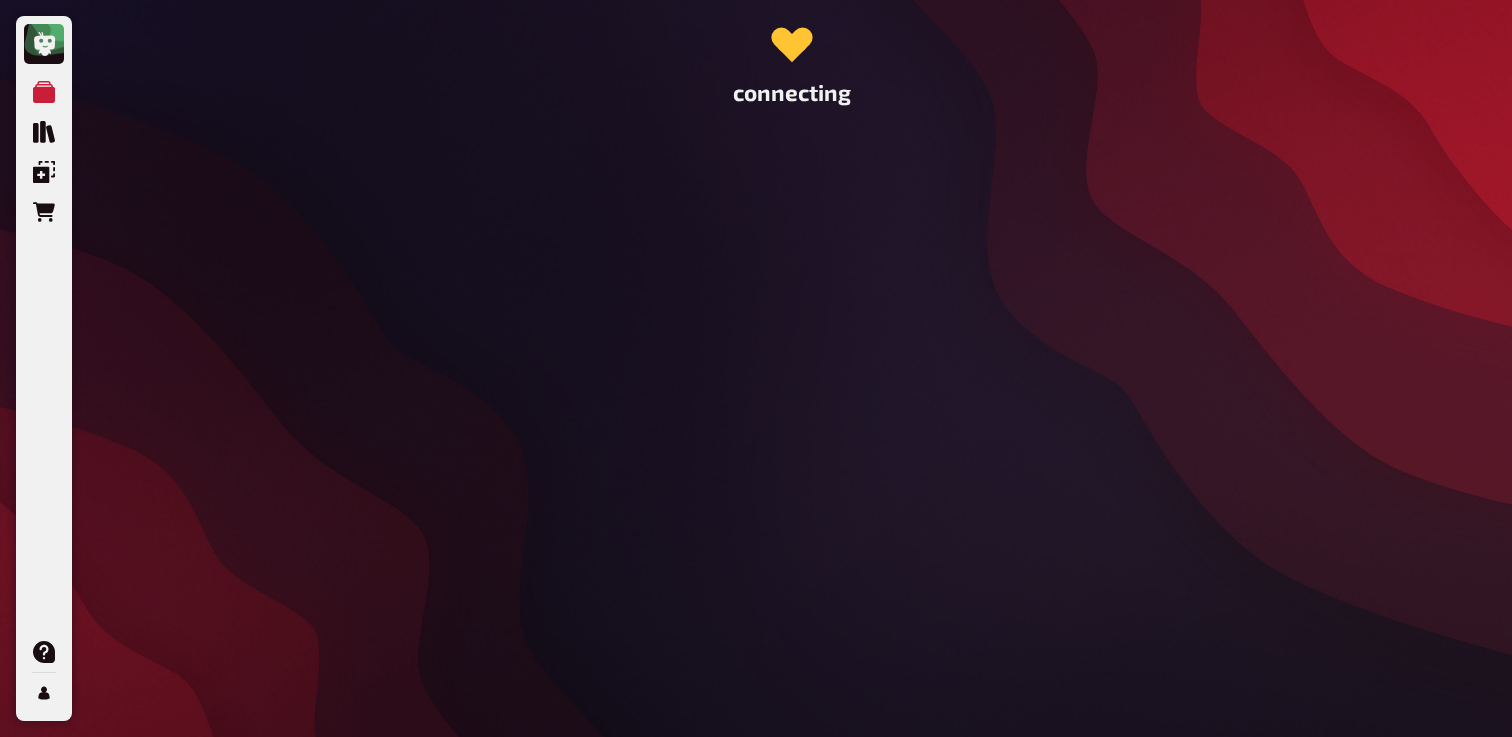scroll, scrollTop: 0, scrollLeft: 0, axis: both 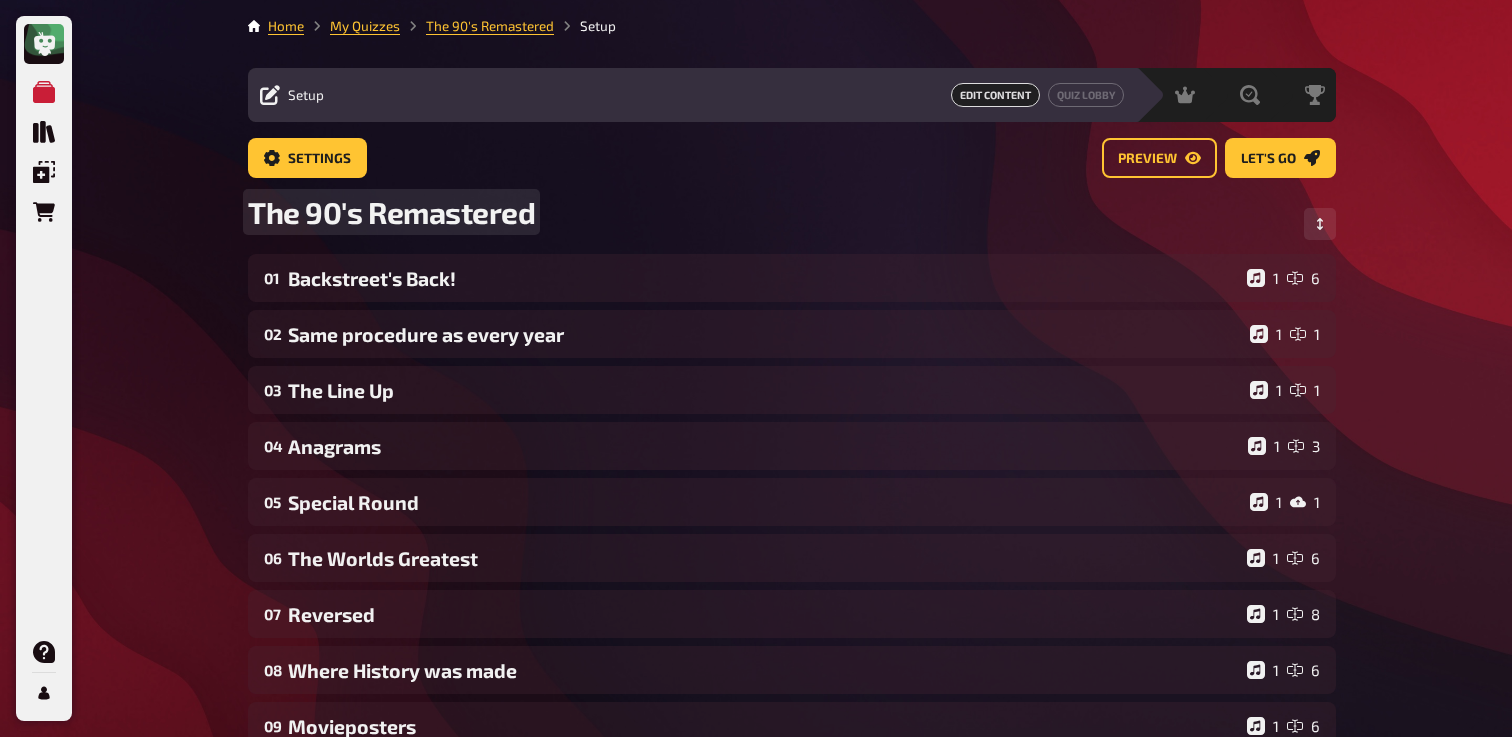 click on "The 90's Remastered" at bounding box center (792, 224) 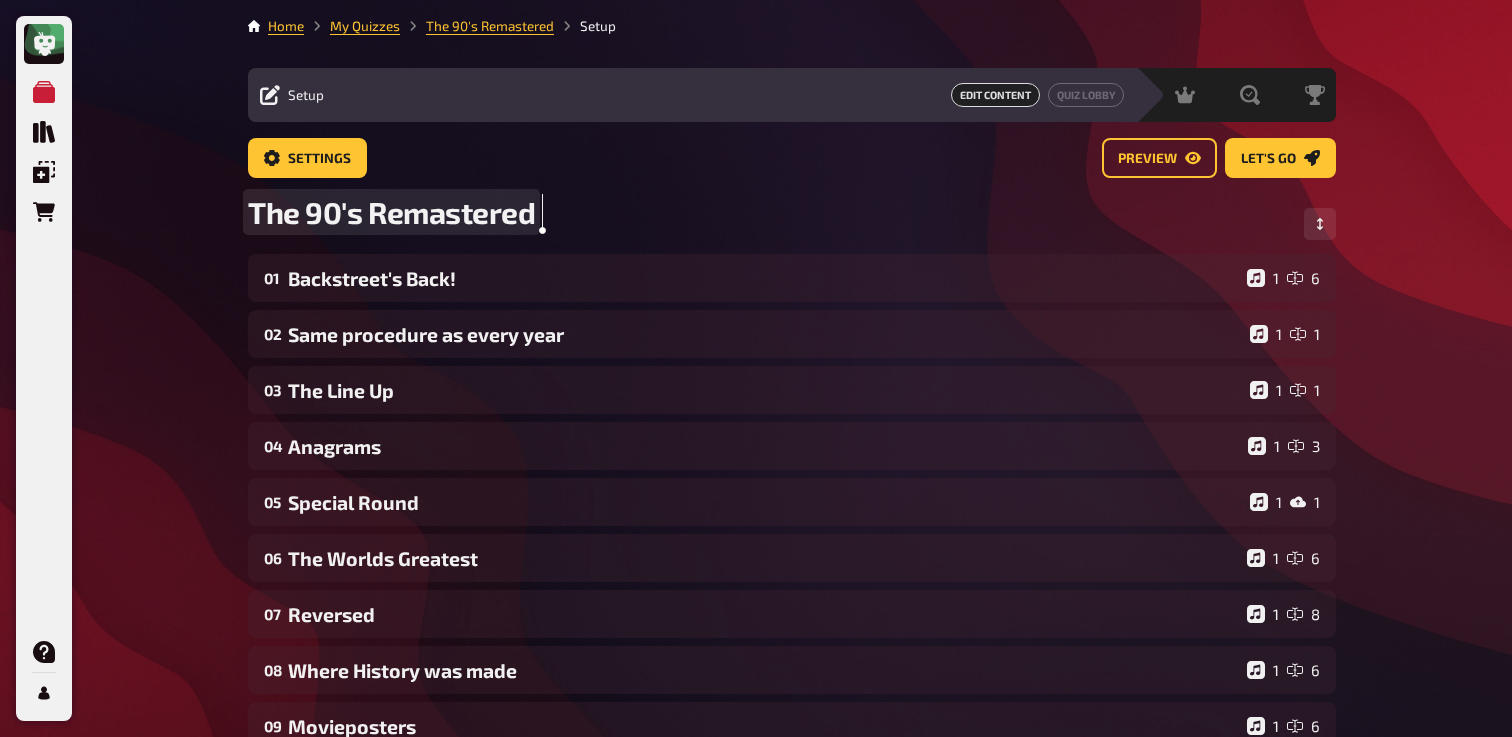 paste 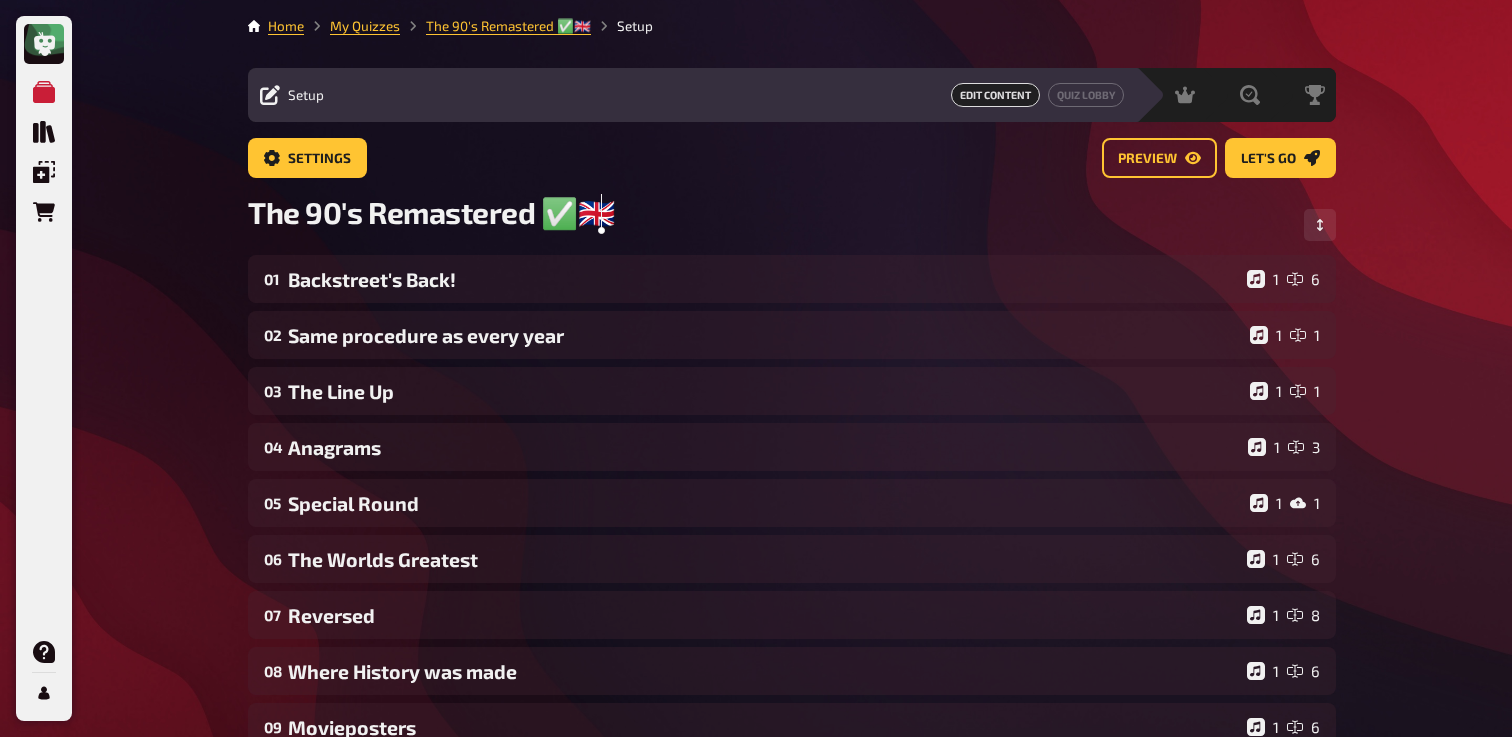 click on "My Quizzes Quiz Library Overlays Orders Help Profile Home My Quizzes The 90's Remastered ✅​🇬🇧 Setup Setup Edit Content Quiz Lobby Hosting undefined Evaluation Leaderboard Settings Preview Let's go Let's go The 90's Remastered ✅​🇬🇧 01 Backstreet's Back!   1 6 02 Same procedure as every year   1 1 03 The Line Up   1 1 04 Anagrams   1 3 05 Special Round   1 1 06 The Worlds Greatest   1 6 07 Reversed   1 8 08 Where History was made   1 6 09 Movieposters   1 6 10 Baywatch   1 4 11 [PERSON_NAME] and Friends   1 6 12 Movietime   1 1 13 Hollywood Legends   1 6 14 Countries of the World   1 2 15 Heroes of our youth   1 6
To pick up a draggable item, press the space bar.
While dragging, use the arrow keys to move the item.
Press space again to drop the item in its new position, or press escape to cancel.
Add new question   Free Text Input Multiple Choice True / False Sorting Question Estimation Question Image Answer Prose (Long text) Offline Question Create with AI Write myself" at bounding box center (756, 682) 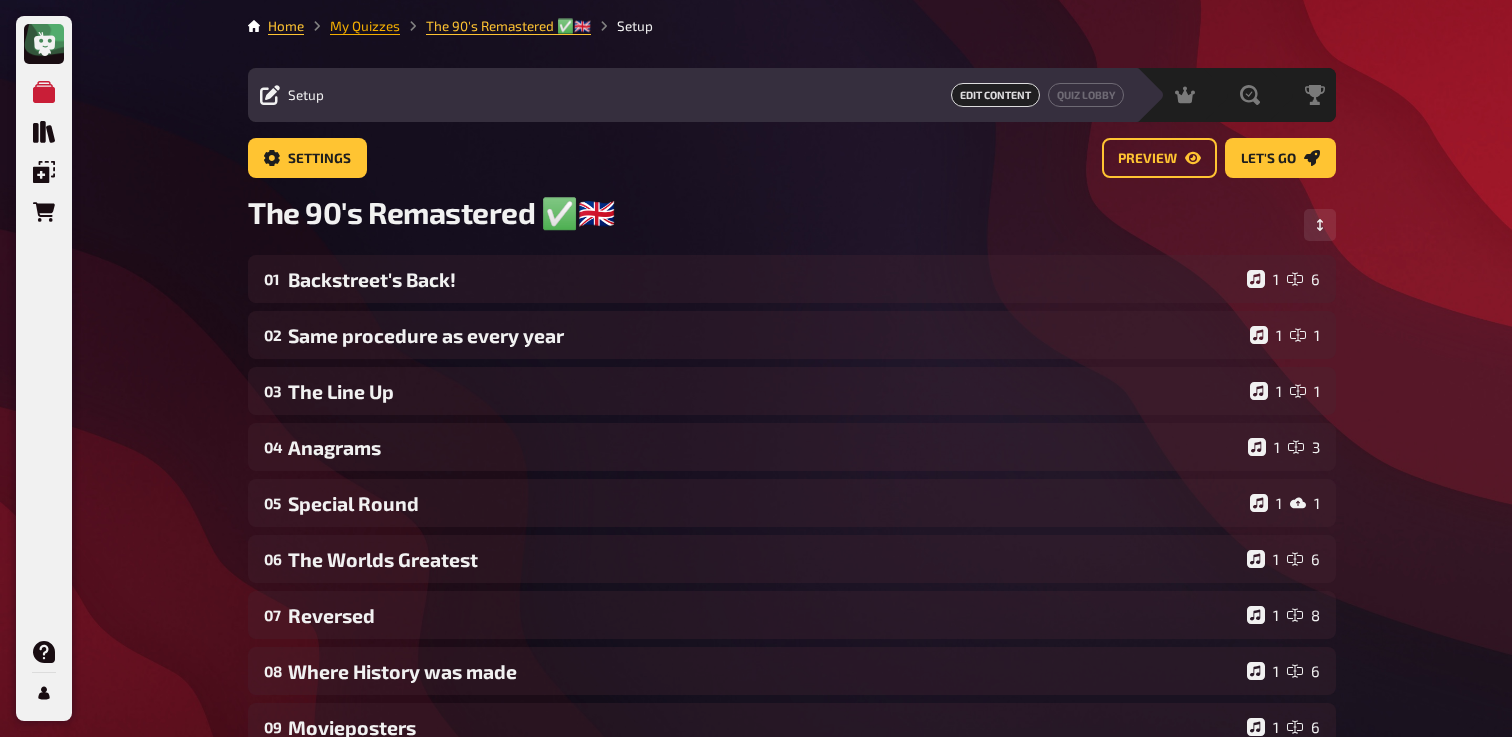 click on "My Quizzes" at bounding box center [365, 26] 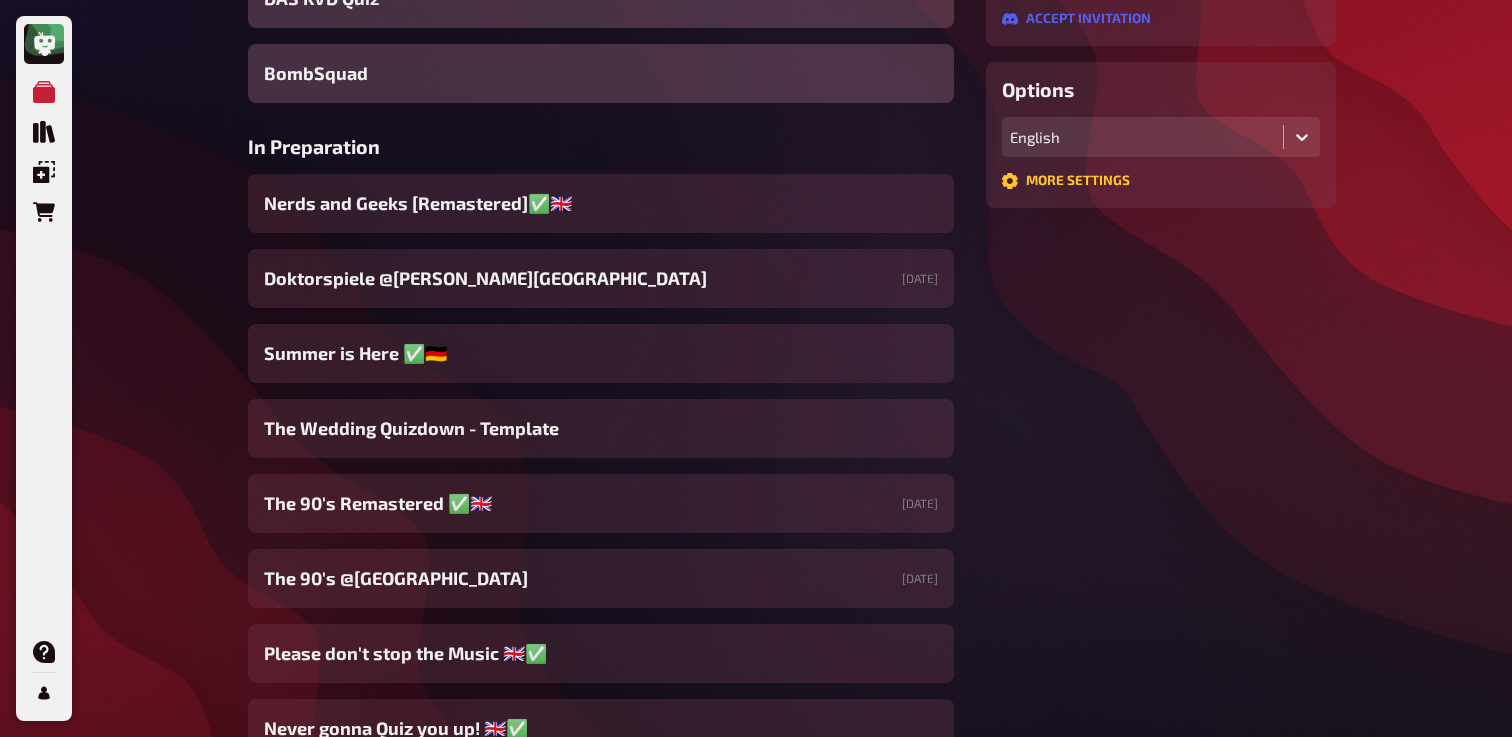 scroll, scrollTop: 505, scrollLeft: 0, axis: vertical 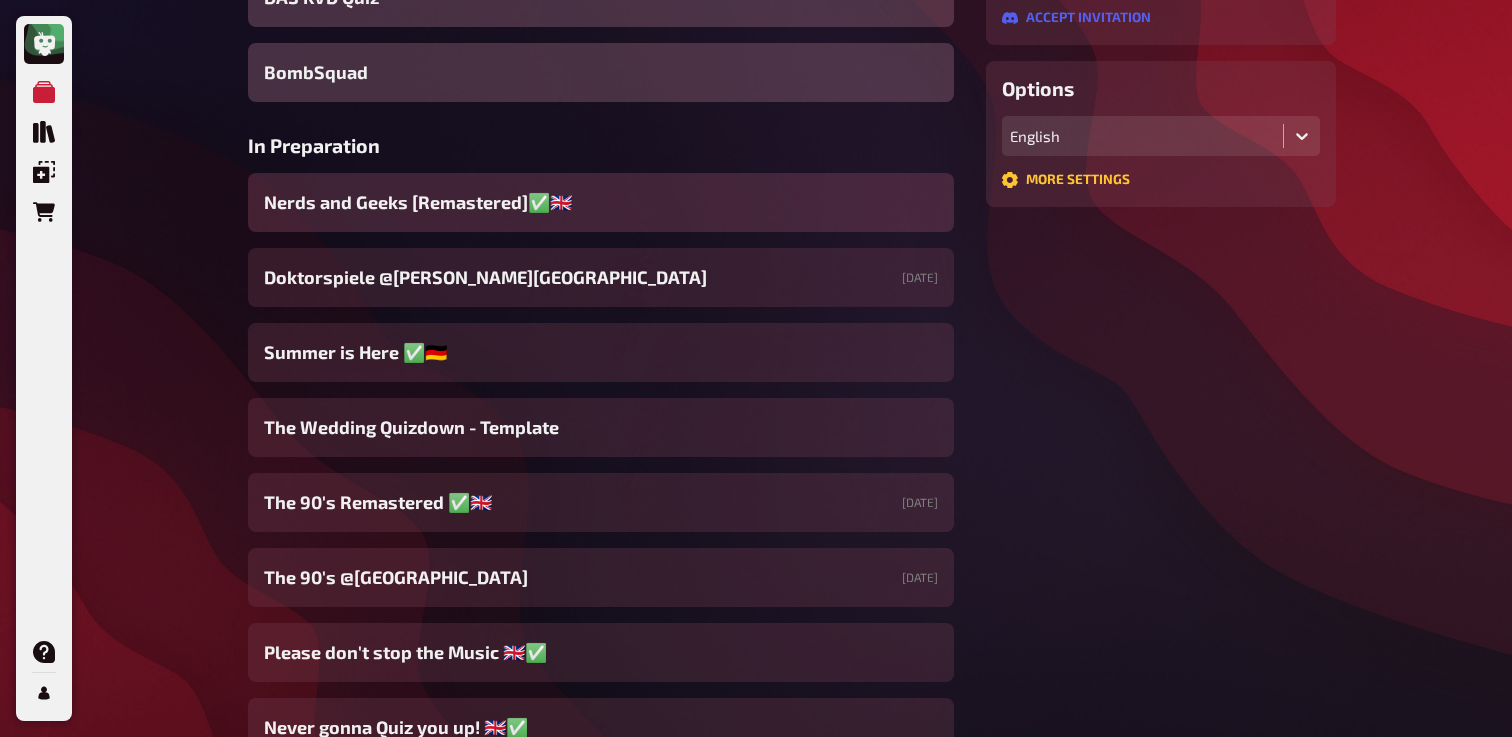 click on "Nerds and Geeks [Remastered]✅​🇬🇧​" at bounding box center (601, 202) 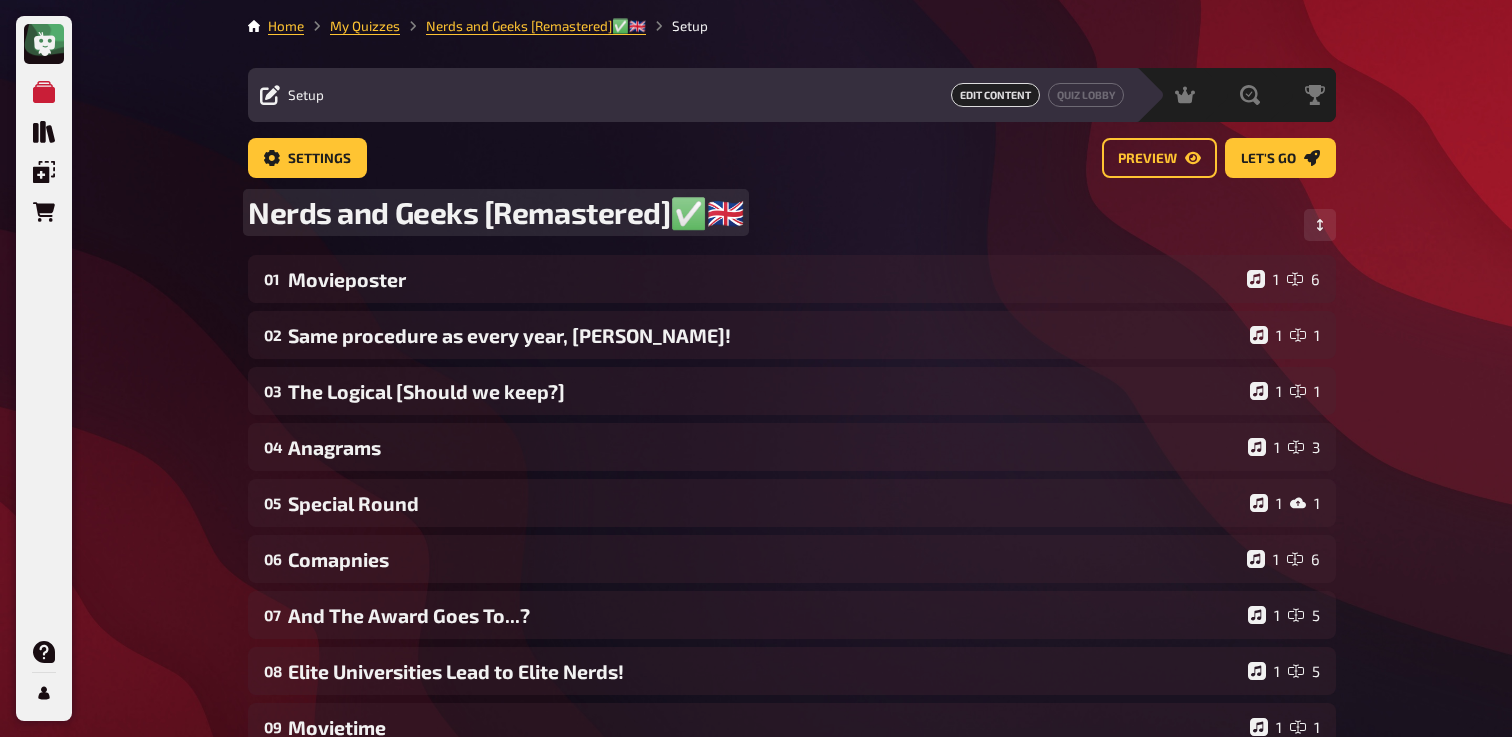 click on "Nerds and Geeks [Remastered]✅​🇬🇧​" at bounding box center (496, 212) 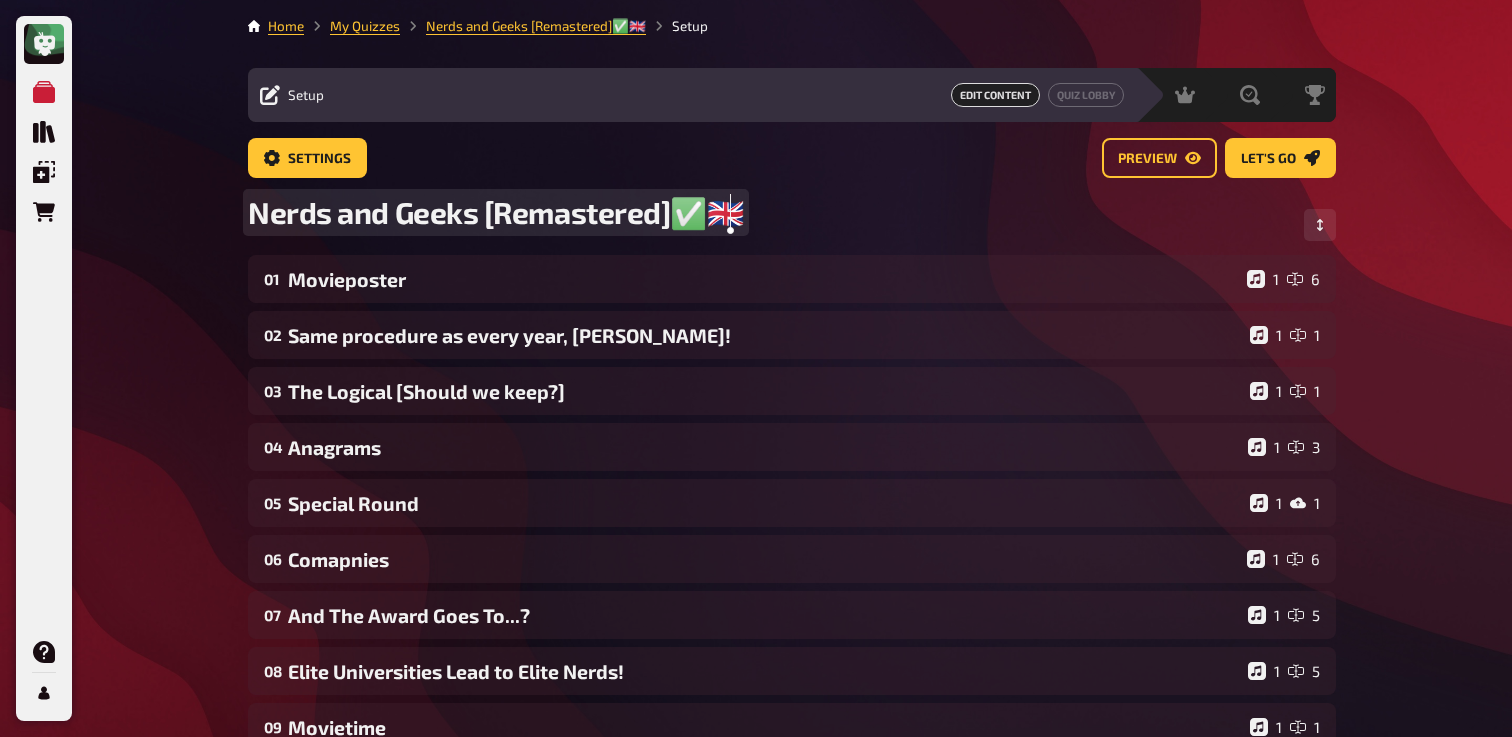 type 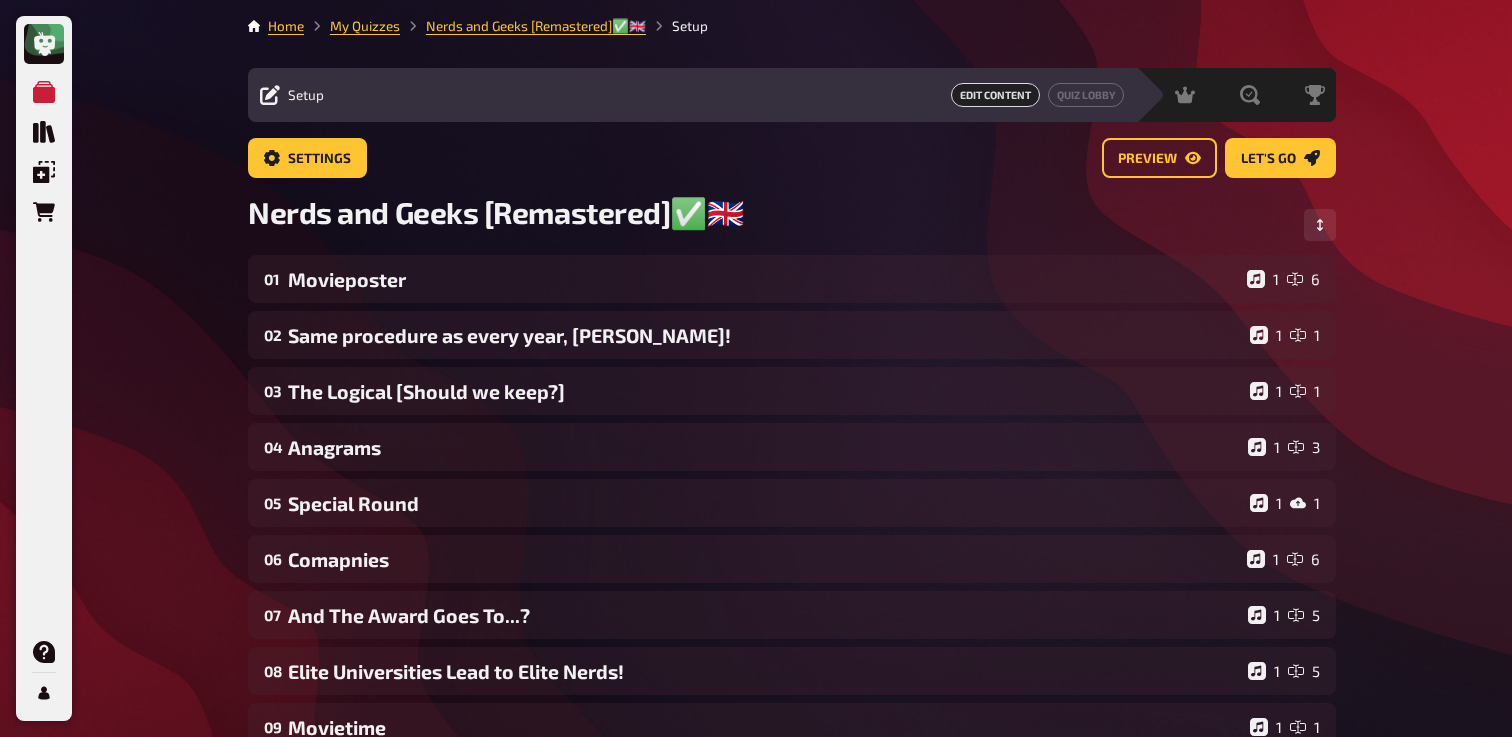 click at bounding box center [0, 0] 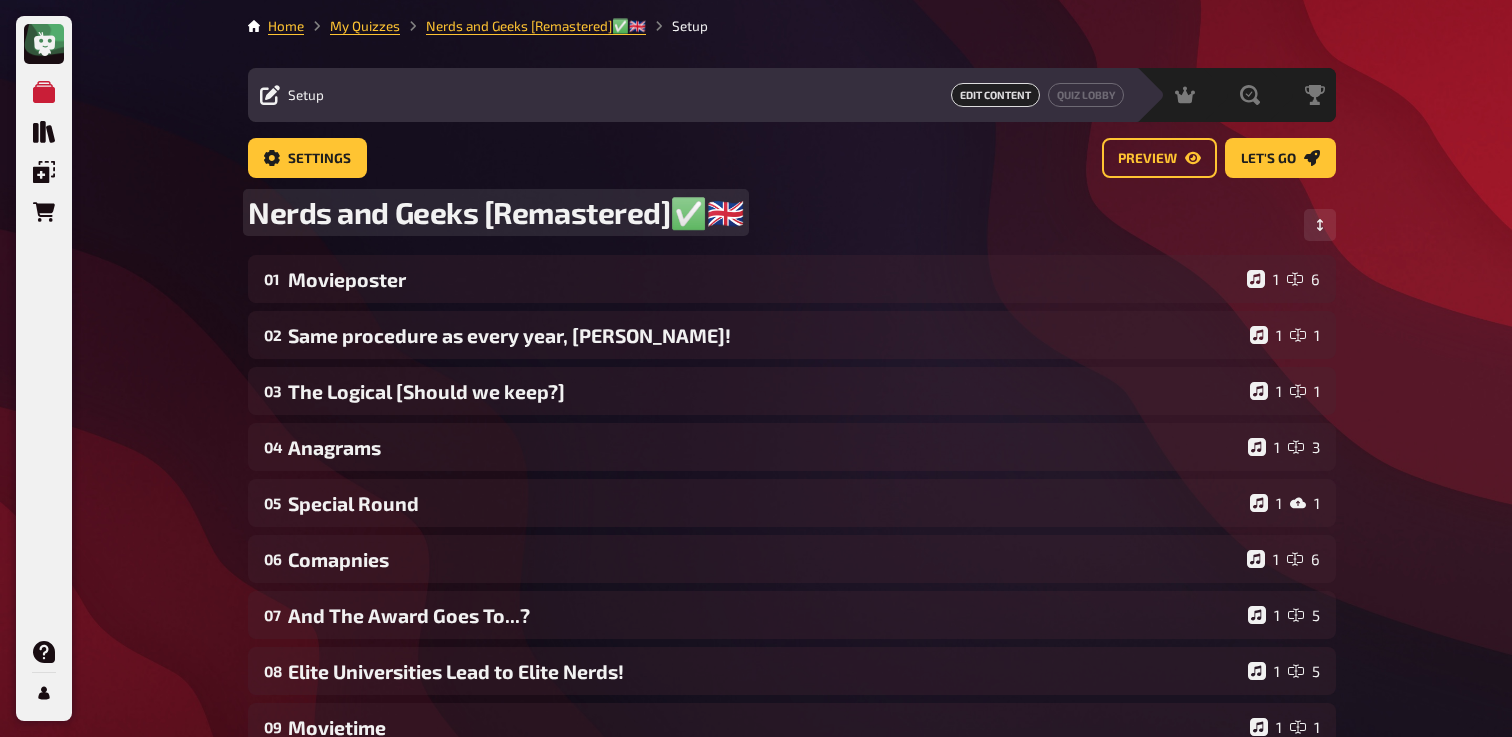 click on "Nerds and Geeks [Remastered]✅​🇬🇧" at bounding box center [496, 212] 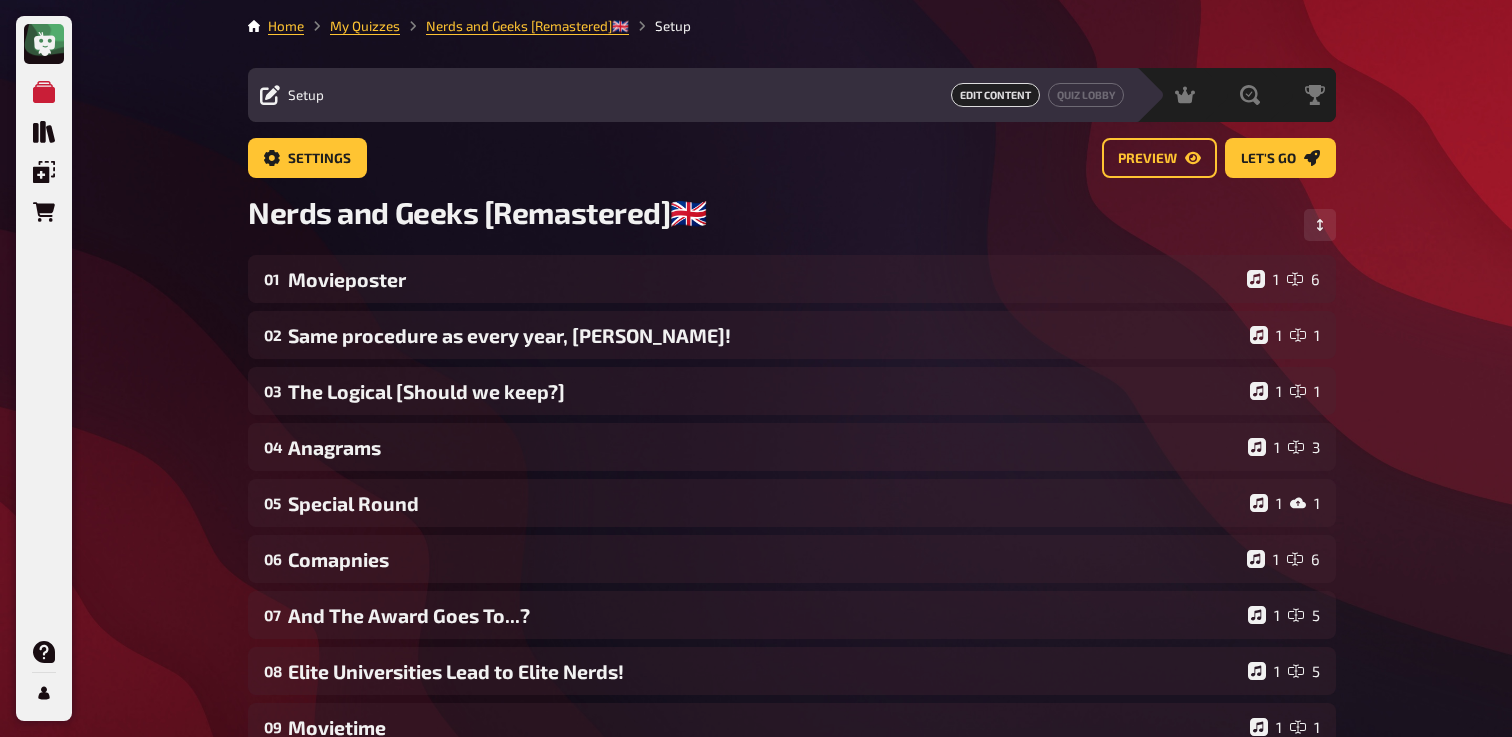 click on "My Quizzes Quiz Library Overlays Orders Help Profile Home My Quizzes Nerds and Geeks [Remastered]🇬🇧 Setup Setup Edit Content Quiz Lobby Hosting undefined Evaluation Leaderboard Settings Preview Let's go Let's go Nerds and Geeks [Remastered]🇬🇧 01 Movieposter   1 6 02 Same procedure as every year, [PERSON_NAME]!   1 1 03 The Logical [Should we keep?]   1 1 04 Anagrams   1 3 05 Special Round   1 1 06 Comapnies   1 6 07 And The Award Goes To...?   1 5 08 Elite Universities Lead to Elite Nerds!   1 5 09 Movietime   1 1 10 Fun with Flags   1 5 11 Gamers Language   1 5 12 Tech Pioneers   1 8 13 The Chronology Of A Good Nerd-Quiz!   1 5 14 The Sound of Video Games   1 6 15 Animes or Mangas!    1 5
To pick up a draggable item, press the space bar.
While dragging, use the arrow keys to move the item.
Press space again to drop the item in its new position, or press escape to cancel.
Add new question   Free Text Input Multiple Choice True / False Sorting Question Estimation Question Image Answer" at bounding box center (756, 682) 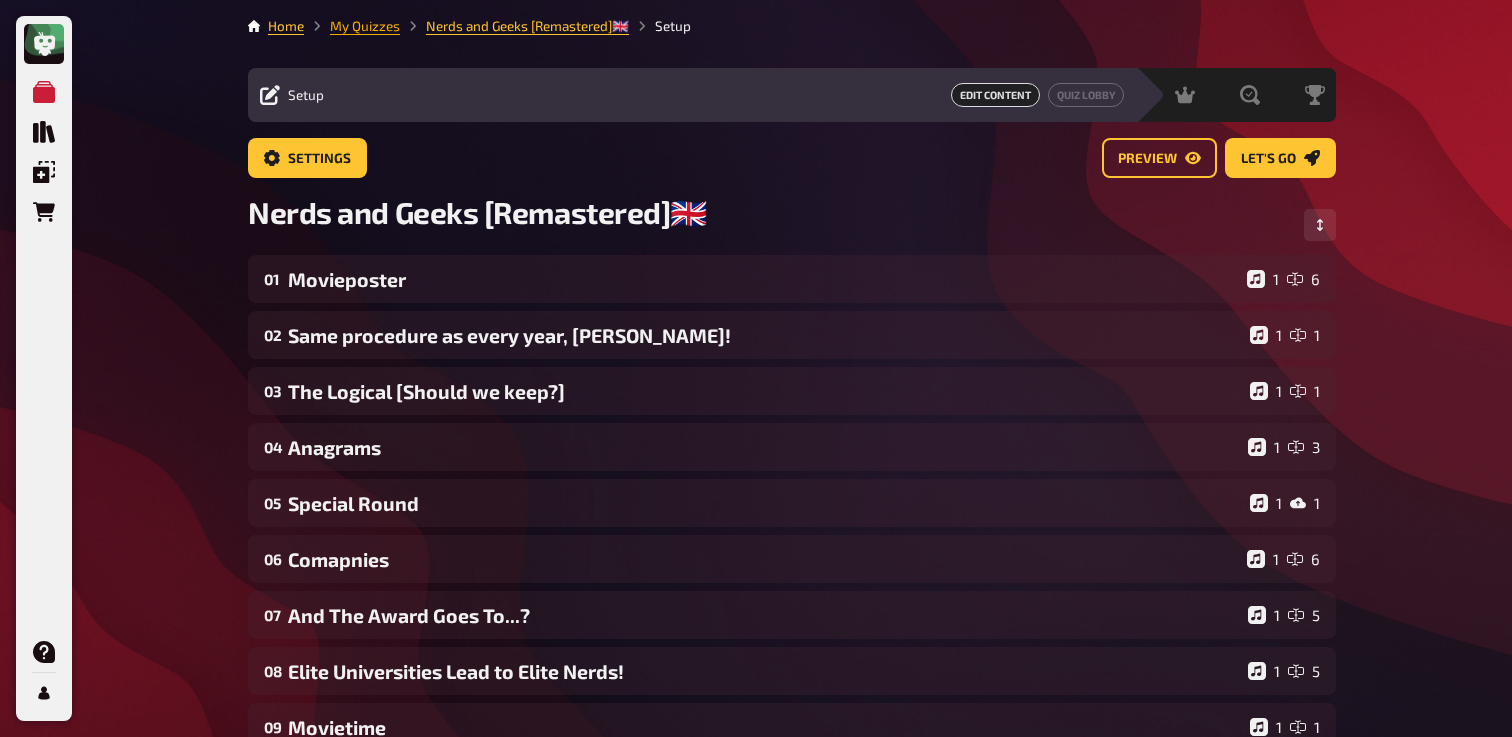 click on "My Quizzes" at bounding box center [365, 26] 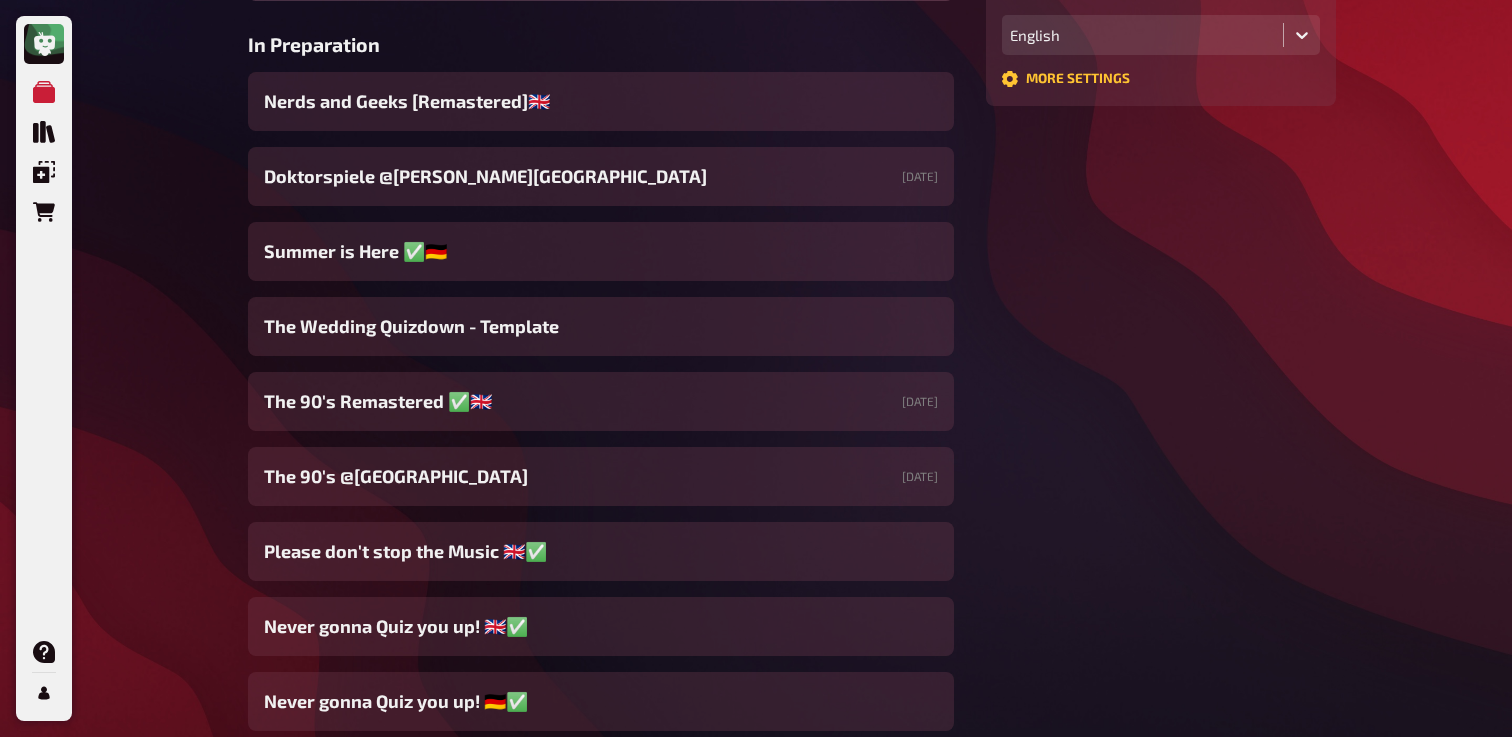 scroll, scrollTop: 621, scrollLeft: 0, axis: vertical 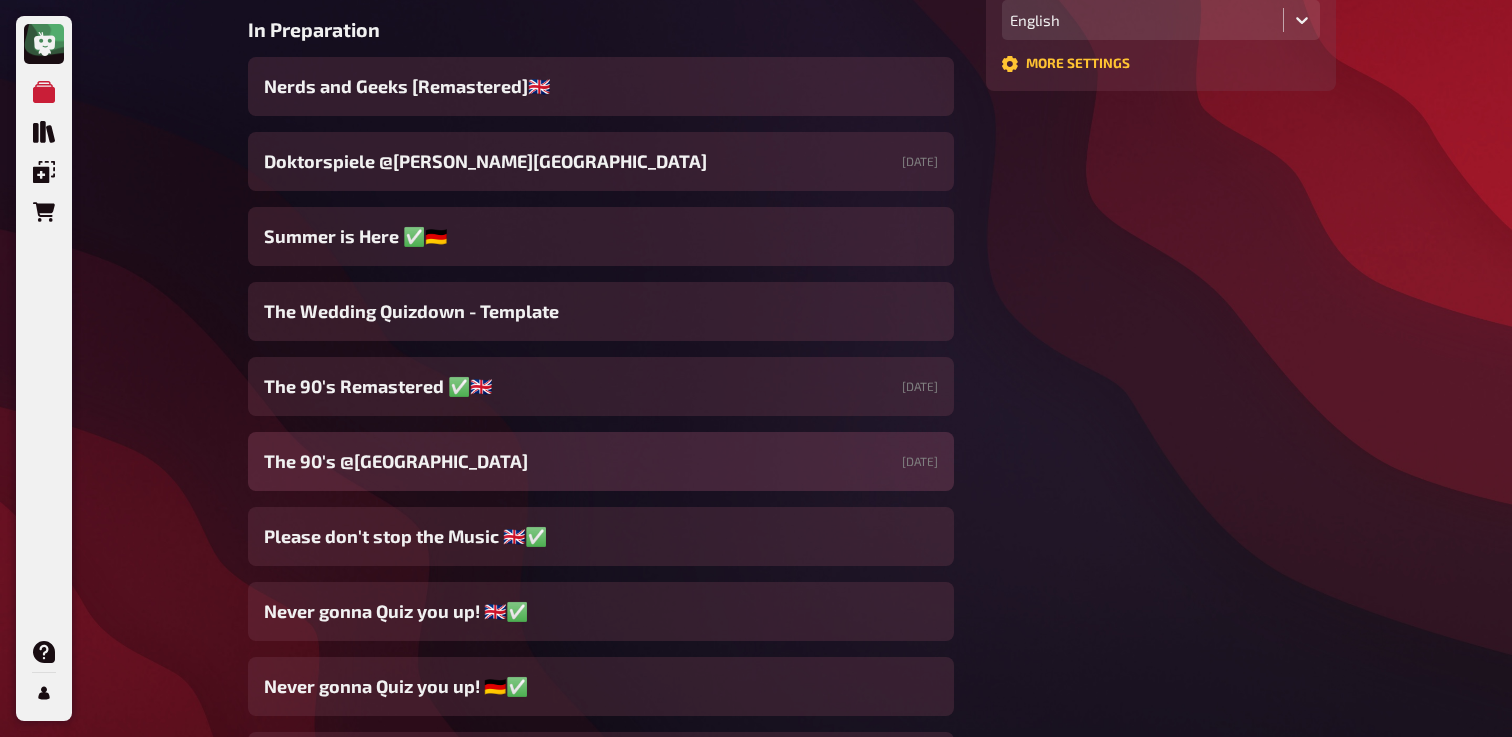 click on "The 90's @[GEOGRAPHIC_DATA] [DATE]" at bounding box center (601, 461) 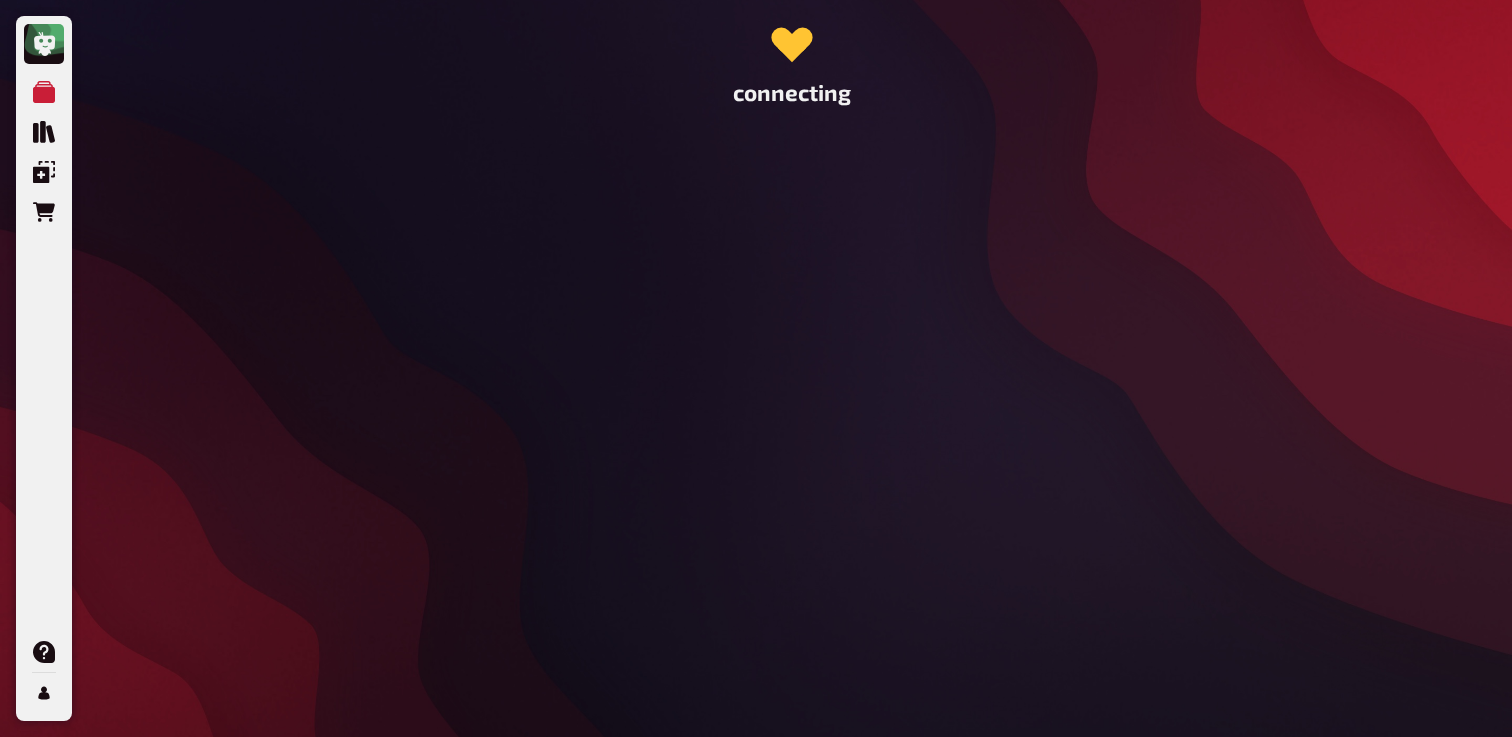 scroll, scrollTop: 0, scrollLeft: 0, axis: both 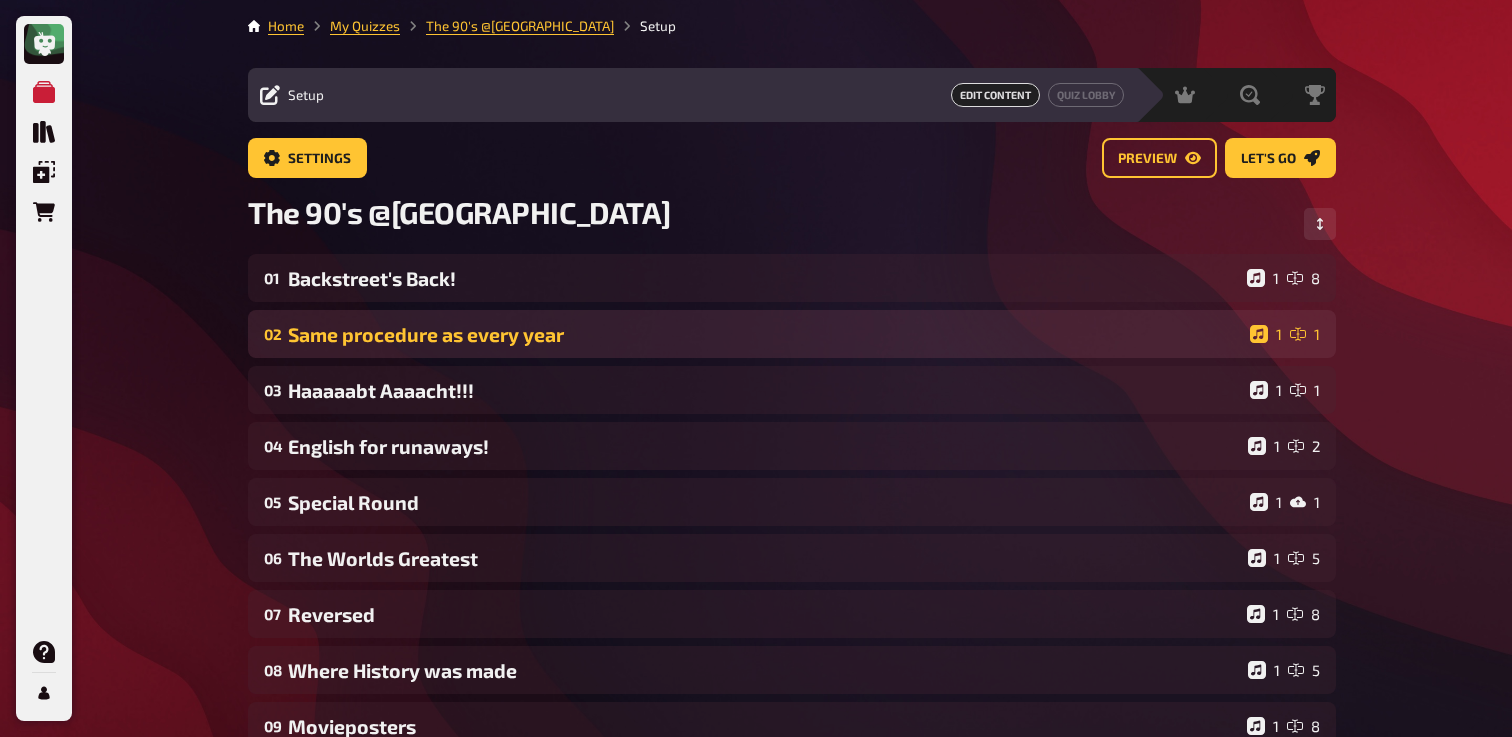 click on "02 Same procedure as every year   1 1" at bounding box center [792, 334] 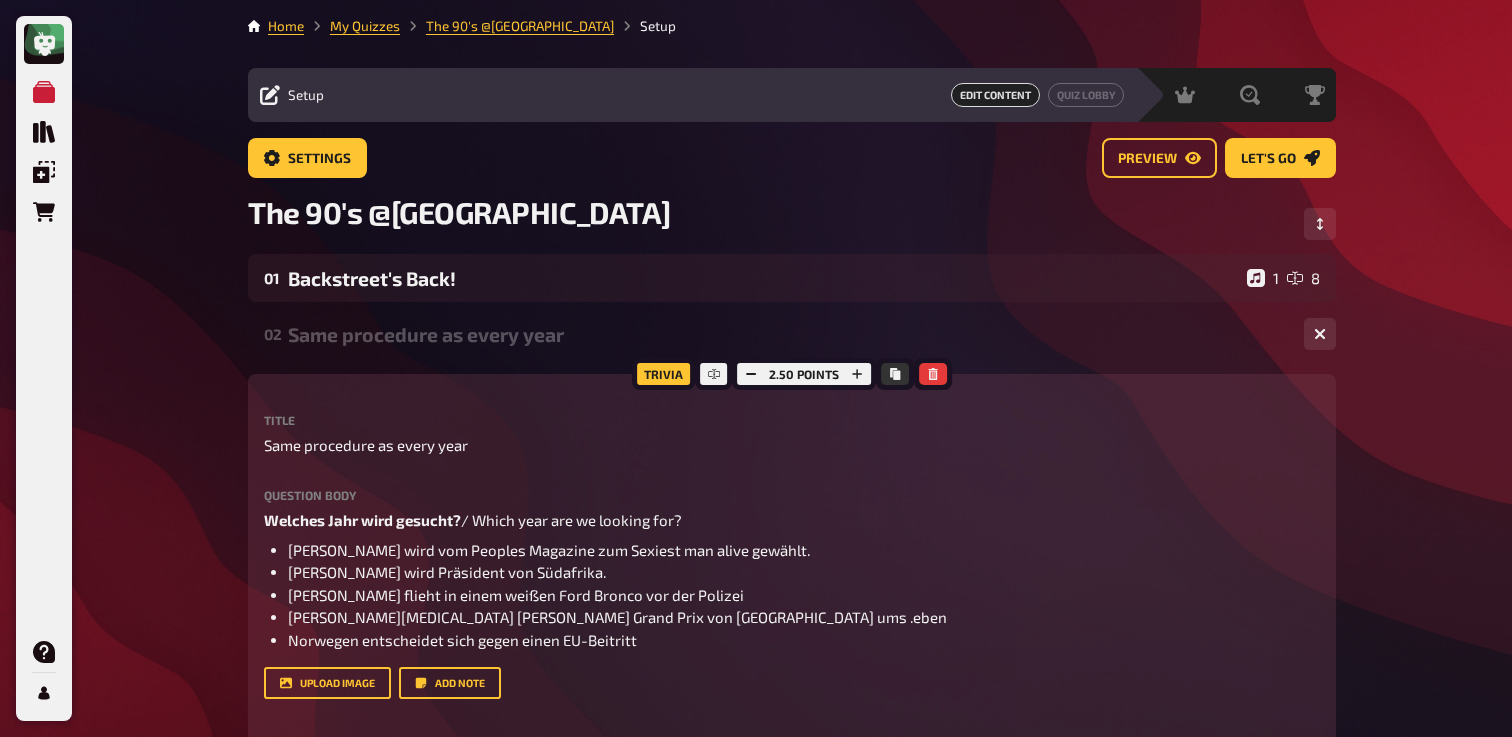 click on "Same procedure as every year" at bounding box center (788, 334) 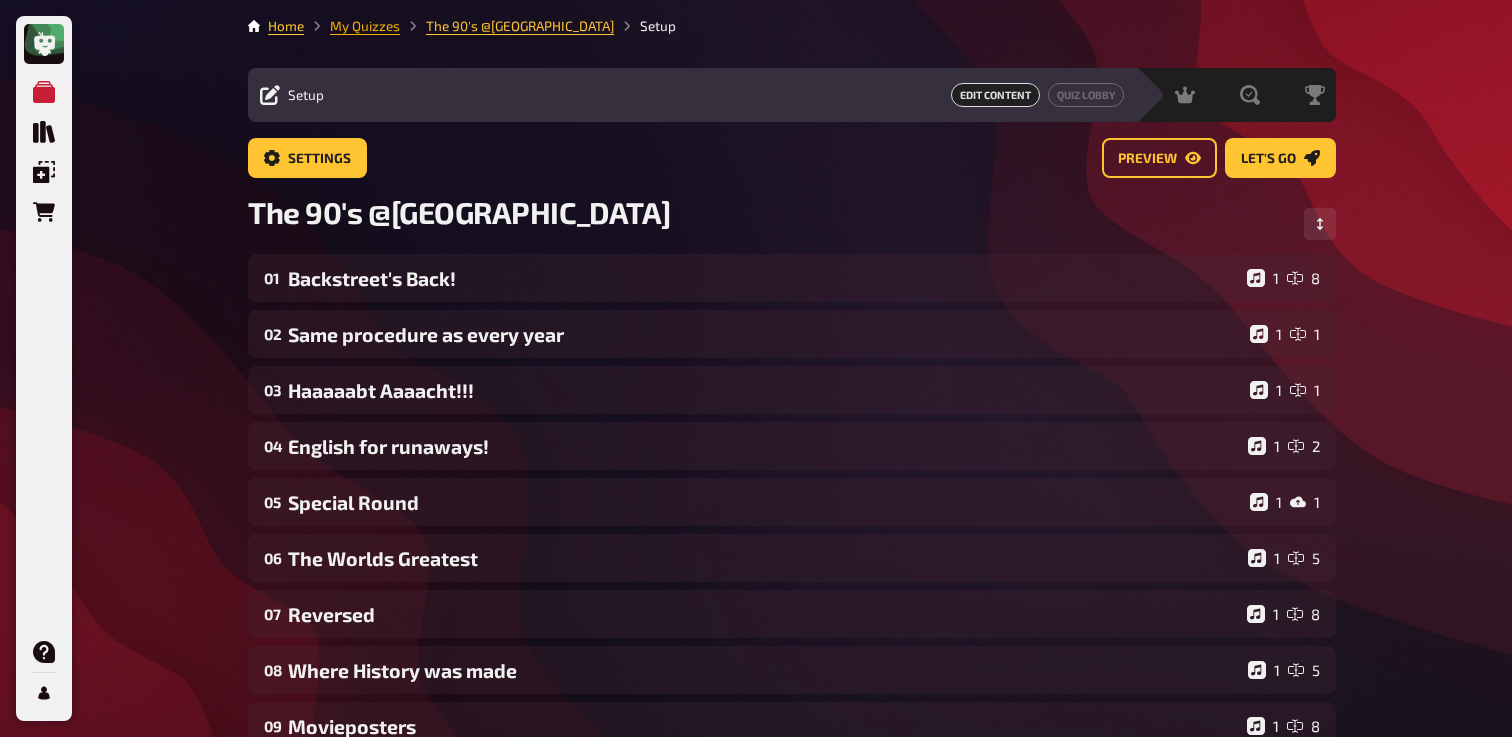 click on "My Quizzes" at bounding box center (365, 26) 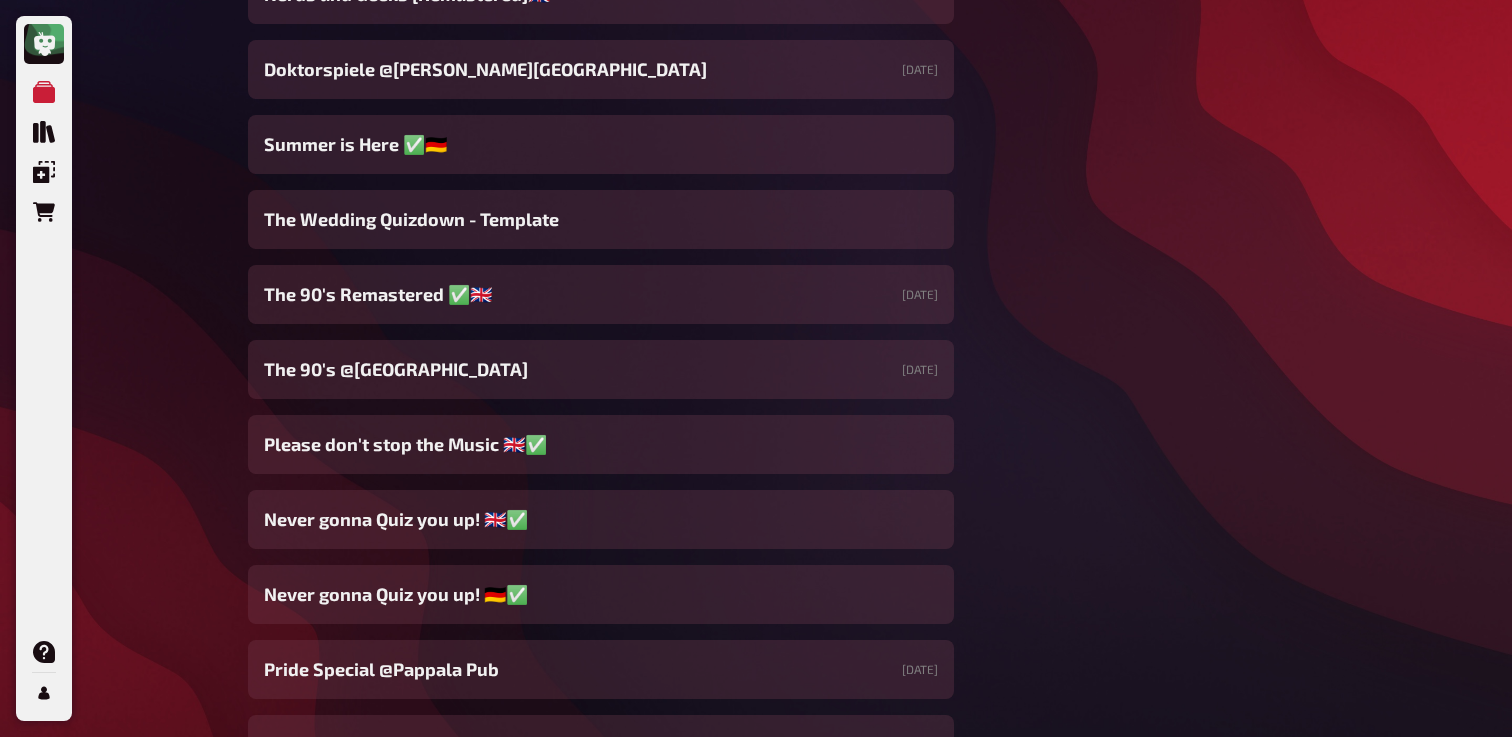 scroll, scrollTop: 724, scrollLeft: 0, axis: vertical 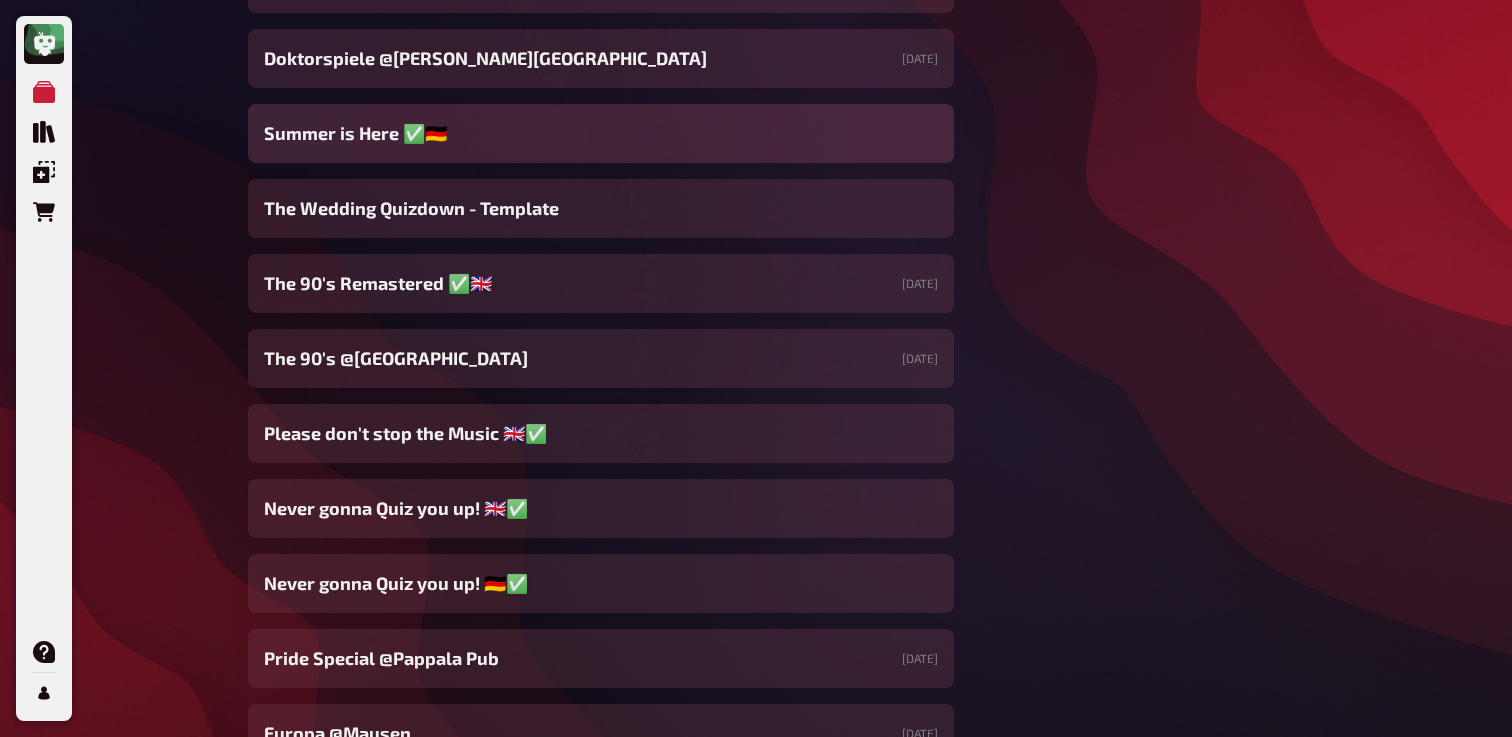 click on "Summer is Here ✅🇩🇪" at bounding box center [601, 133] 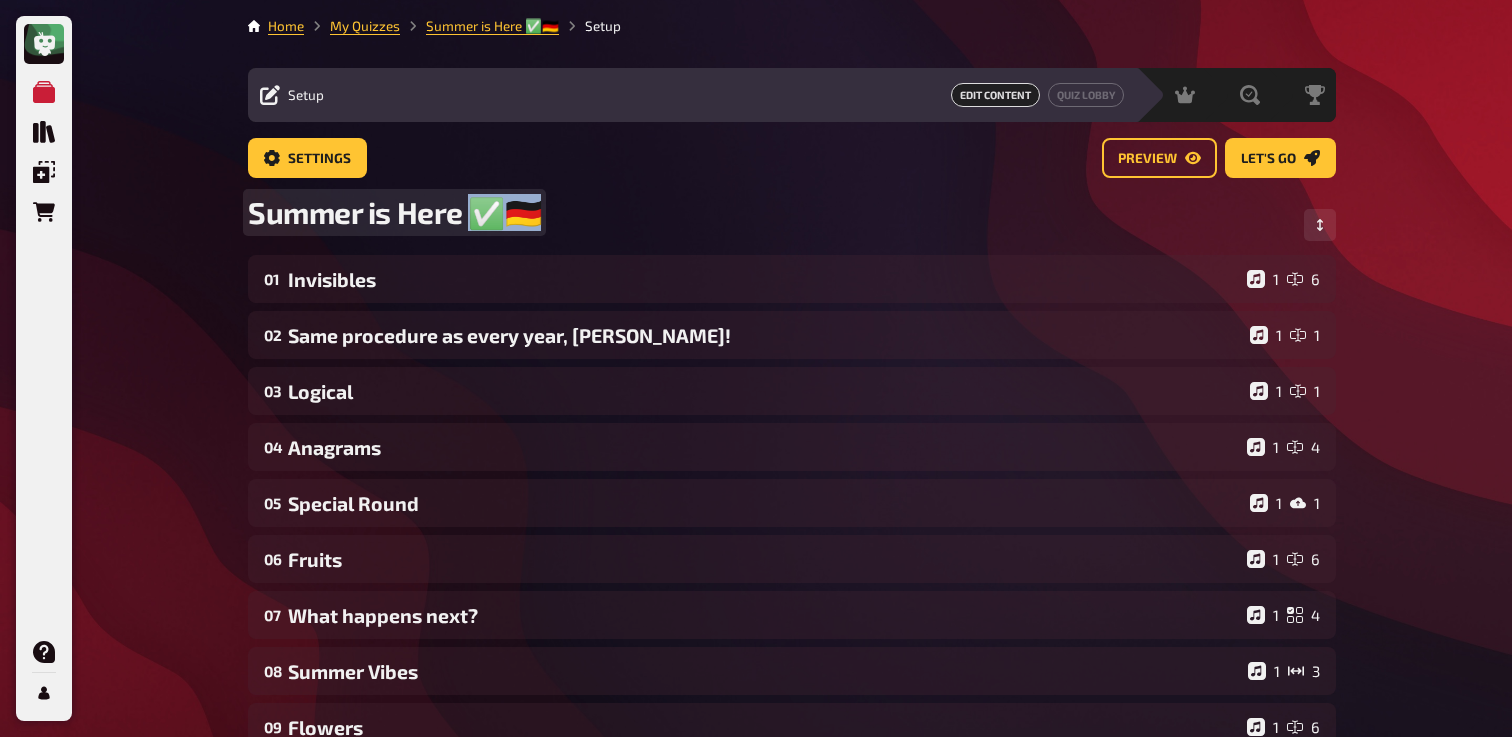 drag, startPoint x: 474, startPoint y: 221, endPoint x: 533, endPoint y: 221, distance: 59 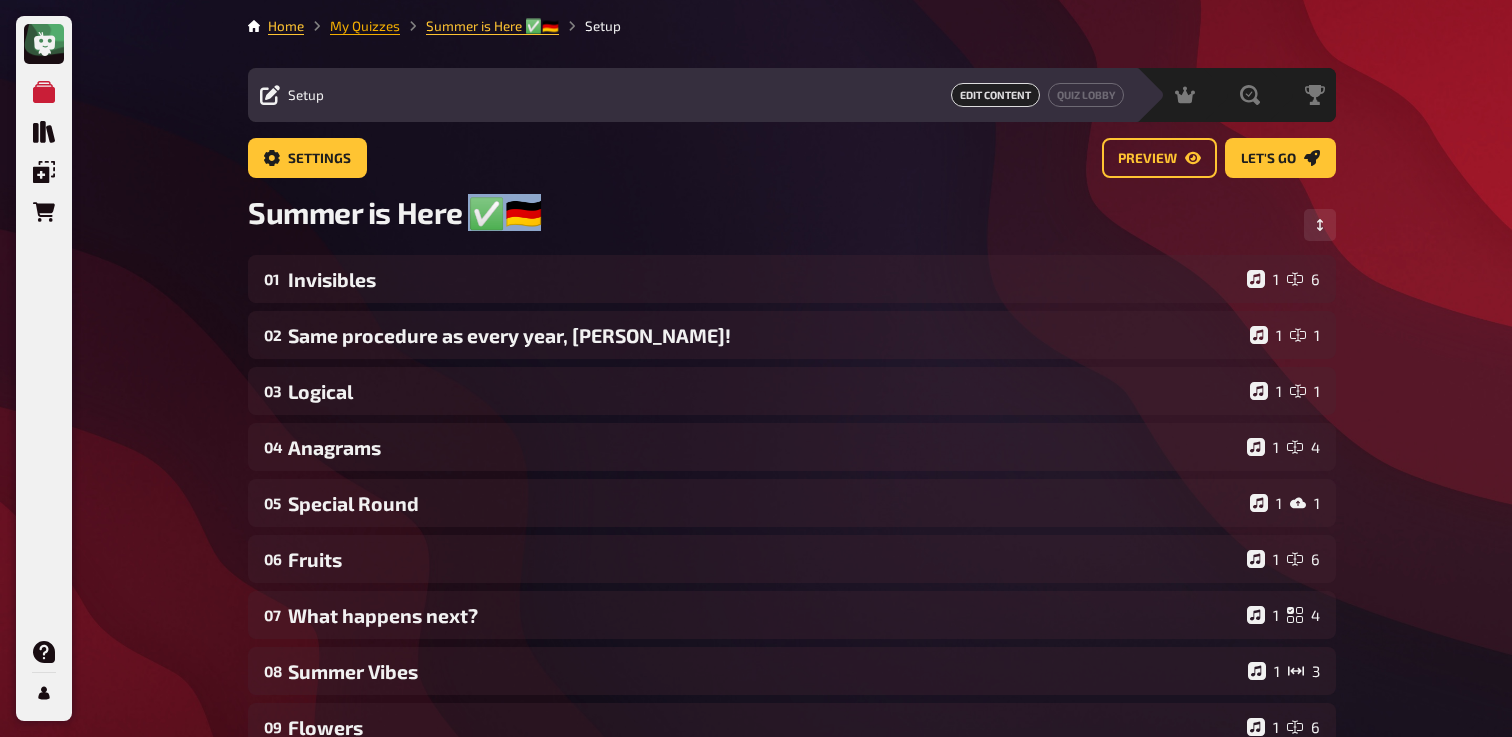 click on "My Quizzes" at bounding box center (365, 26) 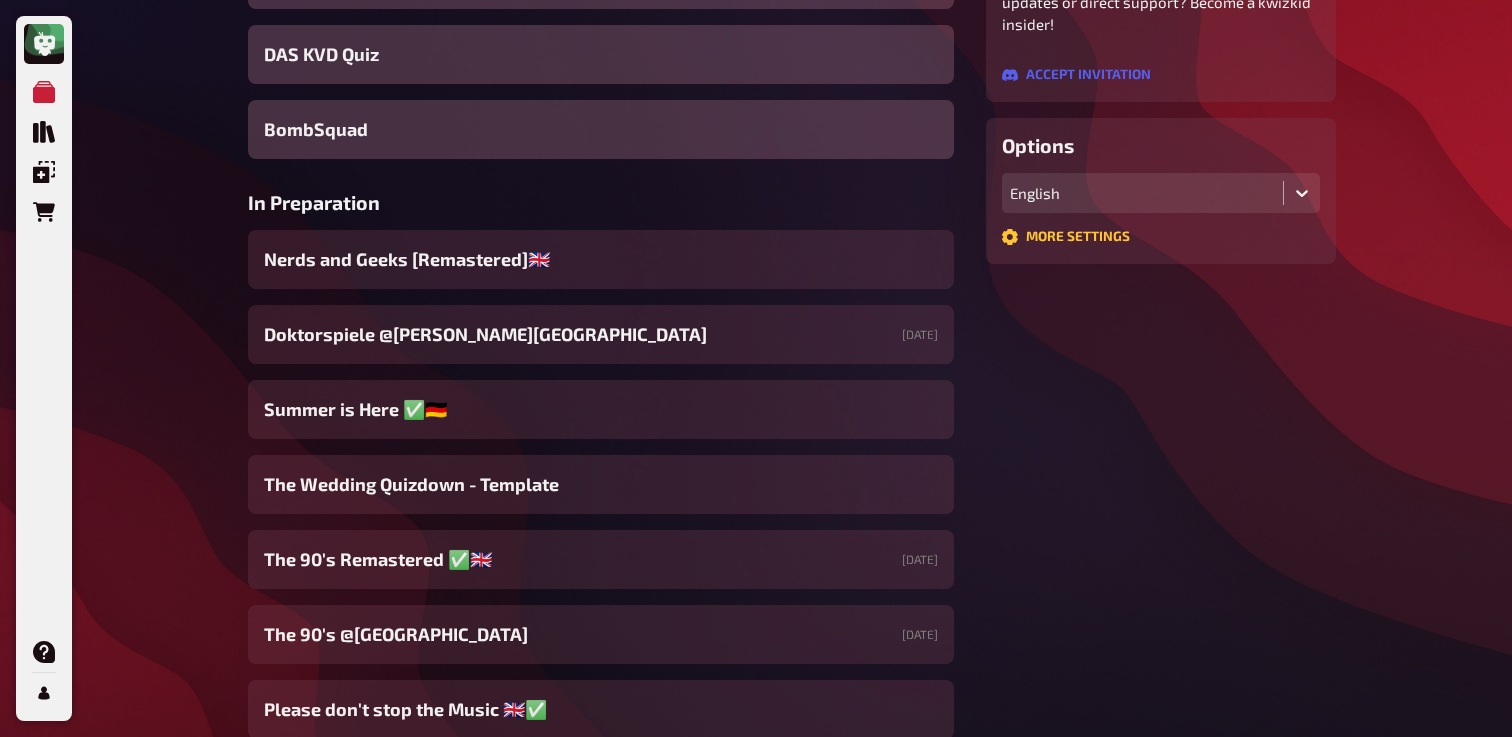 scroll, scrollTop: 474, scrollLeft: 0, axis: vertical 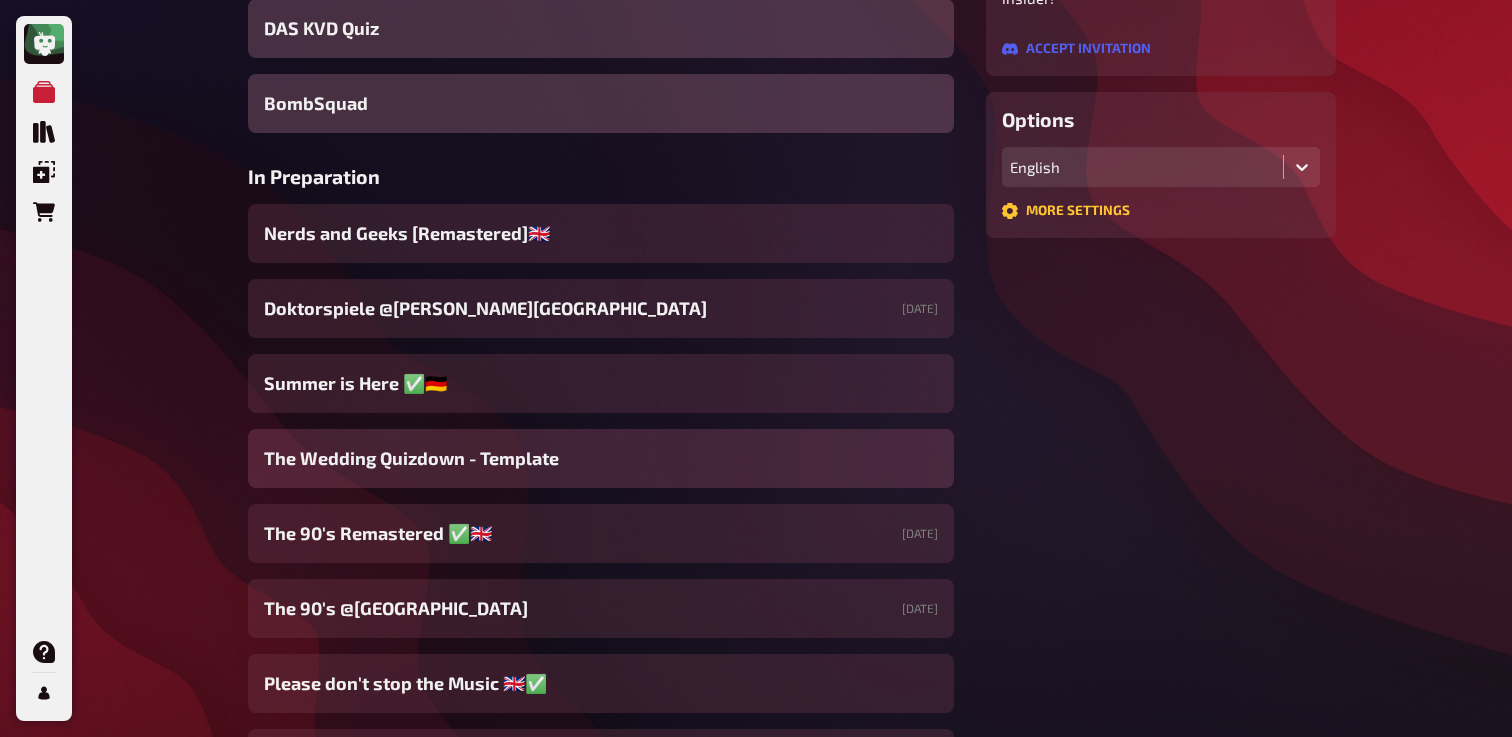 click on "The Wedding Quizdown - Template" at bounding box center (411, 458) 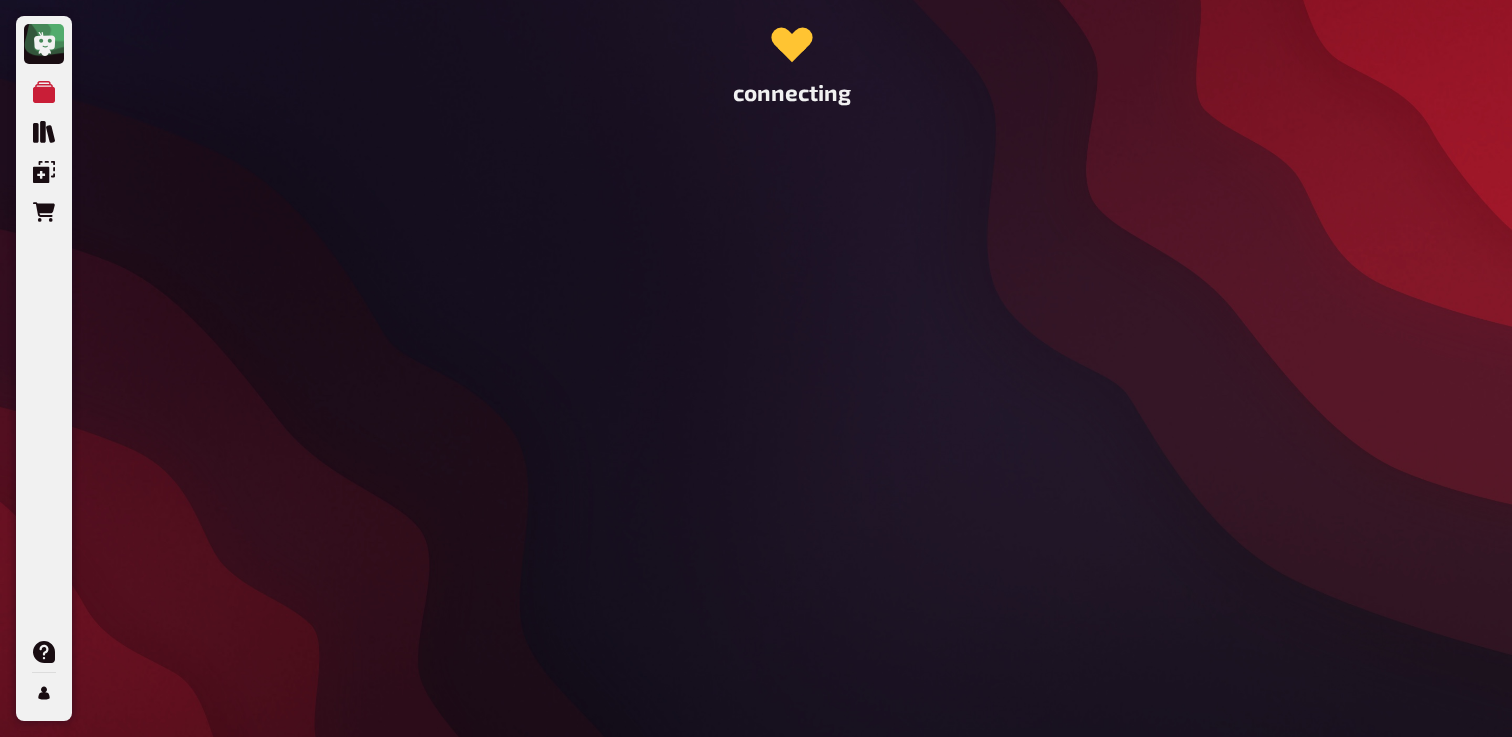 scroll, scrollTop: 0, scrollLeft: 0, axis: both 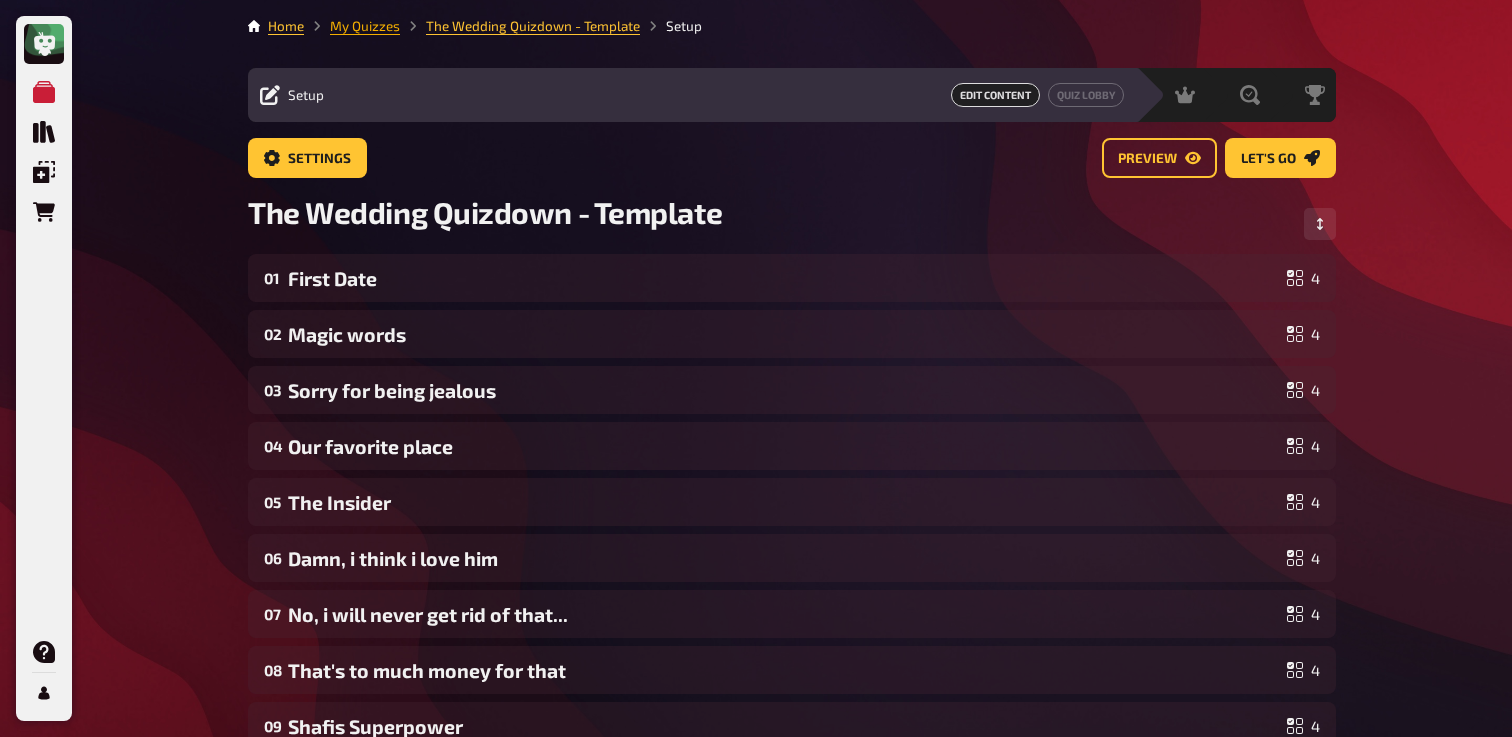 click on "My Quizzes" at bounding box center [365, 26] 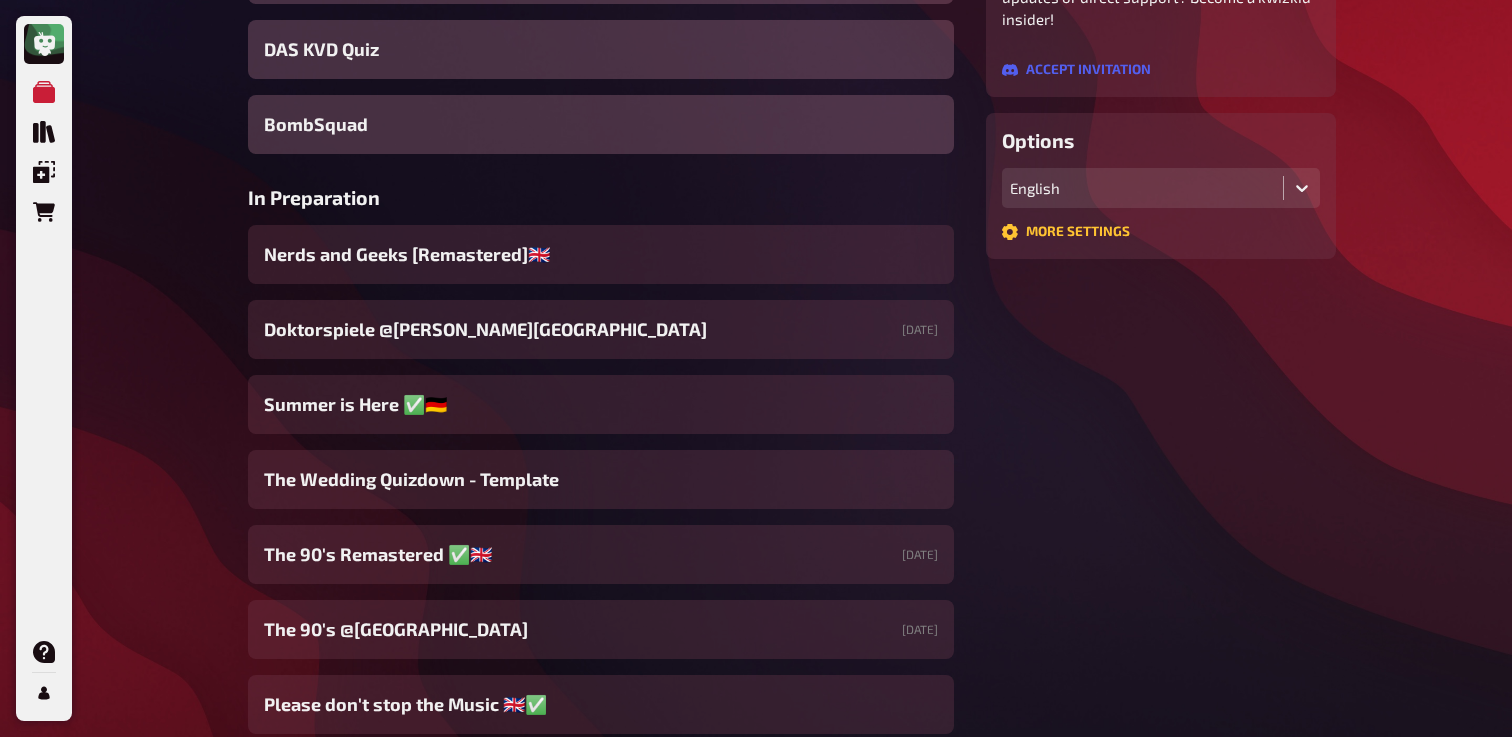 scroll, scrollTop: 550, scrollLeft: 0, axis: vertical 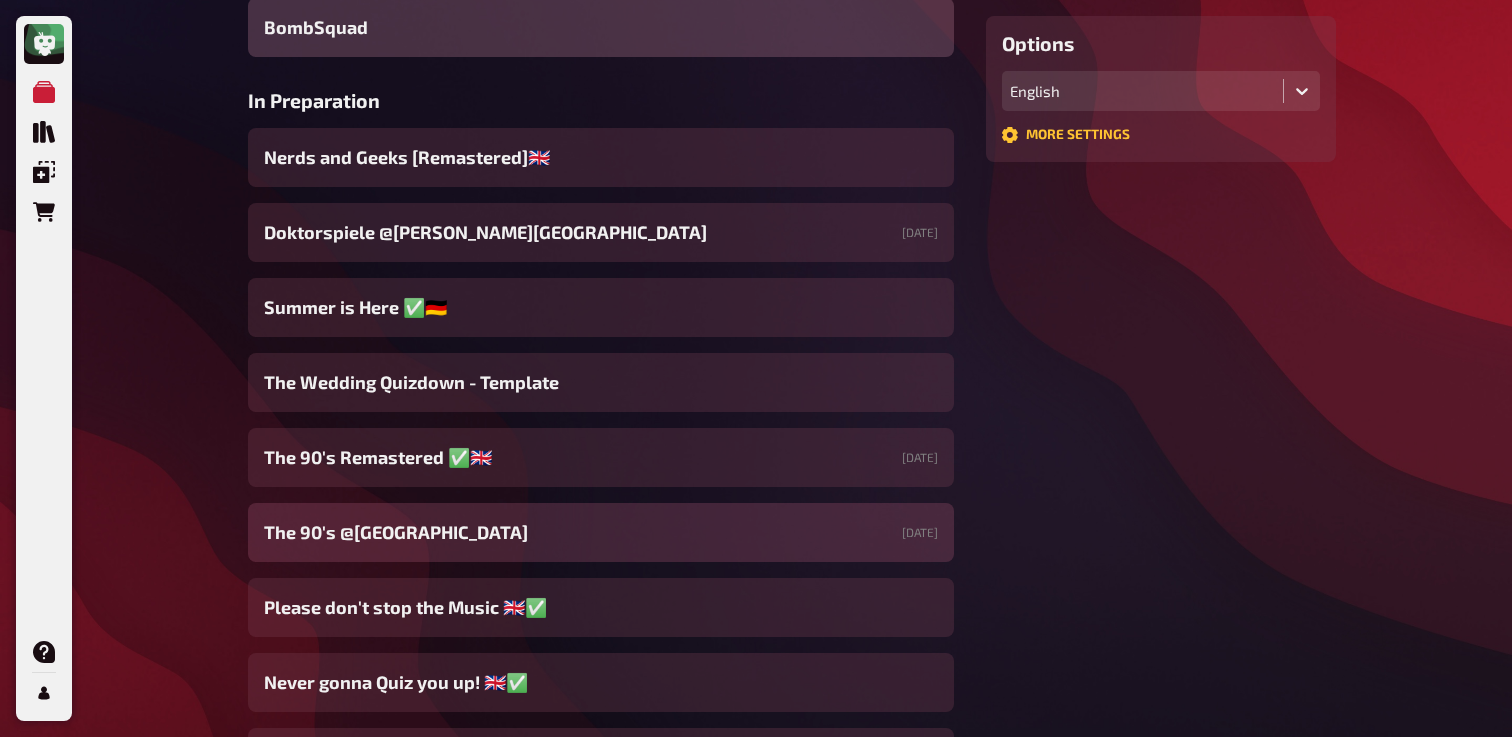 click on "The 90's @[GEOGRAPHIC_DATA] [DATE]" at bounding box center [601, 532] 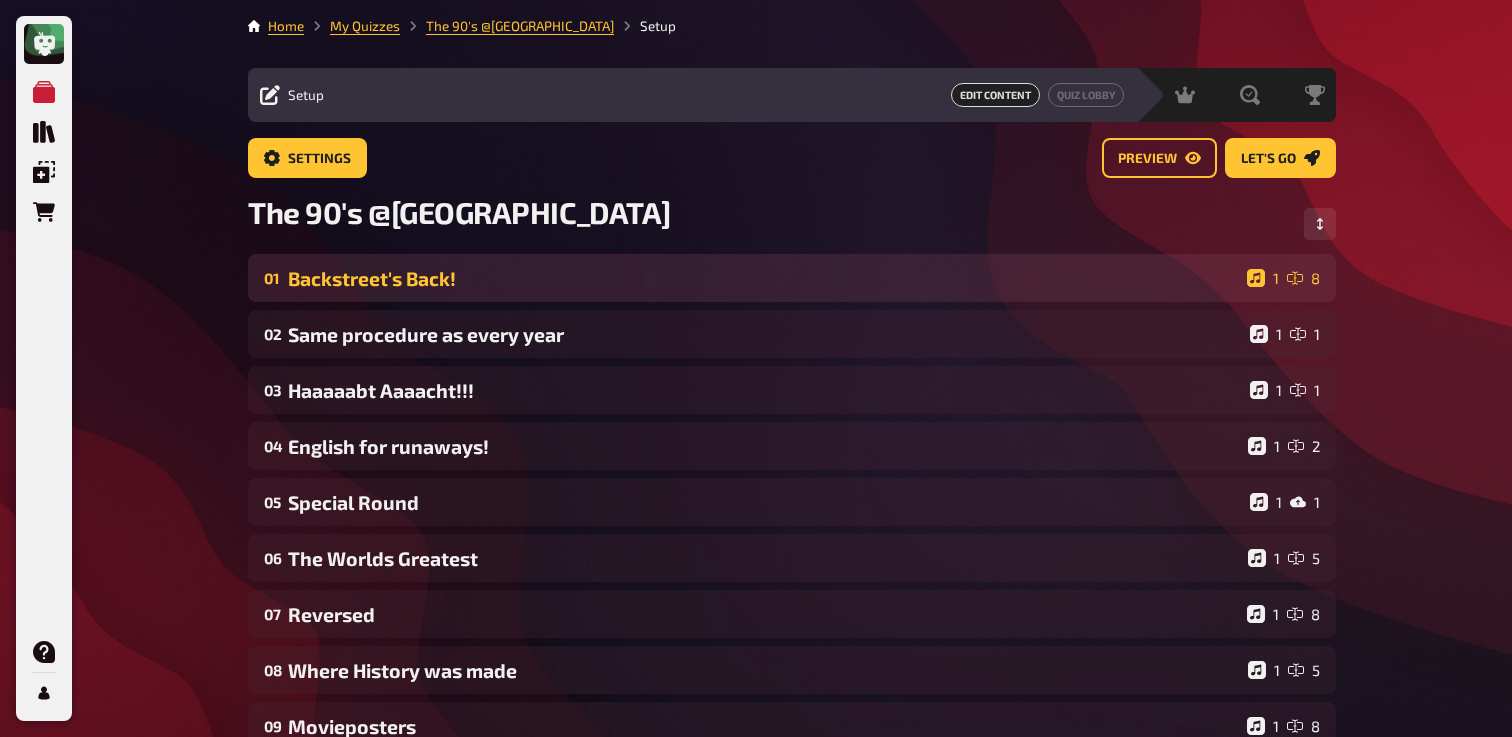 click on "01 Backstreet's Back!   1 8" at bounding box center (792, 278) 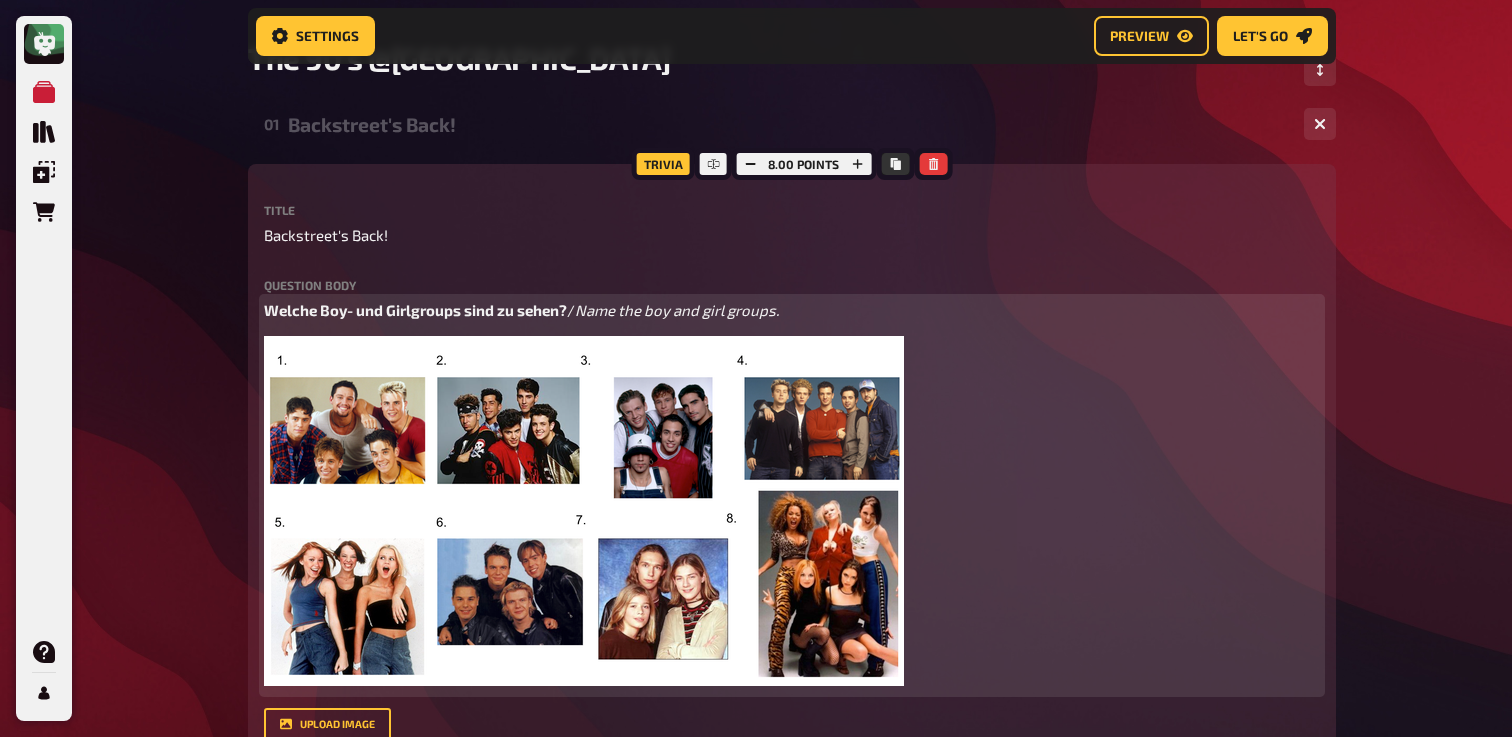 click at bounding box center [584, 511] 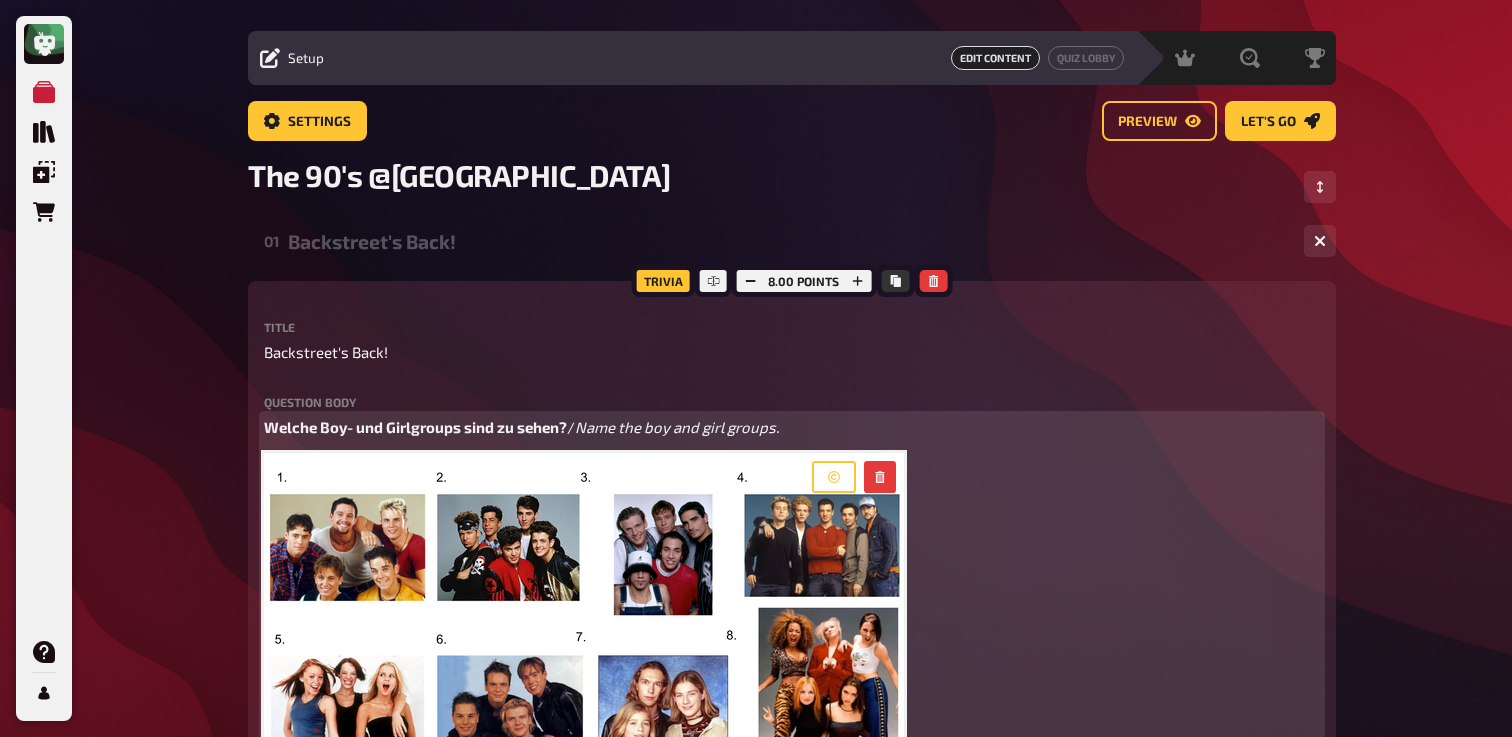 scroll, scrollTop: 0, scrollLeft: 0, axis: both 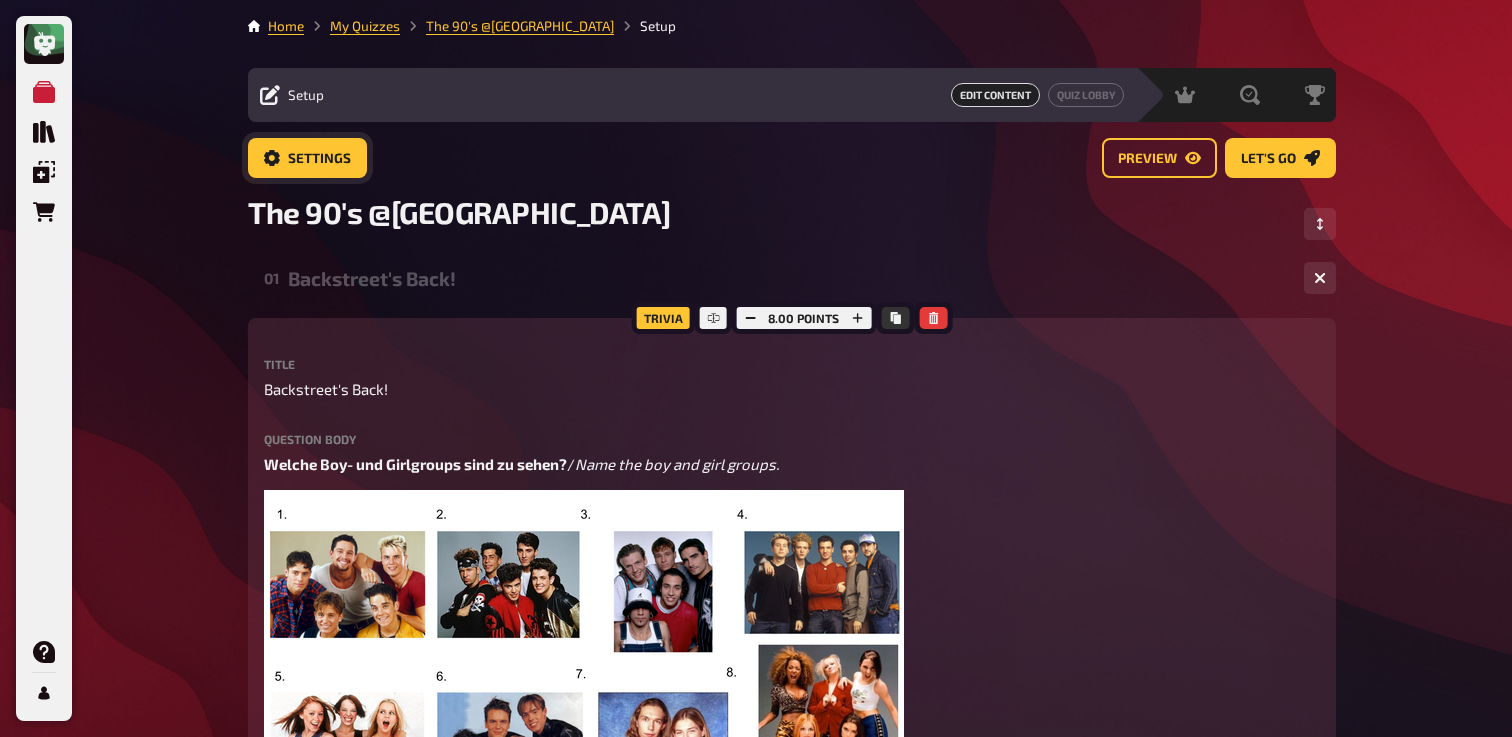 click on "Settings" at bounding box center [319, 159] 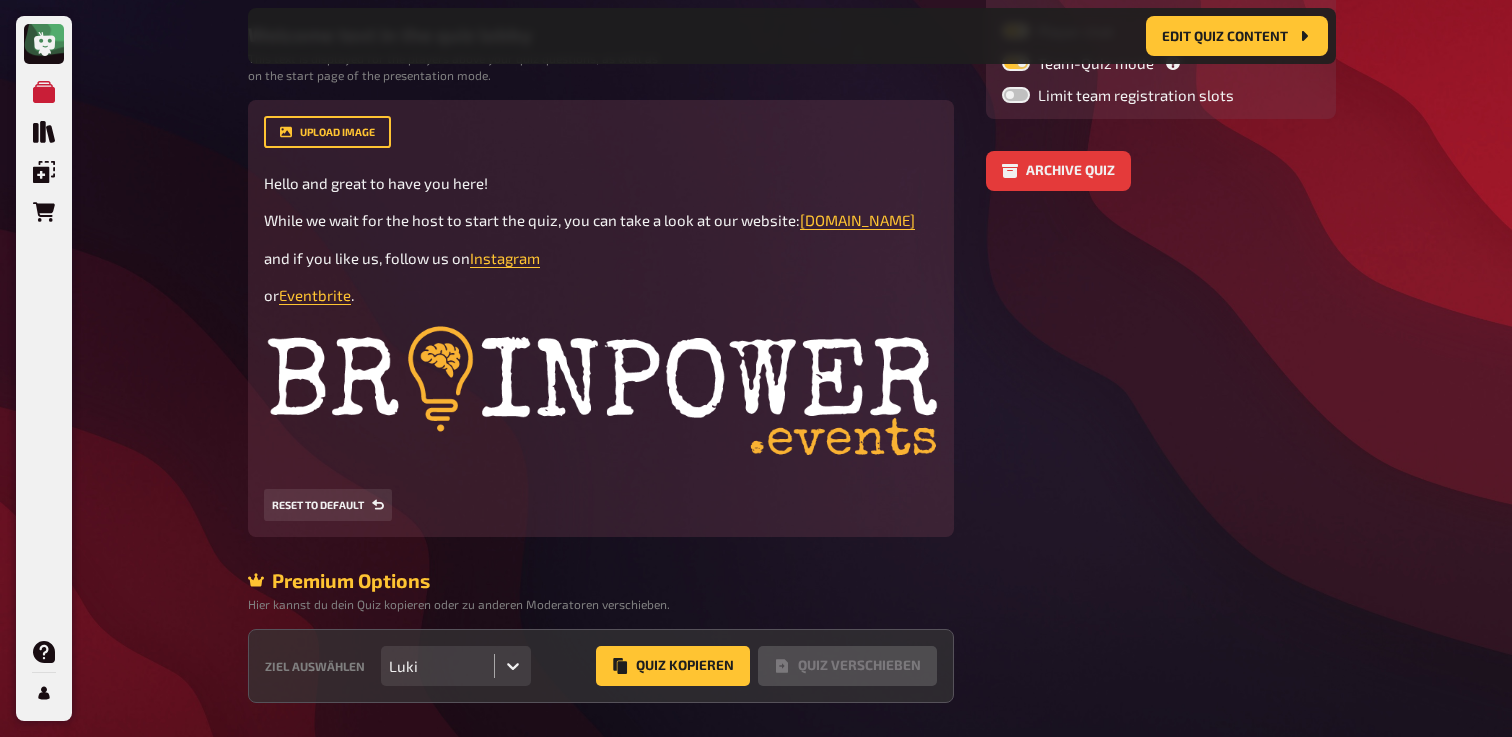 scroll, scrollTop: 533, scrollLeft: 0, axis: vertical 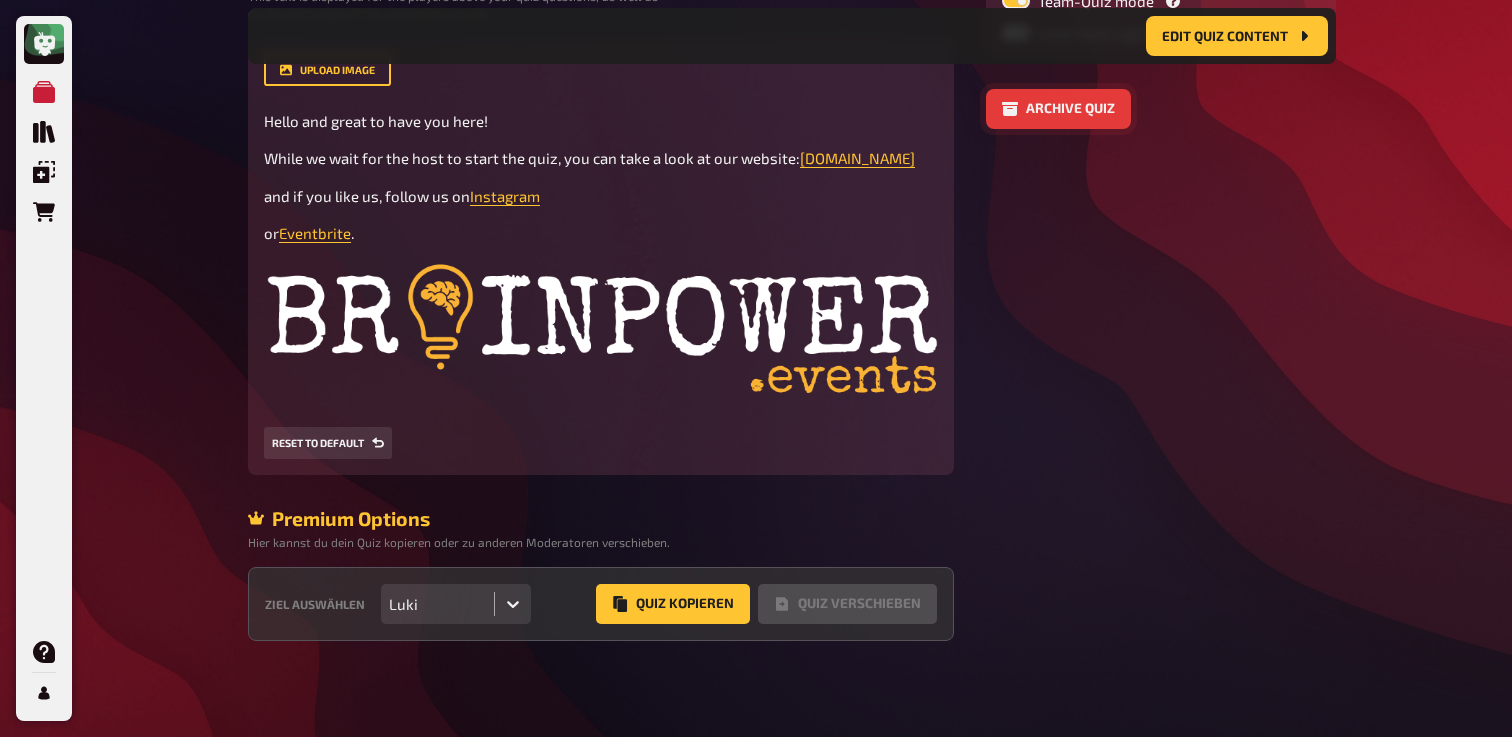 click on "Archive quiz" at bounding box center (1058, 109) 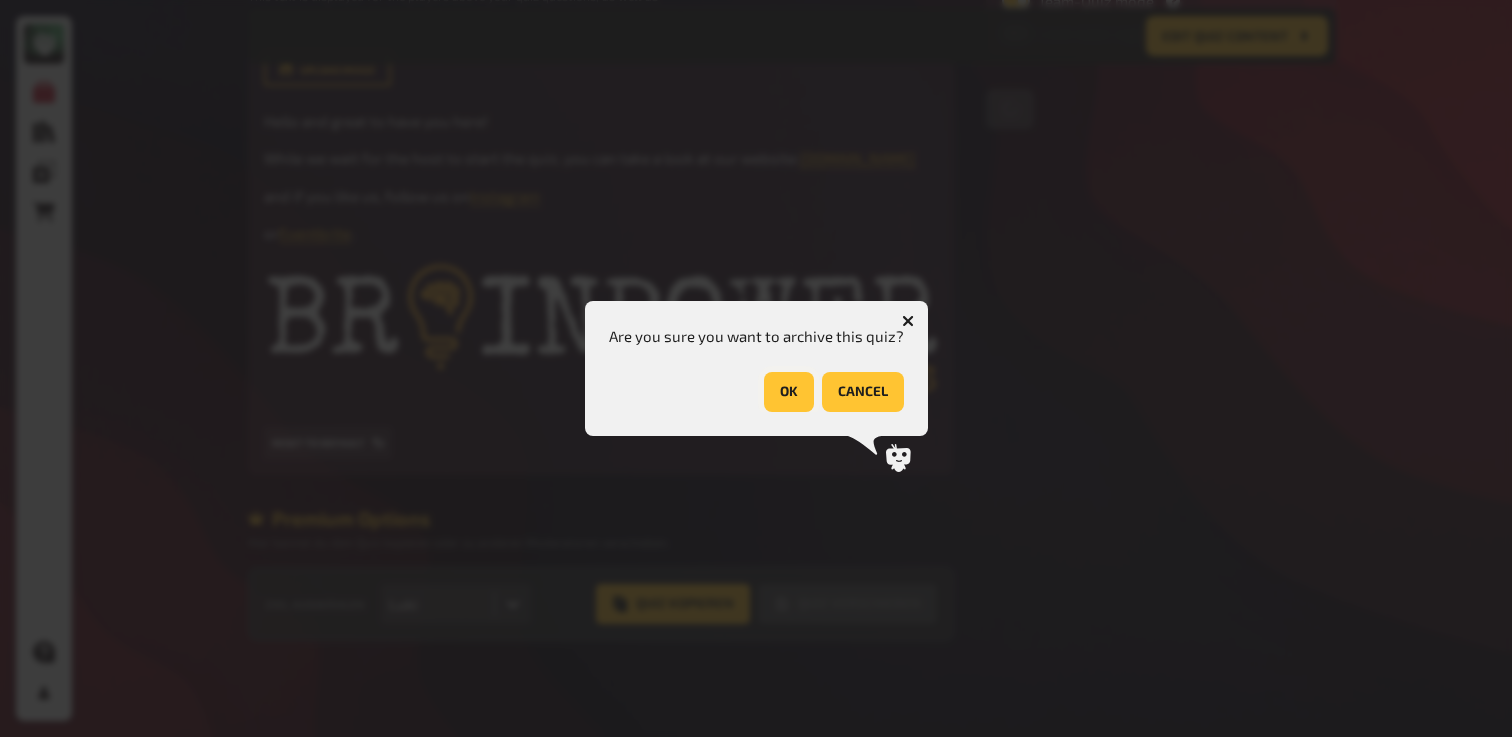 click on "OK" at bounding box center (789, 392) 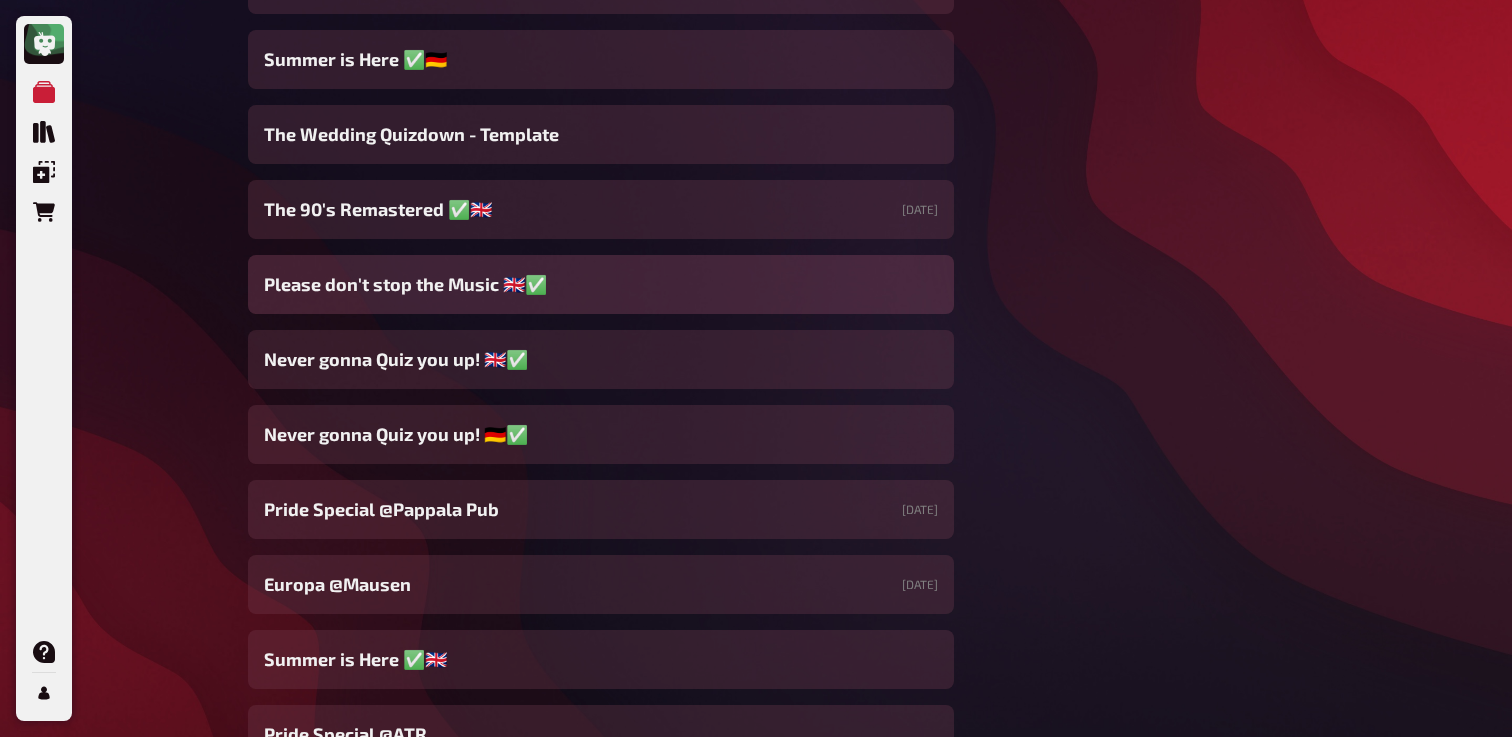 scroll, scrollTop: 800, scrollLeft: 0, axis: vertical 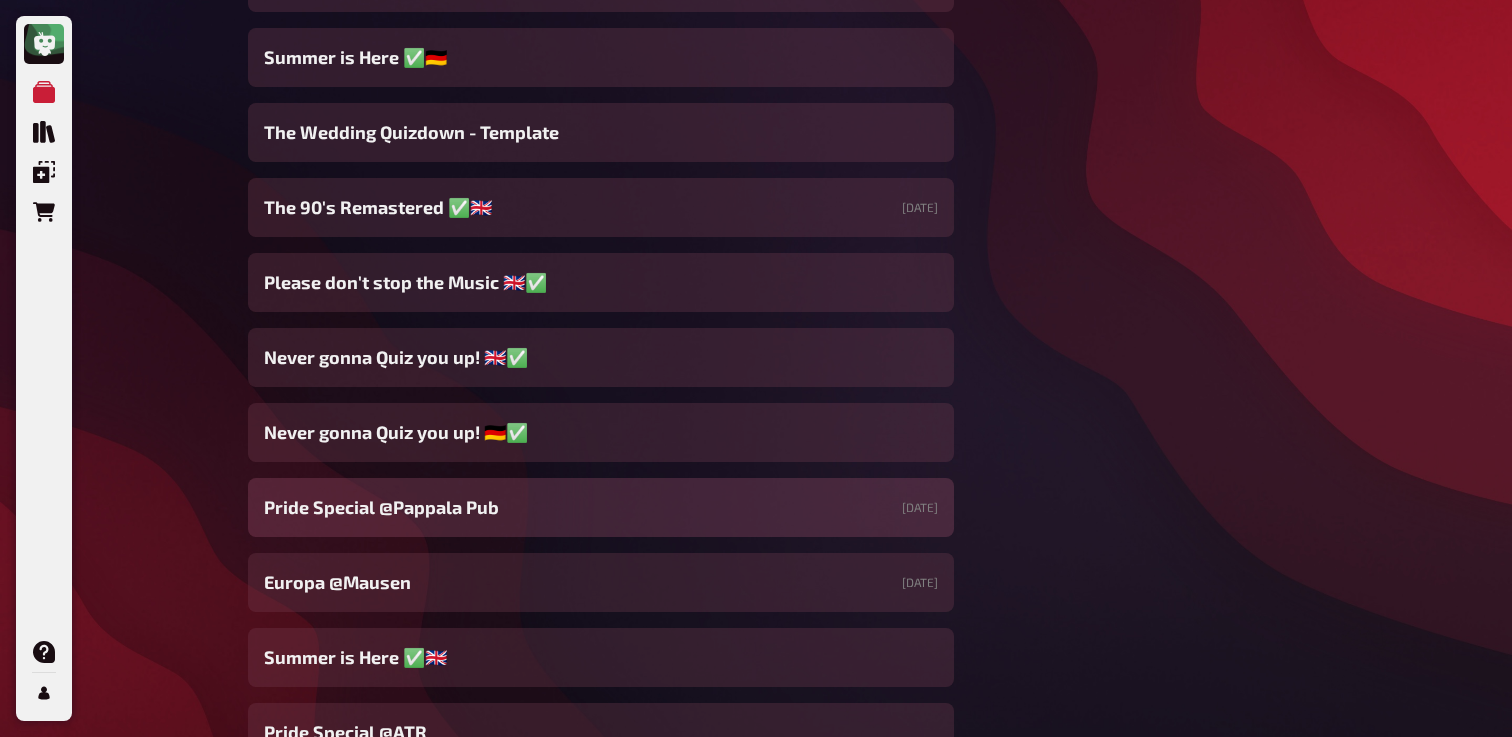 click on "Pride Special @[PERSON_NAME] Pub [DATE]" at bounding box center (601, 507) 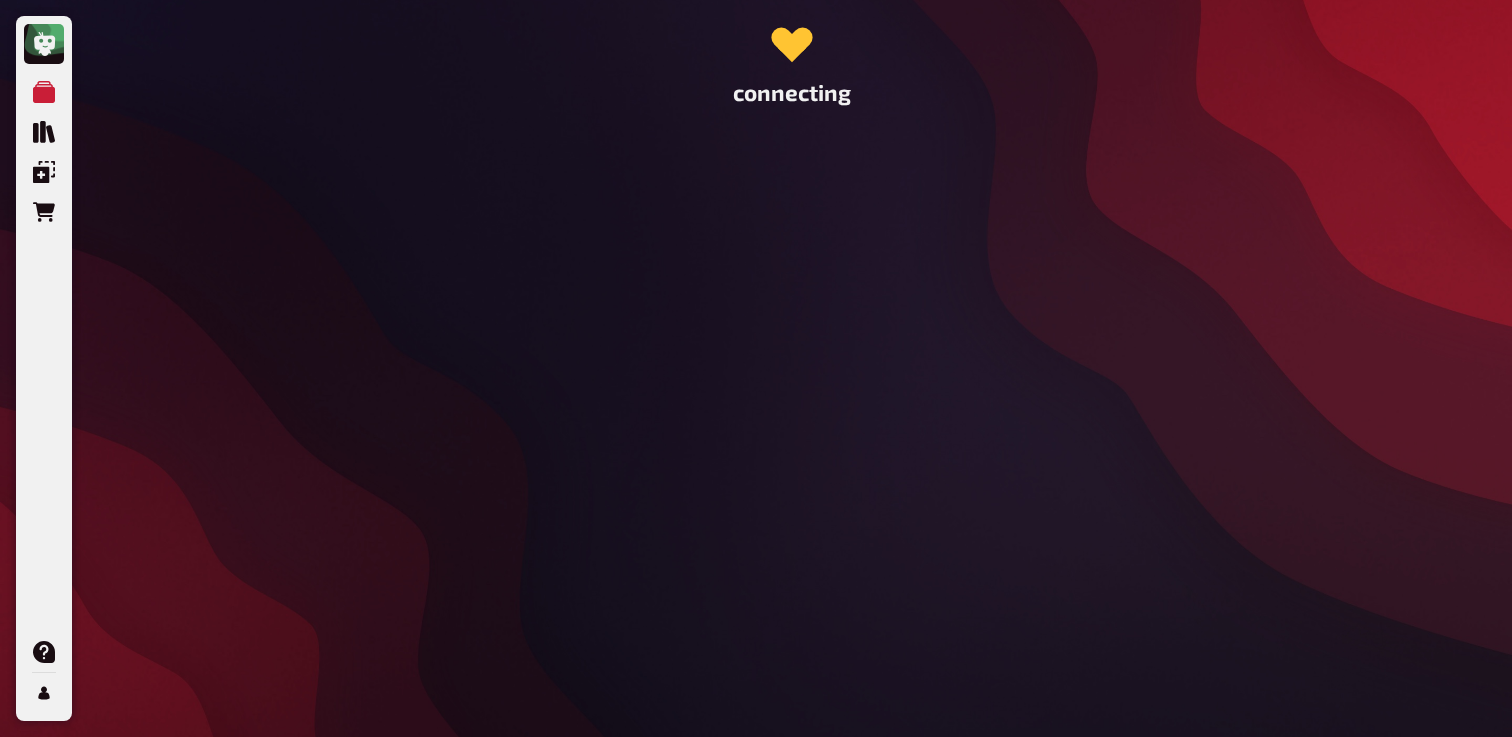 scroll, scrollTop: 0, scrollLeft: 0, axis: both 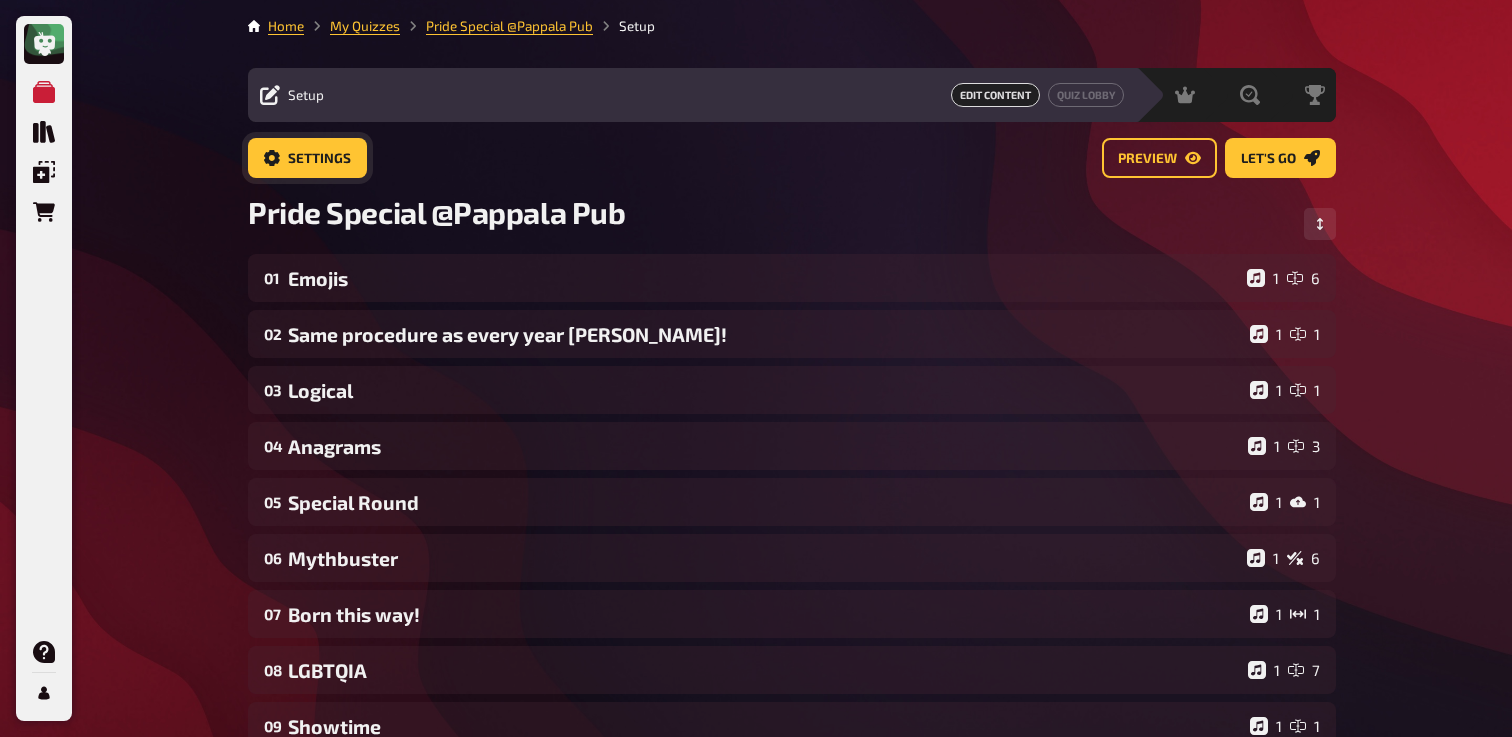 click on "Settings" at bounding box center (319, 159) 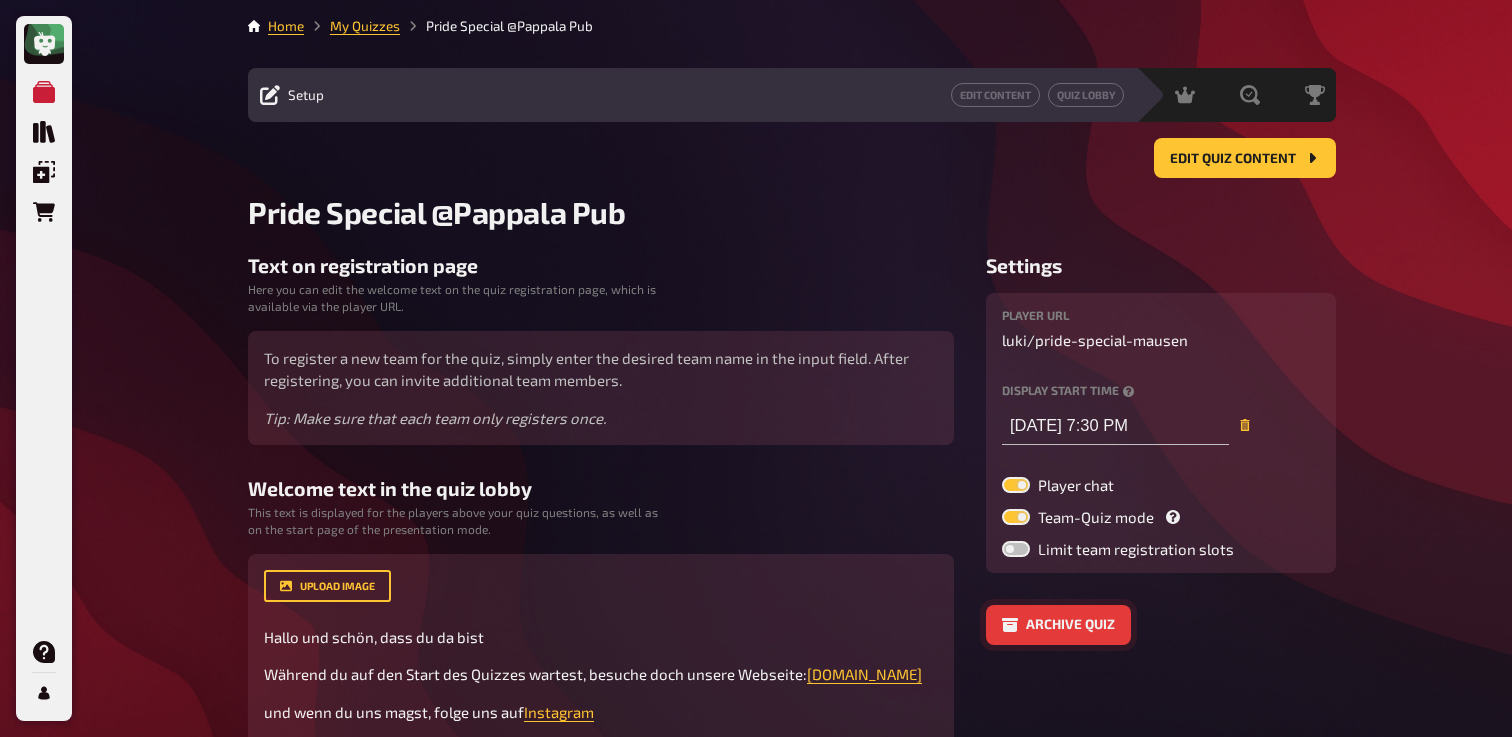 click on "Archive quiz" at bounding box center [1058, 625] 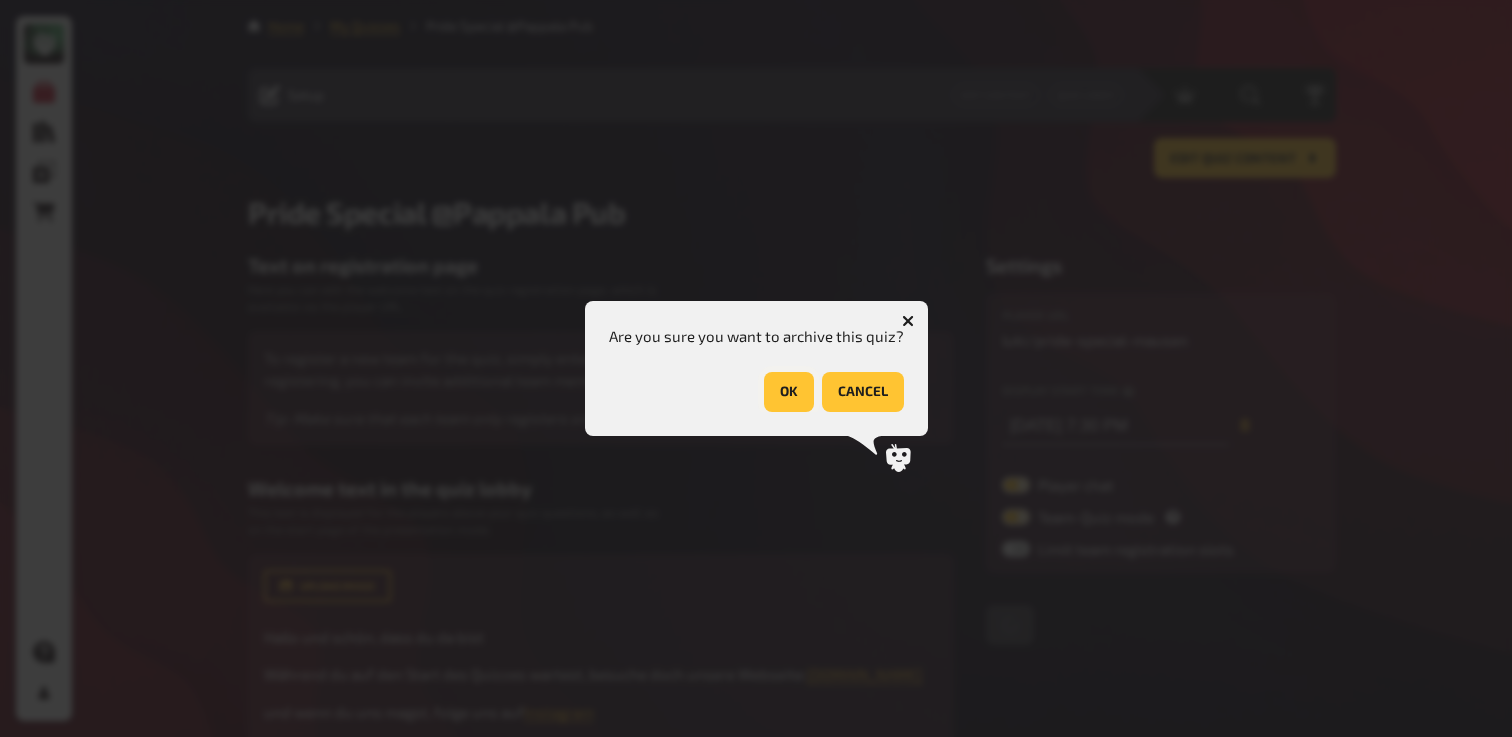 click on "OK" at bounding box center (789, 392) 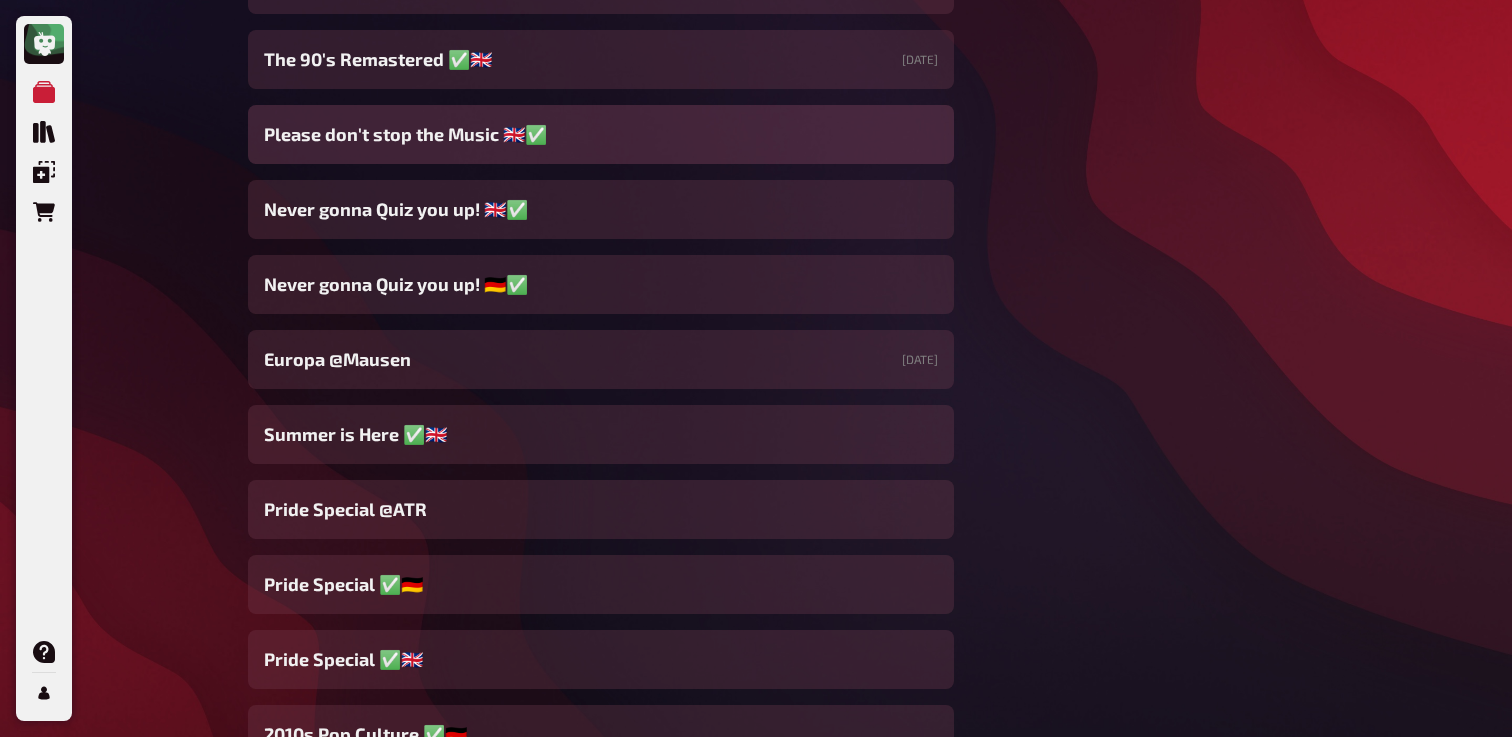 scroll, scrollTop: 986, scrollLeft: 0, axis: vertical 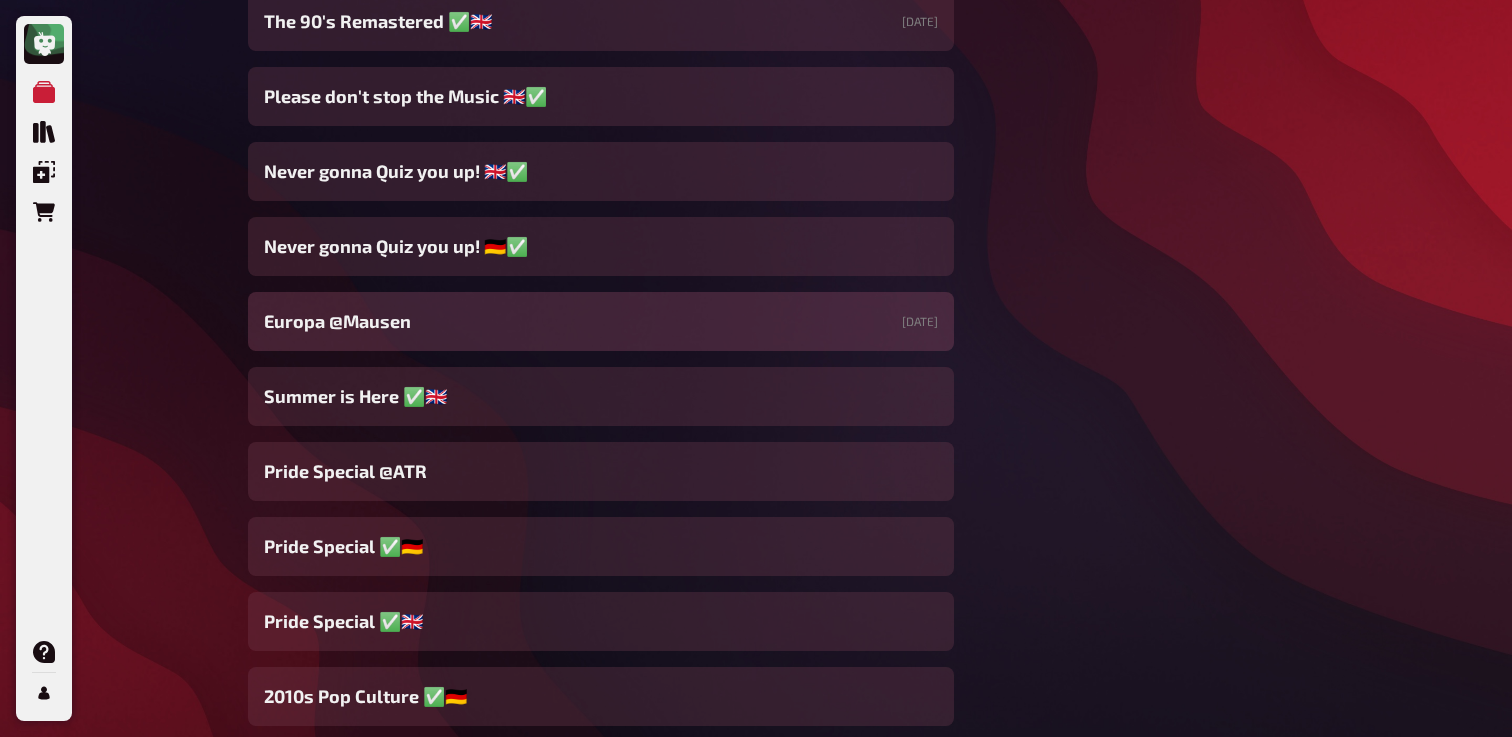 click on "Europa @Mausen [DATE]" at bounding box center [601, 321] 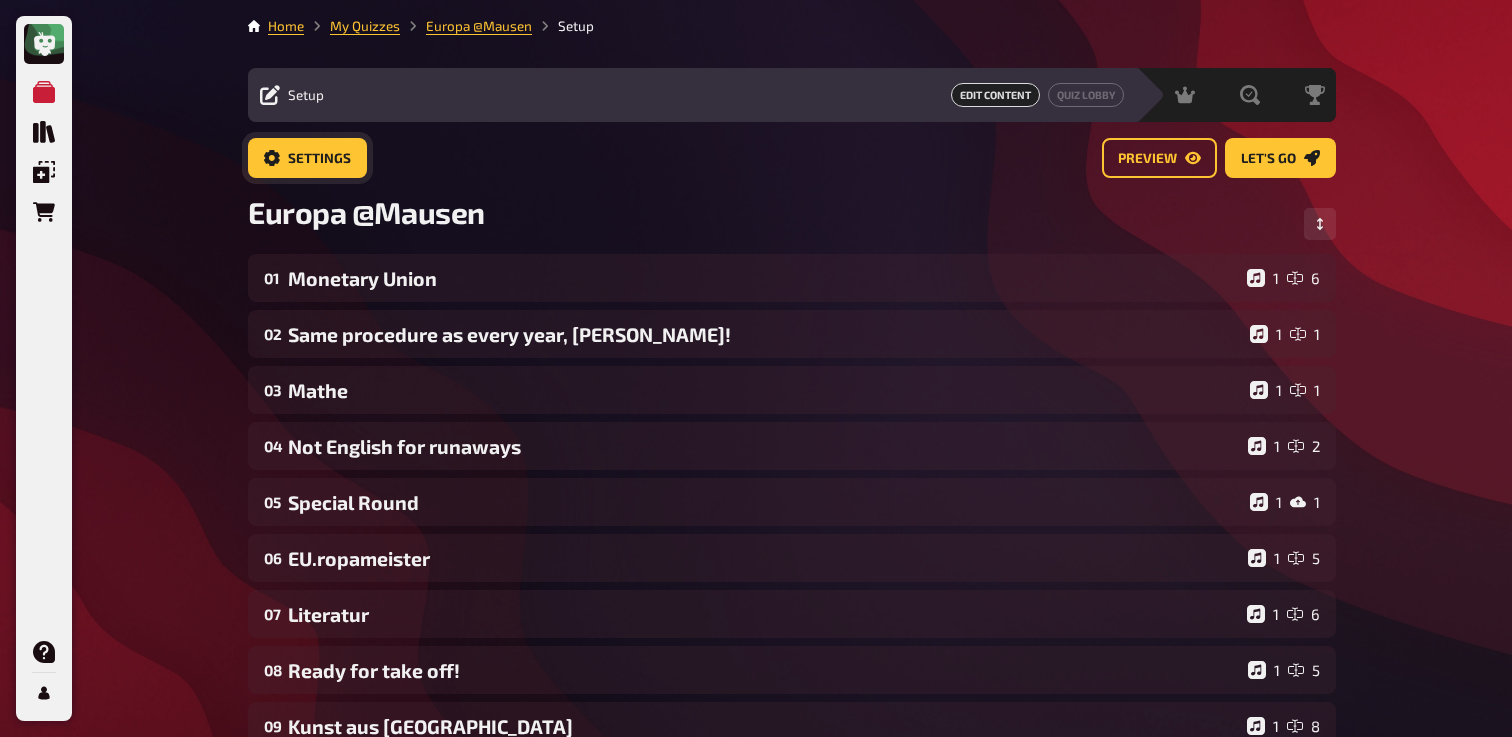 click on "Settings" at bounding box center [319, 159] 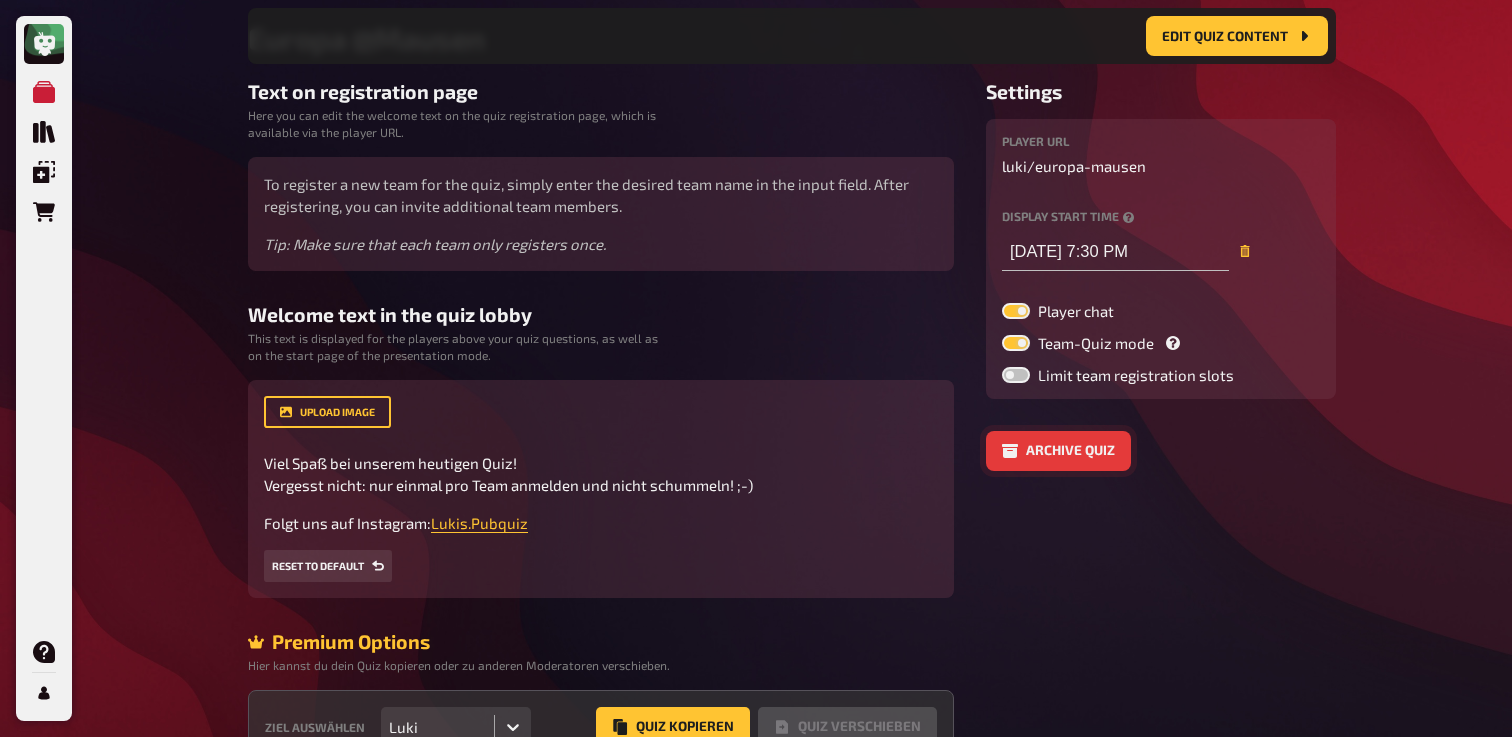 scroll, scrollTop: 194, scrollLeft: 0, axis: vertical 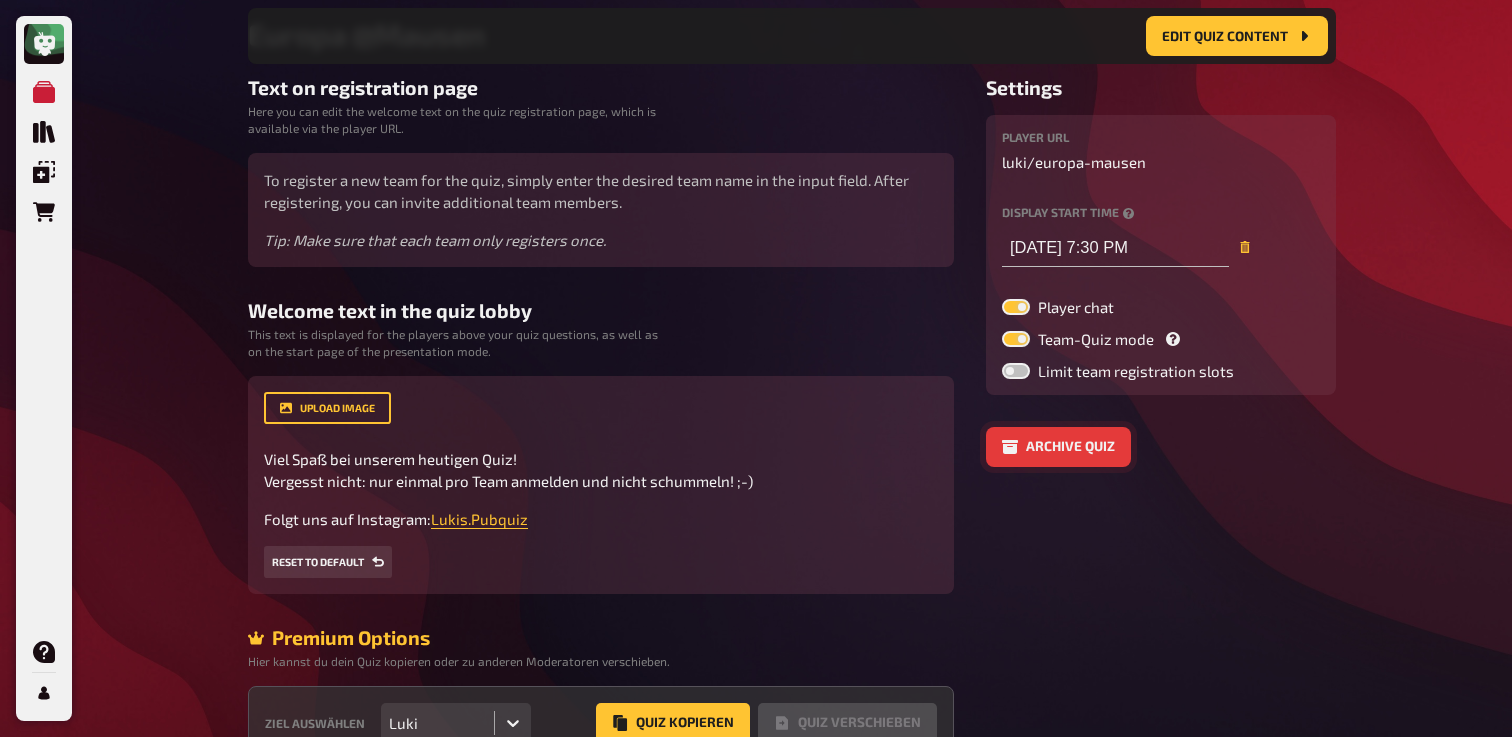 click on "Archive quiz" at bounding box center (1058, 447) 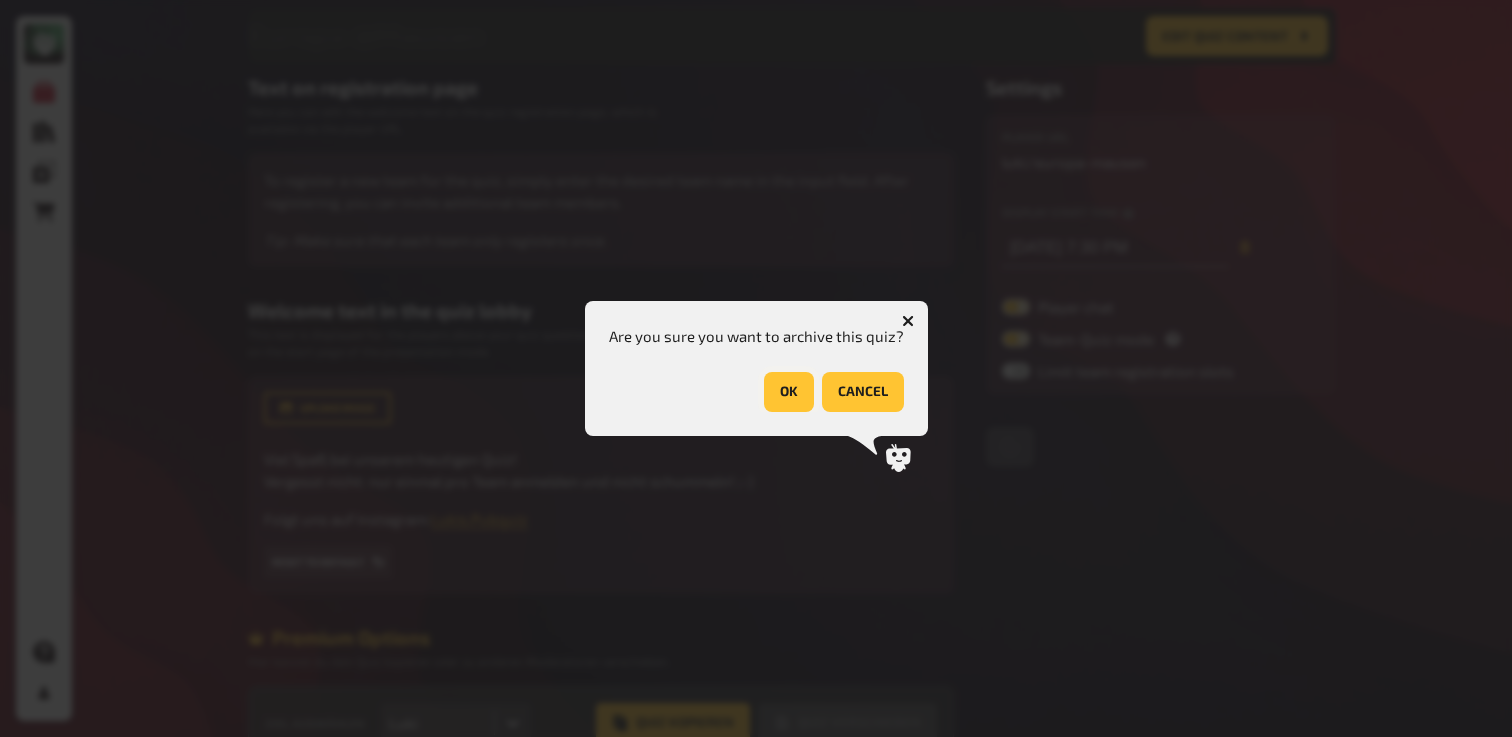 click on "OK" at bounding box center [789, 392] 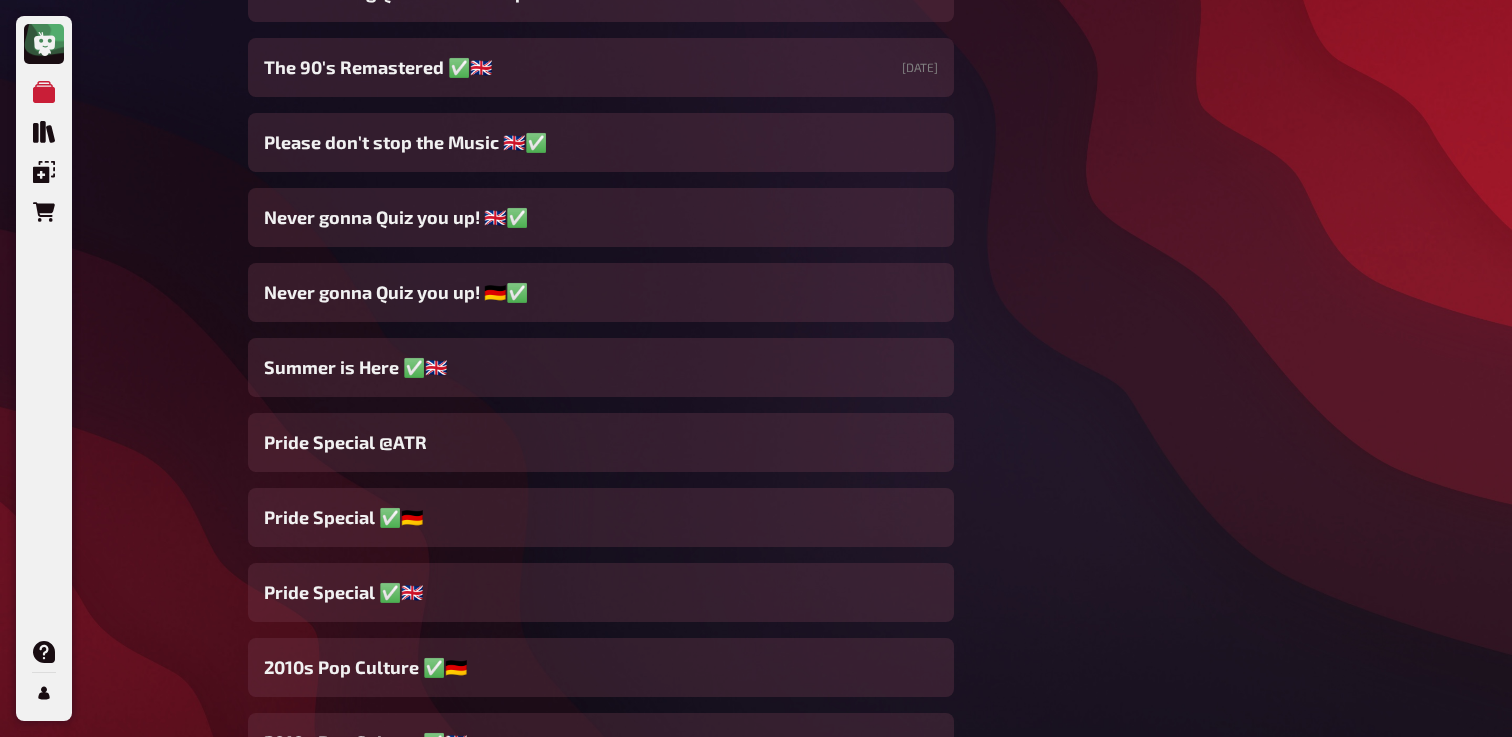 scroll, scrollTop: 996, scrollLeft: 0, axis: vertical 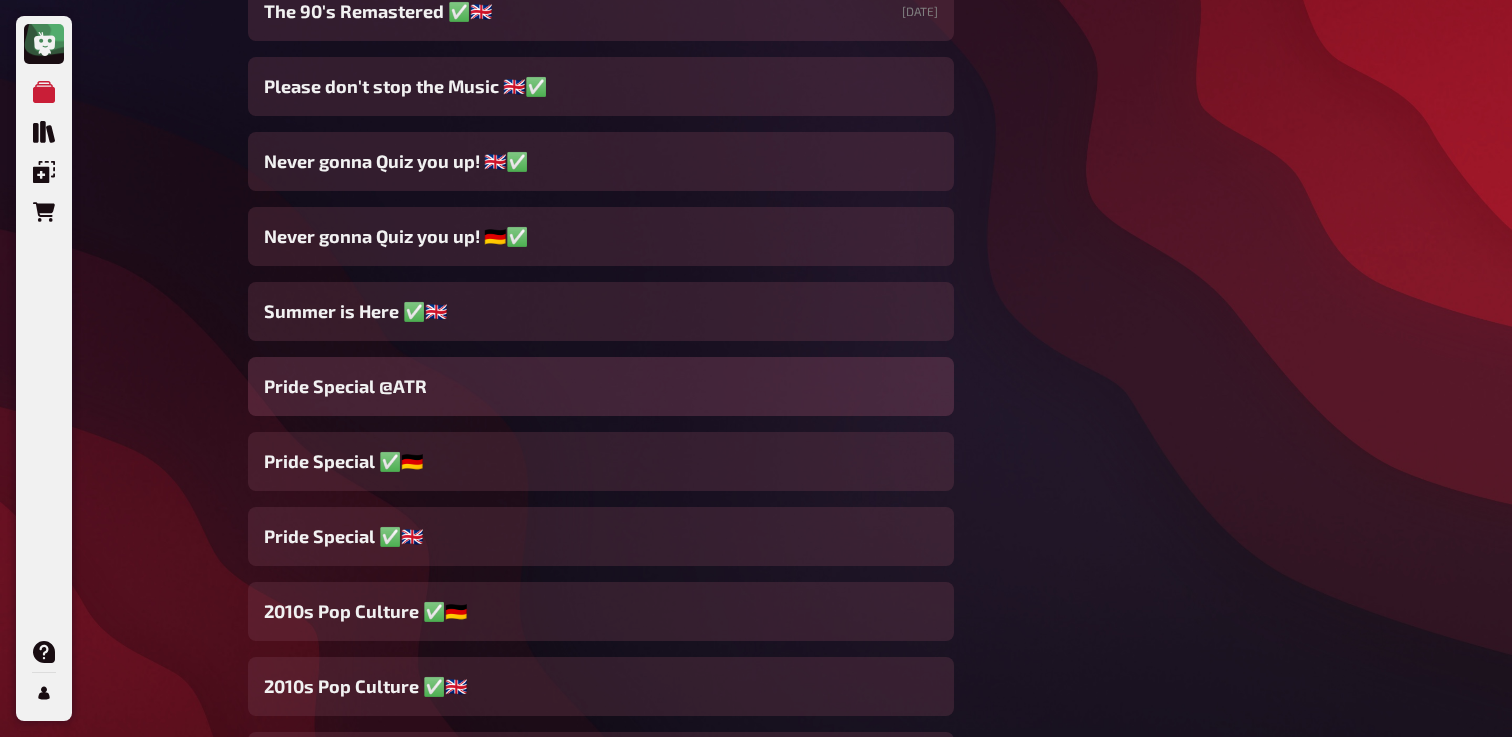 click on "Pride Special  @ATR" at bounding box center [601, 386] 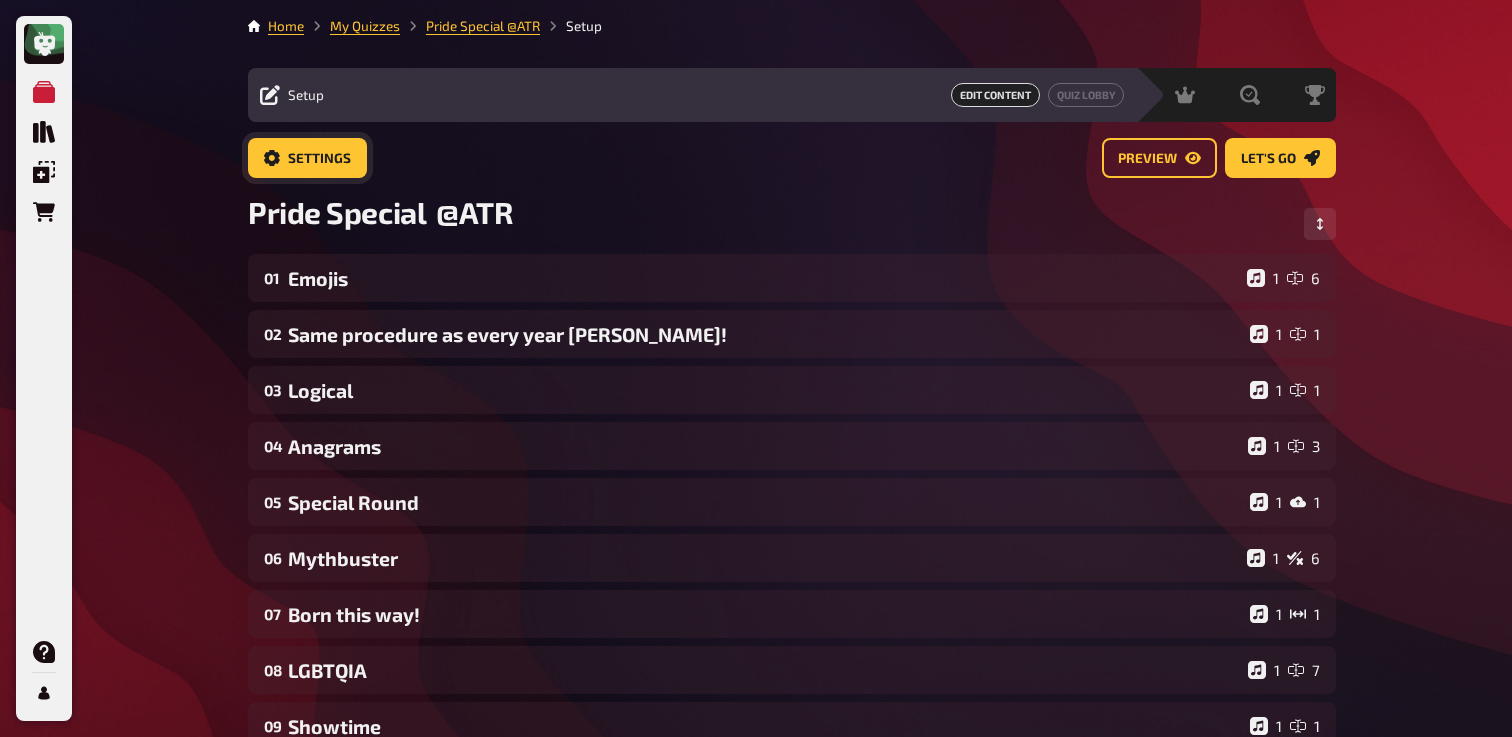 click on "Settings" at bounding box center [307, 158] 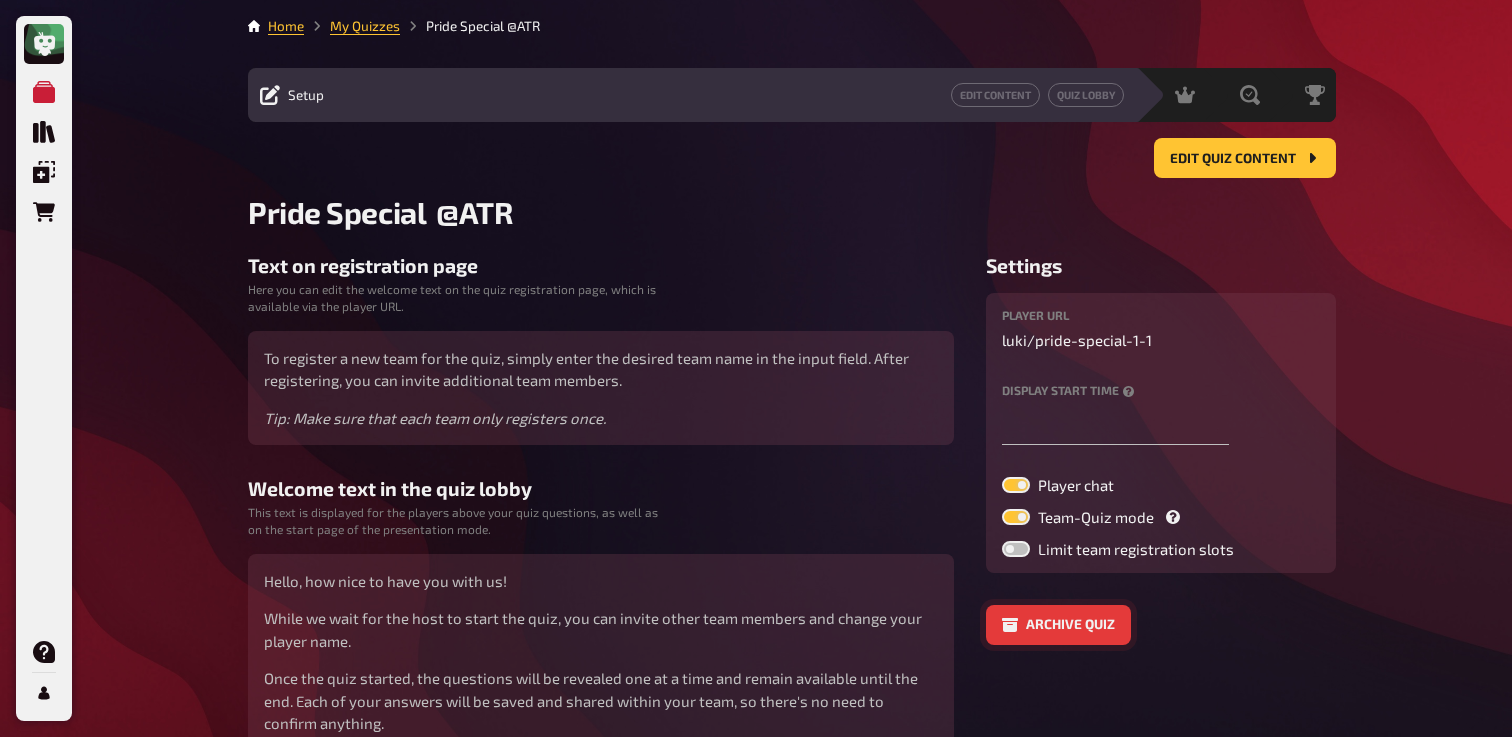 click on "Archive quiz" at bounding box center (1058, 625) 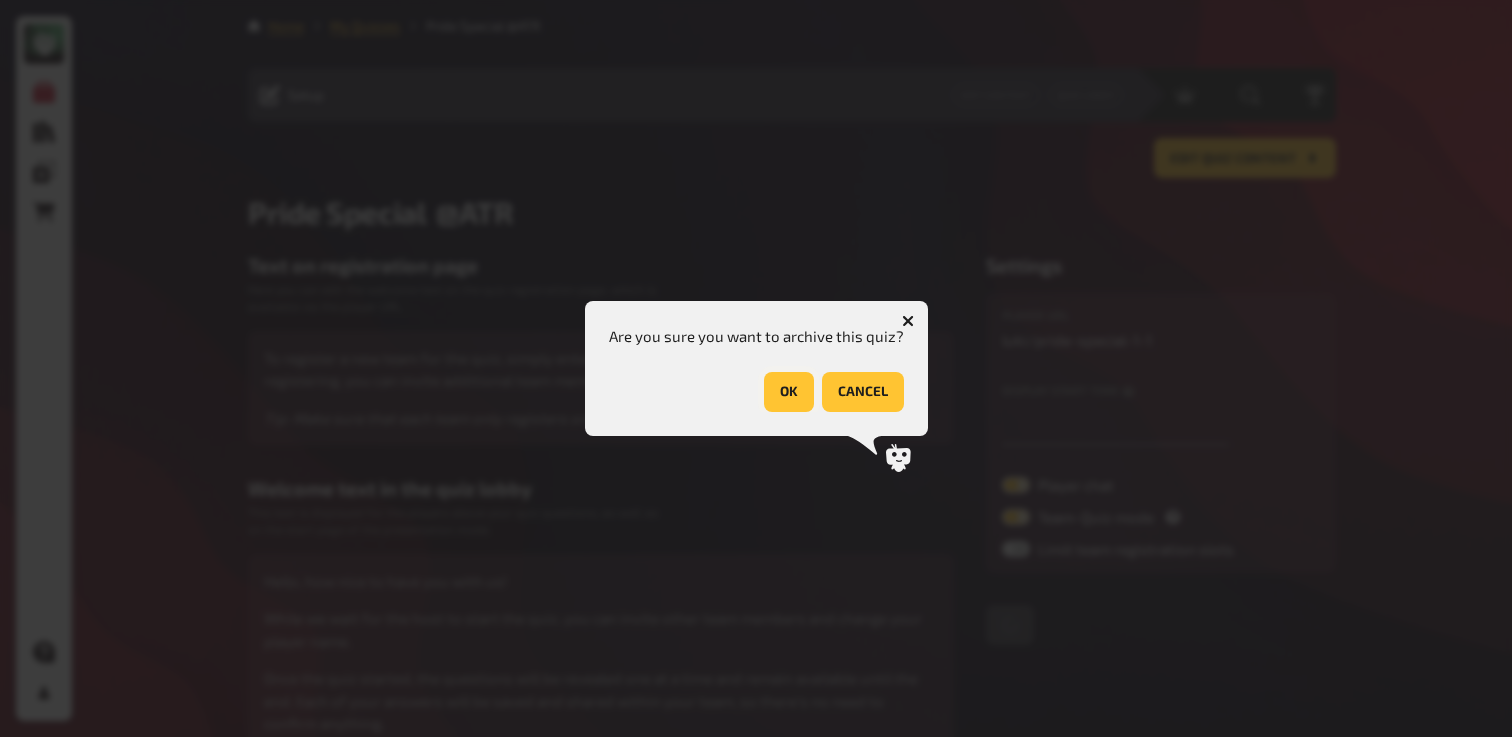 click on "OK" at bounding box center (789, 392) 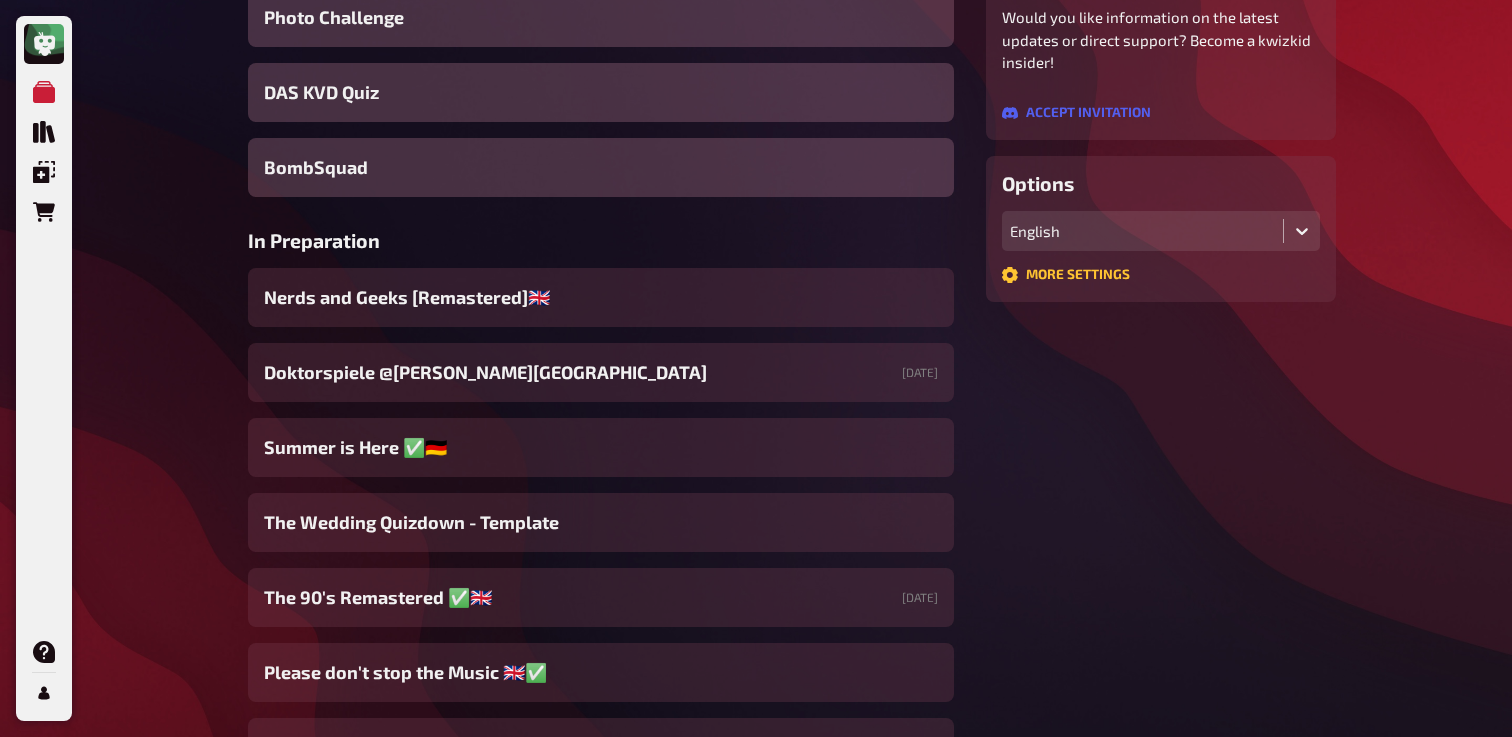 scroll, scrollTop: 442, scrollLeft: 0, axis: vertical 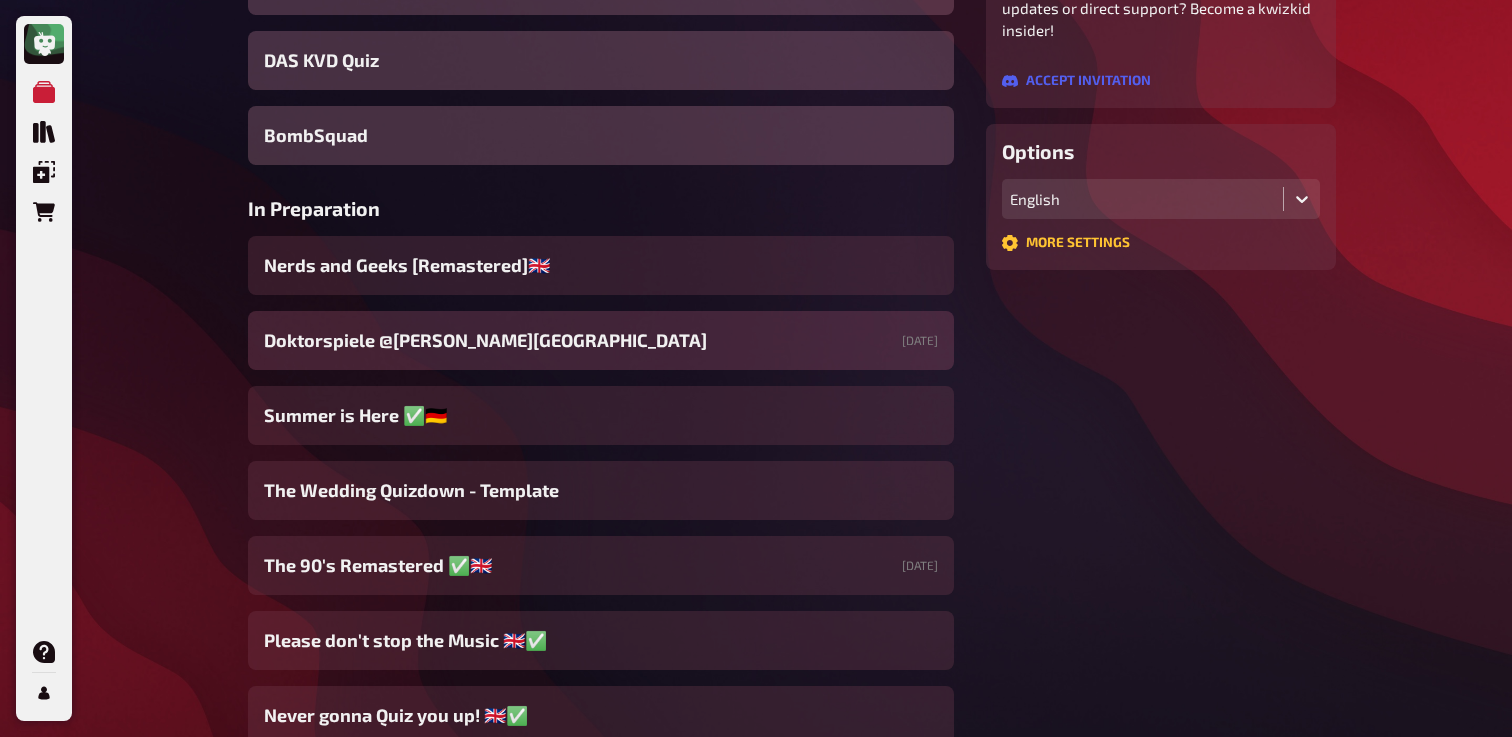click on "Doktorspiele @[PERSON_NAME][GEOGRAPHIC_DATA] [DATE]" at bounding box center [601, 340] 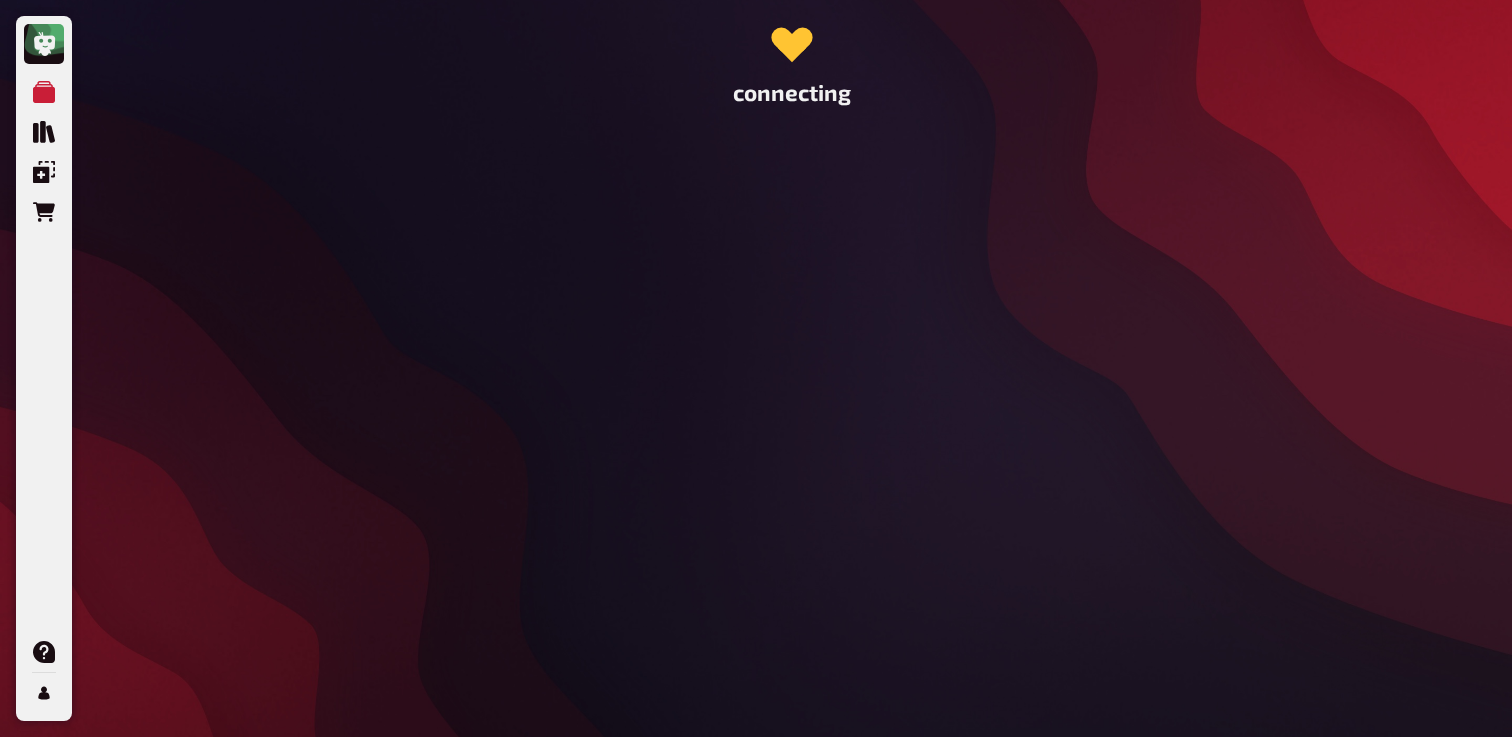 scroll, scrollTop: 0, scrollLeft: 0, axis: both 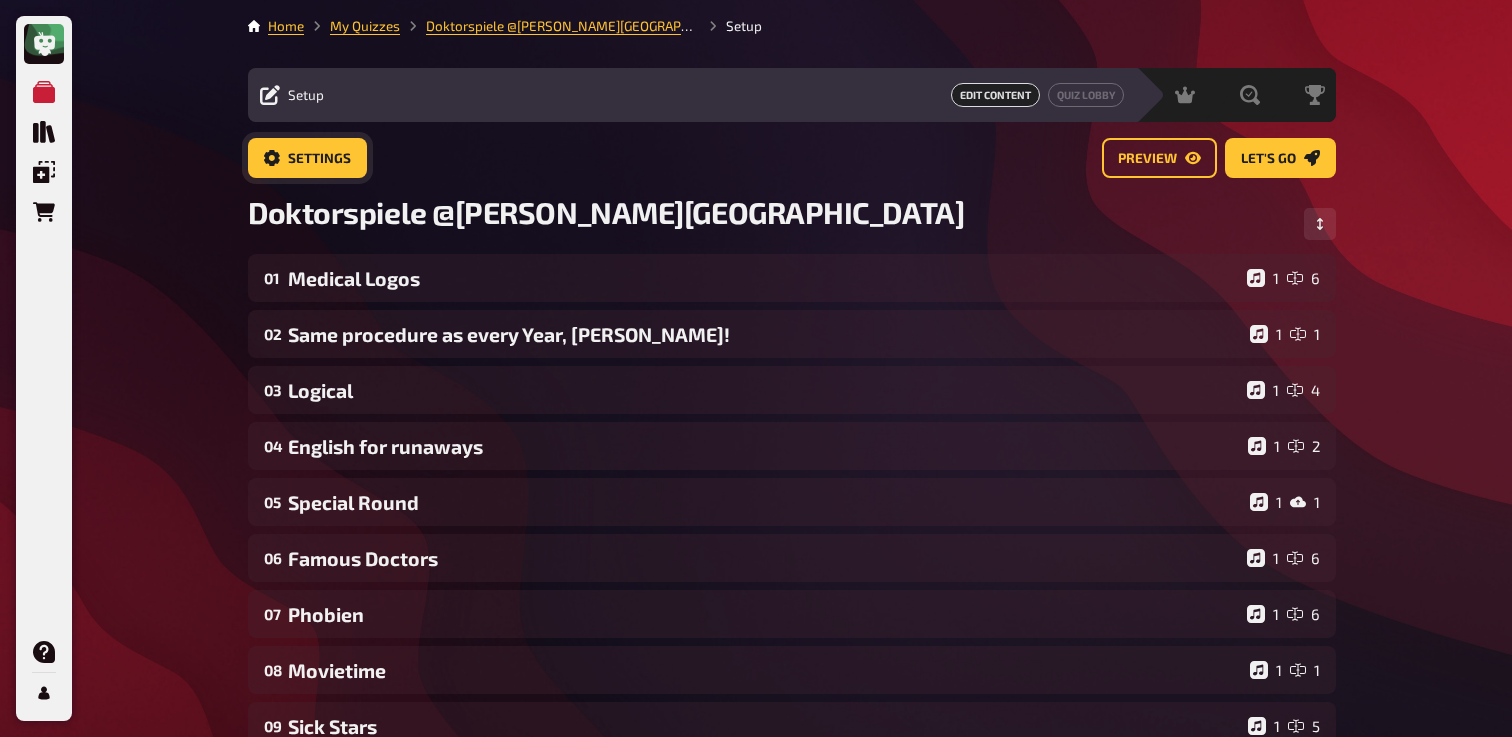 click on "Settings" at bounding box center [319, 159] 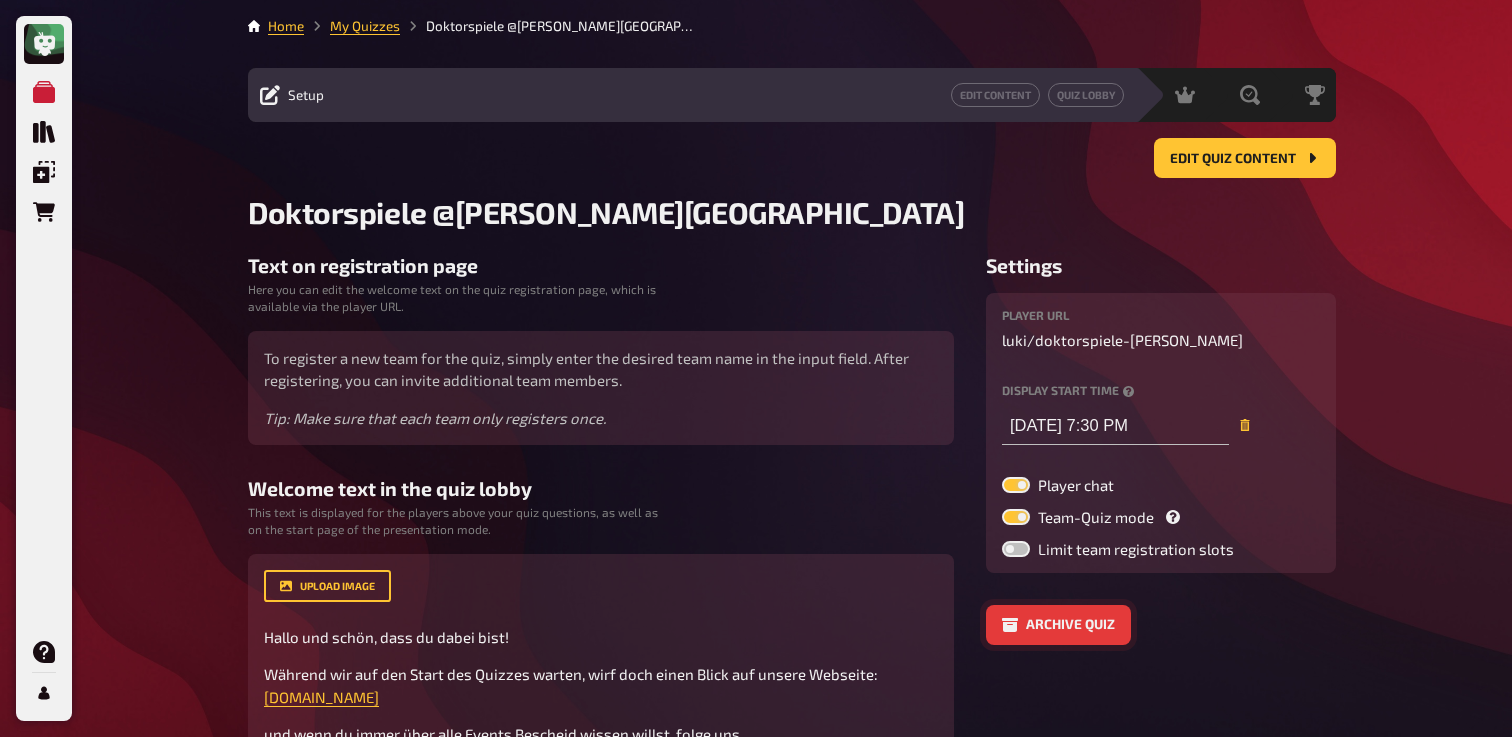 click on "Archive quiz" at bounding box center [1058, 625] 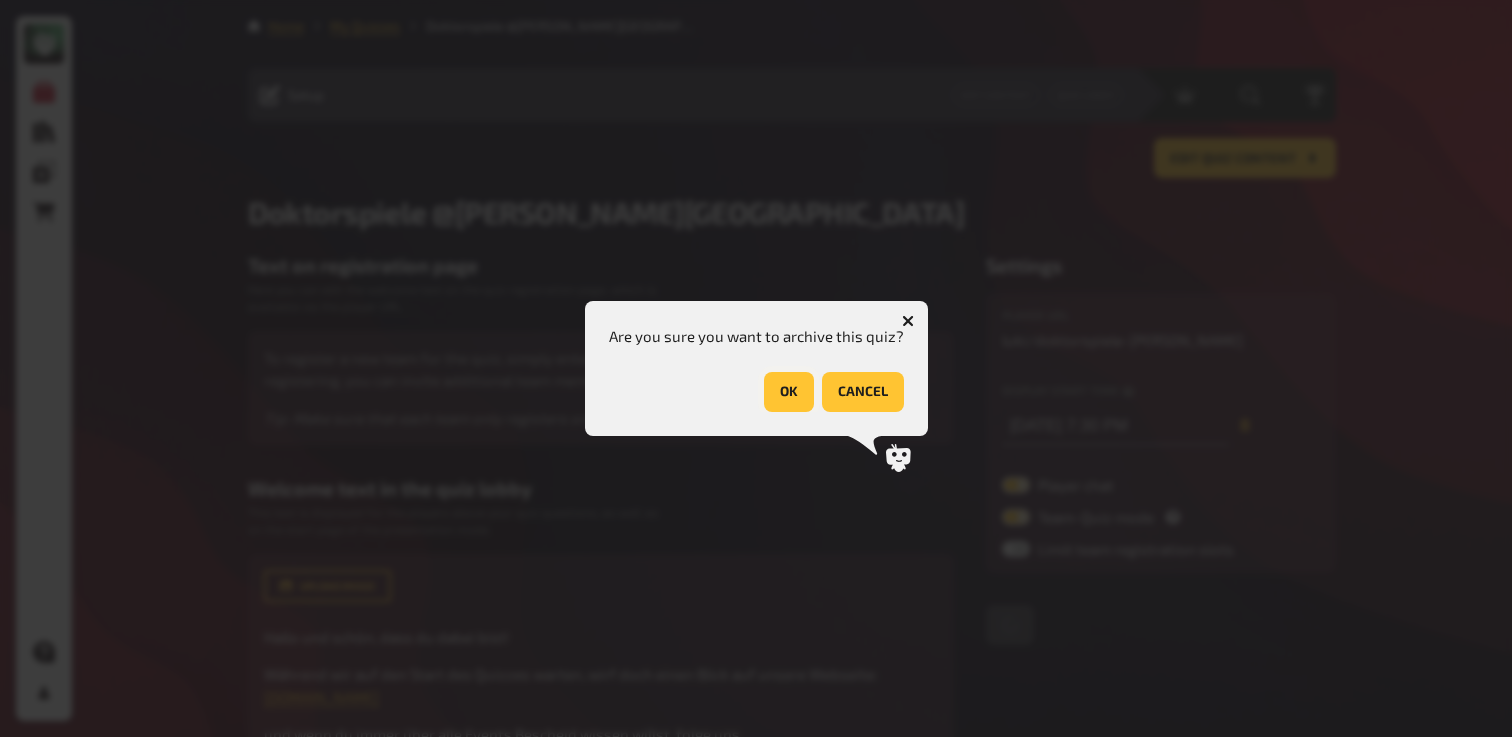click on "OK" at bounding box center (789, 392) 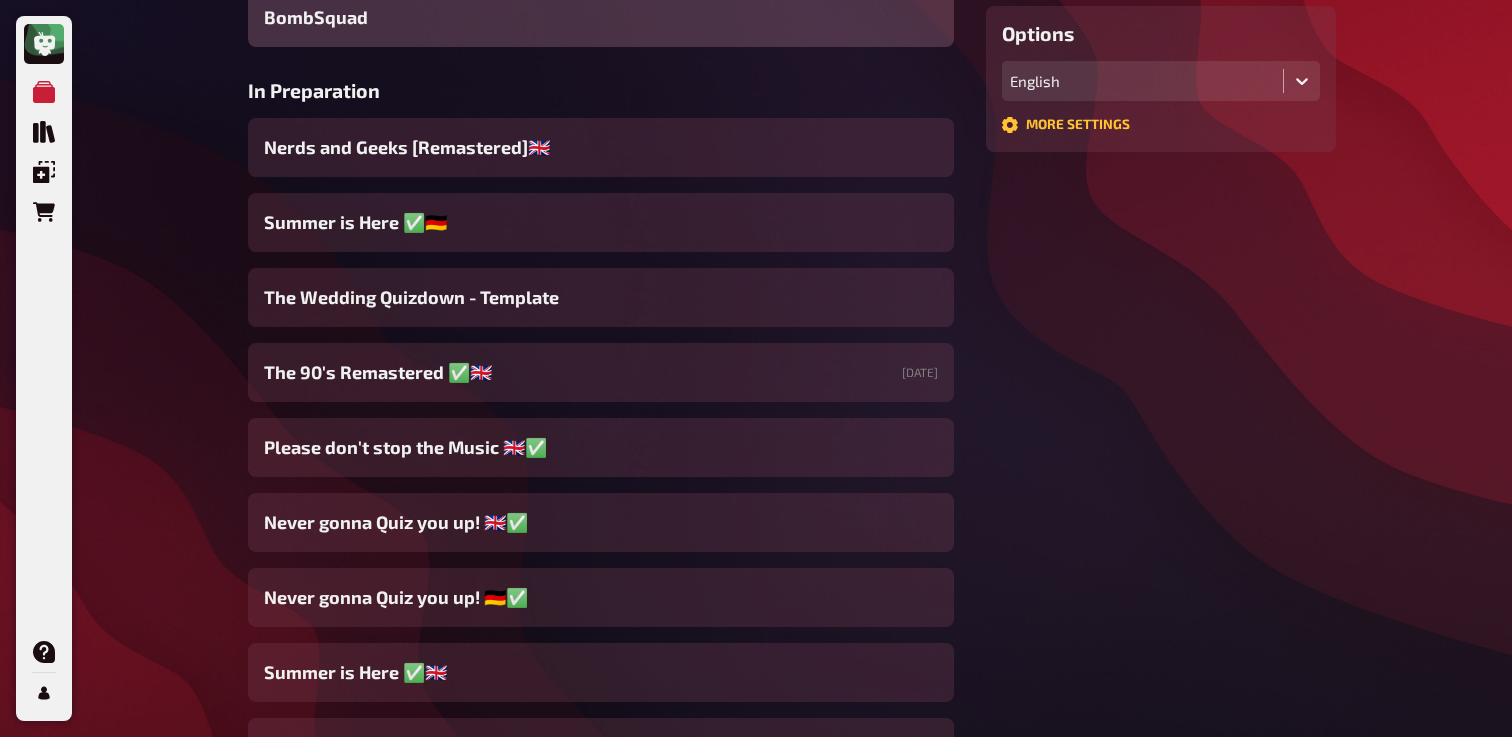 scroll, scrollTop: 559, scrollLeft: 0, axis: vertical 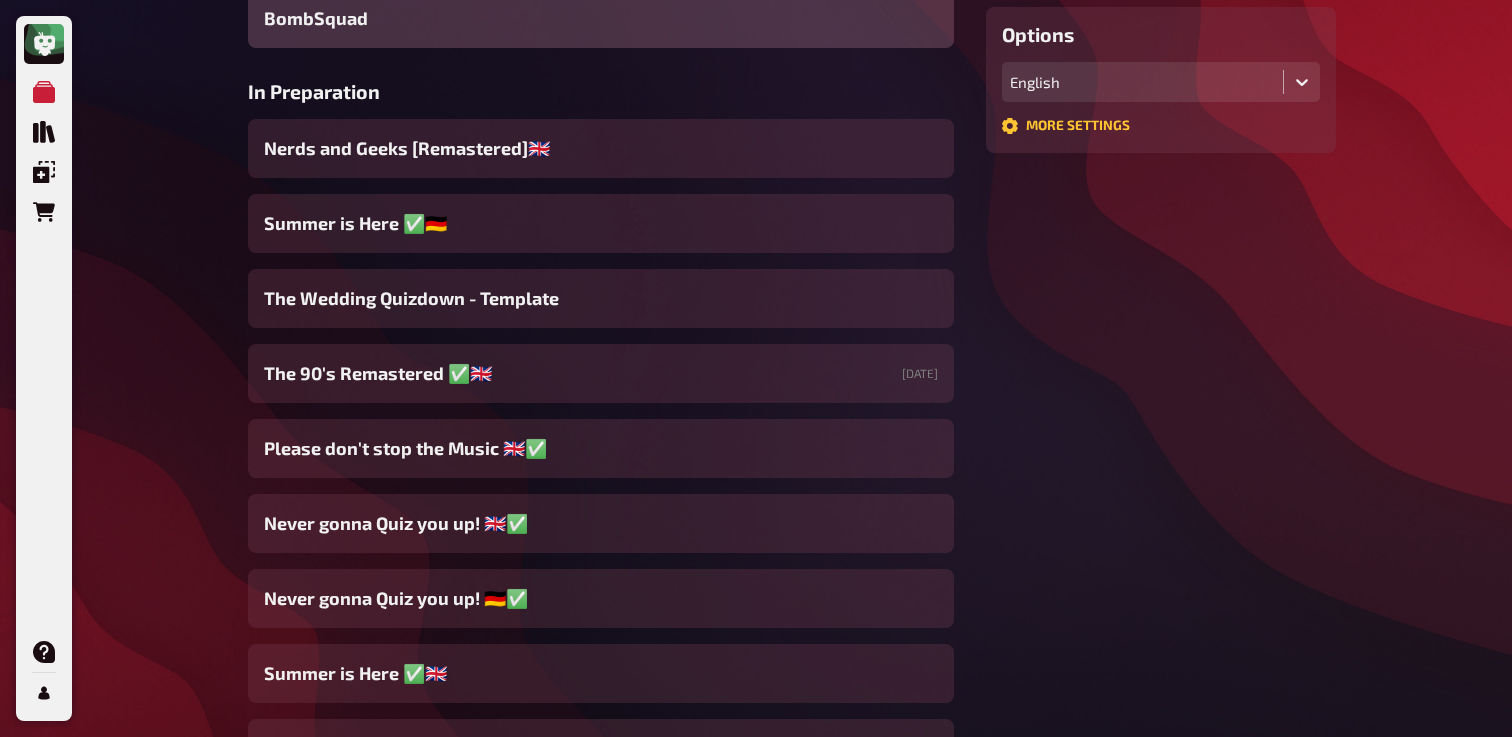 click on "Quiz Library Select a prepared quiz from our collection to get started right away! Browse now Community Would you like information on the latest updates or direct support? Become a kwizkid insider! Accept invitation Options English More settings" at bounding box center [1161, 9664] 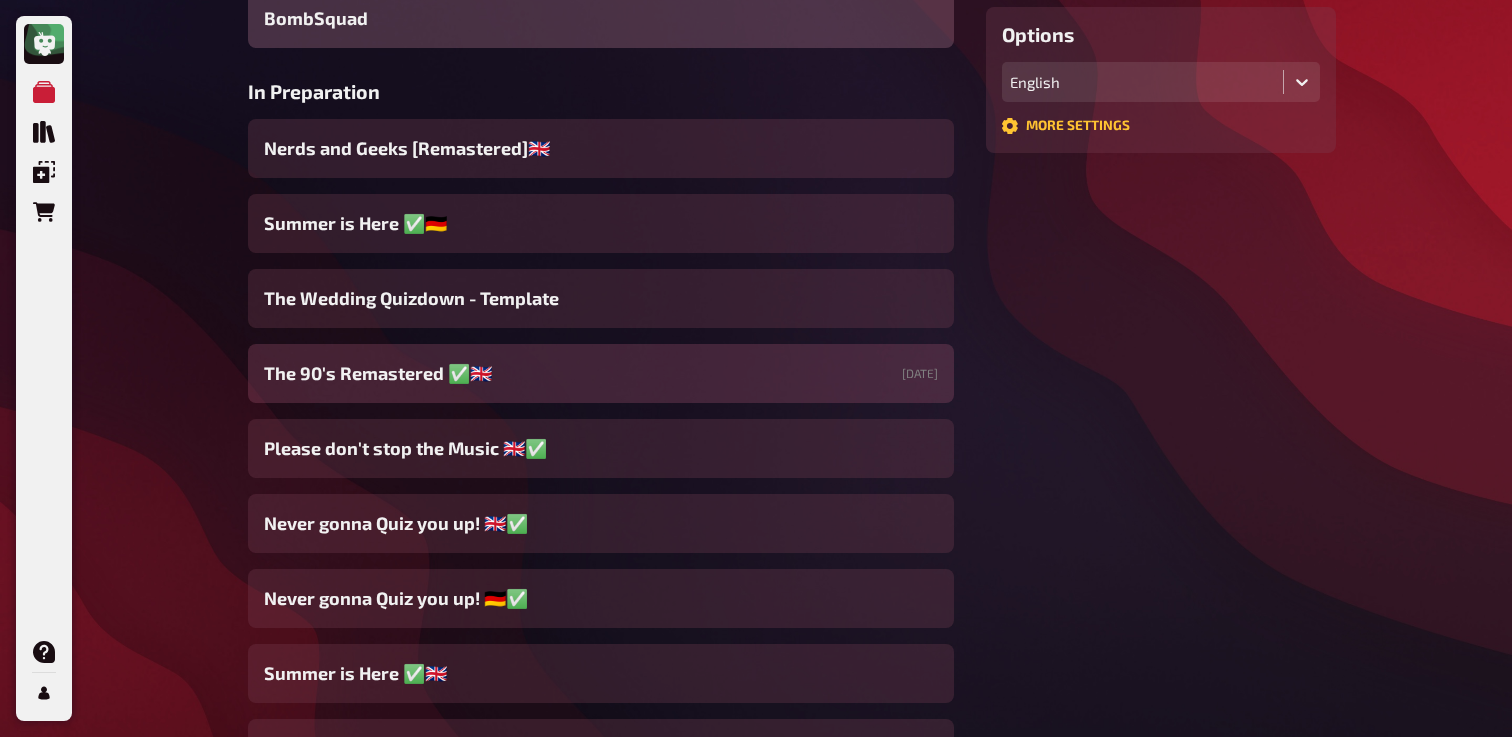 click on "The 90's Remastered ✅​🇬🇧" at bounding box center [378, 373] 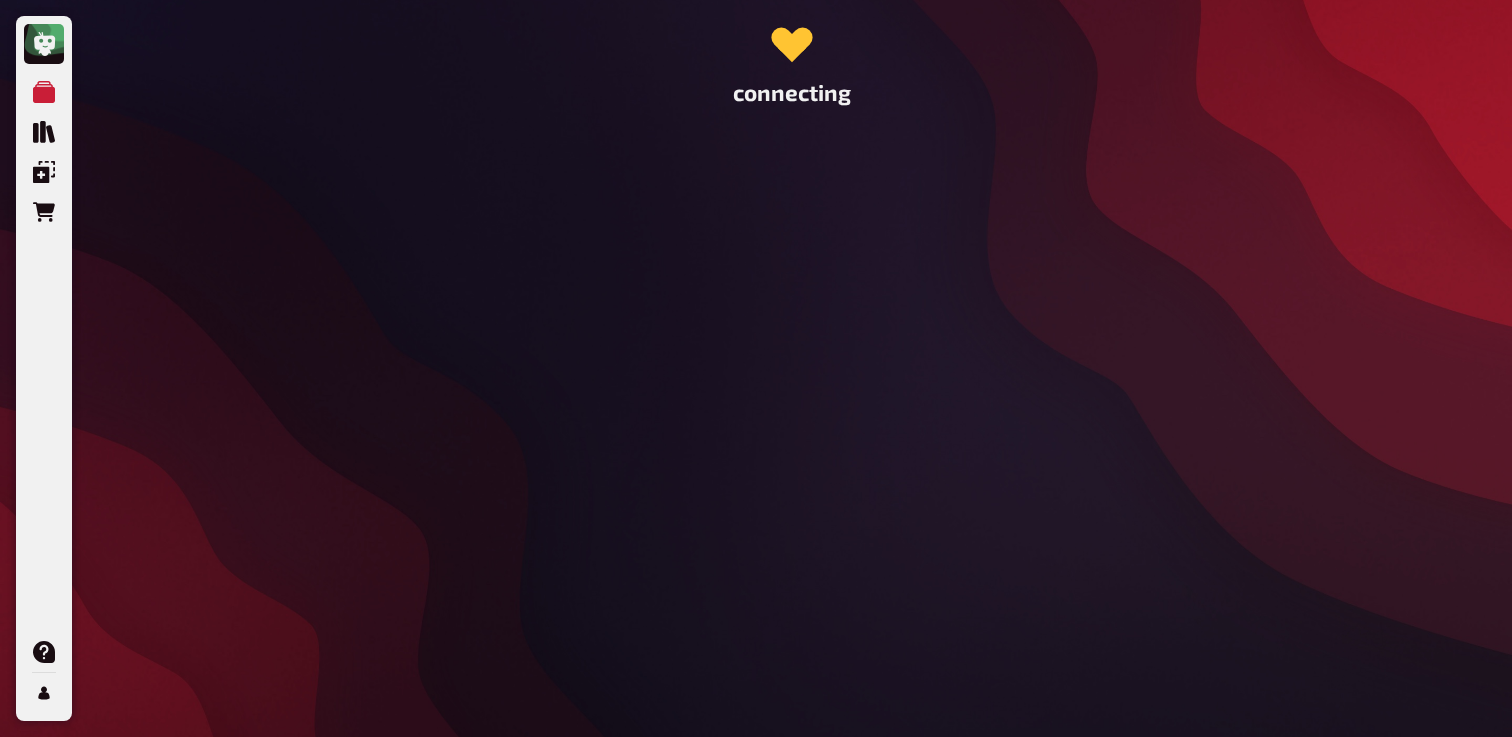 scroll, scrollTop: 0, scrollLeft: 0, axis: both 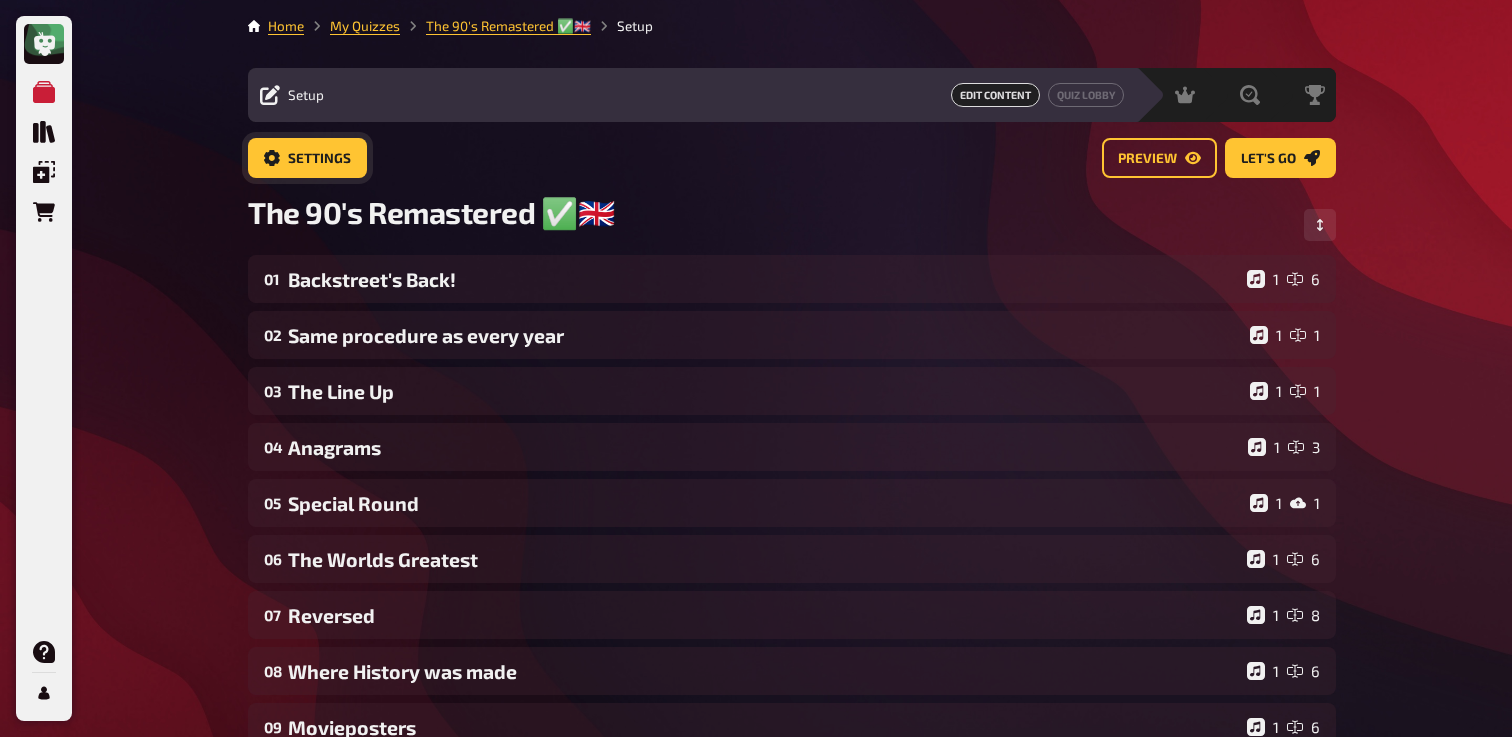 click on "Settings" at bounding box center (319, 159) 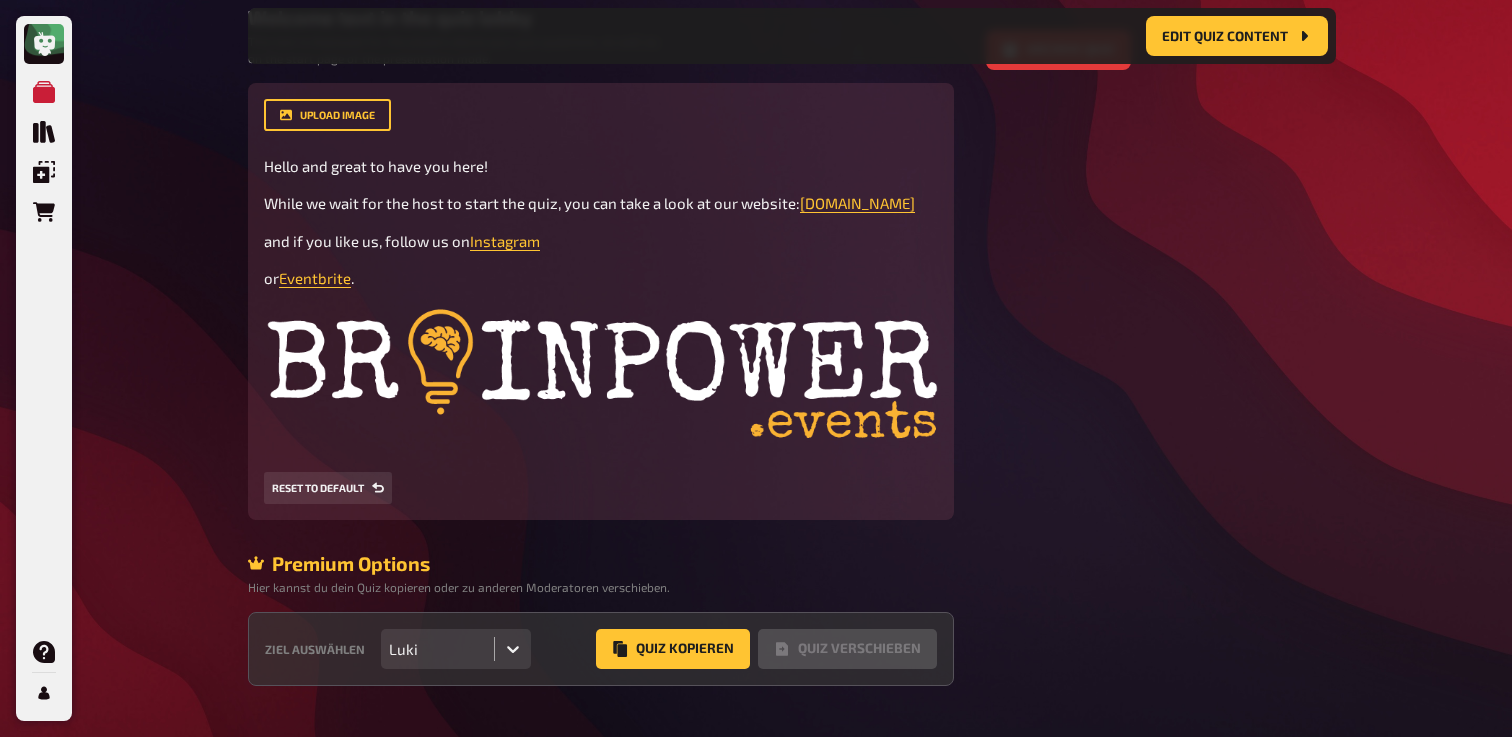 scroll, scrollTop: 640, scrollLeft: 0, axis: vertical 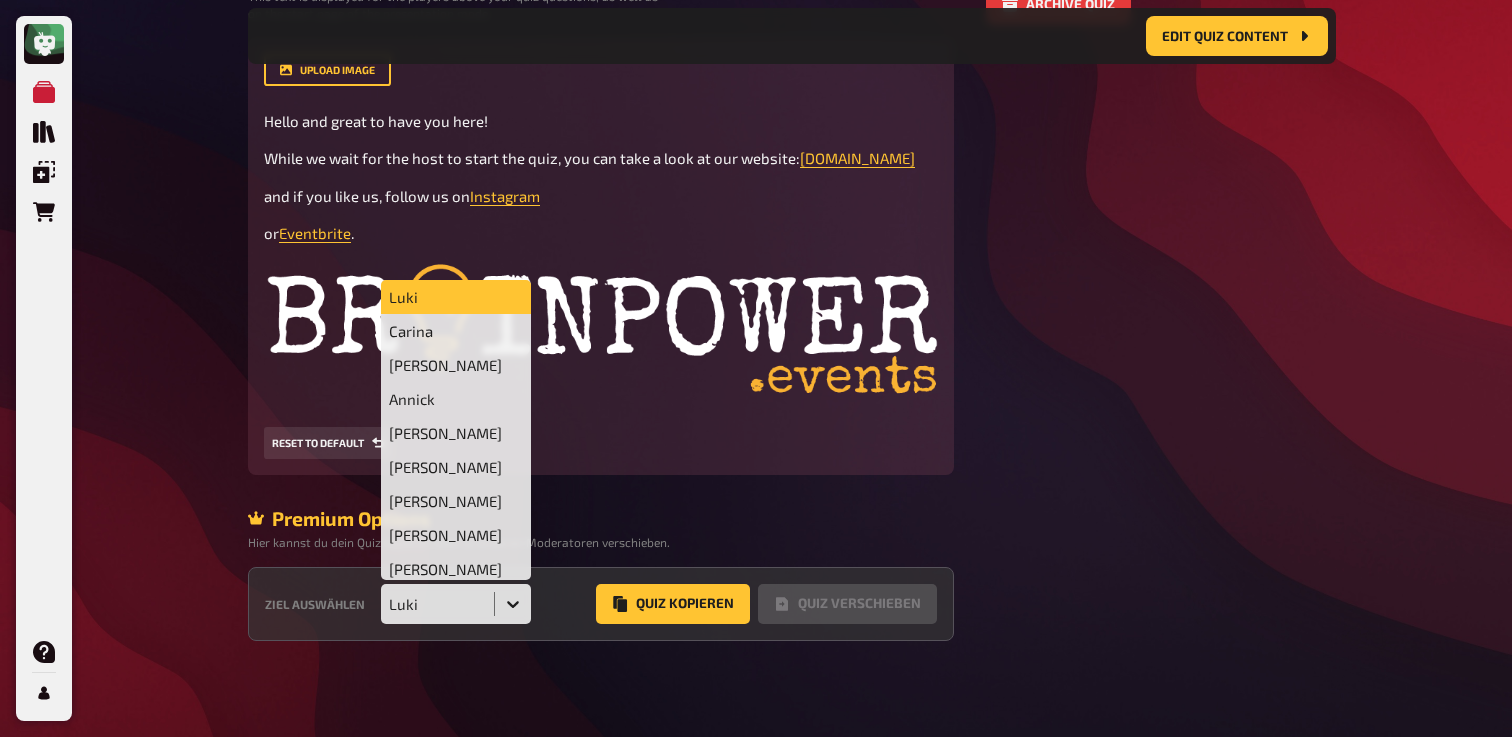 click on "Luki" at bounding box center (437, 604) 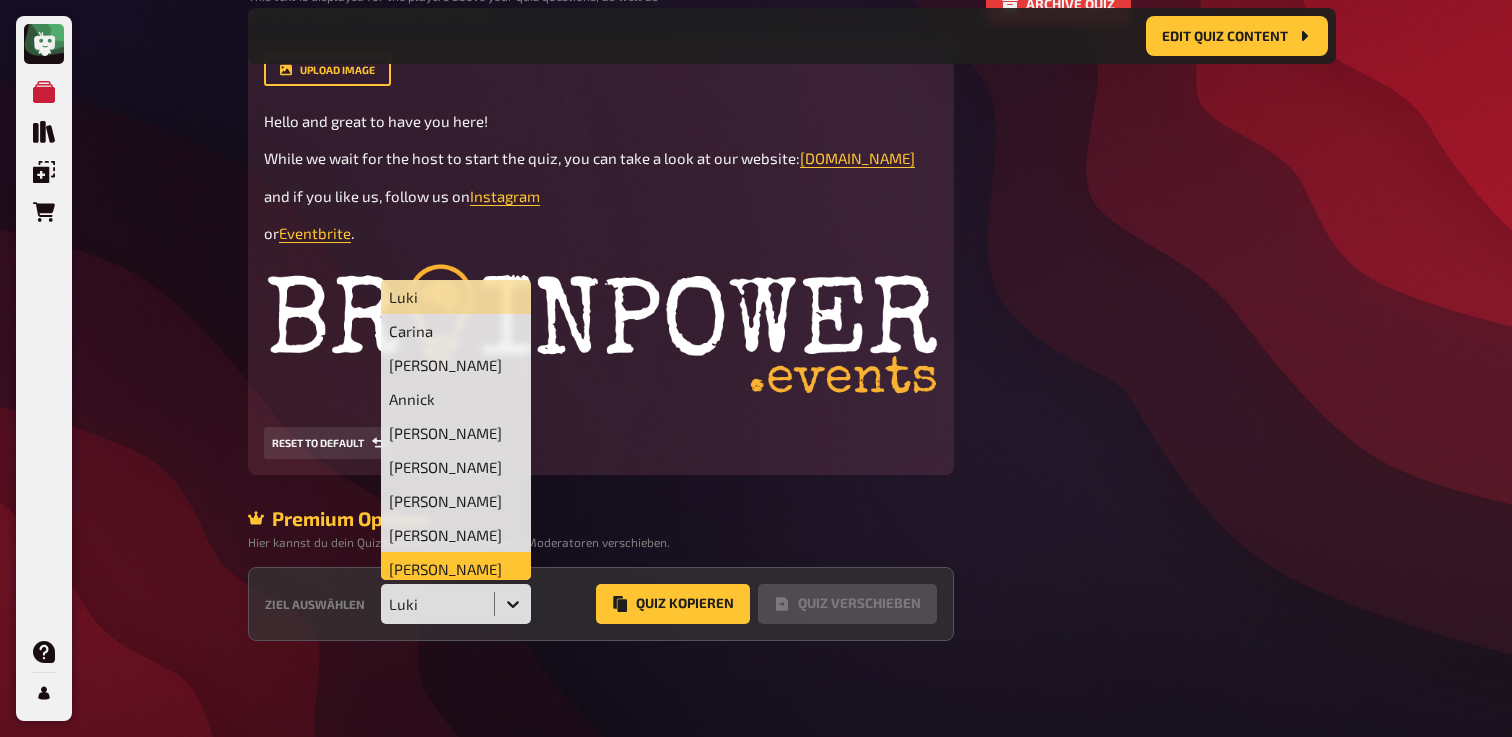 click on "[PERSON_NAME]" at bounding box center (456, 569) 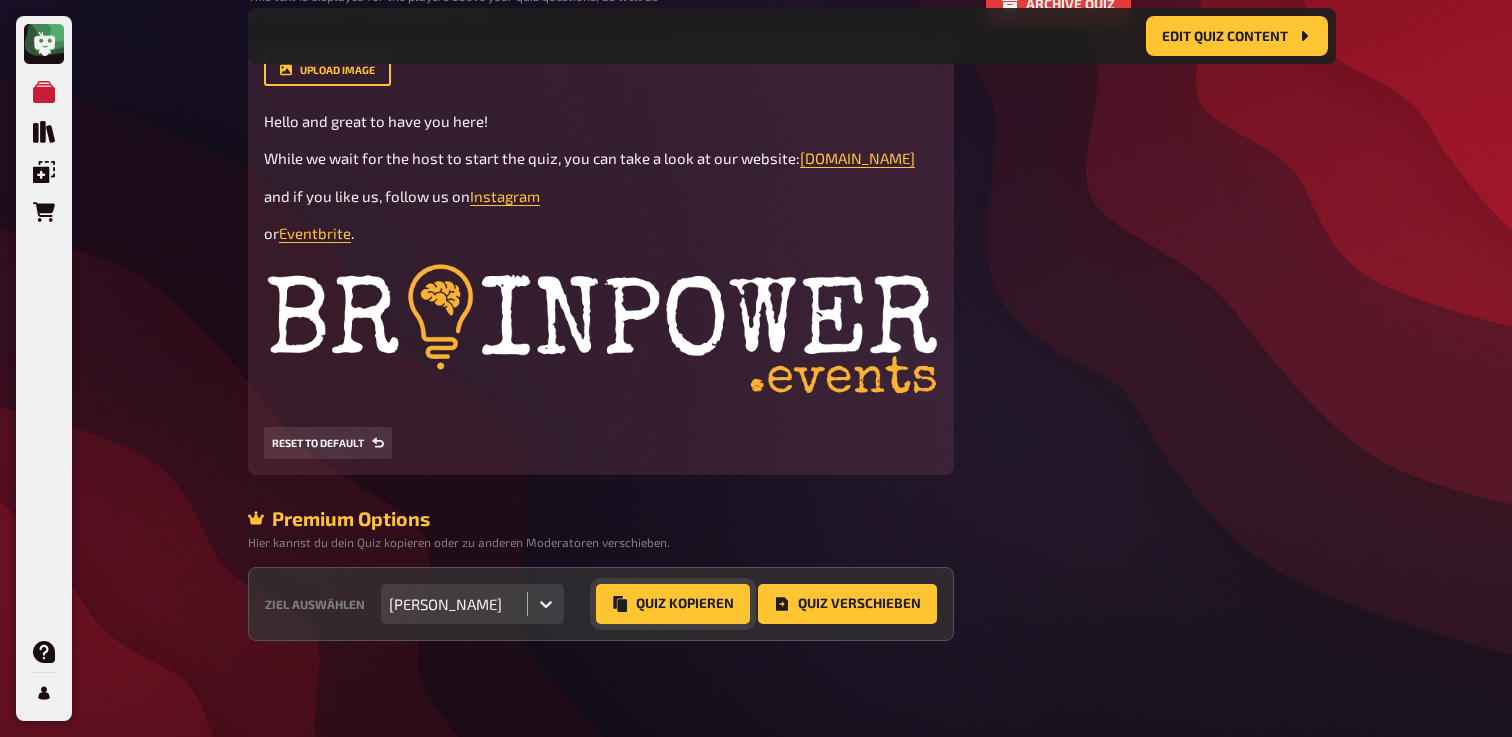 click on "Quiz Kopieren" at bounding box center [673, 604] 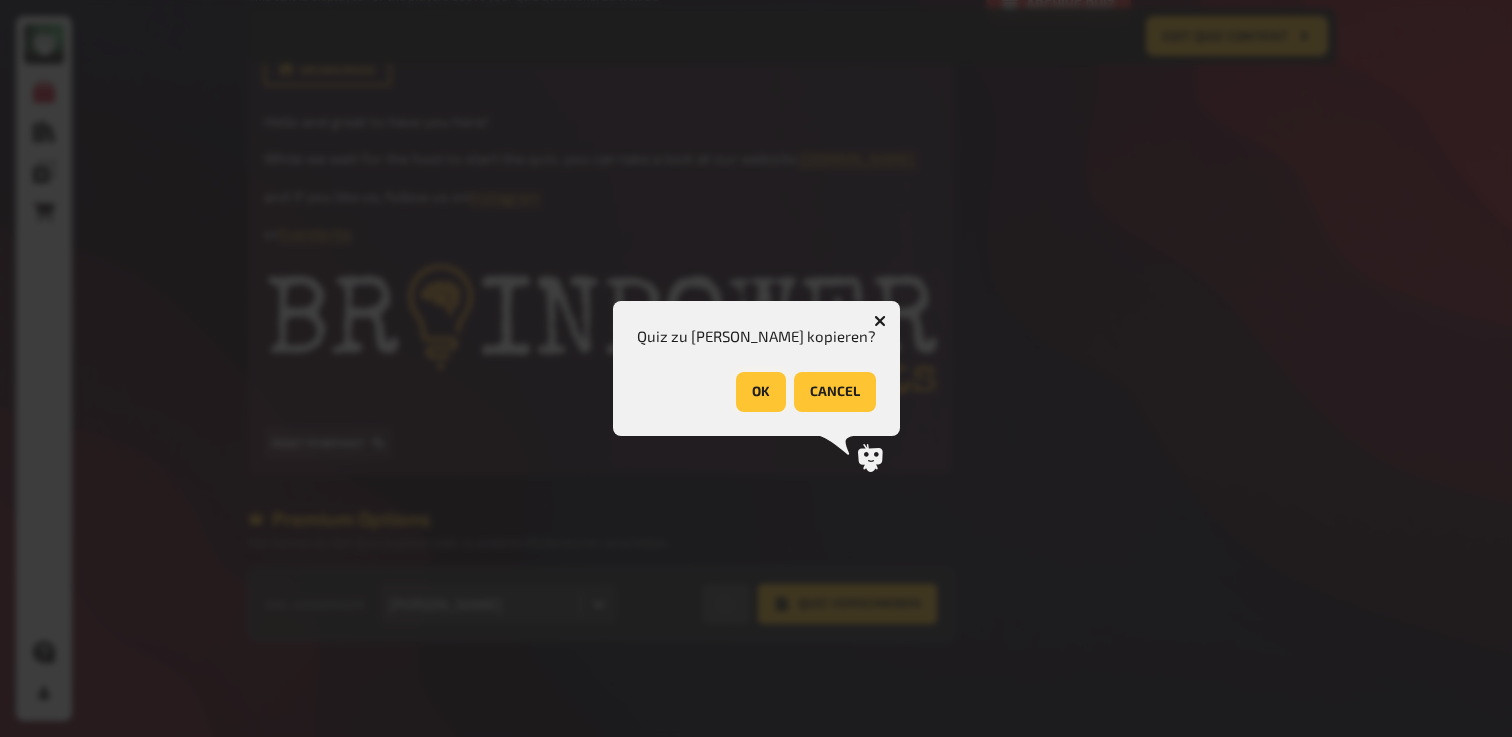 click on "OK" at bounding box center (761, 392) 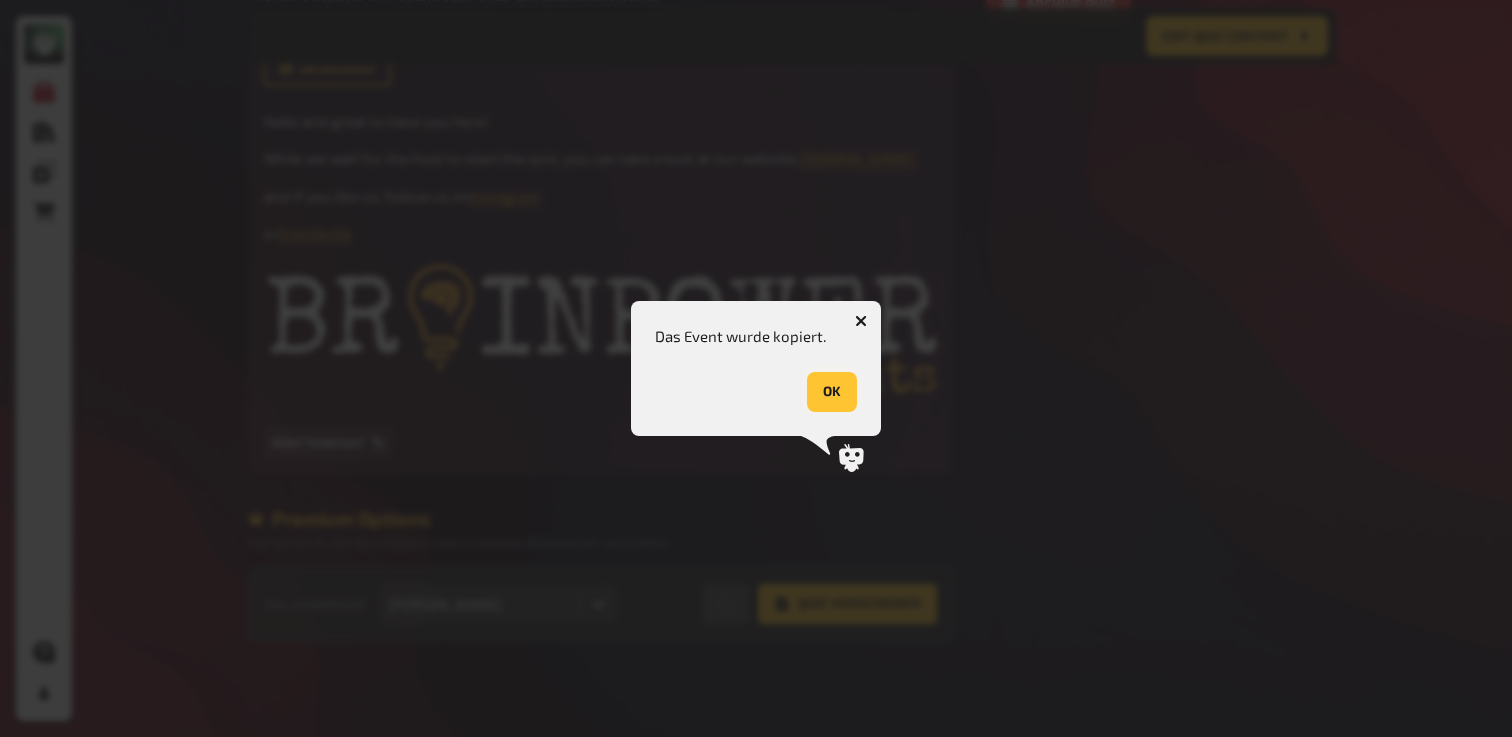 click on "Das Event wurde kopiert. OK" at bounding box center (756, 368) 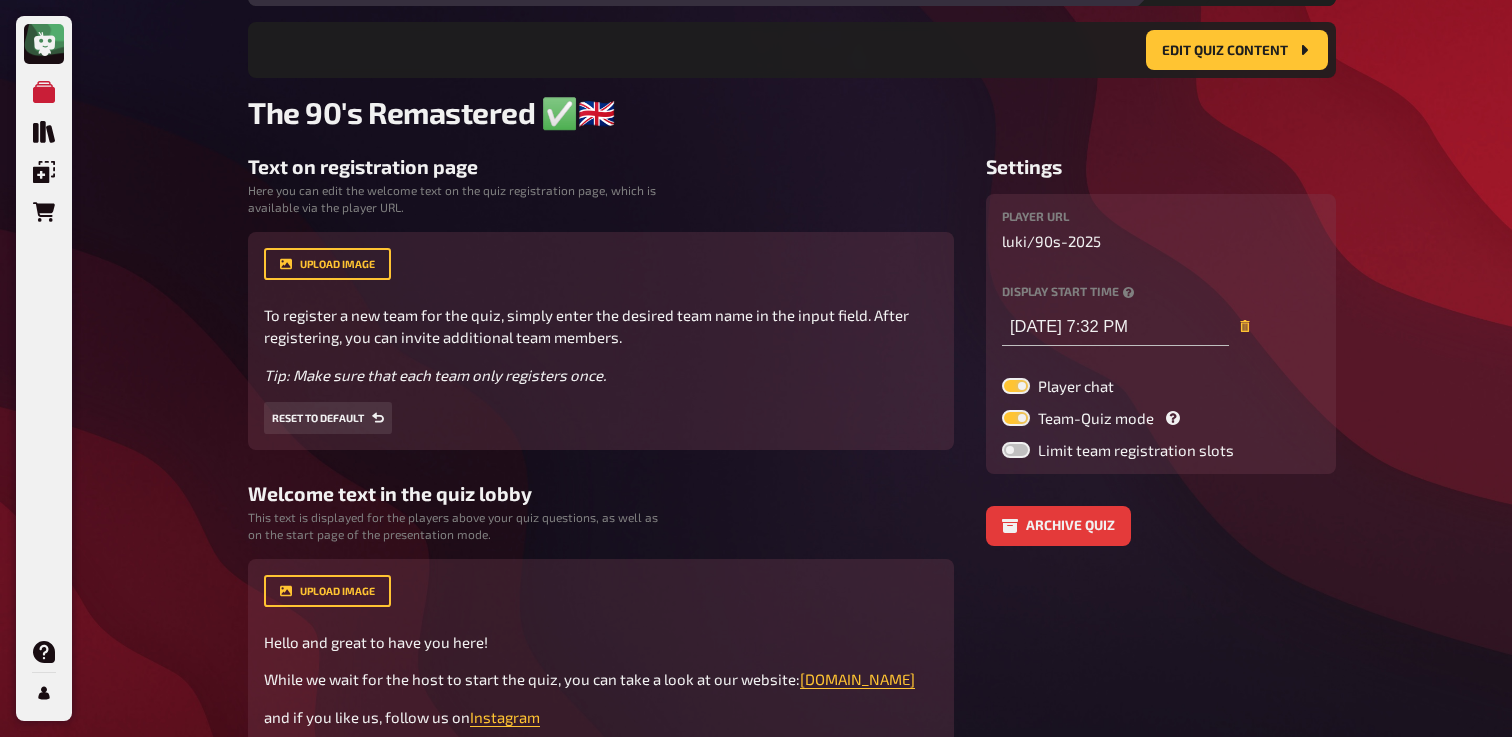 scroll, scrollTop: 0, scrollLeft: 0, axis: both 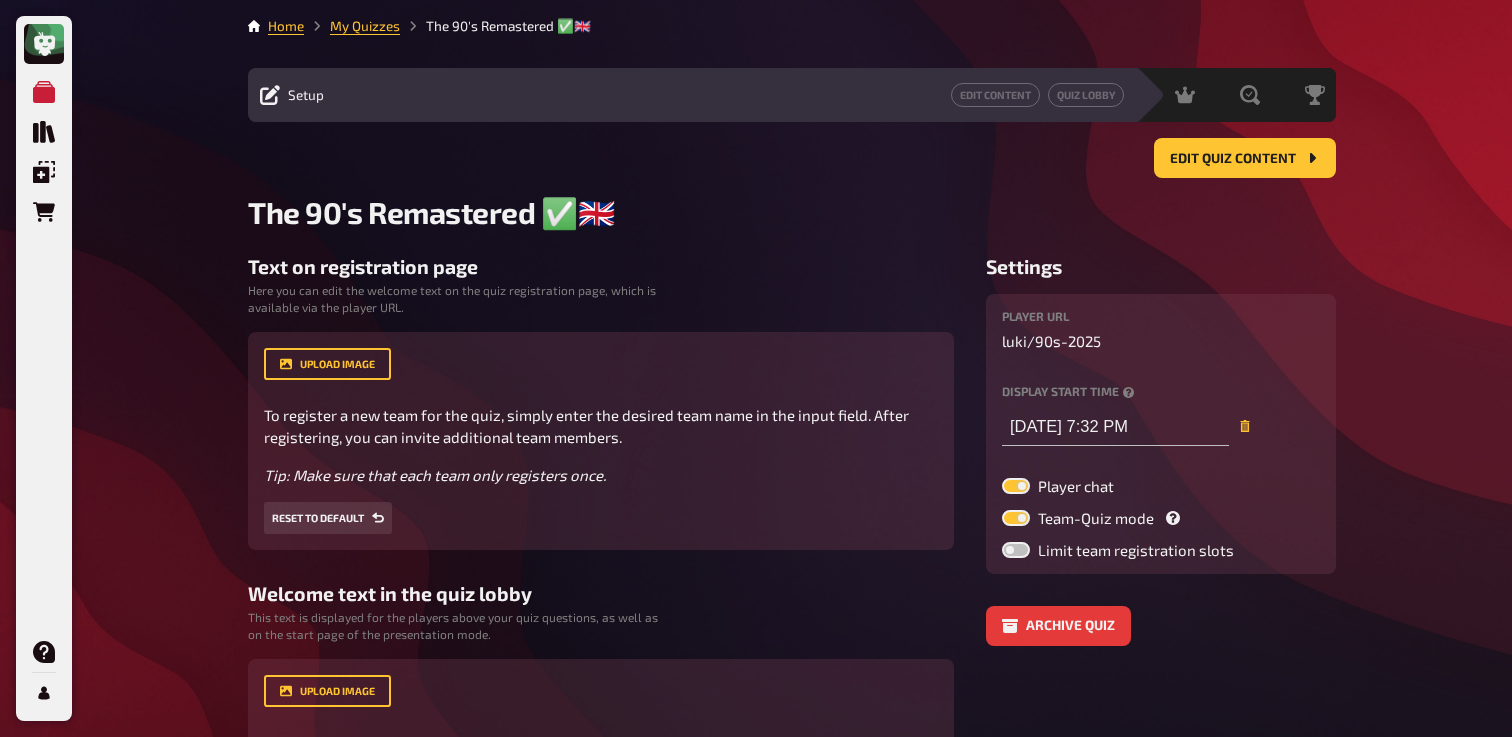 click on "My Quizzes" at bounding box center [352, 26] 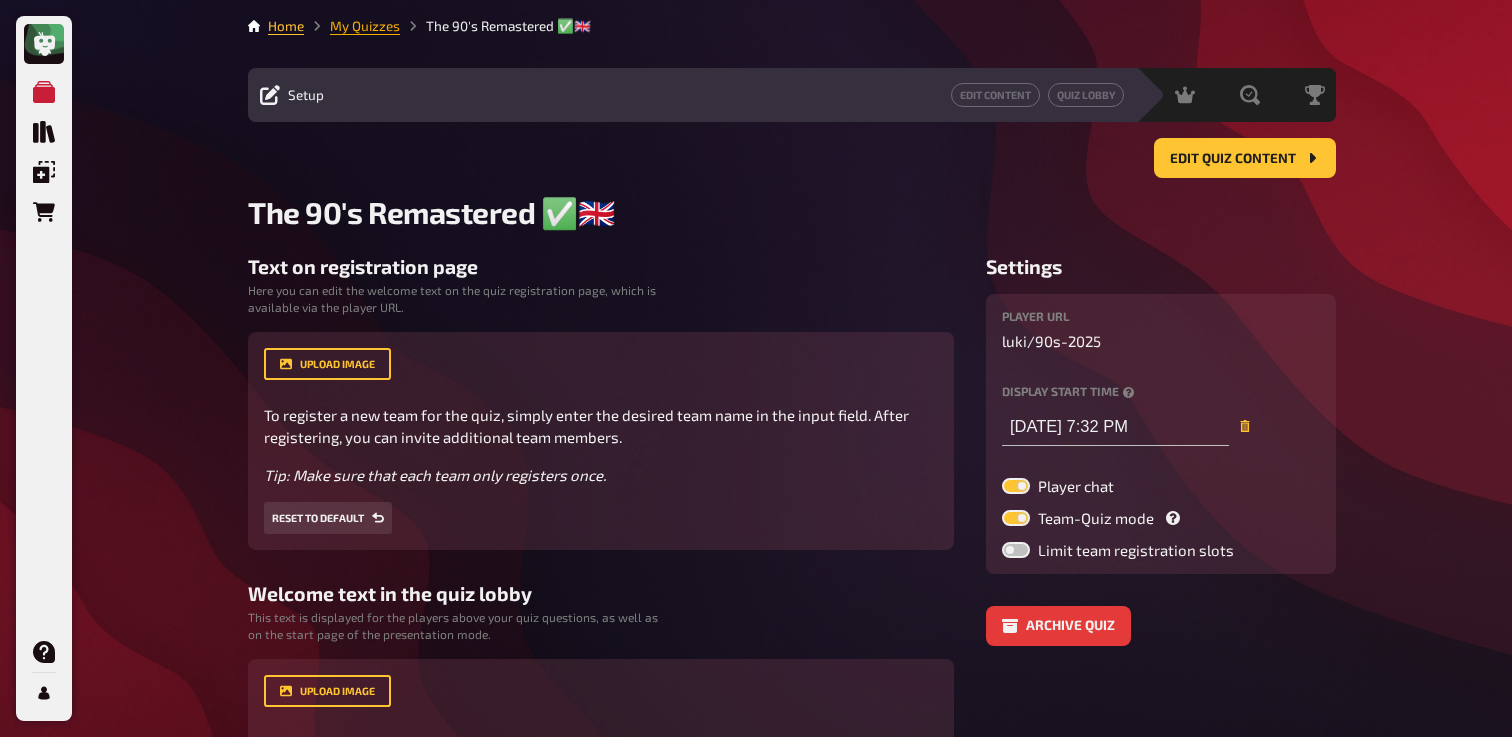 click on "My Quizzes" at bounding box center (365, 26) 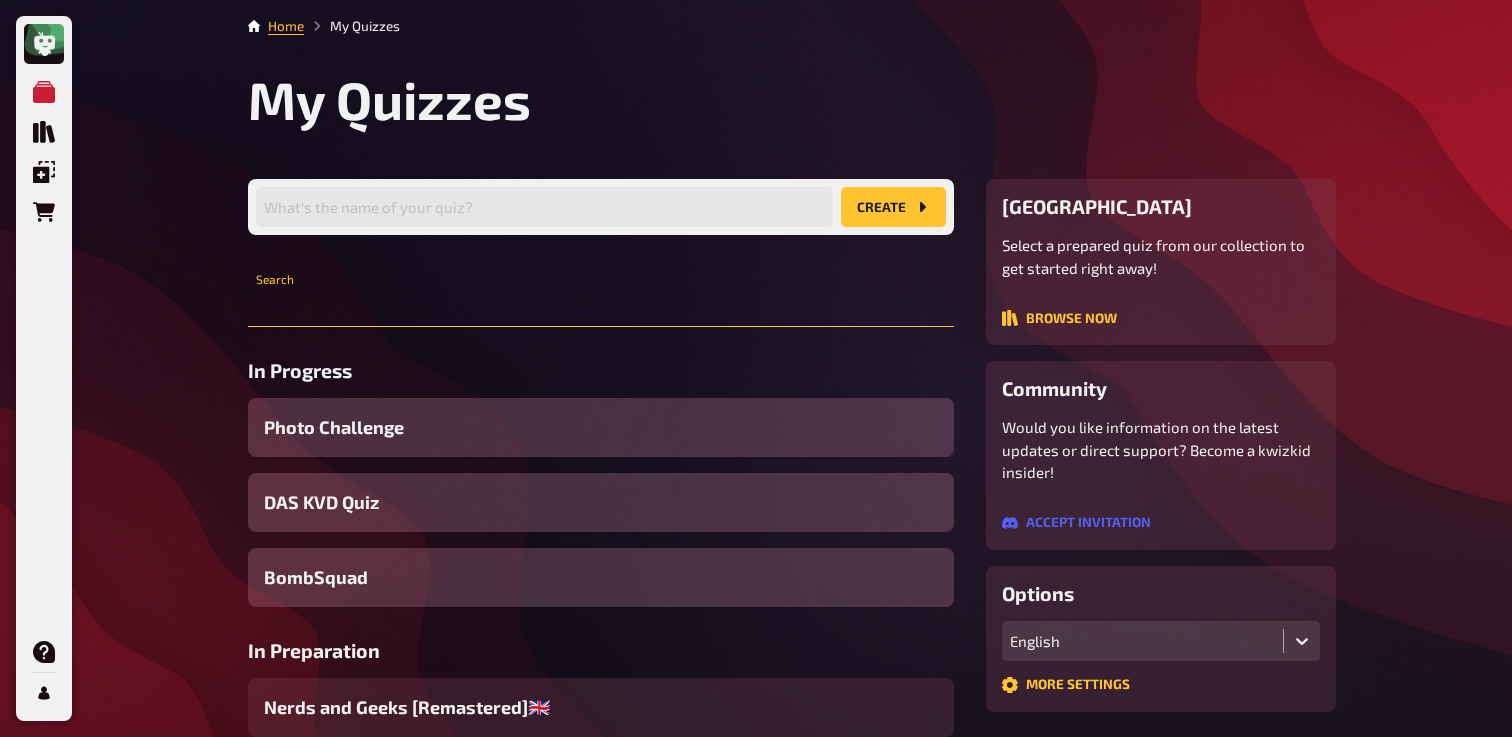 click at bounding box center [601, 307] 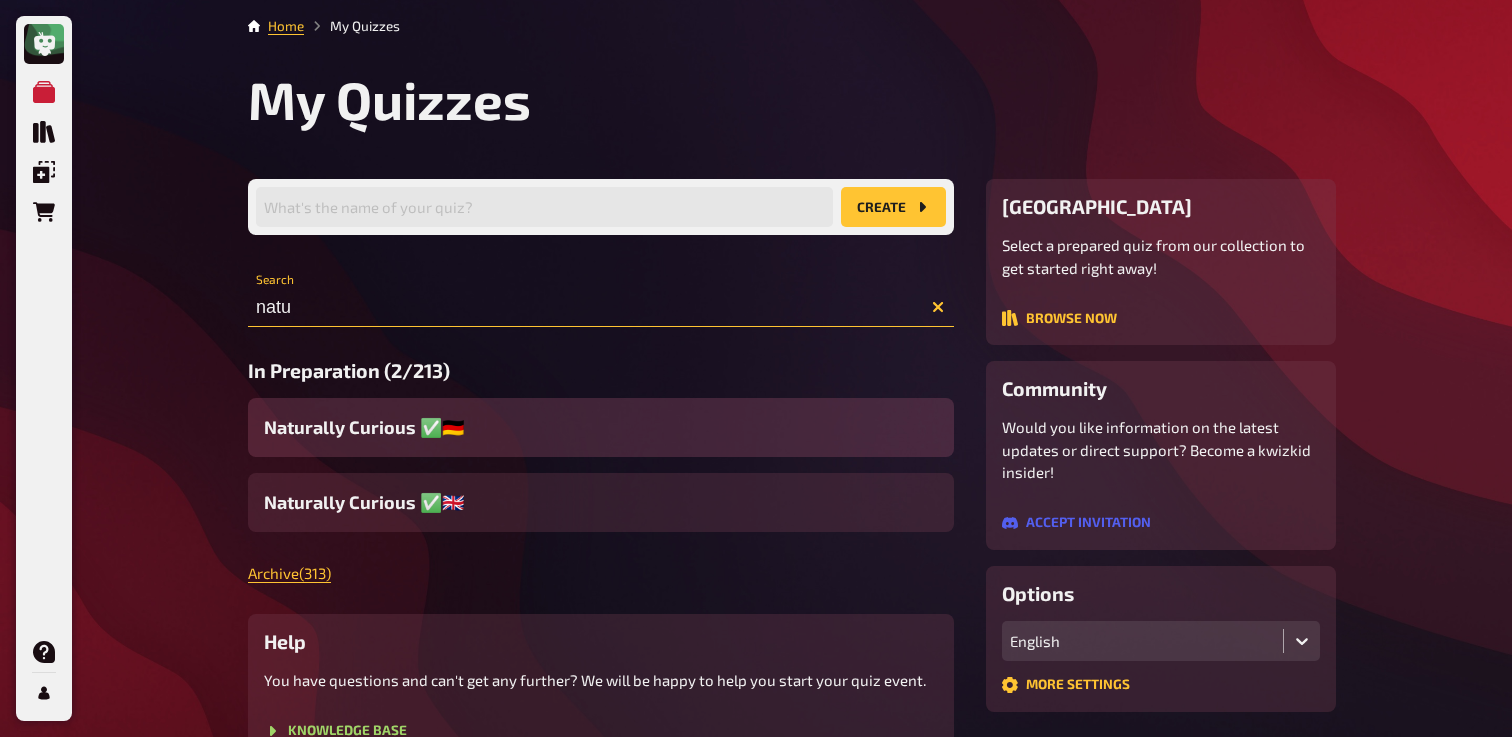 type on "natu" 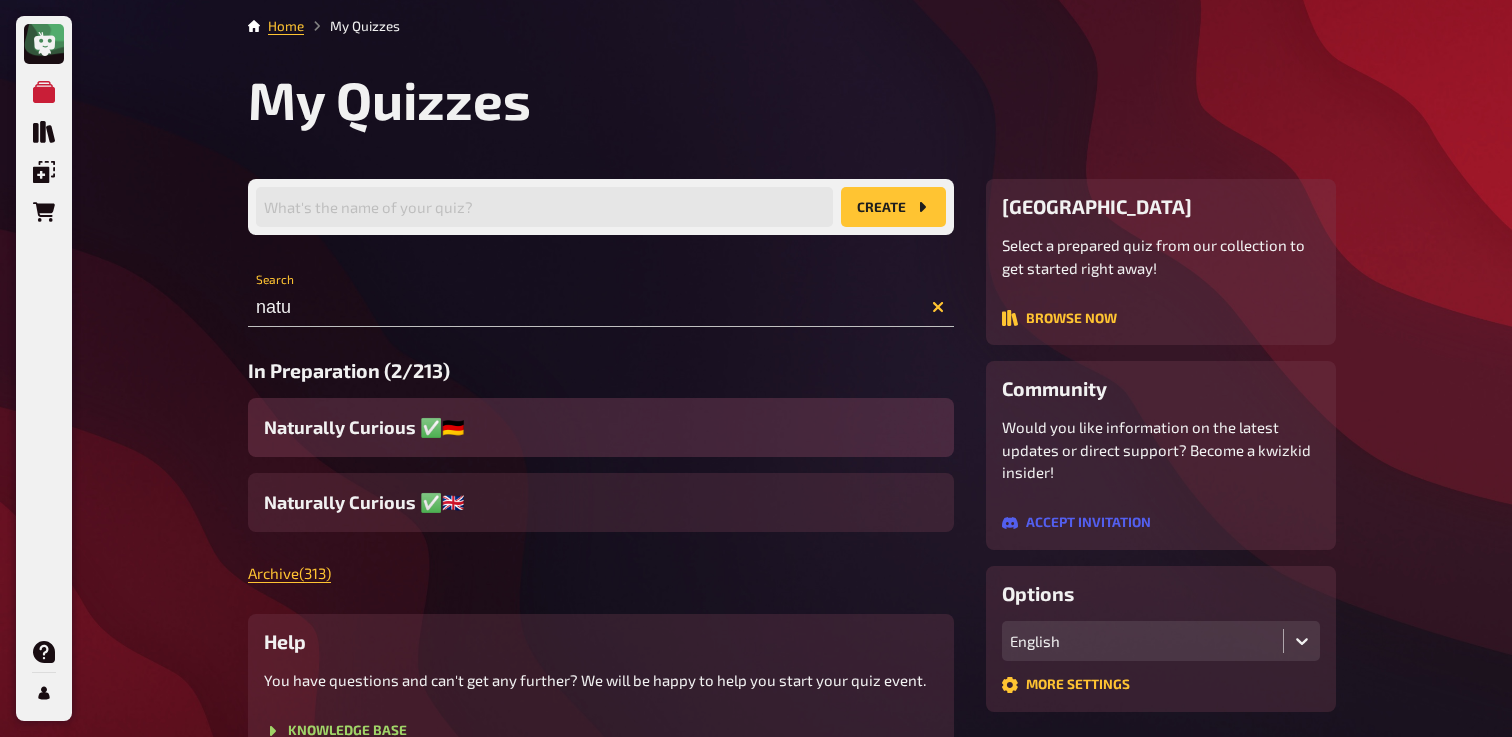 click on "Naturally Curious ✅🇩🇪" at bounding box center (364, 427) 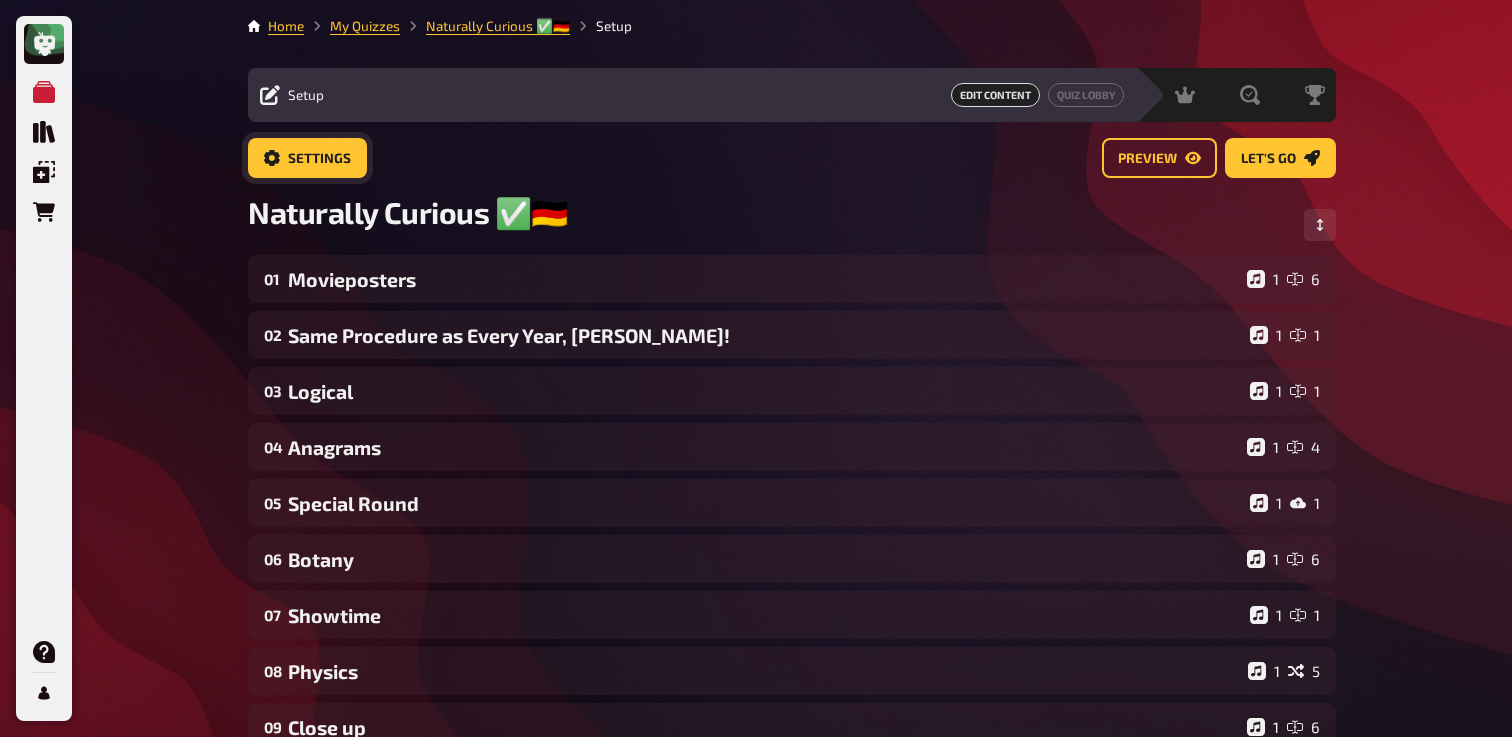 click on "Settings" at bounding box center (307, 158) 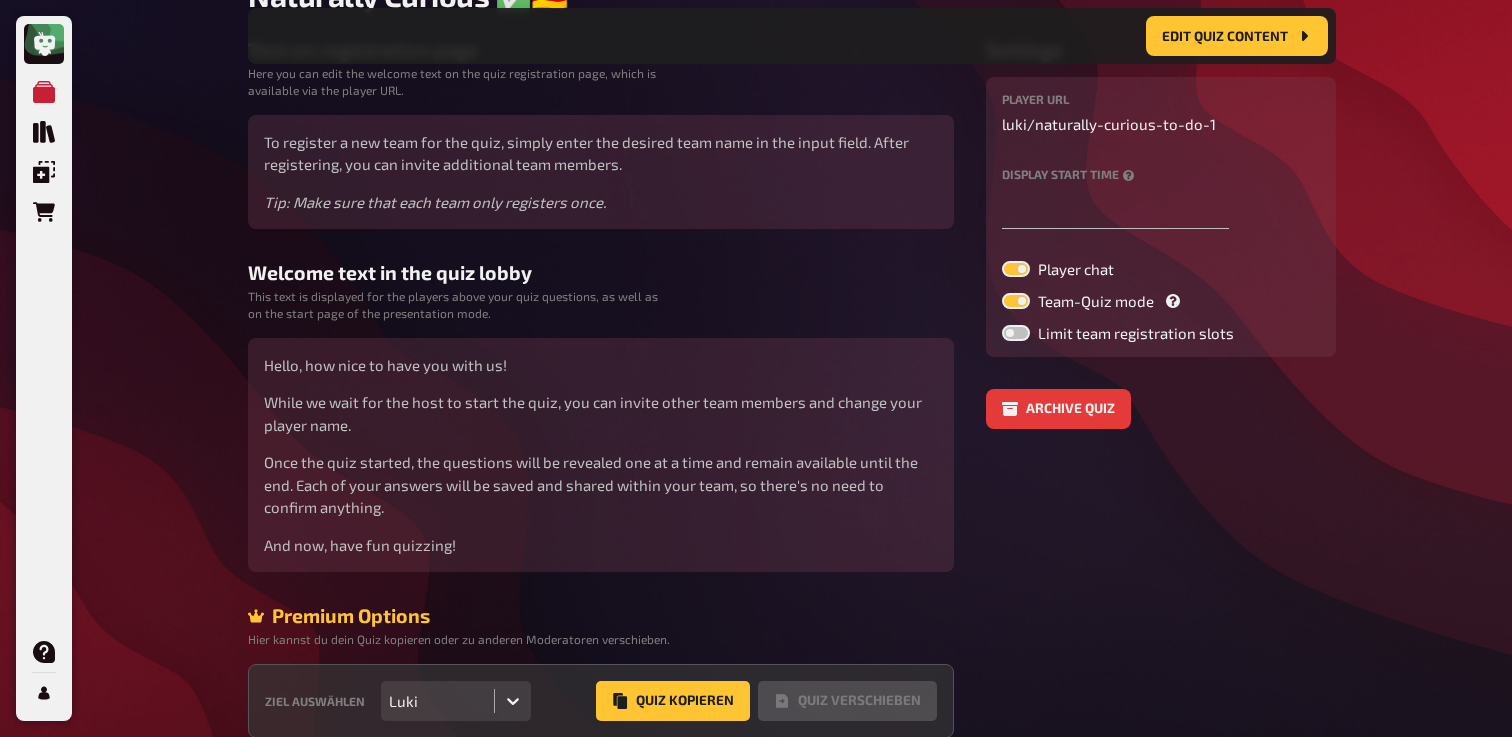 scroll, scrollTop: 159, scrollLeft: 0, axis: vertical 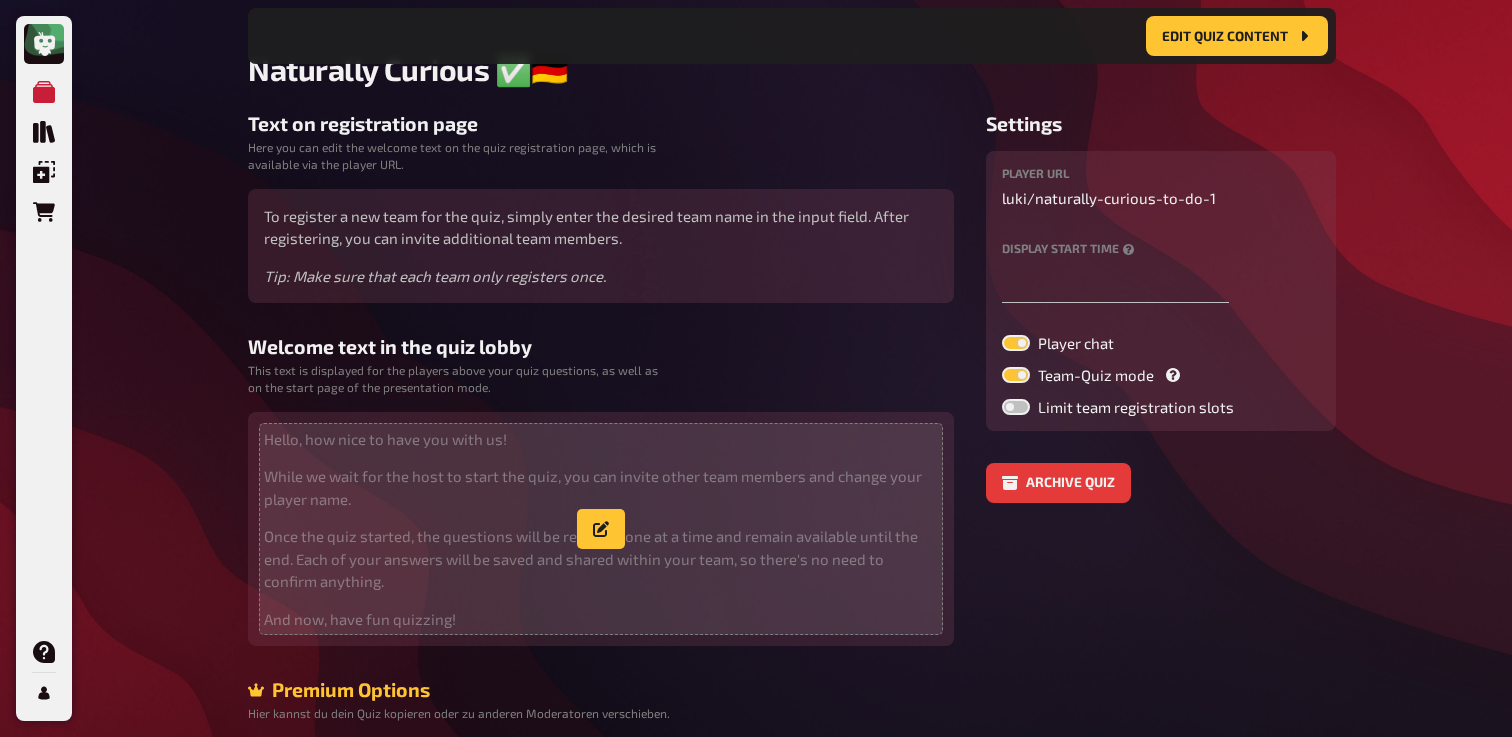 click on "Hello, how nice to have you with us!" at bounding box center (601, 227) 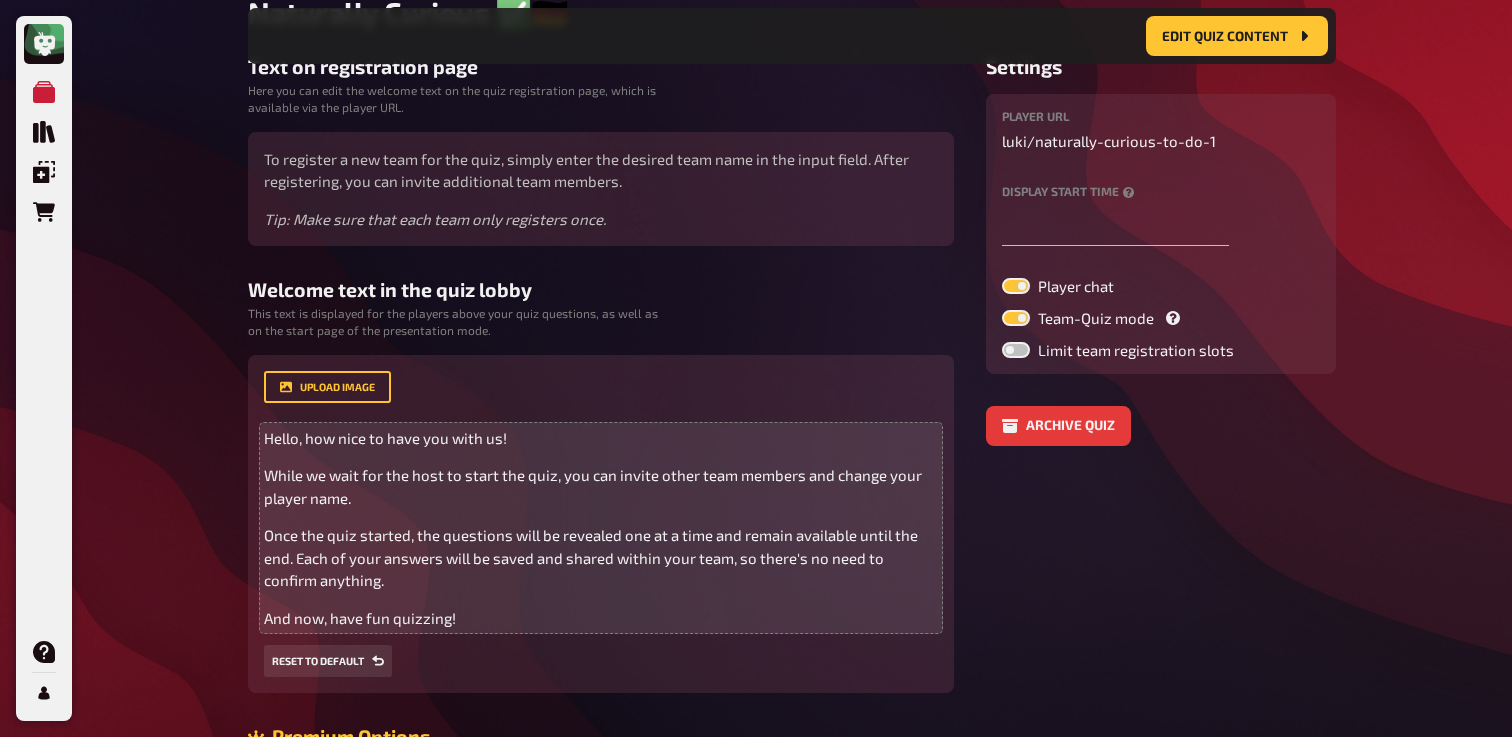 scroll, scrollTop: 234, scrollLeft: 0, axis: vertical 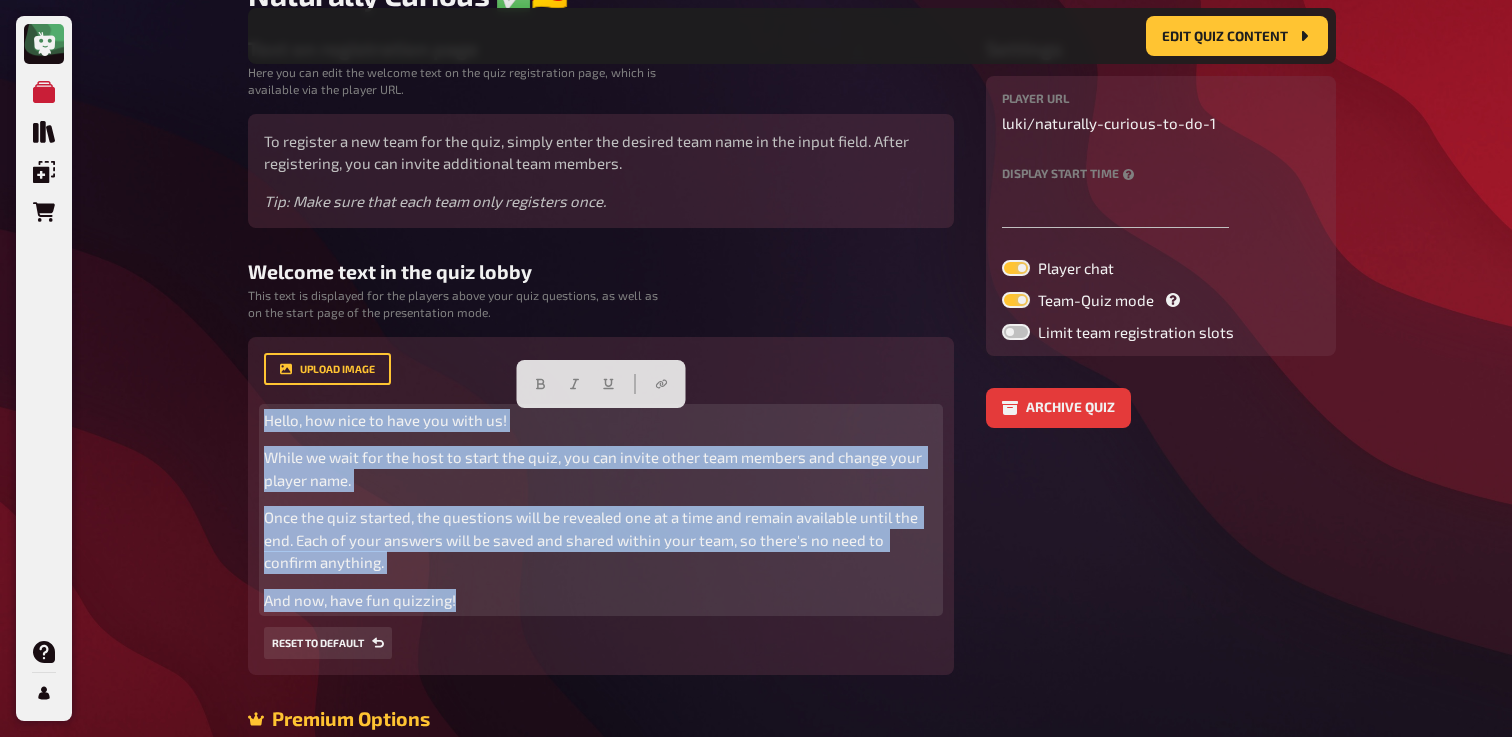 drag, startPoint x: 462, startPoint y: 610, endPoint x: 247, endPoint y: 414, distance: 290.93127 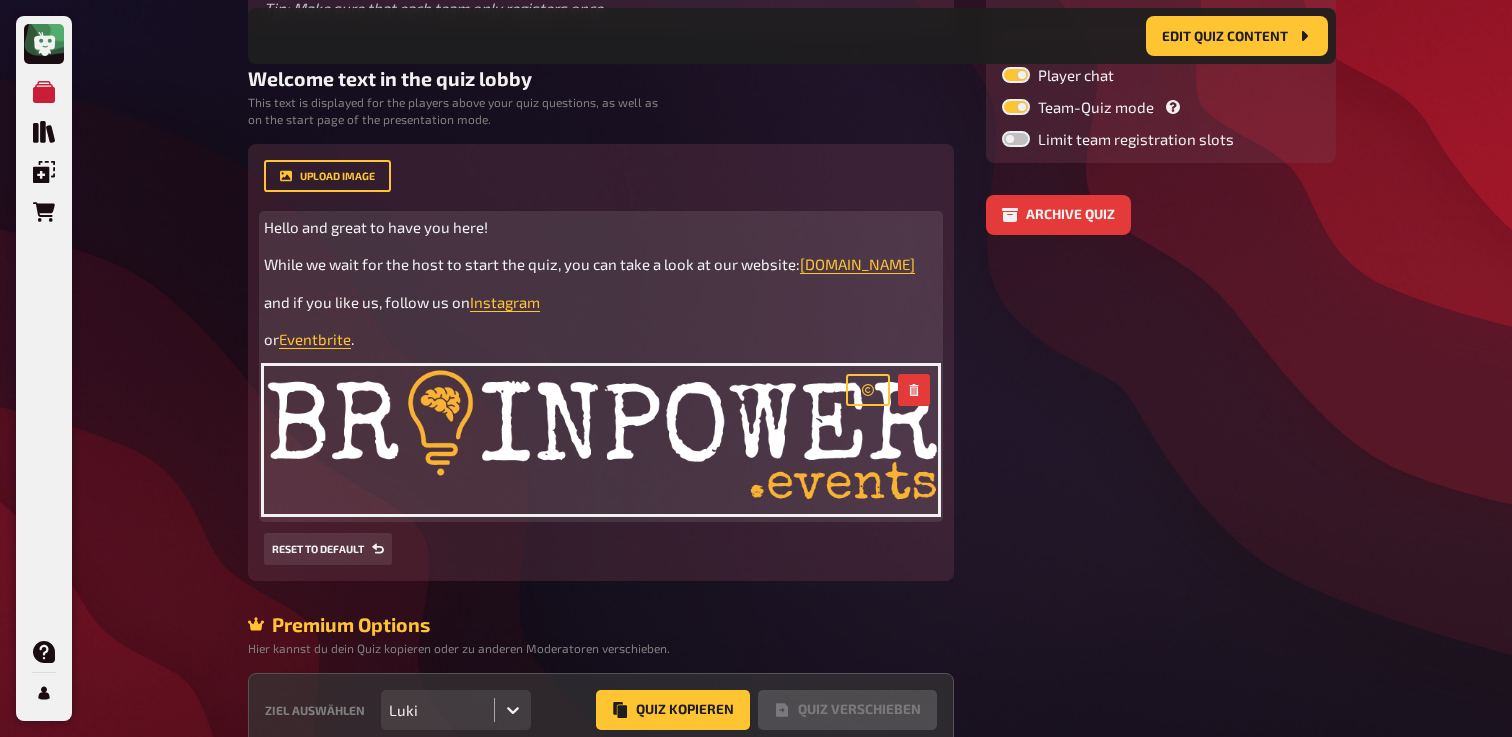 scroll, scrollTop: 536, scrollLeft: 0, axis: vertical 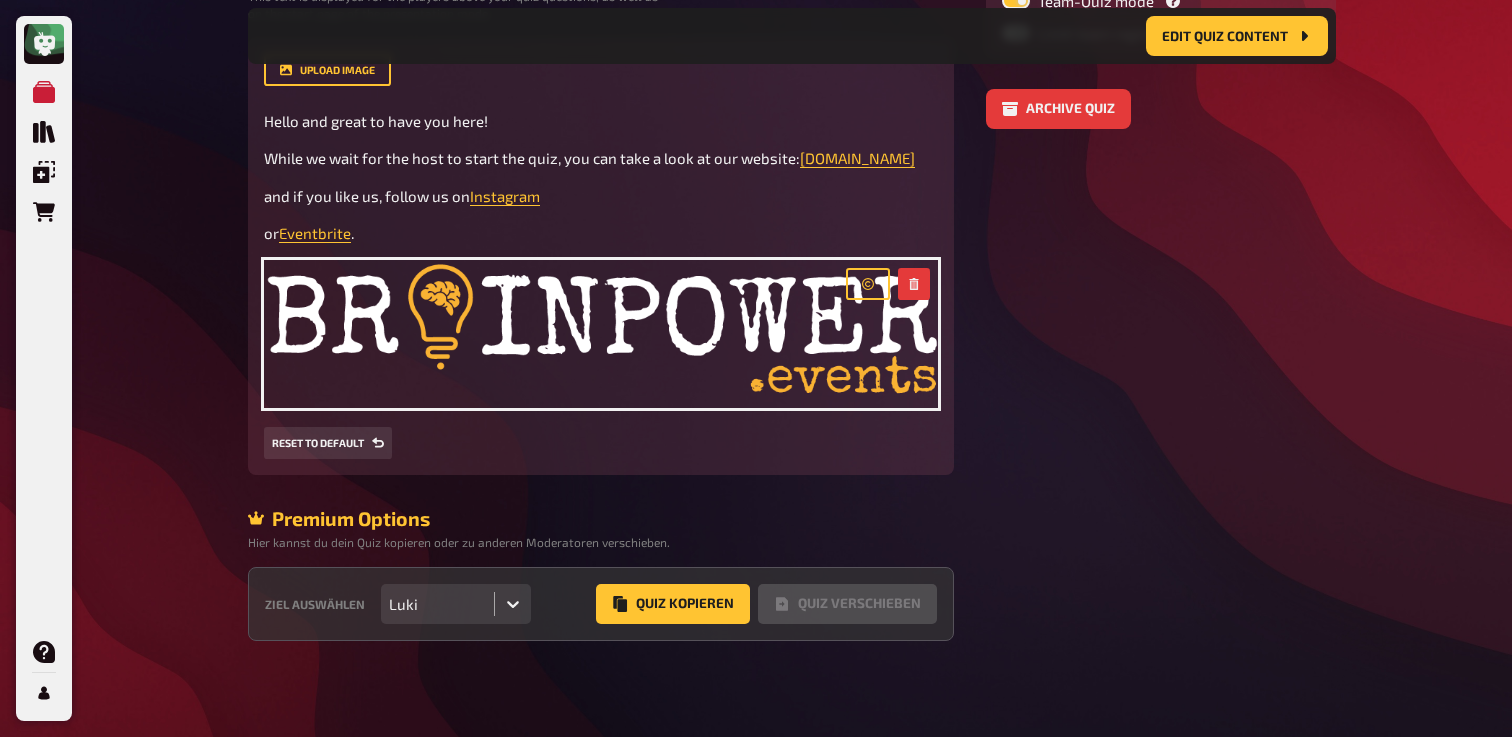 click on "Luki" at bounding box center [437, 604] 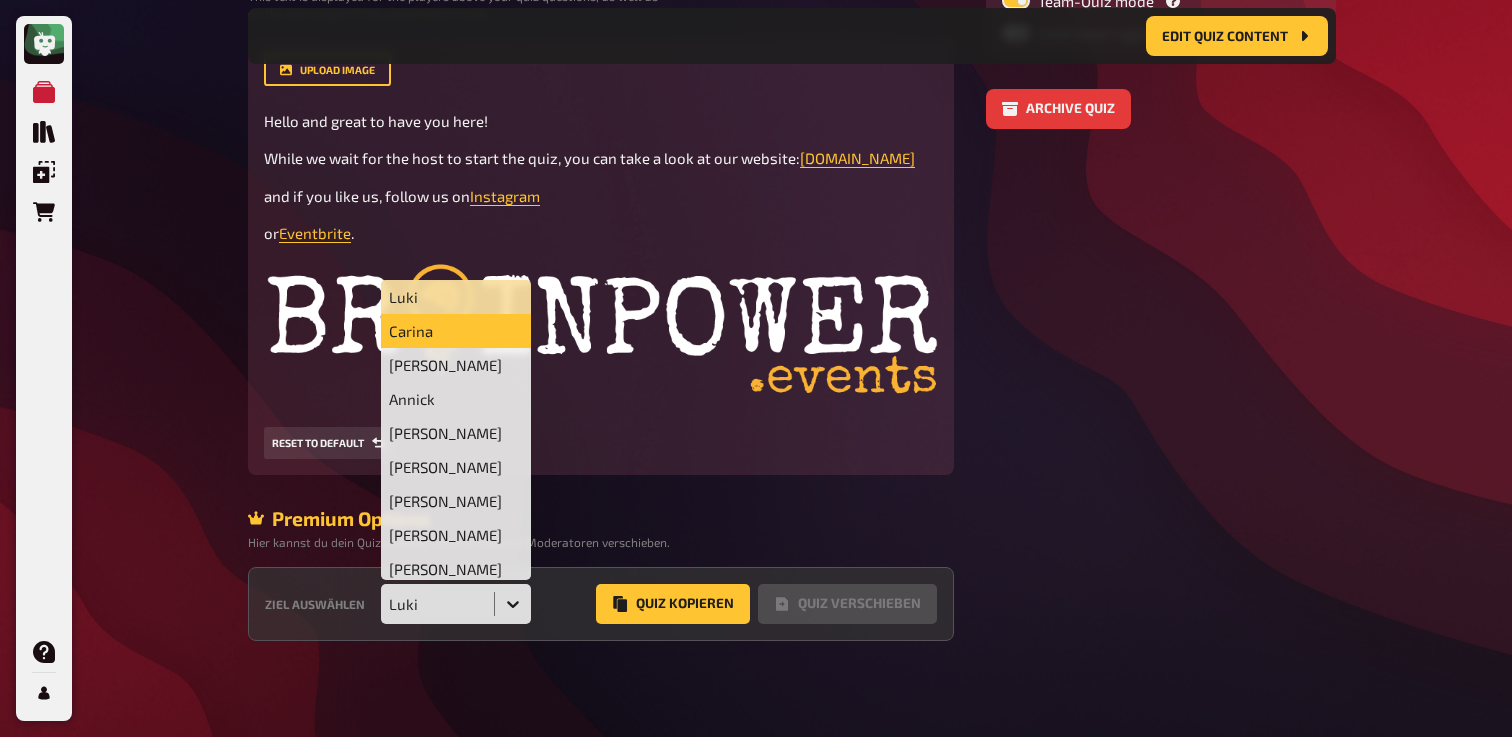 click on "Carina" at bounding box center [456, 331] 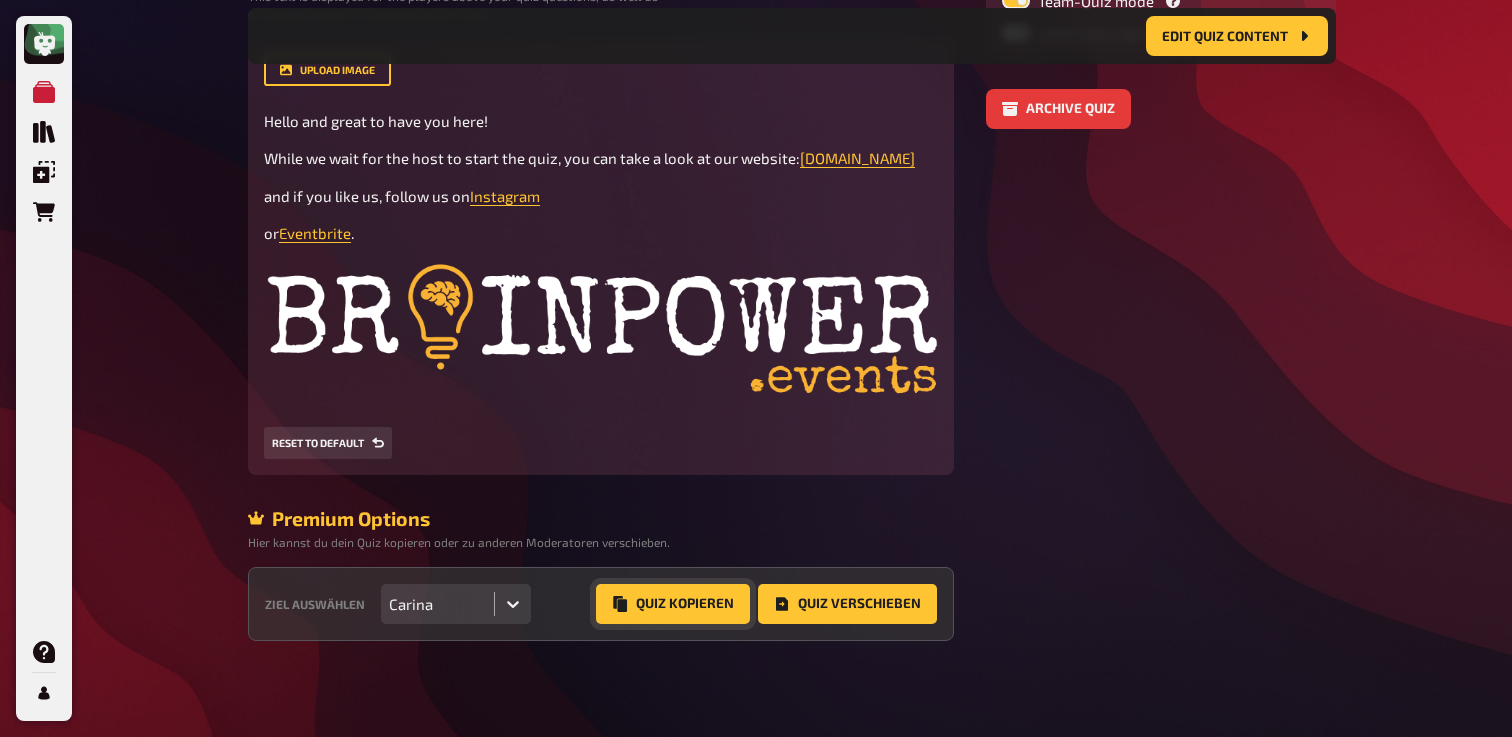 click on "Quiz Kopieren" at bounding box center [673, 604] 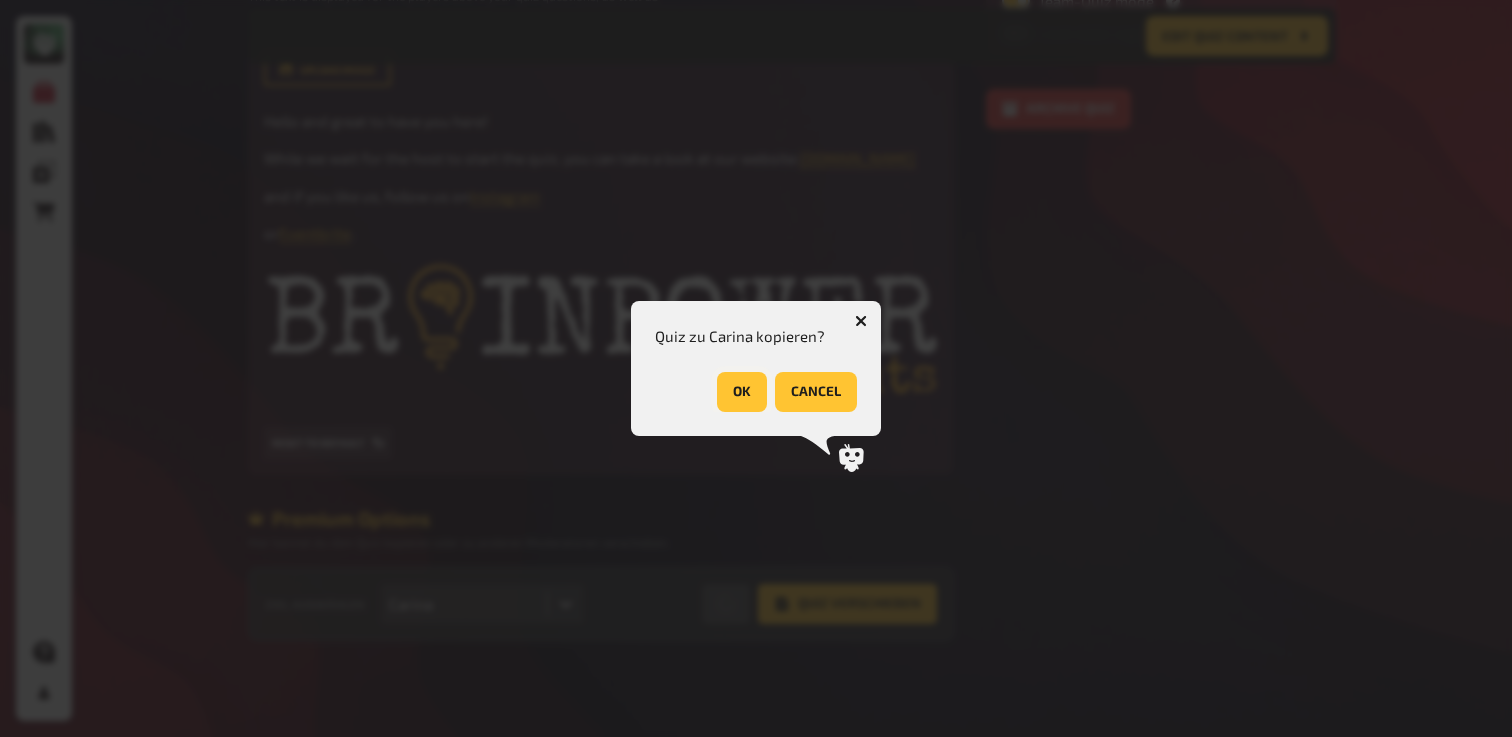 click on "OK" at bounding box center (742, 392) 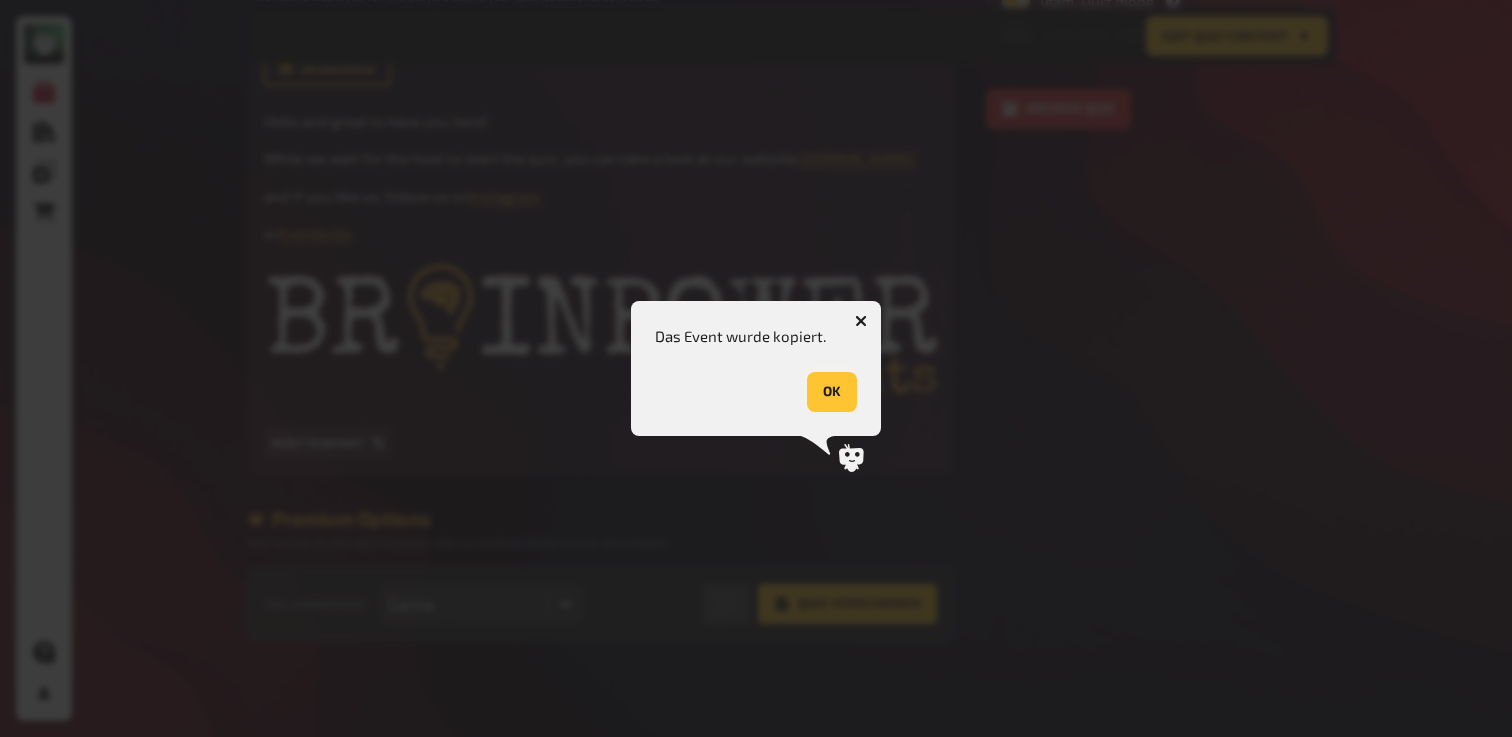 click on "OK" at bounding box center (832, 392) 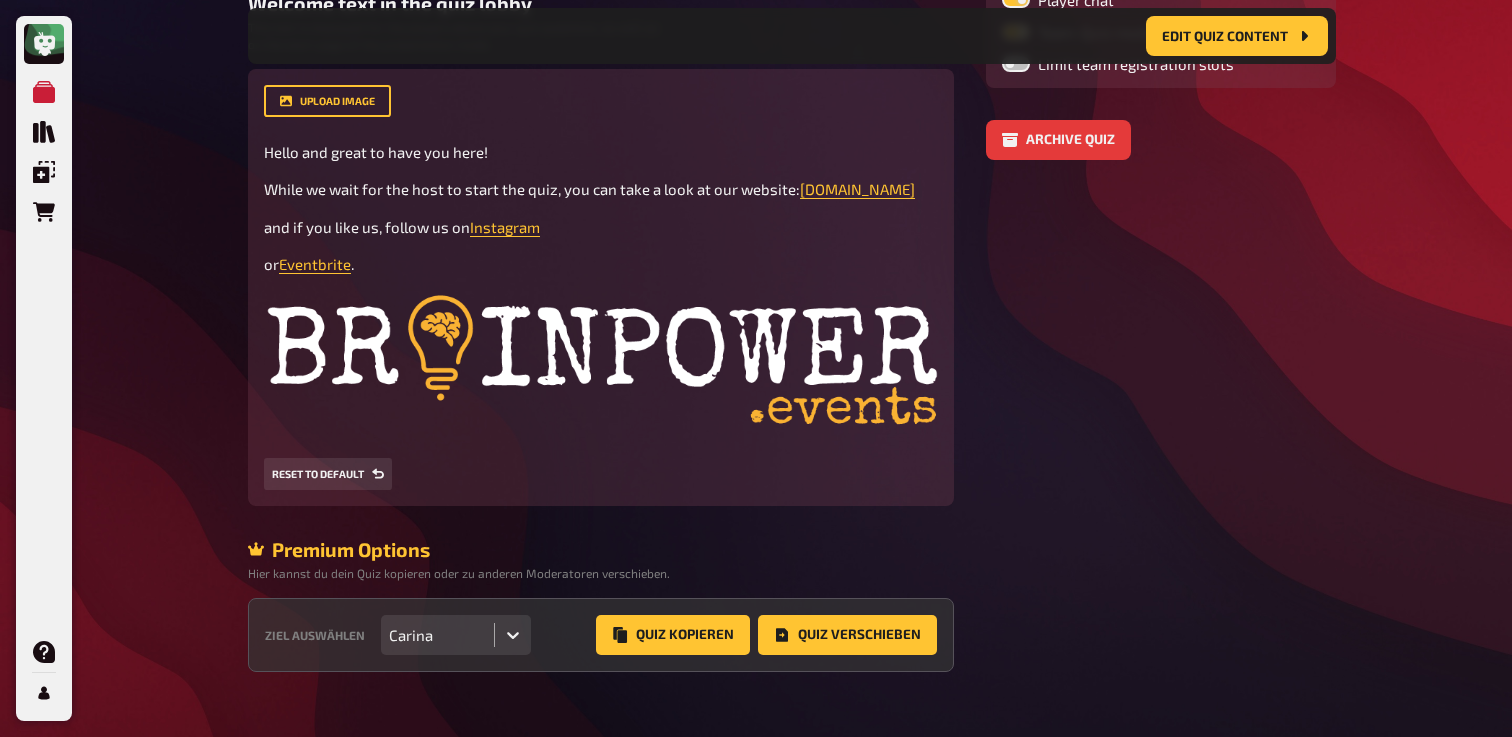 scroll, scrollTop: 536, scrollLeft: 0, axis: vertical 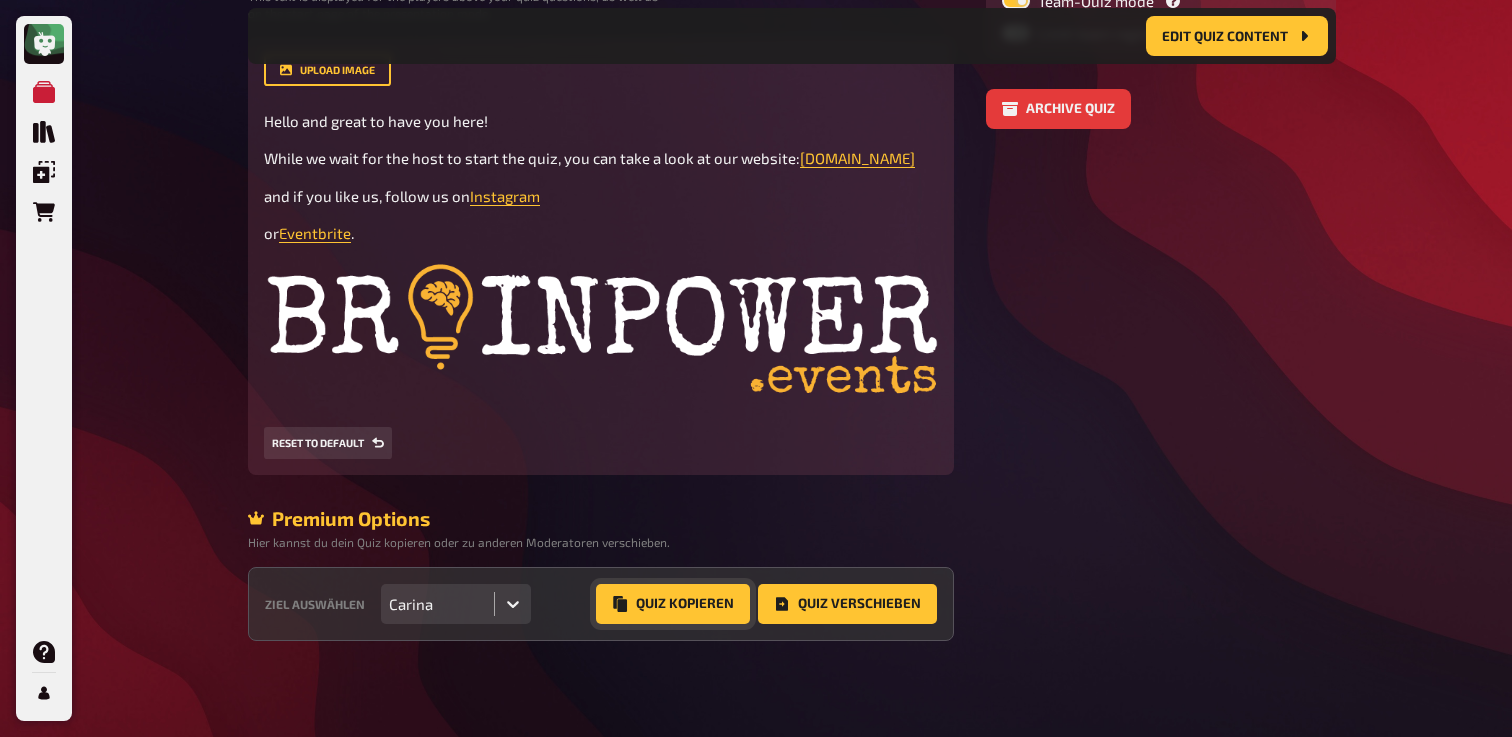 click on "Quiz Kopieren" at bounding box center (673, 604) 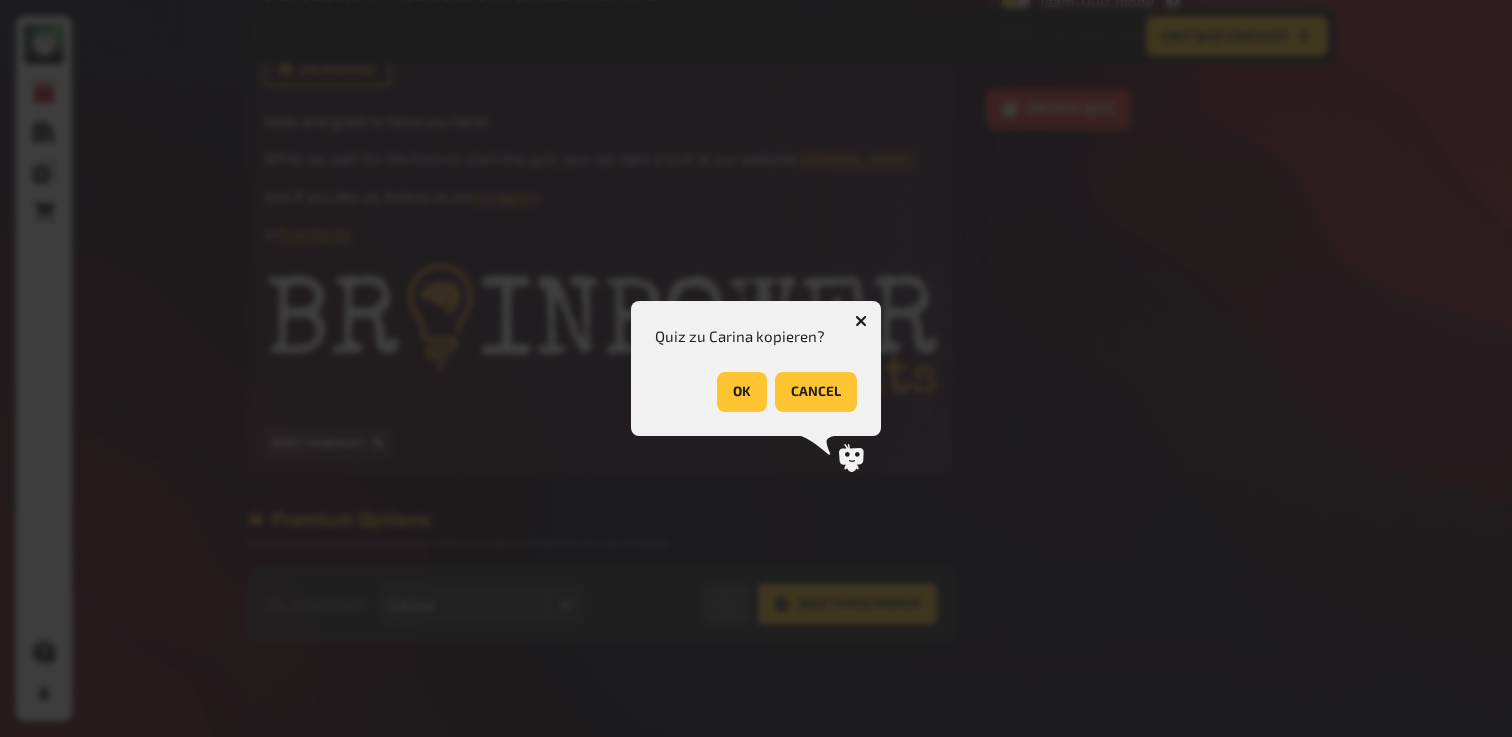 click on "OK" at bounding box center [742, 392] 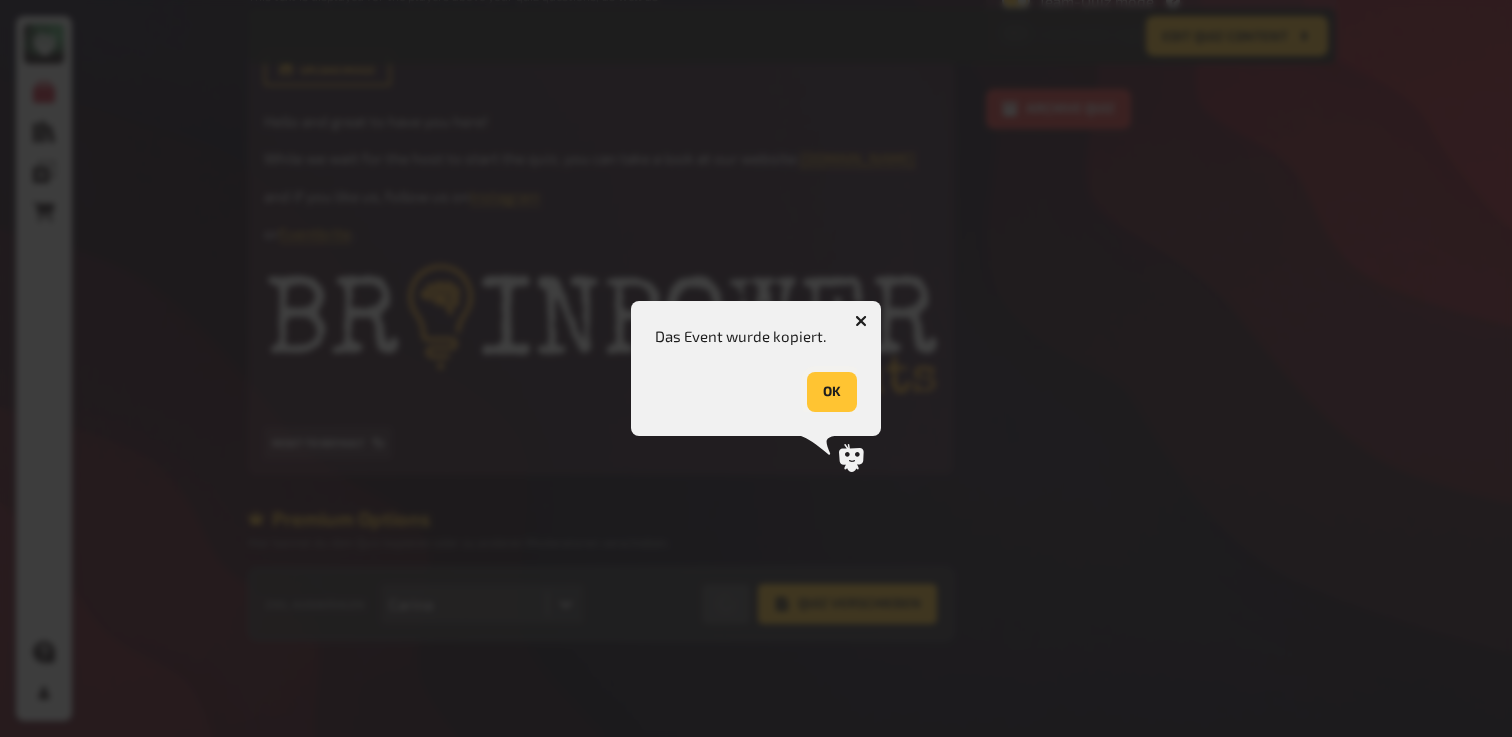 click on "OK" at bounding box center (832, 392) 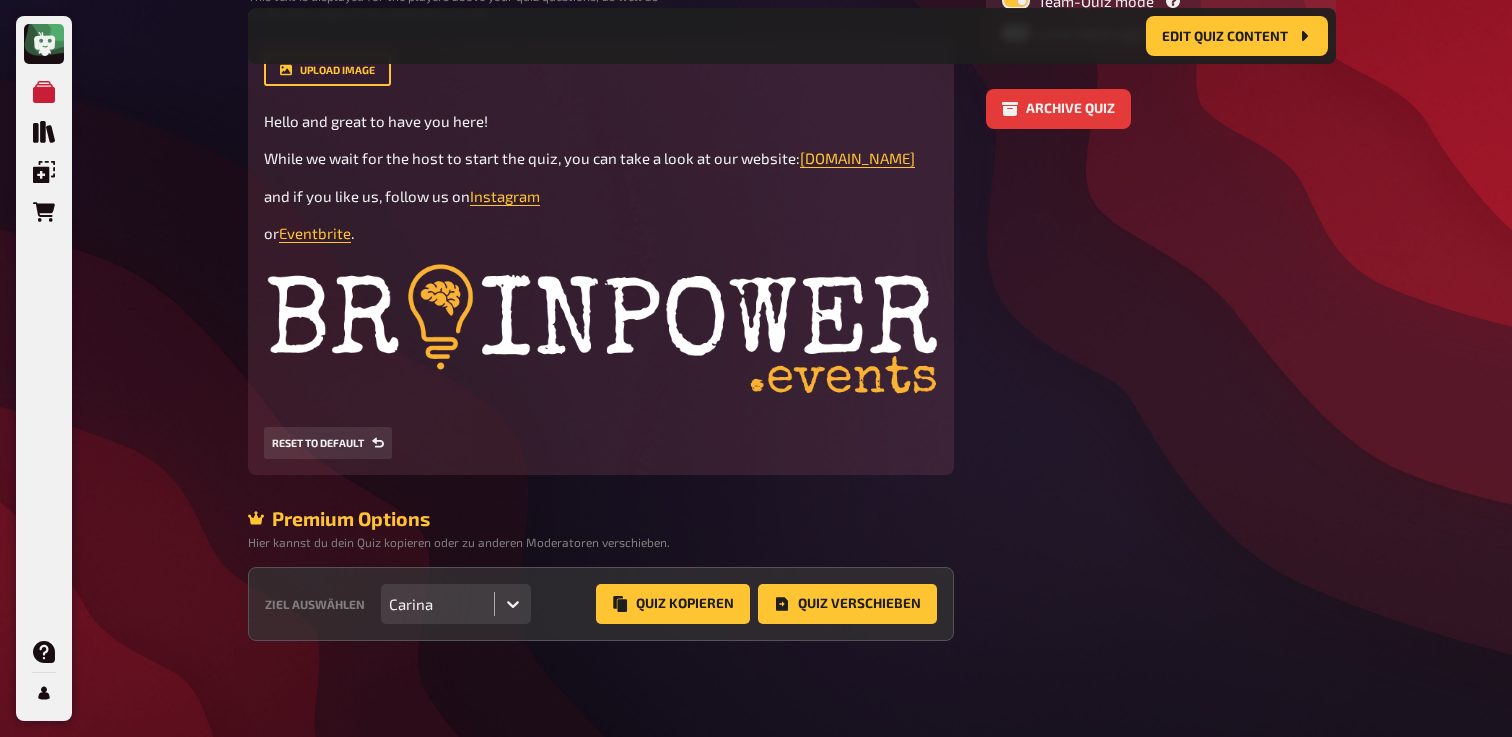 scroll, scrollTop: 0, scrollLeft: 0, axis: both 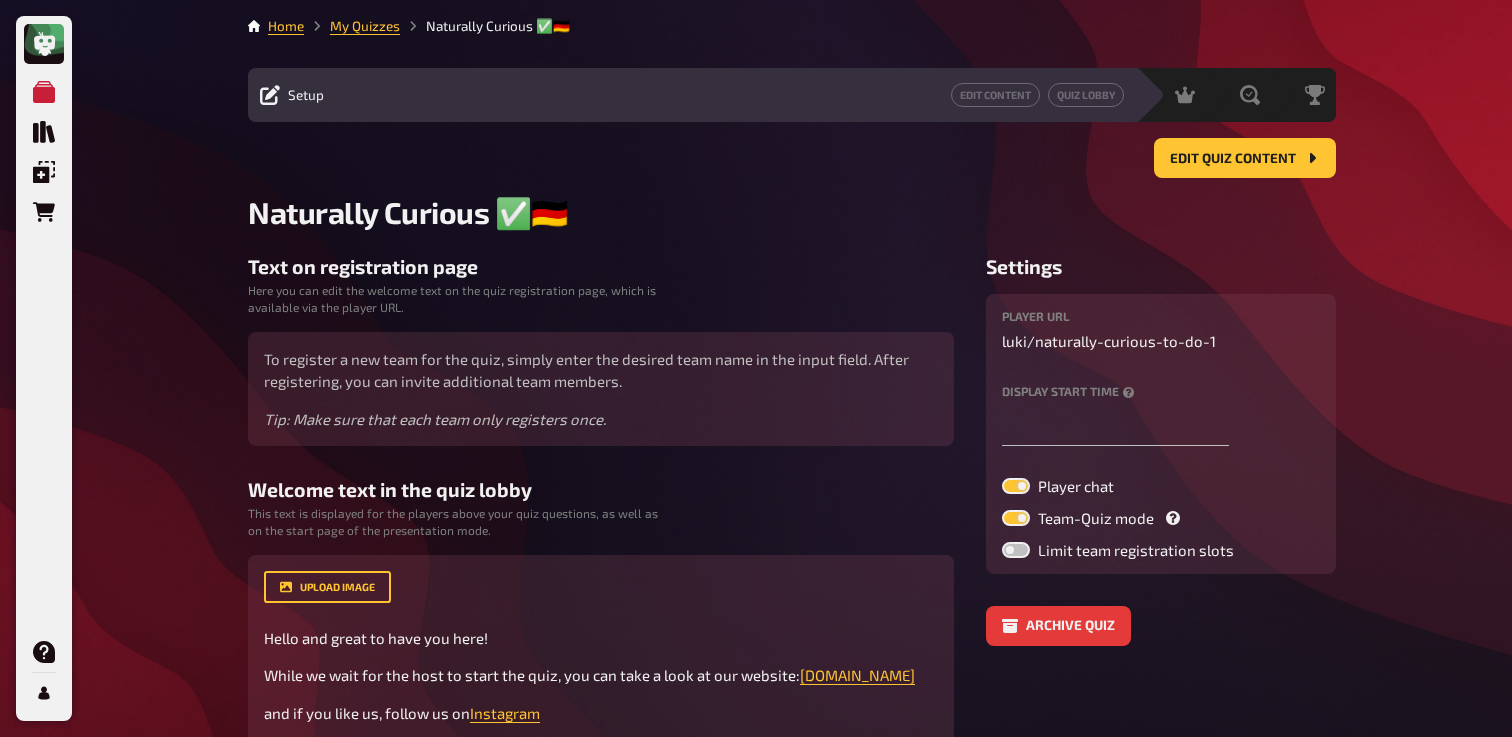 click on "My Quizzes" at bounding box center (352, 26) 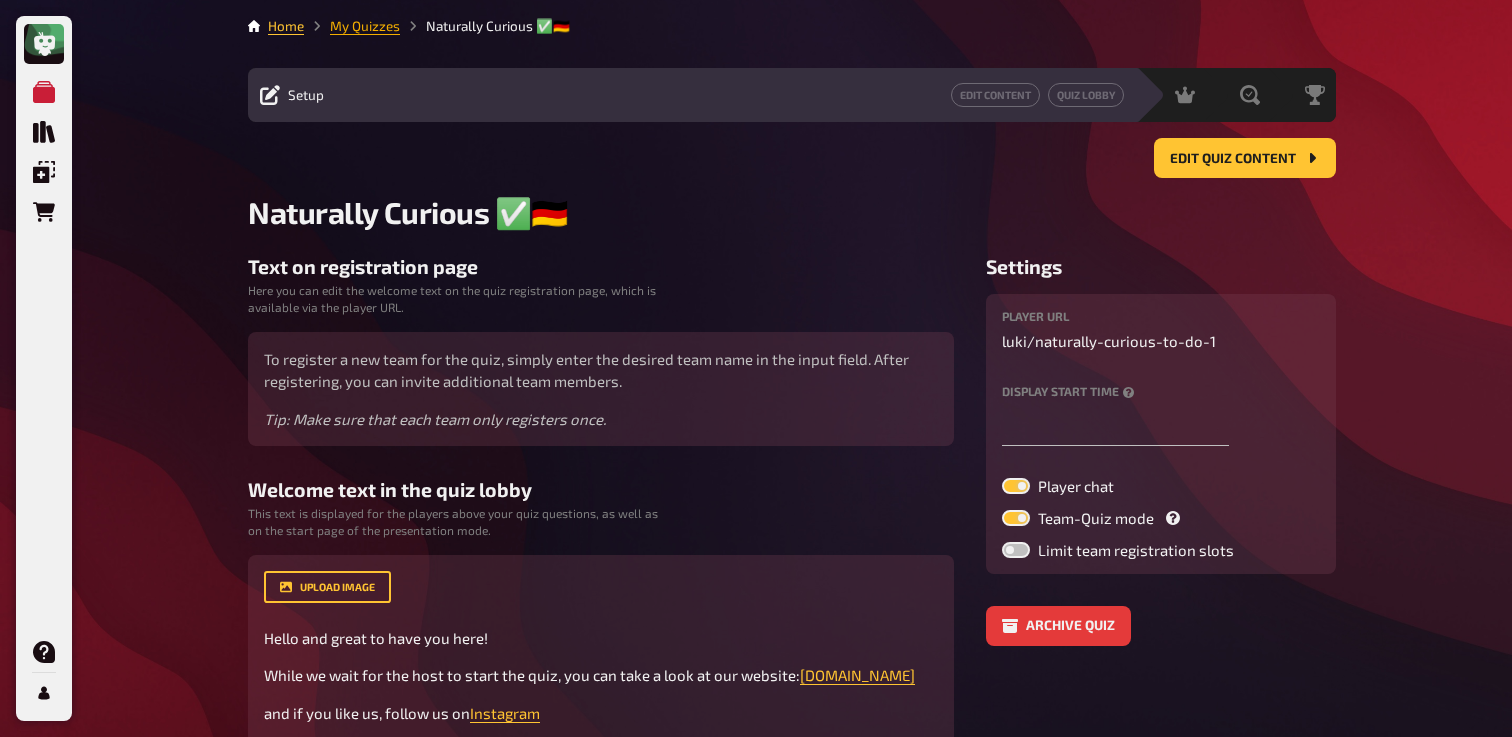 click on "My Quizzes" at bounding box center [365, 26] 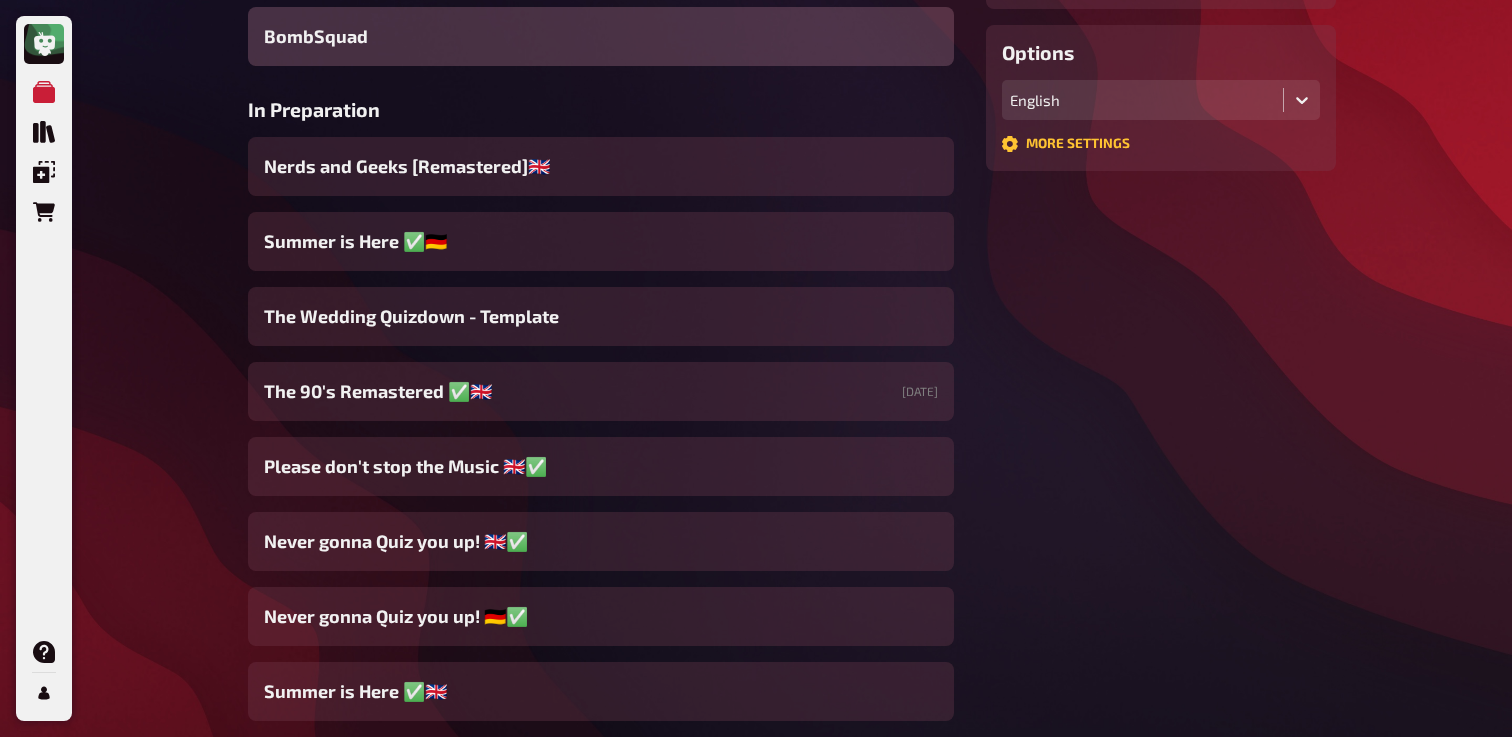 scroll, scrollTop: 511, scrollLeft: 0, axis: vertical 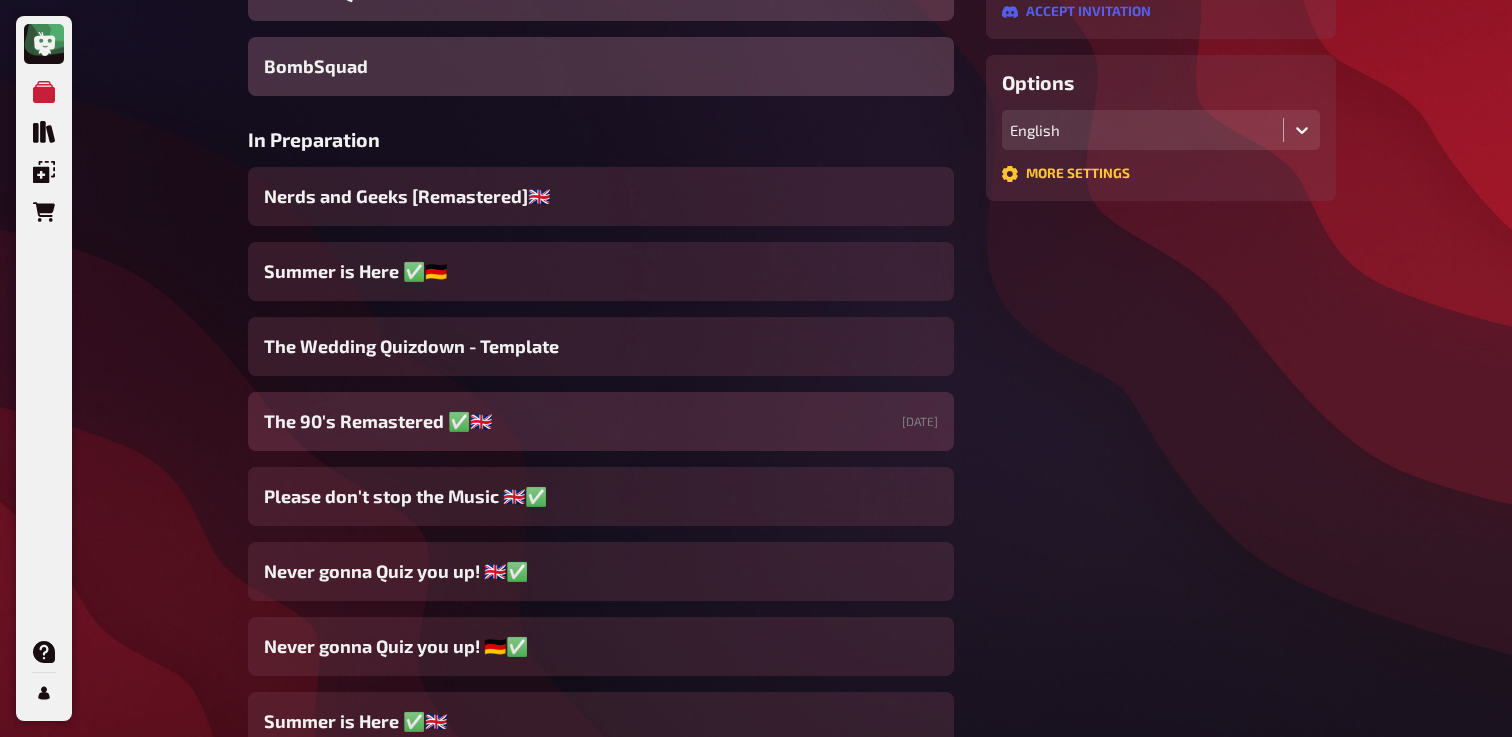 click on "The 90's Remastered ✅​🇬🇧 [DATE]" at bounding box center [601, 421] 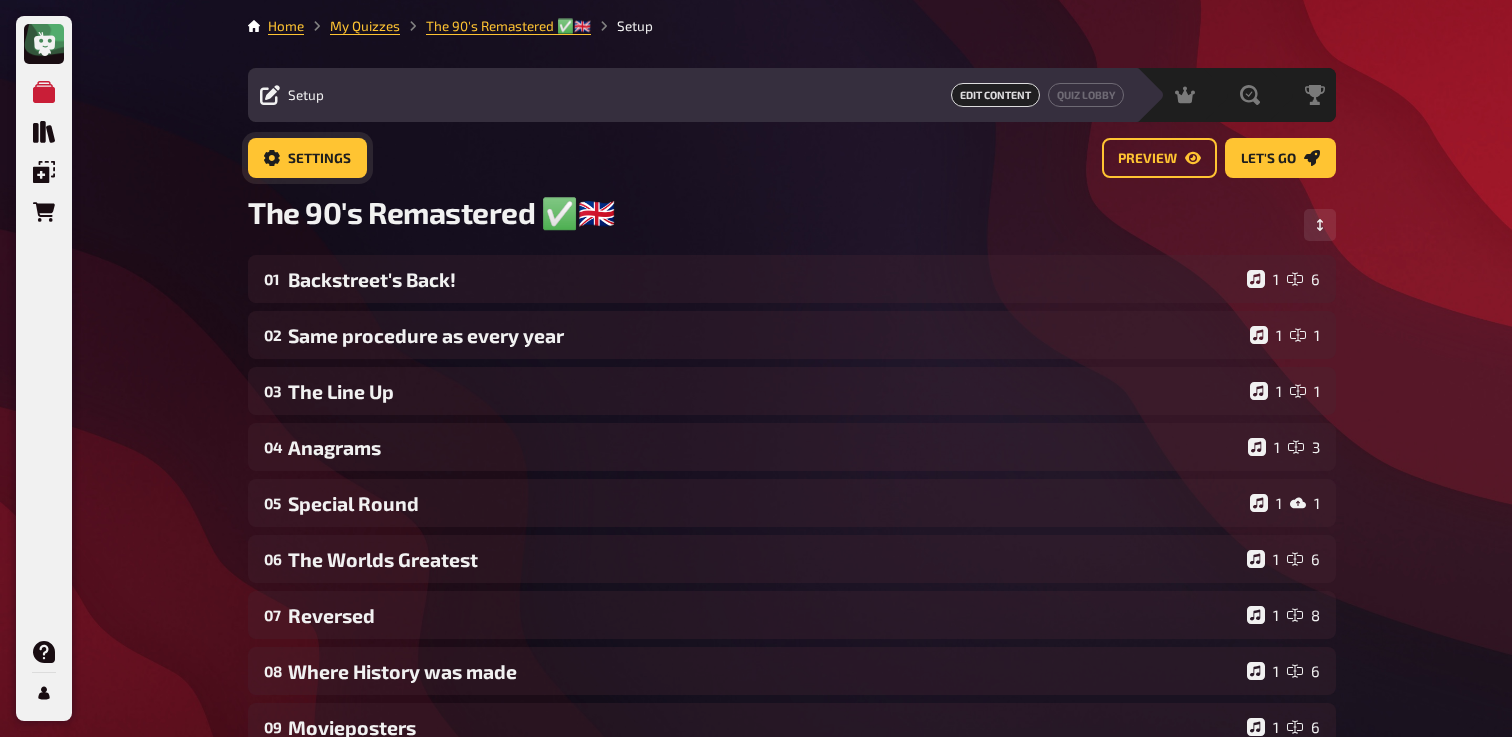 click on "Settings" at bounding box center [307, 158] 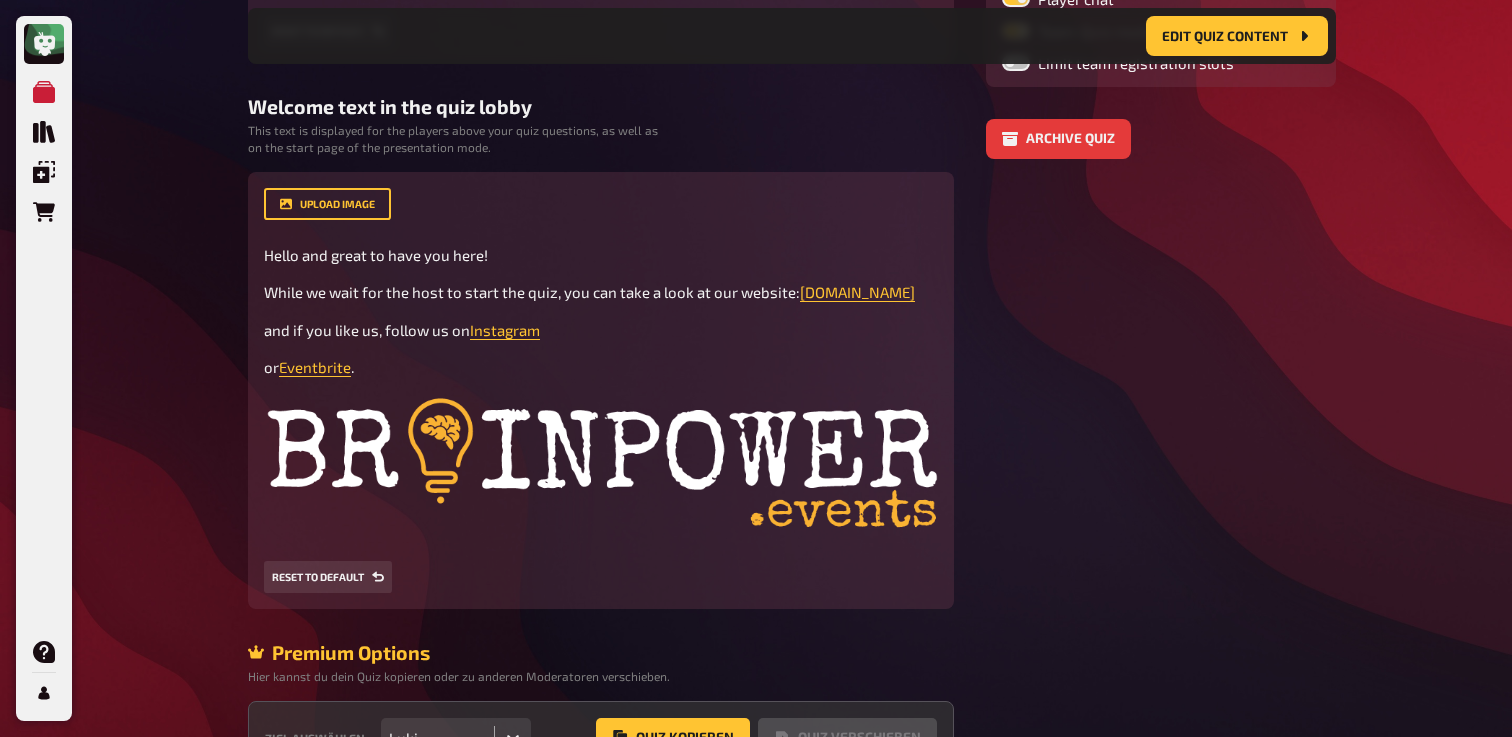 scroll, scrollTop: 640, scrollLeft: 0, axis: vertical 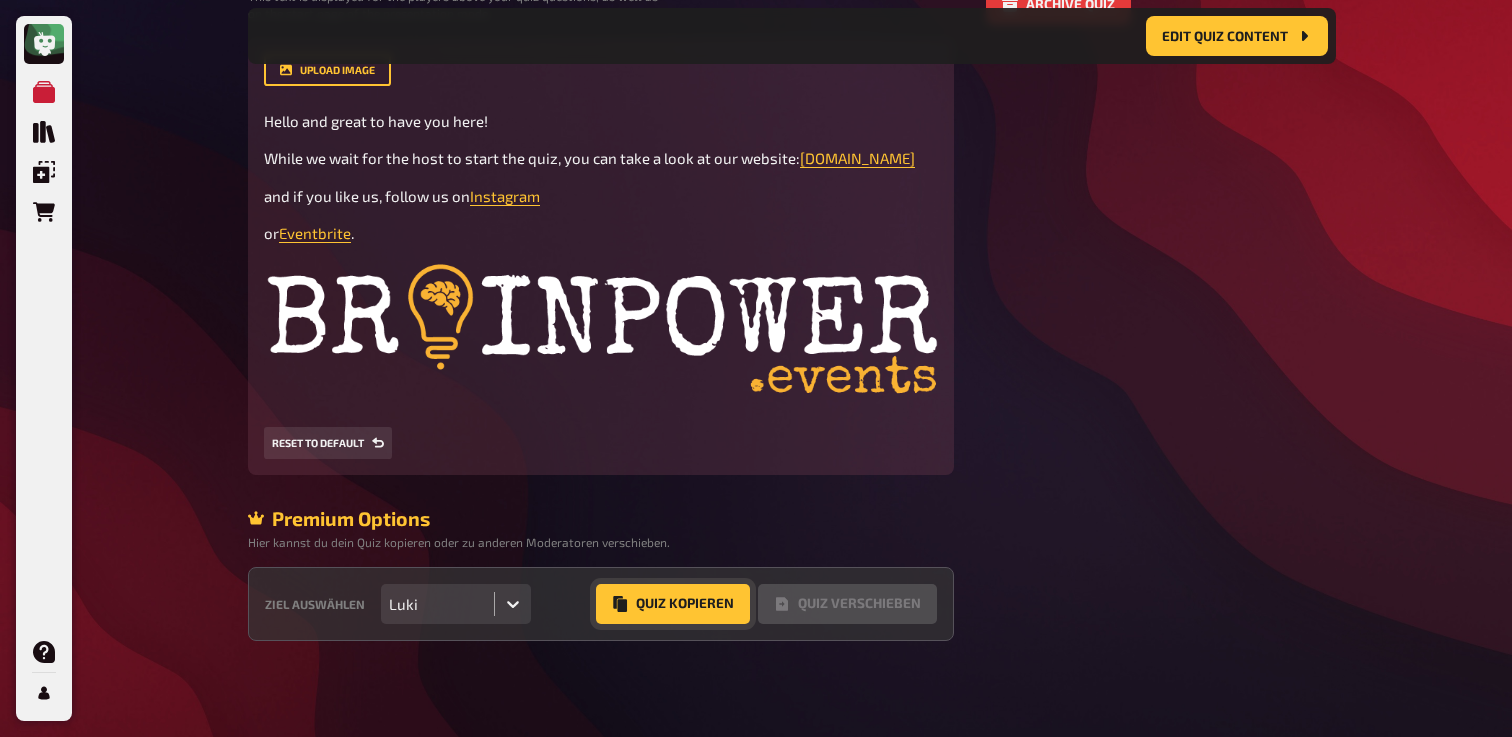 click on "Quiz Kopieren" at bounding box center (673, 604) 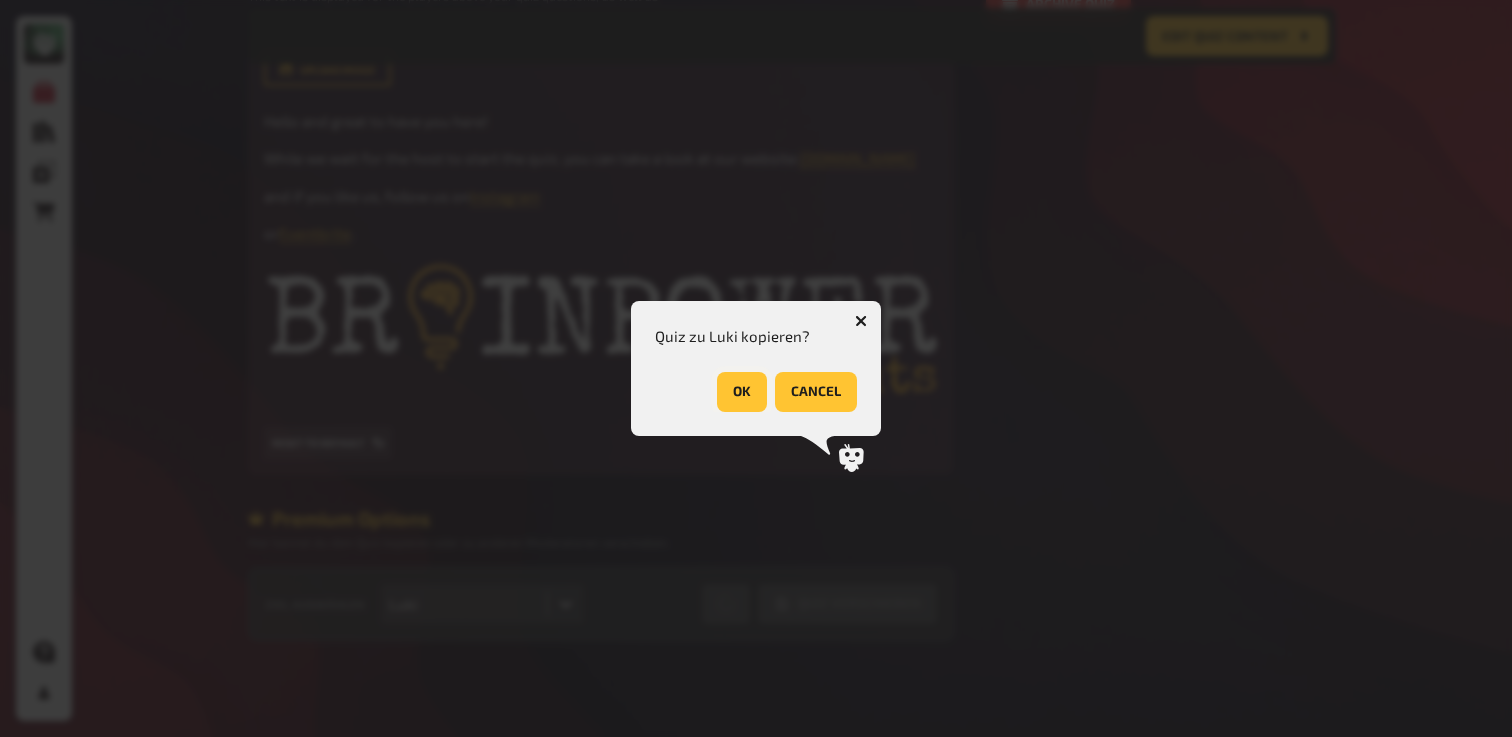 click on "OK" at bounding box center [742, 392] 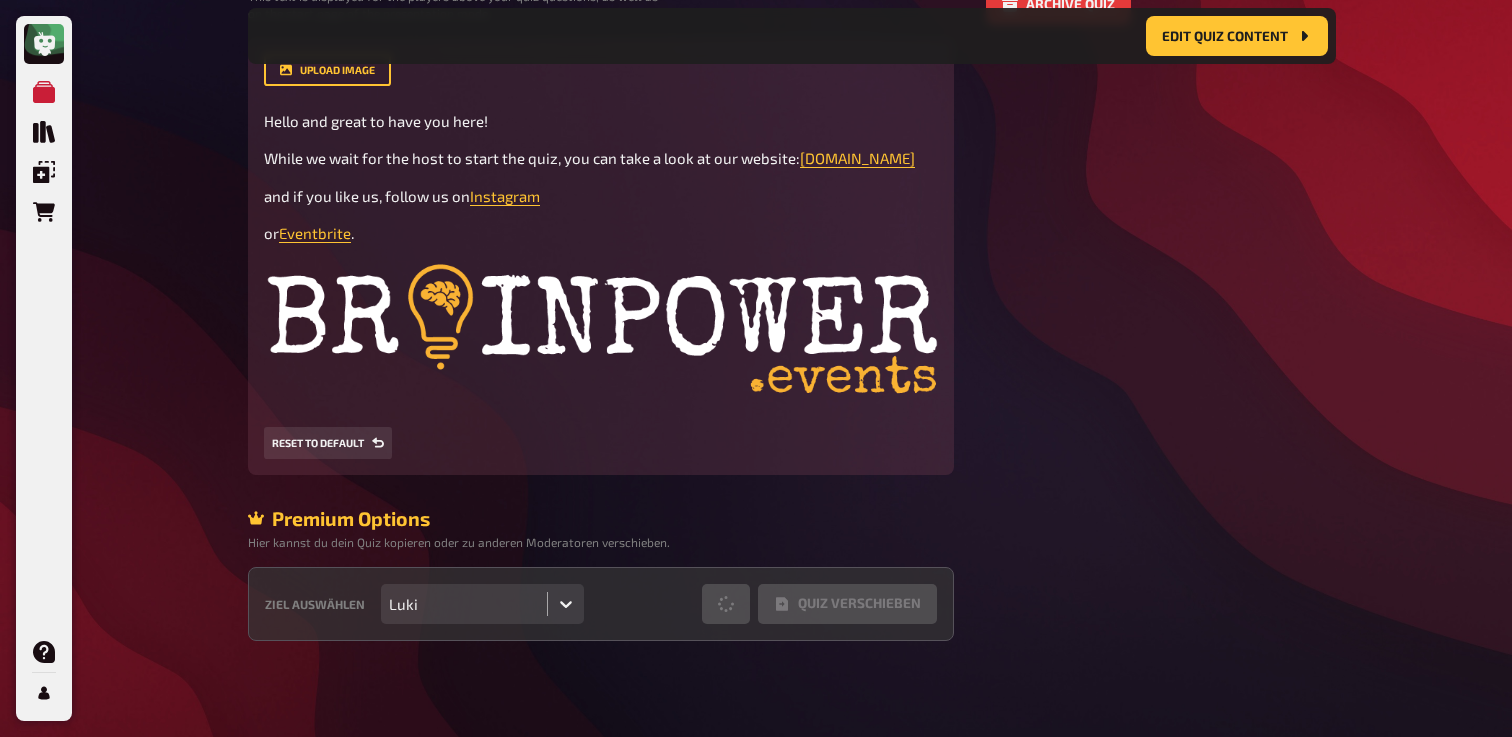 scroll, scrollTop: 0, scrollLeft: 0, axis: both 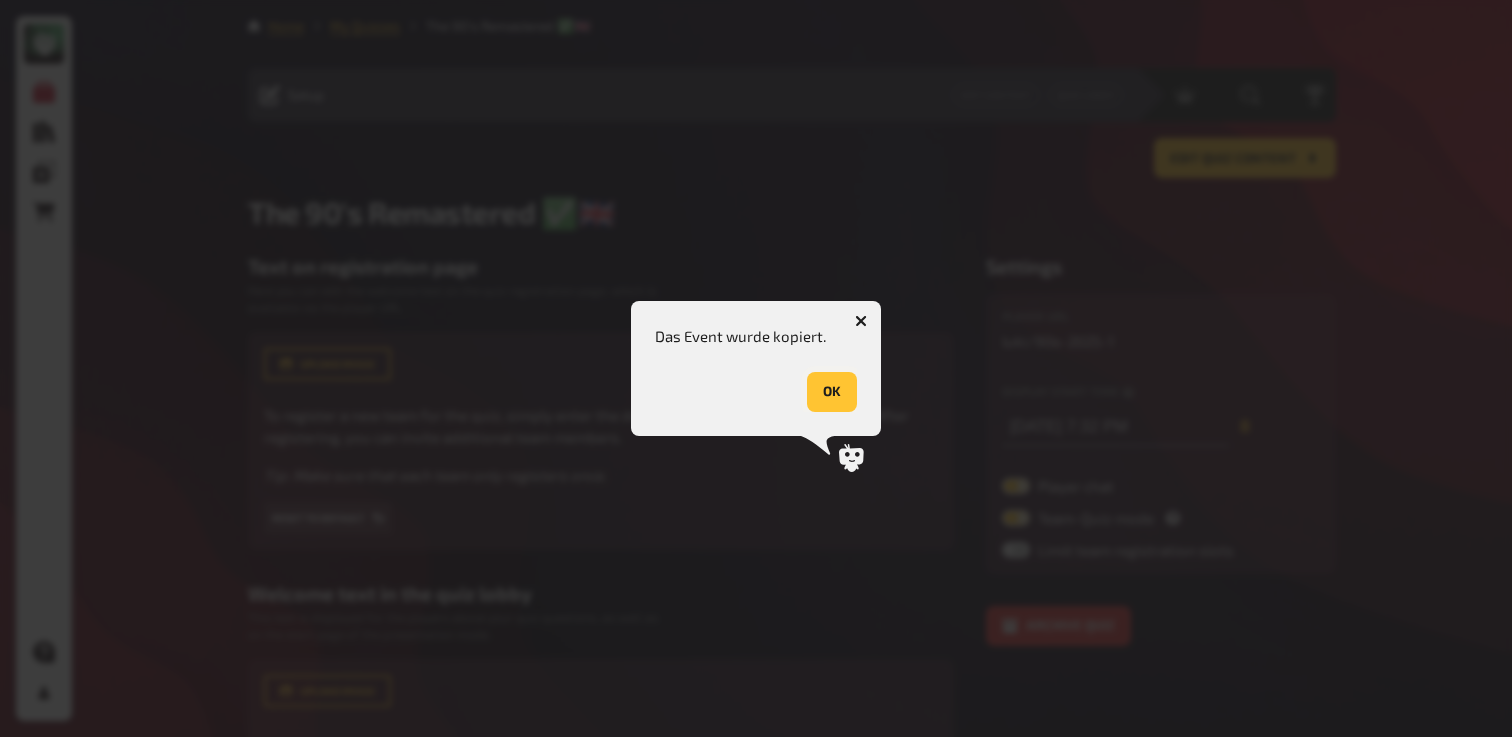 click on "OK" at bounding box center [832, 392] 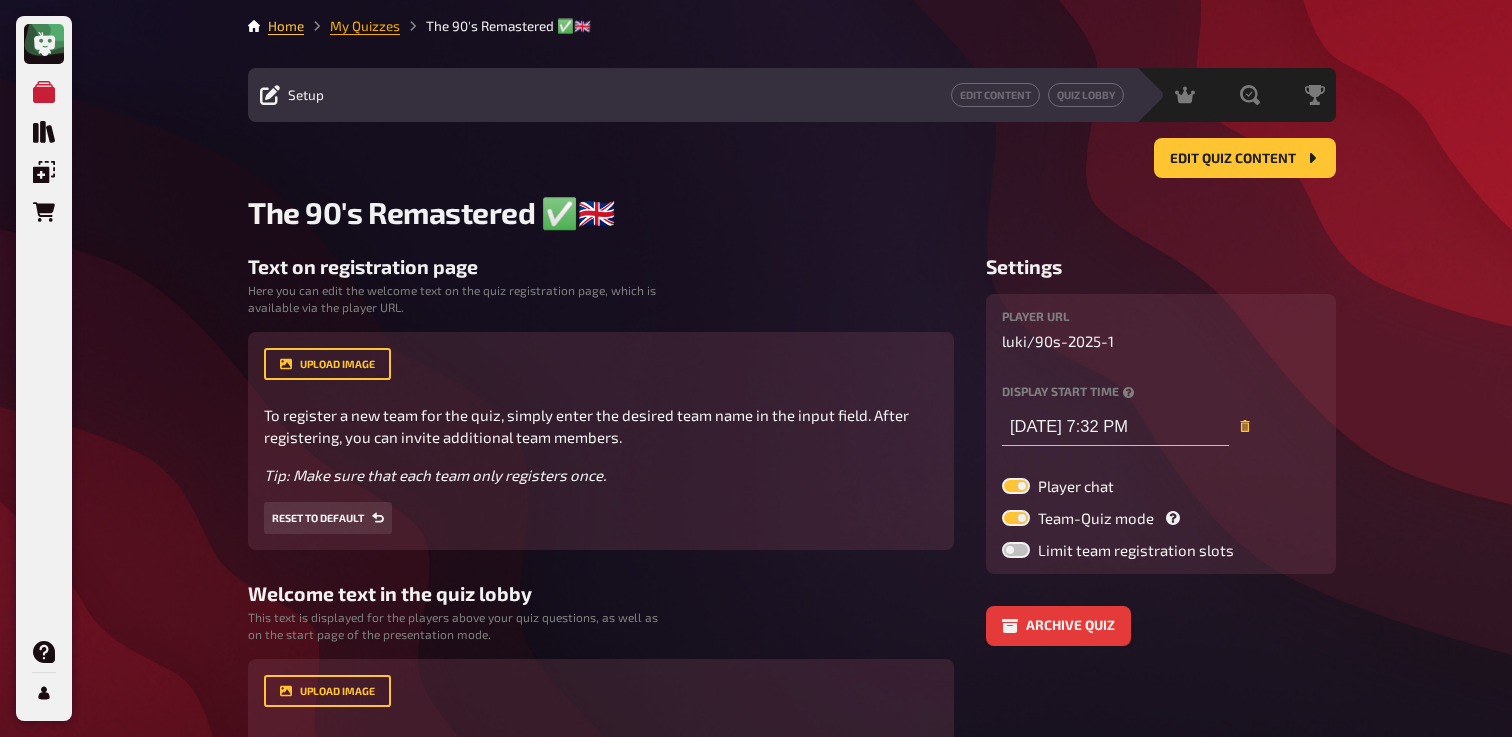 click on "My Quizzes" at bounding box center [365, 26] 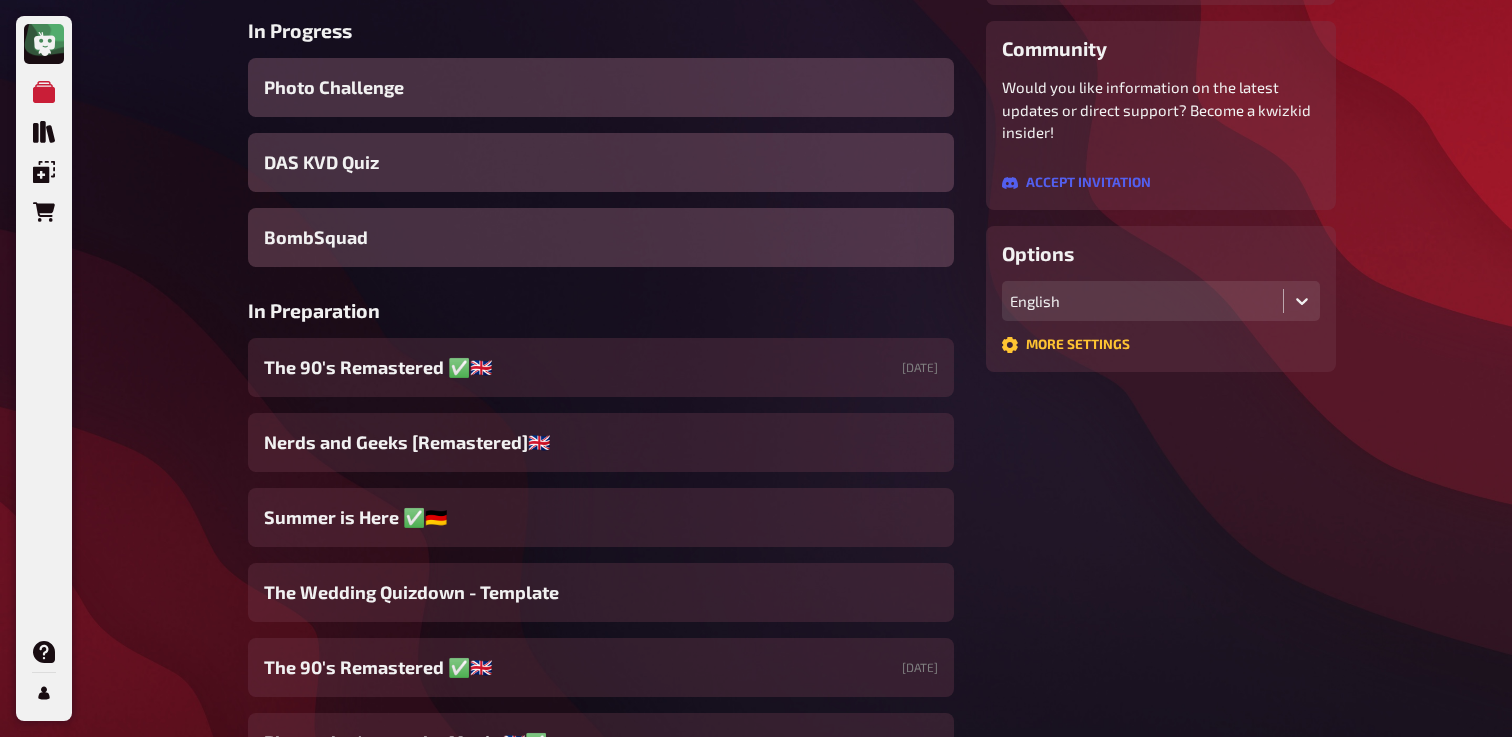 scroll, scrollTop: 346, scrollLeft: 0, axis: vertical 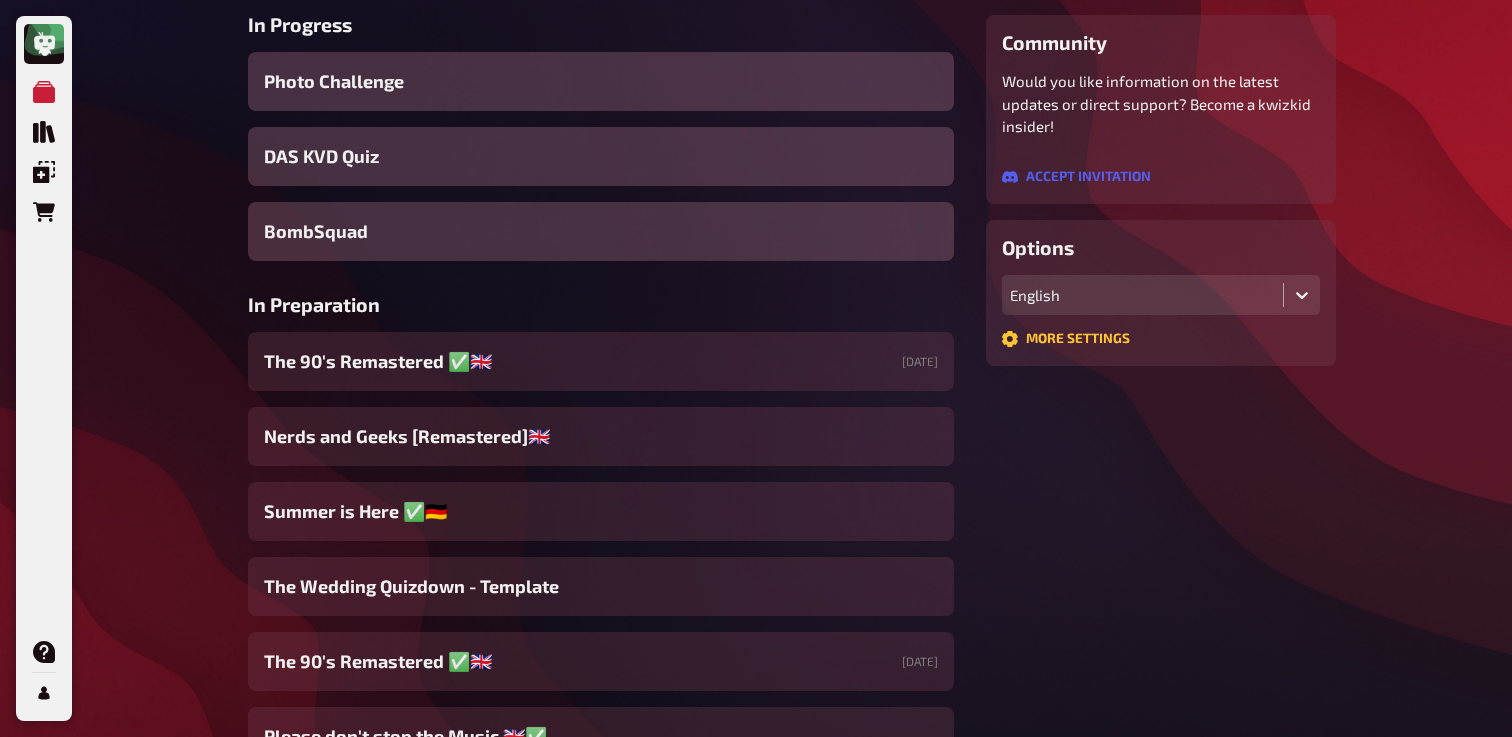 click on "The 90's Remastered ✅​🇬🇧 [DATE]" at bounding box center (601, 361) 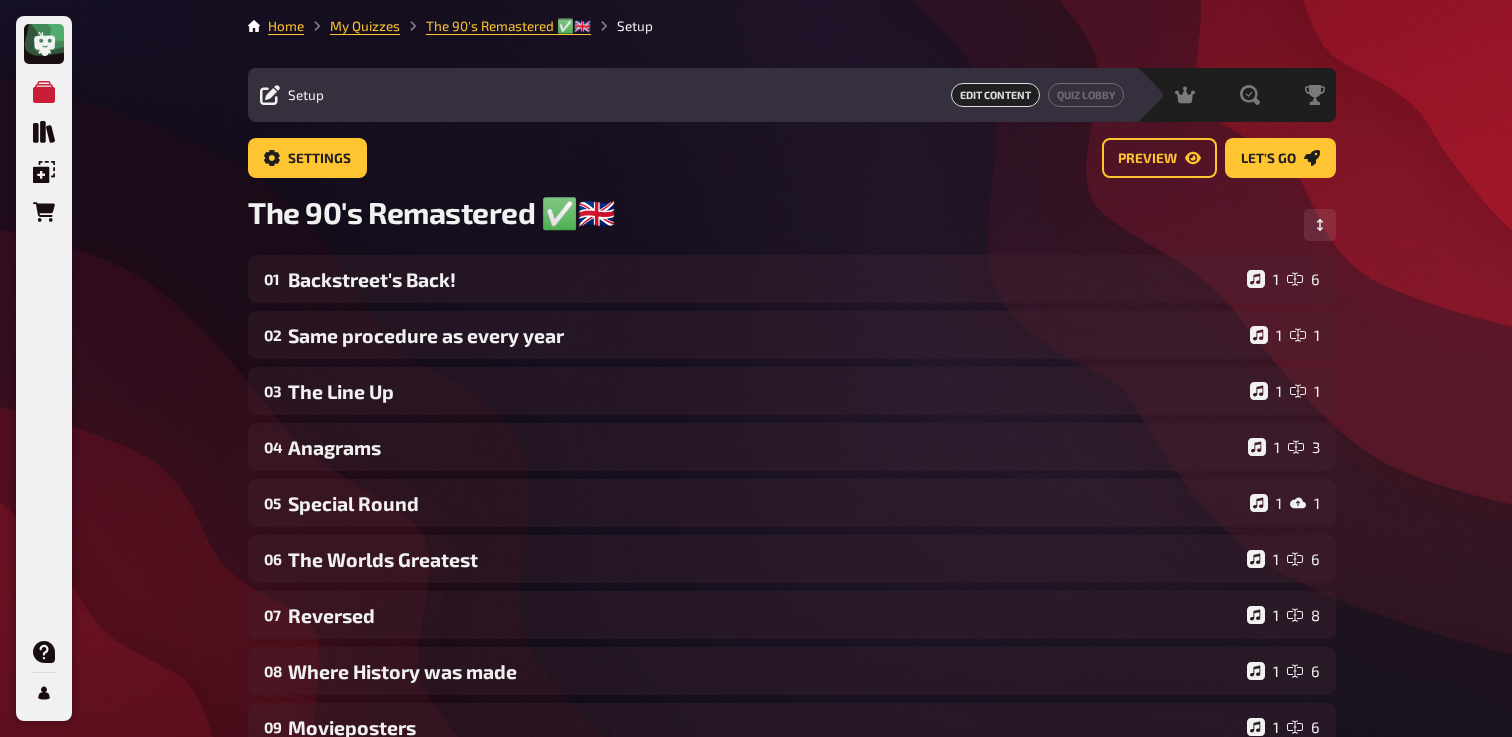 click on "Home My Quizzes The 90's Remastered ✅​🇬🇧 Setup Setup Edit Content Quiz Lobby Hosting undefined Evaluation Leaderboard Settings Preview Let's go Let's go The 90's Remastered ✅​🇬🇧 01 Backstreet's Back!   1 6 02 Same procedure as every year   1 1 03 The Line Up   1 1 04 Anagrams   1 3 05 Special Round   1 1 06 The Worlds Greatest   1 6 07 Reversed   1 8 08 Where History was made   1 6 09 Movieposters   1 6 10 Baywatch   1 4 11 [PERSON_NAME] and Friends   1 6 12 Movietime   1 1 13 Hollywood Legends   1 6 14 Countries of the World   1 2 15 Heroes of our youth   1 6
To pick up a draggable item, press the space bar.
While dragging, use the arrow keys to move the item.
Press space again to drop the item in its new position, or press escape to cancel.
Add new question   Free Text Input Multiple Choice True / False Sorting Question Estimation Question Image Answer Prose (Long text) Offline Question Create with AI Write myself" at bounding box center (792, 642) 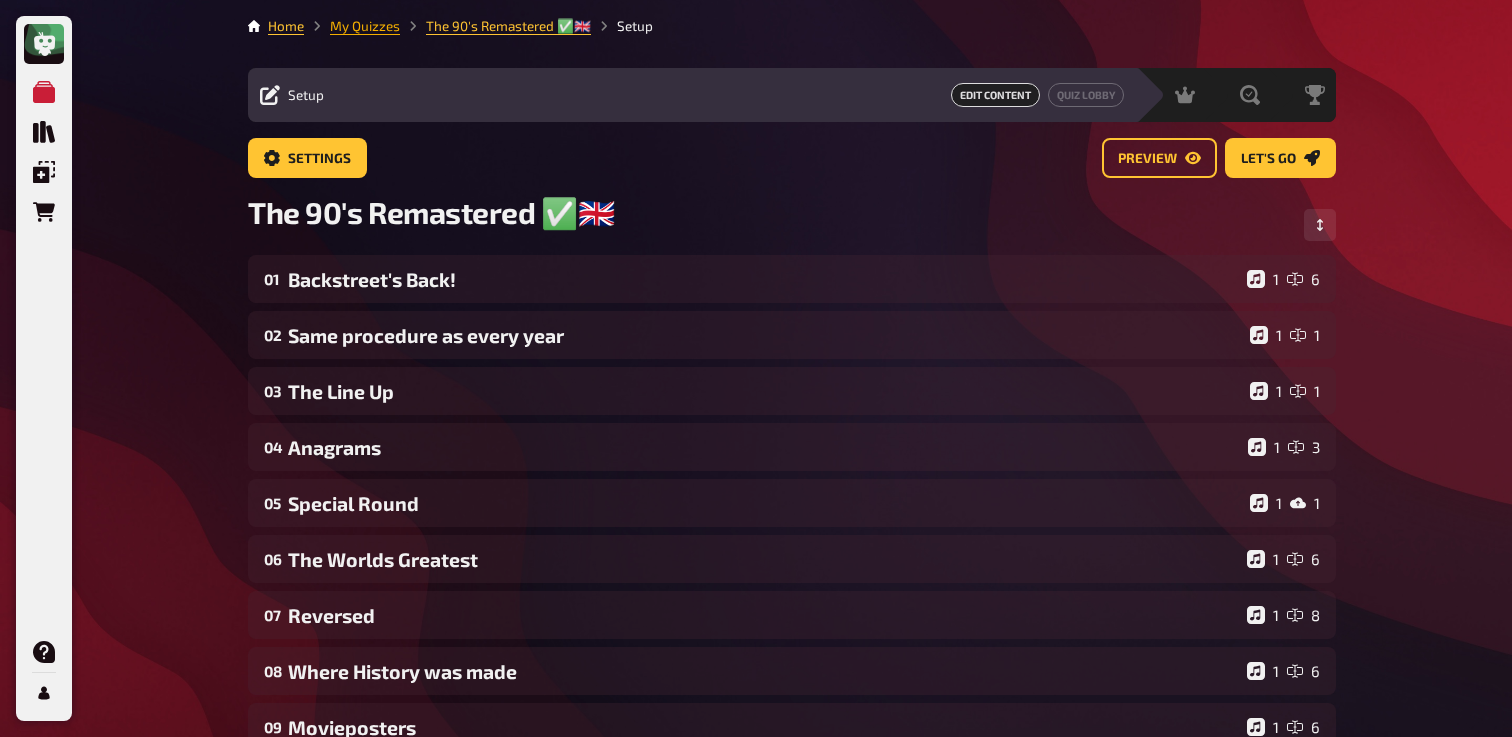 click on "My Quizzes" at bounding box center [365, 26] 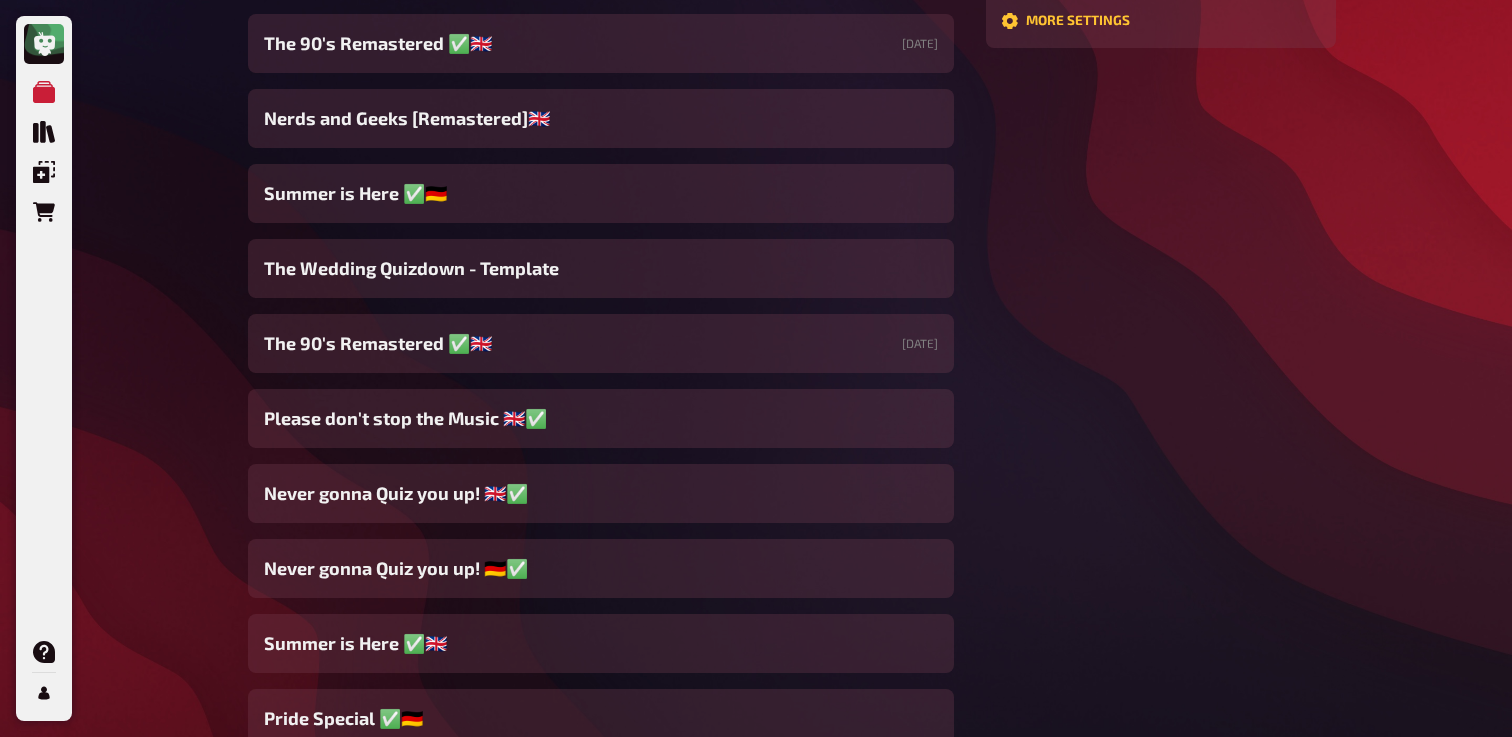 scroll, scrollTop: 715, scrollLeft: 0, axis: vertical 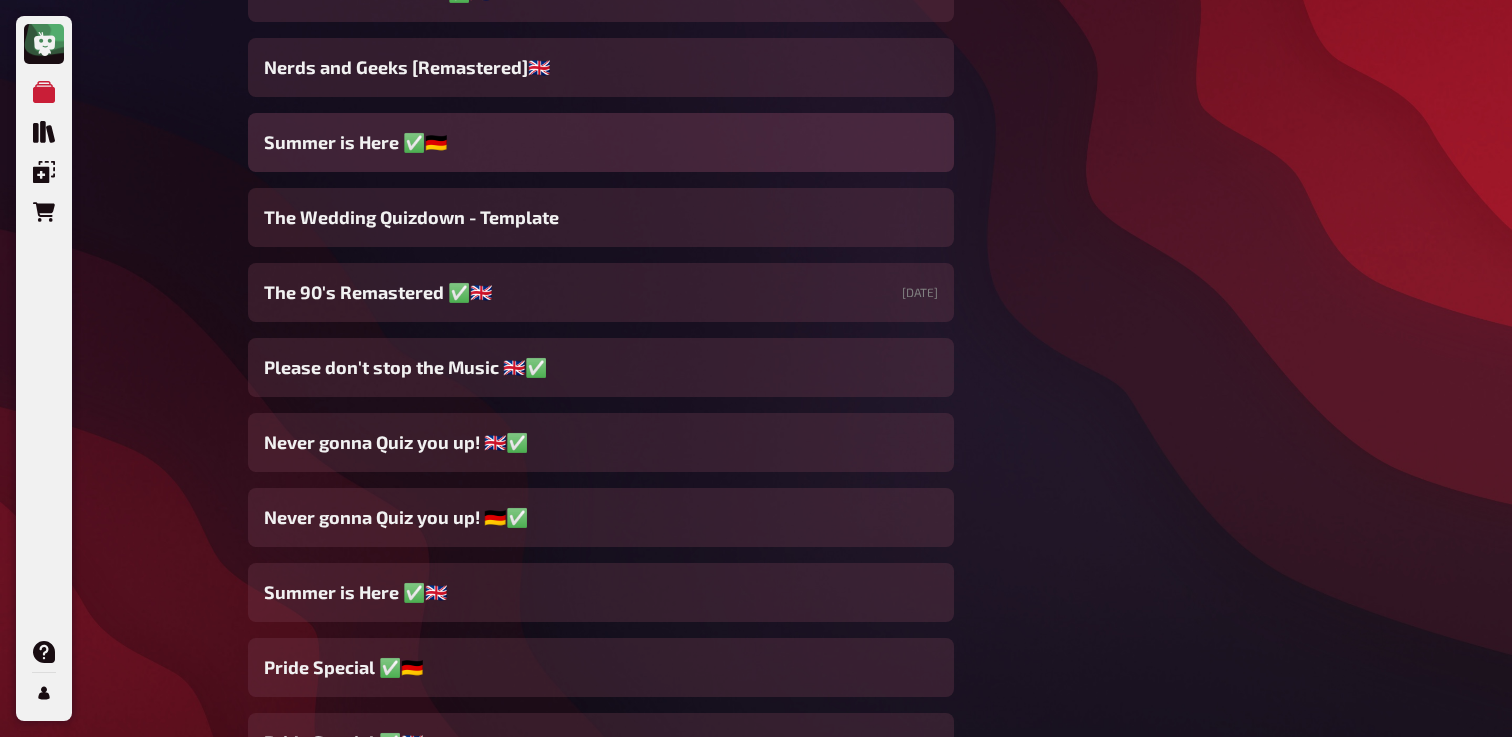 click on "Summer is Here ✅🇩🇪" at bounding box center [601, 142] 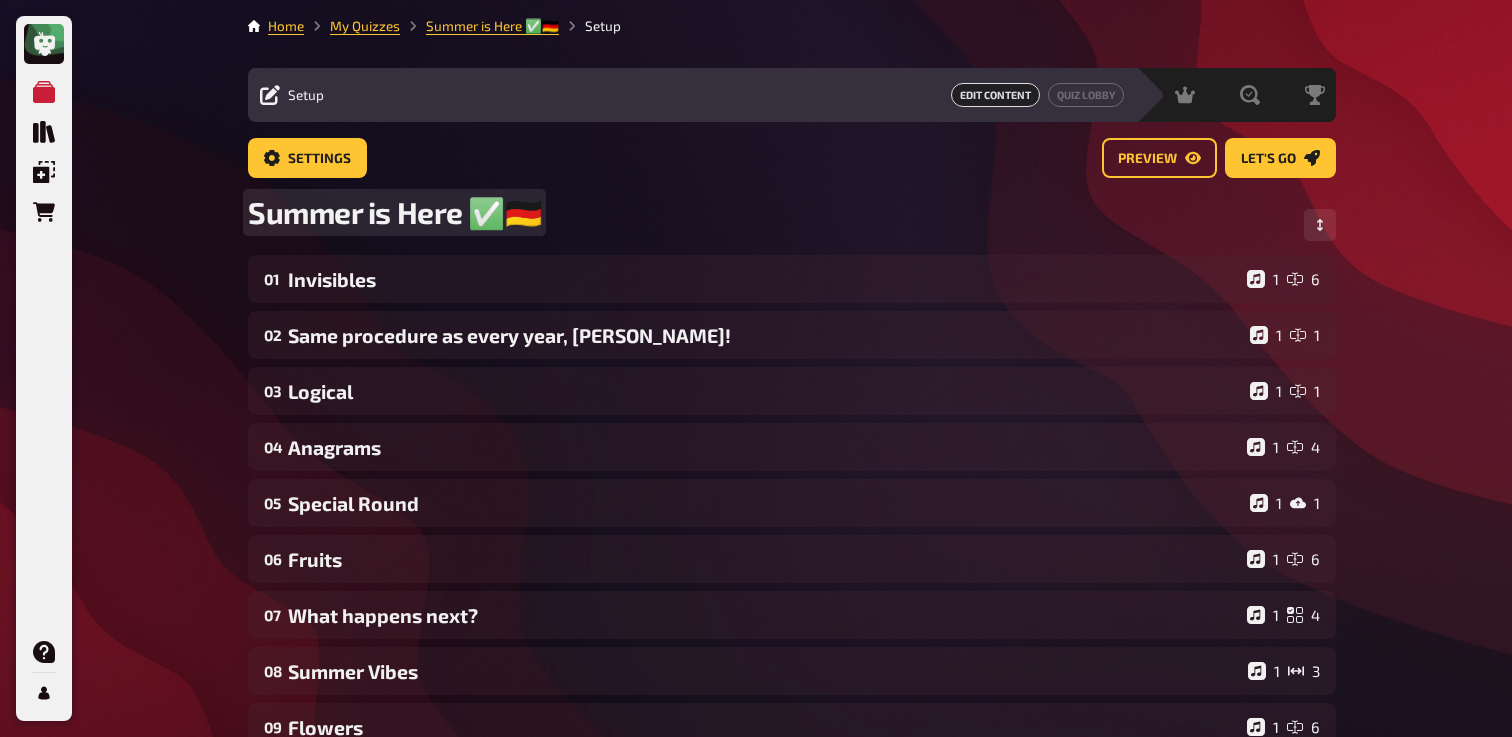 click on "Summer is Here ✅🇩🇪" at bounding box center (394, 212) 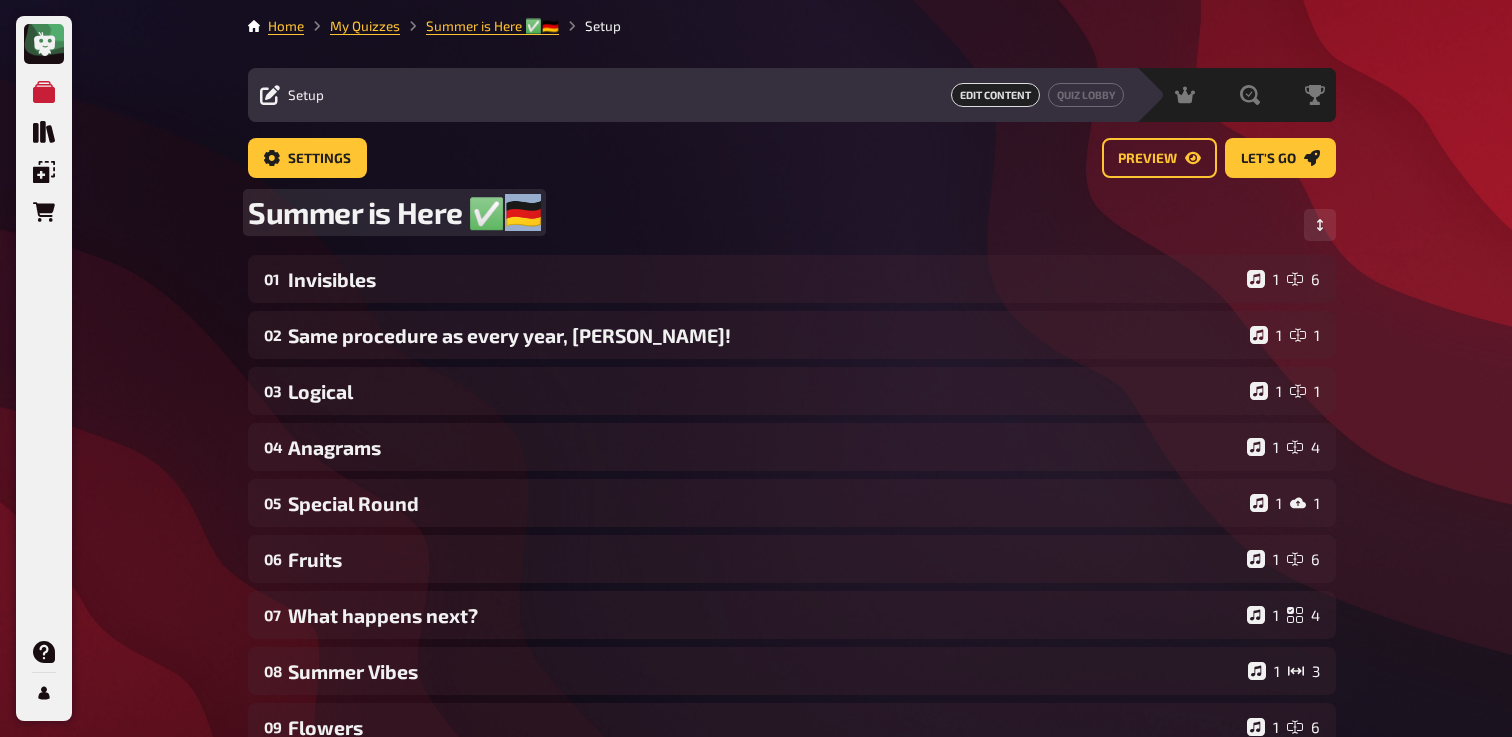 drag, startPoint x: 501, startPoint y: 216, endPoint x: 527, endPoint y: 216, distance: 26 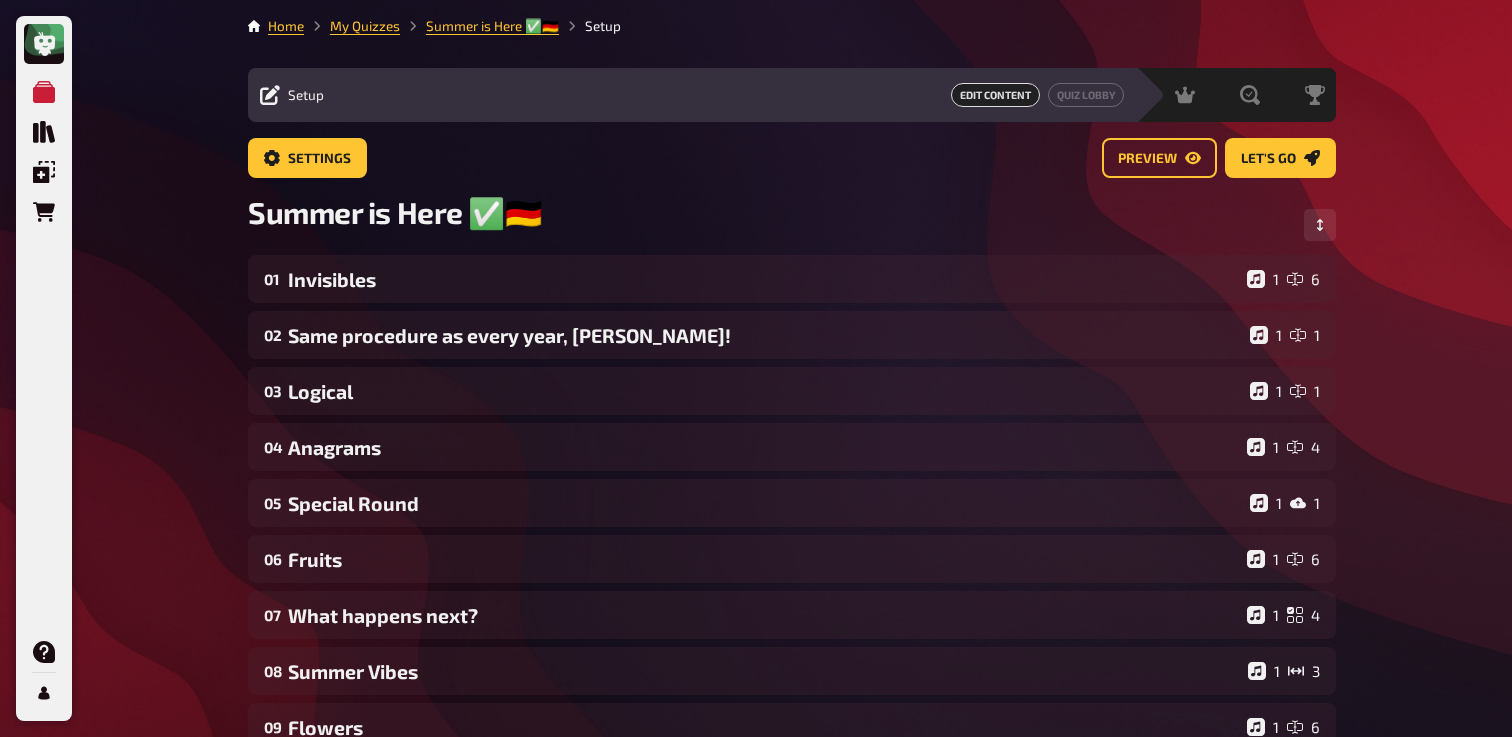 click on "Home My Quizzes Summer is Here ✅🇩🇪 Setup Setup Edit Content Quiz Lobby Hosting undefined Evaluation Leaderboard Settings Preview Let's go Let's go Summer is Here ✅🇩🇪 01 Invisibles   1 6 02 Same procedure as every year, [PERSON_NAME]!    1 1 03 Logical    1 1 04 Anagrams   1 4 05 Special Round    1 1 06 Fruits   1 6 07 What happens next?    1 4 08 Summer Vibes   1 3 09 Flowers   1 6 10 Movietime   1 1 11 Travel   1 5 12 Beaches   1 6 13 Mythbuster   1 6 14 Animal World   1 6 15 AI vs. Reality   1 6
To pick up a draggable item, press the space bar.
While dragging, use the arrow keys to move the item.
Press space again to drop the item in its new position, or press escape to cancel.
Add new question   Free Text Input Multiple Choice True / False Sorting Question Estimation Question Image Answer Prose (Long text) Offline Question Create with AI Write myself" at bounding box center [792, 682] 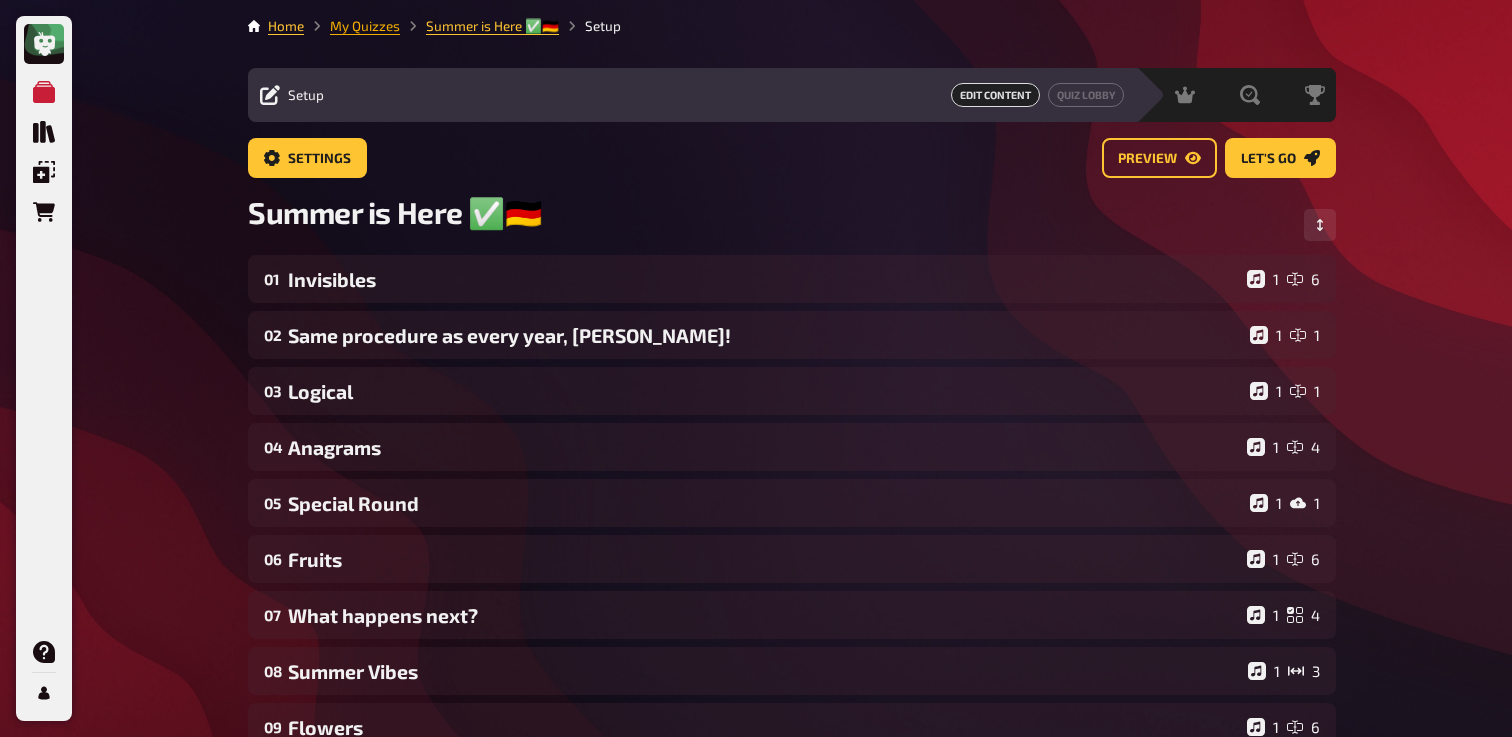 click on "My Quizzes" at bounding box center (365, 26) 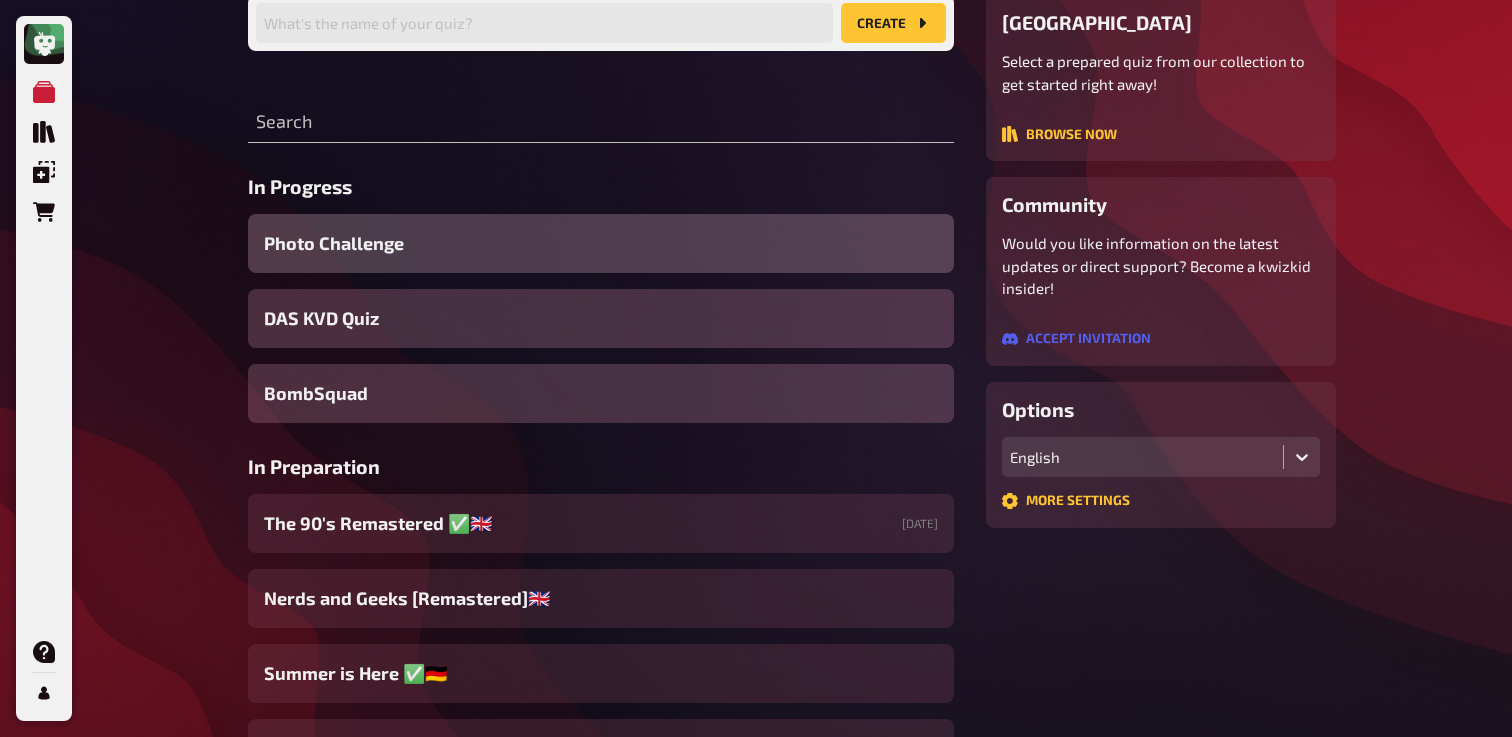 scroll, scrollTop: 243, scrollLeft: 0, axis: vertical 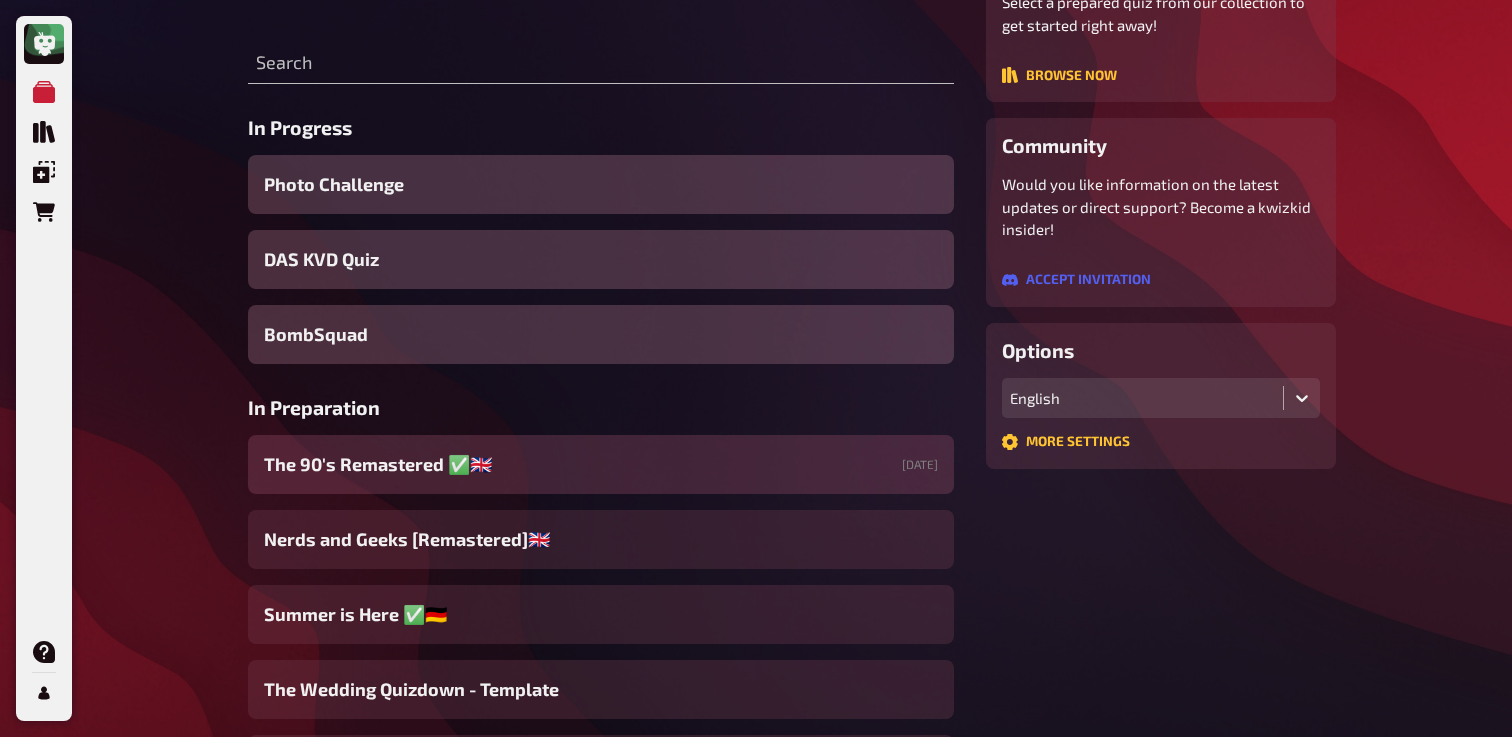 click on "The 90's Remastered ✅​🇬🇧 [DATE]" at bounding box center [601, 464] 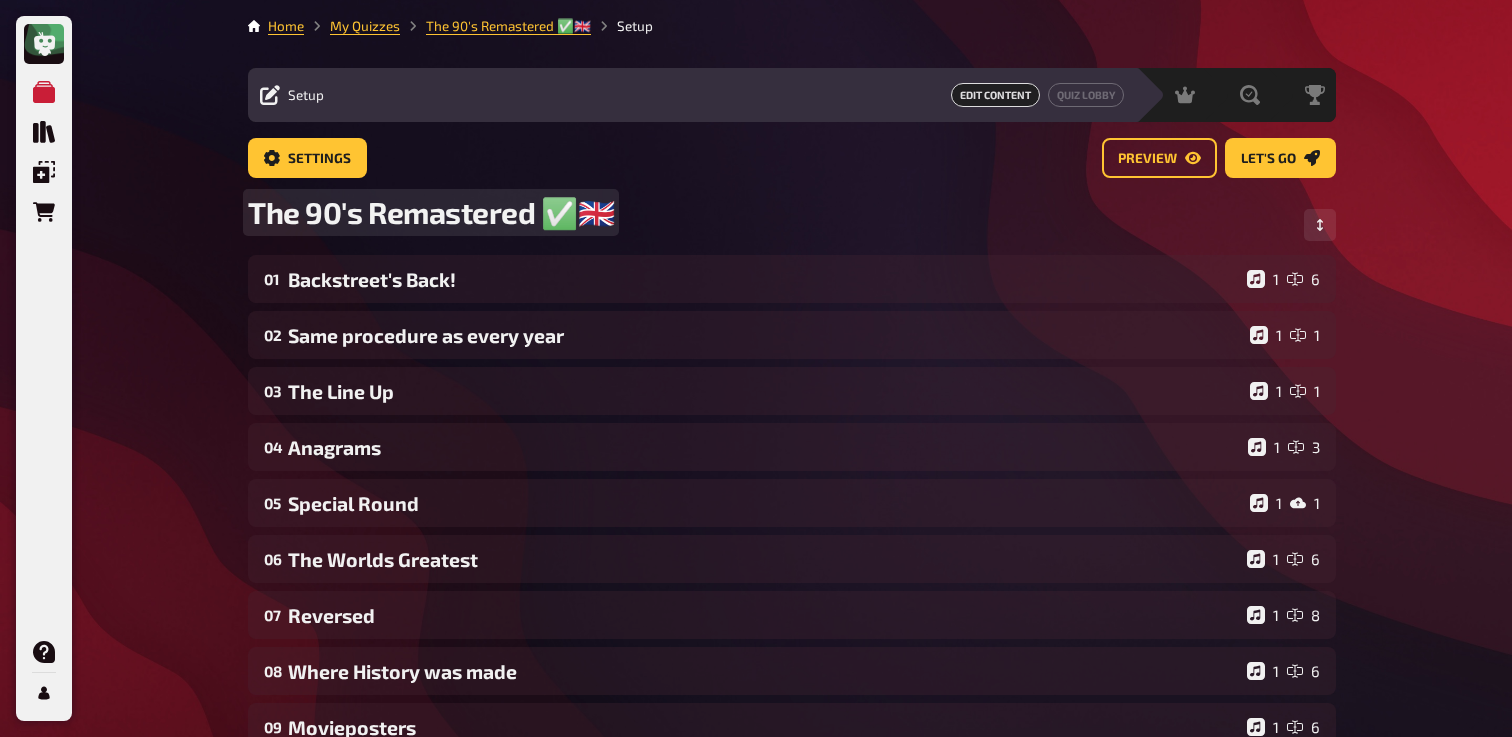 click on "The 90's Remastered ✅​🇬🇧" at bounding box center [431, 212] 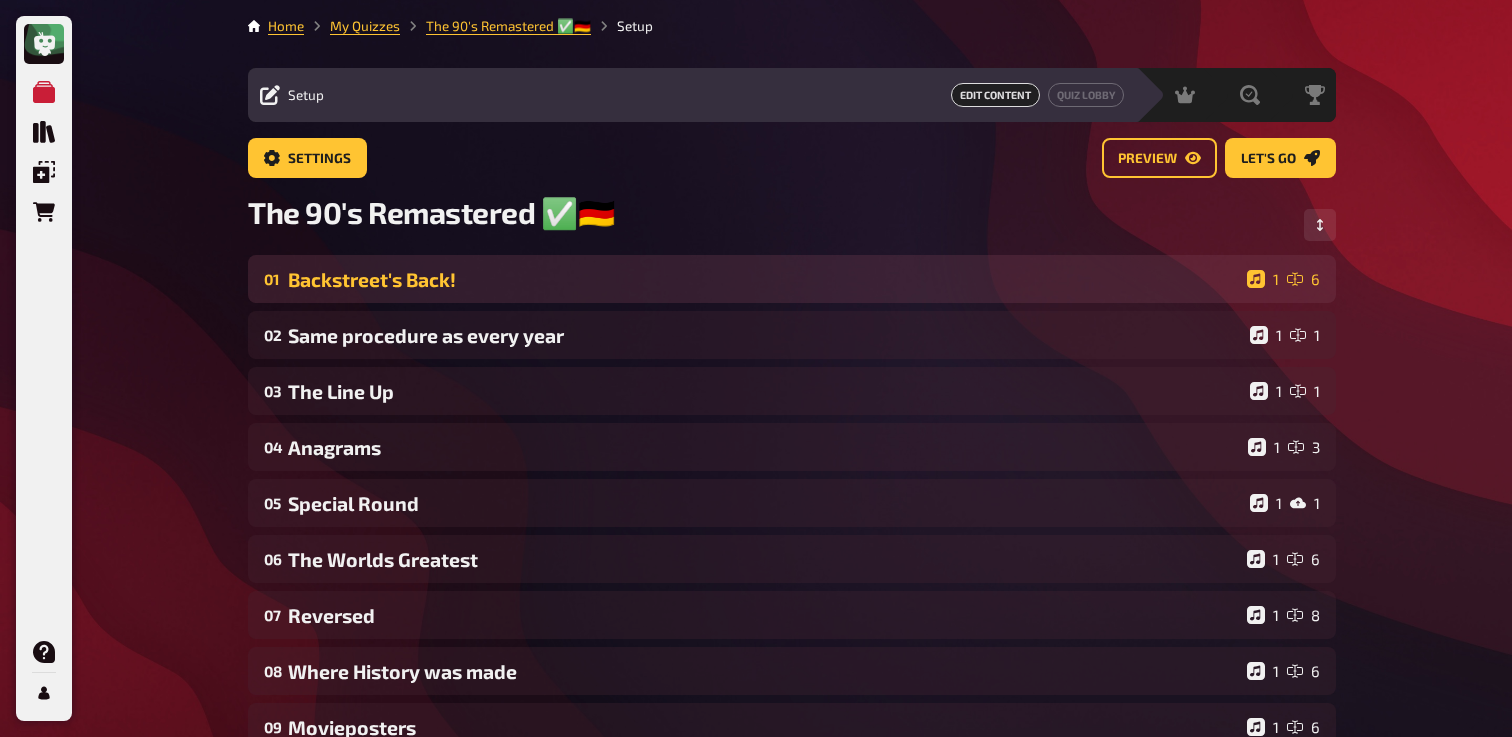 click on "01 Backstreet's Back!   1 6" at bounding box center (792, 279) 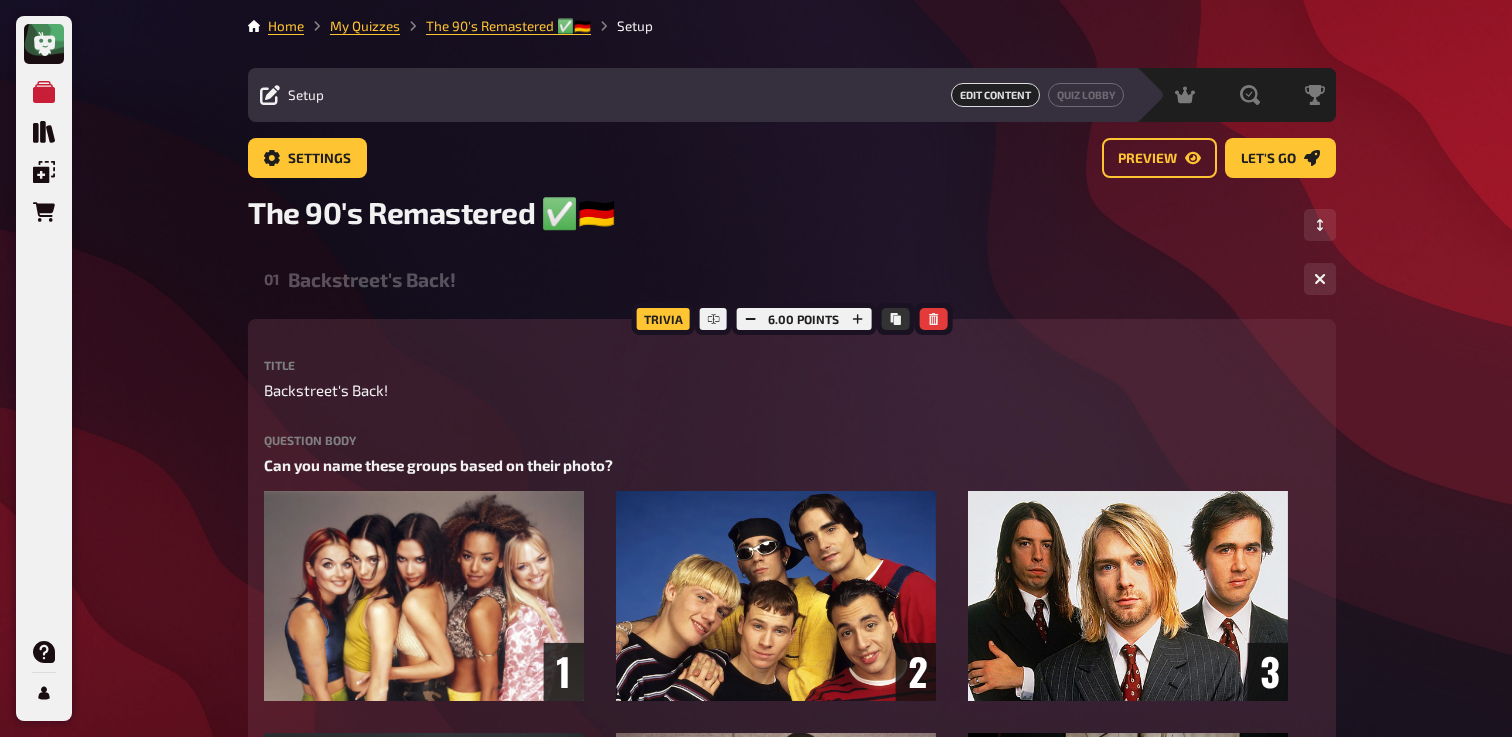 scroll, scrollTop: 7, scrollLeft: 0, axis: vertical 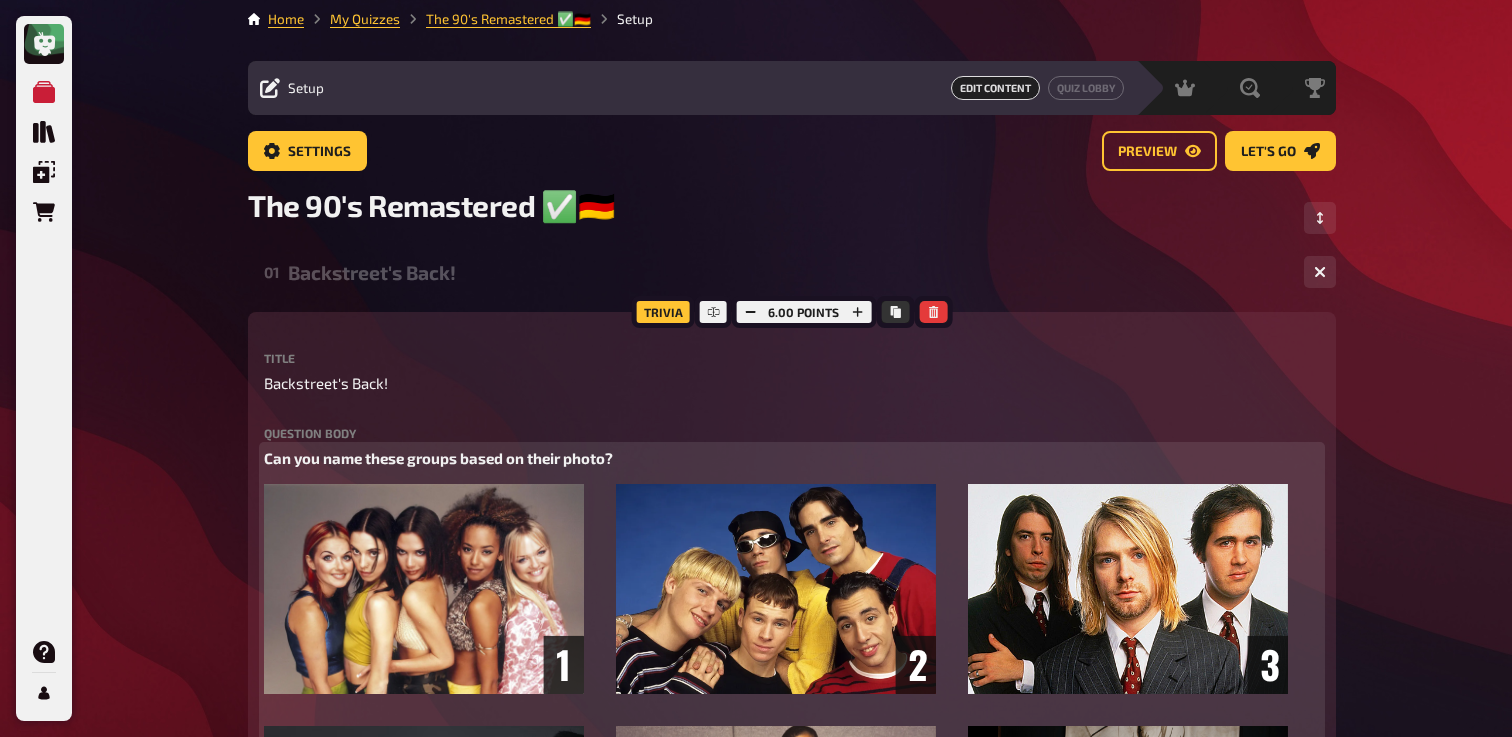 click on "Can you name these groups based on their photo?" at bounding box center (438, 458) 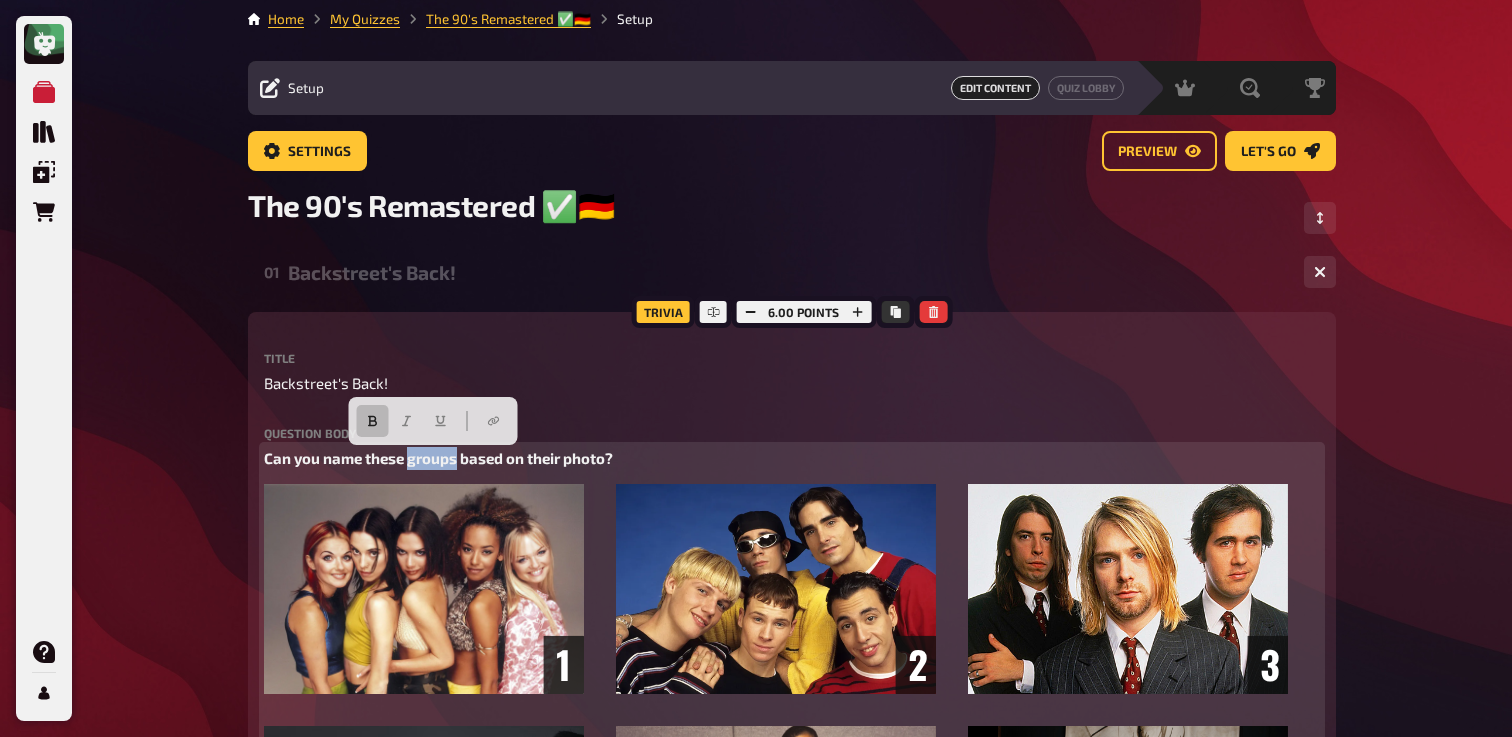 click on "Can you name these groups based on their photo?" at bounding box center (438, 458) 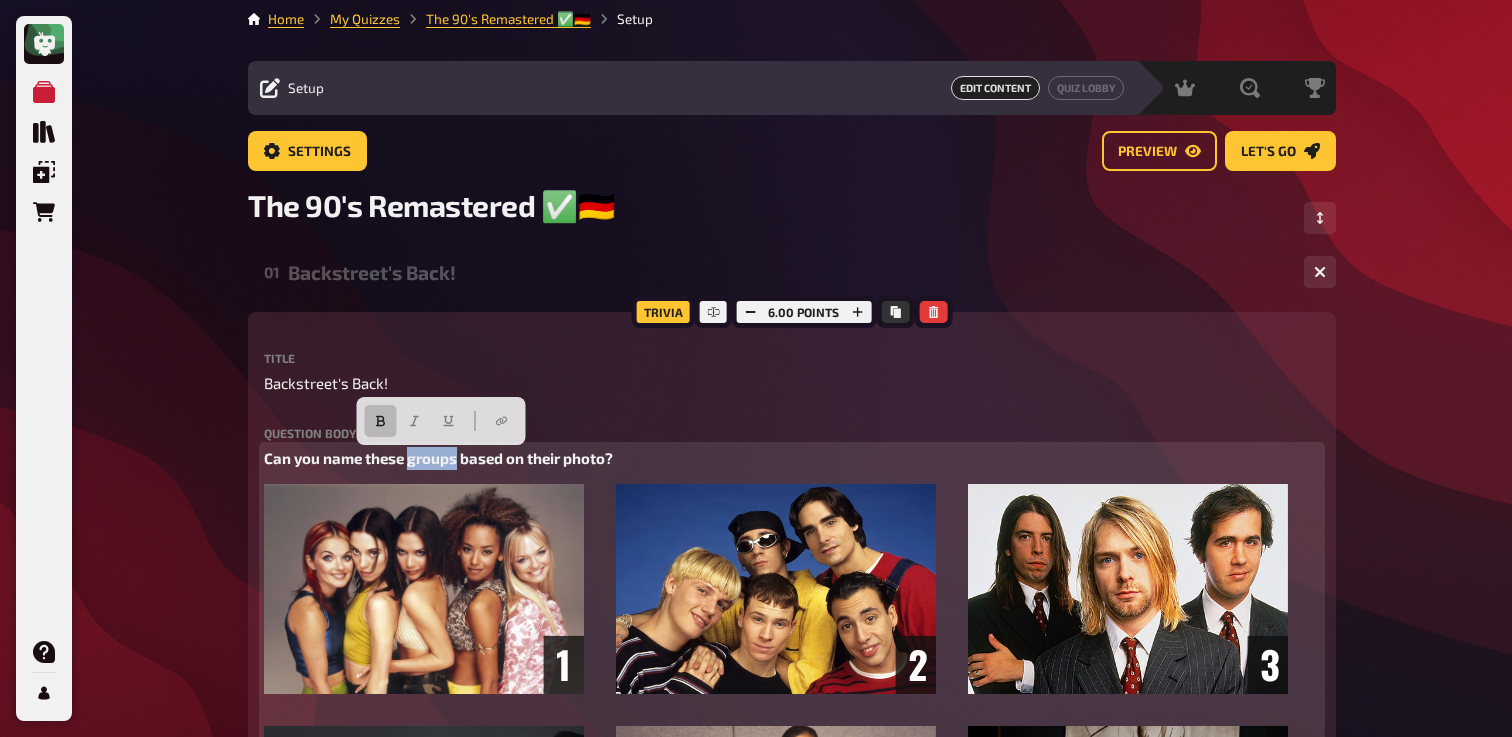 copy on "Can you name these groups based on their photo?" 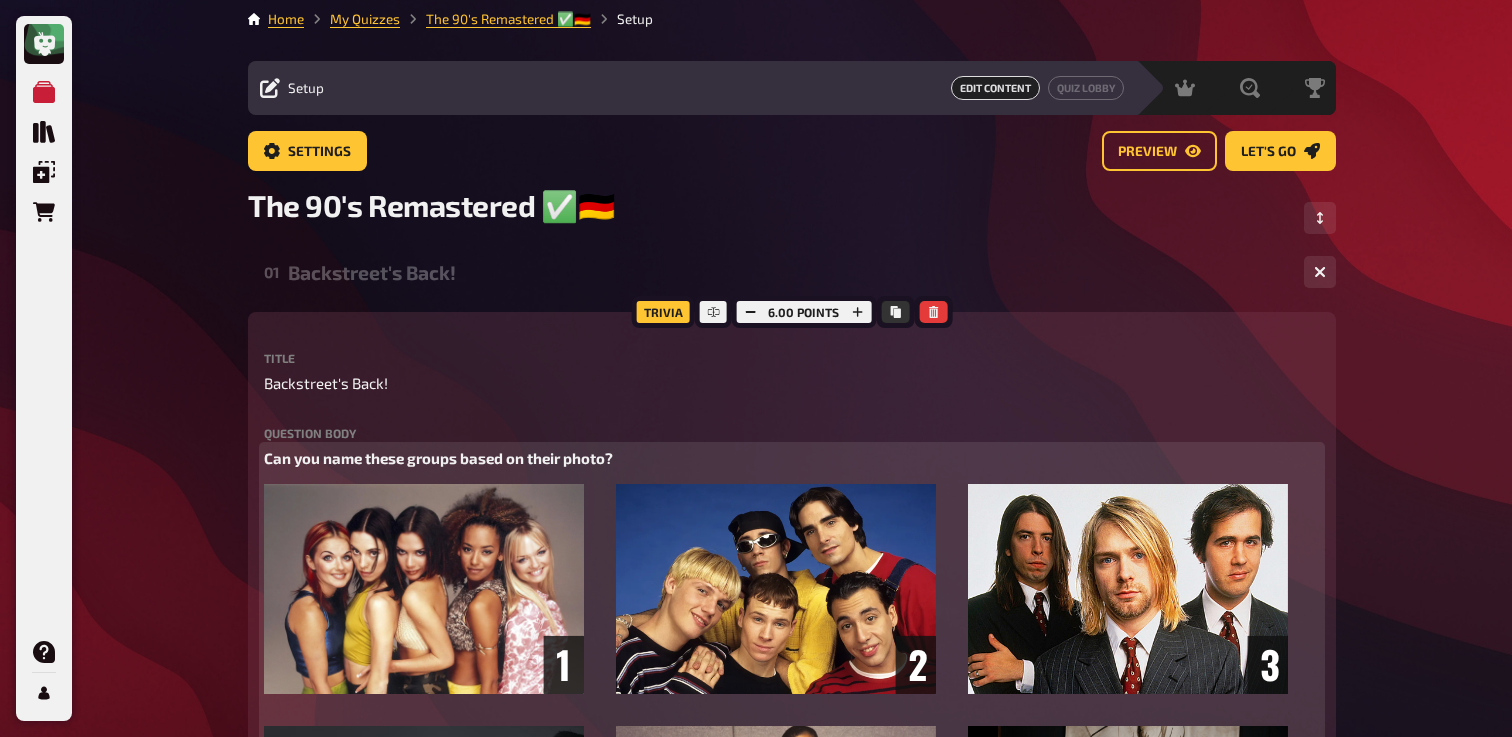 click on "Can you name these groups based on their photo?" at bounding box center (438, 458) 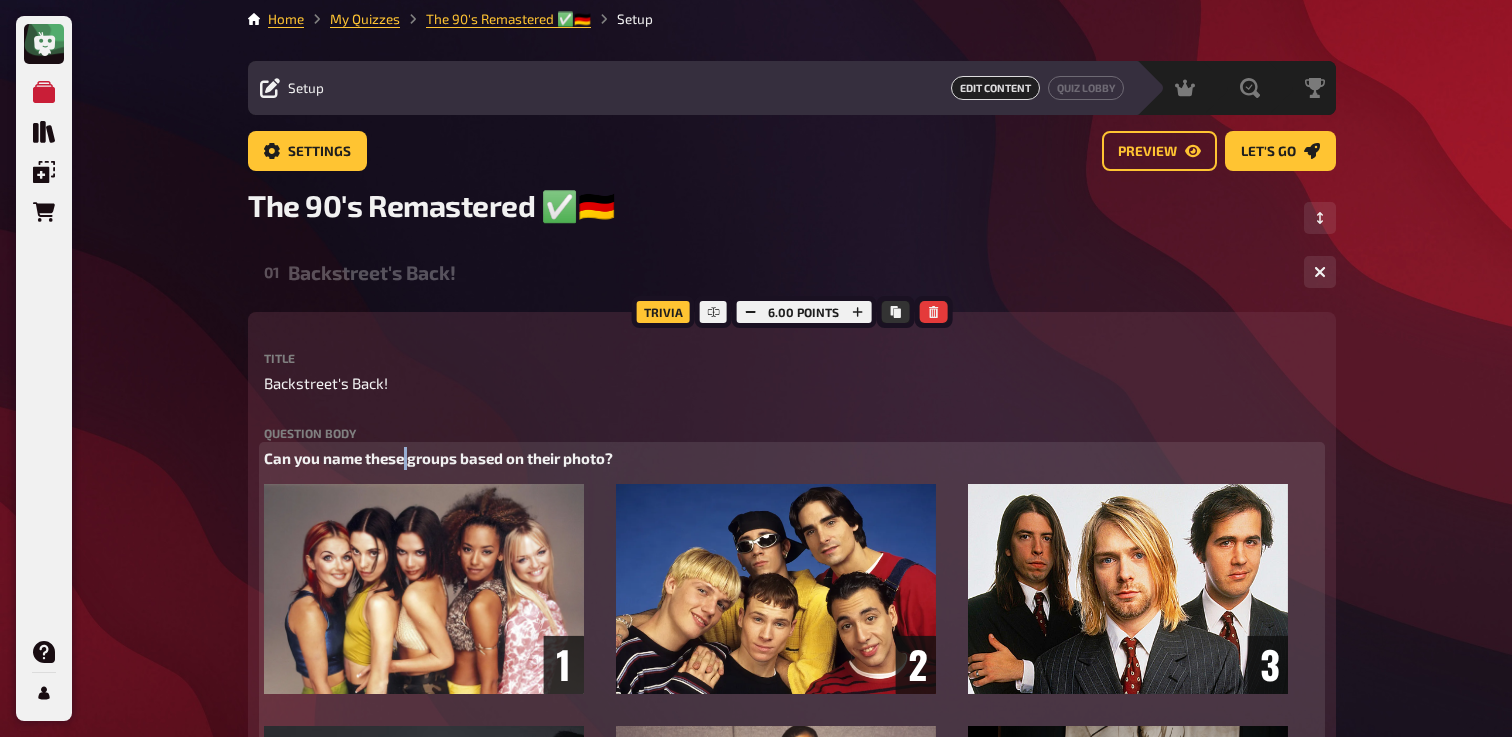 click on "Can you name these groups based on their photo?" at bounding box center [438, 458] 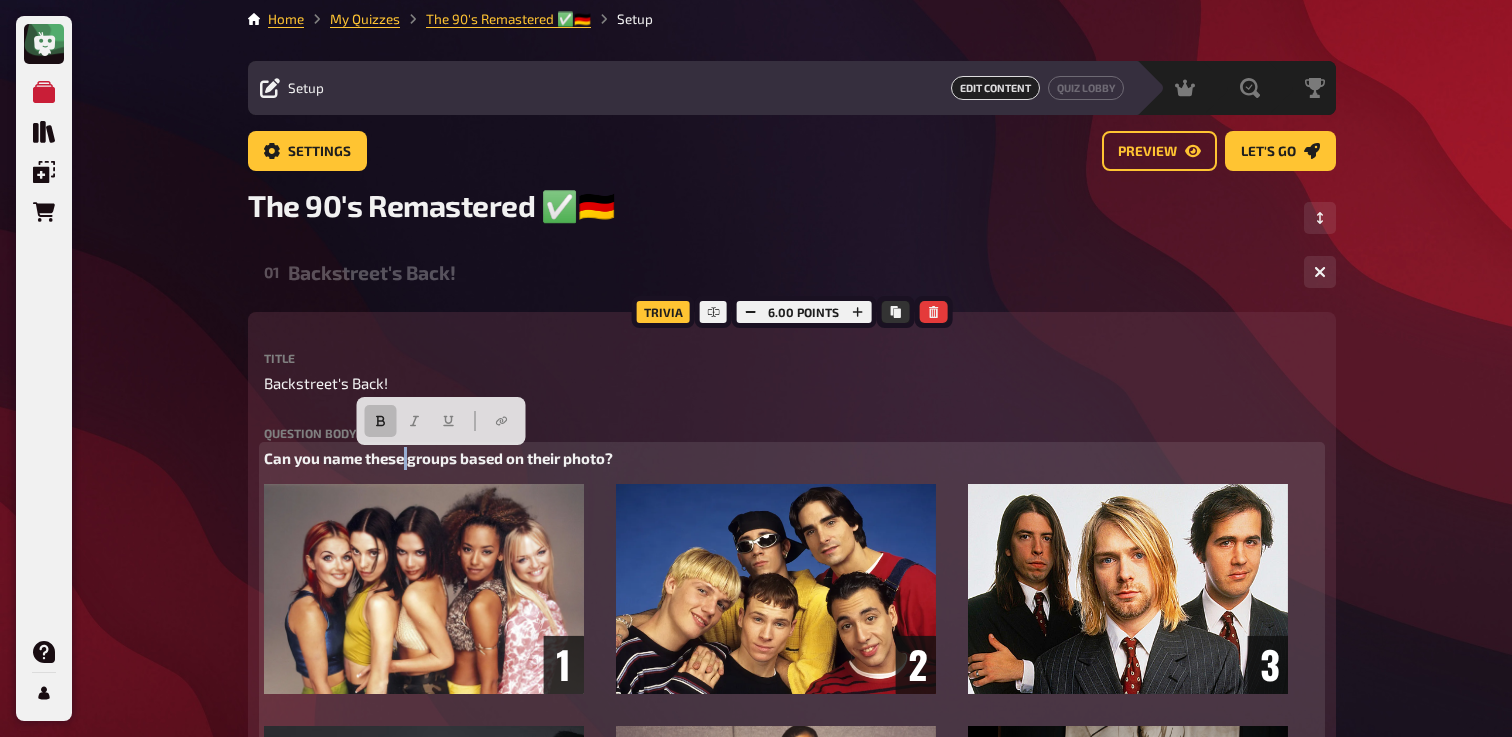 click on "Can you name these groups based on their photo?" at bounding box center [438, 458] 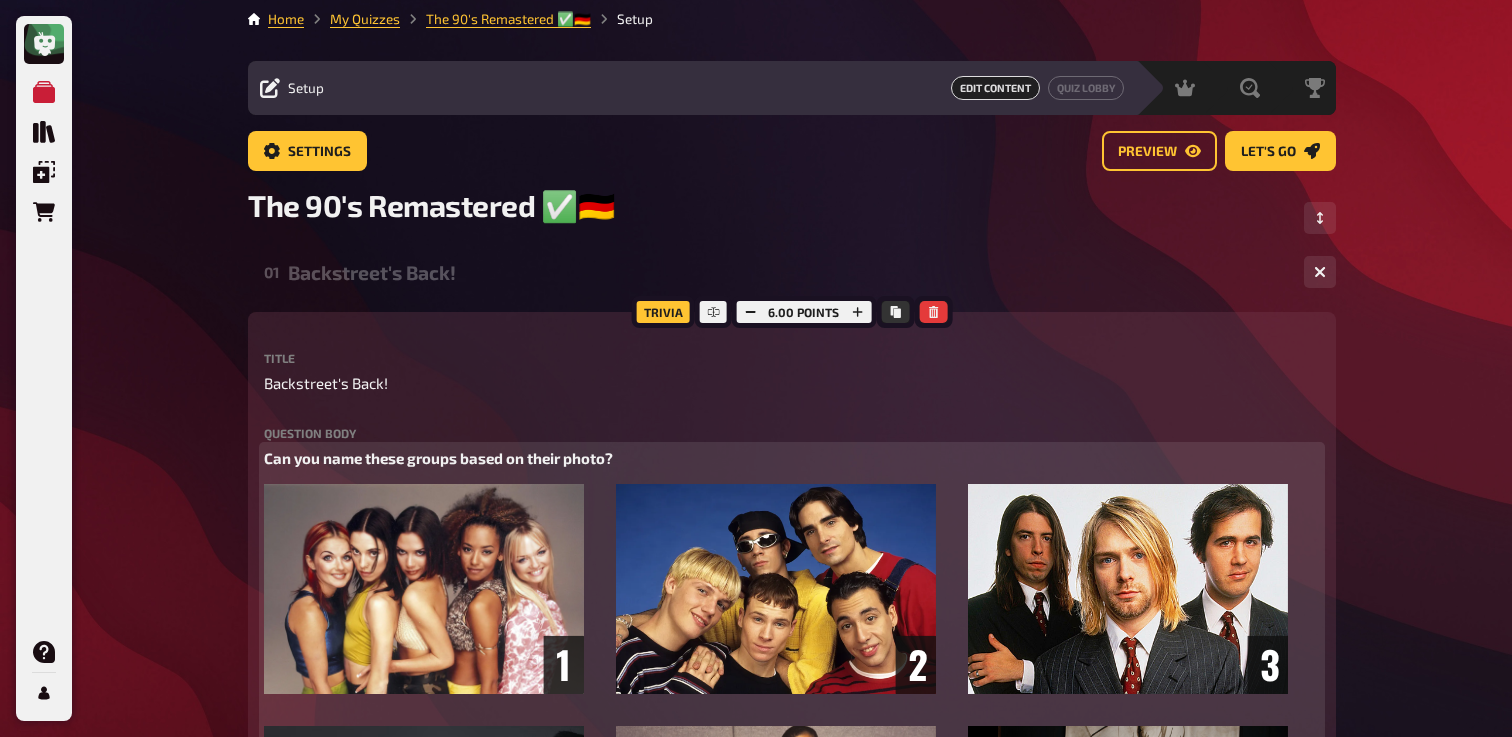 paste 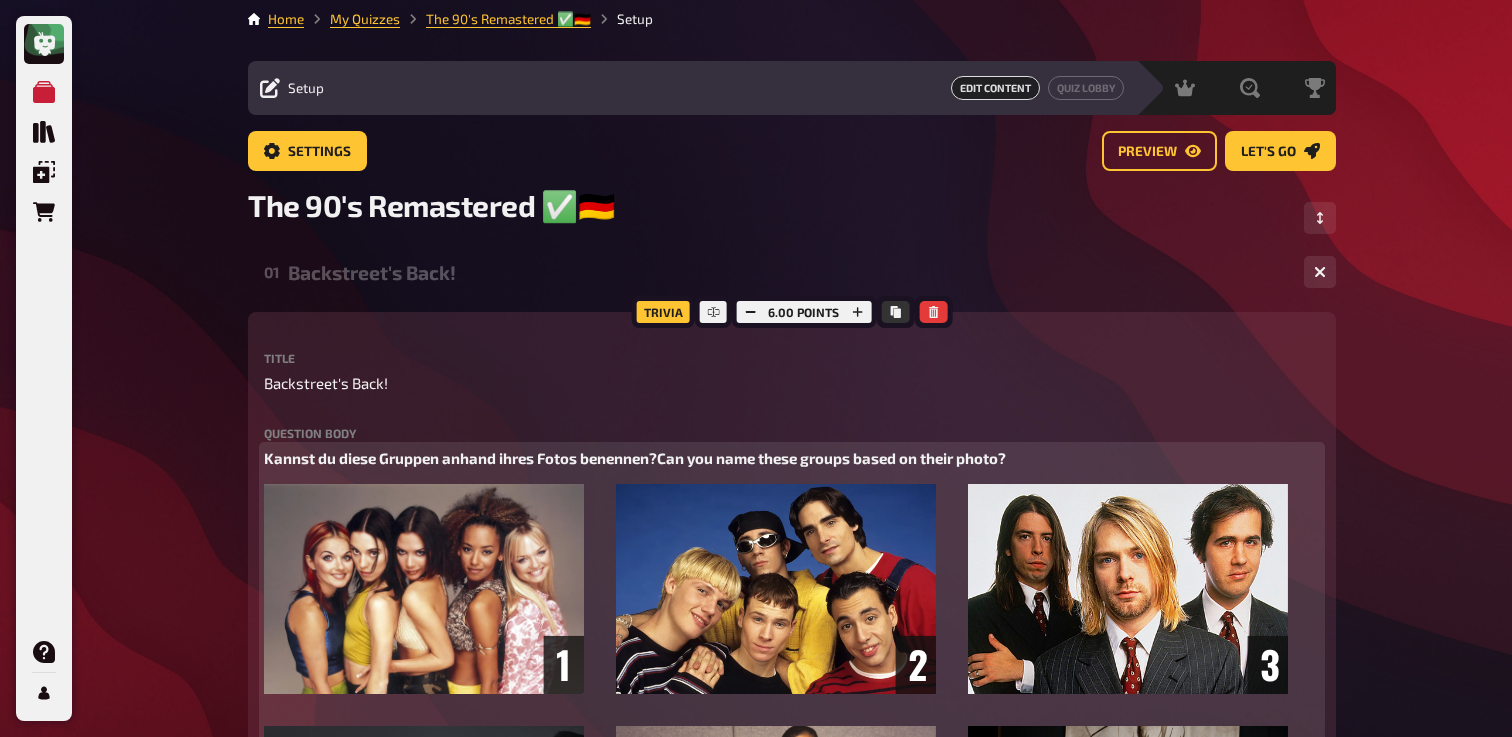 type 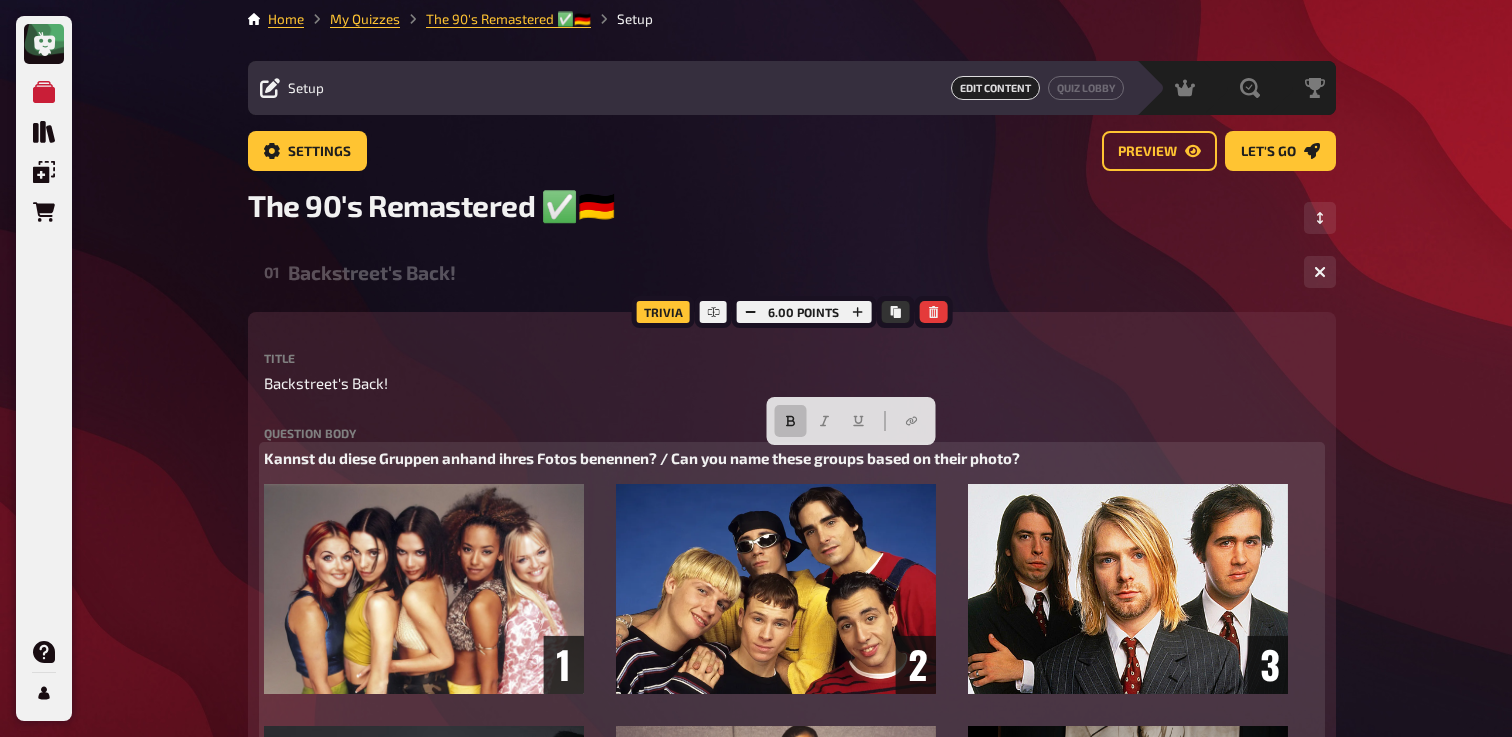 drag, startPoint x: 1027, startPoint y: 455, endPoint x: 675, endPoint y: 467, distance: 352.2045 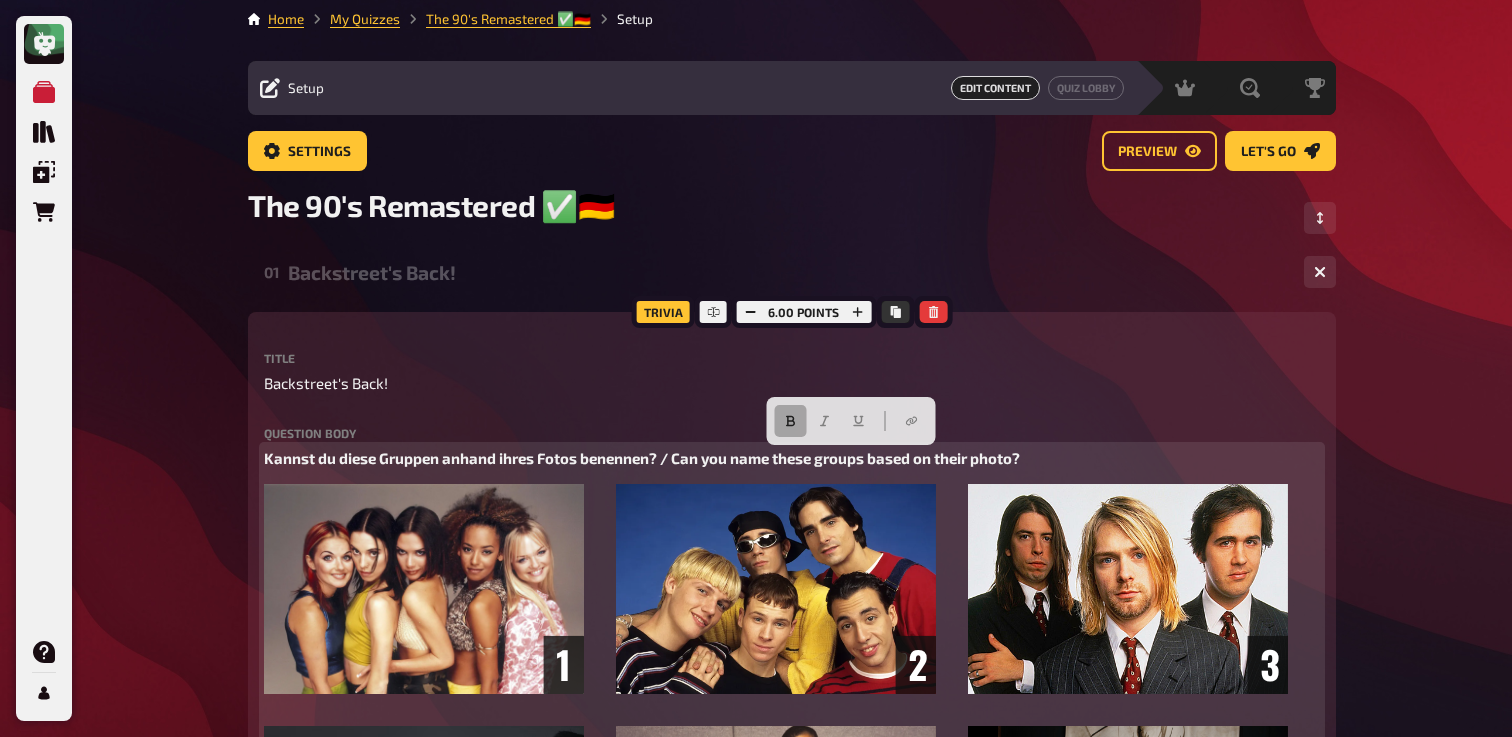 click 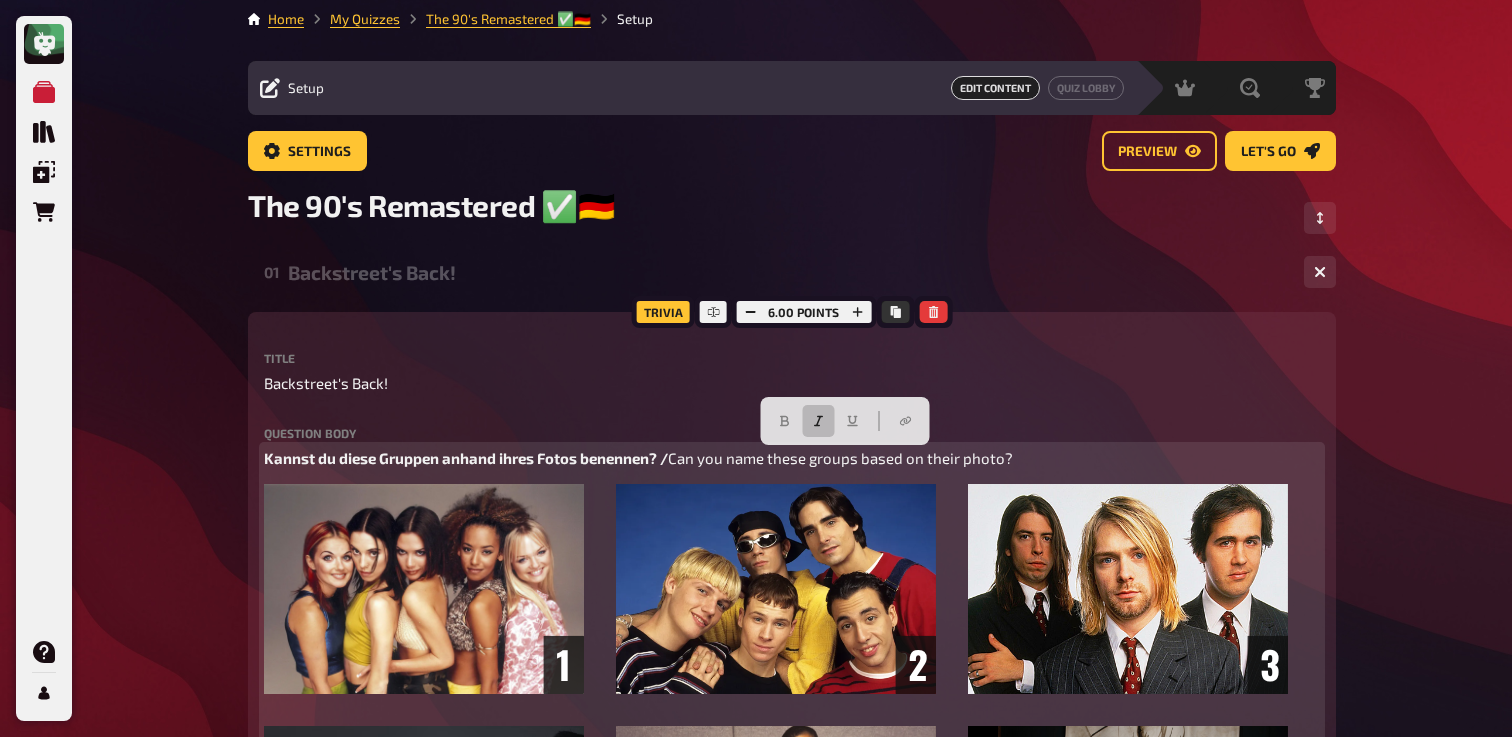 click at bounding box center (818, 421) 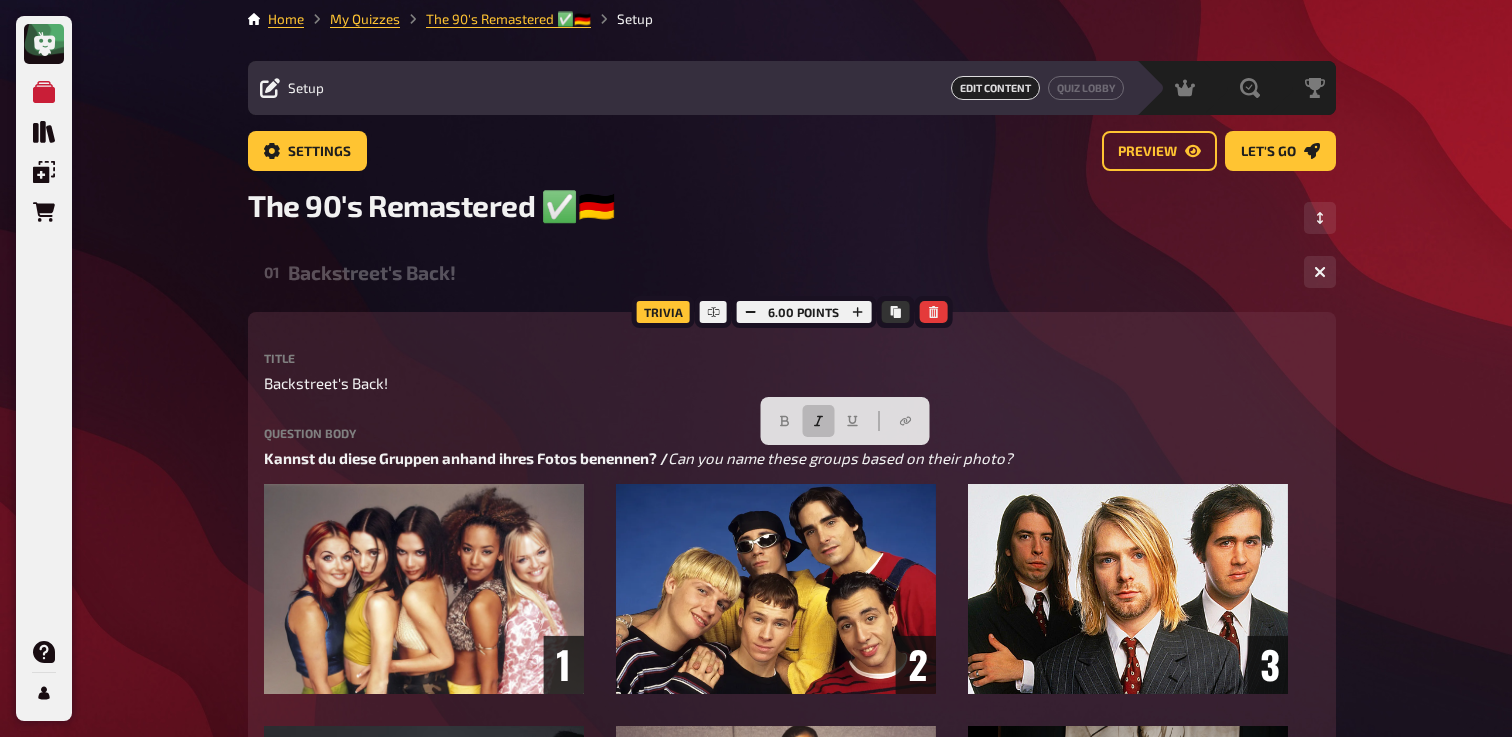 click on "My Quizzes Quiz Library Overlays Orders Help Profile Home My Quizzes The 90's Remastered ✅​🇩🇪 Setup Setup Edit Content Quiz Lobby Hosting undefined Evaluation Leaderboard Settings Preview Let's go Let's go The 90's Remastered ✅​🇩🇪 01 Backstreet's Back!   1 6 Trivia 6.00 points Title Backstreet's Back! Question body Kannst du diese Gruppen anhand ihres Fotos benennen? /  Can you name these groups based on their photo?  ﻿ ﻿ Drop here to upload upload image   Moderator Note (not visible to participants) ﻿ Link zur Playlist:  ﻿ ﻿ [URL][DOMAIN_NAME] ﻿ label correct answer Answer 1 [PERSON_NAME] Answer 2 [PERSON_NAME] Answer 3 Nirvana Answer 4 Radiohead Answer 5 The Prodigy Answer 6 The Cranberries
To pick up a draggable item, press the space bar.
While dragging, use the arrow keys to move the item.
Press space again to drop the item in its new position, or press escape to cancel.
add answer Music 1.00 points" at bounding box center [756, 1450] 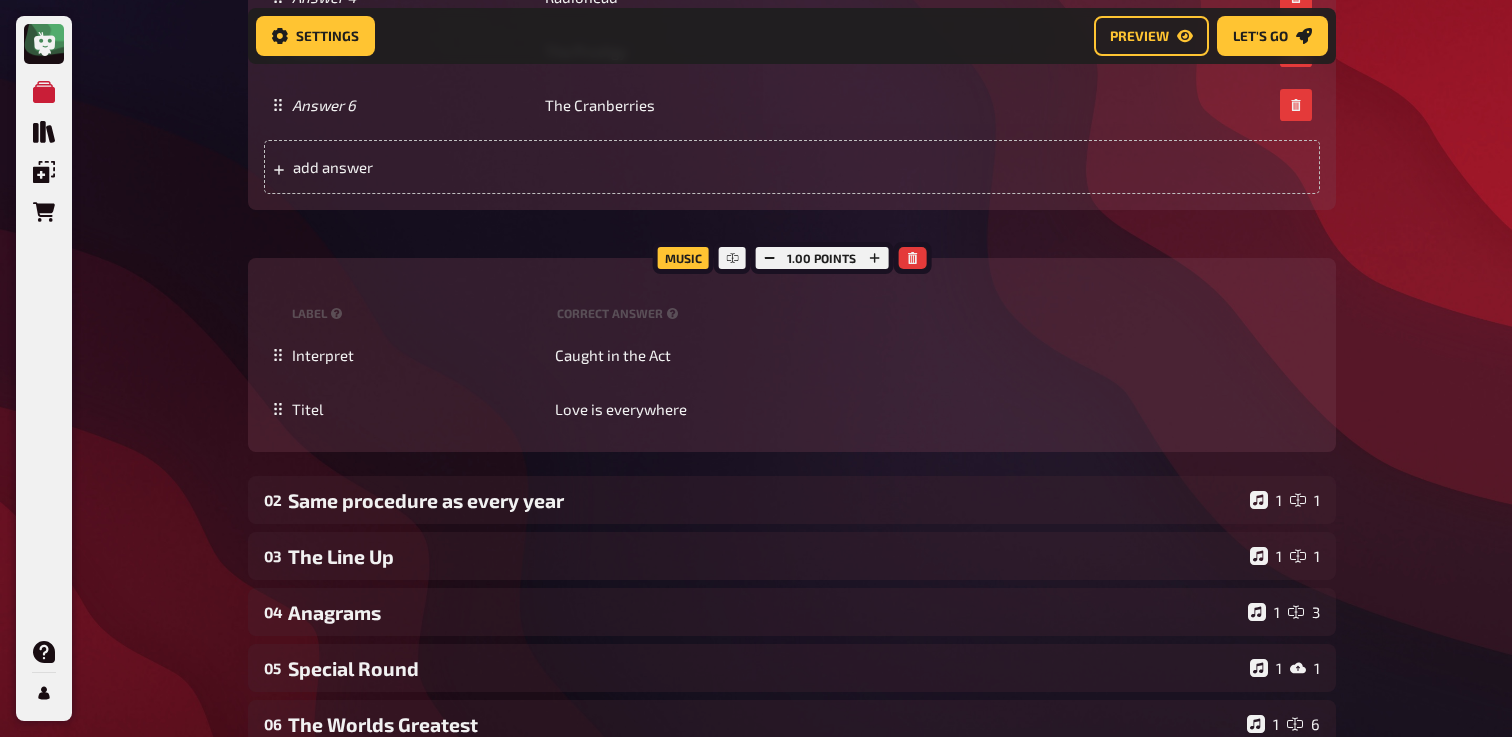 scroll, scrollTop: 1505, scrollLeft: 0, axis: vertical 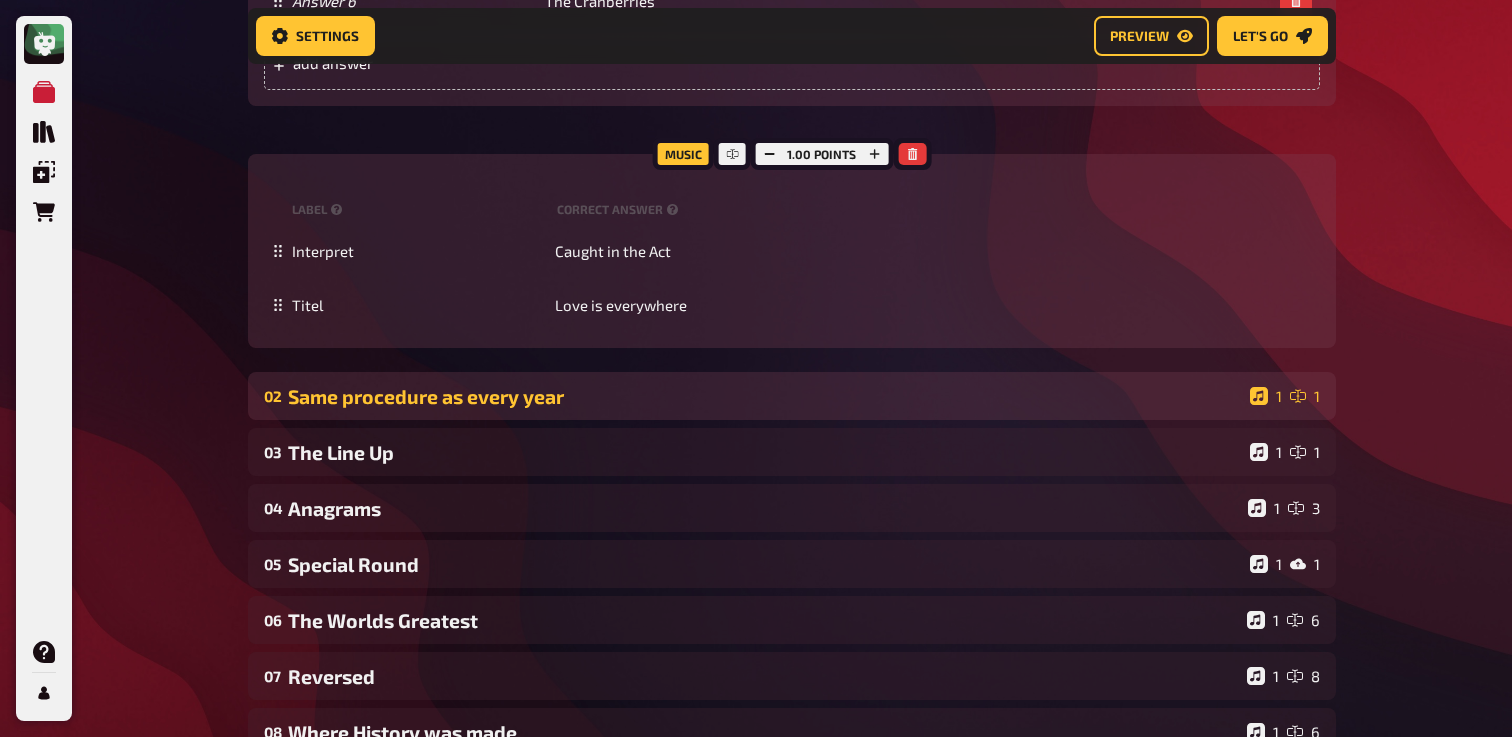 click on "Same procedure as every year" at bounding box center (765, 396) 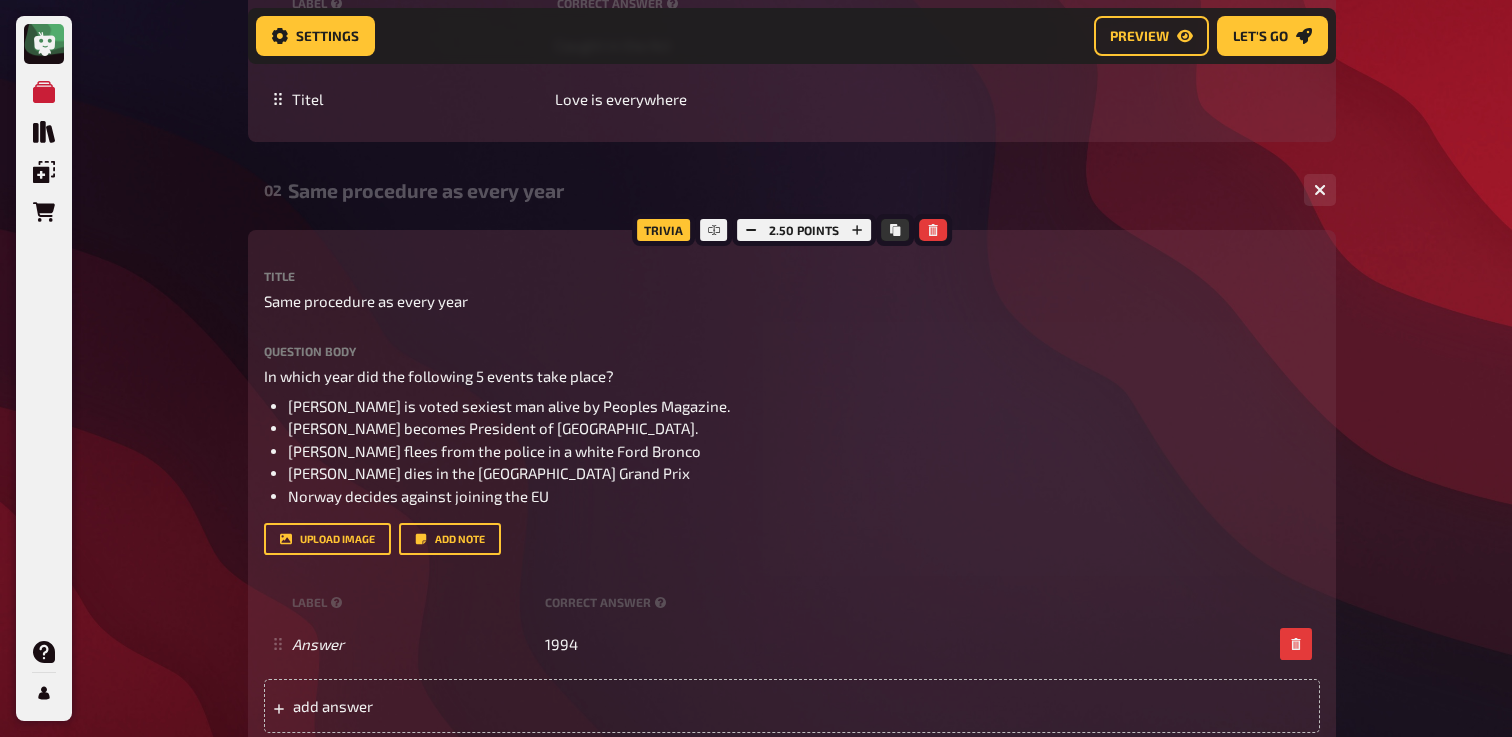 scroll, scrollTop: 1755, scrollLeft: 0, axis: vertical 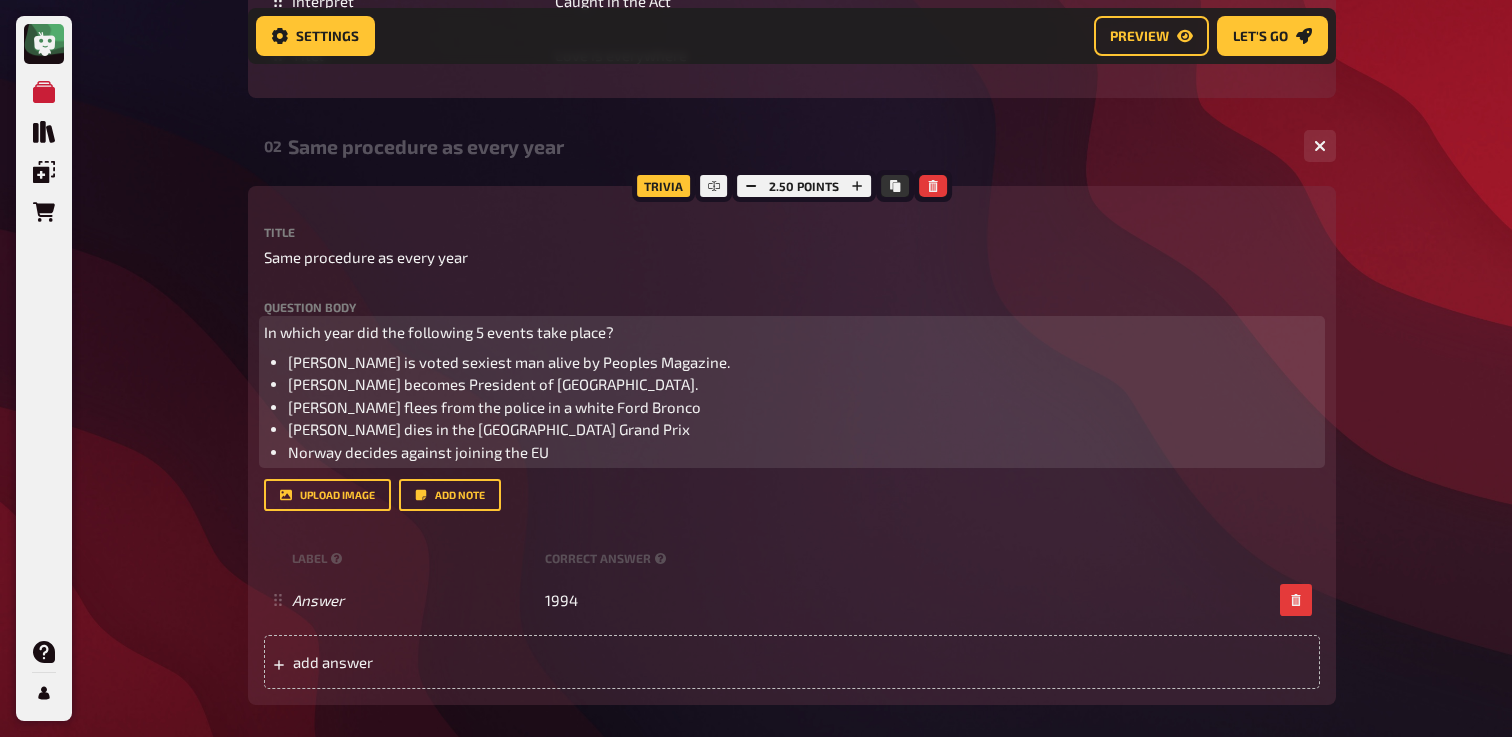 click on "In which year did the following 5 events take place?" at bounding box center (439, 332) 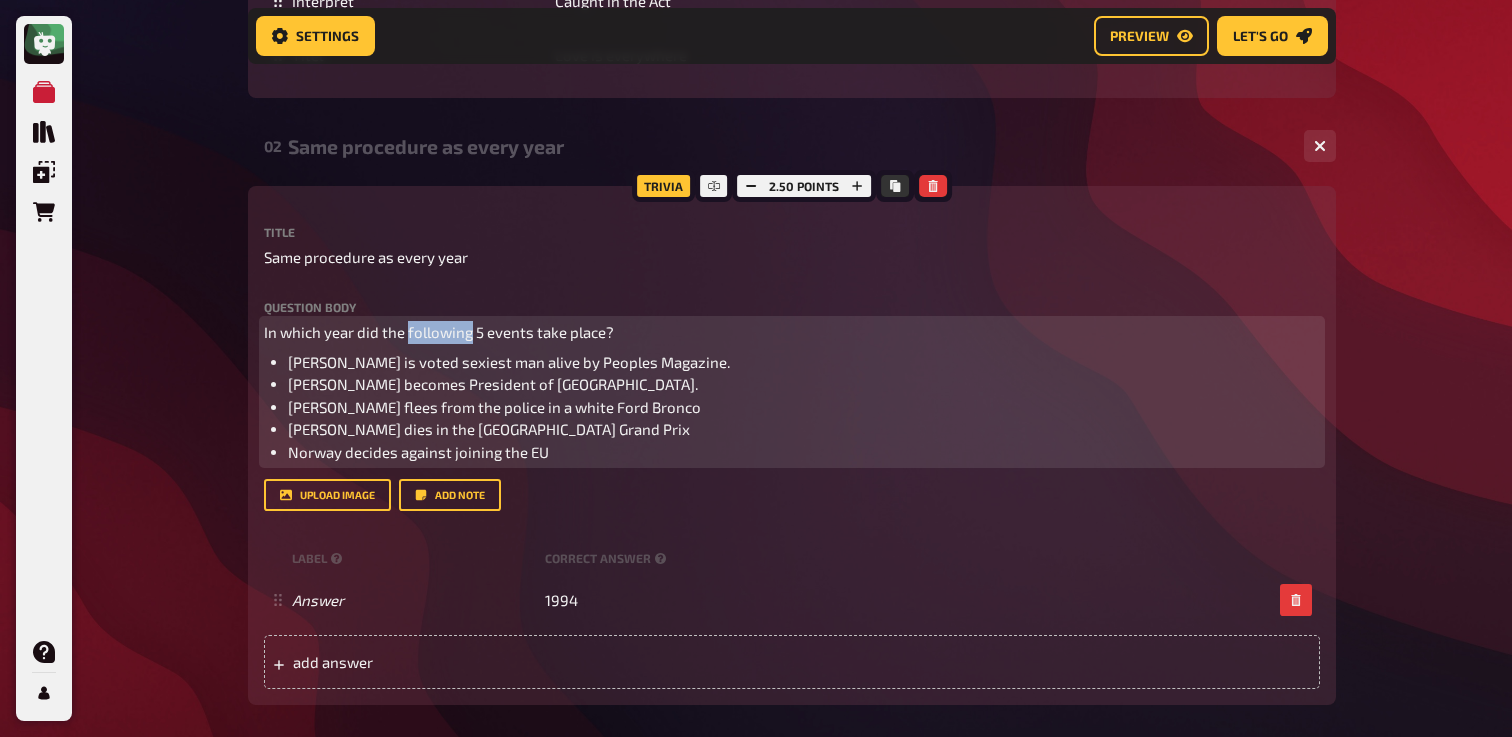 click on "In which year did the following 5 events take place?" at bounding box center [439, 332] 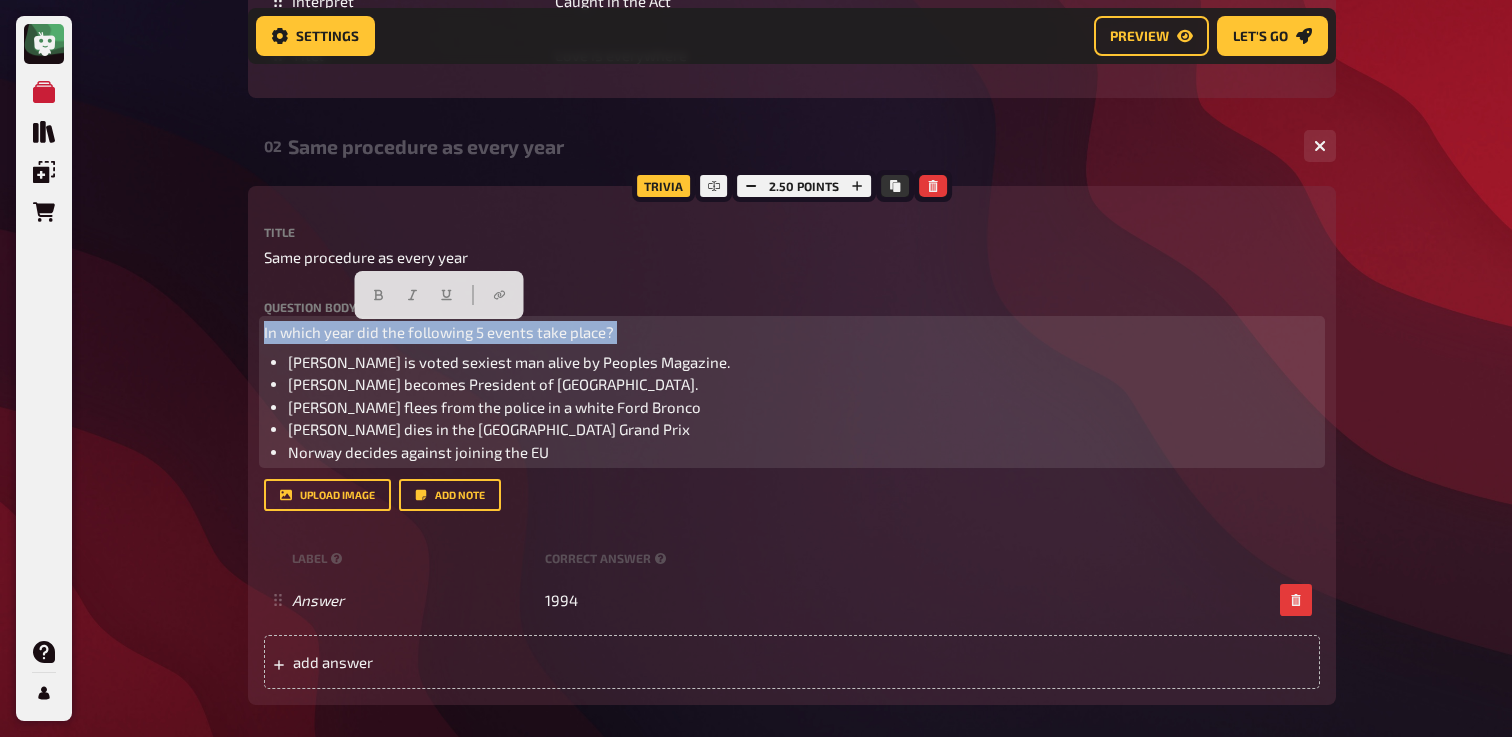 click on "In which year did the following 5 events take place?" at bounding box center (439, 332) 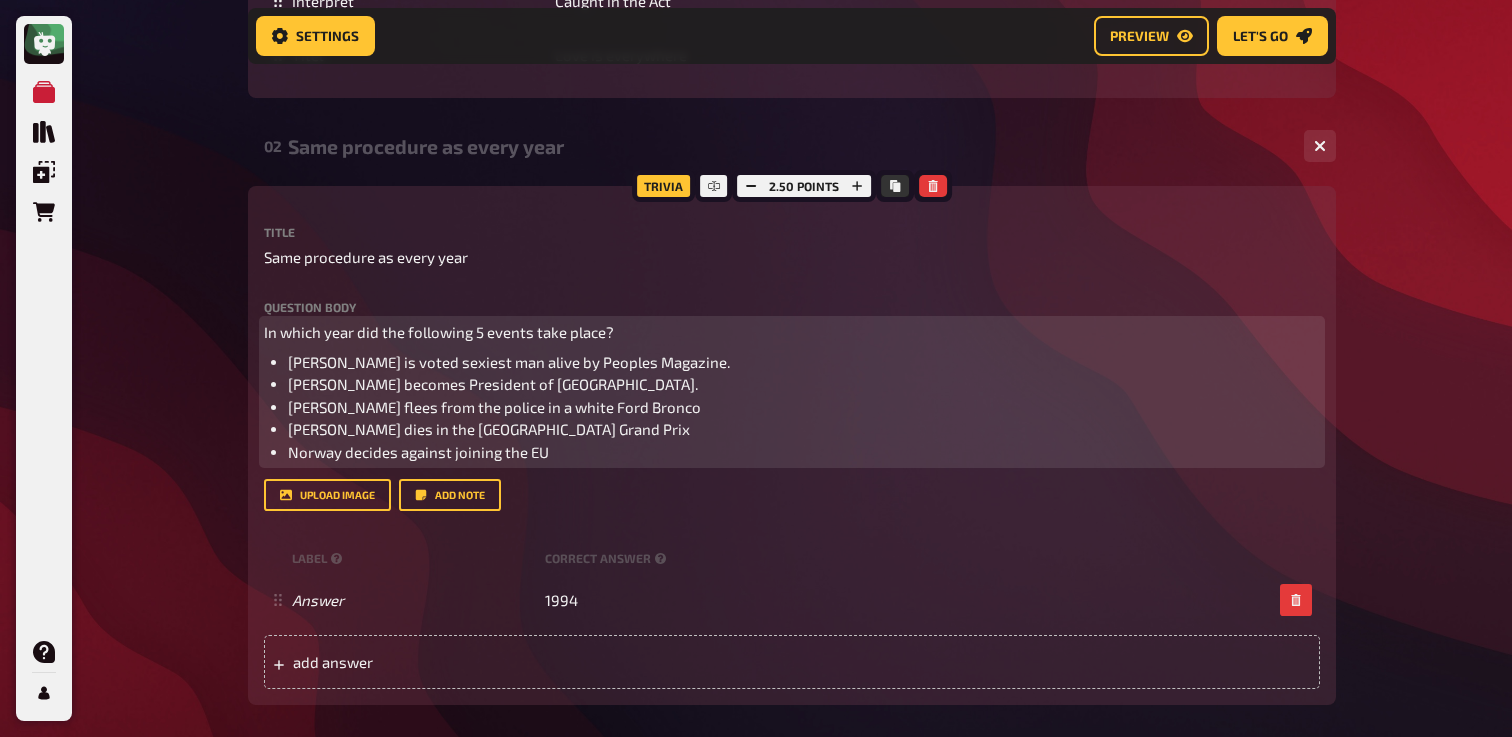 click on "Norway decides against joining the EU" at bounding box center [418, 452] 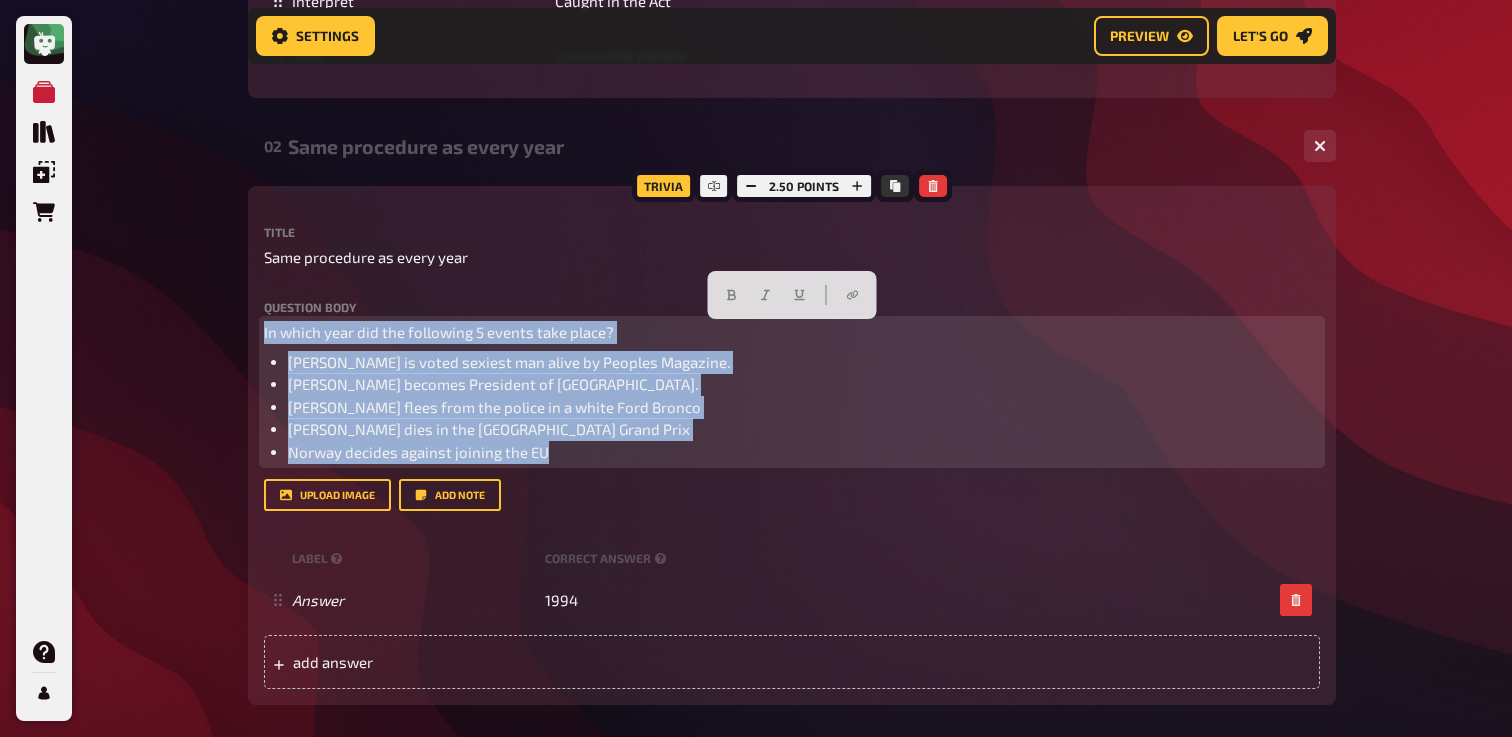 drag, startPoint x: 559, startPoint y: 457, endPoint x: 211, endPoint y: 330, distance: 370.44974 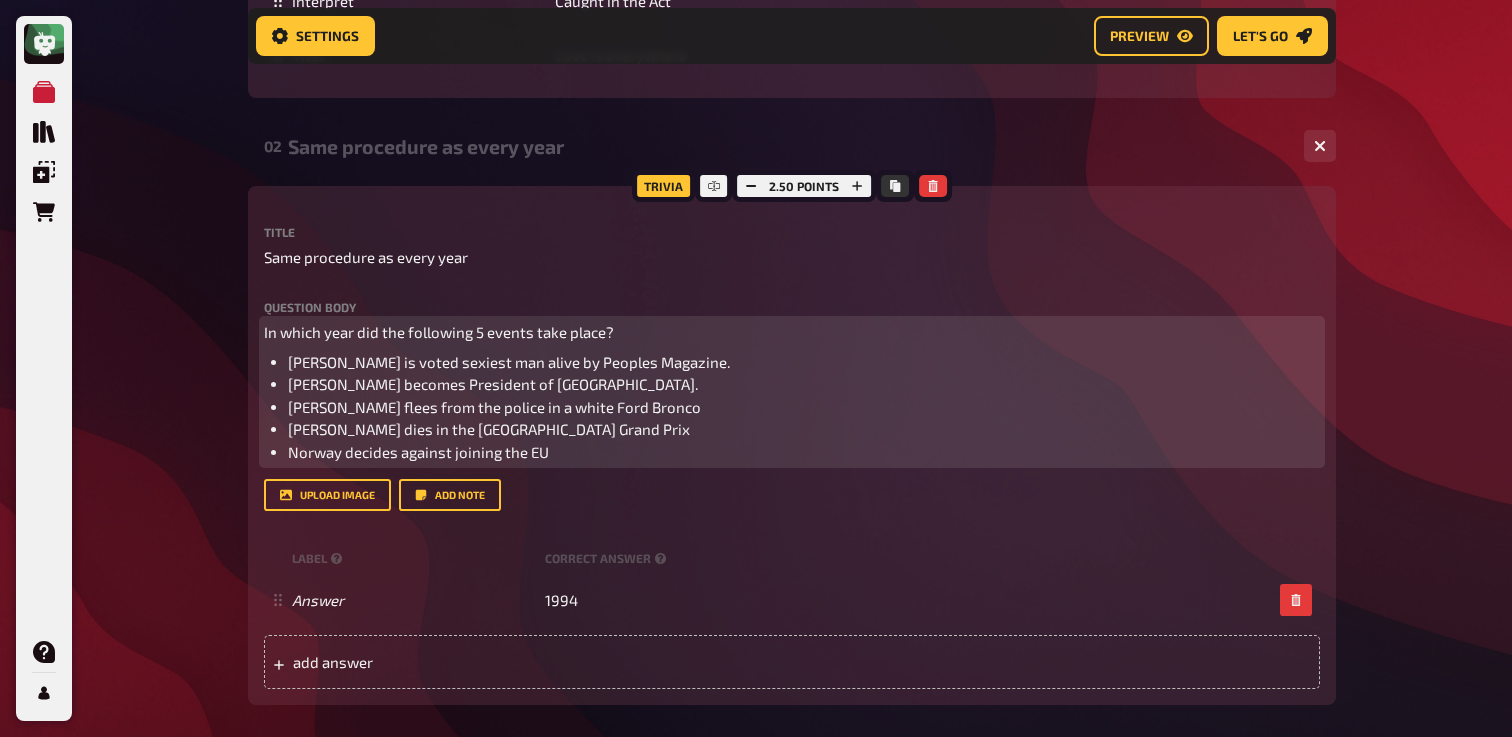 click on "[PERSON_NAME] is voted sexiest man alive by Peoples Magazine." at bounding box center [509, 362] 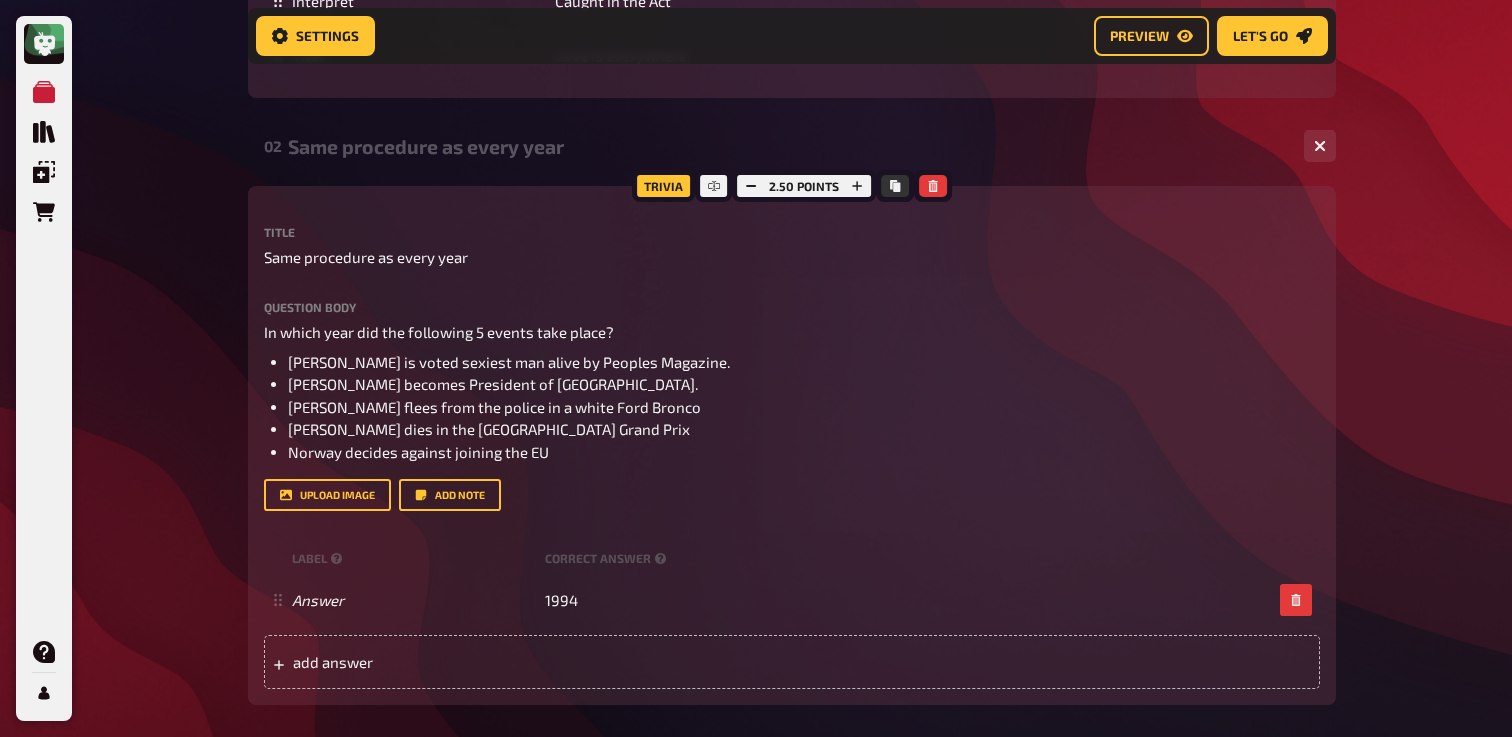 click on "Trivia 2.50 points Title Same procedure as every year Question body In which year did the following 5 events take place?  [PERSON_NAME] is voted sexiest man alive by Peoples Magazine. [PERSON_NAME] becomes President of [GEOGRAPHIC_DATA]. [PERSON_NAME] flees from the police in a white Ford Bronco [PERSON_NAME] dies in the [GEOGRAPHIC_DATA] Grand Prix Norway decides against joining the EU Drop here to upload upload image   Add note label correct answer Answer 1994
To pick up a draggable item, press the space bar.
While dragging, use the arrow keys to move the item.
Press space again to drop the item in its new position, or press escape to cancel.
add answer" at bounding box center (792, 445) 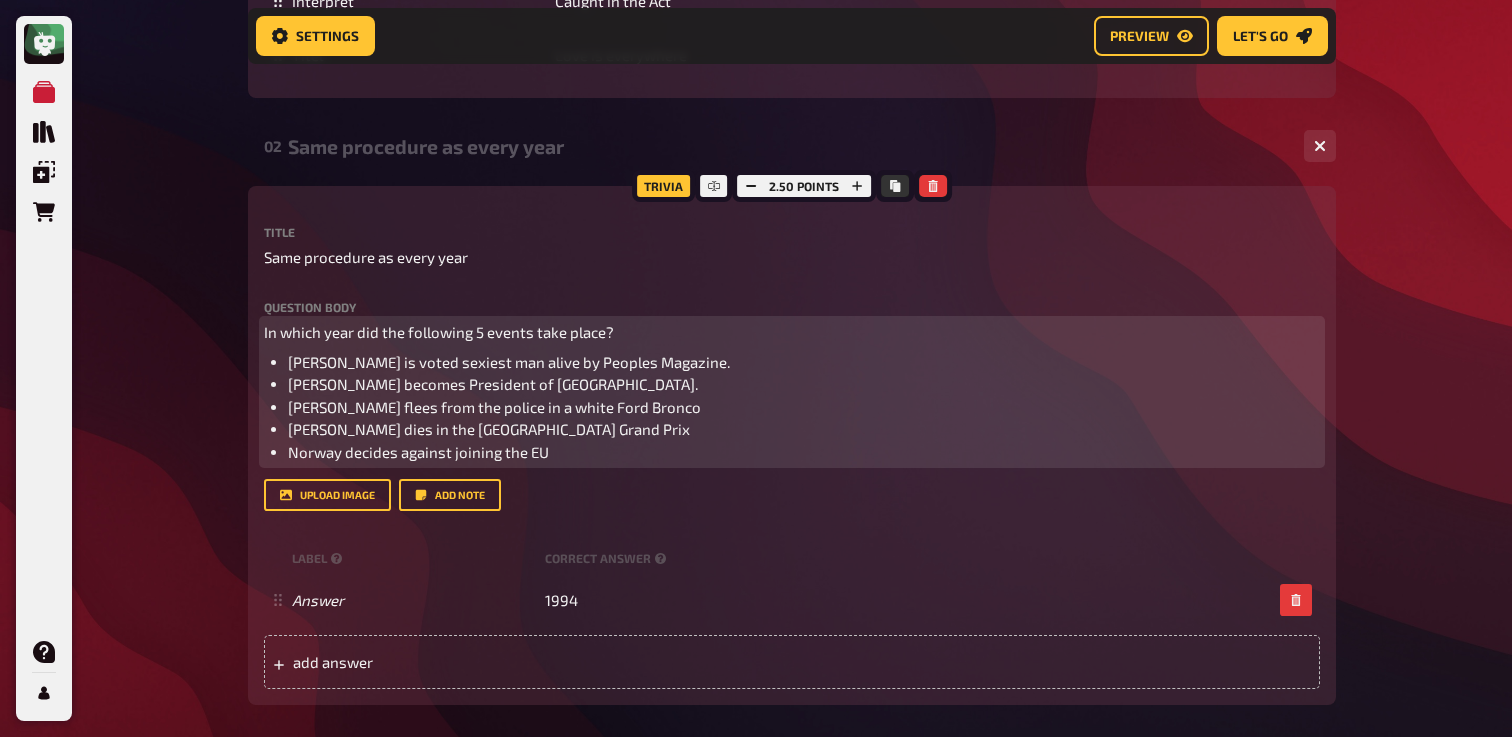 click on "In which year did the following 5 events take place?" at bounding box center [439, 332] 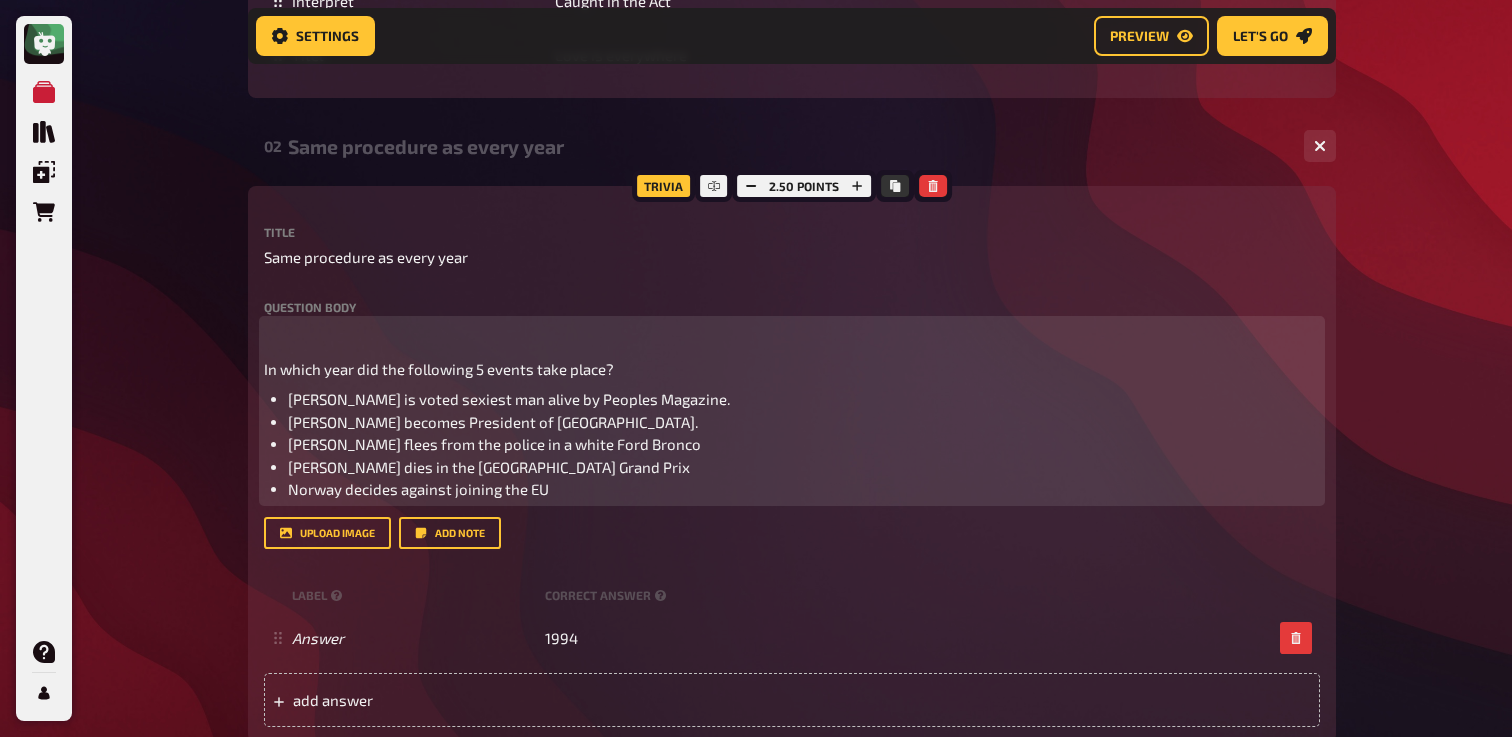 click on "﻿" at bounding box center [792, 332] 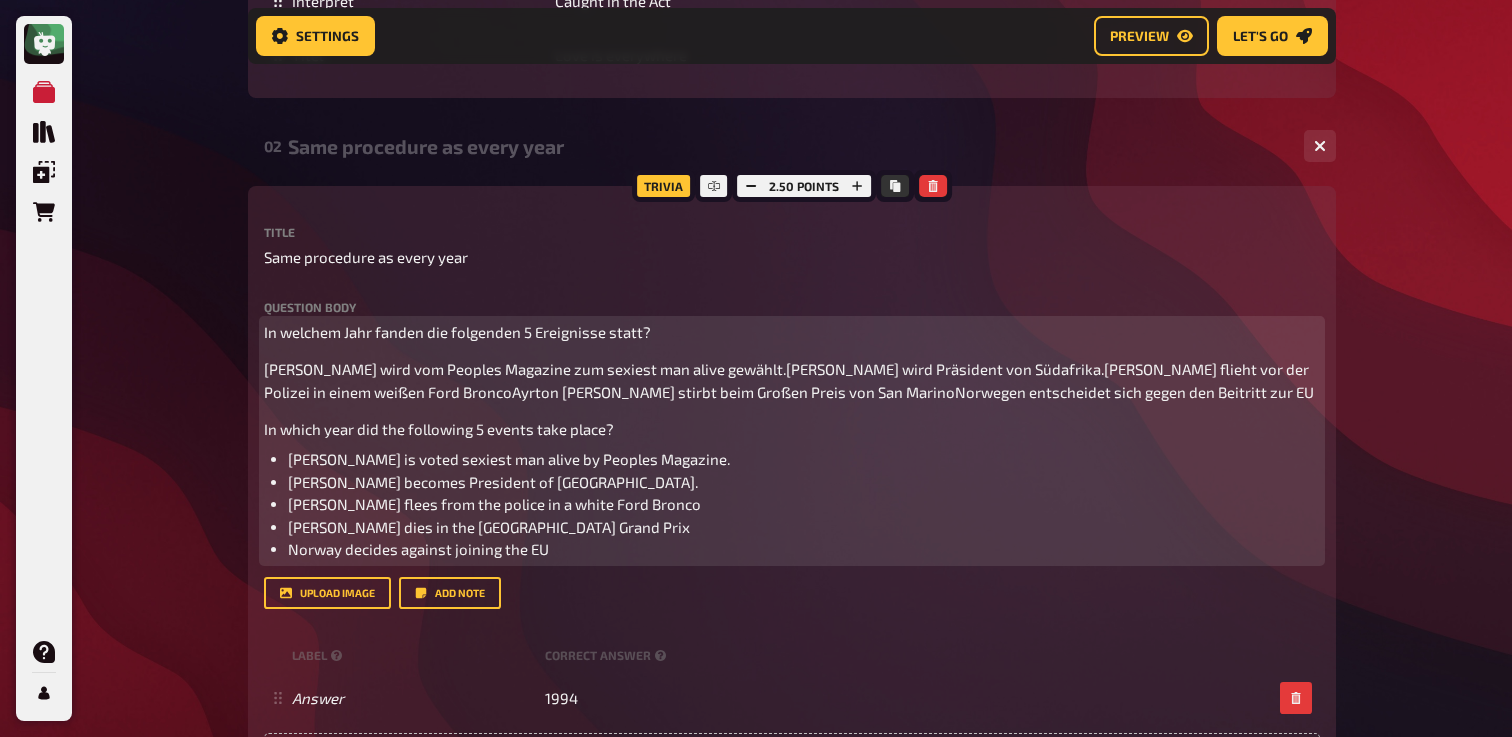 click on "[PERSON_NAME] wird vom Peoples Magazine zum sexiest man alive gewählt.[PERSON_NAME] wird Präsident von Südafrika.[PERSON_NAME] flieht vor der Polizei in einem weißen Ford BroncoAyrton [PERSON_NAME] stirbt beim Großen Preis von San MarinoNorwegen entscheidet sich gegen den Beitritt zur EU" at bounding box center (789, 380) 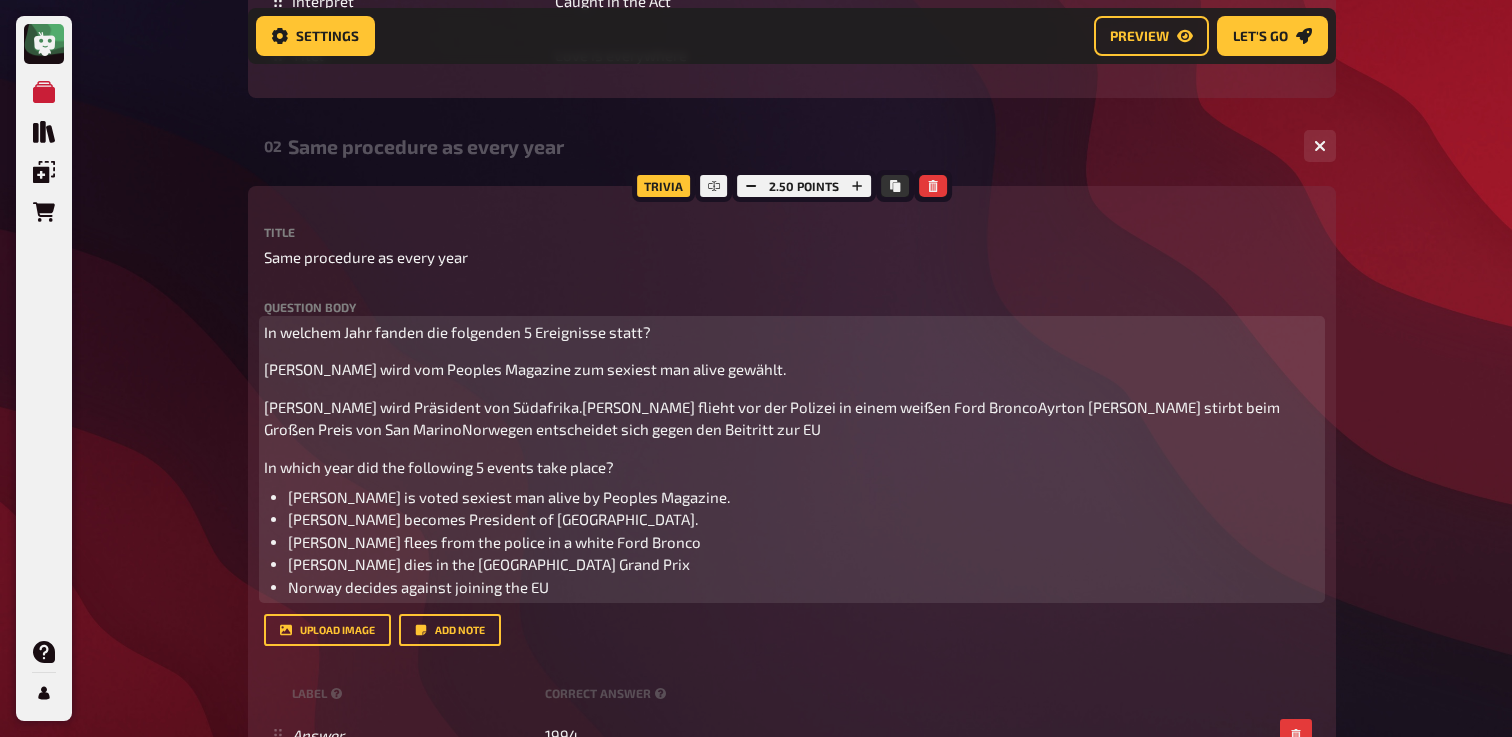 click on "[PERSON_NAME] wird Präsident von Südafrika.[PERSON_NAME] flieht vor der Polizei in einem weißen Ford BroncoAyrton [PERSON_NAME] stirbt beim Großen Preis von San MarinoNorwegen entscheidet sich gegen den Beitritt zur EU" at bounding box center (773, 418) 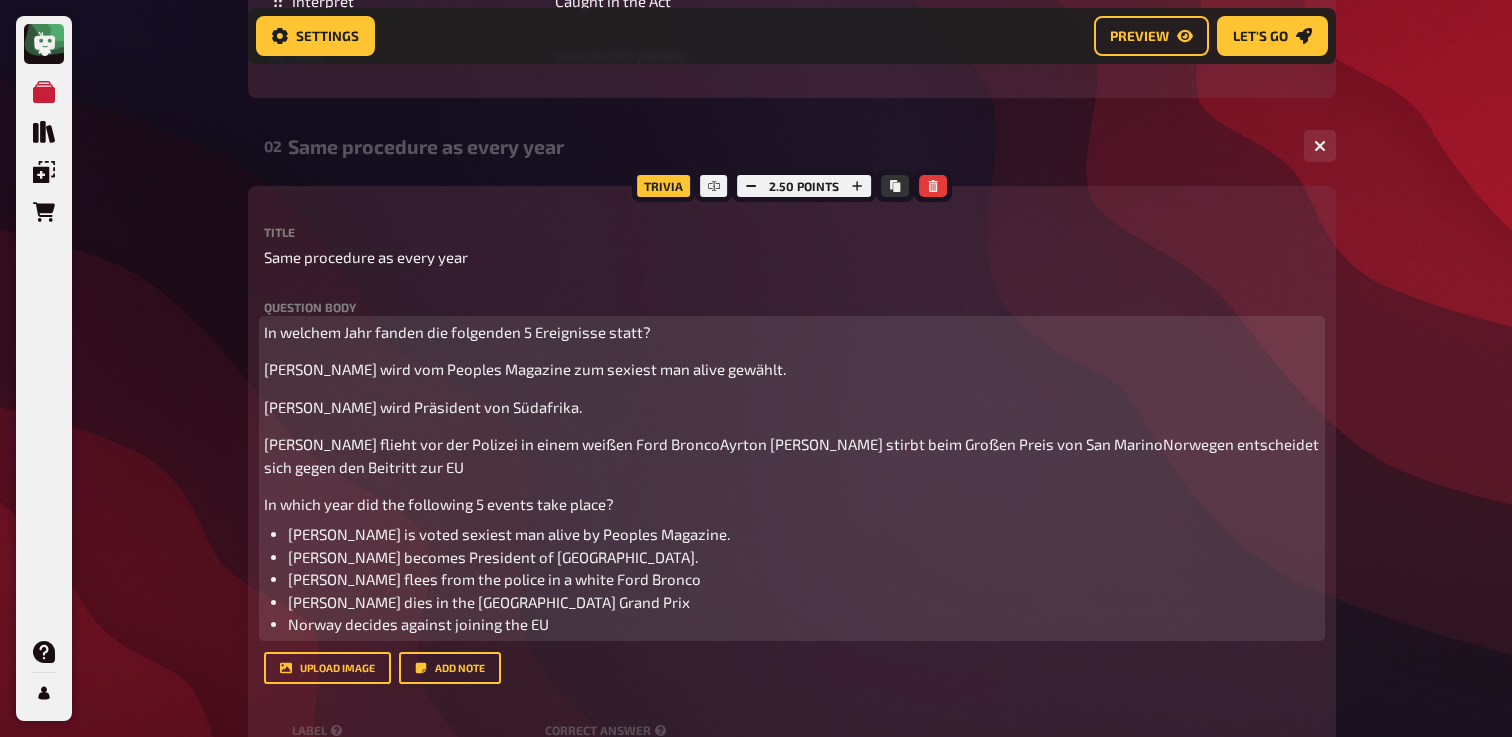 click on "[PERSON_NAME] flieht vor der Polizei in einem weißen Ford BroncoAyrton [PERSON_NAME] stirbt beim Großen Preis von San MarinoNorwegen entscheidet sich gegen den Beitritt zur EU" at bounding box center [793, 455] 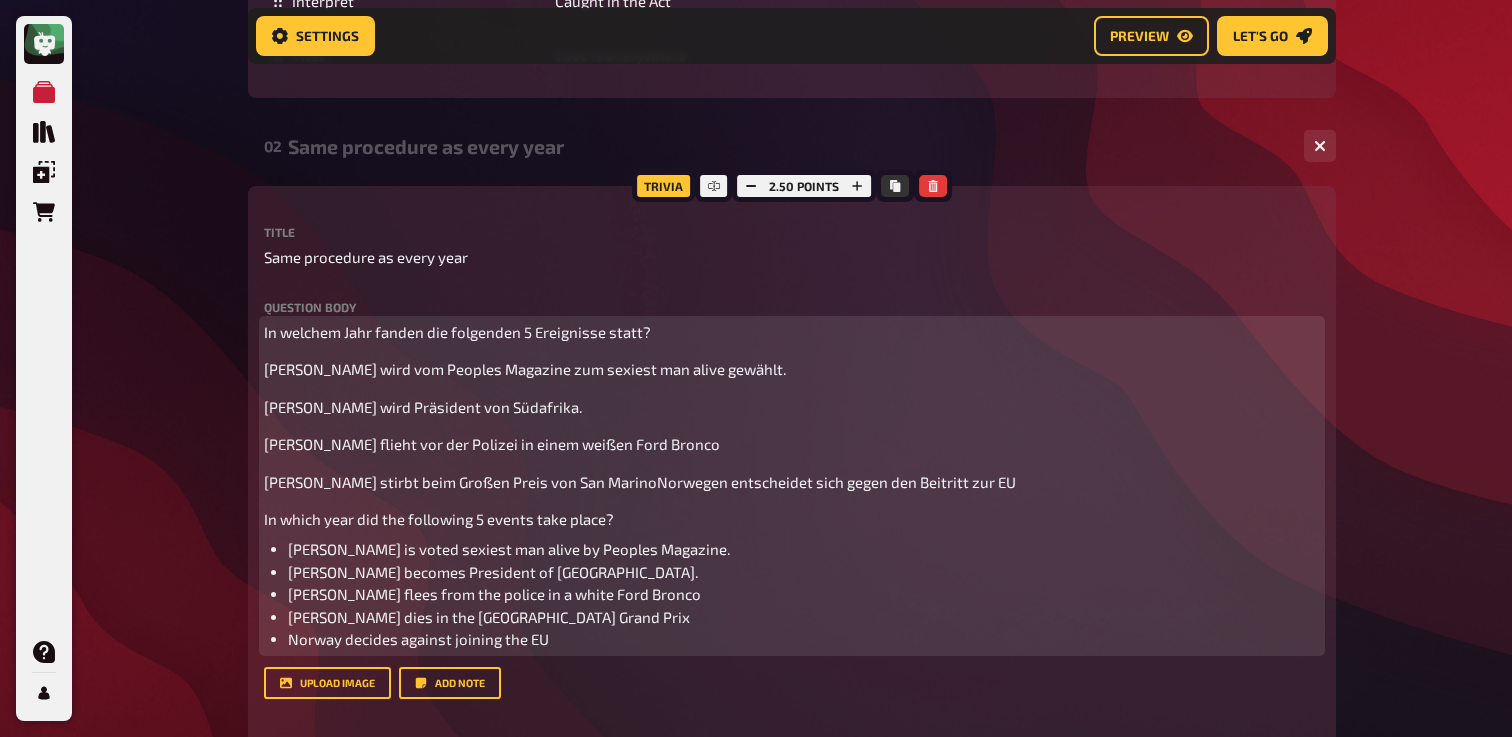 click on "[PERSON_NAME] flees from the police in a white Ford Bronco" at bounding box center (804, 594) 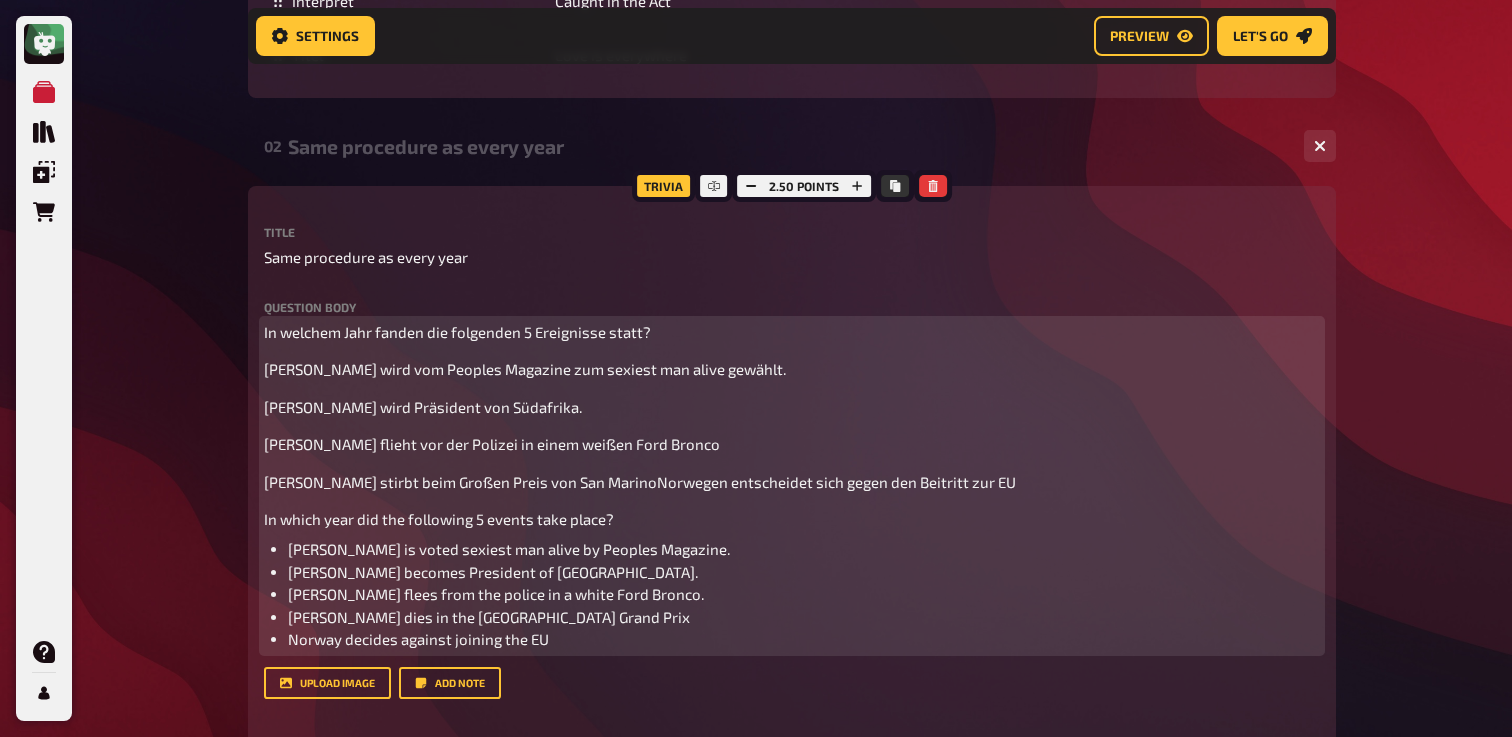 click on "[PERSON_NAME] dies in the [GEOGRAPHIC_DATA] Grand Prix" at bounding box center (804, 617) 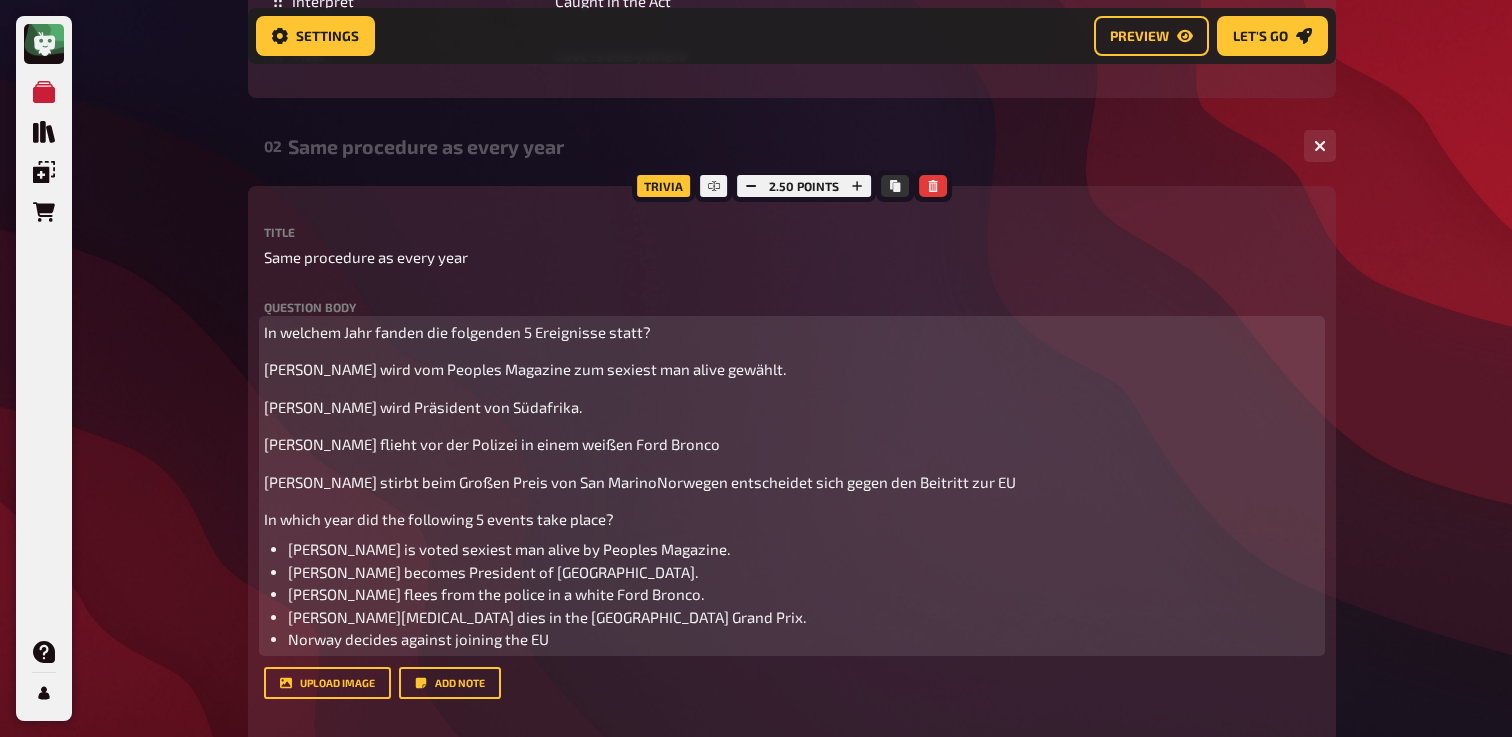 click on "Norway decides against joining the EU" at bounding box center [804, 639] 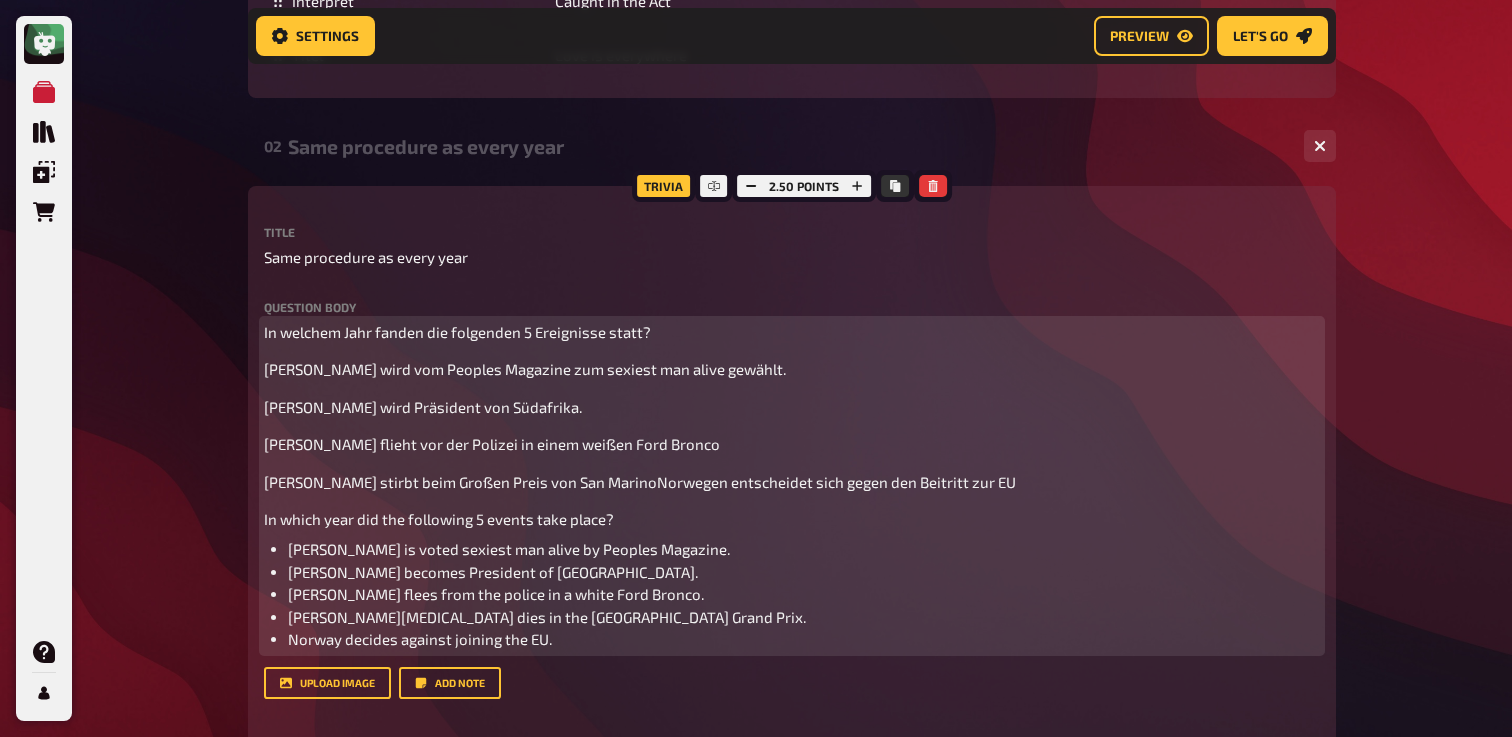 click on "[PERSON_NAME] stirbt beim Großen Preis von San MarinoNorwegen entscheidet sich gegen den Beitritt zur EU" at bounding box center (640, 482) 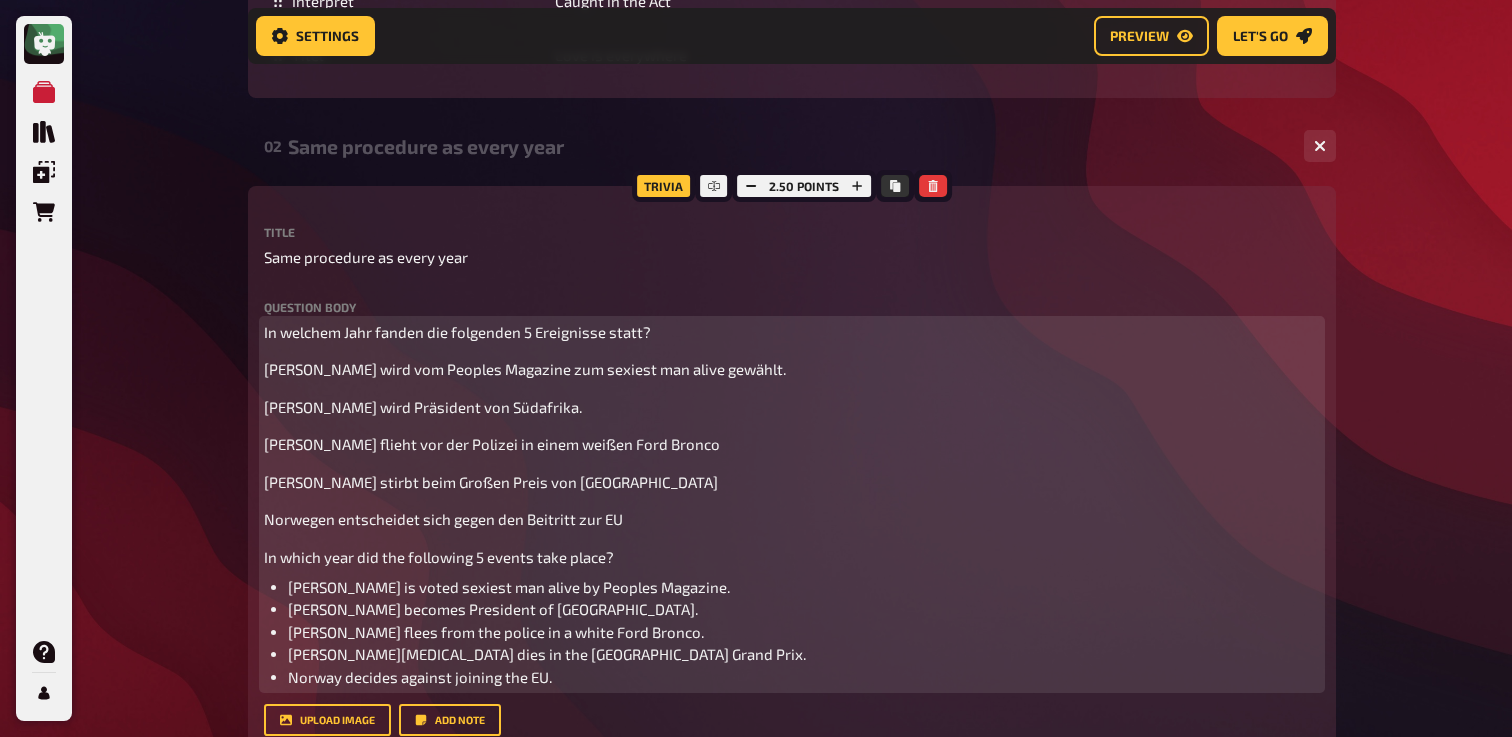 click on "[PERSON_NAME] wird vom Peoples Magazine zum sexiest man alive gewählt." at bounding box center (525, 369) 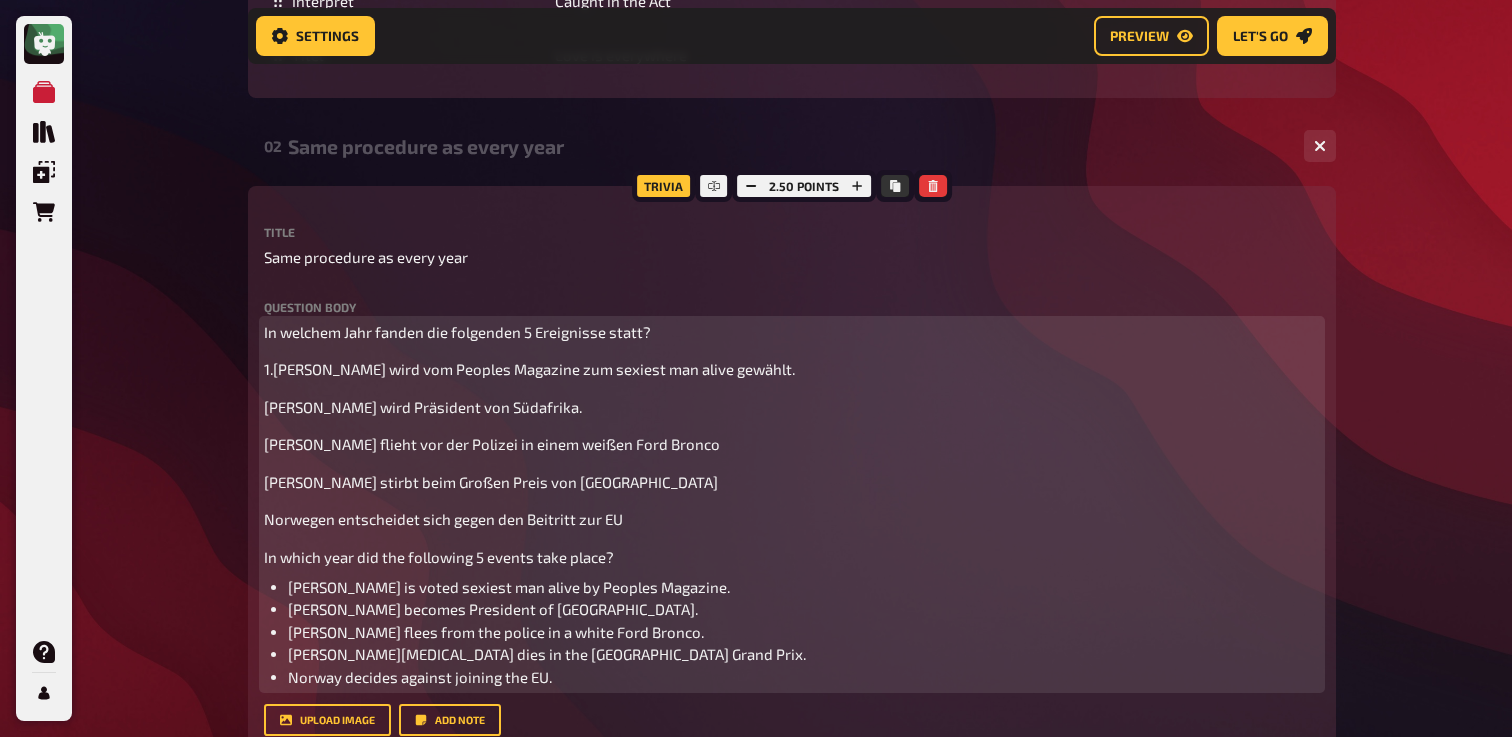 type 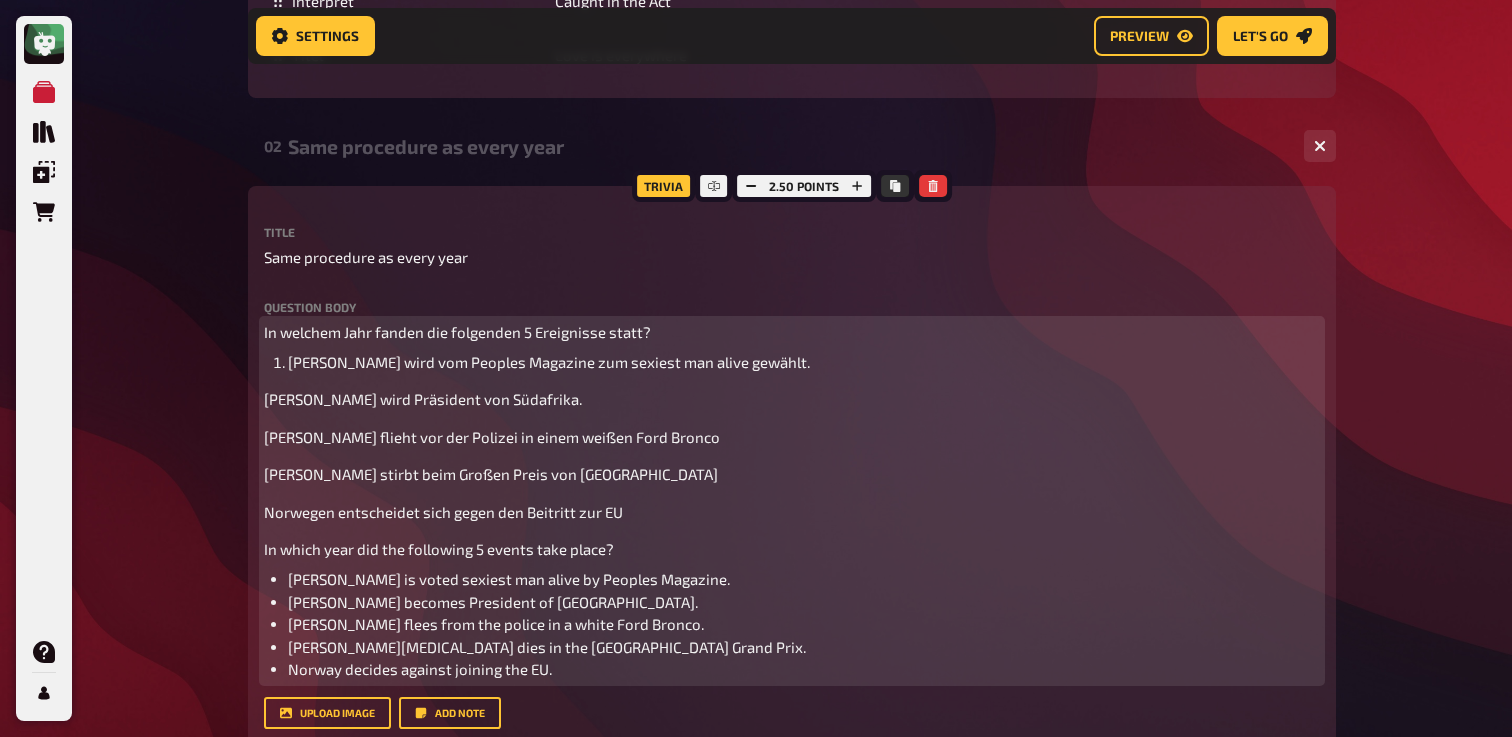 click on "[PERSON_NAME] wird Präsident von Südafrika." at bounding box center [423, 399] 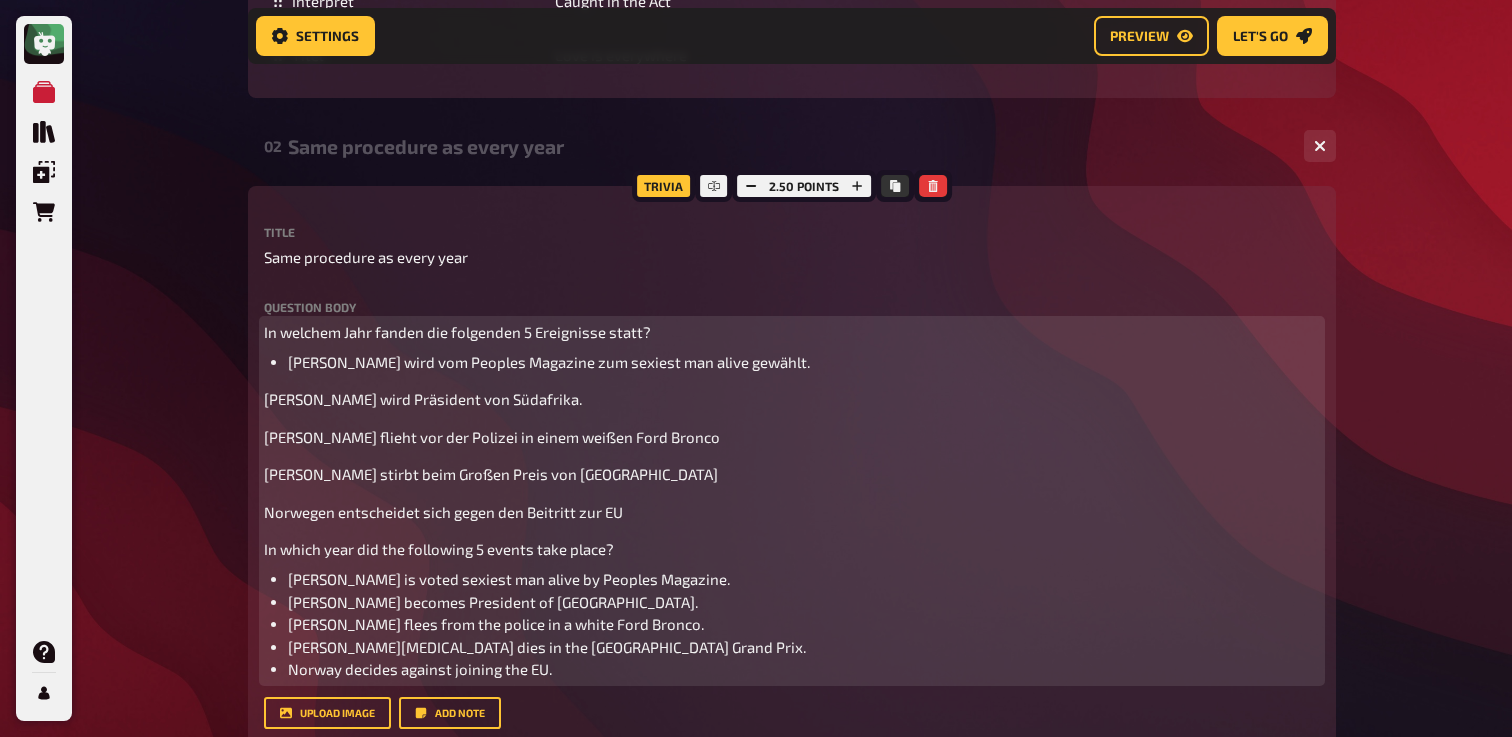 click on "[PERSON_NAME] wird Präsident von Südafrika." at bounding box center [423, 399] 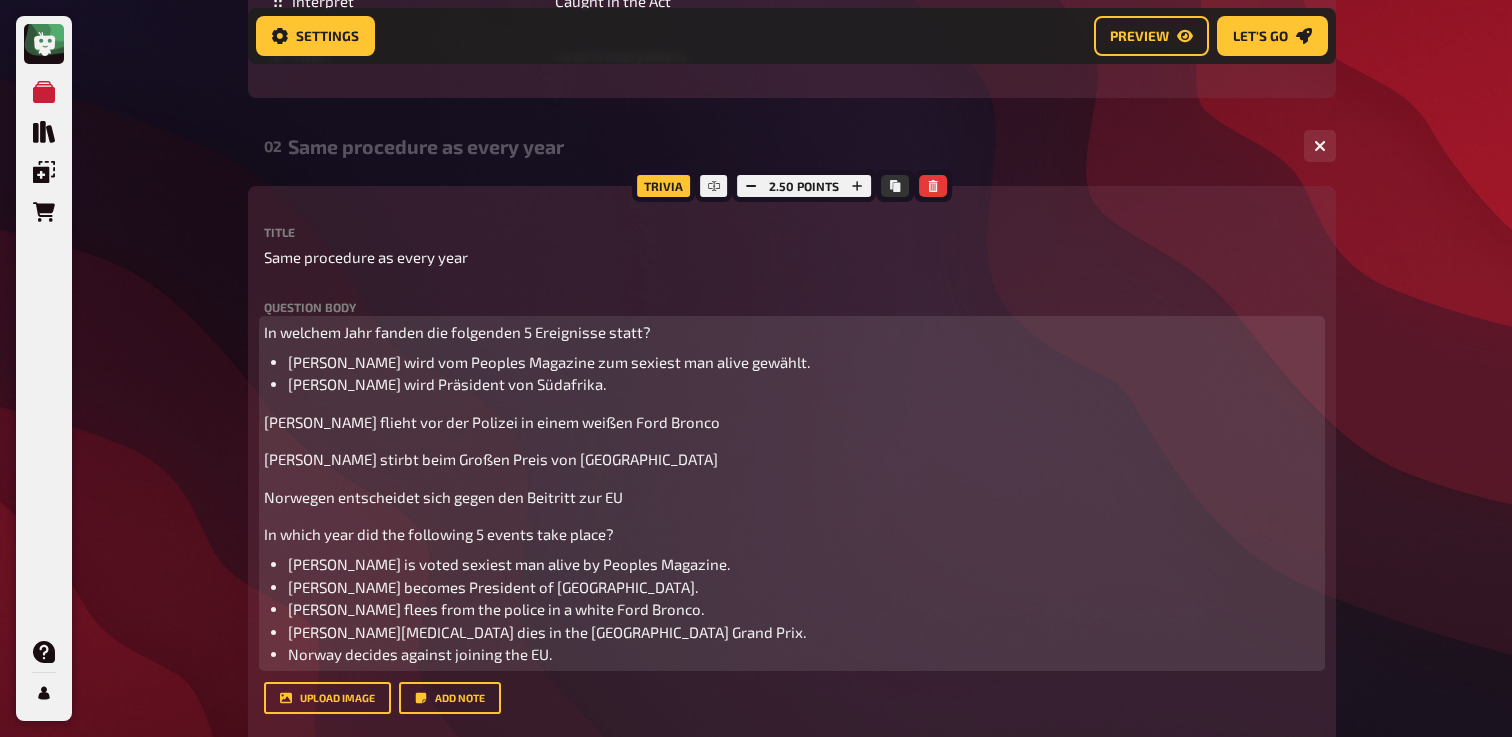 click on "[PERSON_NAME] flieht vor der Polizei in einem weißen Ford Bronco" at bounding box center (492, 422) 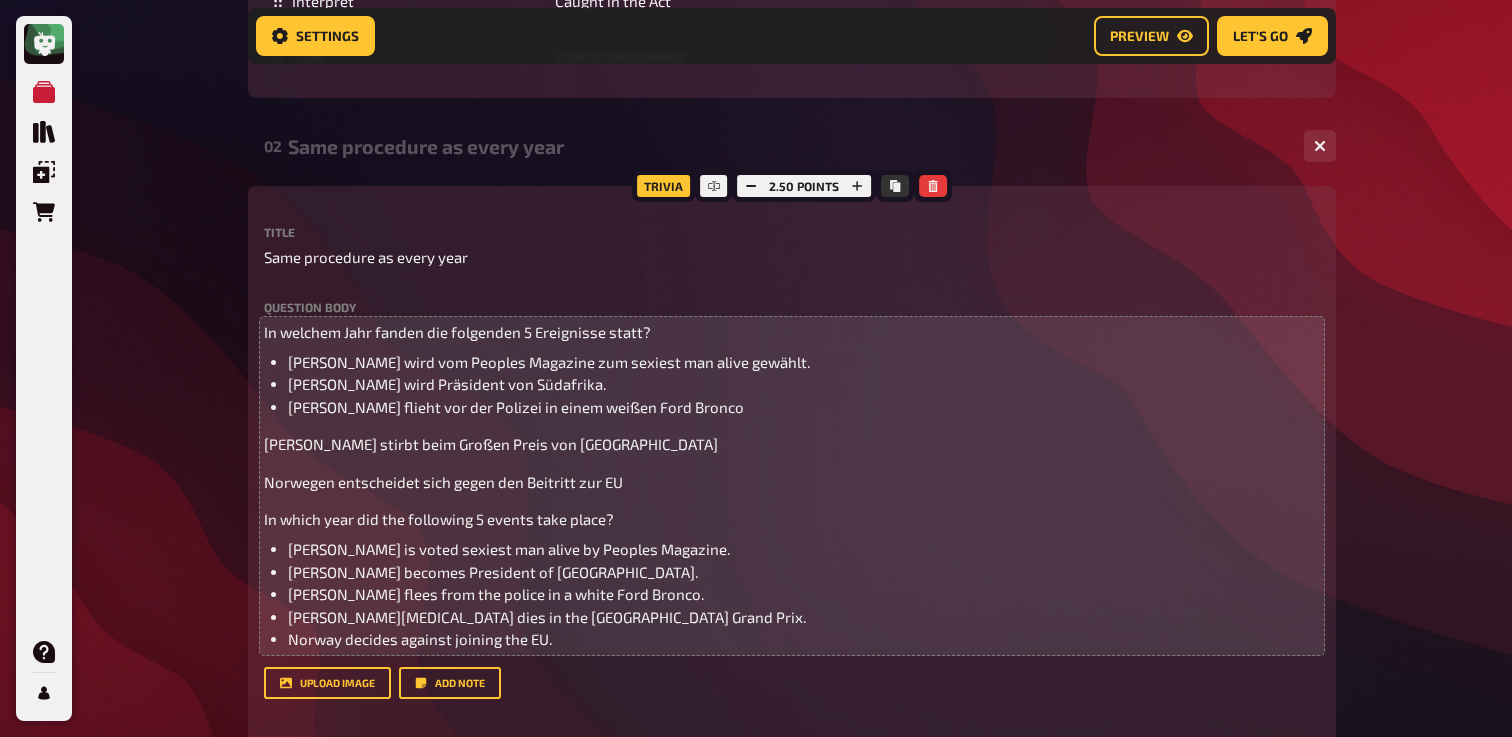 click on "Trivia 2.50 points Title Same procedure as every year Question body In welchem Jahr fanden die folgenden 5 Ereignisse statt?  [PERSON_NAME] wird vom Peoples Magazine zum sexiest man alive gewählt. [PERSON_NAME] wird Präsident von Südafrika. [PERSON_NAME] flieht vor der Polizei in einem weißen Ford Bronco [PERSON_NAME][MEDICAL_DATA] stirbt beim Großen Preis von [GEOGRAPHIC_DATA] Norwegen entscheidet sich gegen den Beitritt zur EU In which year did the following 5 events take place?  [PERSON_NAME] is voted sexiest man alive by Peoples Magazine. [PERSON_NAME] becomes President of [GEOGRAPHIC_DATA]. [PERSON_NAME] flees from the police in a white Ford Bronco. [PERSON_NAME][MEDICAL_DATA] dies in the San Marino Grand Prix. Norway decides against joining the EU. Drop here to upload upload image   Add note label correct answer Answer 1994
To pick up a draggable item, press the space bar.
While dragging, use the arrow keys to move the item.
Press space again to drop the item in its new position, or press escape to cancel.
add answer" at bounding box center (792, 539) 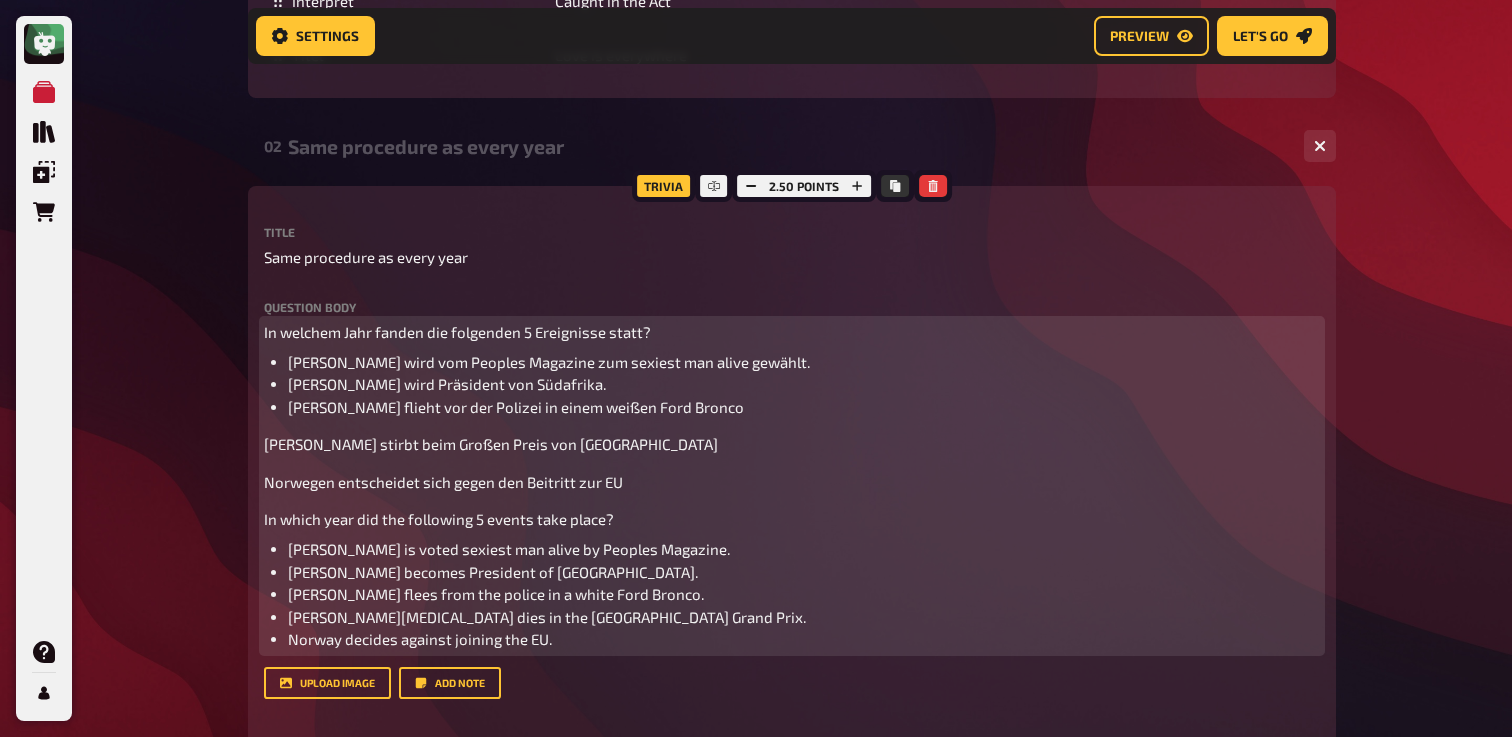 click on "[PERSON_NAME] stirbt beim Großen Preis von [GEOGRAPHIC_DATA]" at bounding box center [491, 444] 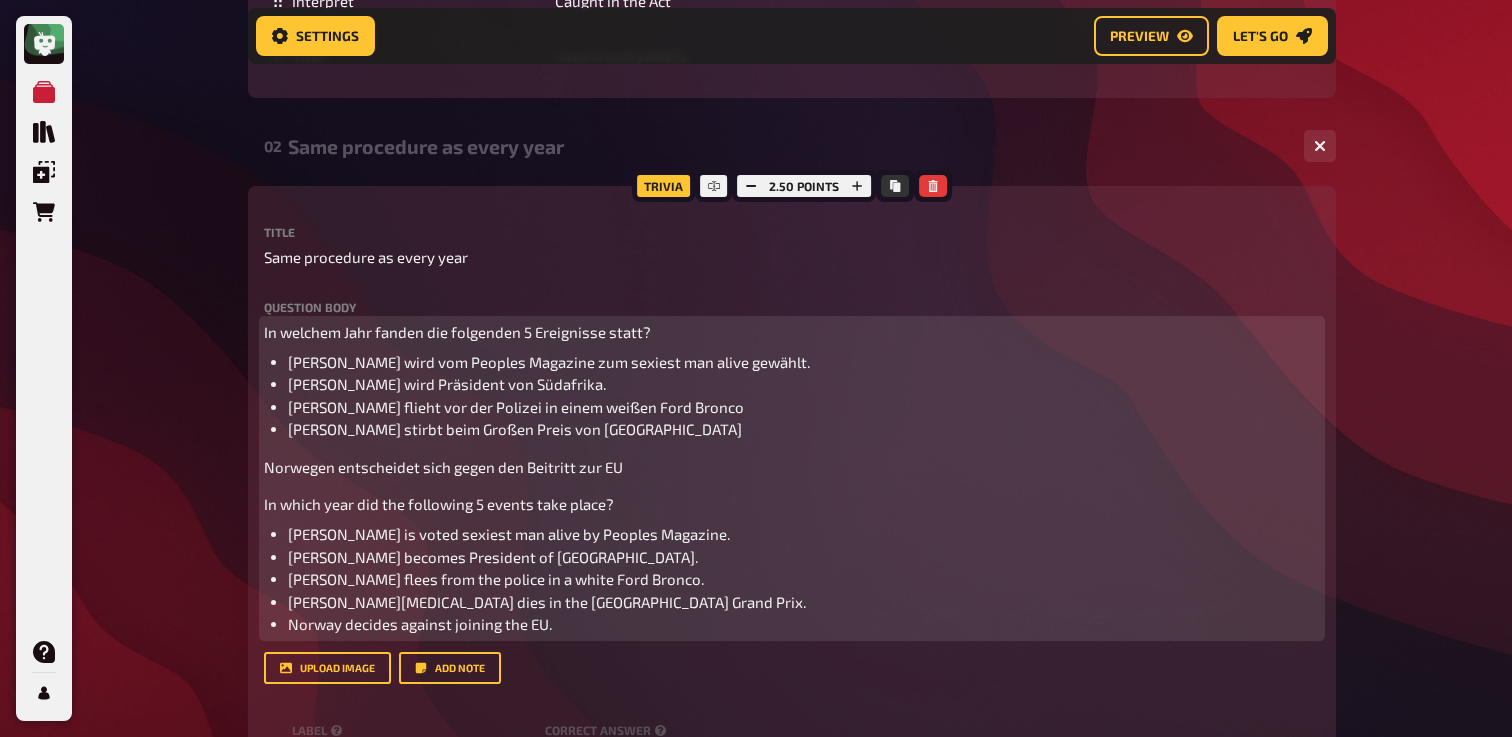 click on "Norwegen entscheidet sich gegen den Beitritt zur EU" at bounding box center (443, 467) 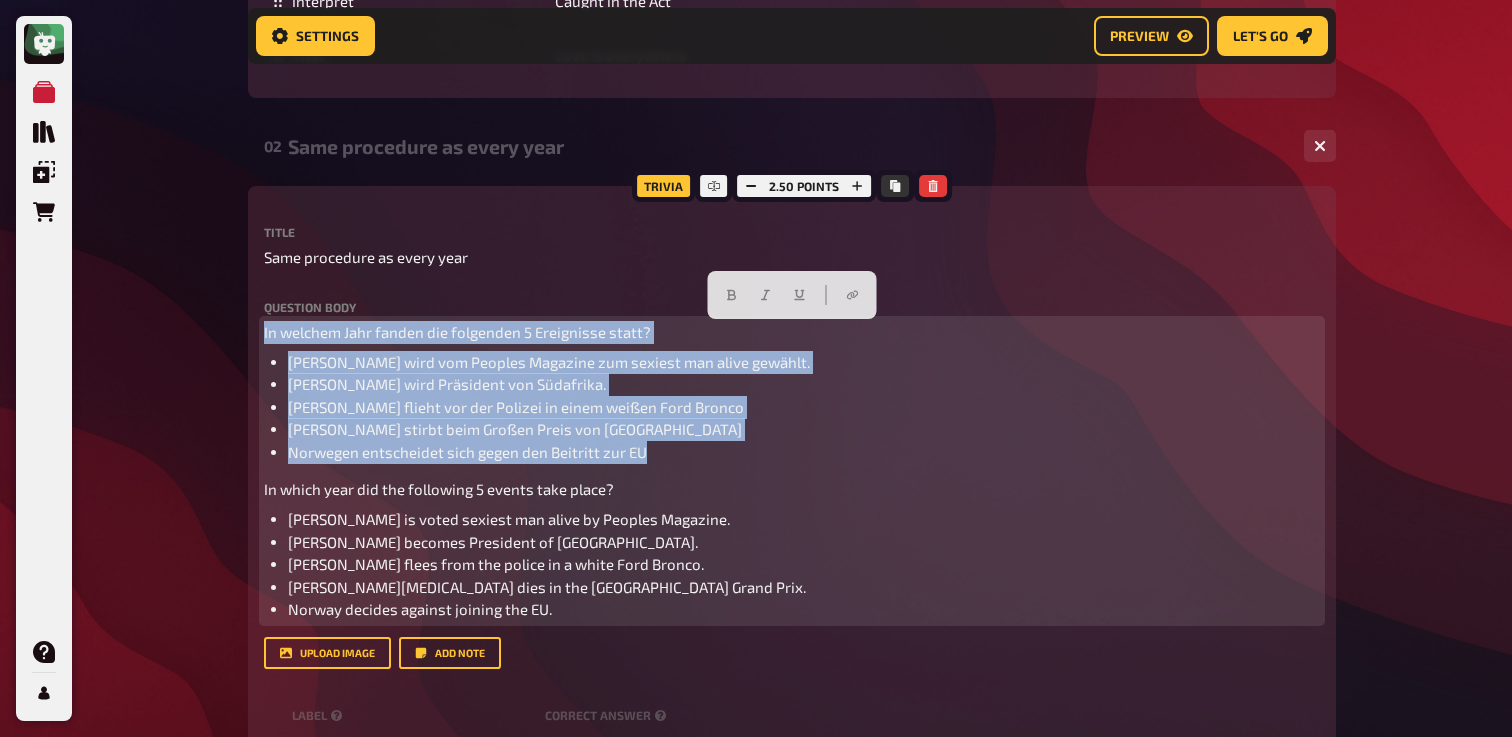 drag, startPoint x: 686, startPoint y: 454, endPoint x: 245, endPoint y: 325, distance: 459.48013 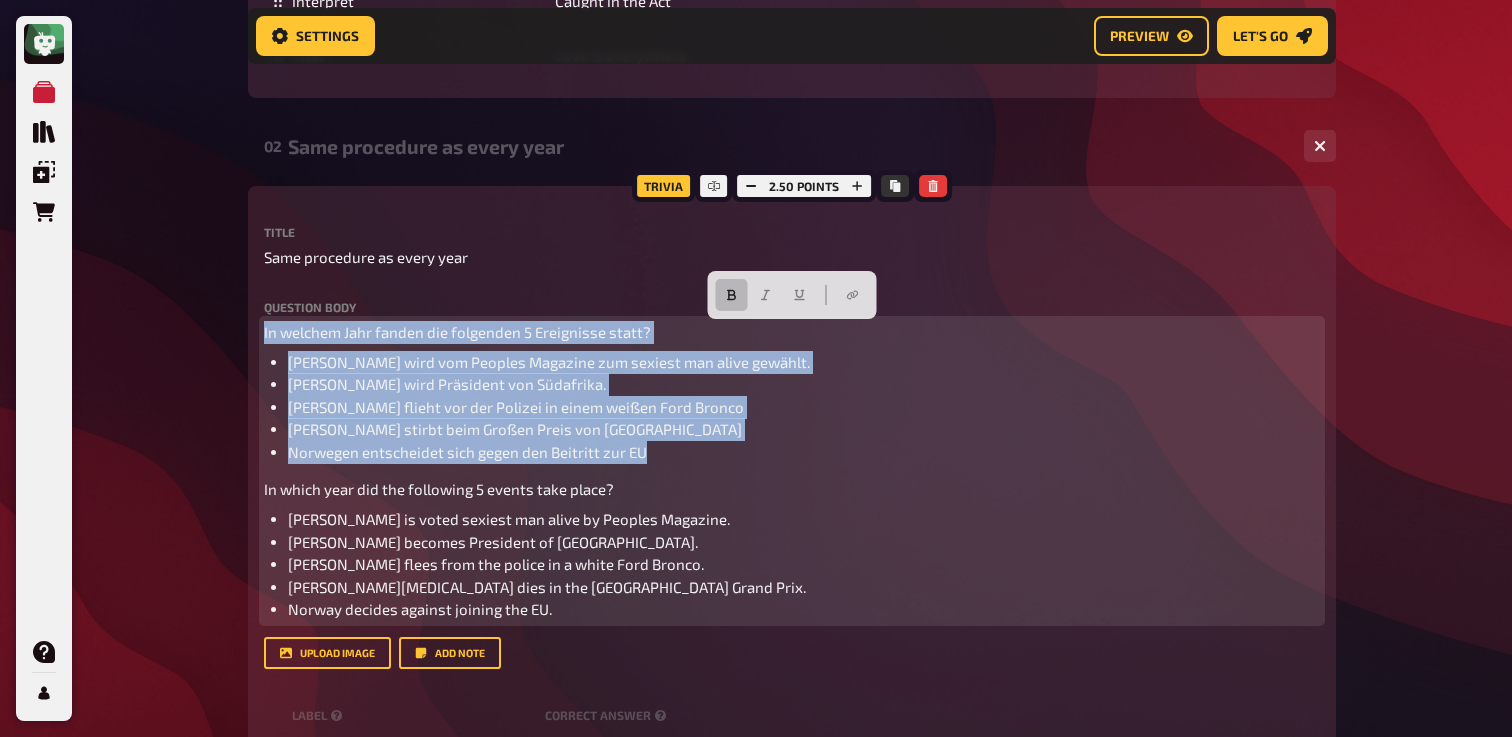 click 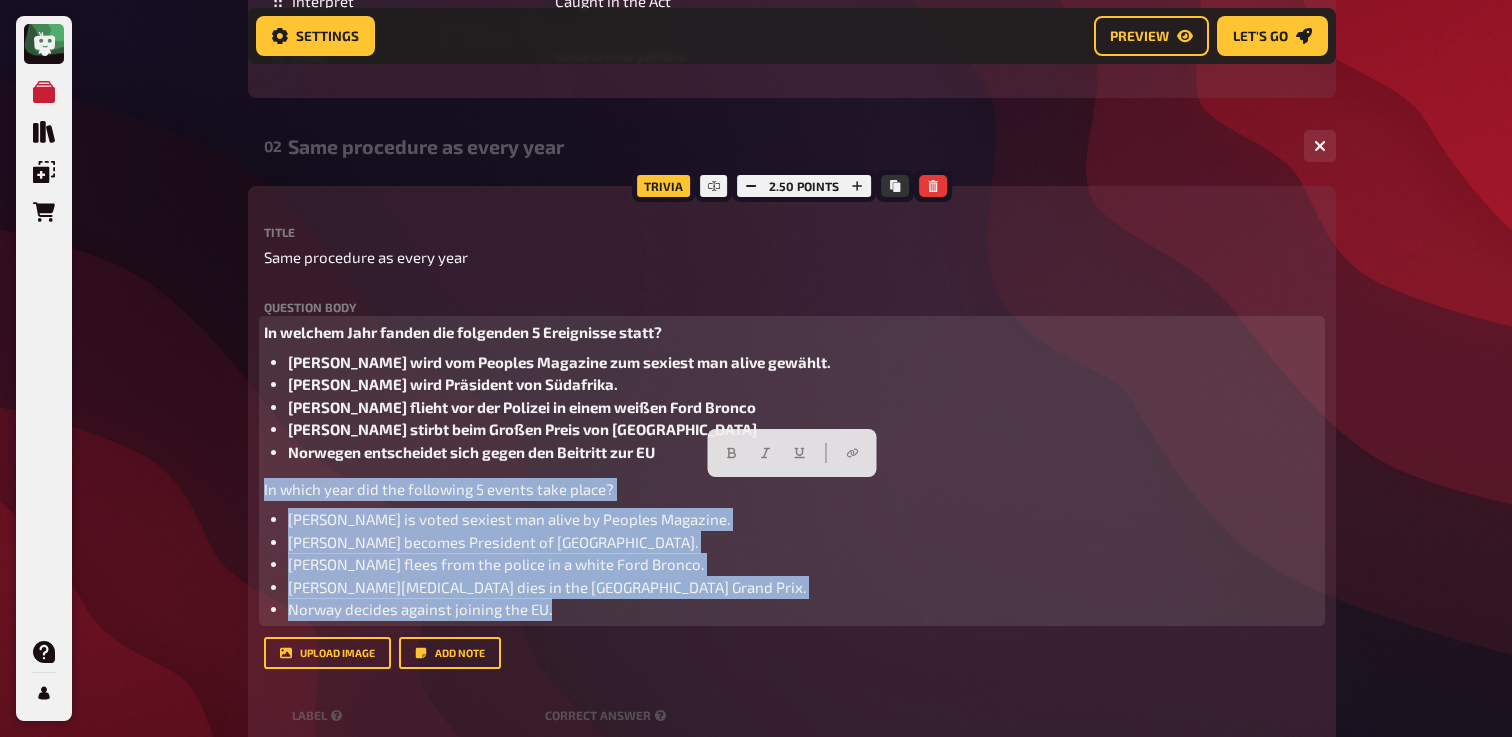 drag, startPoint x: 579, startPoint y: 616, endPoint x: 225, endPoint y: 498, distance: 373.14877 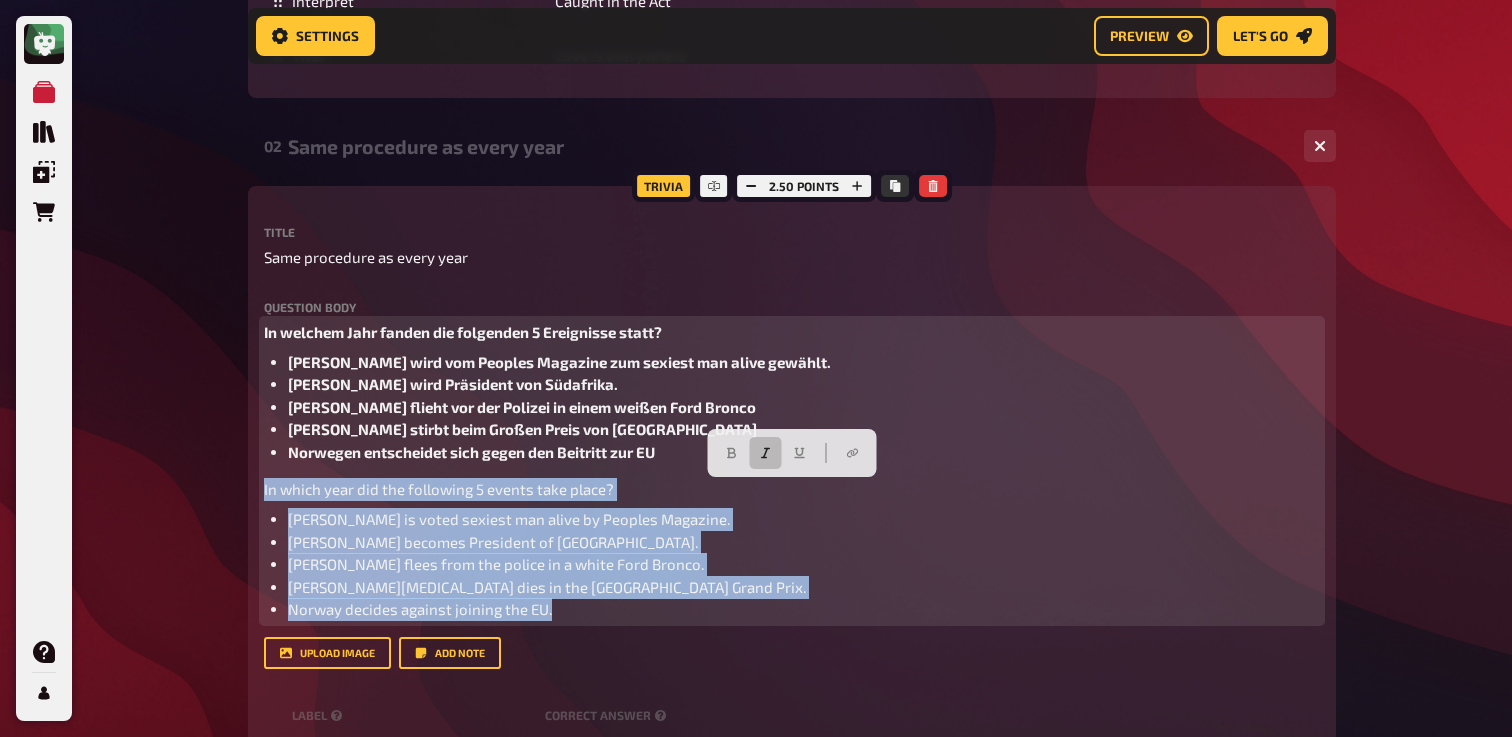click at bounding box center [766, 453] 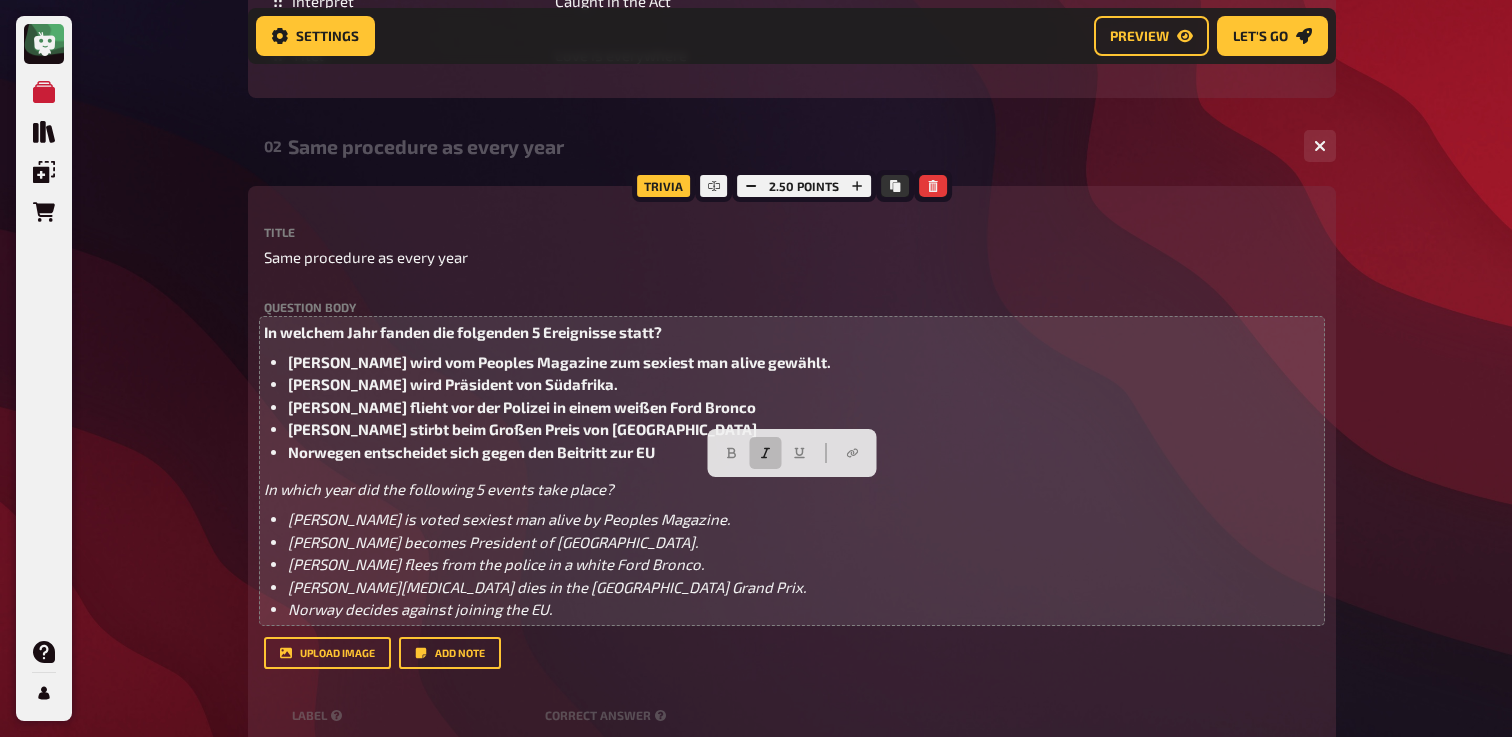 click on "My Quizzes Quiz Library Overlays Orders Help Profile Home My Quizzes The 90's Remastered ✅​🇩🇪 Setup Setup Edit Content Quiz Lobby Hosting undefined Evaluation Leaderboard Settings Preview Let's go Let's go The 90's Remastered ✅​🇩🇪 01 Backstreet's Back!   1 6 Trivia 6.00 points Title Backstreet's Back! Question body Kannst du diese Gruppen anhand ihres Fotos benennen? /  Can you name these groups based on their photo?  ﻿ ﻿ Drop here to upload upload image   Moderator Note (not visible to participants) ﻿ Link zur Playlist:  ﻿ ﻿ [URL][DOMAIN_NAME] ﻿ label correct answer Answer 1 [PERSON_NAME] Answer 2 [PERSON_NAME] Answer 3 Nirvana Answer 4 Radiohead Answer 5 The Prodigy Answer 6 The Cranberries
To pick up a draggable item, press the space bar.
While dragging, use the arrow keys to move the item.
Press space again to drop the item in its new position, or press escape to cancel.
add answer Music 1.00 points" at bounding box center [756, 186] 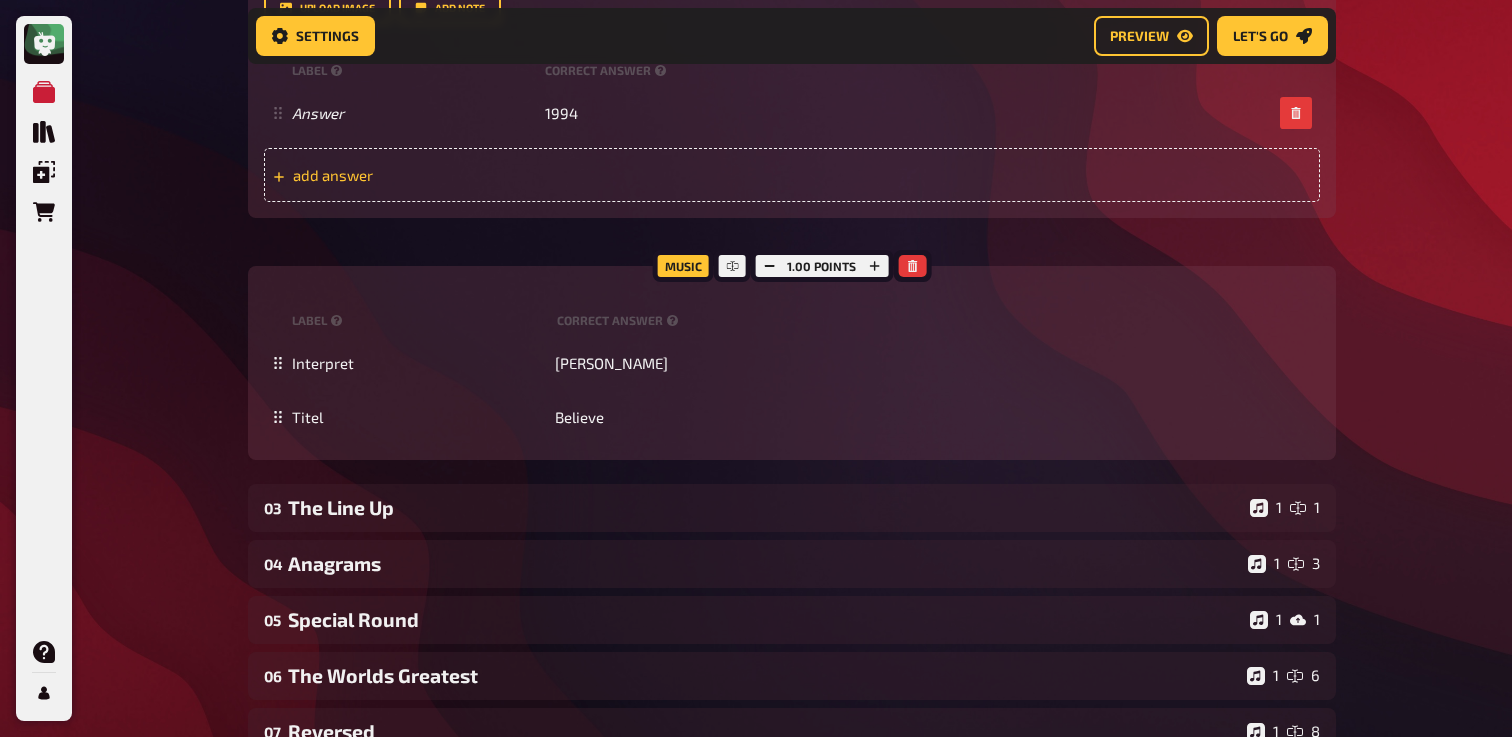 scroll, scrollTop: 2483, scrollLeft: 0, axis: vertical 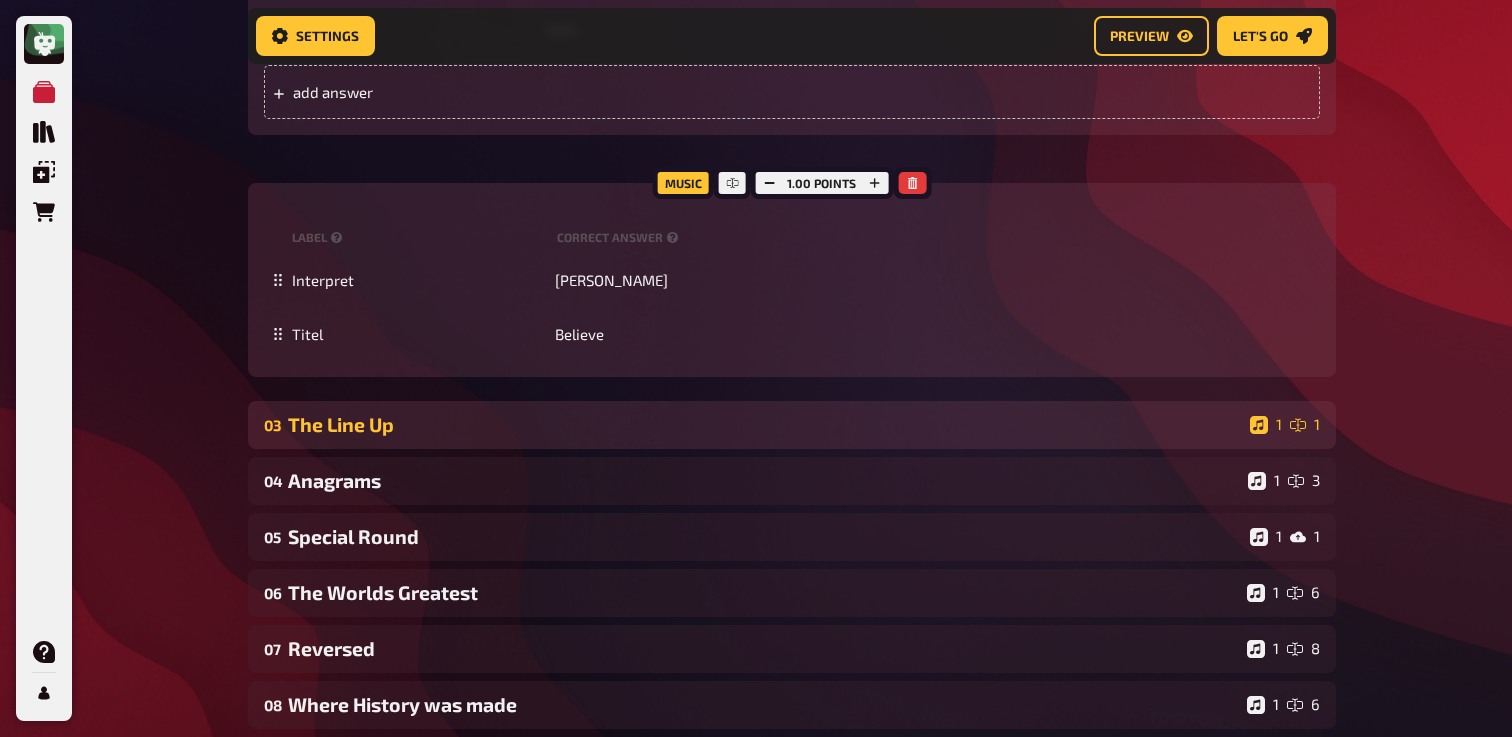 click on "03 The Line Up   1 1" at bounding box center [792, 425] 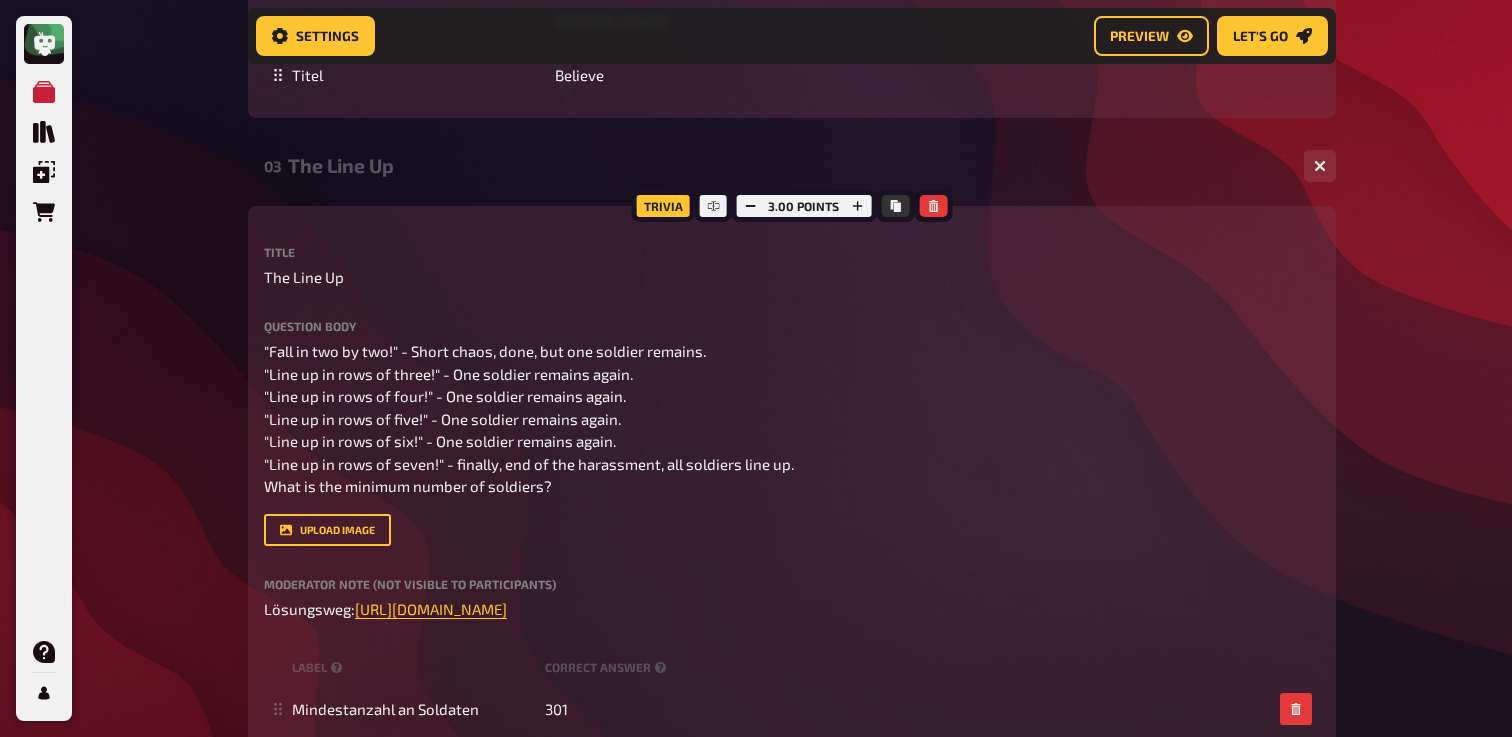 scroll, scrollTop: 2764, scrollLeft: 0, axis: vertical 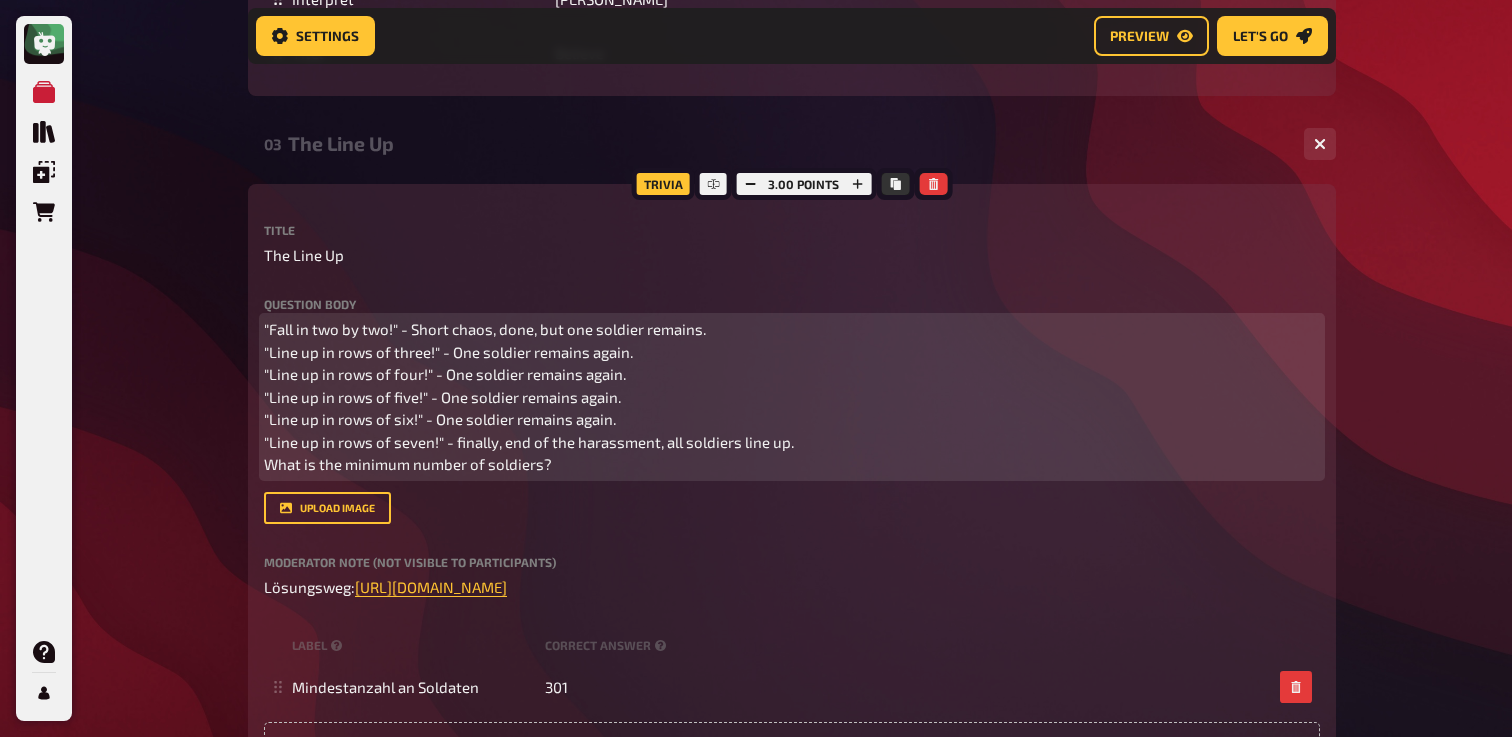 click on ""Fall in two by two!" - Short chaos, done, but one soldier remains.
"Line up in rows of three!" - One soldier remains again.
"Line up in rows of four!" - One soldier remains again.
"Line up in rows of five!" - One soldier remains again.
"Line up in rows of six!" - One soldier remains again.
"Line up in rows of seven!" - finally, end of the harassment, all soldiers line up.
What is the minimum number of soldiers?" at bounding box center [529, 396] 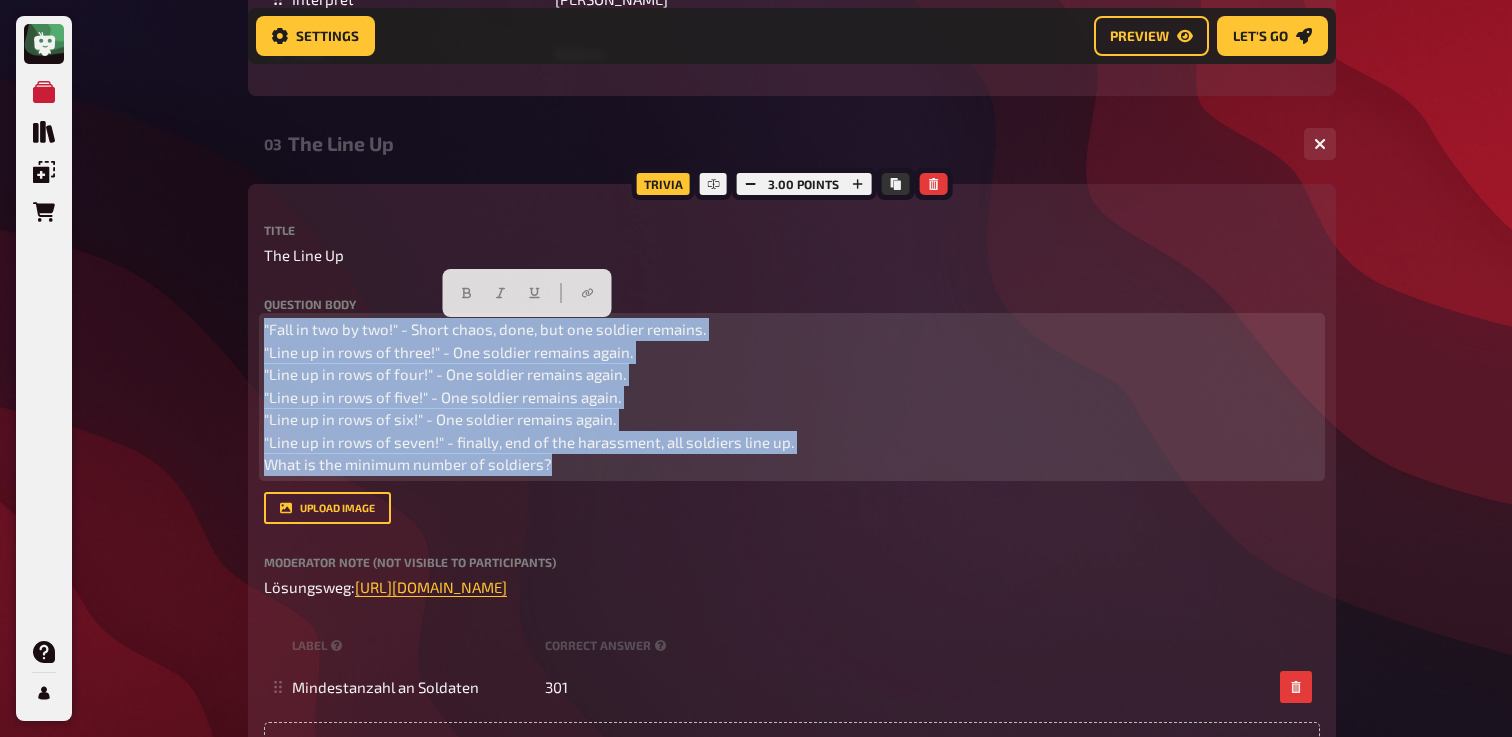 drag, startPoint x: 553, startPoint y: 470, endPoint x: 254, endPoint y: 328, distance: 331.00604 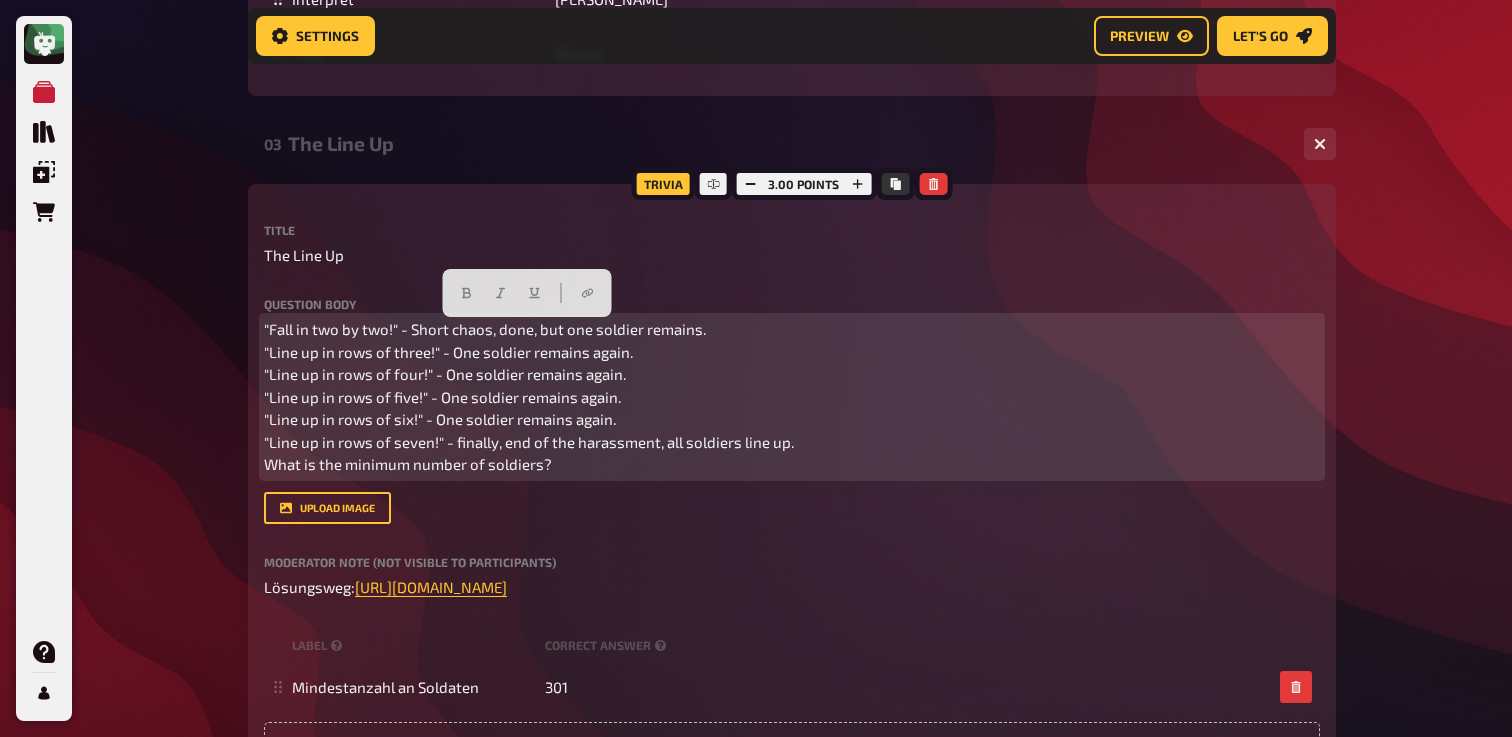 click on ""Fall in two by two!" - Short chaos, done, but one soldier remains.
"Line up in rows of three!" - One soldier remains again.
"Line up in rows of four!" - One soldier remains again.
"Line up in rows of five!" - One soldier remains again.
"Line up in rows of six!" - One soldier remains again.
"Line up in rows of seven!" - finally, end of the harassment, all soldiers line up.
What is the minimum number of soldiers?" at bounding box center [529, 396] 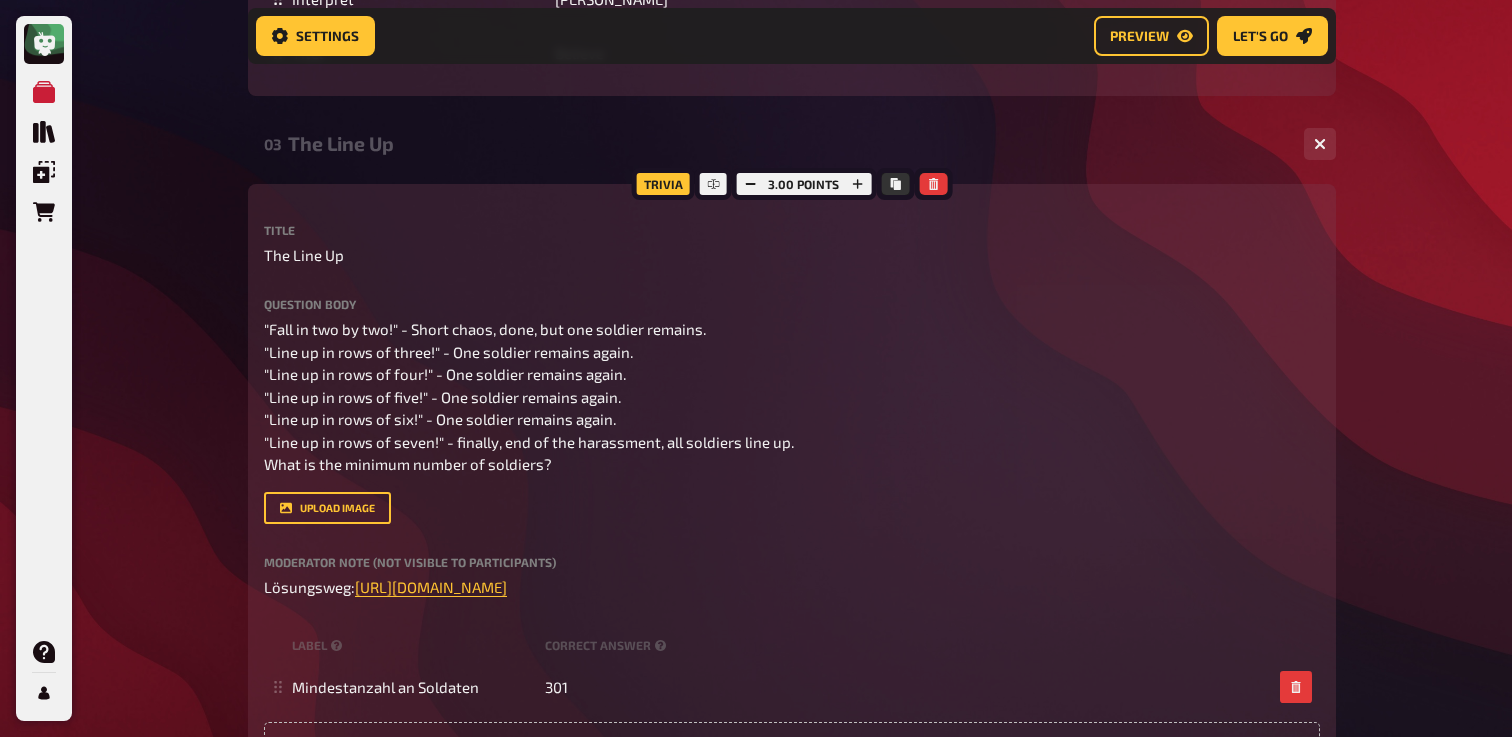 click on "Trivia 3.00 points Title The Line Up Question body "Fall in two by two!" - Short chaos, done, but one soldier remains.
"Line up in rows of three!" - One soldier remains again.
"Line up in rows of four!" - One soldier remains again.
"Line up in rows of five!" - One soldier remains again.
"Line up in rows of six!" - One soldier remains again.
"Line up in rows of seven!" - finally, end of the harassment, all soldiers line up.
What is the minimum number of soldiers? Drop here to upload upload image   Moderator Note (not visible to participants) Lösungsweg:  [URL][DOMAIN_NAME] ﻿ label correct answer Mindestanzahl an Soldaten 301
To pick up a draggable item, press the space bar.
While dragging, use the arrow keys to move the item.
Press space again to drop the item in its new position, or press escape to cancel.
add answer" at bounding box center (792, 488) 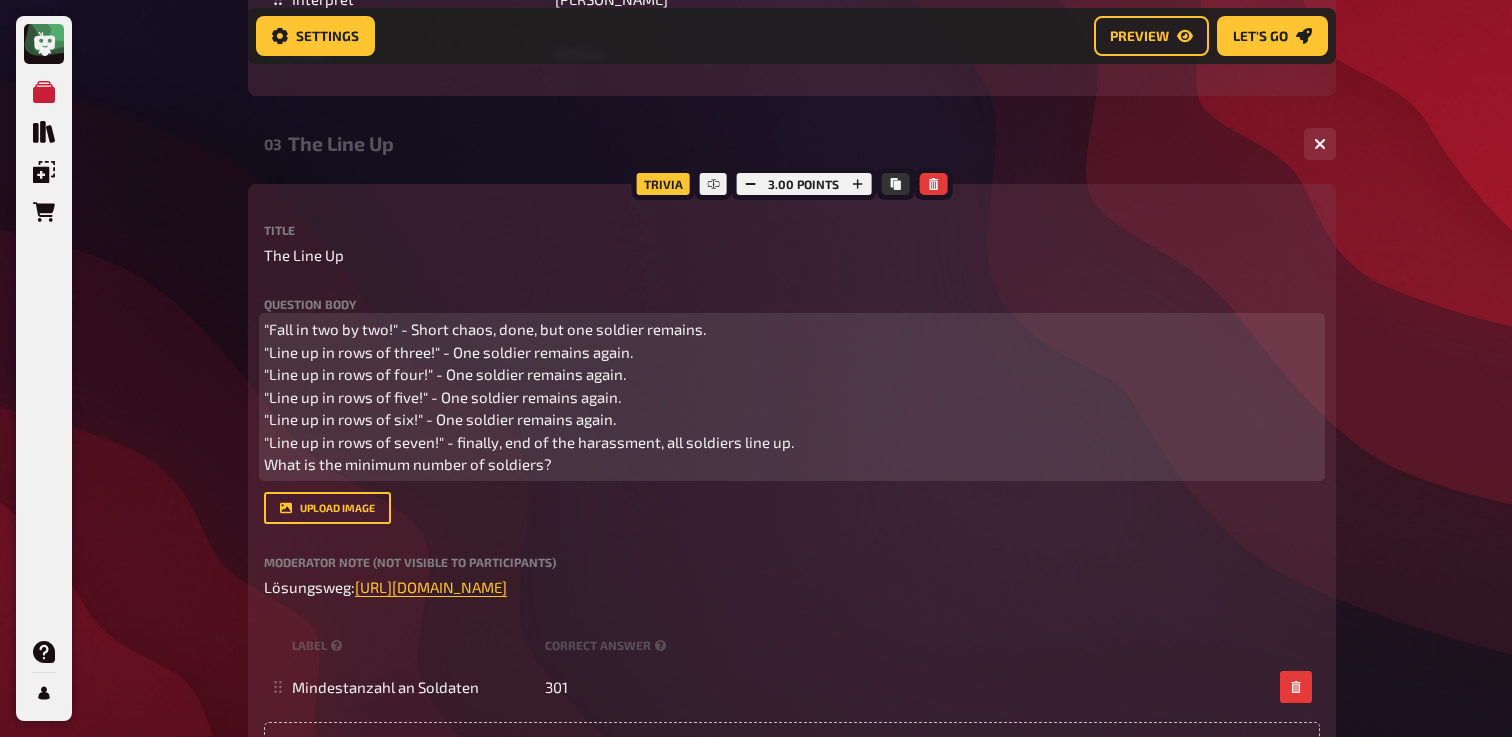 click on ""Fall in two by two!" - Short chaos, done, but one soldier remains.
"Line up in rows of three!" - One soldier remains again.
"Line up in rows of four!" - One soldier remains again.
"Line up in rows of five!" - One soldier remains again.
"Line up in rows of six!" - One soldier remains again.
"Line up in rows of seven!" - finally, end of the harassment, all soldiers line up.
What is the minimum number of soldiers?" at bounding box center (529, 396) 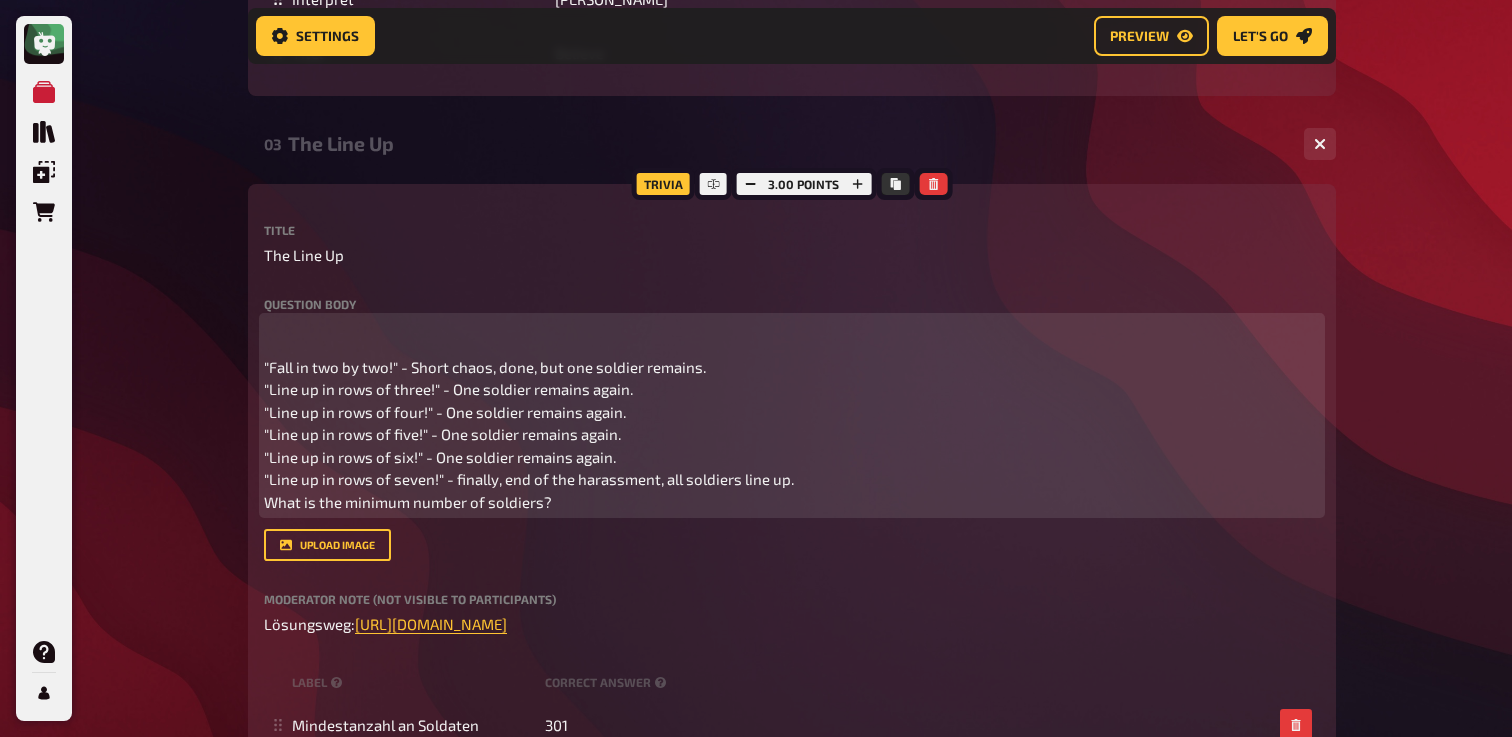 click on "﻿" at bounding box center (792, 329) 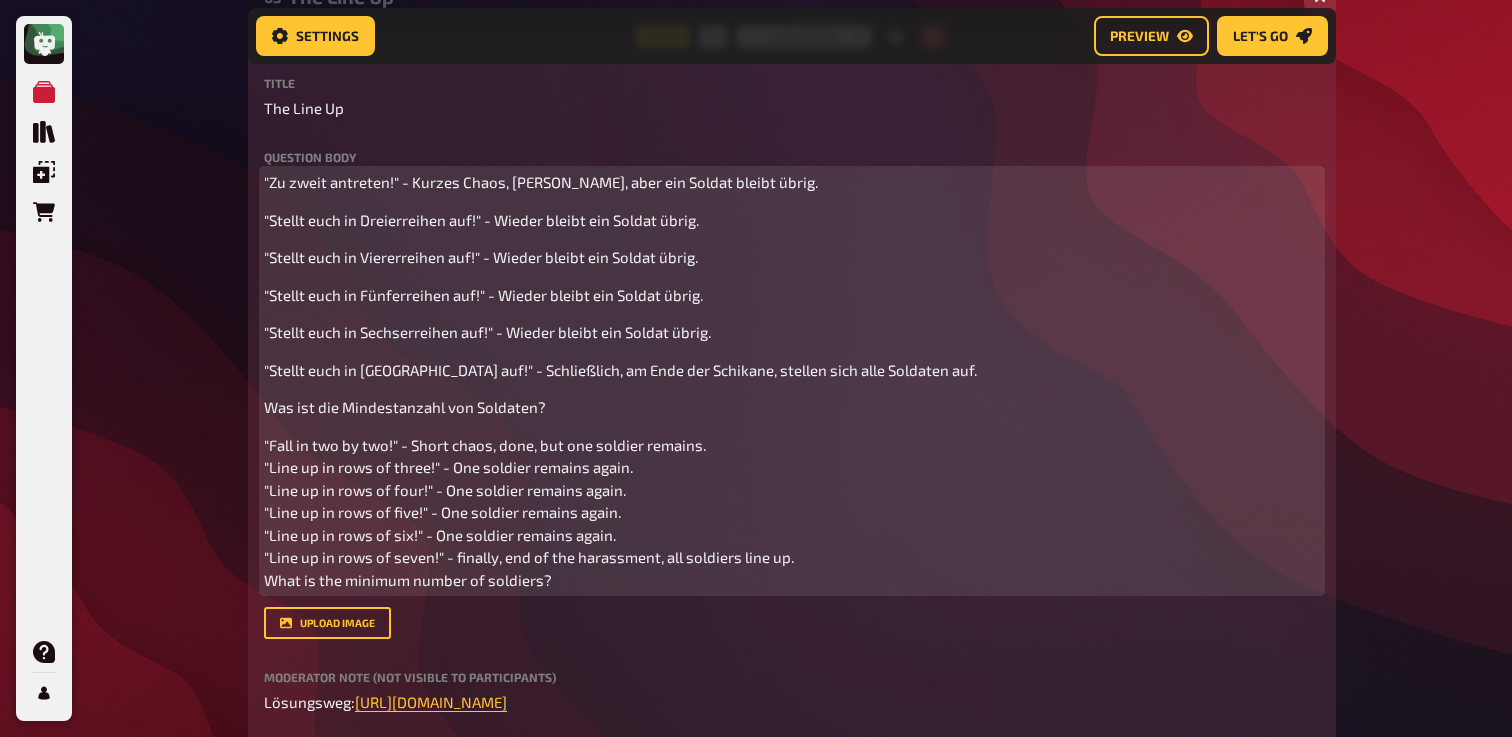 scroll, scrollTop: 2913, scrollLeft: 0, axis: vertical 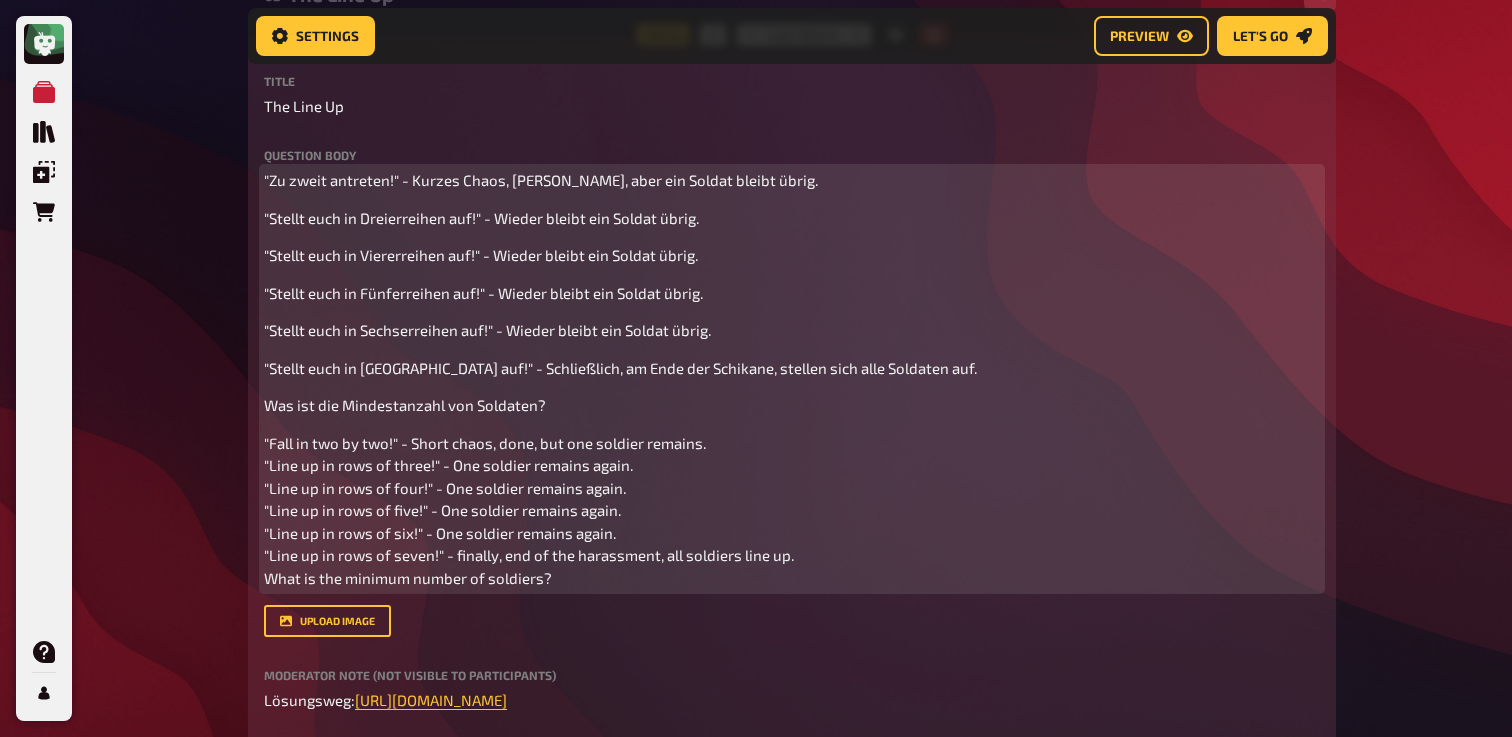 click on ""Stellt euch in Dreierreihen auf!" - Wieder bleibt ein Soldat übrig." at bounding box center (481, 218) 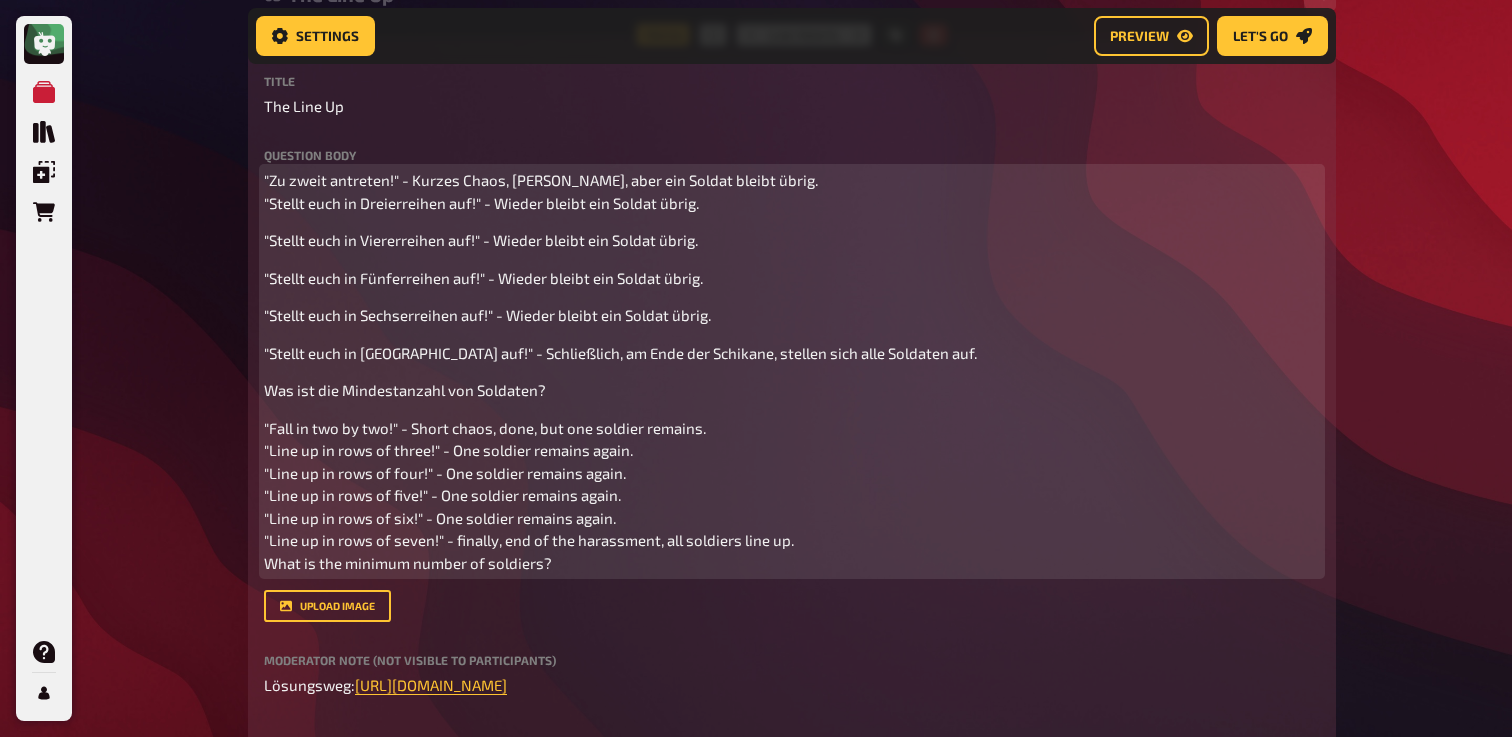 click on ""Stellt euch in Viererreihen auf!" - Wieder bleibt ein Soldat übrig." at bounding box center (481, 240) 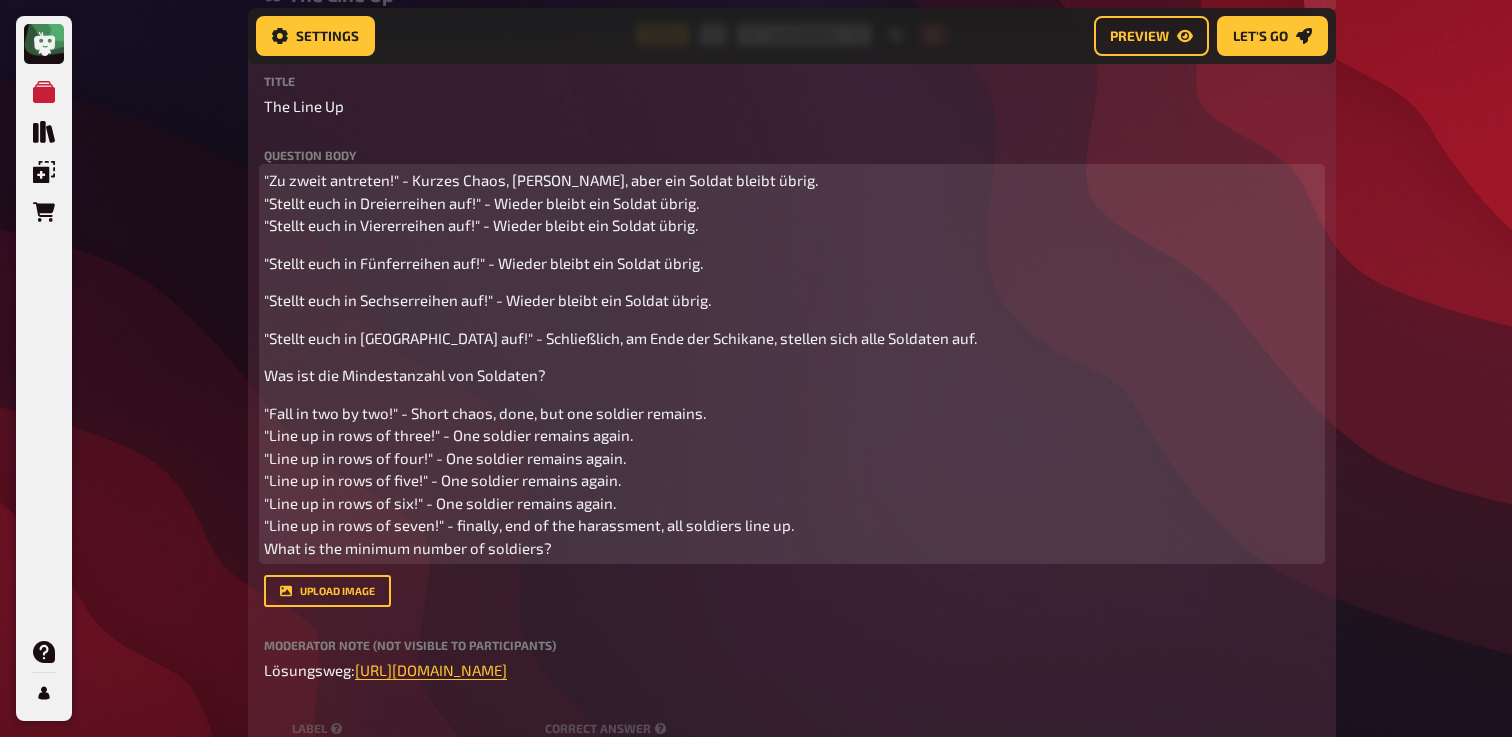 click on ""Stellt euch in Fünferreihen auf!" - Wieder bleibt ein Soldat übrig." at bounding box center [483, 263] 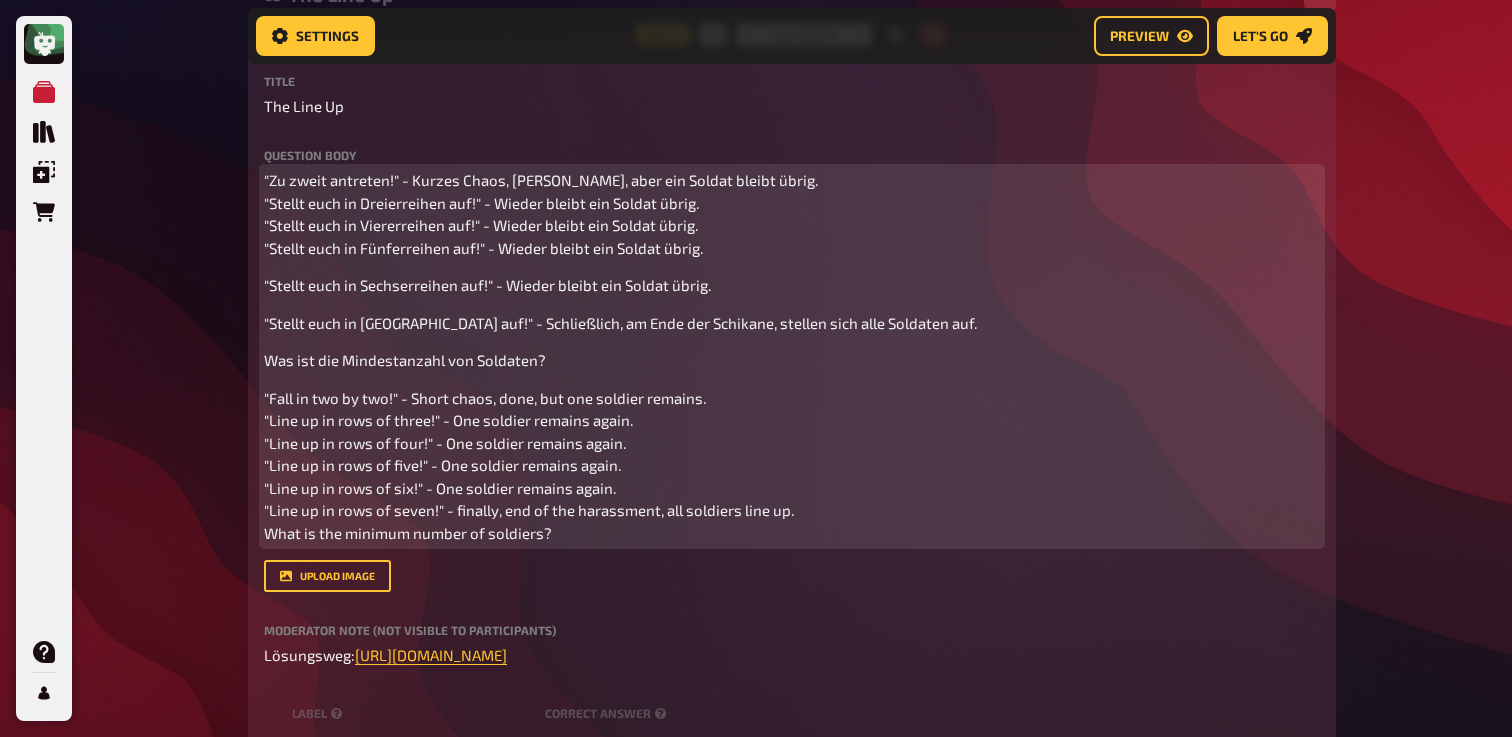 click on ""Stellt euch in Sechserreihen auf!" - Wieder bleibt ein Soldat übrig." at bounding box center [487, 285] 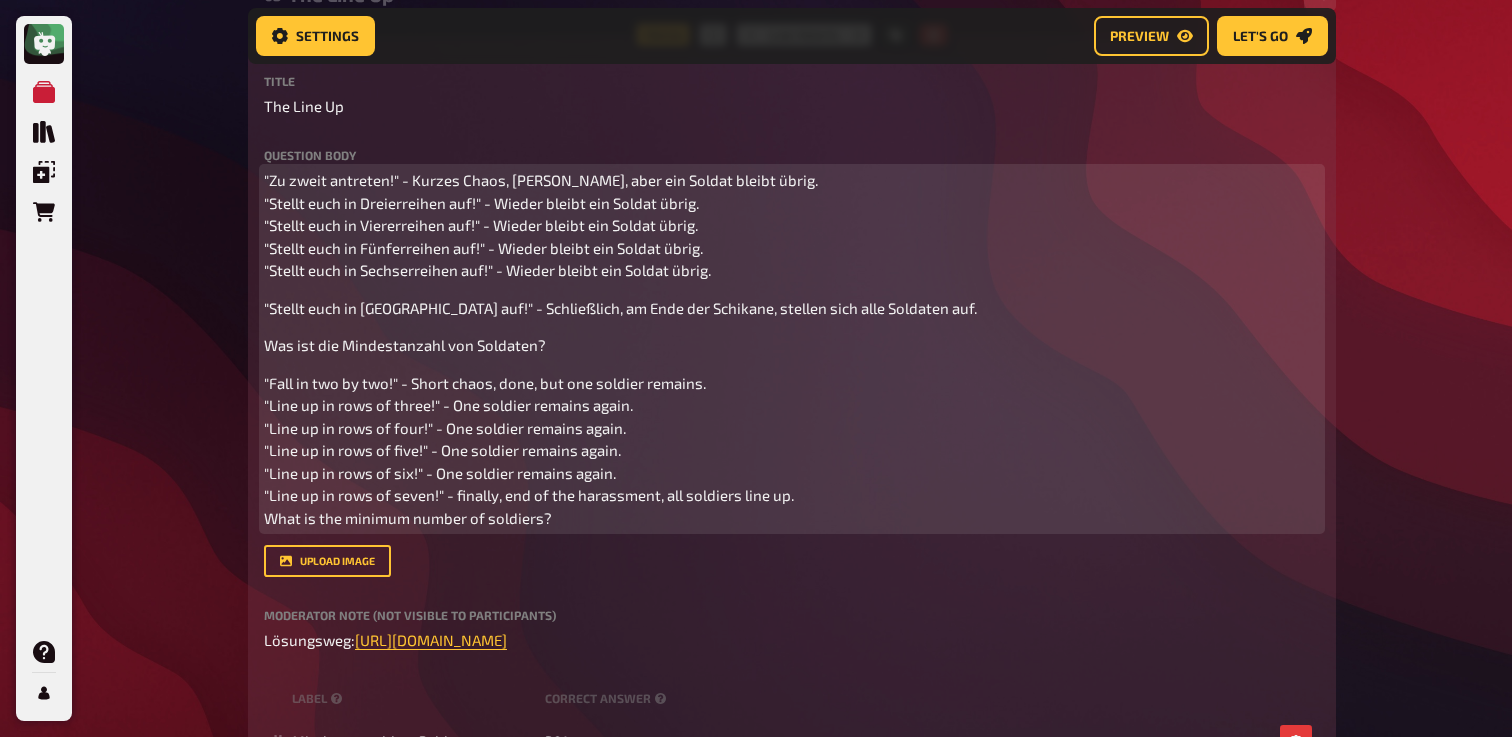 click on ""Stellt euch in [GEOGRAPHIC_DATA] auf!" - Schließlich, am Ende der Schikane, stellen sich alle Soldaten auf." at bounding box center (620, 308) 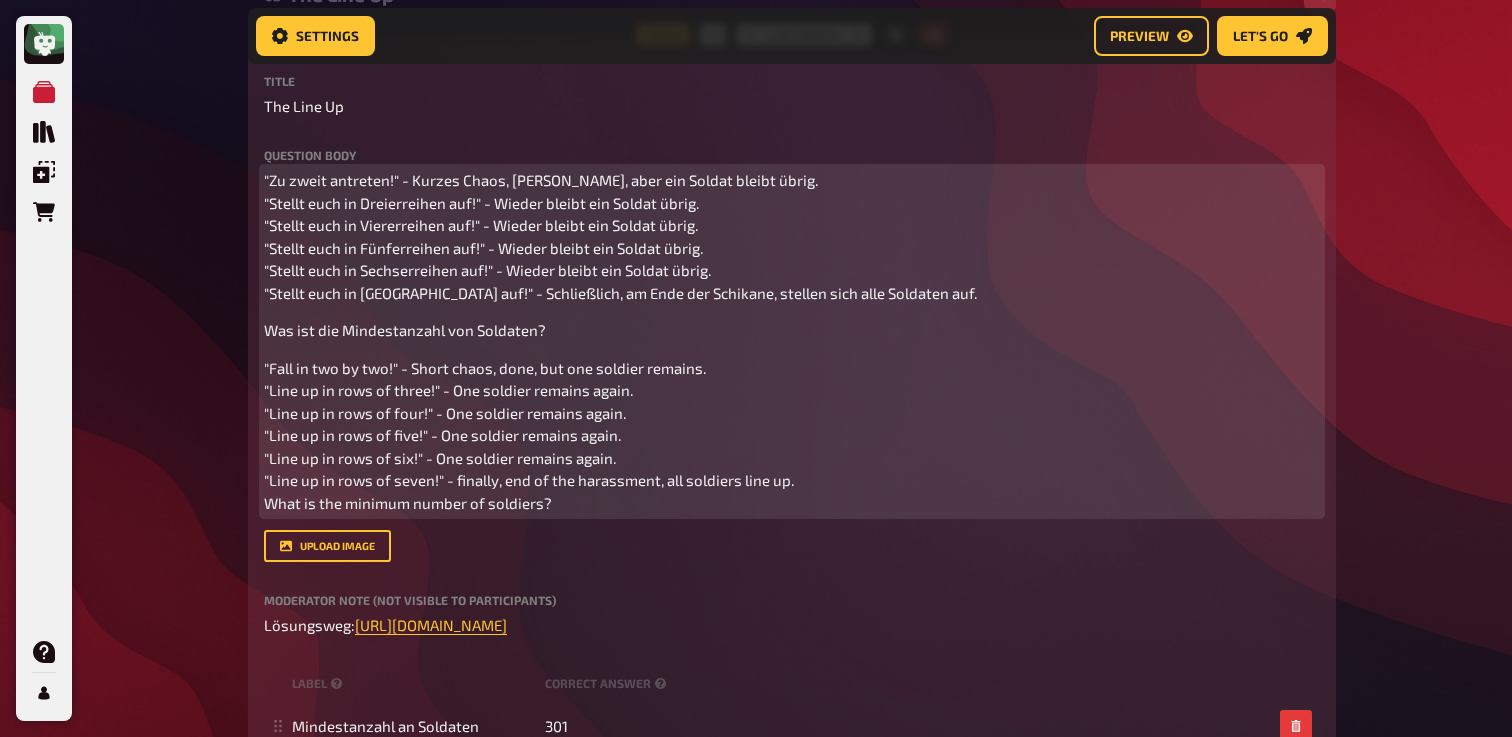 click on "Was ist die Mindestanzahl von Soldaten?" at bounding box center (405, 330) 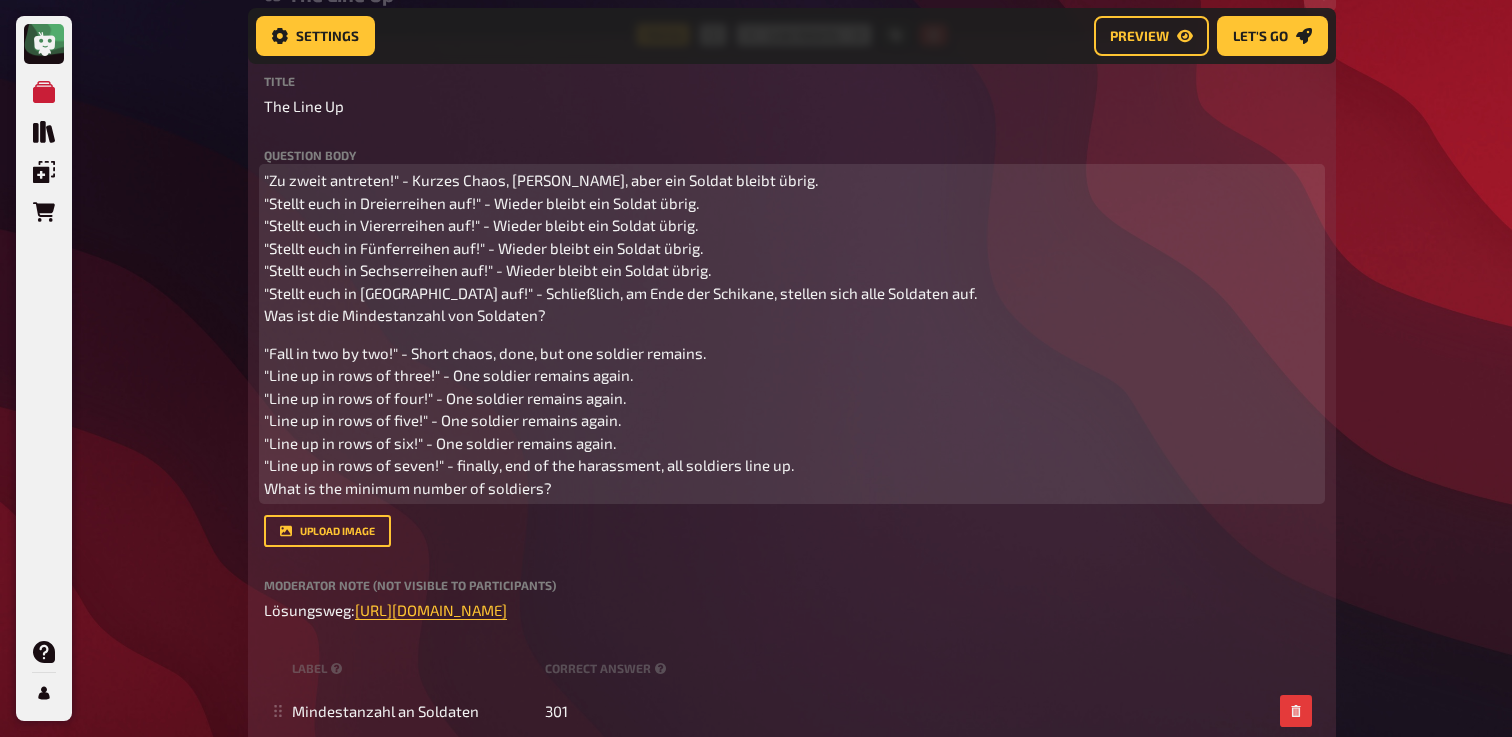 click on ""Zu zweit antreten!" - Kurzes Chaos, [PERSON_NAME], aber ein Soldat bleibt übrig.
"Stellt euch in Dreierreihen auf!" - Wieder bleibt ein Soldat übrig.
"Stellt euch in Viererreihen auf!" - Wieder bleibt ein Soldat übrig.
"Stellt euch in Fünferreihen auf!" - Wieder bleibt ein Soldat übrig.
"Stellt euch in Sechserreihen auf!" - Wieder bleibt ein Soldat übrig.
"Stellt euch in [GEOGRAPHIC_DATA] auf!" - Schließlich, am Ende der Schikane, stellen sich alle Soldaten auf.
Was ist die Mindestanzahl von Soldaten? "Fall in two by two!" - Short chaos, done, but one soldier remains.
"Line up in rows of three!" - One soldier remains again.
"Line up in rows of four!" - One soldier remains again.
"Line up in rows of five!" - One soldier remains again.
"Line up in rows of six!" - One soldier remains again.
"Line up in rows of seven!" - finally, end of the harassment, all soldiers line up.
What is the minimum number of soldiers?" at bounding box center (792, 334) 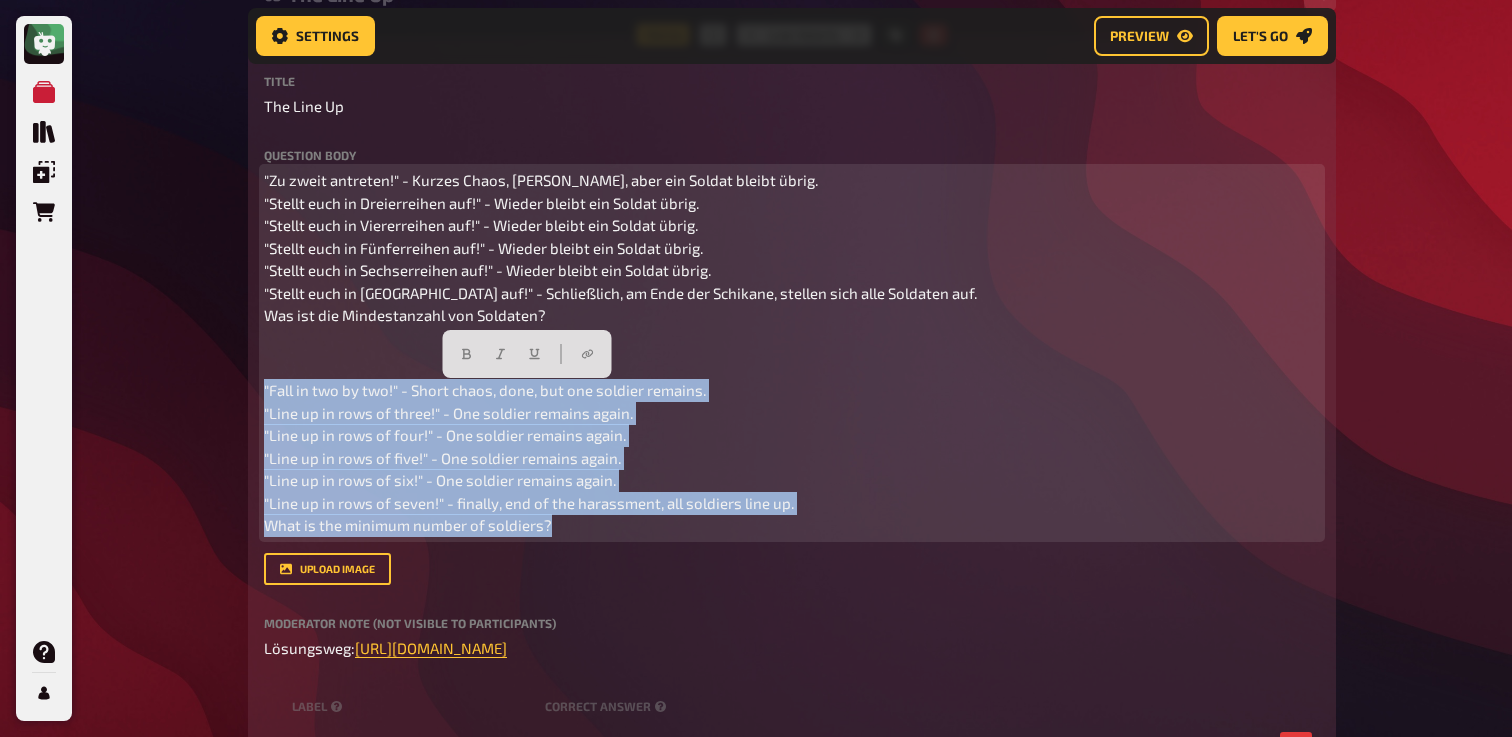drag, startPoint x: 576, startPoint y: 533, endPoint x: 241, endPoint y: 390, distance: 364.24442 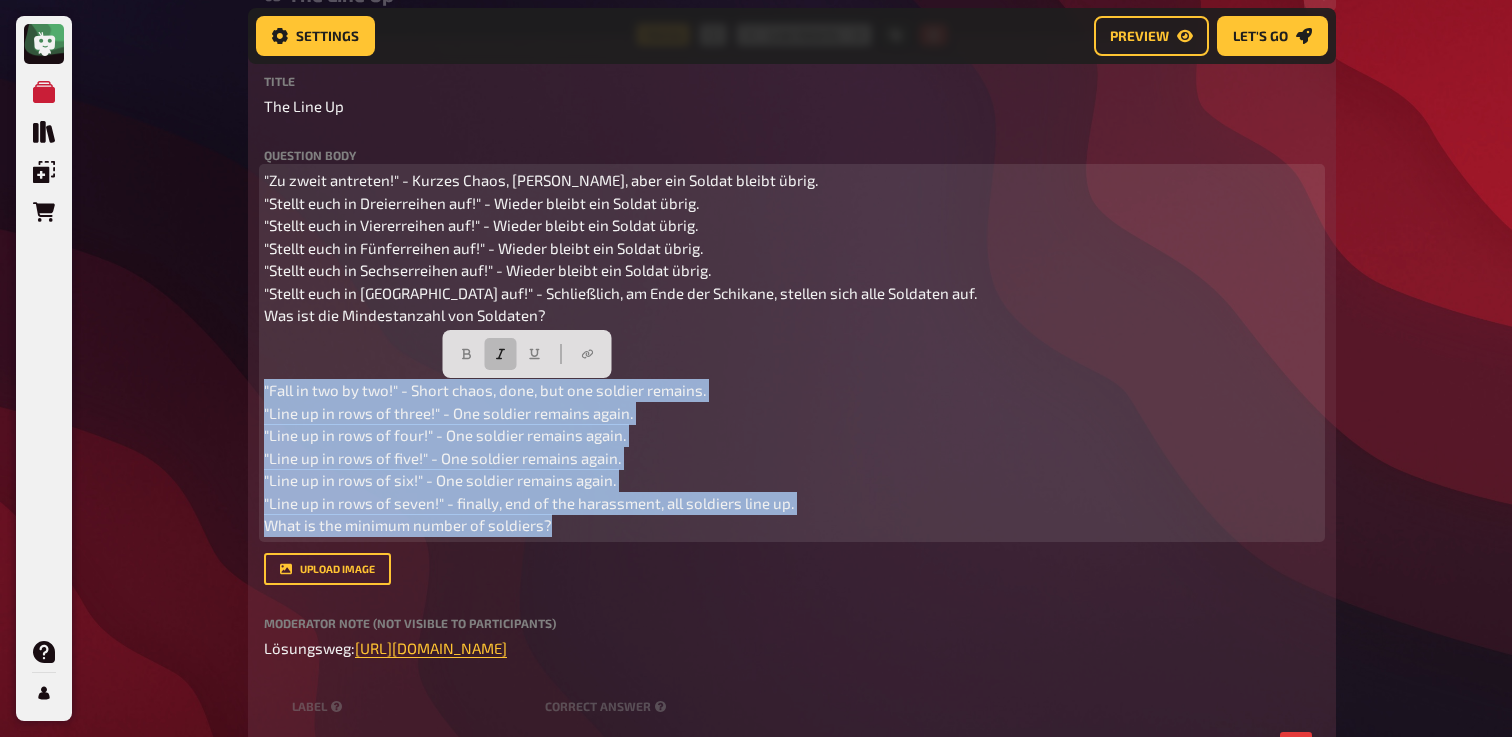 click 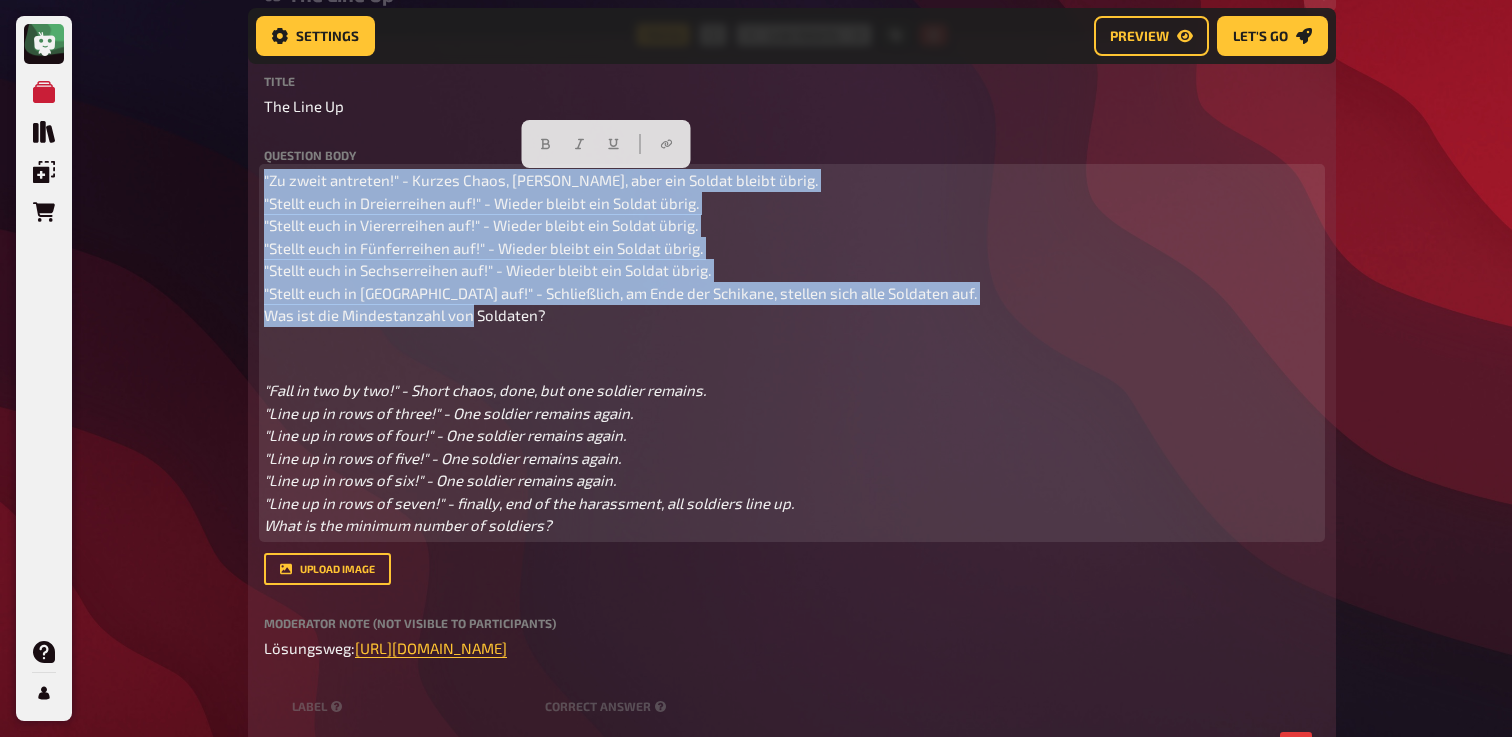 drag, startPoint x: 579, startPoint y: 320, endPoint x: 212, endPoint y: 143, distance: 407.45306 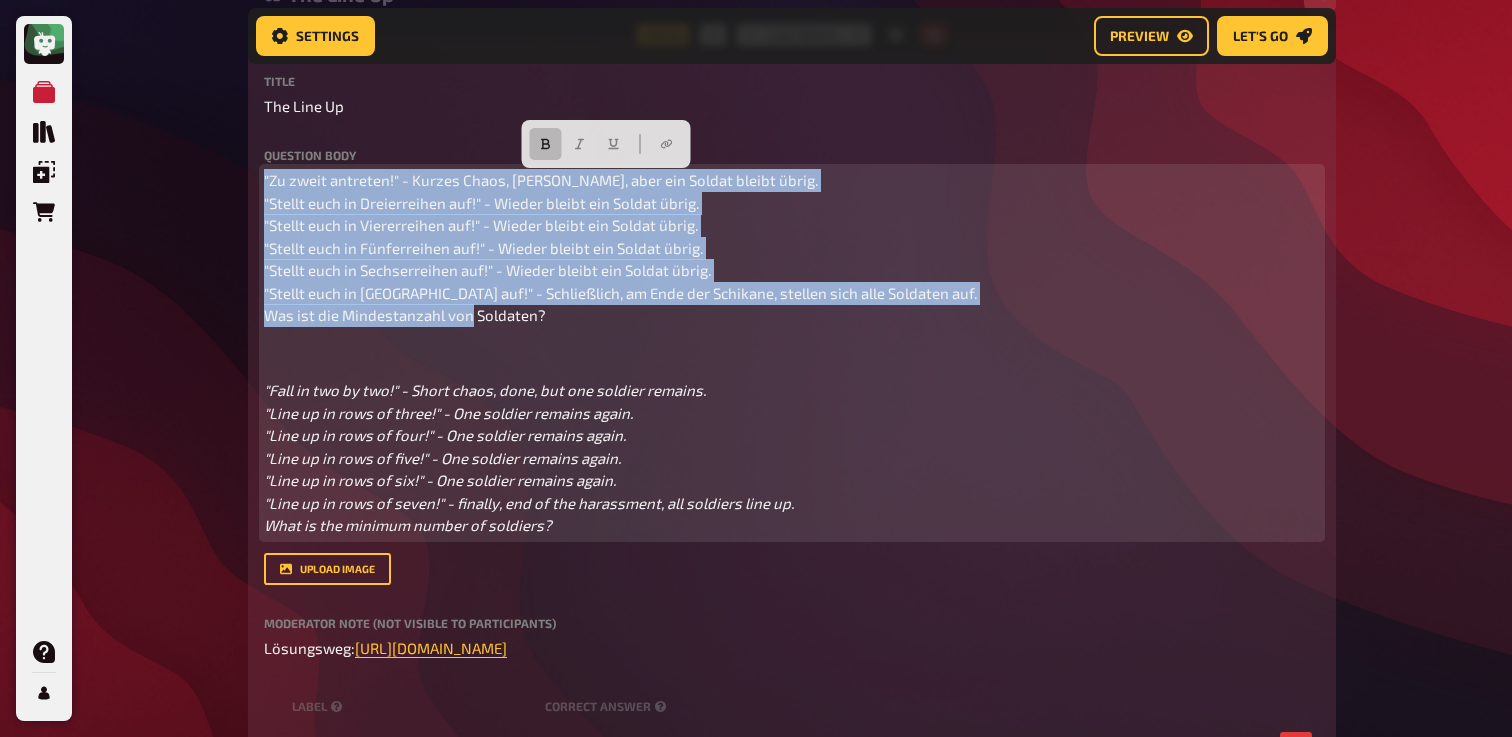 click 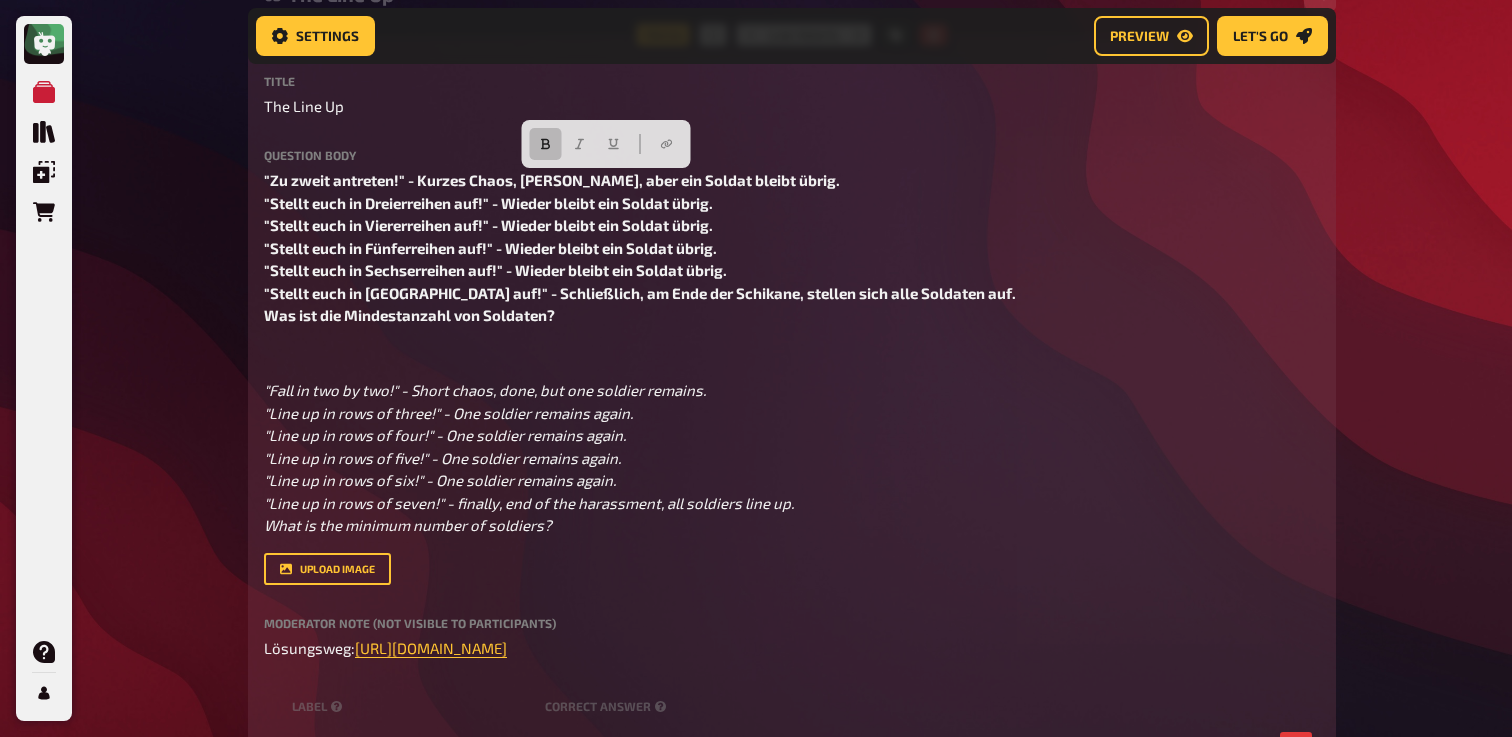 click on "My Quizzes Quiz Library Overlays Orders Help Profile Home My Quizzes The 90's Remastered ✅​🇩🇪 Setup Setup Edit Content Quiz Lobby Hosting undefined Evaluation Leaderboard Settings Preview Let's go Let's go The 90's Remastered ✅​🇩🇪 01 Backstreet's Back!   1 6 Trivia 6.00 points Title Backstreet's Back! Question body Kannst du diese Gruppen anhand ihres Fotos benennen? /  Can you name these groups based on their photo?  ﻿ ﻿ Drop here to upload upload image   Moderator Note (not visible to participants) ﻿ Link zur Playlist:  ﻿ ﻿ [URL][DOMAIN_NAME] ﻿ label correct answer Answer 1 [PERSON_NAME] Answer 2 [PERSON_NAME] Answer 3 Nirvana Answer 4 Radiohead Answer 5 The Prodigy Answer 6 The Cranberries
To pick up a draggable item, press the space bar.
While dragging, use the arrow keys to move the item.
Press space again to drop the item in its new position, or press escape to cancel.
add answer Music 1.00 points" at bounding box center (756, -426) 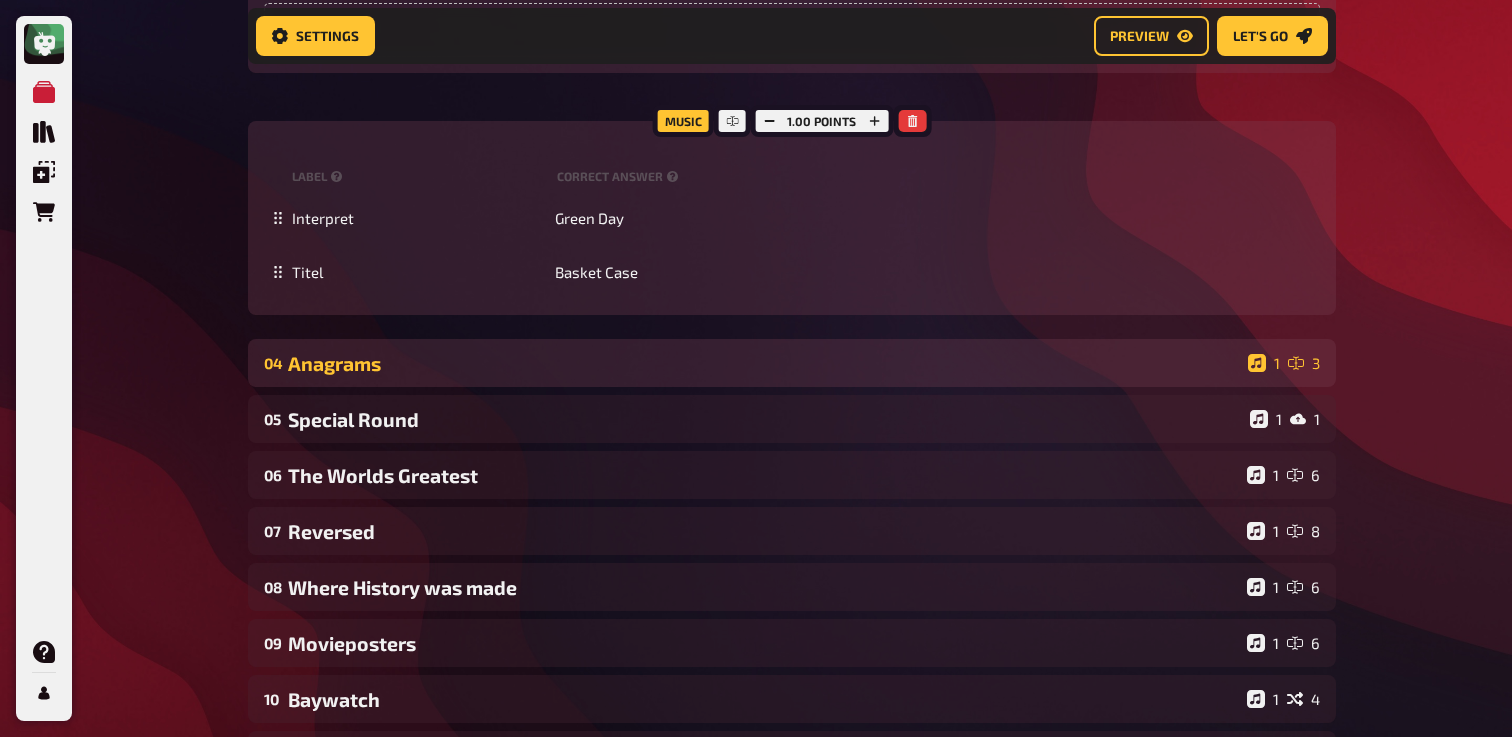 click on "04 Anagrams   1 3" at bounding box center (792, 363) 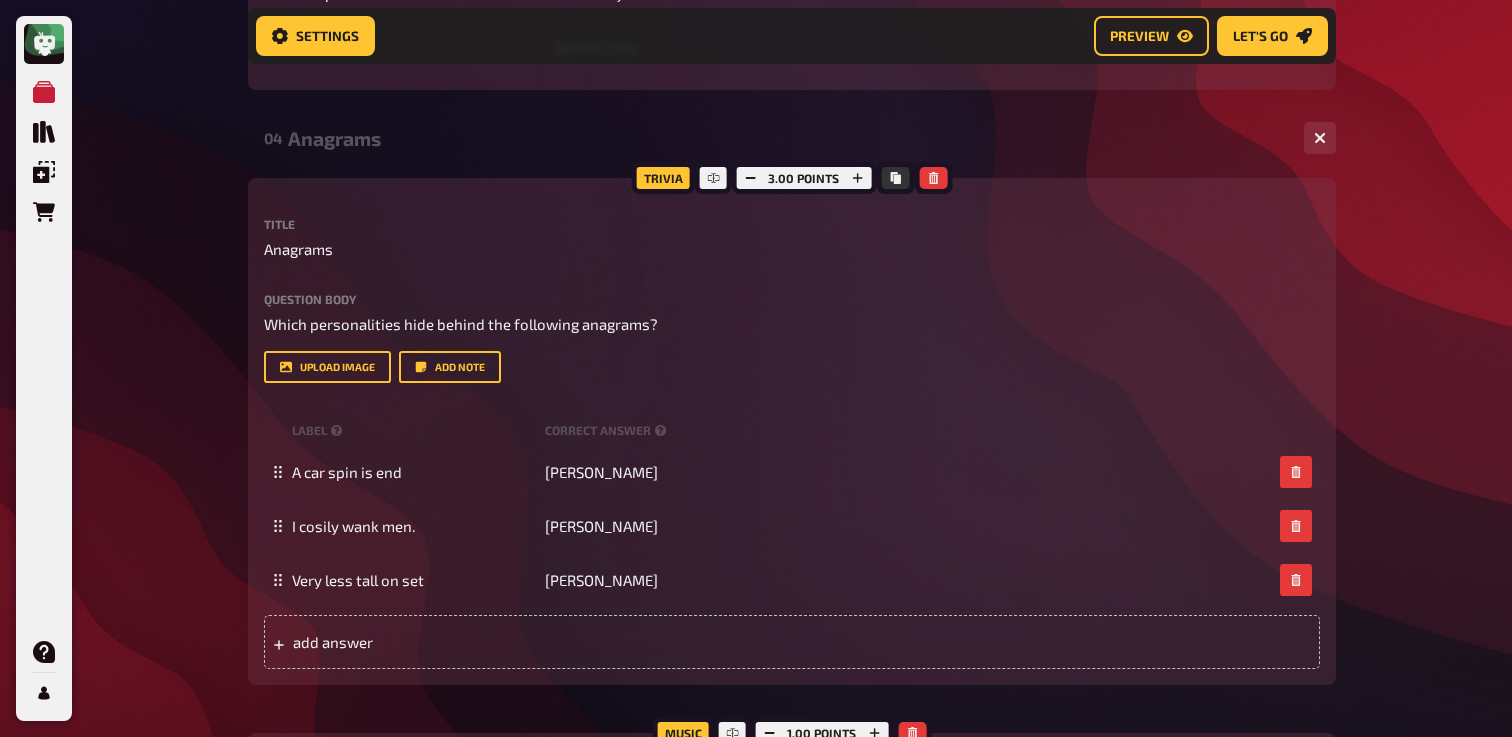 scroll, scrollTop: 3927, scrollLeft: 0, axis: vertical 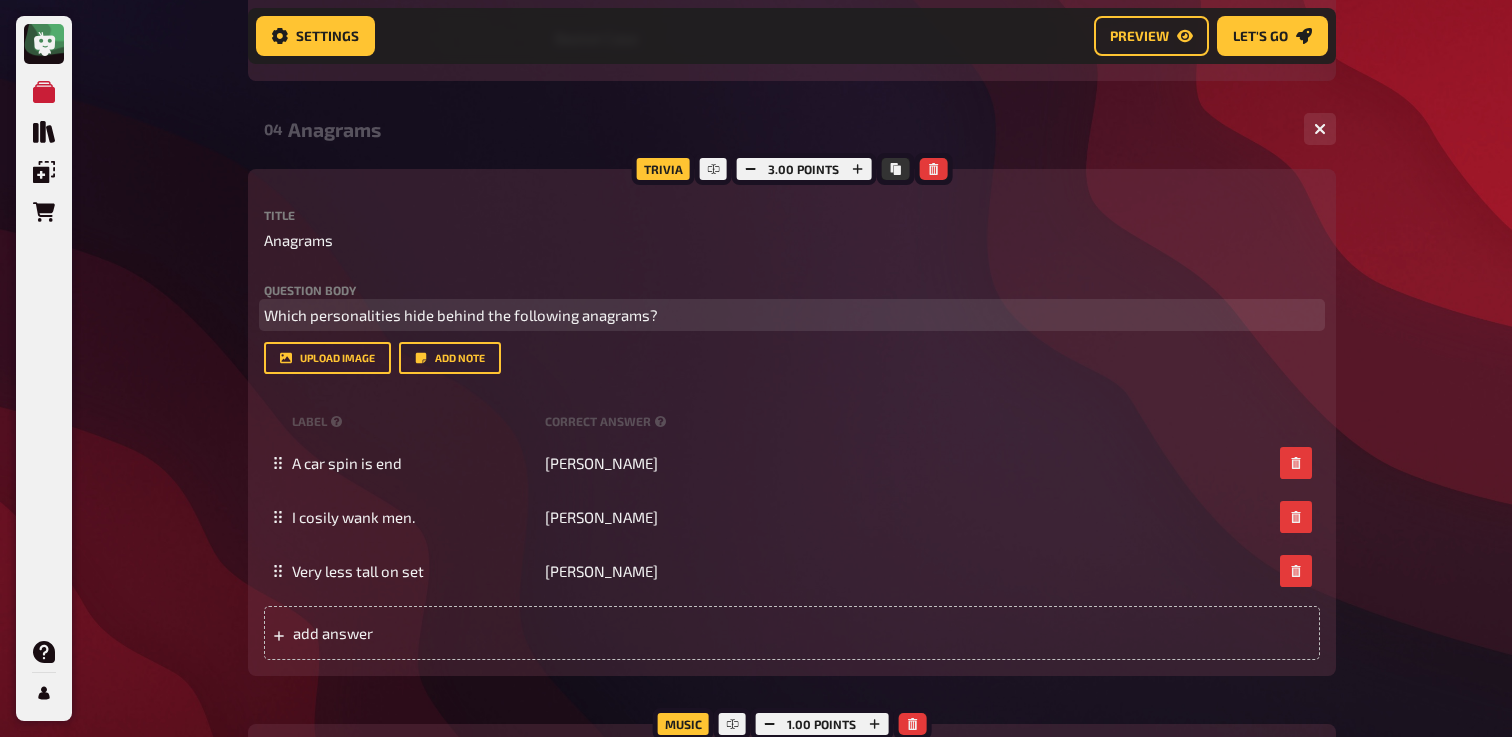 click on "Which personalities hide behind the following anagrams?" at bounding box center (461, 315) 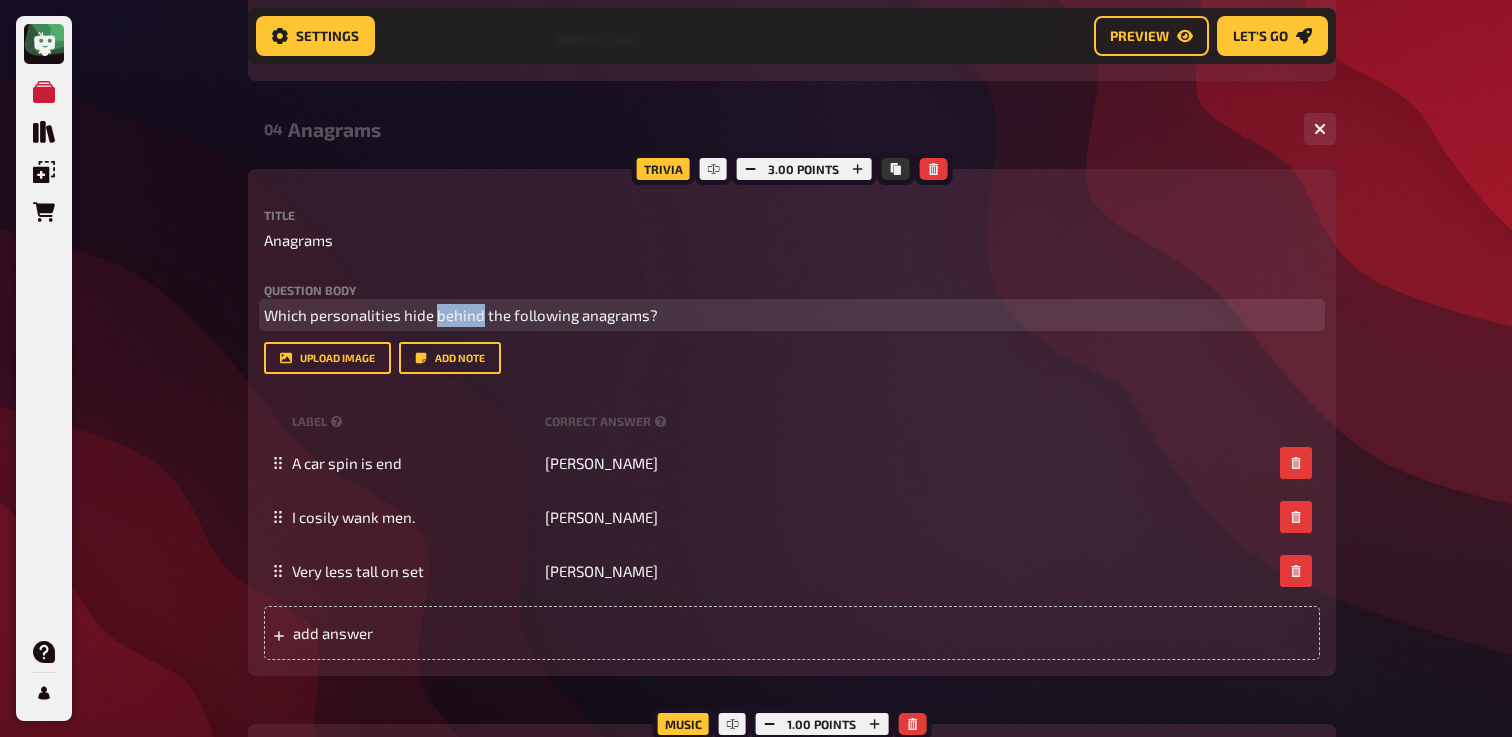 click on "Which personalities hide behind the following anagrams?" at bounding box center (461, 315) 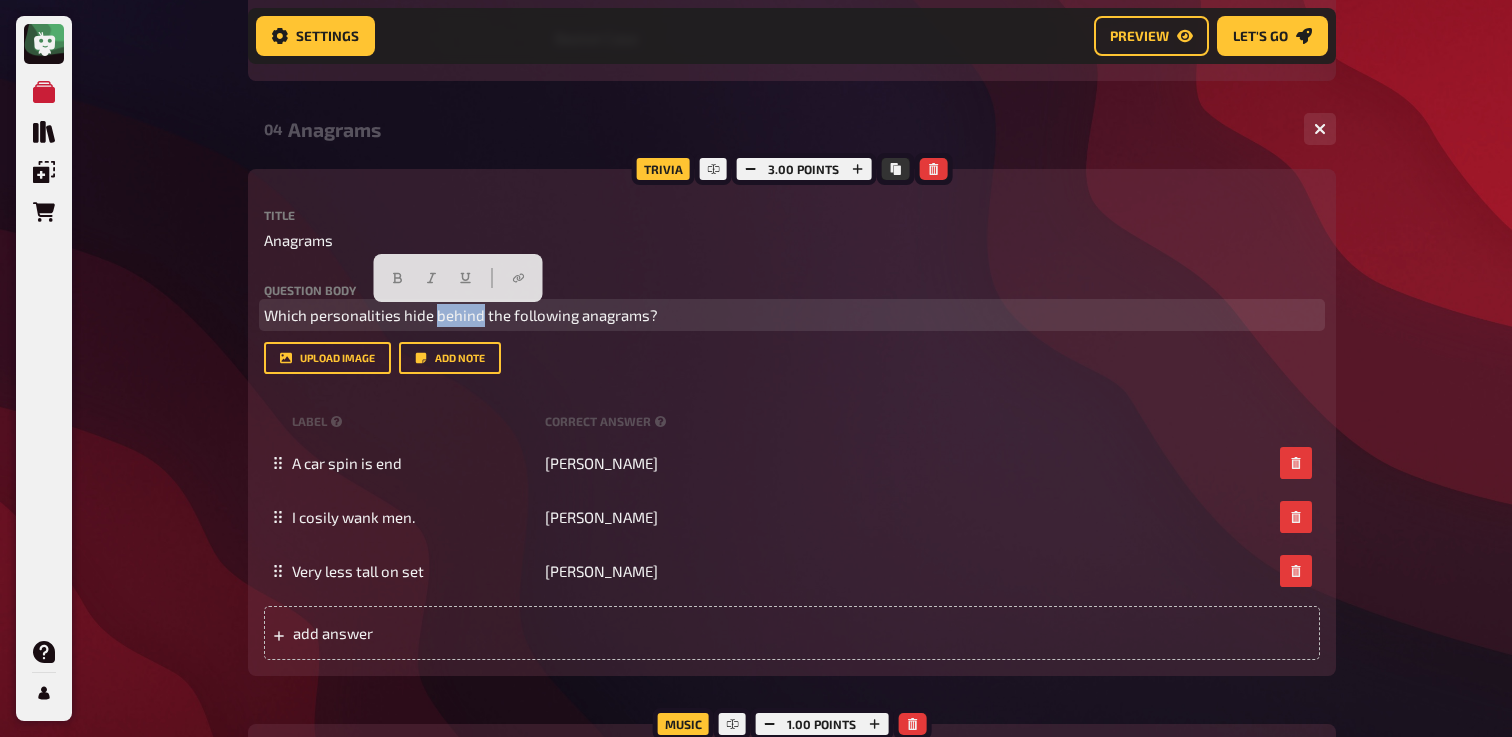 click on "Which personalities hide behind the following anagrams?" at bounding box center [461, 315] 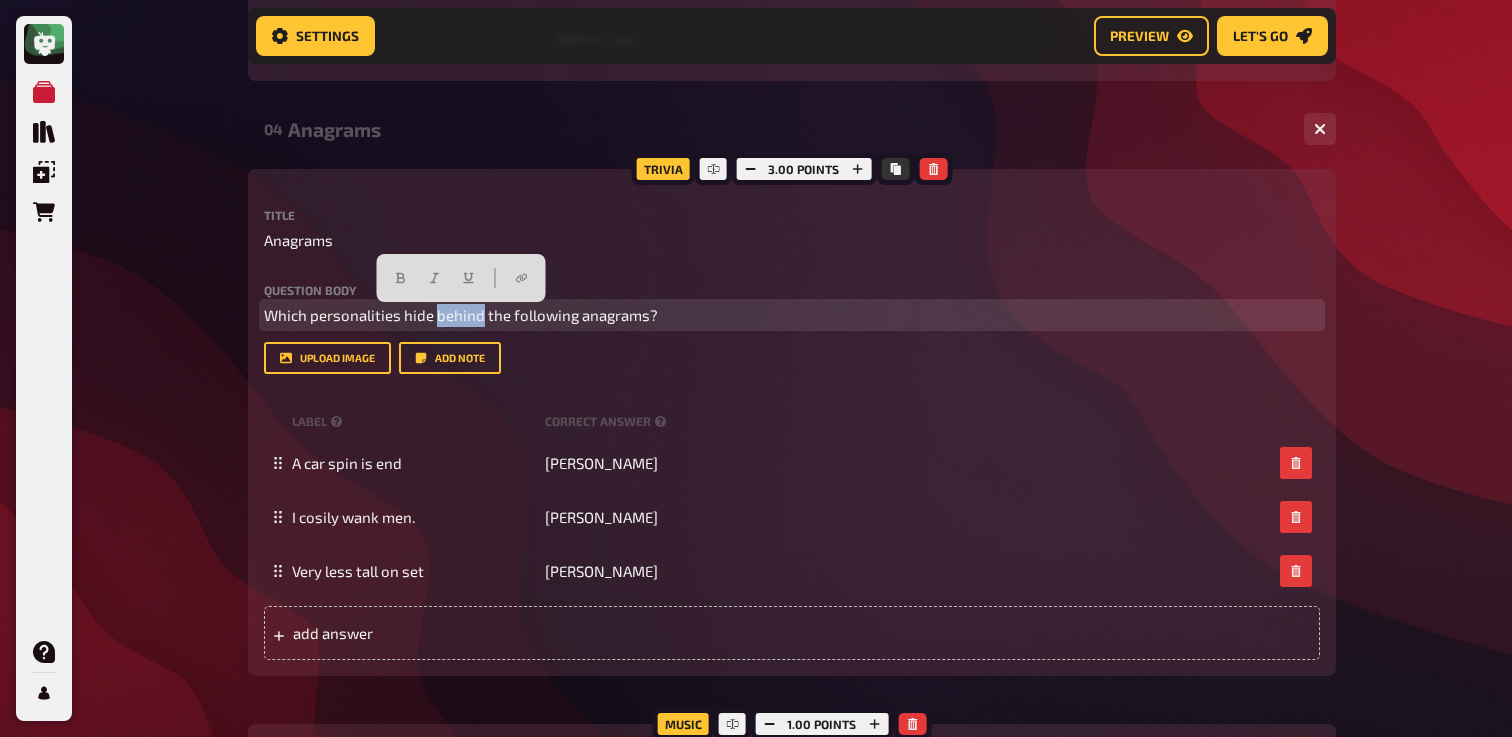 copy on "Which personalities hide behind the following anagrams?" 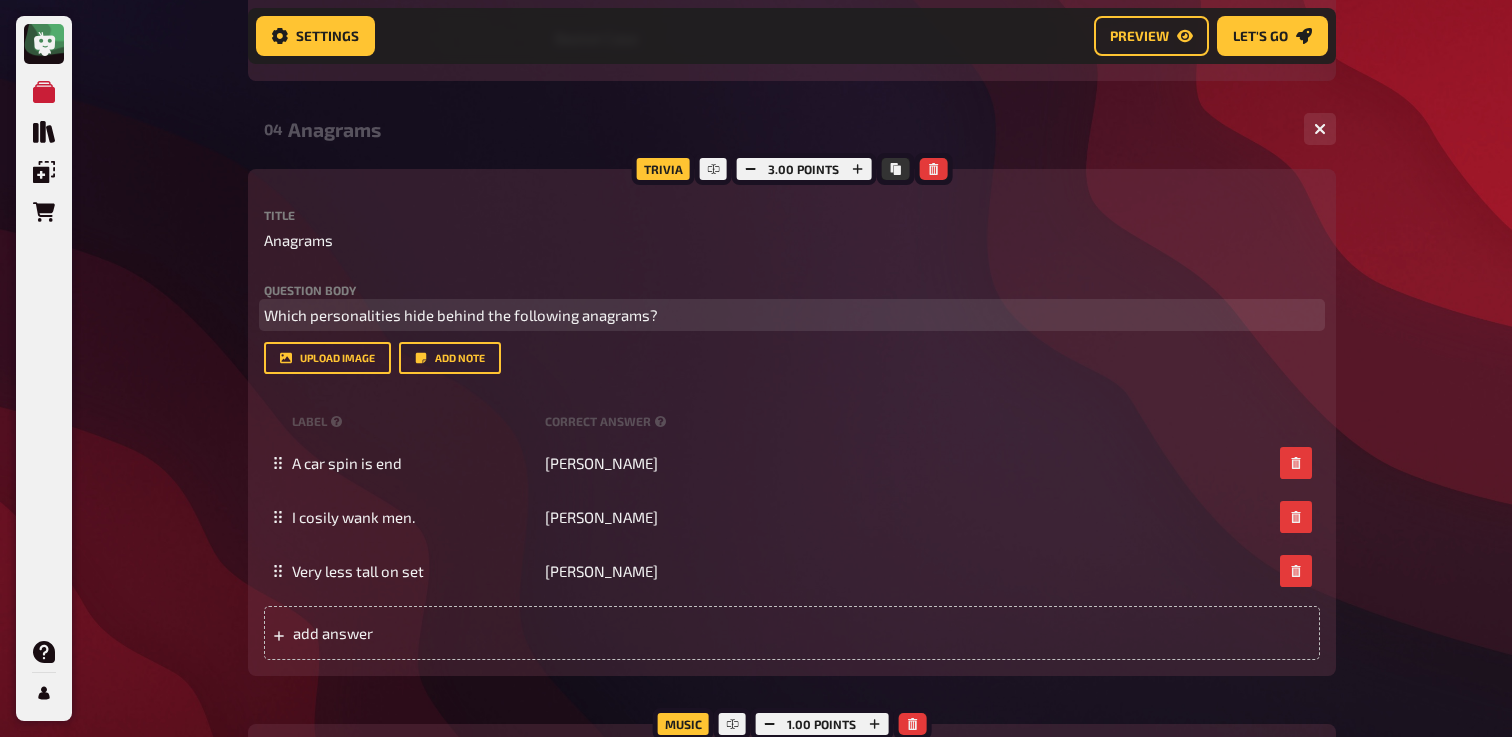 click on "Which personalities hide behind the following anagrams?" at bounding box center (461, 315) 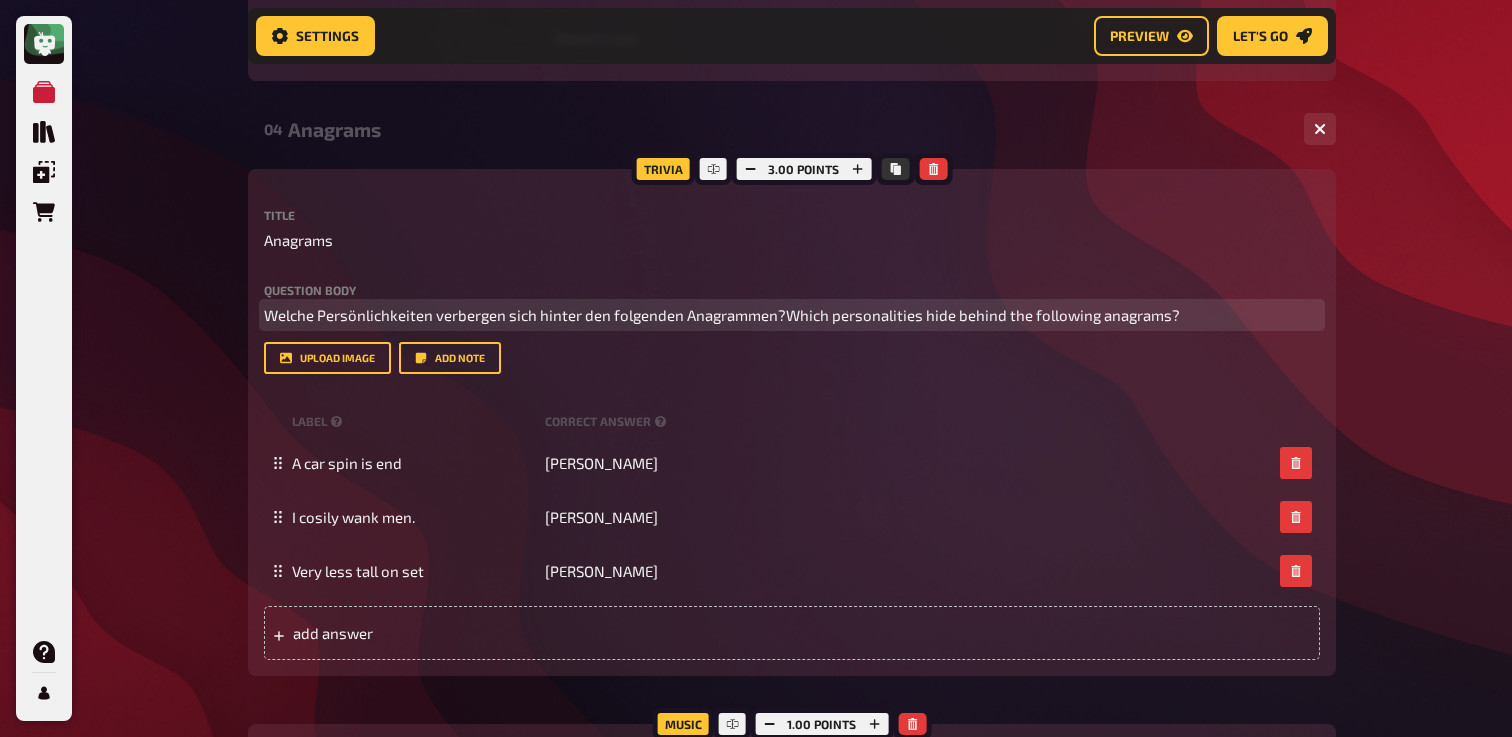 type 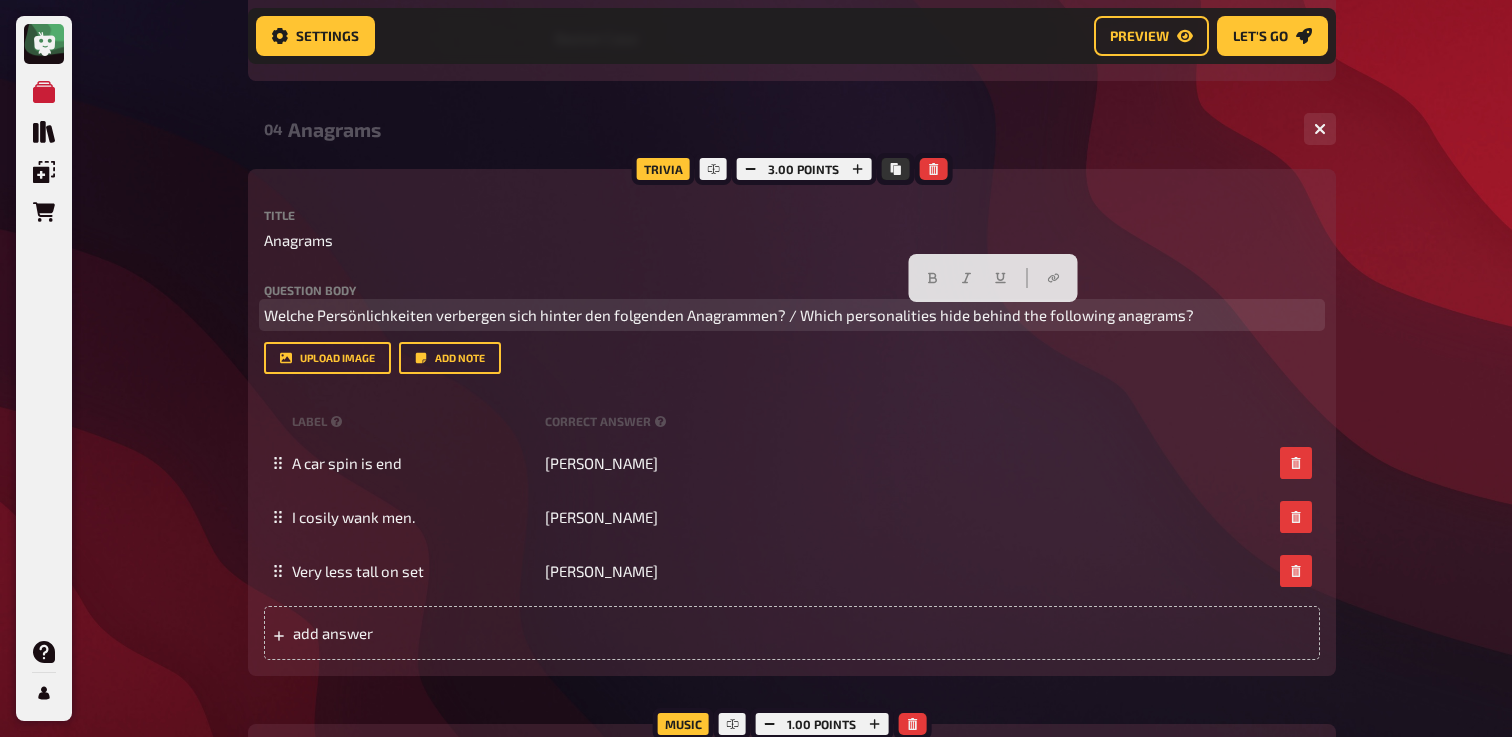 drag, startPoint x: 1198, startPoint y: 321, endPoint x: 795, endPoint y: 316, distance: 403.031 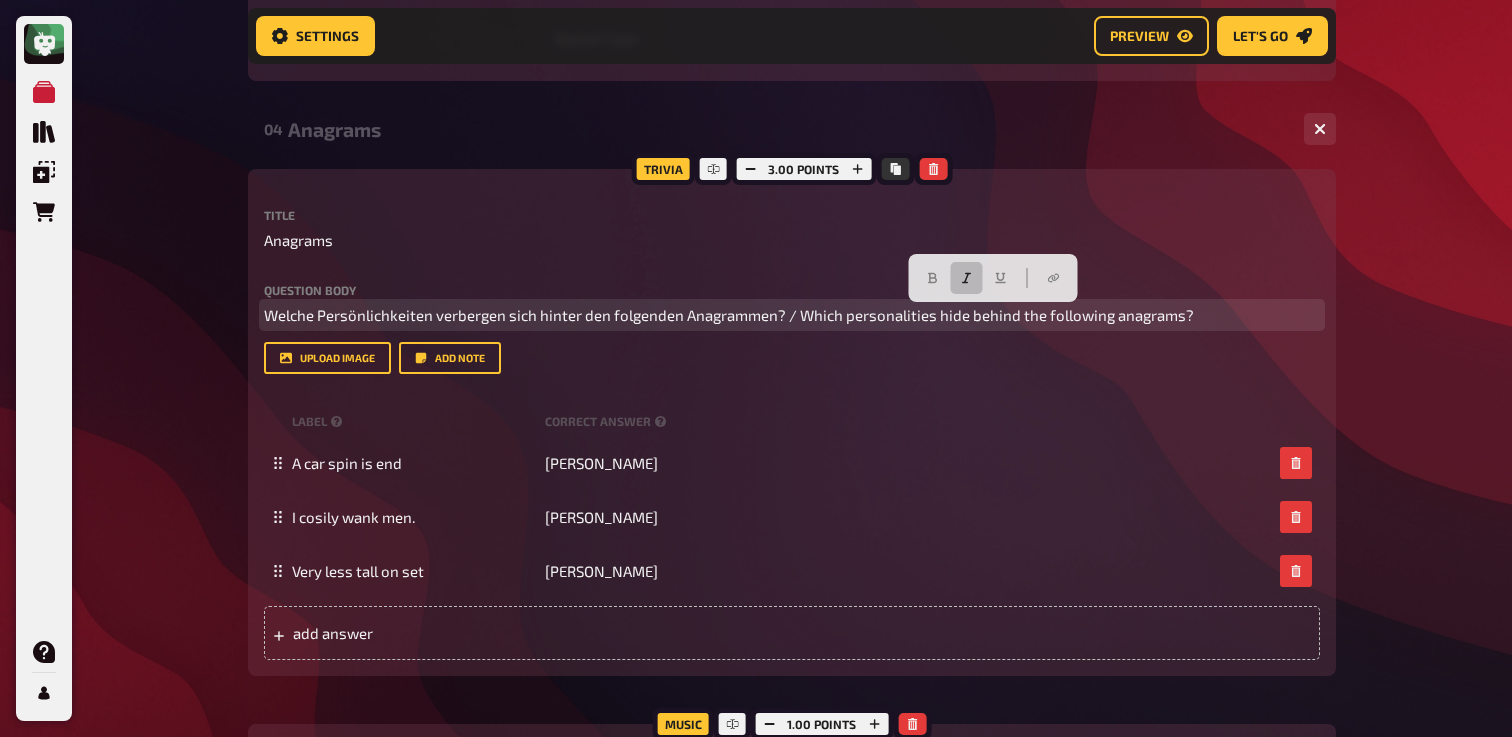 click at bounding box center (966, 278) 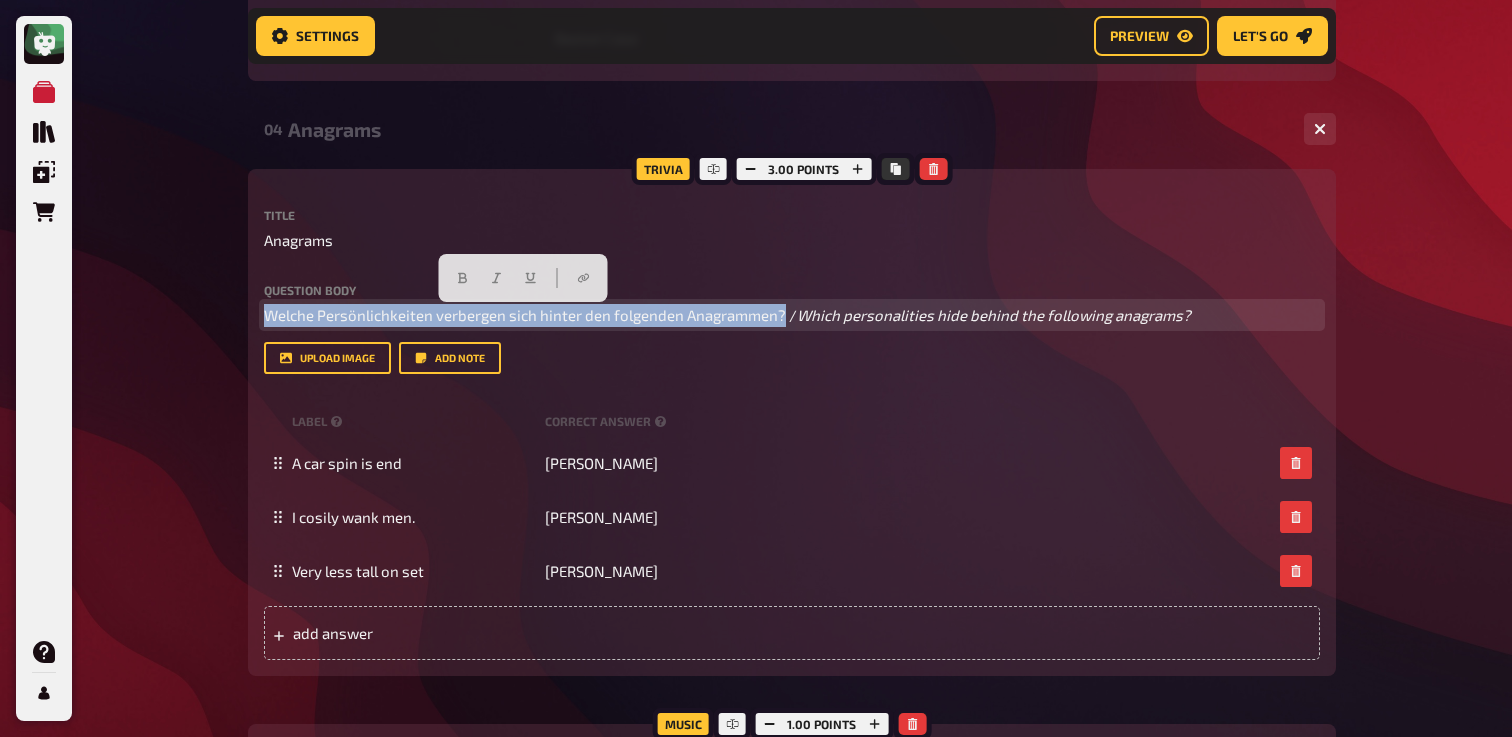 drag, startPoint x: 782, startPoint y: 318, endPoint x: 231, endPoint y: 312, distance: 551.03265 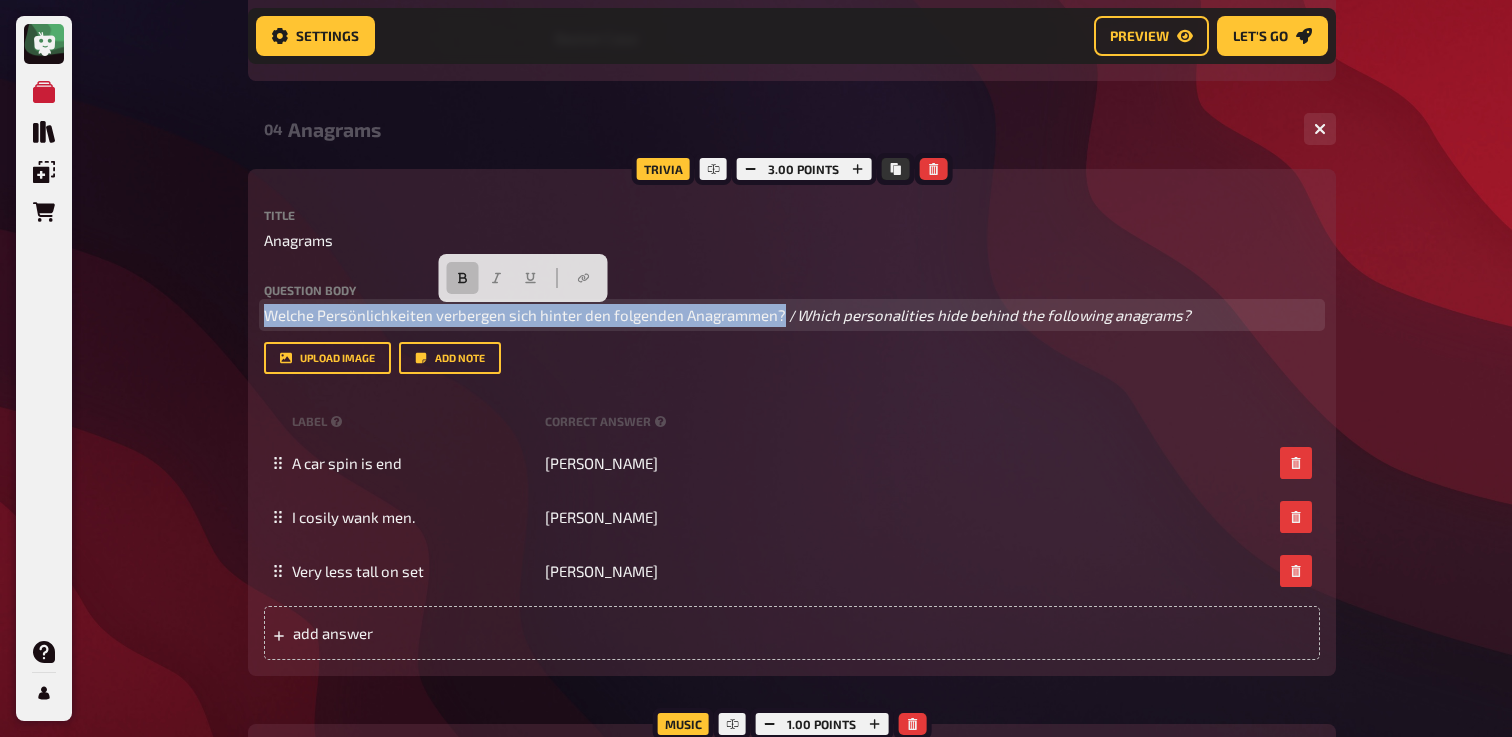 click 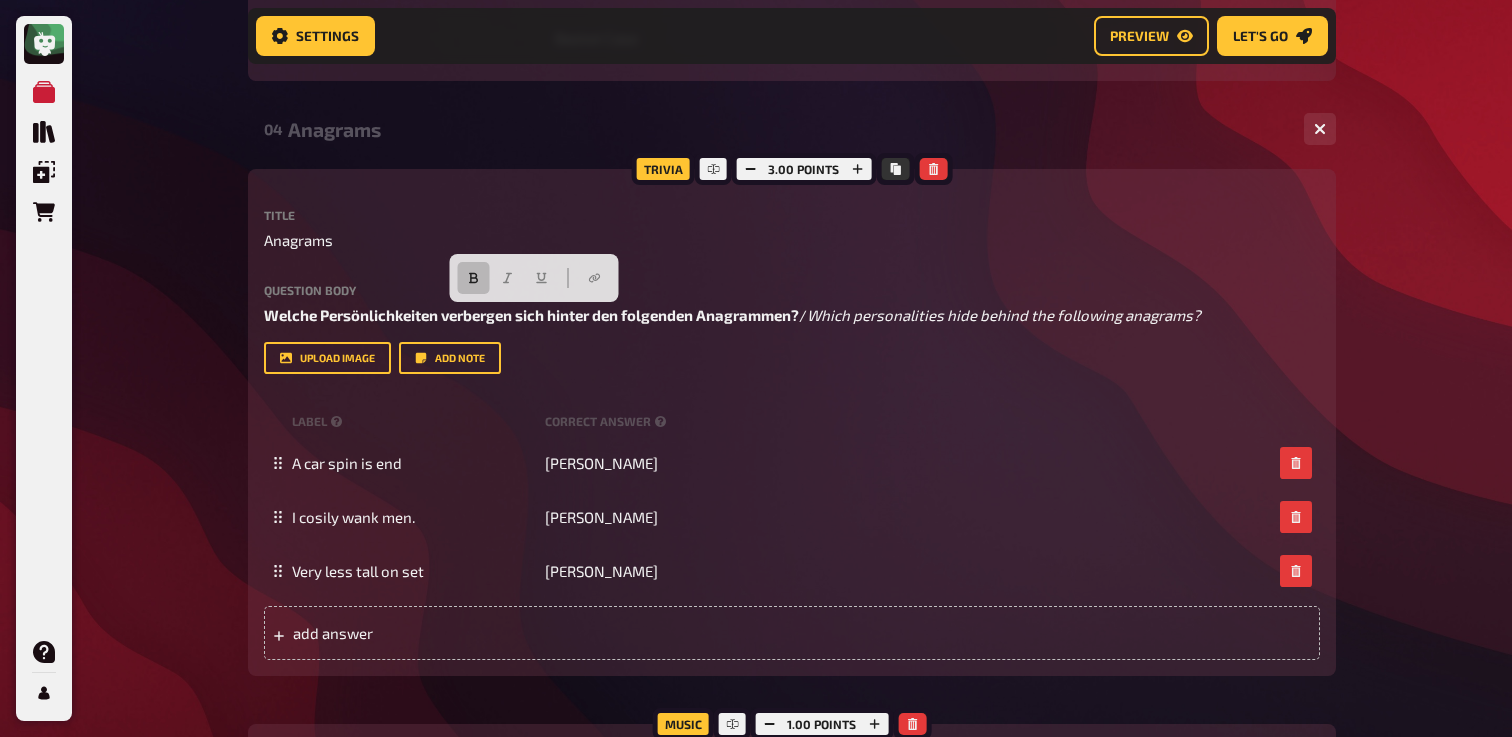 click on "My Quizzes Quiz Library Overlays Orders Help Profile Home My Quizzes The 90's Remastered ✅​🇩🇪 Setup Setup Edit Content Quiz Lobby Hosting undefined Evaluation Leaderboard Settings Preview Let's go Let's go The 90's Remastered ✅​🇩🇪 01 Backstreet's Back!   1 6 Trivia 6.00 points Title Backstreet's Back! Question body Kannst du diese Gruppen anhand ihres Fotos benennen? /  Can you name these groups based on their photo?  ﻿ ﻿ Drop here to upload upload image   Moderator Note (not visible to participants) ﻿ Link zur Playlist:  ﻿ ﻿ [URL][DOMAIN_NAME] ﻿ label correct answer Answer 1 [PERSON_NAME] Answer 2 [PERSON_NAME] Answer 3 Nirvana Answer 4 Radiohead Answer 5 The Prodigy Answer 6 The Cranberries
To pick up a draggable item, press the space bar.
While dragging, use the arrow keys to move the item.
Press space again to drop the item in its new position, or press escape to cancel.
add answer Music 1.00 points" at bounding box center (756, -1050) 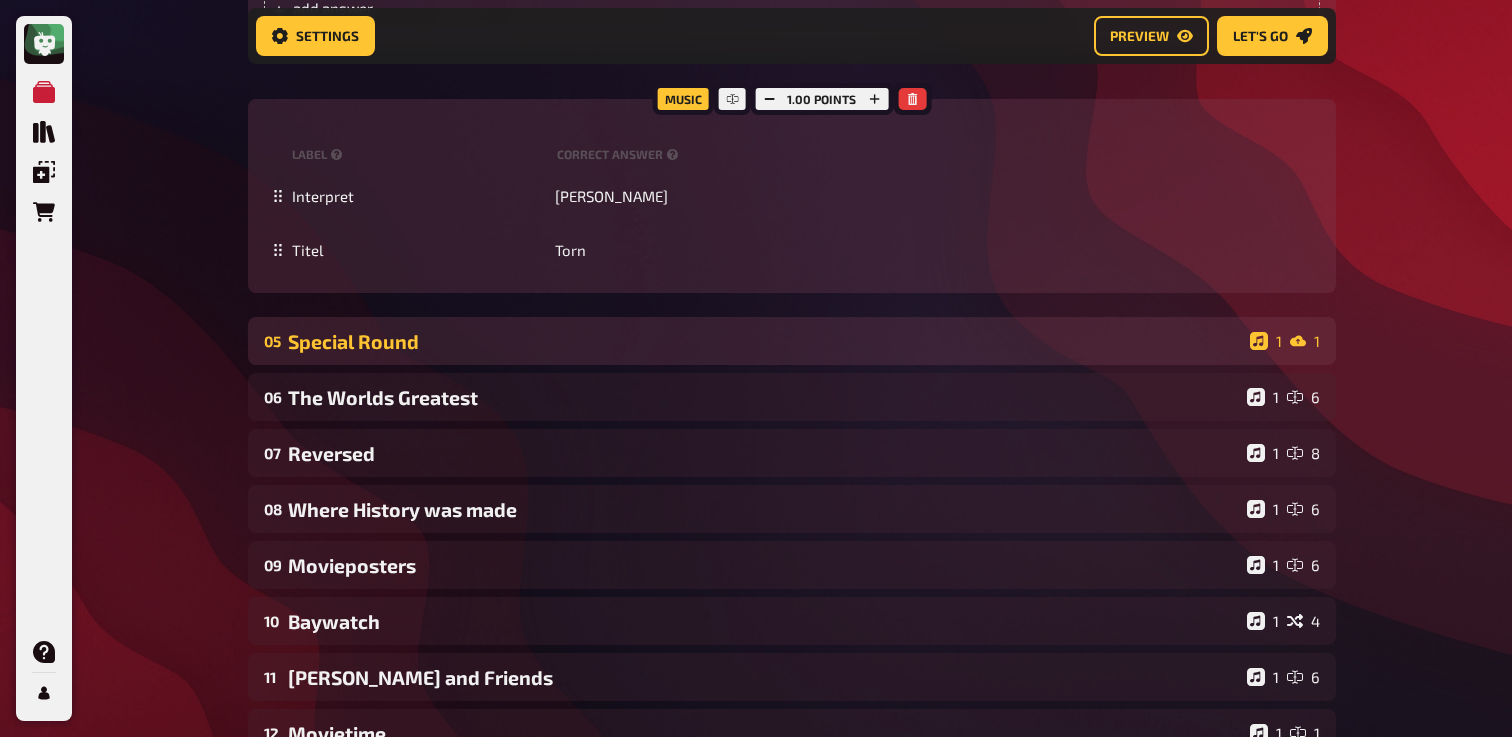 click on "Special Round" at bounding box center [765, 341] 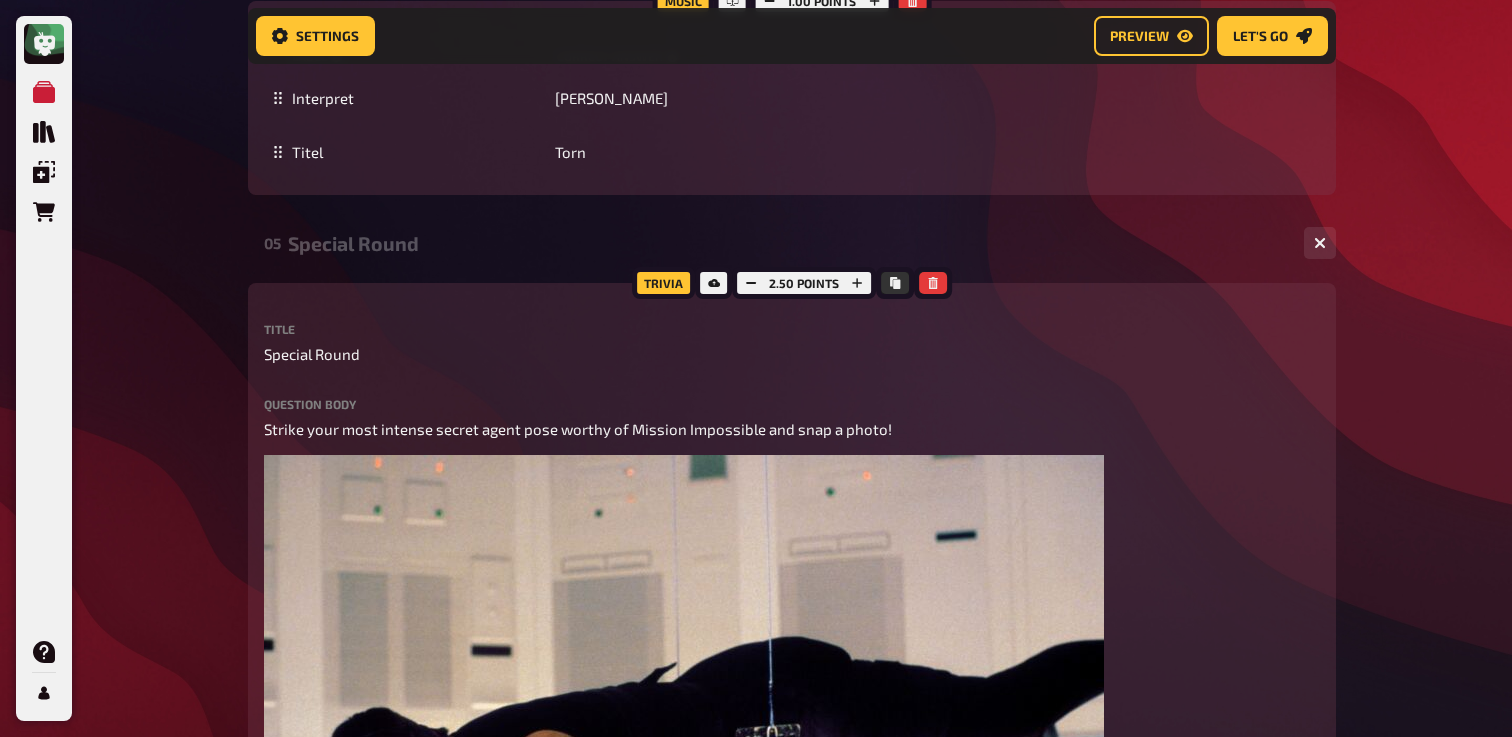 scroll, scrollTop: 4707, scrollLeft: 0, axis: vertical 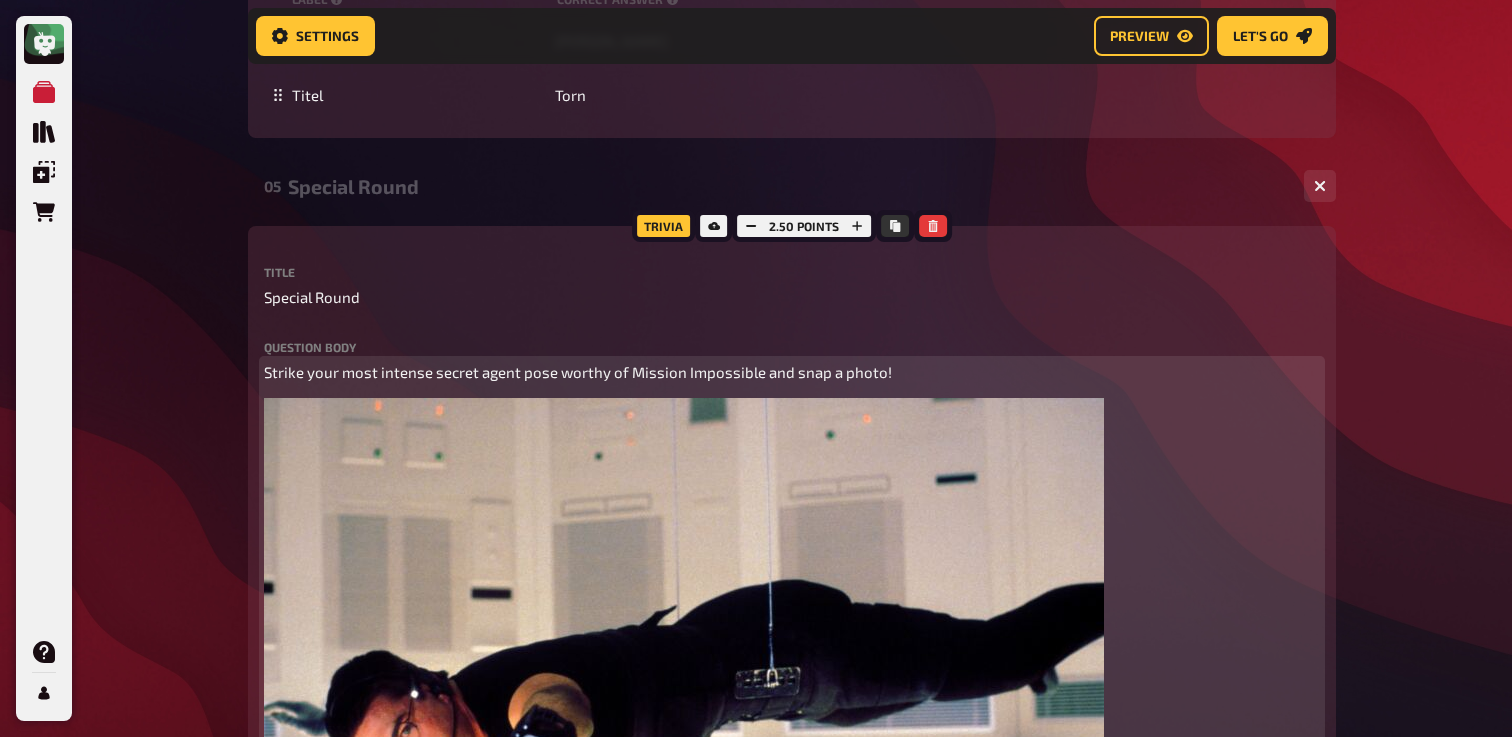 click on "Strike your most intense secret agent pose worthy of Mission Impossible and snap a photo!" at bounding box center [578, 372] 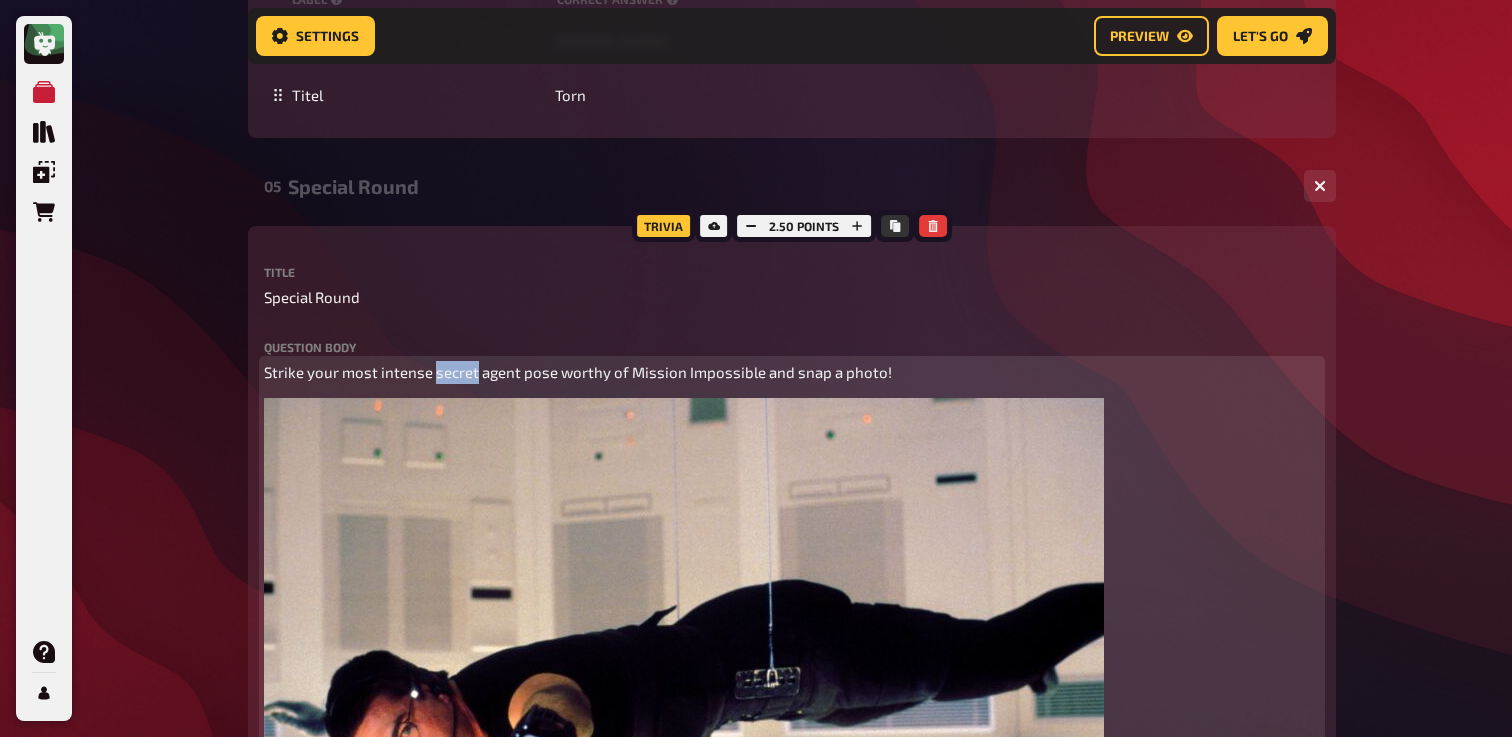 click on "Strike your most intense secret agent pose worthy of Mission Impossible and snap a photo!" at bounding box center (578, 372) 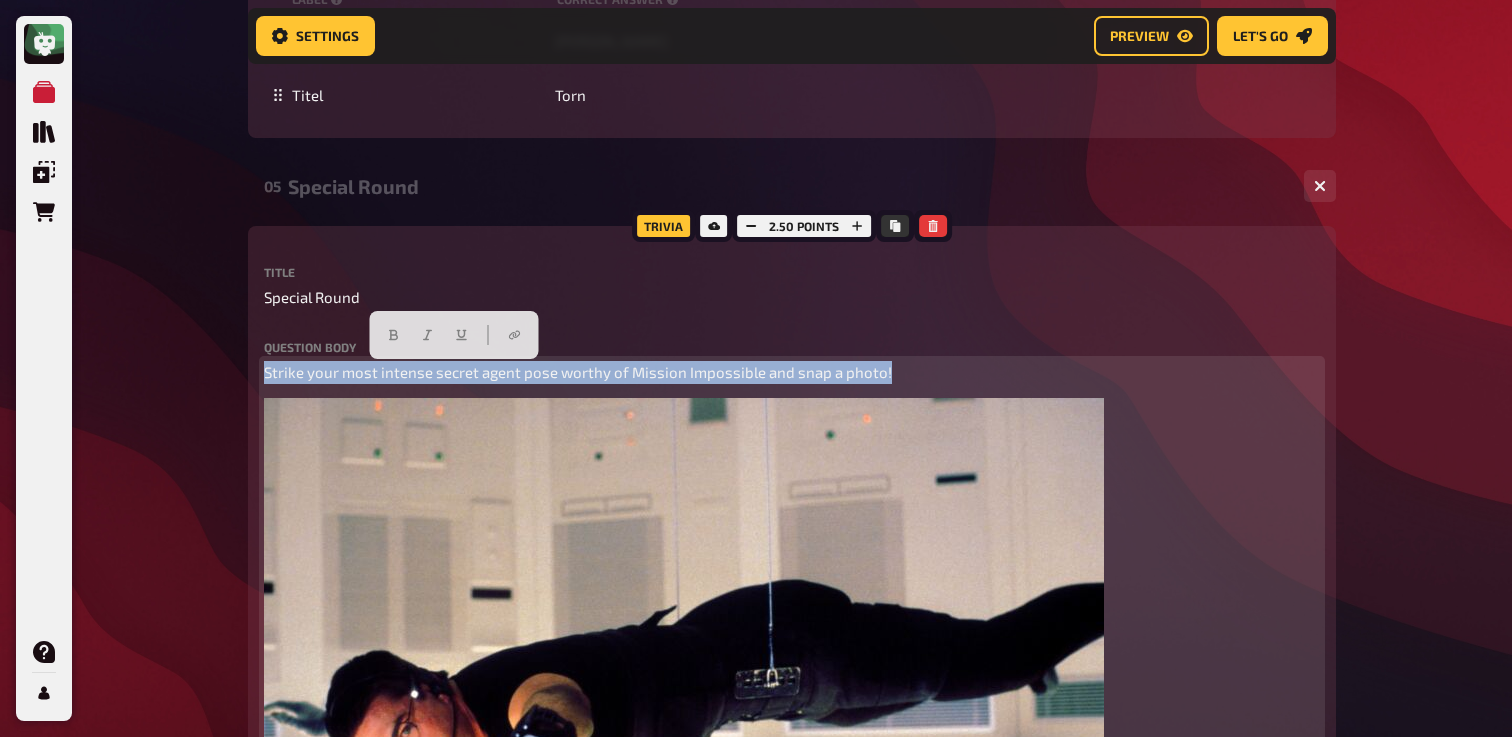 click on "Strike your most intense secret agent pose worthy of Mission Impossible and snap a photo!" at bounding box center [578, 372] 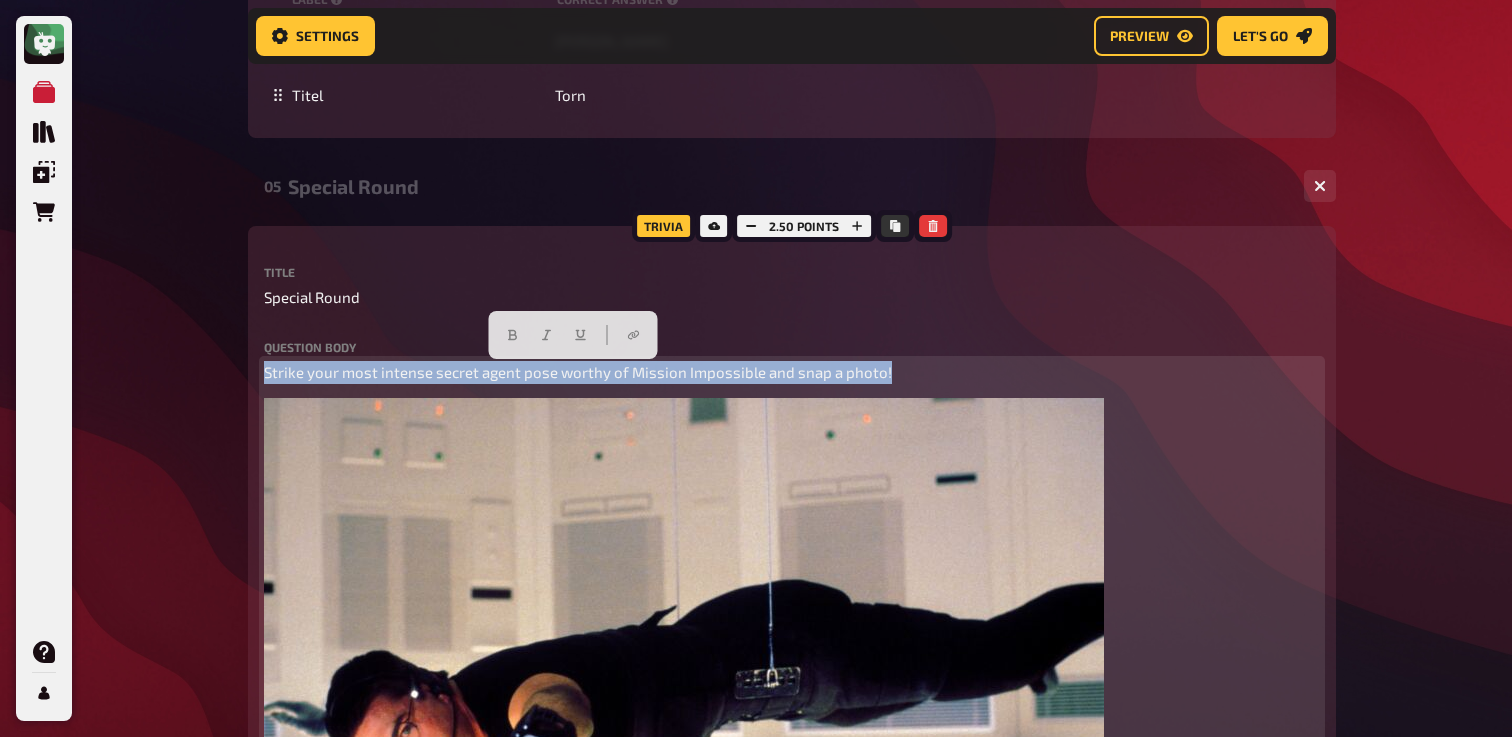 copy on "Strike your most intense secret agent pose worthy of Mission Impossible and snap a photo!" 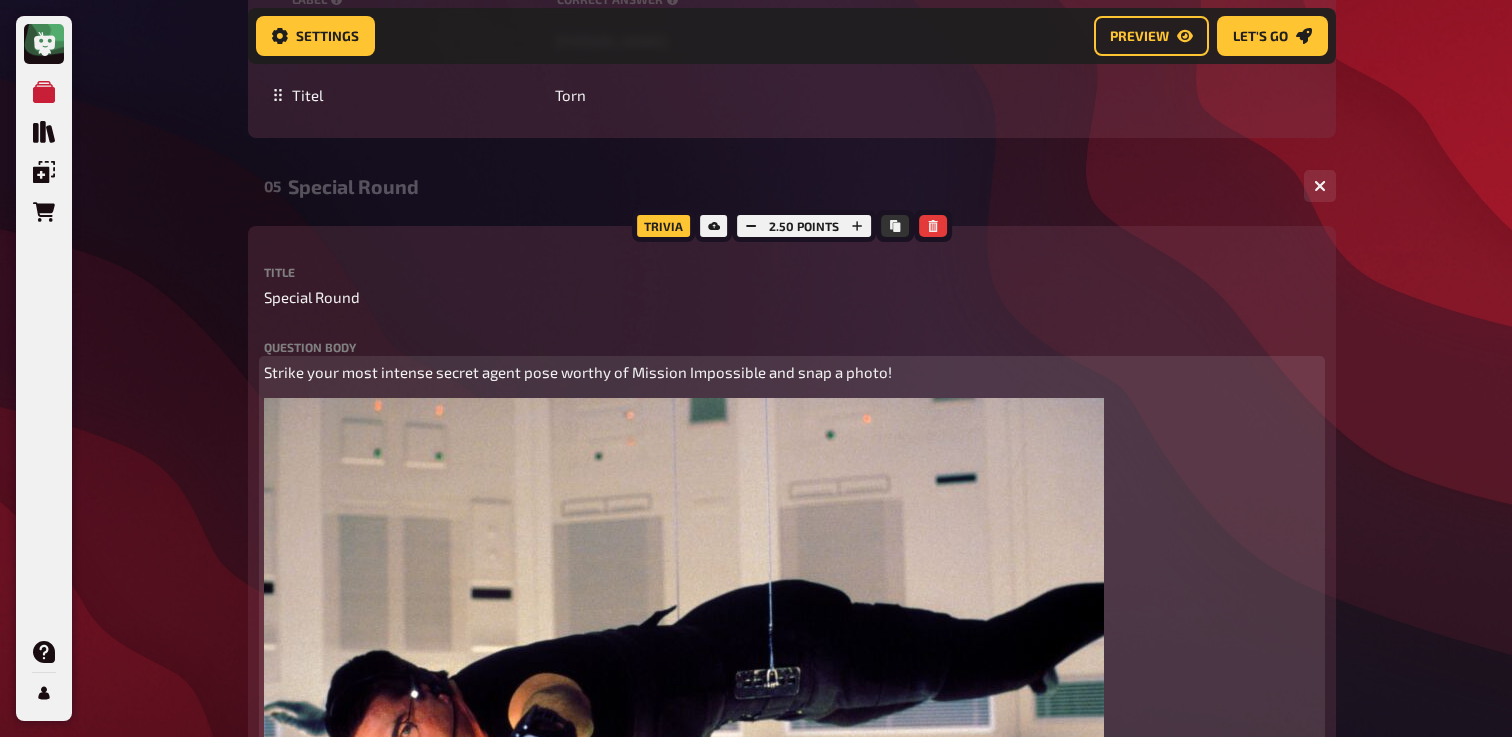 paste 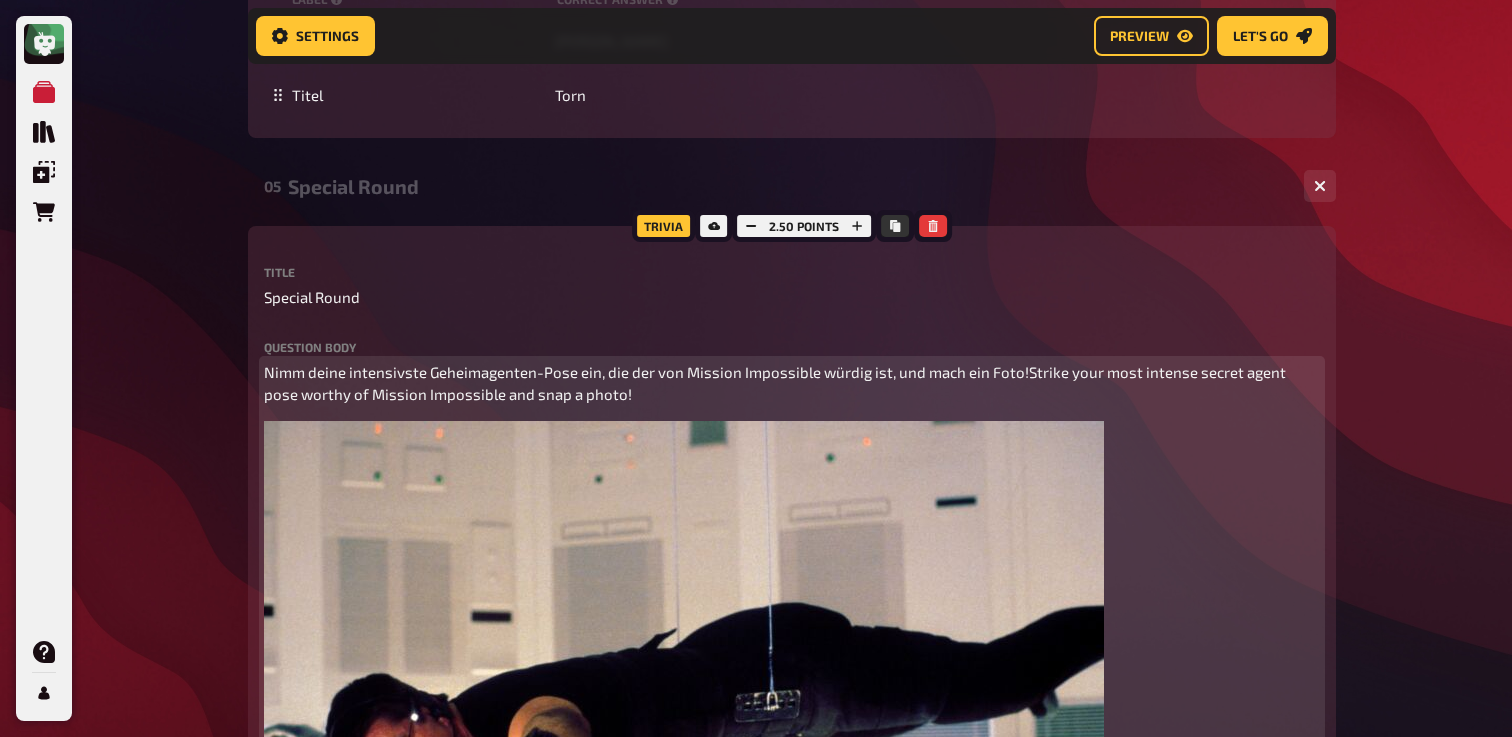 type 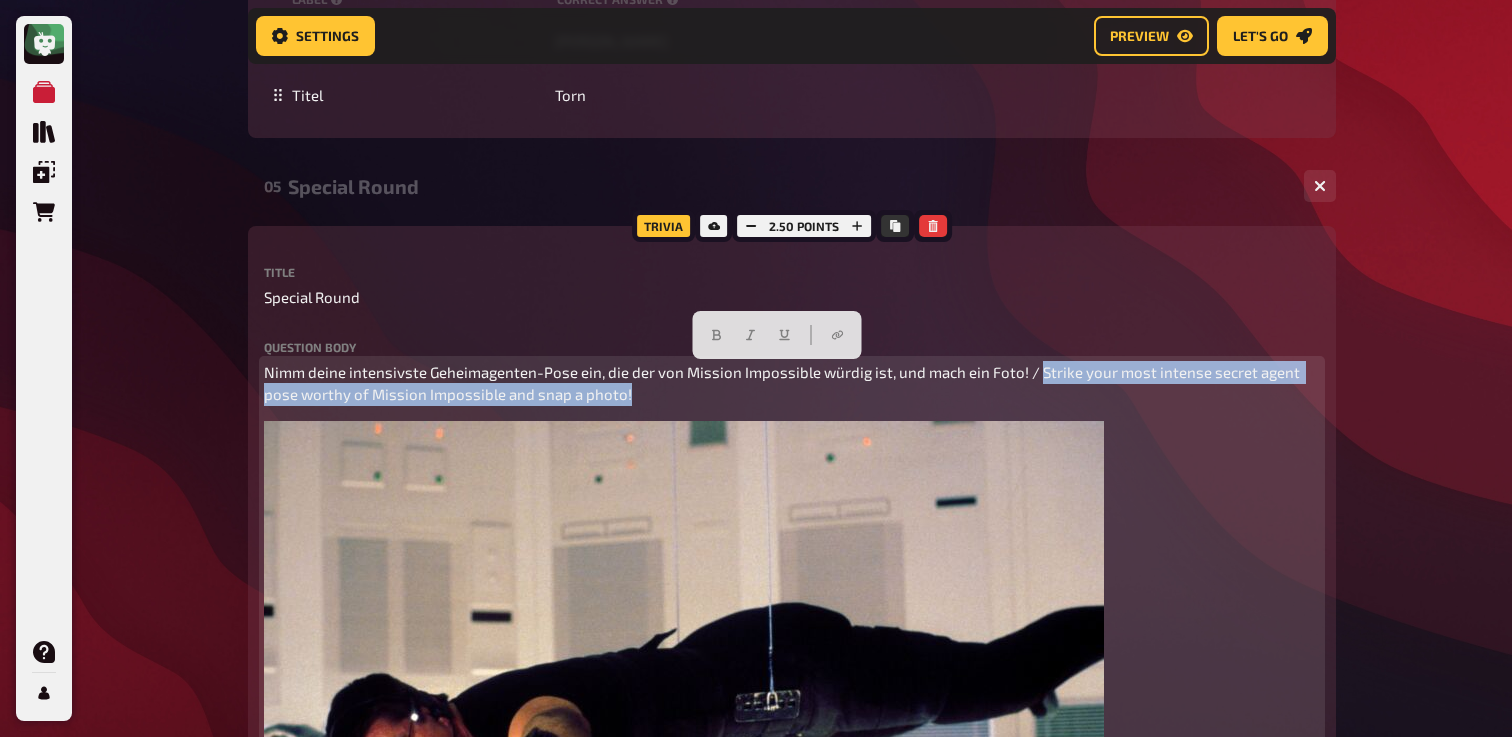 drag, startPoint x: 640, startPoint y: 403, endPoint x: 1032, endPoint y: 377, distance: 392.8613 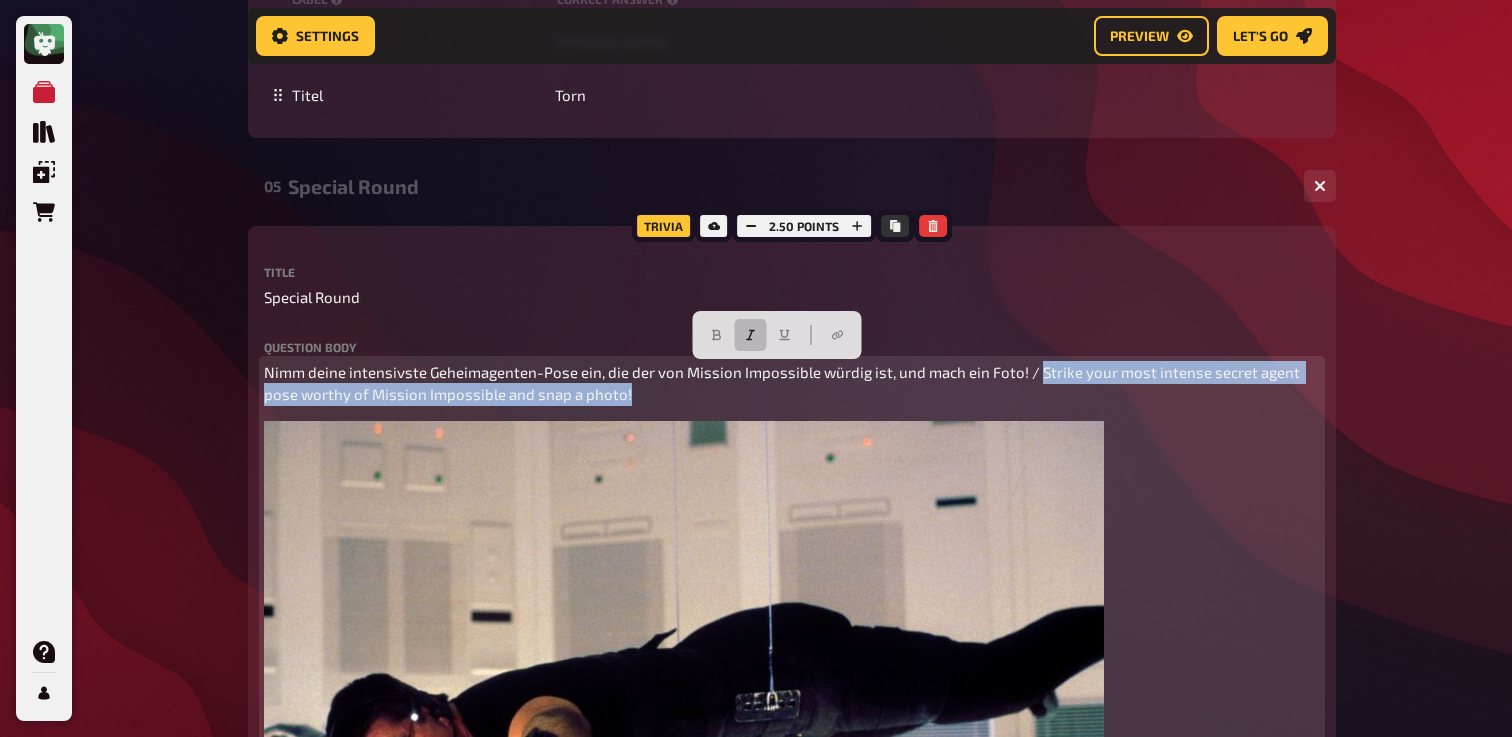 click at bounding box center [751, 335] 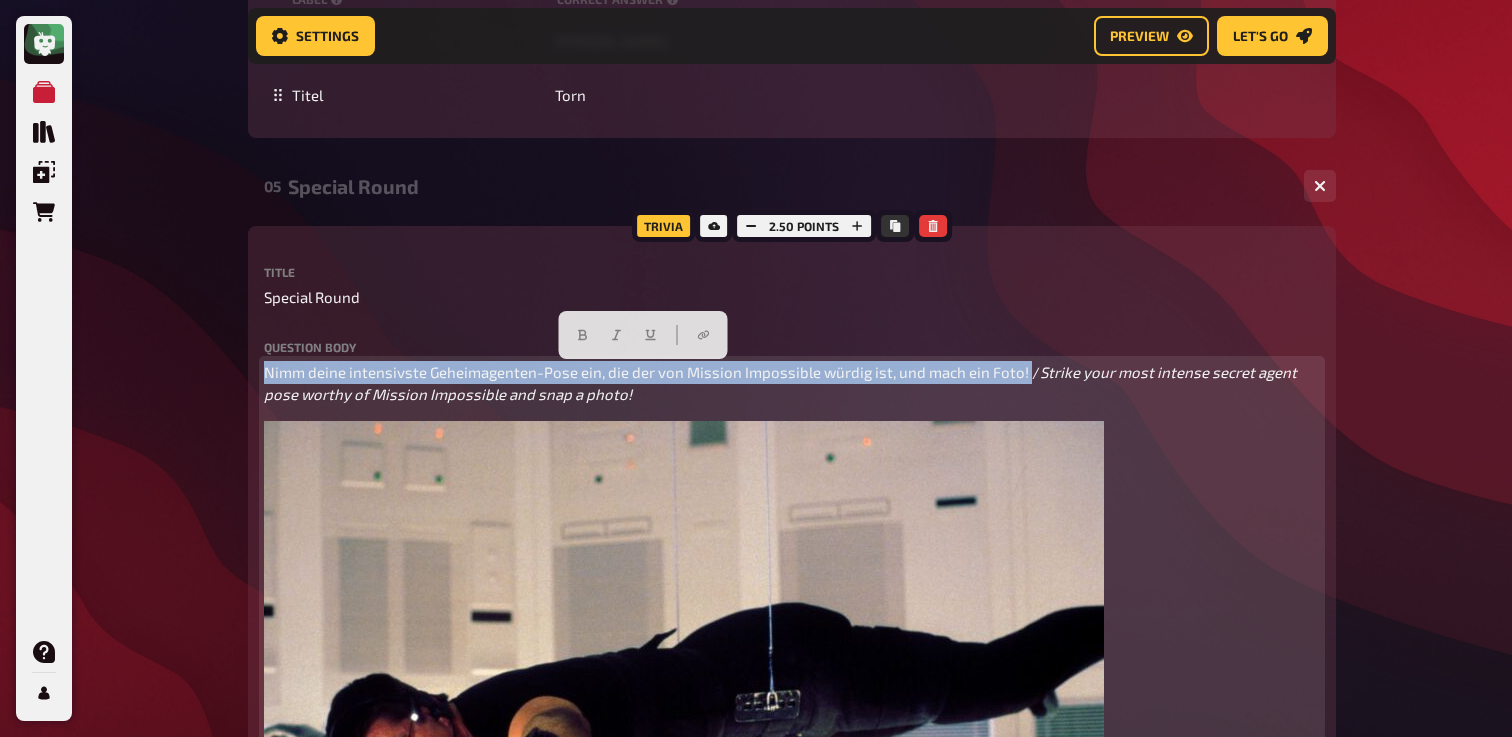 drag, startPoint x: 1022, startPoint y: 374, endPoint x: 185, endPoint y: 328, distance: 838.26306 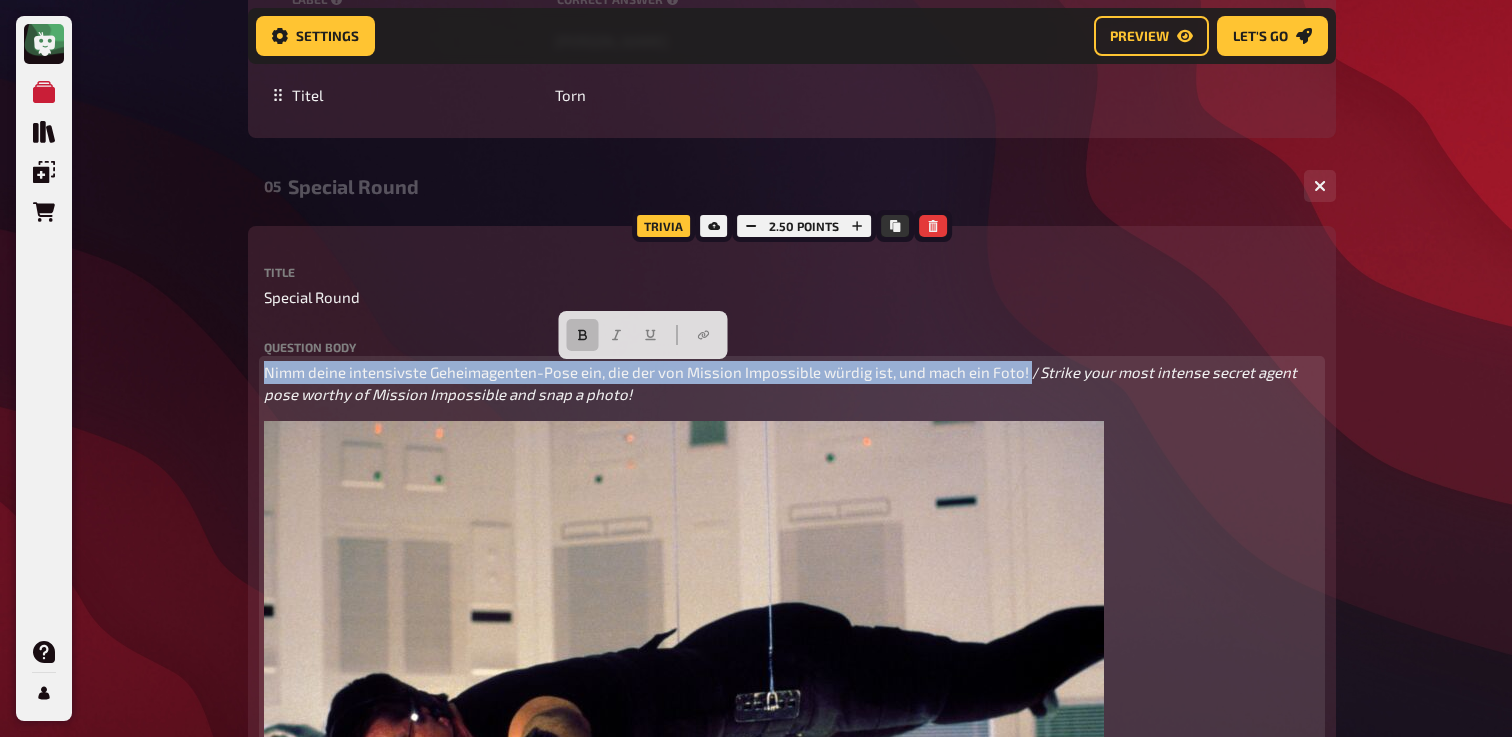 click at bounding box center [583, 335] 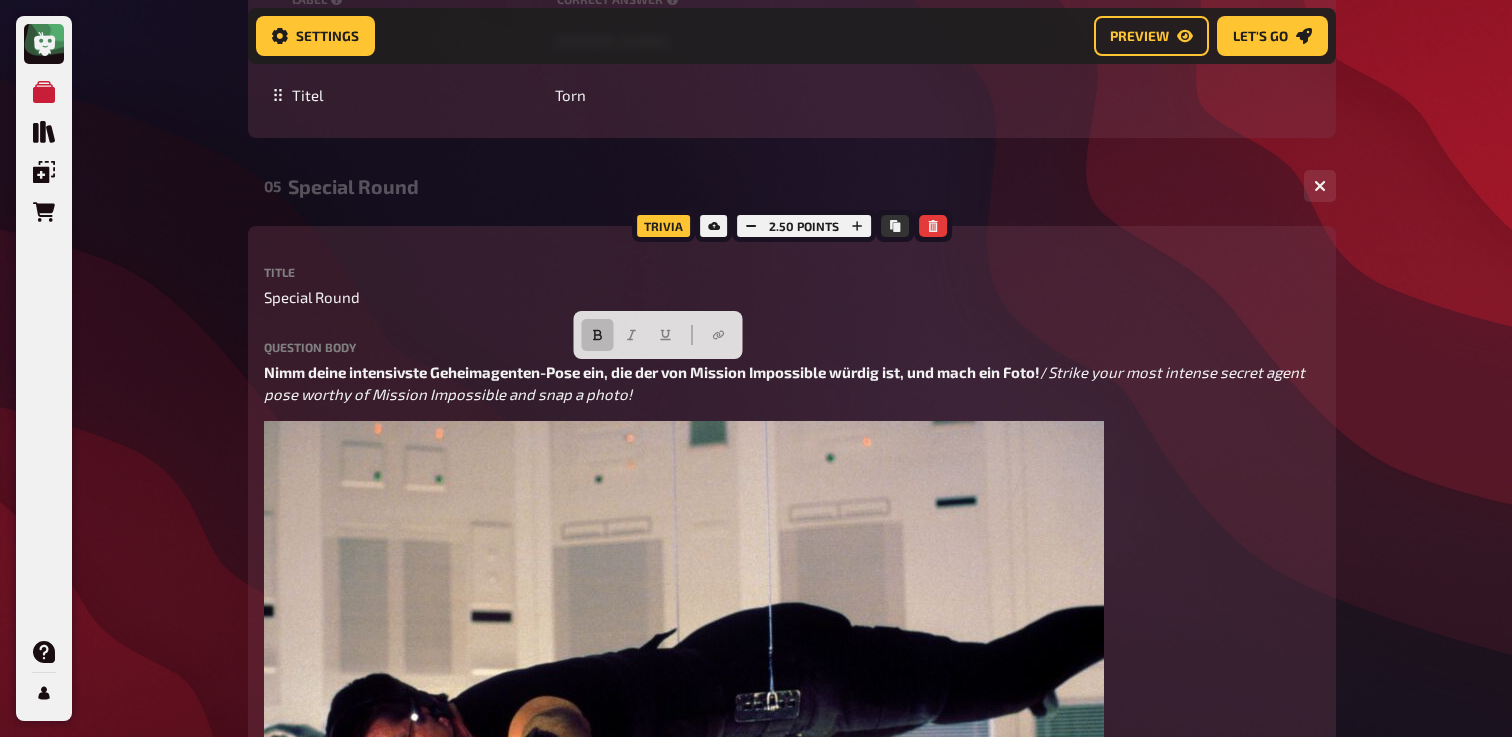 click on "My Quizzes Quiz Library Overlays Orders Help Profile Home My Quizzes The 90's Remastered ✅​🇩🇪 Setup Setup Edit Content Quiz Lobby Hosting undefined Evaluation Leaderboard Settings Preview Let's go Let's go The 90's Remastered ✅​🇩🇪 01 Backstreet's Back!   1 6 Trivia 6.00 points Title Backstreet's Back! Question body Kannst du diese Gruppen anhand ihres Fotos benennen? /  Can you name these groups based on their photo?  ﻿ ﻿ Drop here to upload upload image   Moderator Note (not visible to participants) ﻿ Link zur Playlist:  ﻿ ﻿ [URL][DOMAIN_NAME] ﻿ label correct answer Answer 1 [PERSON_NAME] Answer 2 [PERSON_NAME] Answer 3 Nirvana Answer 4 Radiohead Answer 5 The Prodigy Answer 6 The Cranberries
To pick up a draggable item, press the space bar.
While dragging, use the arrow keys to move the item.
Press space again to drop the item in its new position, or press escape to cancel.
add answer Music 1.00 points" at bounding box center (756, -1192) 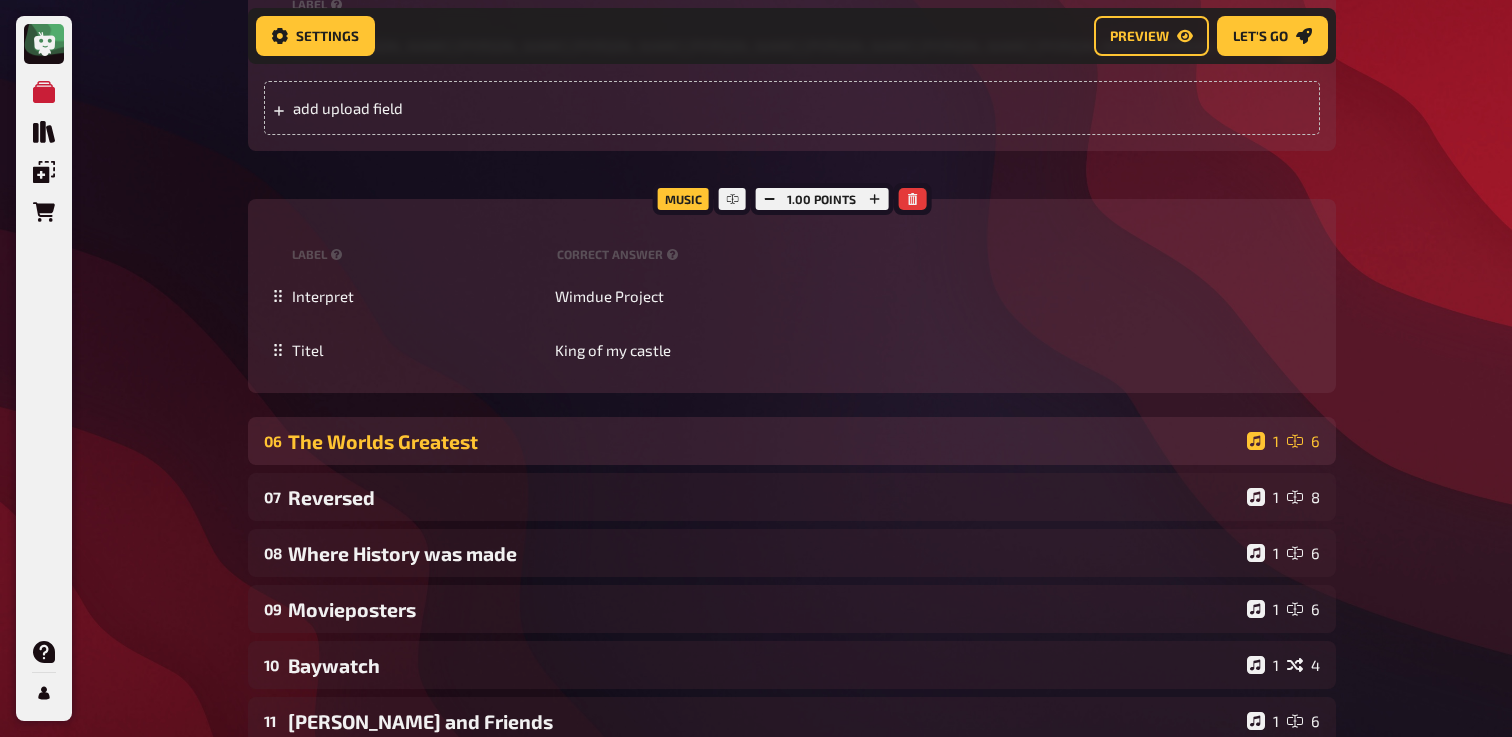 click on "06 The Worlds Greatest   1 6" at bounding box center [792, 441] 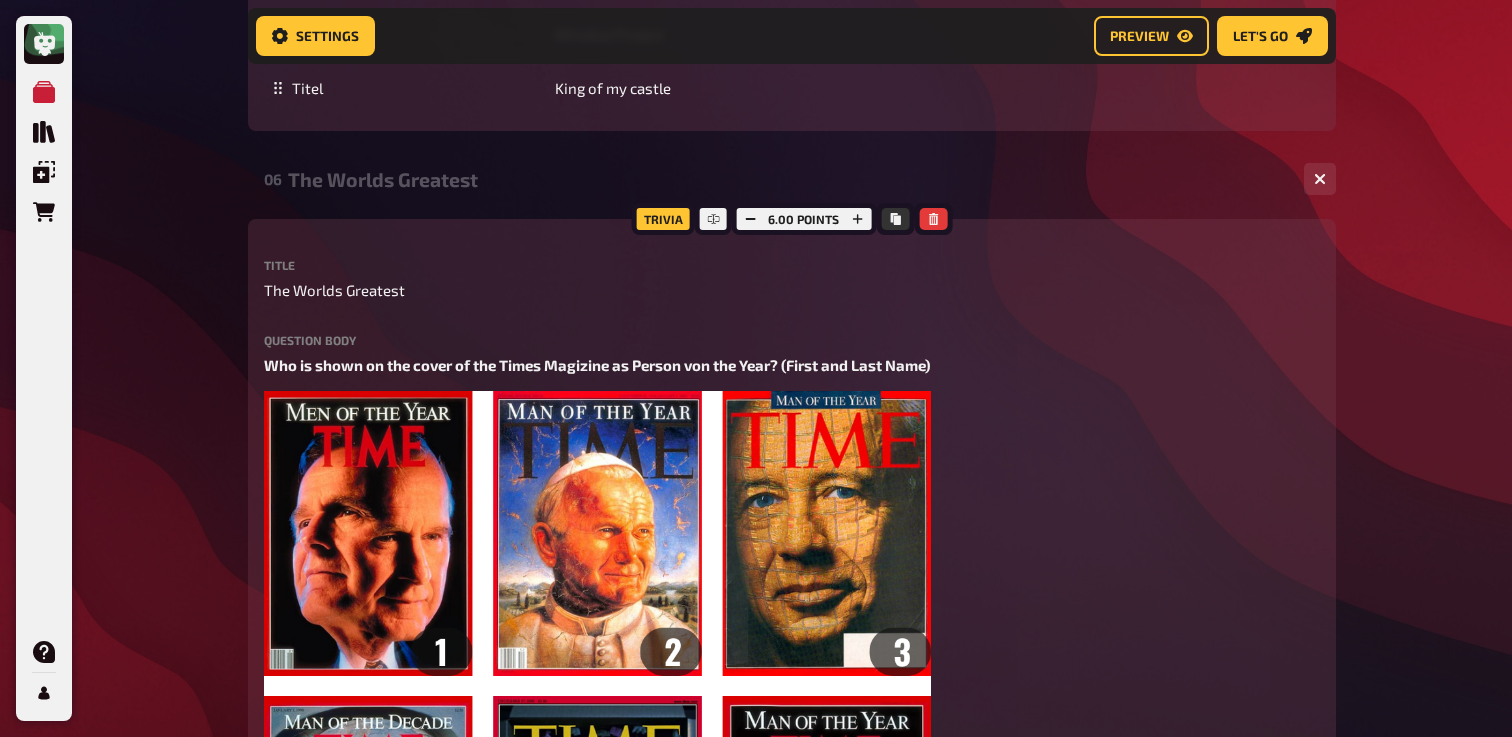 scroll, scrollTop: 6058, scrollLeft: 0, axis: vertical 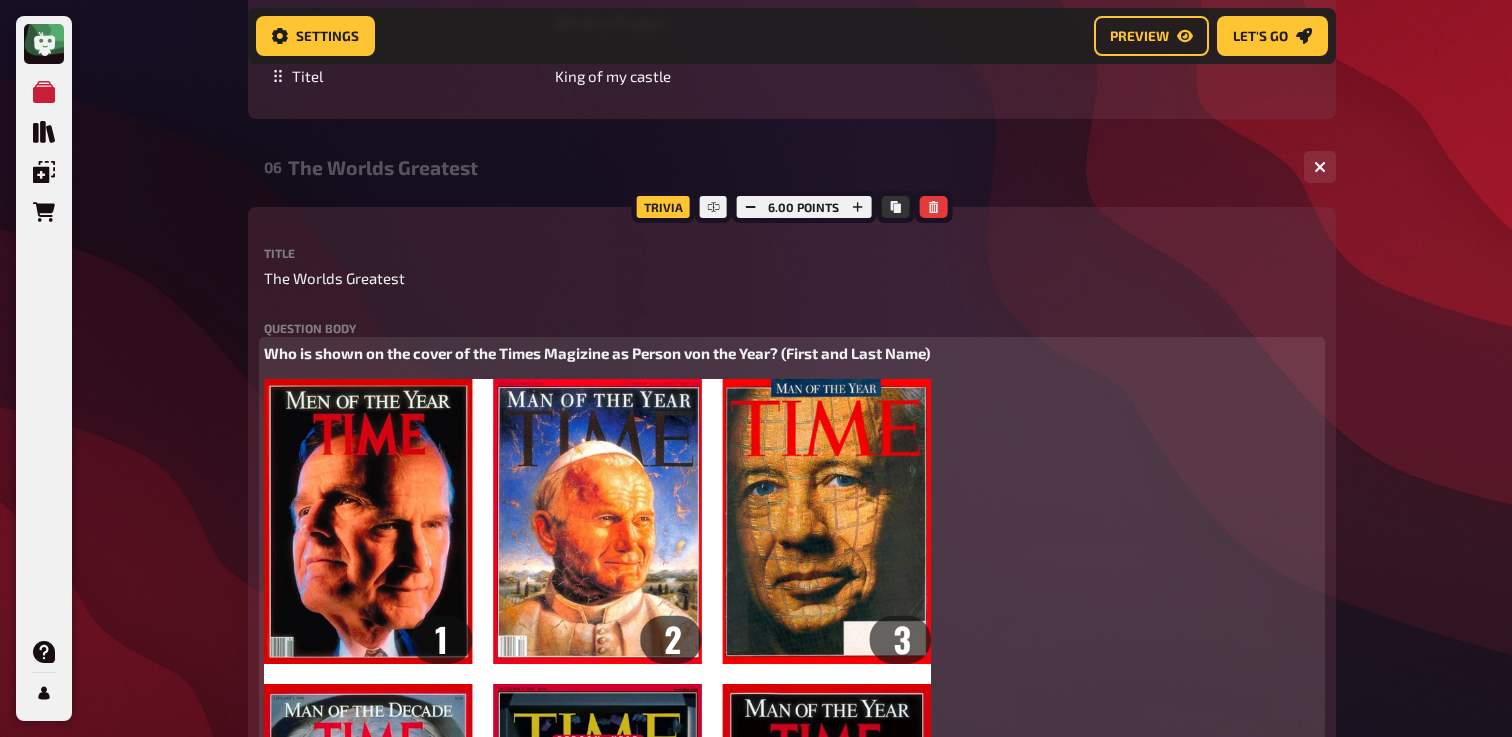 click on "Who is shown on the cover of the Times Magizine as Person von the Year? (First and Last Name)" at bounding box center (597, 353) 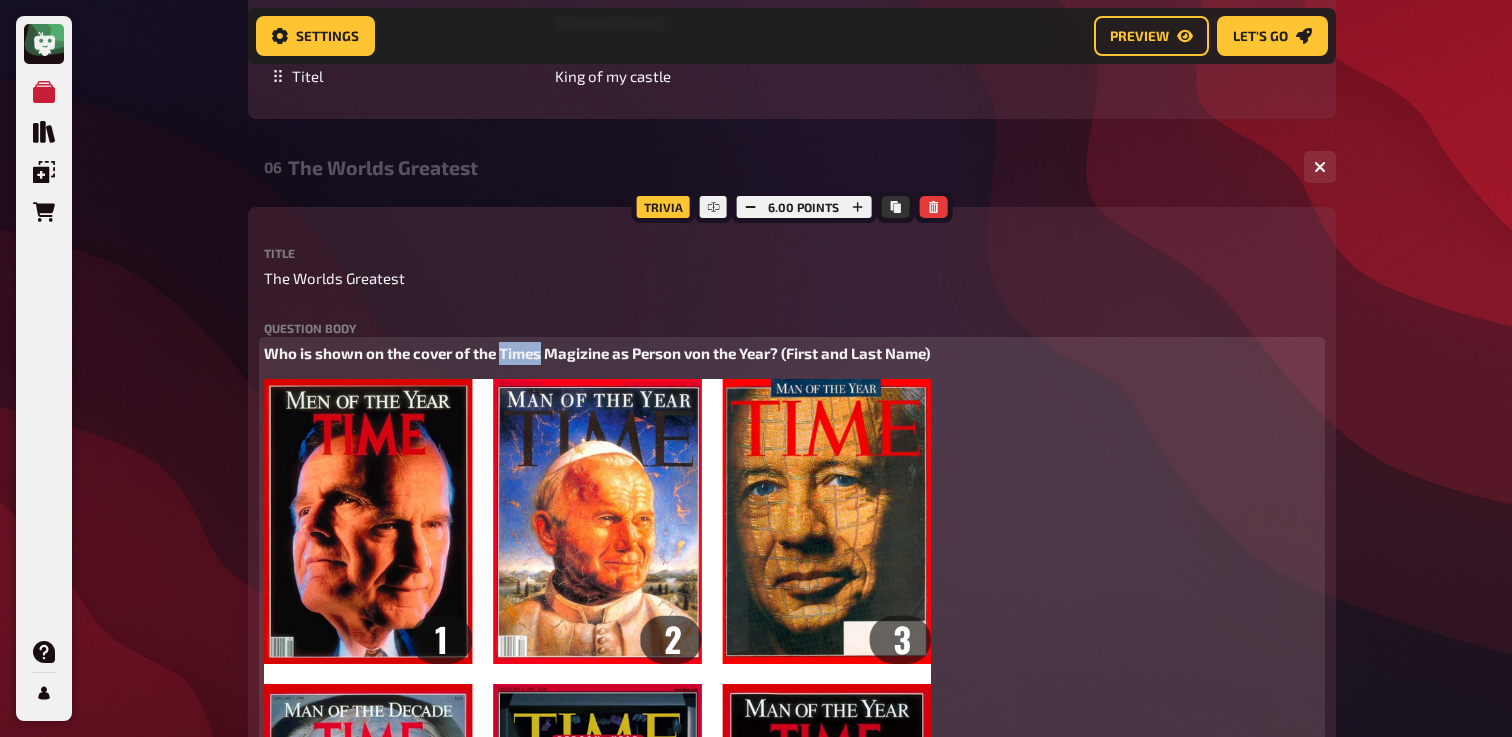 click on "Who is shown on the cover of the Times Magizine as Person von the Year? (First and Last Name)" at bounding box center [597, 353] 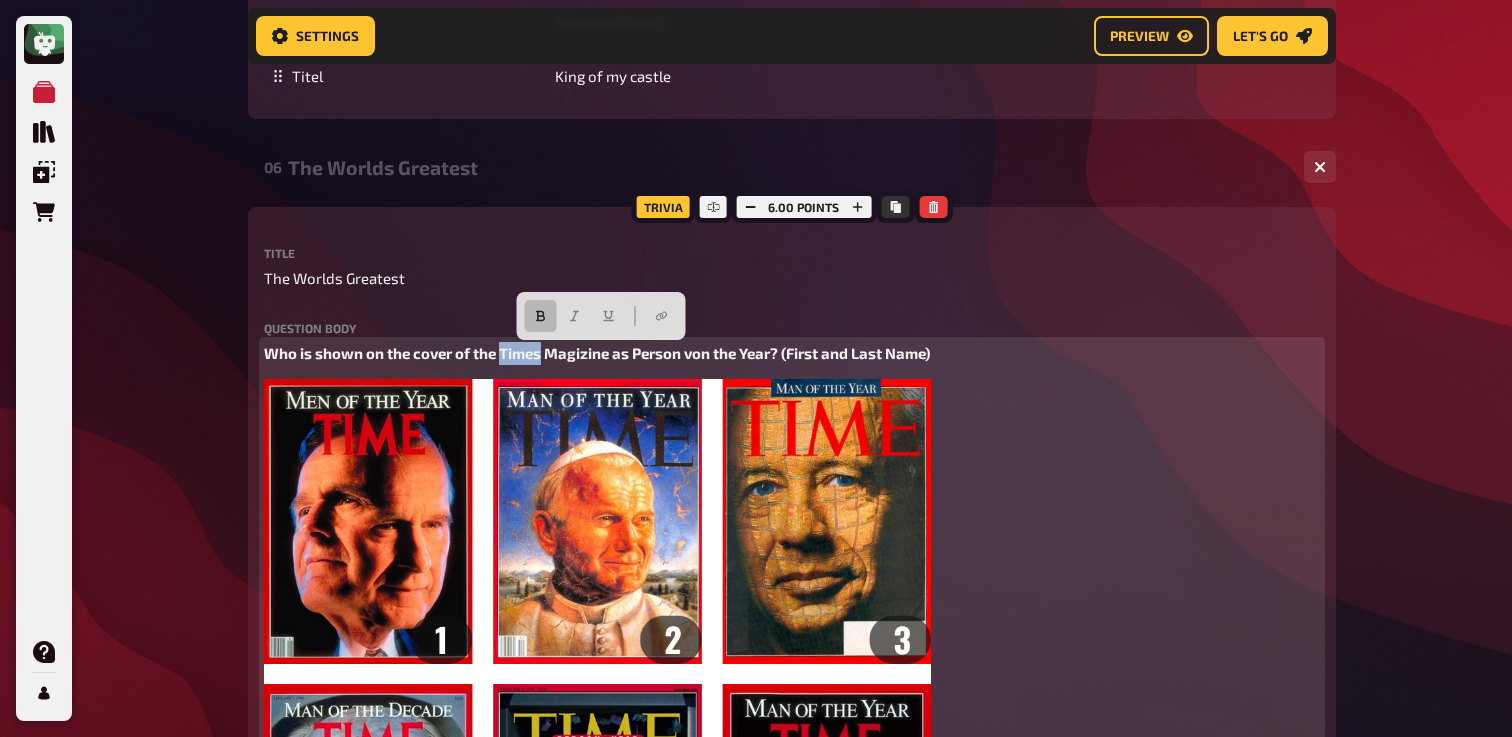 click on "Who is shown on the cover of the Times Magizine as Person von the Year? (First and Last Name)" at bounding box center (597, 353) 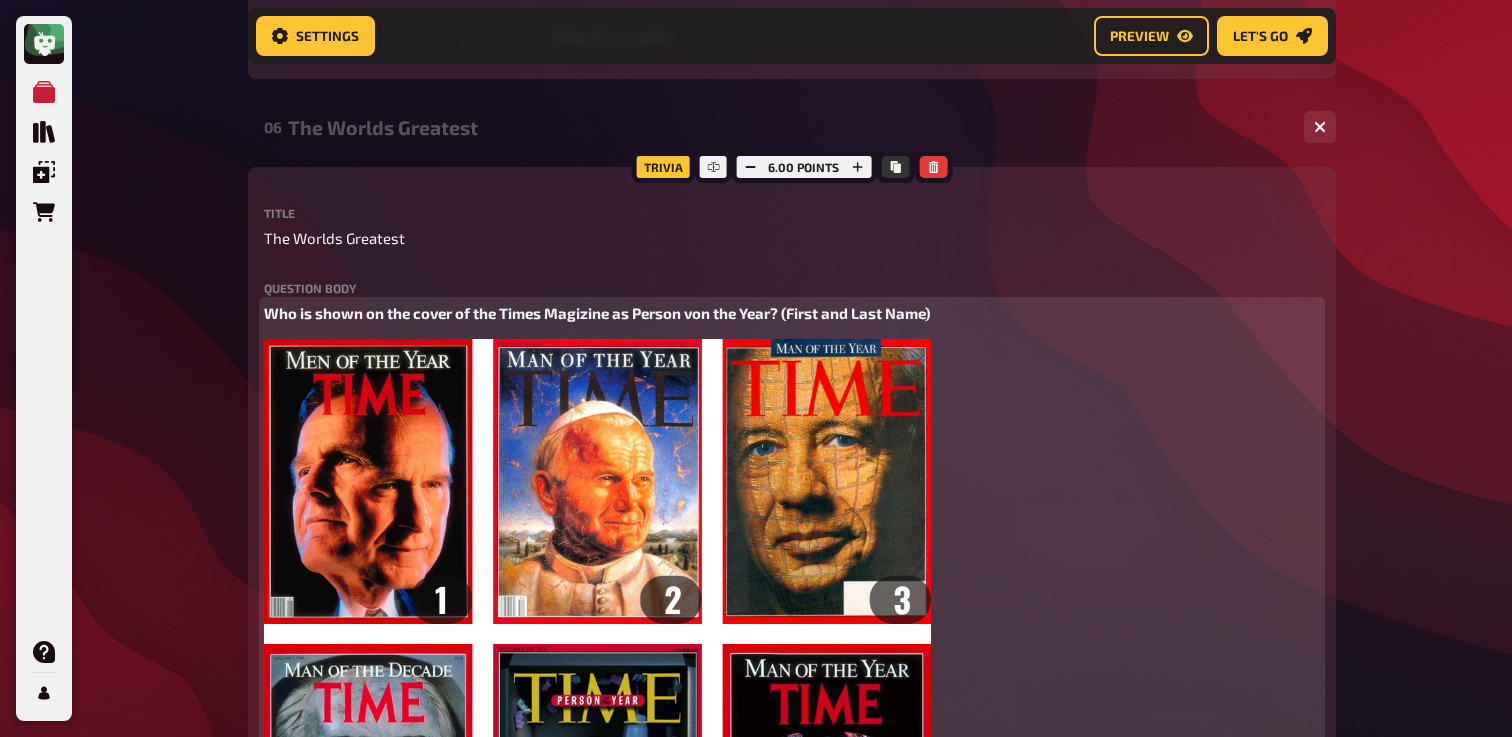 scroll, scrollTop: 6250, scrollLeft: 0, axis: vertical 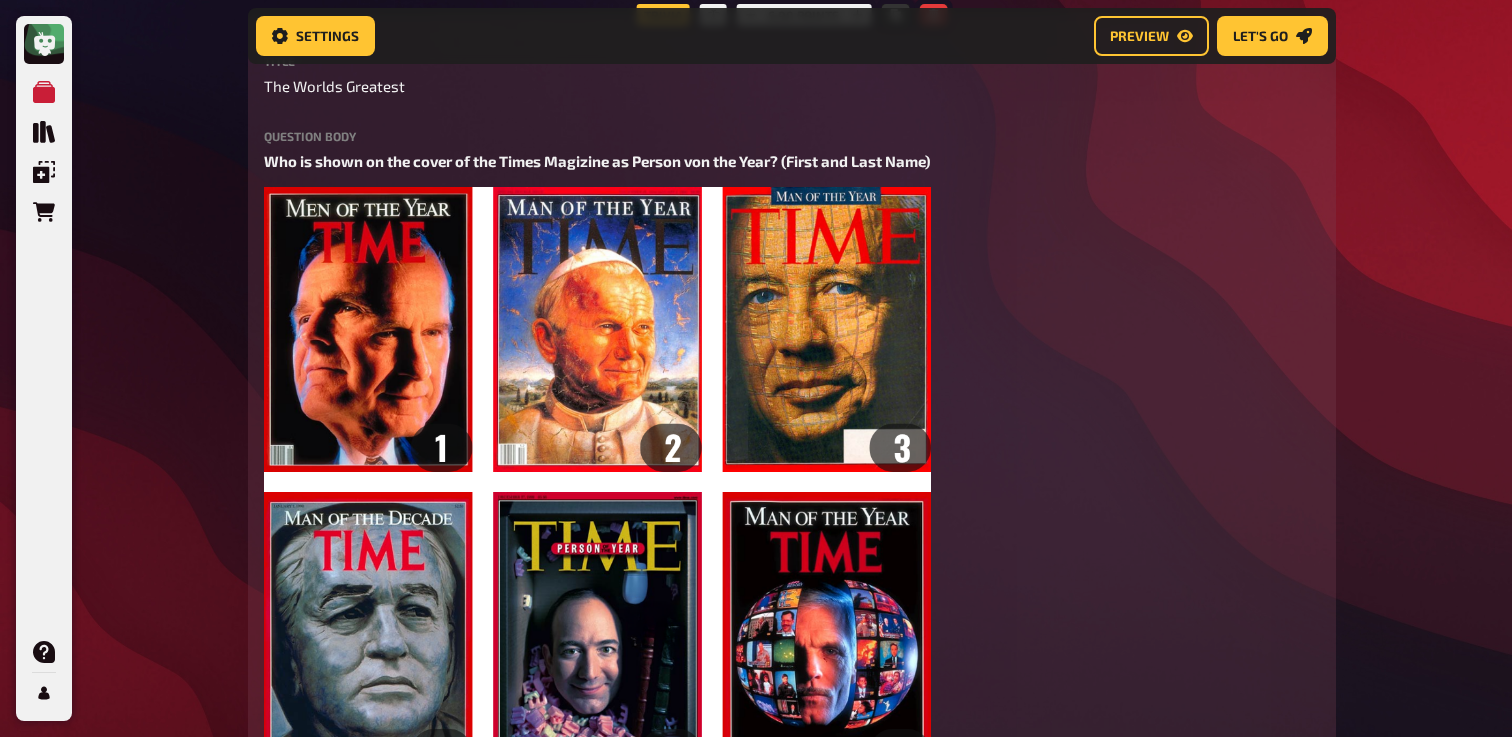 click on "Question body Who is shown on the cover of the Times Magizine as Person von the Year? (First and Last Name)  ﻿ Drop here to upload" at bounding box center [792, 456] 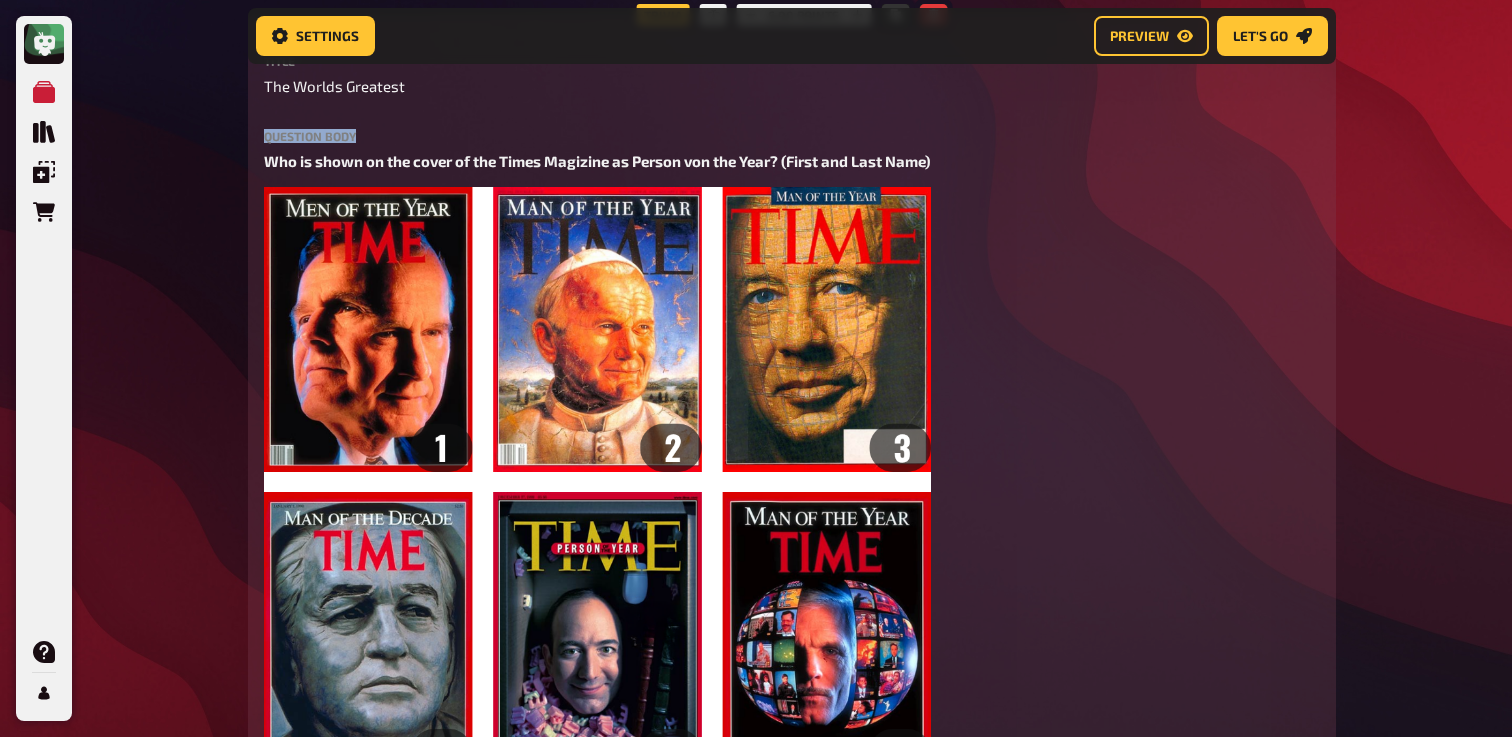 click on "Question body Who is shown on the cover of the Times Magizine as Person von the Year? (First and Last Name)  ﻿ Drop here to upload" at bounding box center [792, 456] 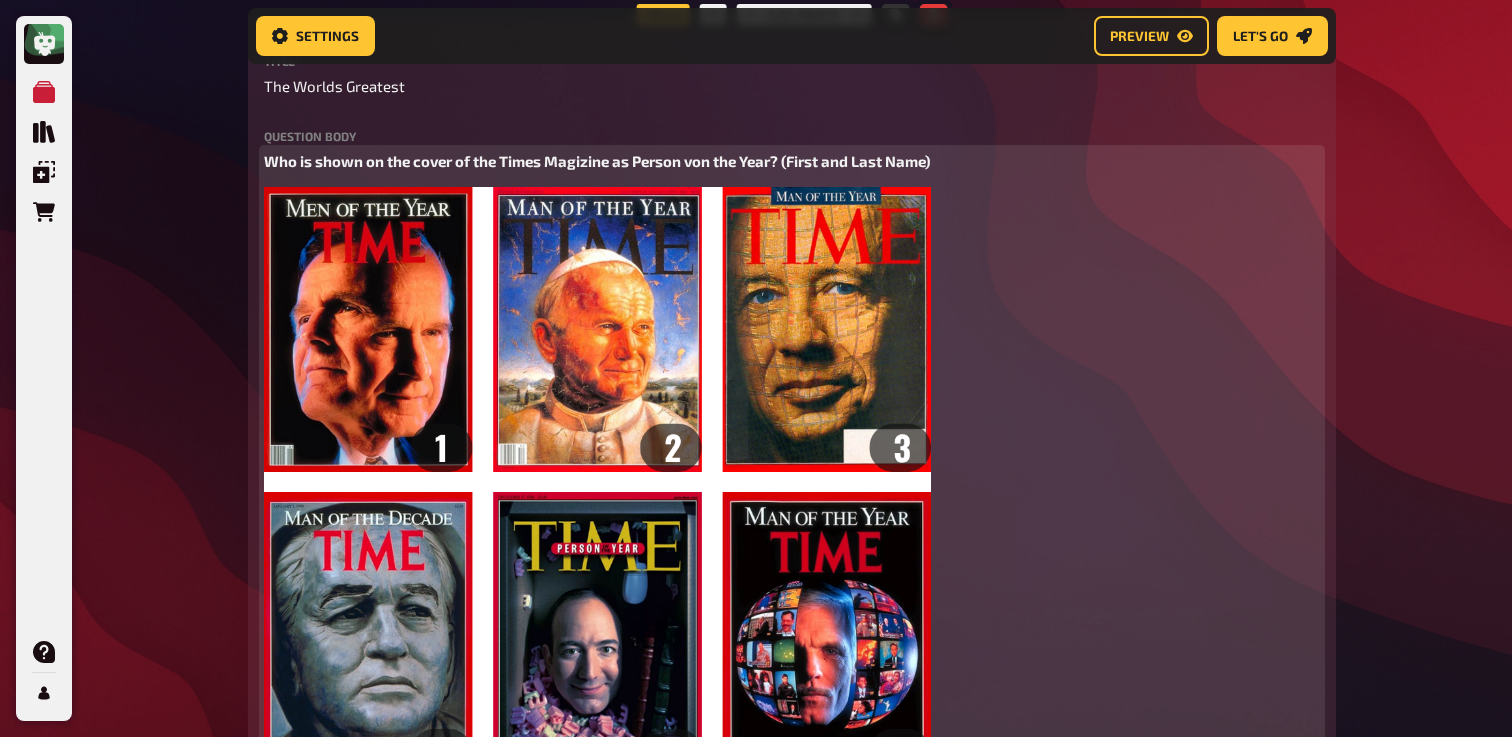 click on "Who is shown on the cover of the Times Magizine as Person von the Year? (First and Last Name)" at bounding box center (597, 161) 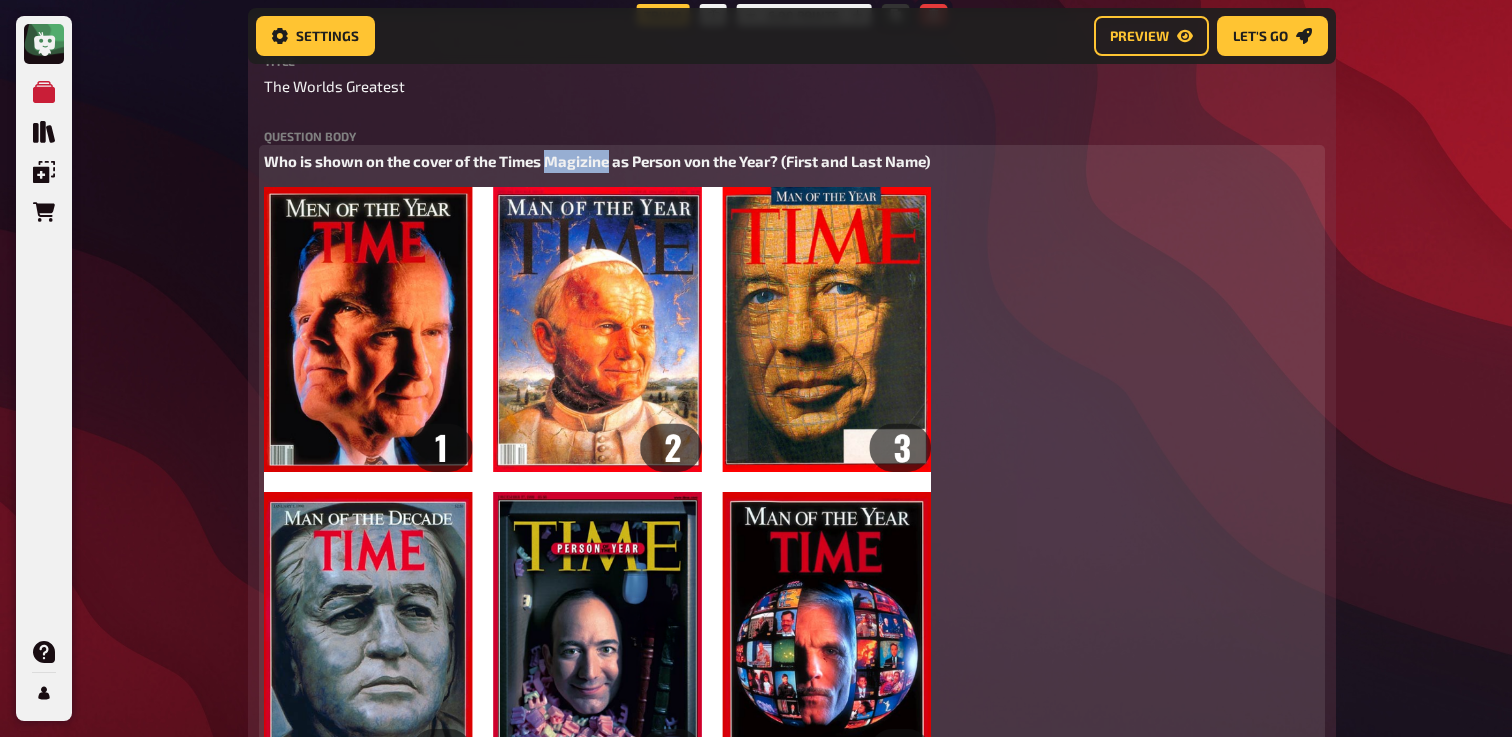 click on "Who is shown on the cover of the Times Magizine as Person von the Year? (First and Last Name)" at bounding box center [597, 161] 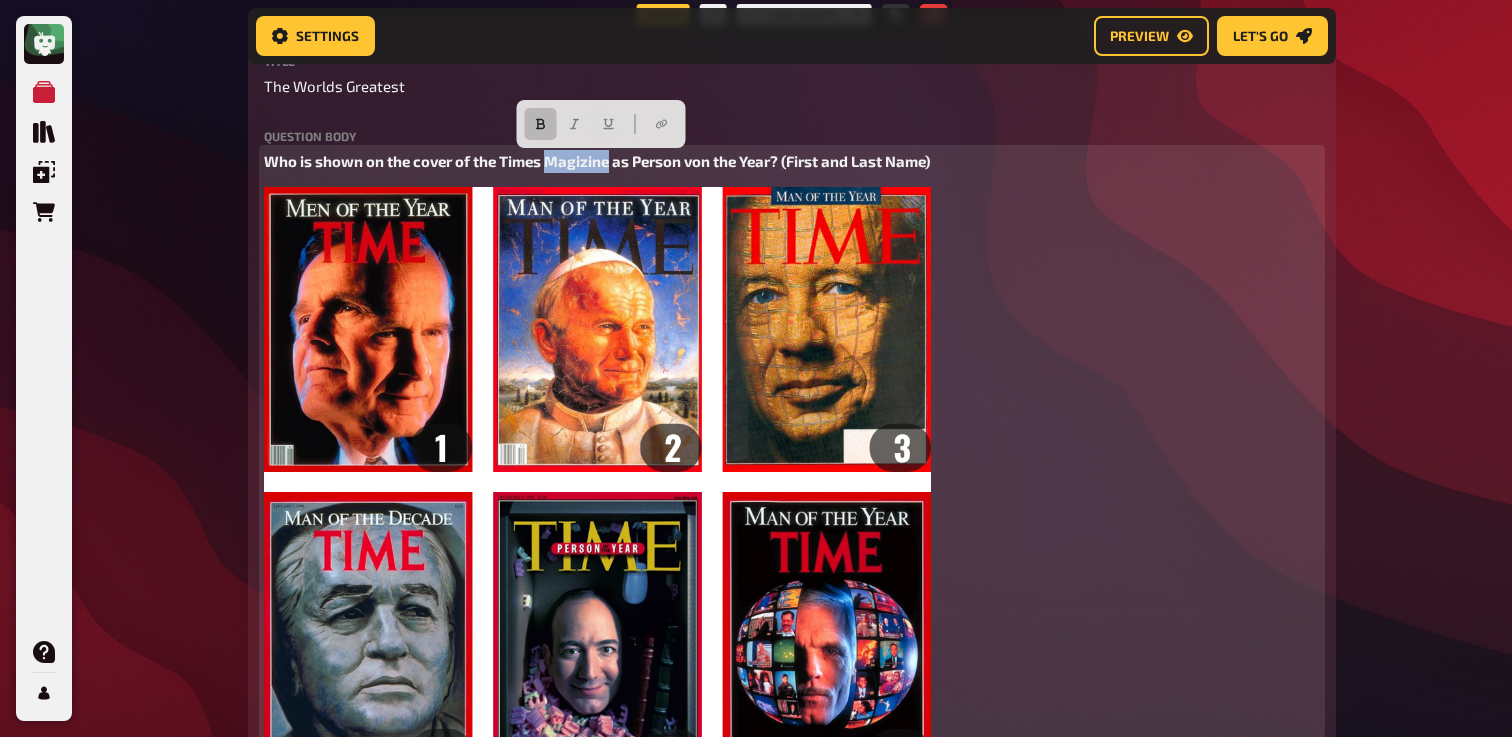 click on "Who is shown on the cover of the Times Magizine as Person von the Year? (First and Last Name)" at bounding box center [597, 161] 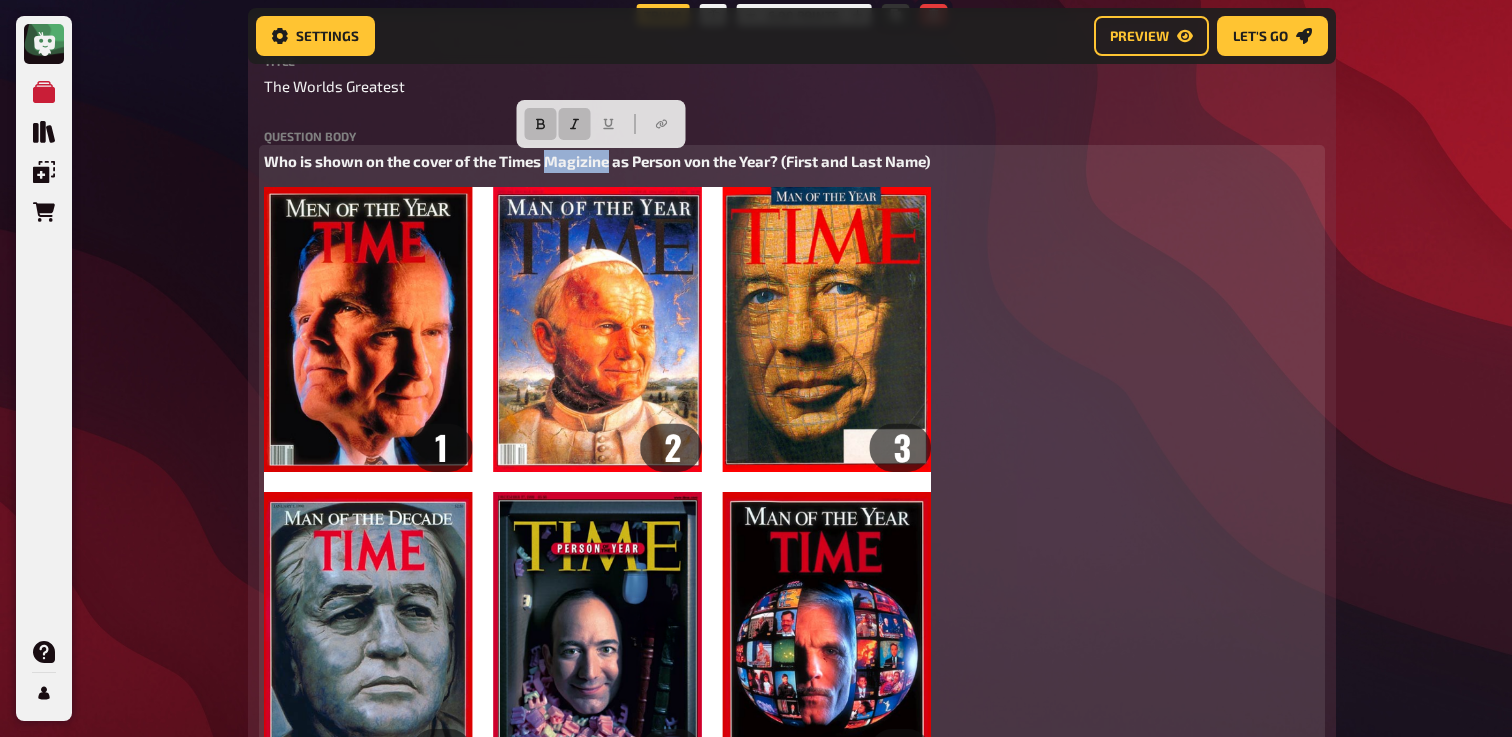click at bounding box center [575, 124] 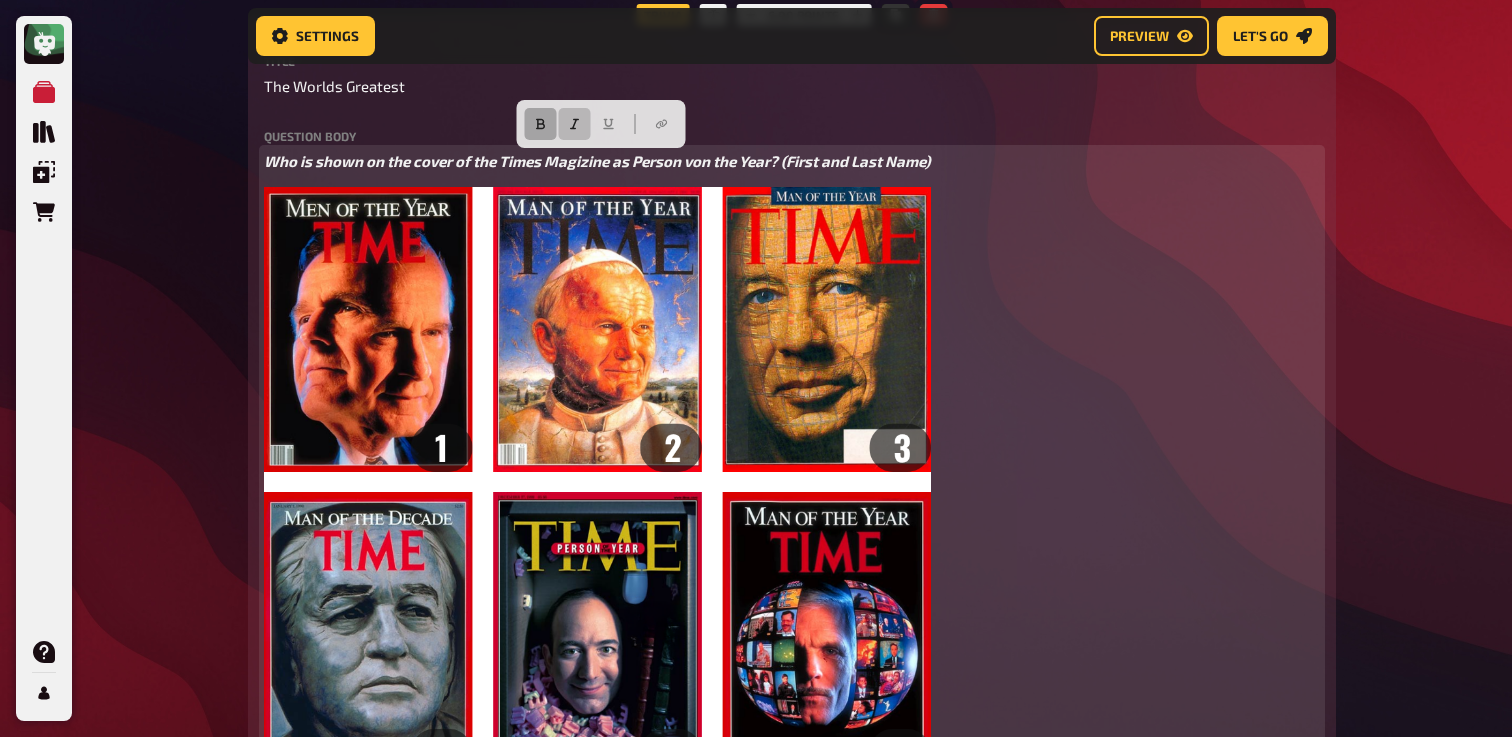click at bounding box center [541, 124] 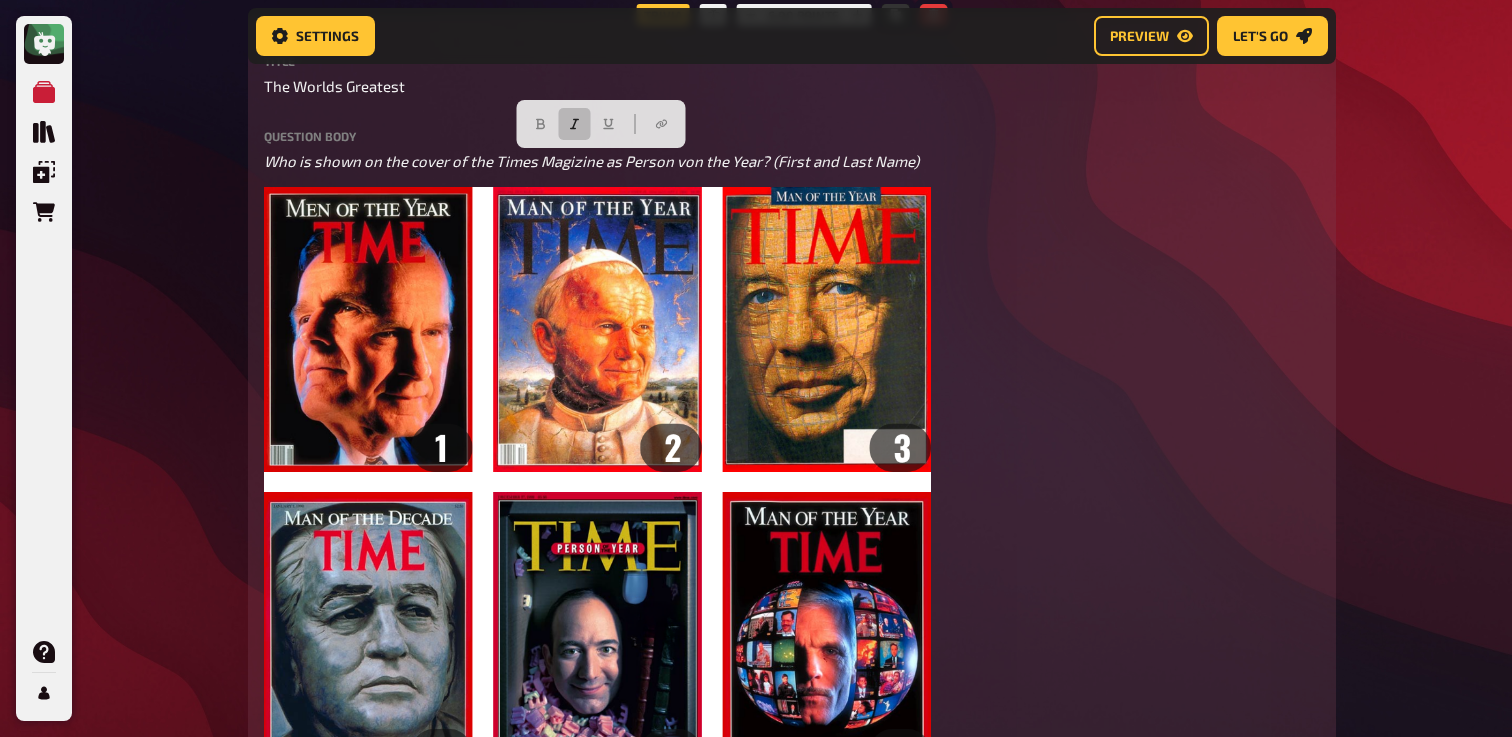 click on "Trivia 6.00 points Title The Worlds Greatest Question body Who is shown on the cover of the Times Magizine as Person von the Year? (First and Last Name)  ﻿ Drop here to upload upload image   Moderator Note (not visible to participants) Alle aus den 90ern label correct answer Answer 1 [PERSON_NAME] / [PERSON_NAME] Sr. Answer 2 [PERSON_NAME][DEMOGRAPHIC_DATA][PERSON_NAME] [Intel's CEO] [PERSON_NAME] Answer 4 [PERSON_NAME] Answer 5 [PERSON_NAME] Founder of CNN [PERSON_NAME]
To pick up a draggable item, press the space bar.
While dragging, use the arrow keys to move the item.
Press space again to drop the item in its new position, or press escape to cancel.
add answer" at bounding box center (792, 692) 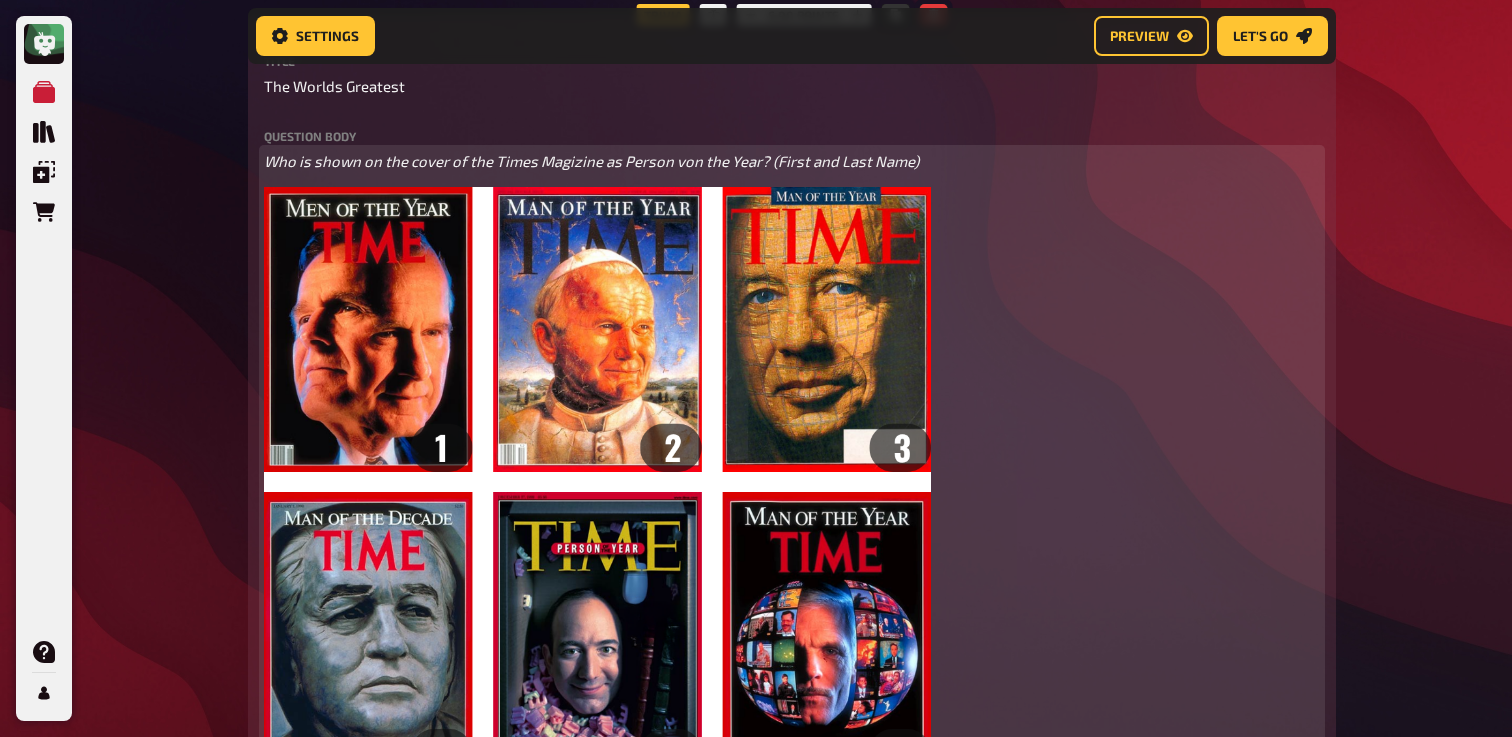 click on "Who is shown on the cover of the Times Magizine as Person von the Year? (First and Last Name)" at bounding box center (591, 161) 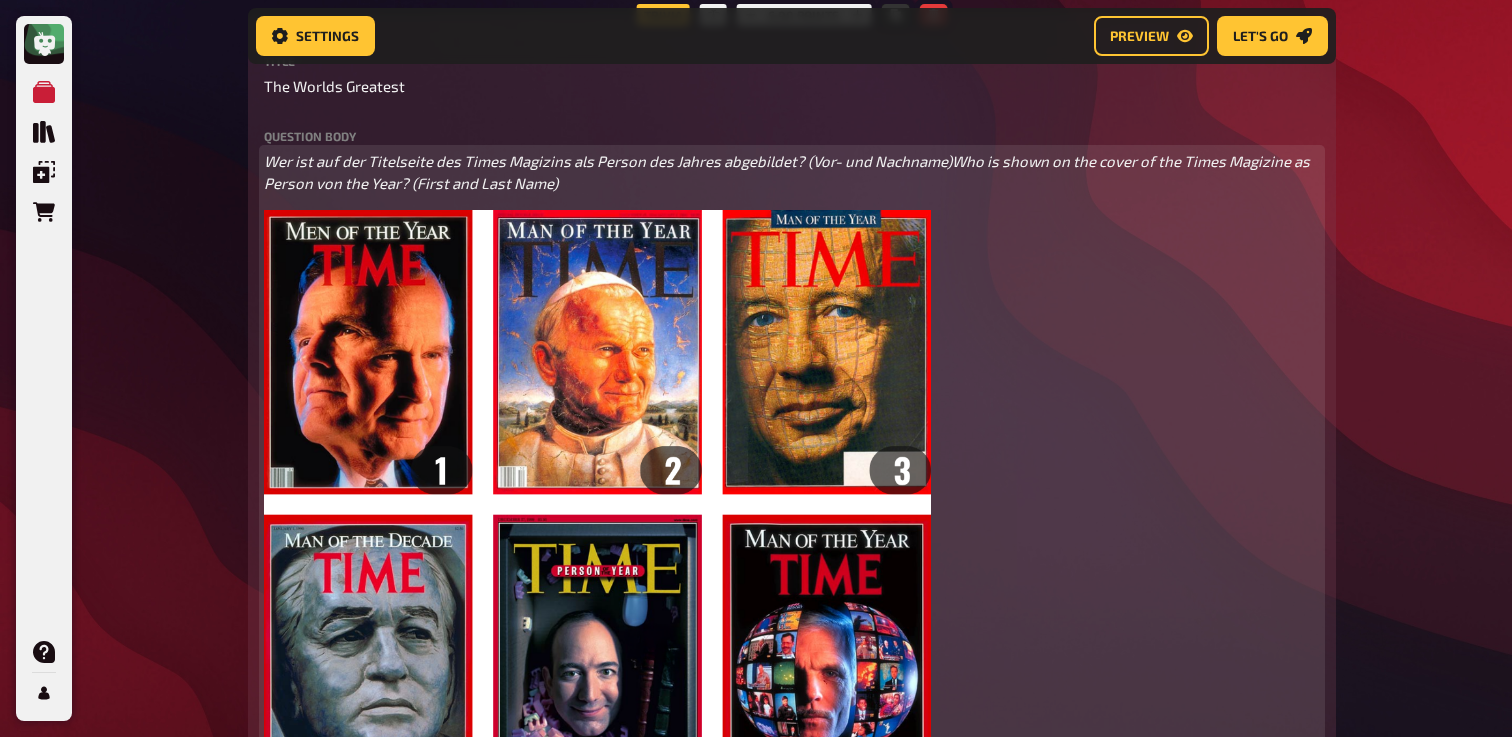type 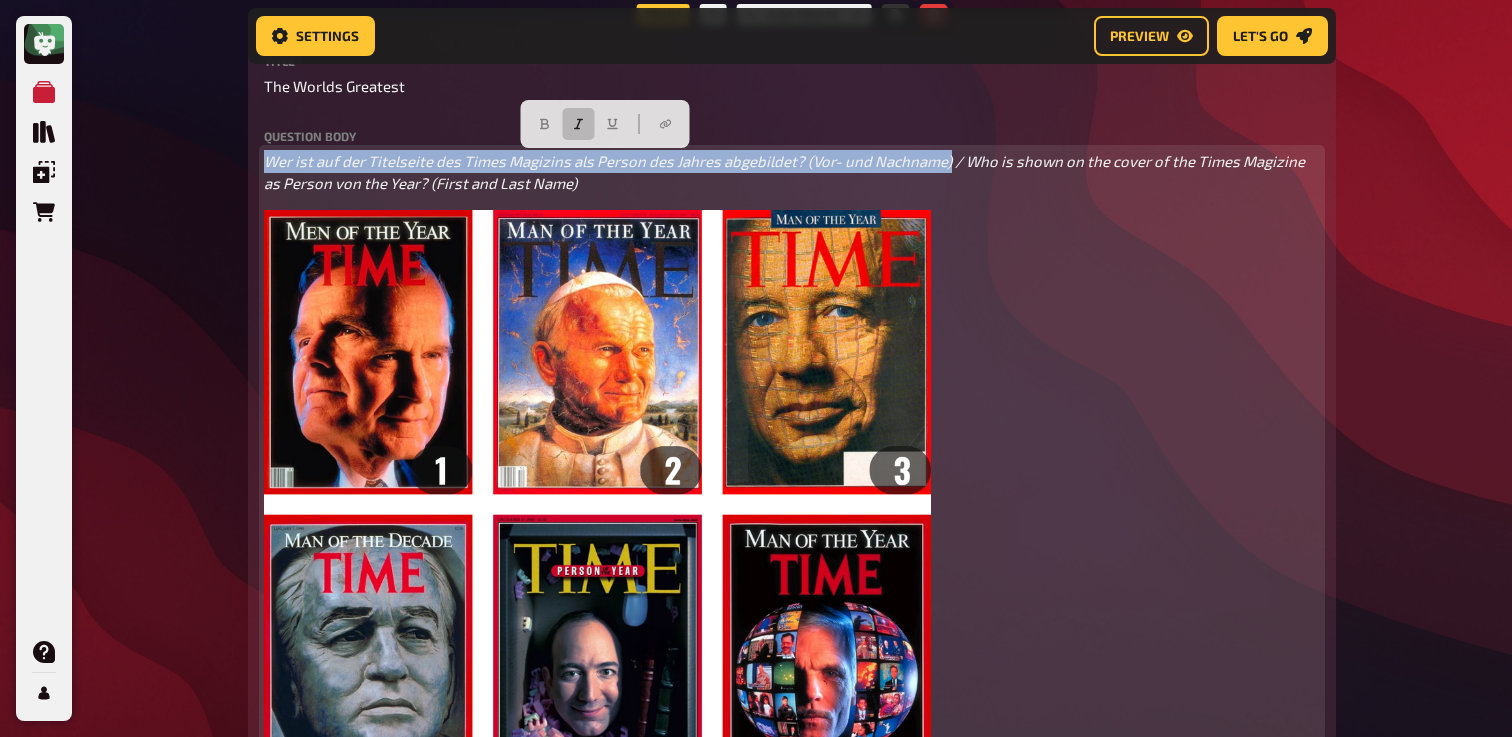 drag, startPoint x: 948, startPoint y: 167, endPoint x: 179, endPoint y: 112, distance: 770.96436 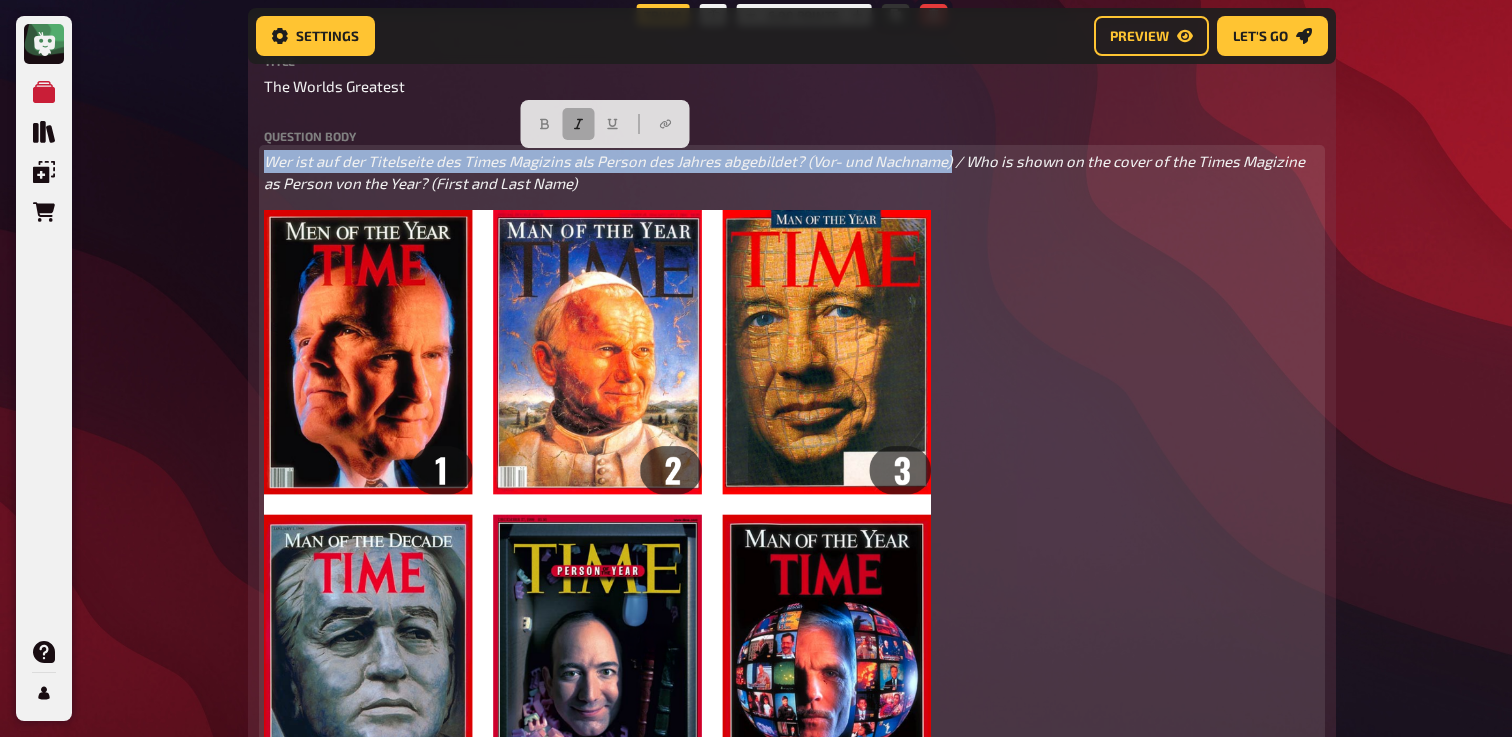 click at bounding box center [579, 124] 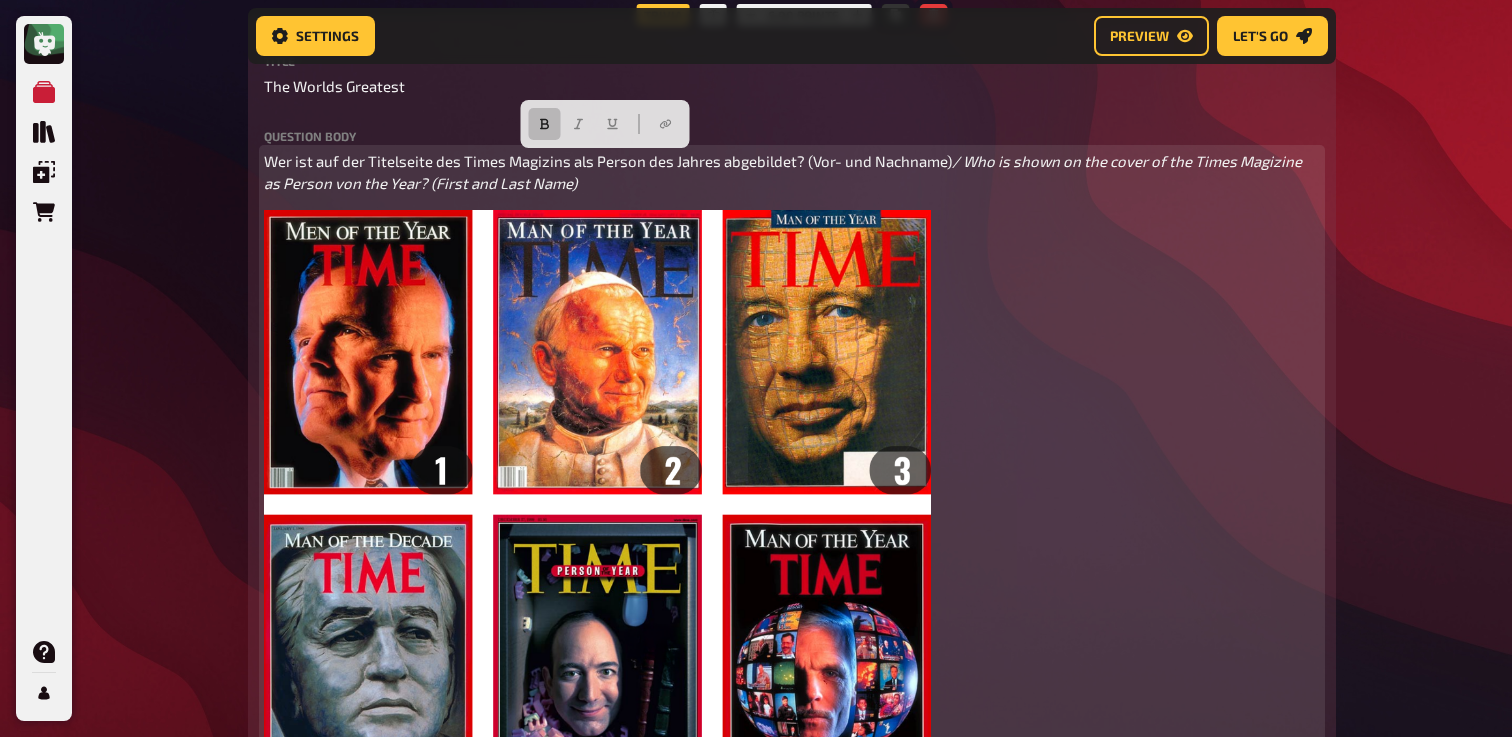 click at bounding box center [545, 124] 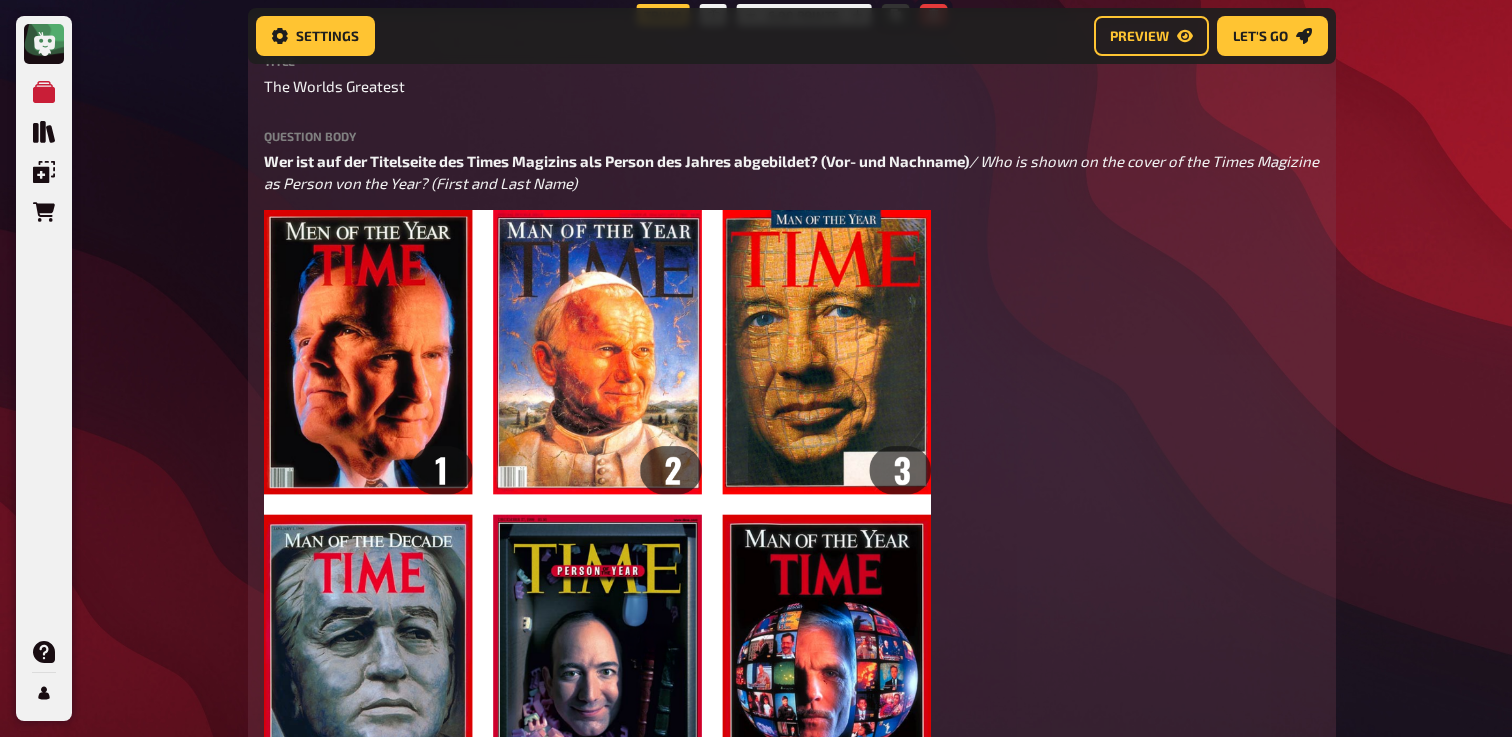 click on "My Quizzes Quiz Library Overlays Orders Help Profile Home My Quizzes The 90's Remastered ✅​🇩🇪 Setup Setup Edit Content Quiz Lobby Hosting undefined Evaluation Leaderboard Settings Preview Let's go Let's go The 90's Remastered ✅​🇩🇪 01 Backstreet's Back!   1 6 Trivia 6.00 points Title Backstreet's Back! Question body Kannst du diese Gruppen anhand ihres Fotos benennen? /  Can you name these groups based on their photo?  ﻿ ﻿ Drop here to upload upload image   Moderator Note (not visible to participants) ﻿ Link zur Playlist:  ﻿ ﻿ [URL][DOMAIN_NAME] ﻿ label correct answer Answer 1 [PERSON_NAME] Answer 2 [PERSON_NAME] Answer 3 Nirvana Answer 4 Radiohead Answer 5 The Prodigy Answer 6 The Cranberries
To pick up a draggable item, press the space bar.
While dragging, use the arrow keys to move the item.
Press space again to drop the item in its new position, or press escape to cancel.
add answer Music 1.00 points" at bounding box center (756, -1910) 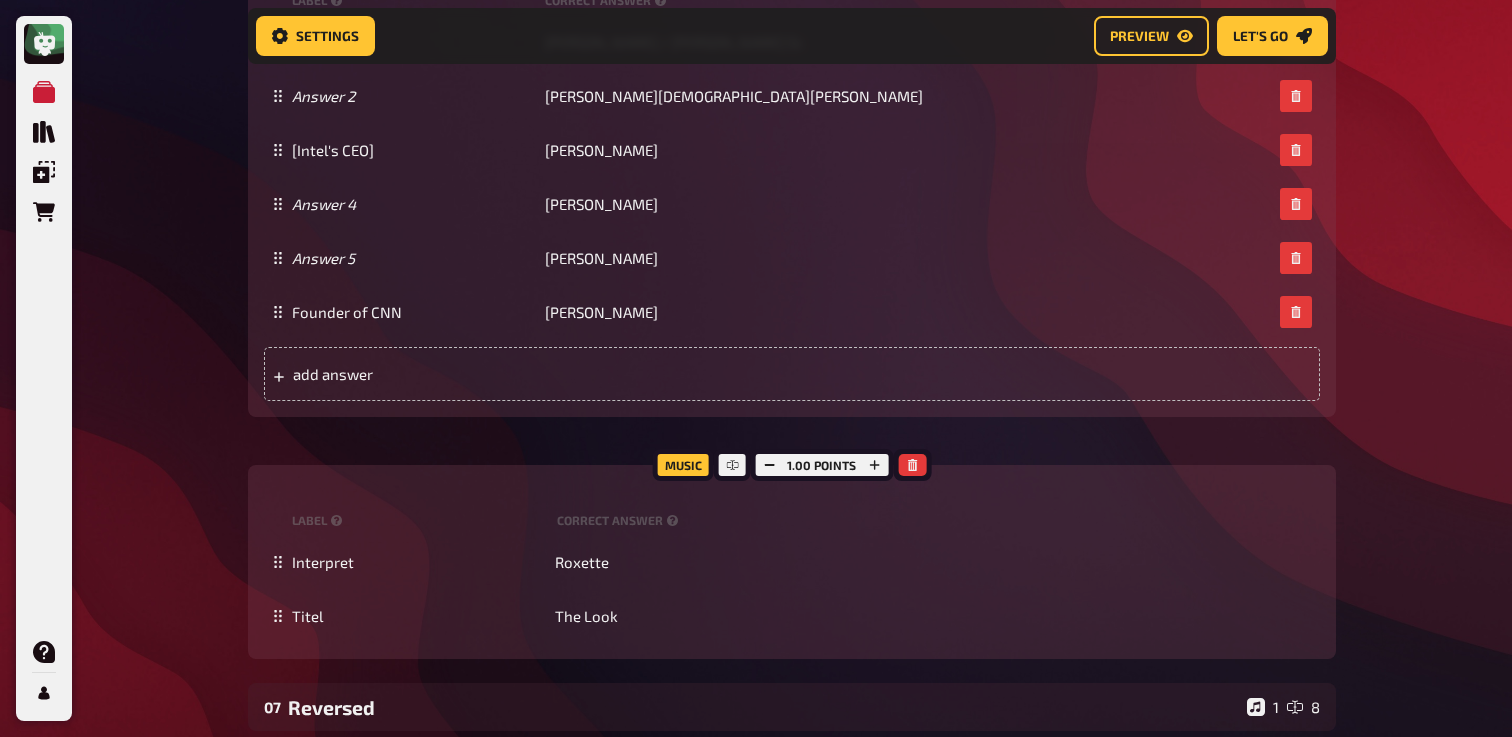 scroll, scrollTop: 7582, scrollLeft: 0, axis: vertical 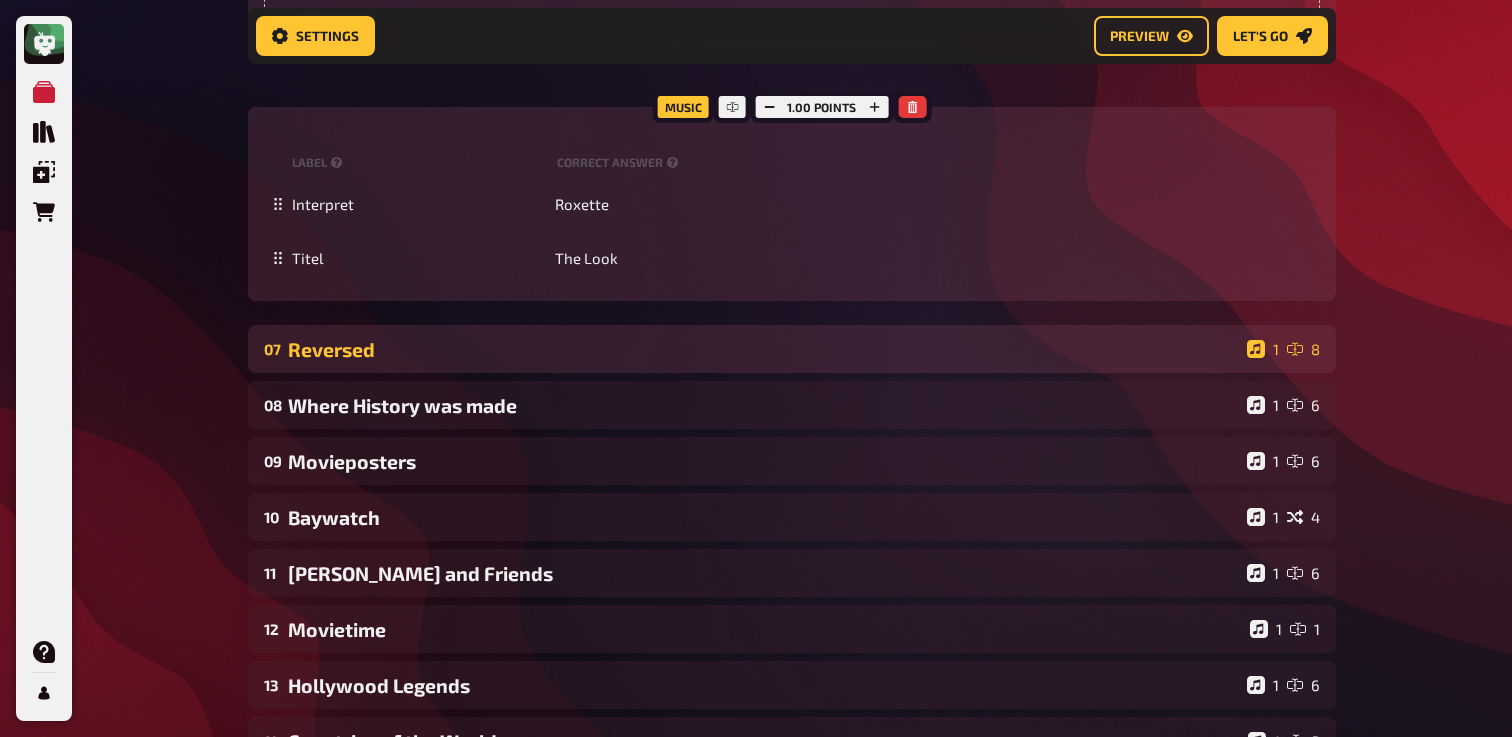 click on "Reversed" at bounding box center [763, 349] 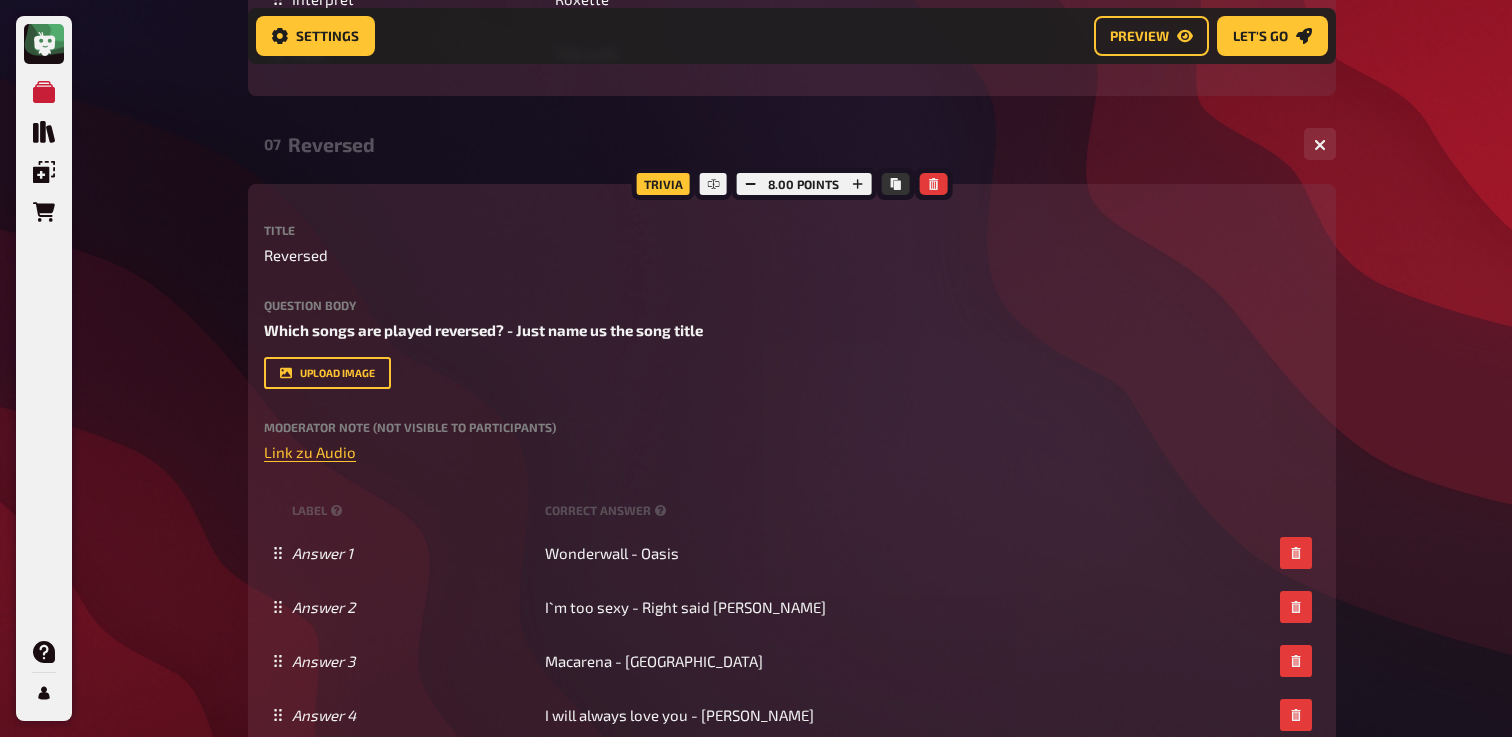 scroll, scrollTop: 7794, scrollLeft: 0, axis: vertical 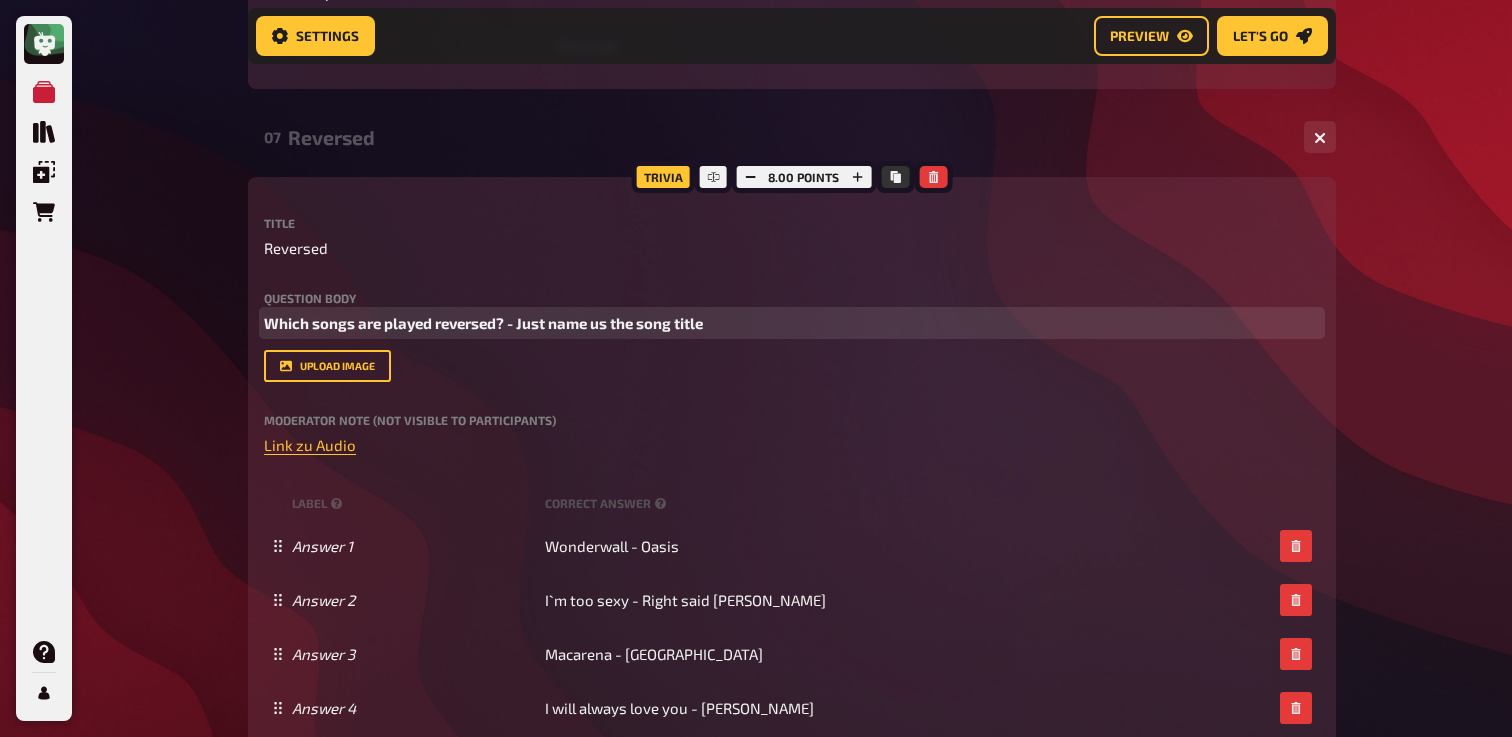 click on "Which songs are played reversed? - Just name us the song title" at bounding box center (483, 323) 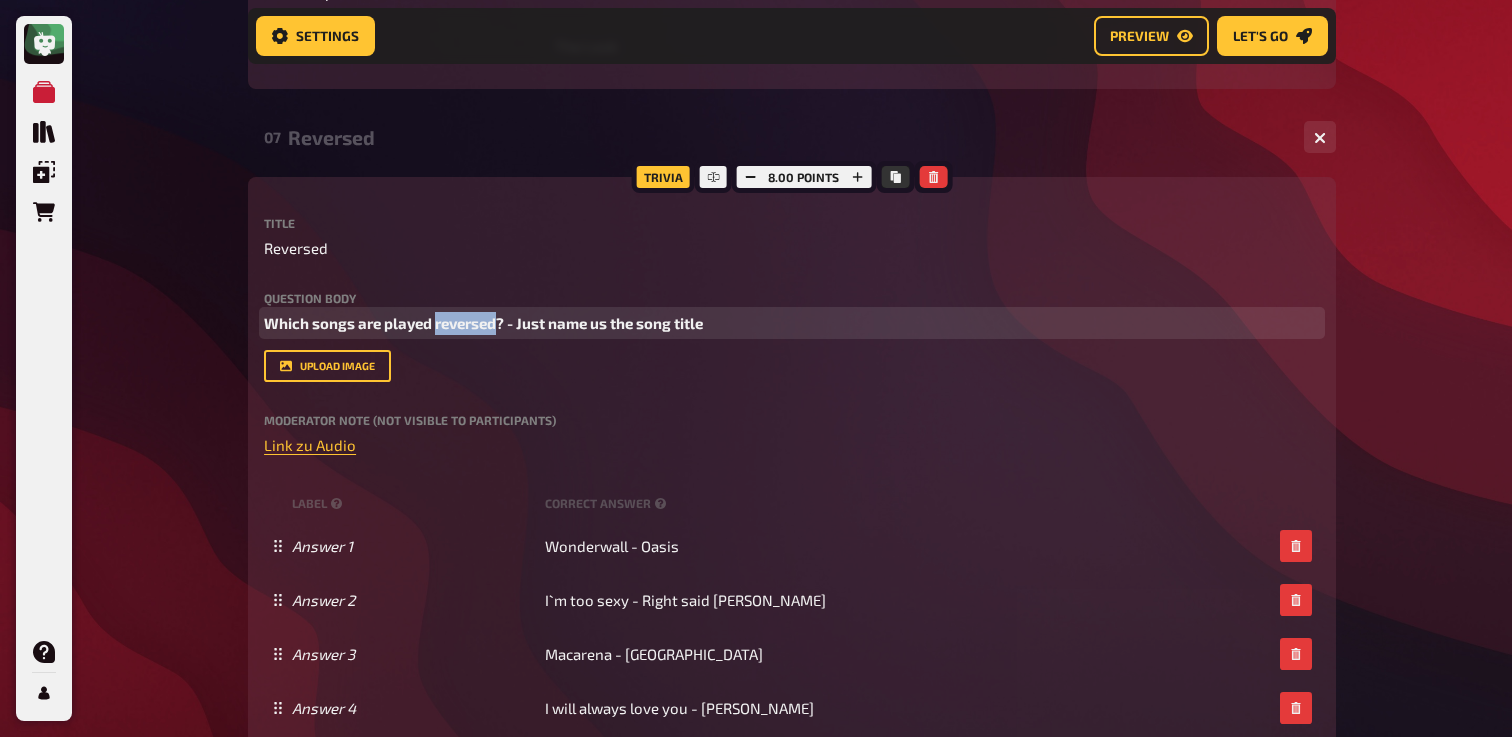 click on "Which songs are played reversed? - Just name us the song title" at bounding box center [483, 323] 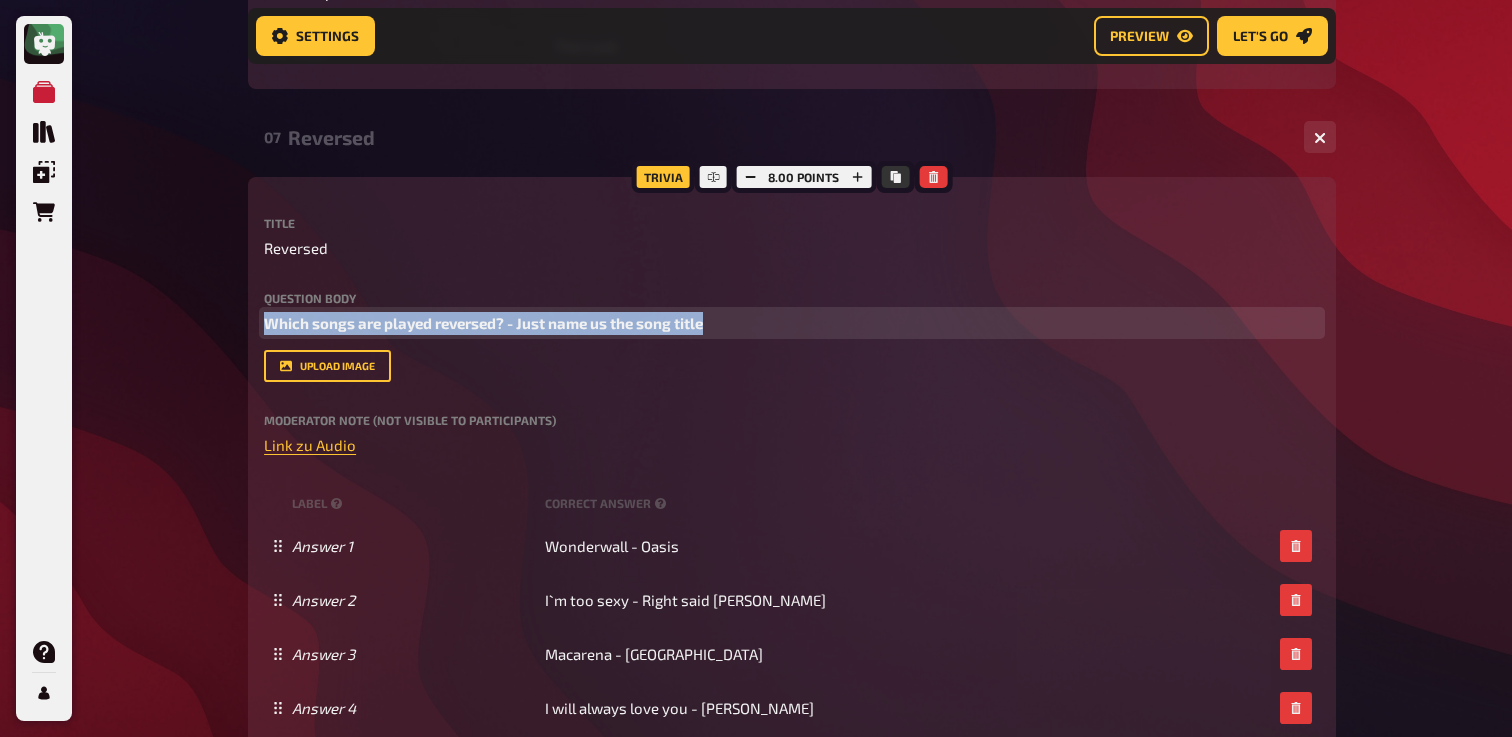 click on "Which songs are played reversed? - Just name us the song title" at bounding box center [483, 323] 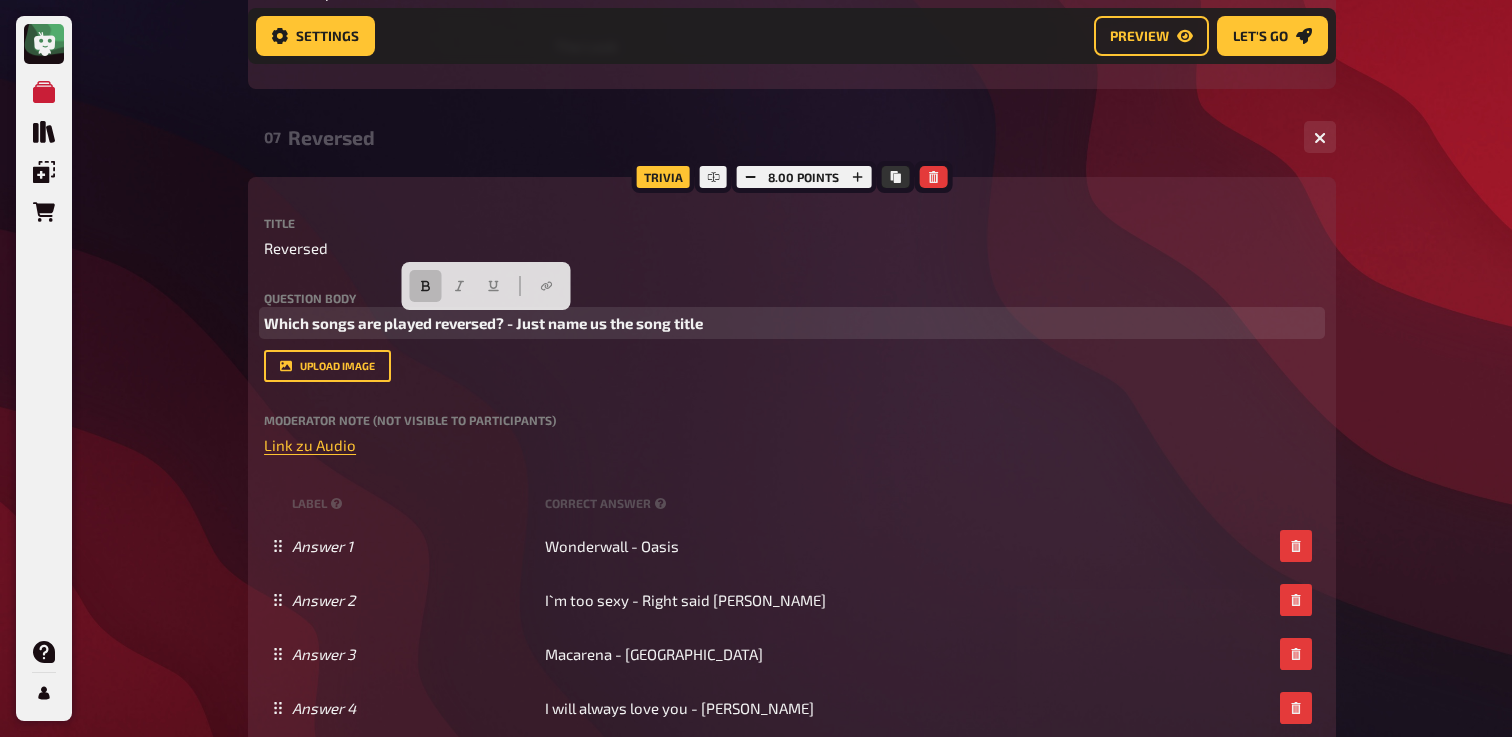 click on "Which songs are played reversed? - Just name us the song title" at bounding box center (483, 323) 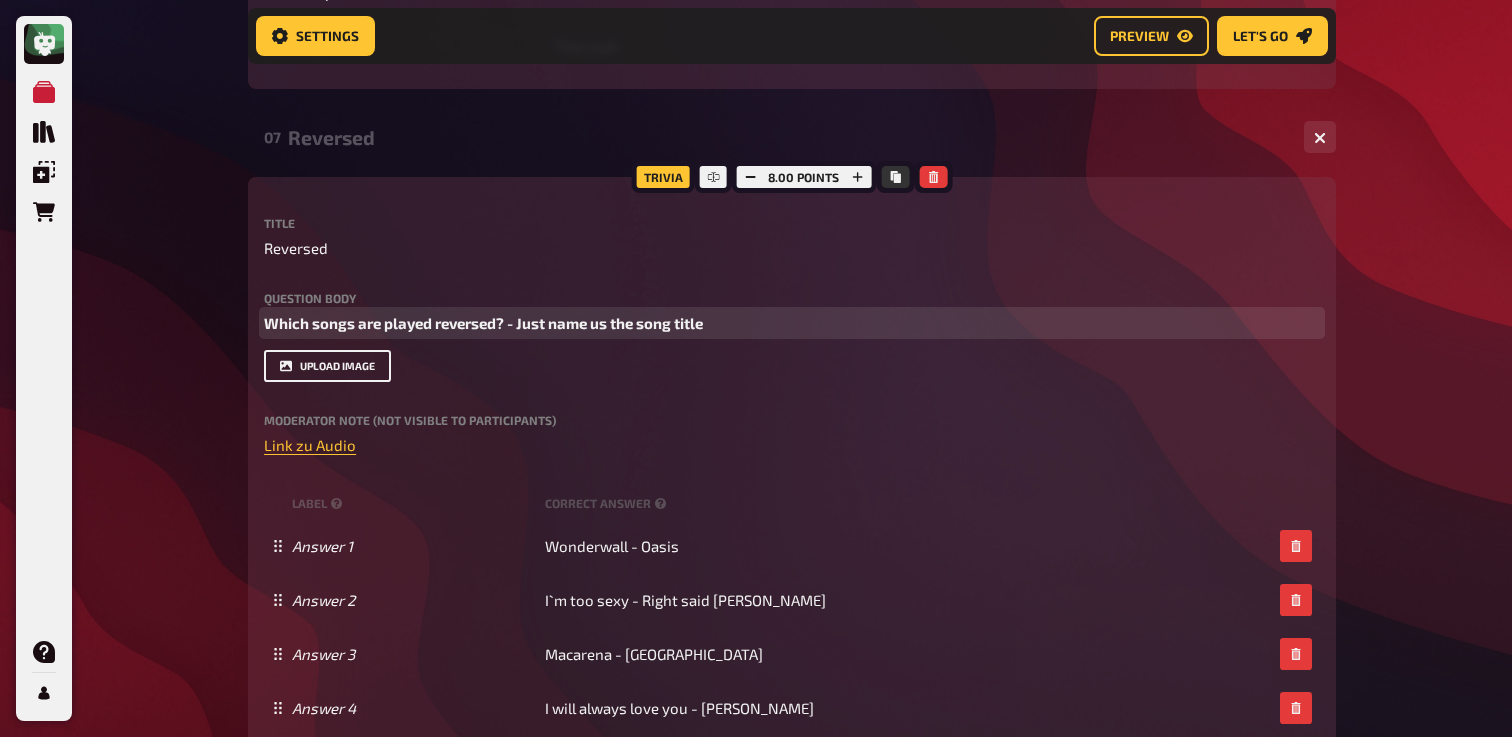 paste 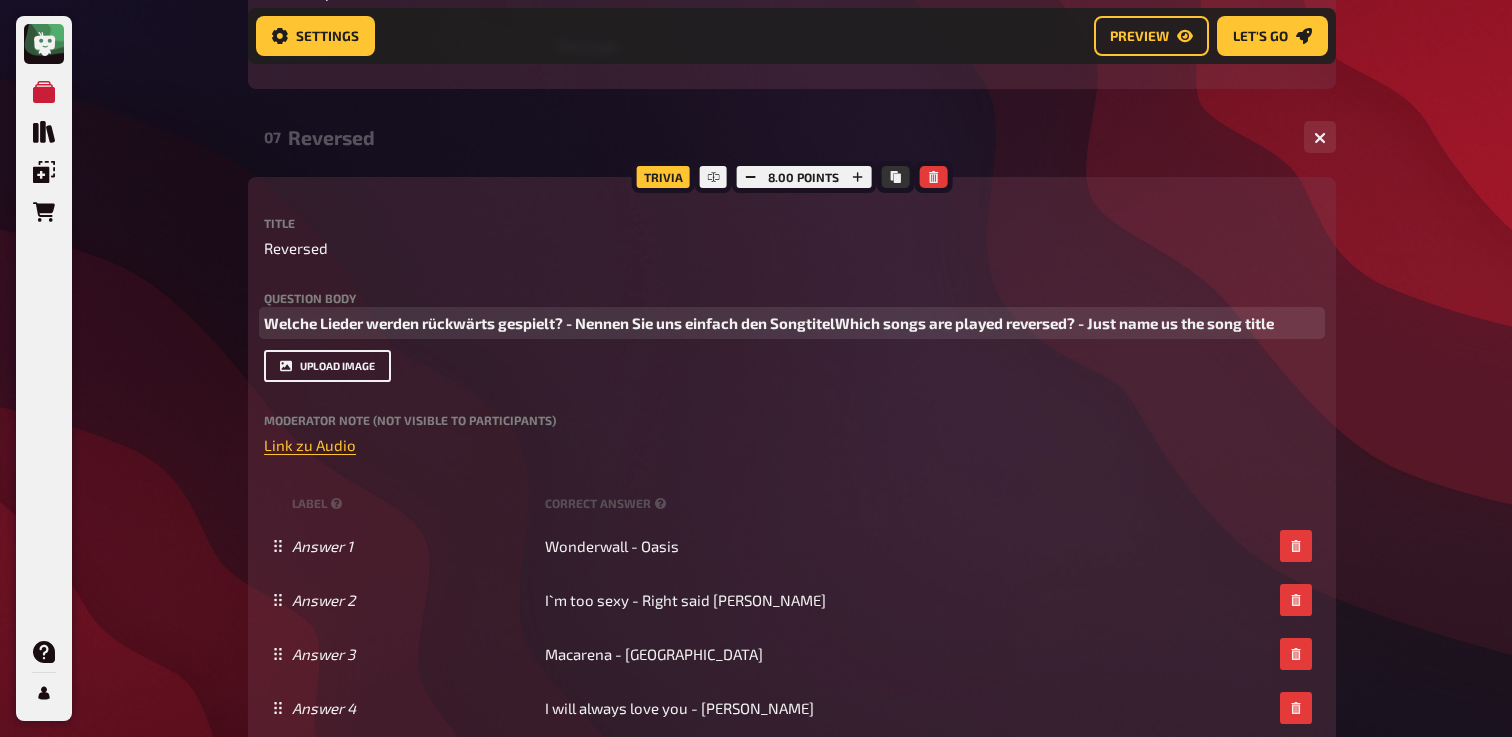 type 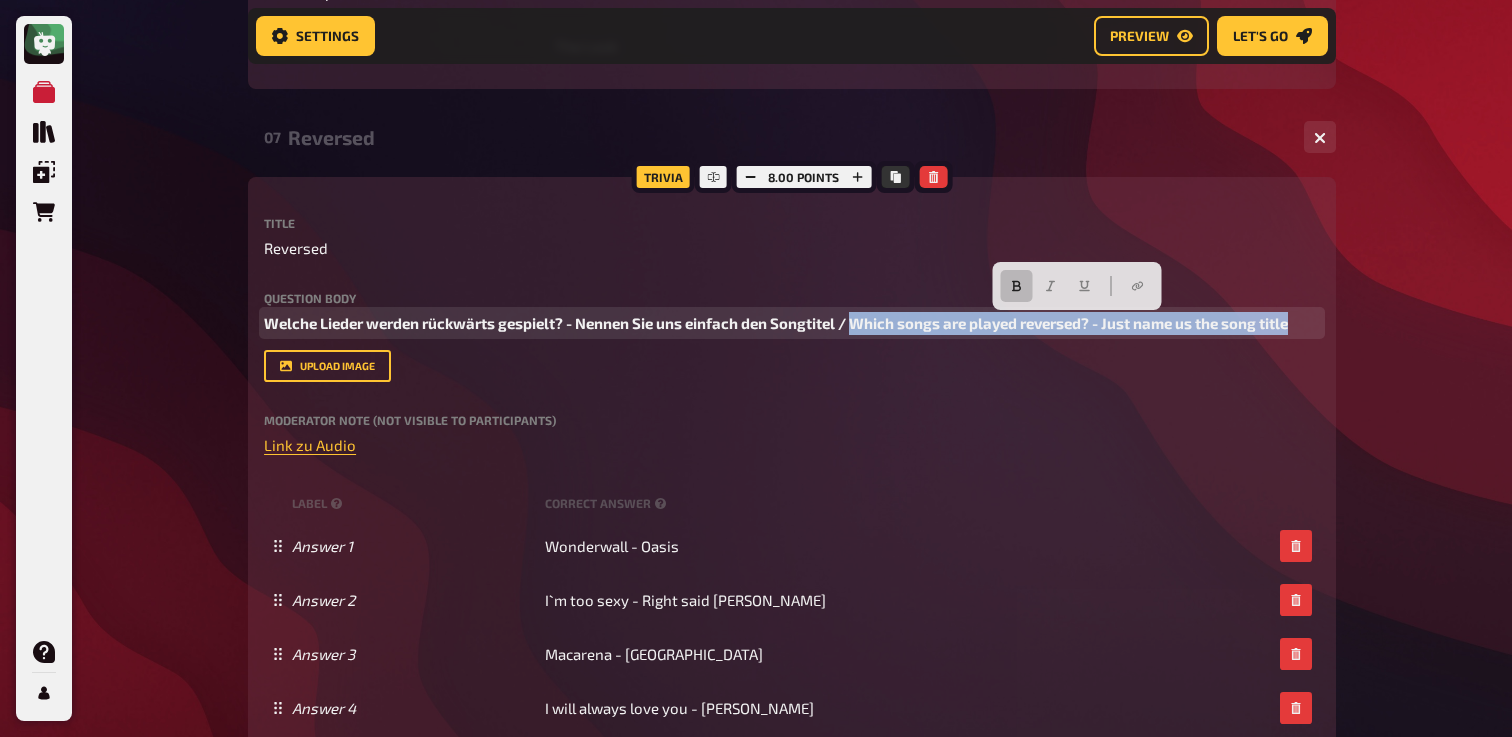 drag, startPoint x: 1303, startPoint y: 324, endPoint x: 855, endPoint y: 323, distance: 448.00113 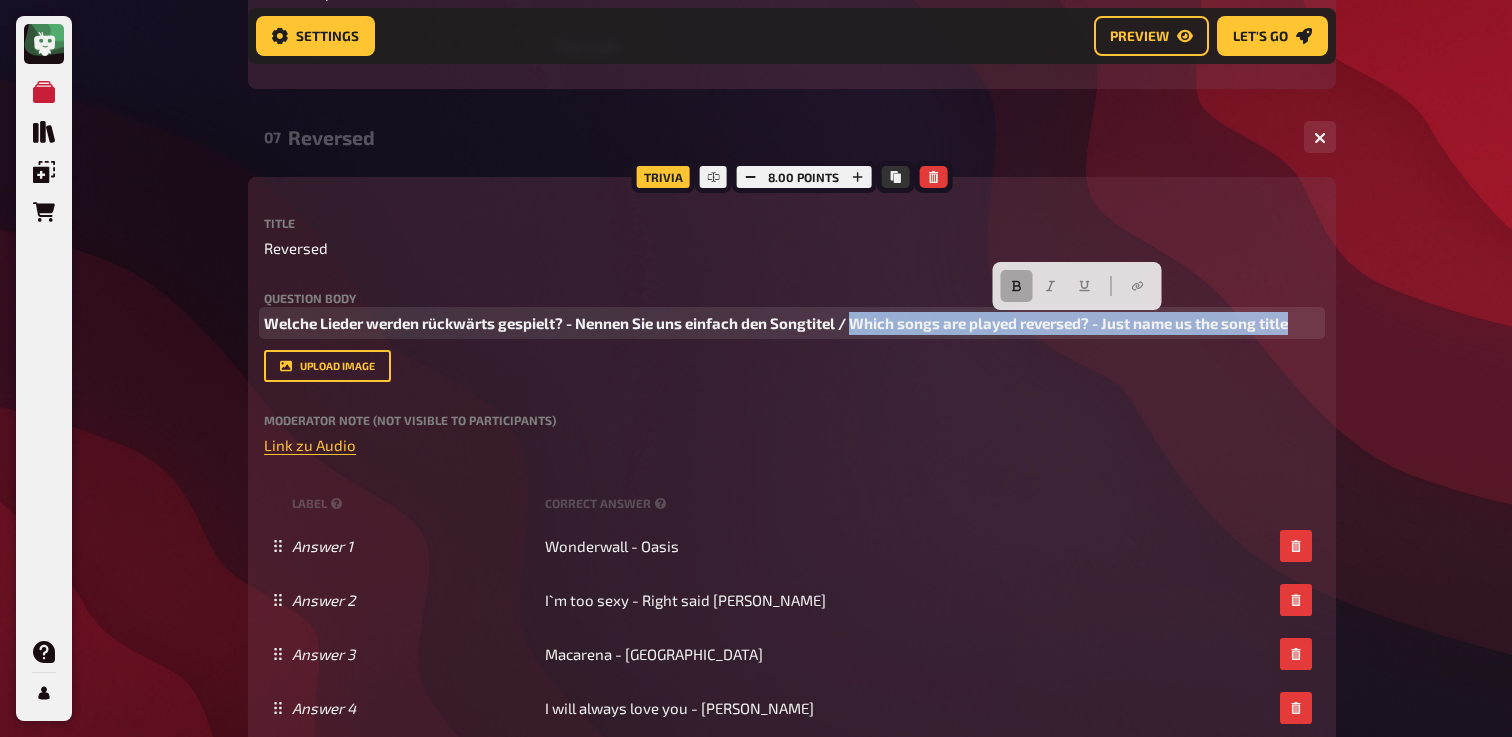 click 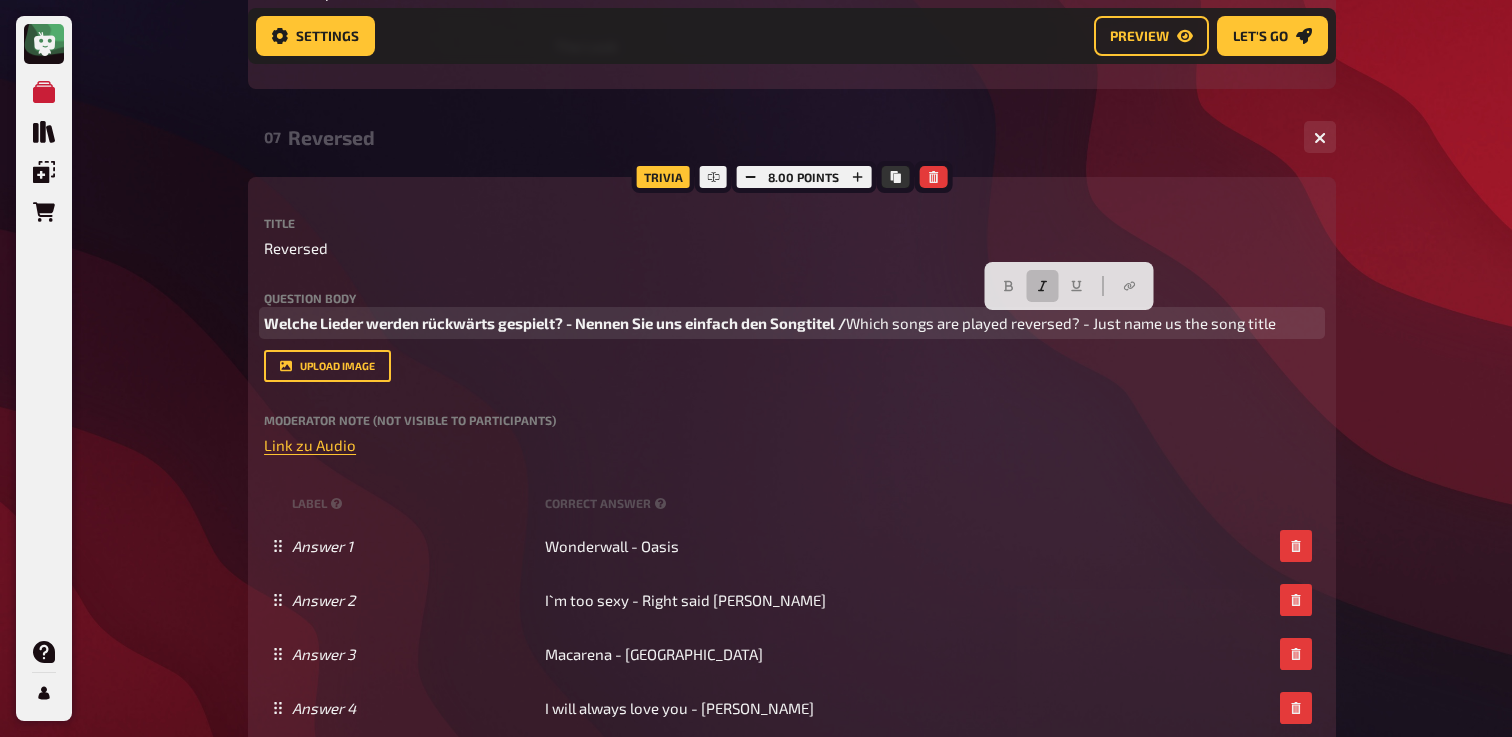 click at bounding box center [1042, 286] 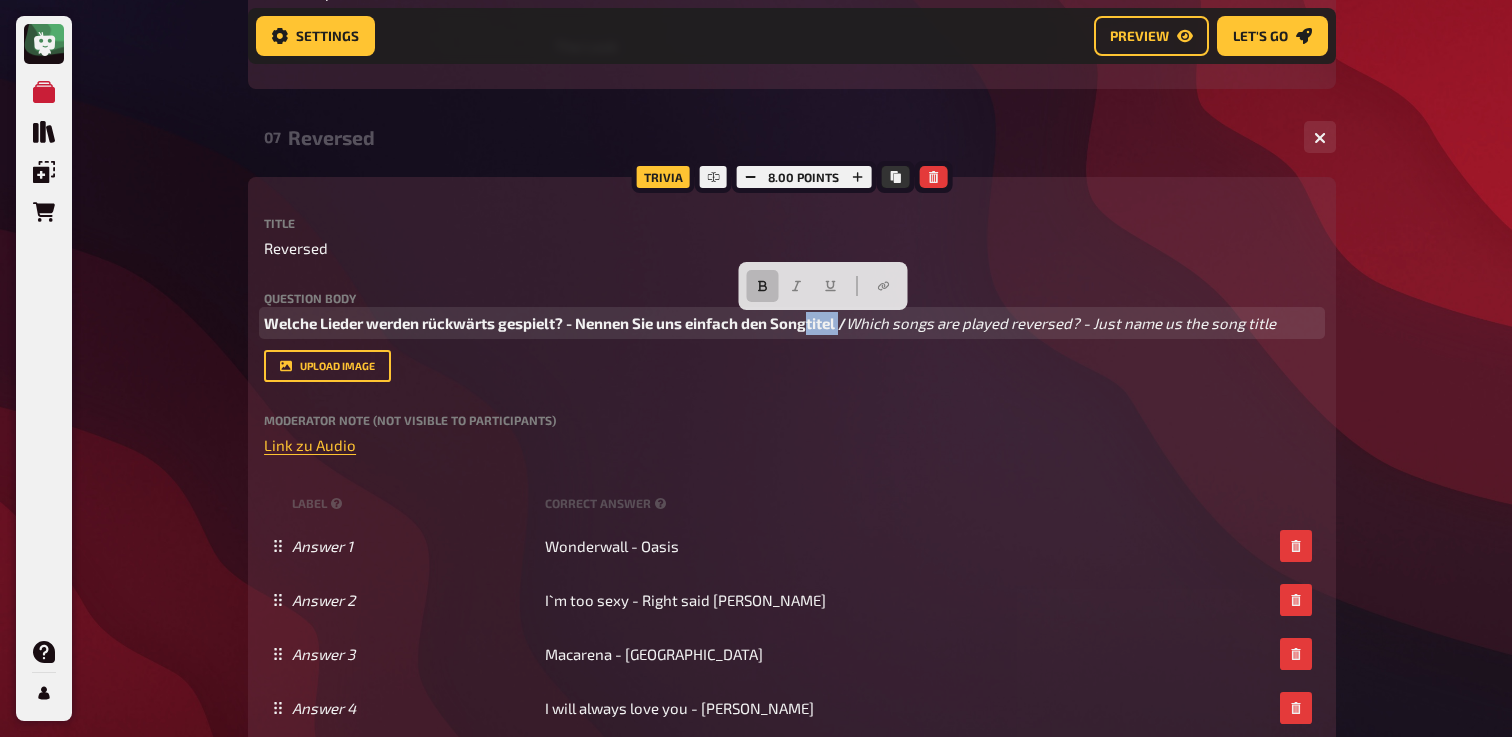 drag, startPoint x: 845, startPoint y: 323, endPoint x: 809, endPoint y: 324, distance: 36.013885 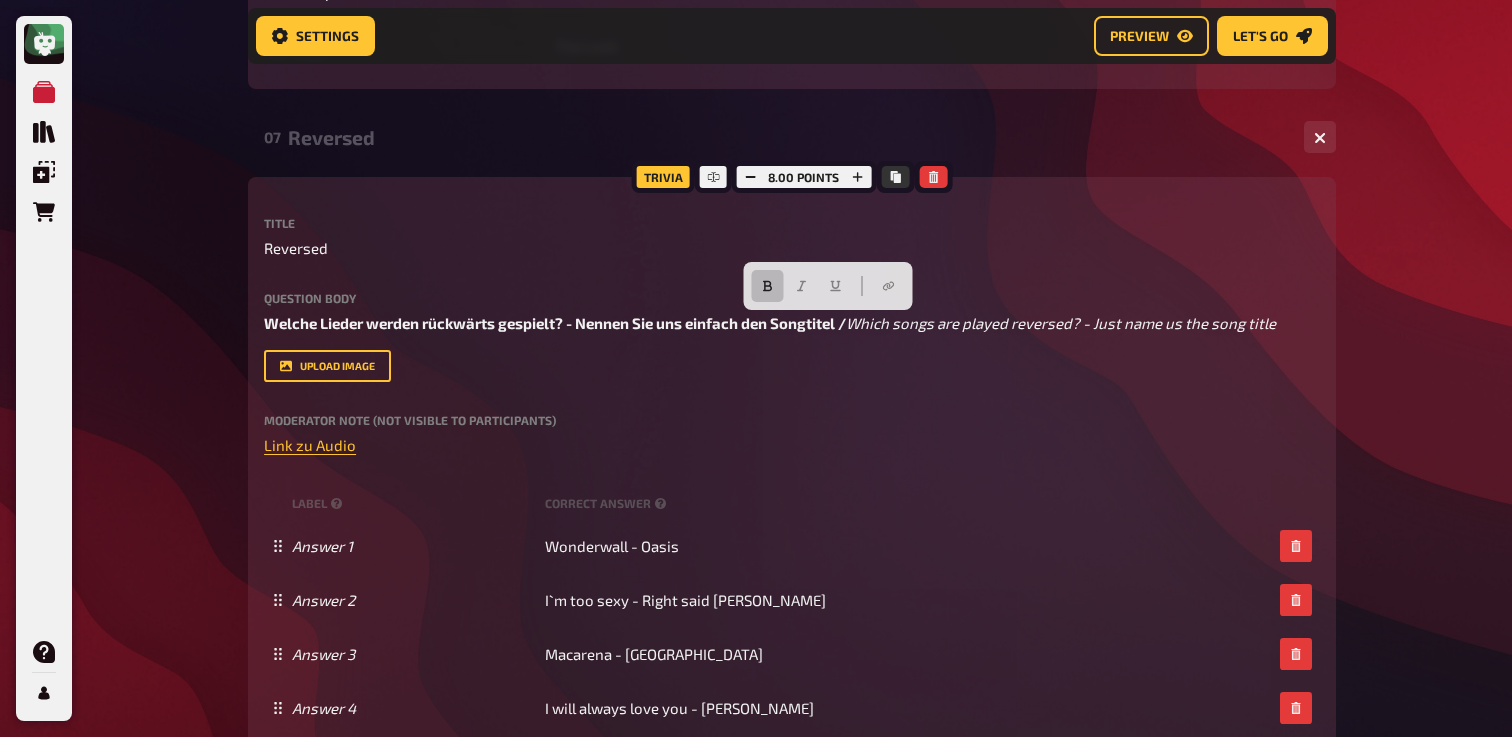 click on "My Quizzes Quiz Library Overlays Orders Help Profile Home My Quizzes The 90's Remastered ✅​🇩🇪 Setup Setup Edit Content Quiz Lobby Hosting undefined Evaluation Leaderboard Settings Preview Let's go Let's go The 90's Remastered ✅​🇩🇪 01 Backstreet's Back!   1 6 Trivia 6.00 points Title Backstreet's Back! Question body Kannst du diese Gruppen anhand ihres Fotos benennen? /  Can you name these groups based on their photo?  ﻿ ﻿ Drop here to upload upload image   Moderator Note (not visible to participants) ﻿ Link zur Playlist:  ﻿ ﻿ [URL][DOMAIN_NAME] ﻿ label correct answer Answer 1 [PERSON_NAME] Answer 2 [PERSON_NAME] Answer 3 Nirvana Answer 4 Radiohead Answer 5 The Prodigy Answer 6 The Cranberries
To pick up a draggable item, press the space bar.
While dragging, use the arrow keys to move the item.
Press space again to drop the item in its new position, or press escape to cancel.
add answer Music 1.00 points" at bounding box center (756, -2891) 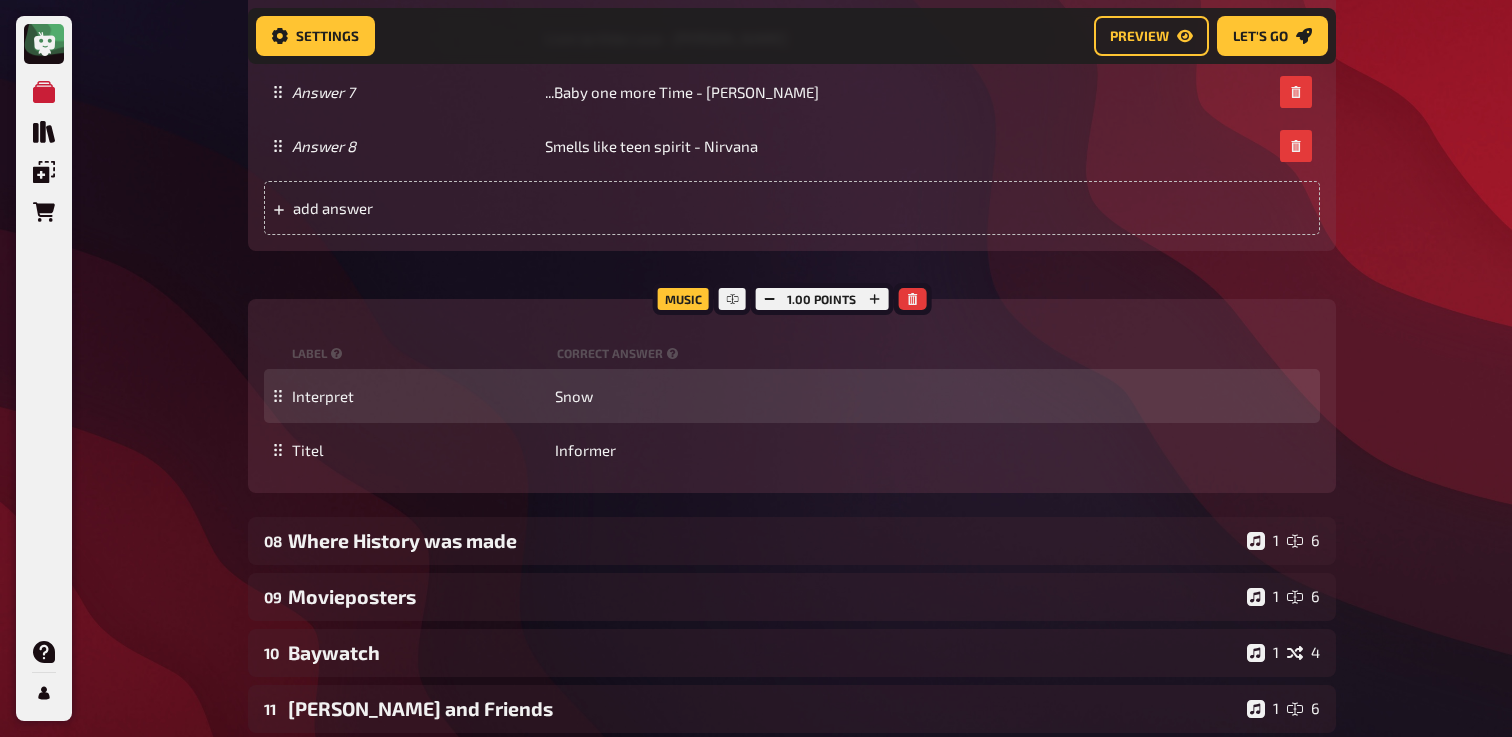 scroll, scrollTop: 8602, scrollLeft: 0, axis: vertical 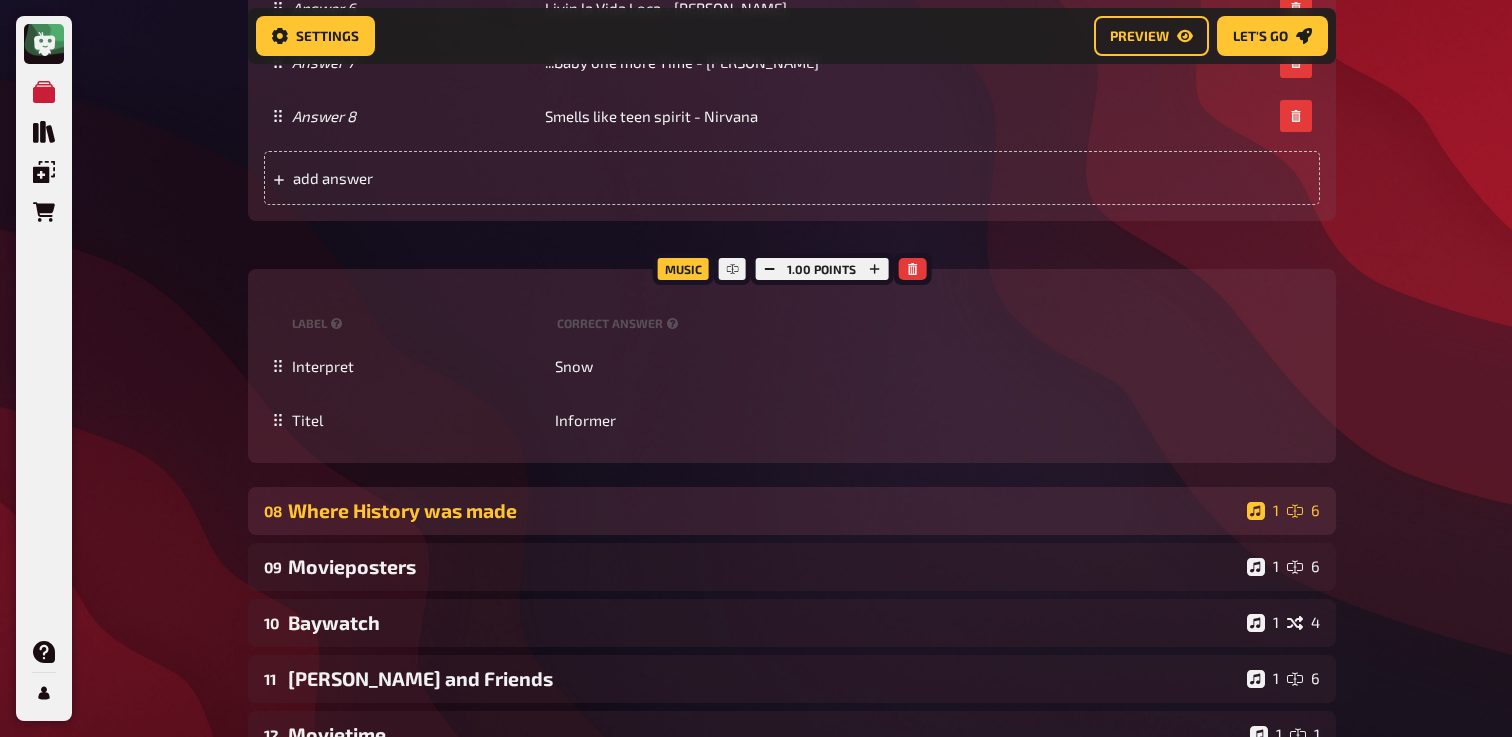 click on "Where History was made" at bounding box center [763, 510] 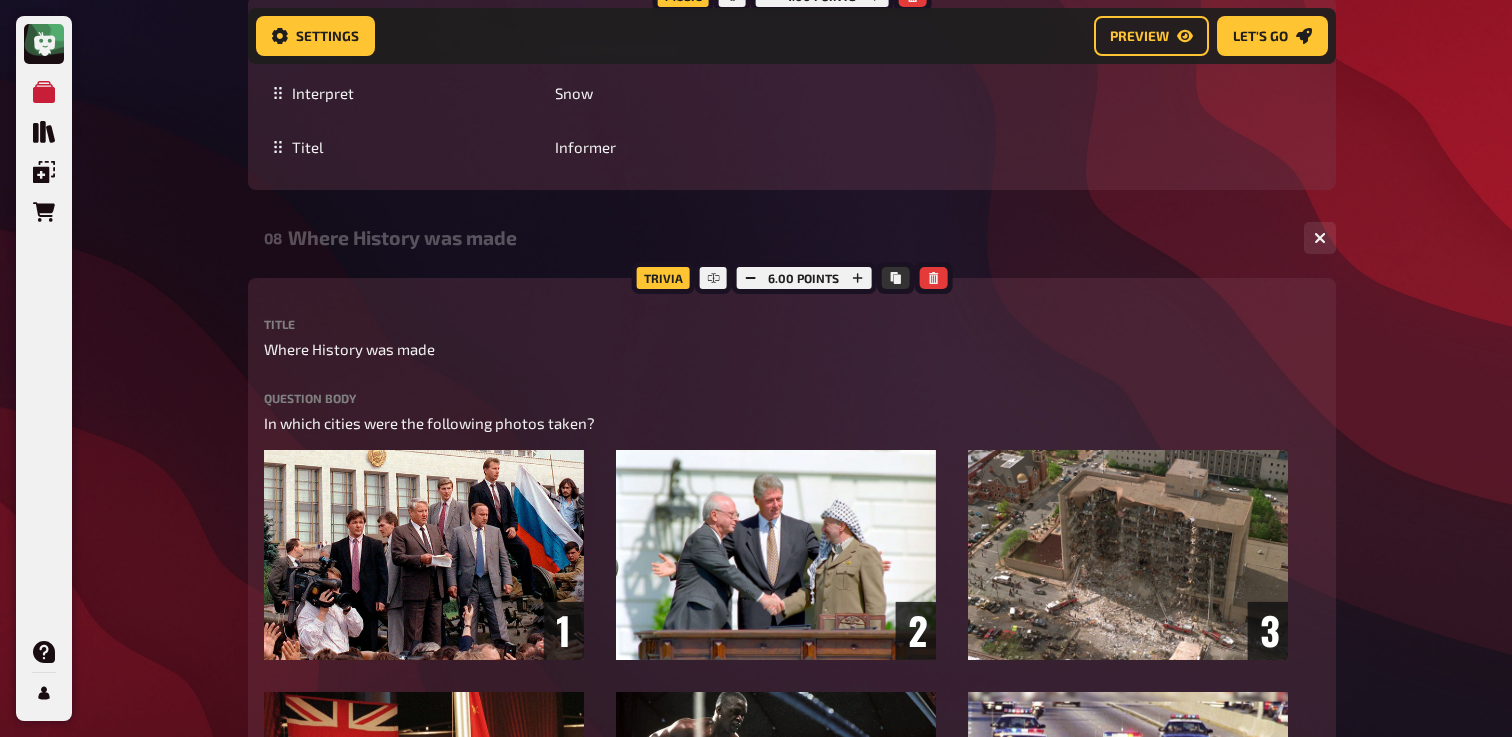 scroll, scrollTop: 9052, scrollLeft: 0, axis: vertical 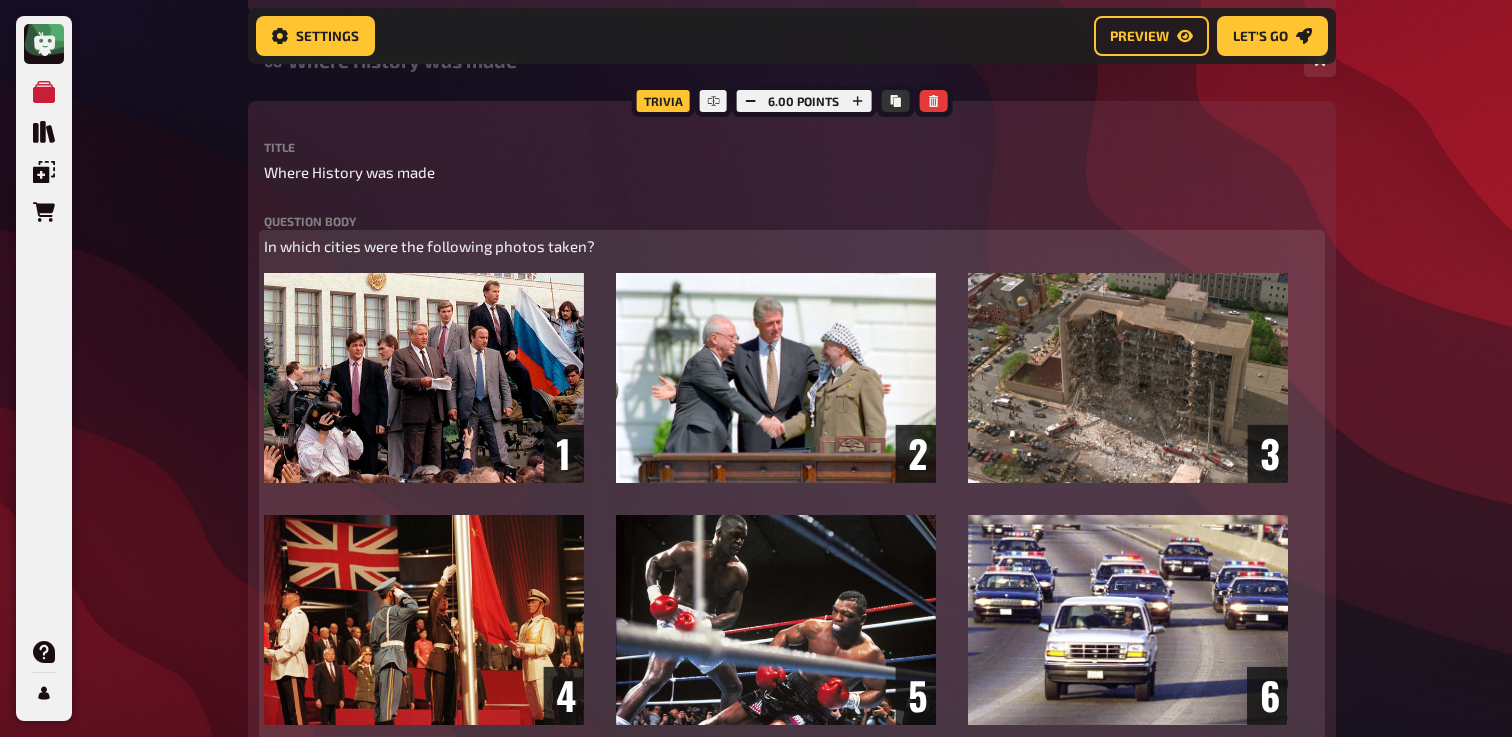 click on "In which cities were the following photos taken?" at bounding box center [429, 246] 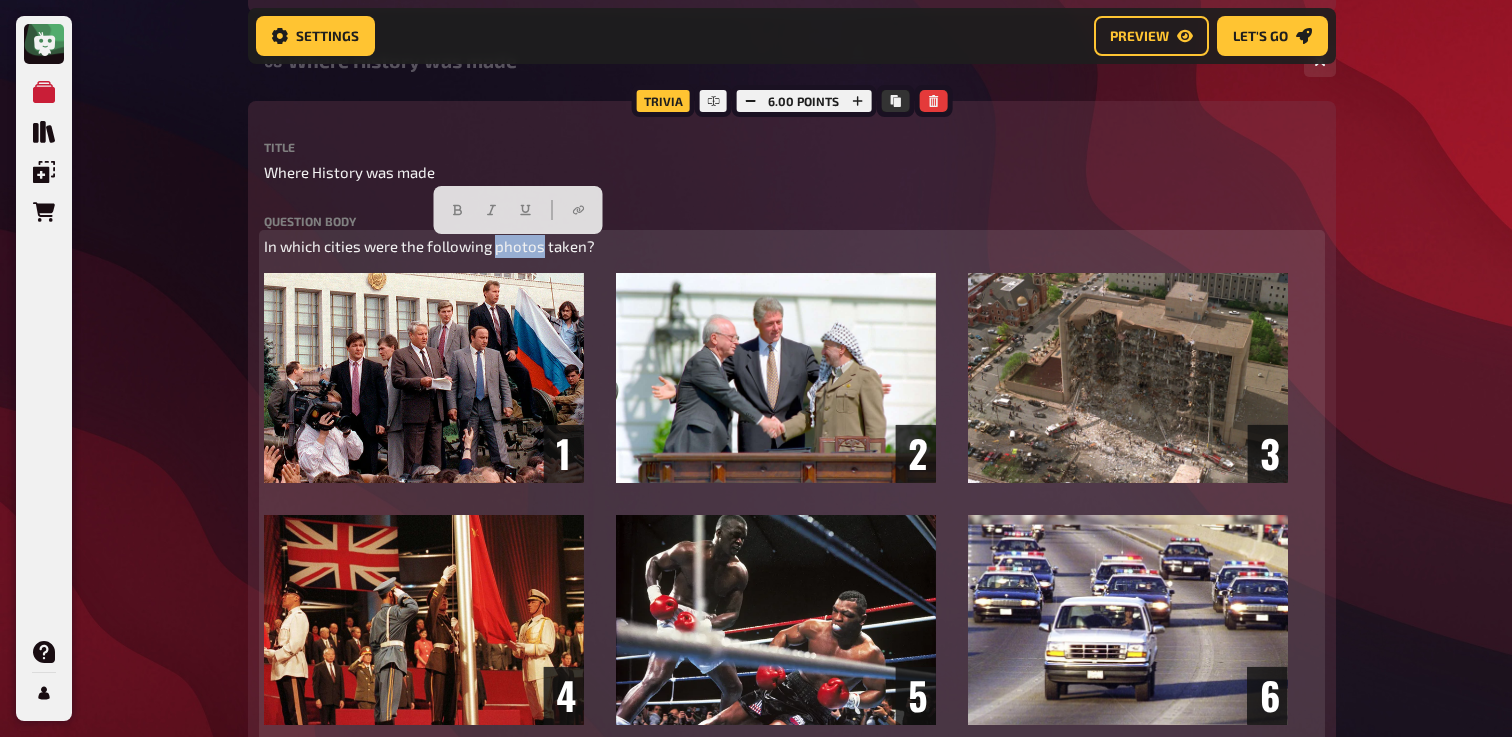 click on "In which cities were the following photos taken?" at bounding box center [429, 246] 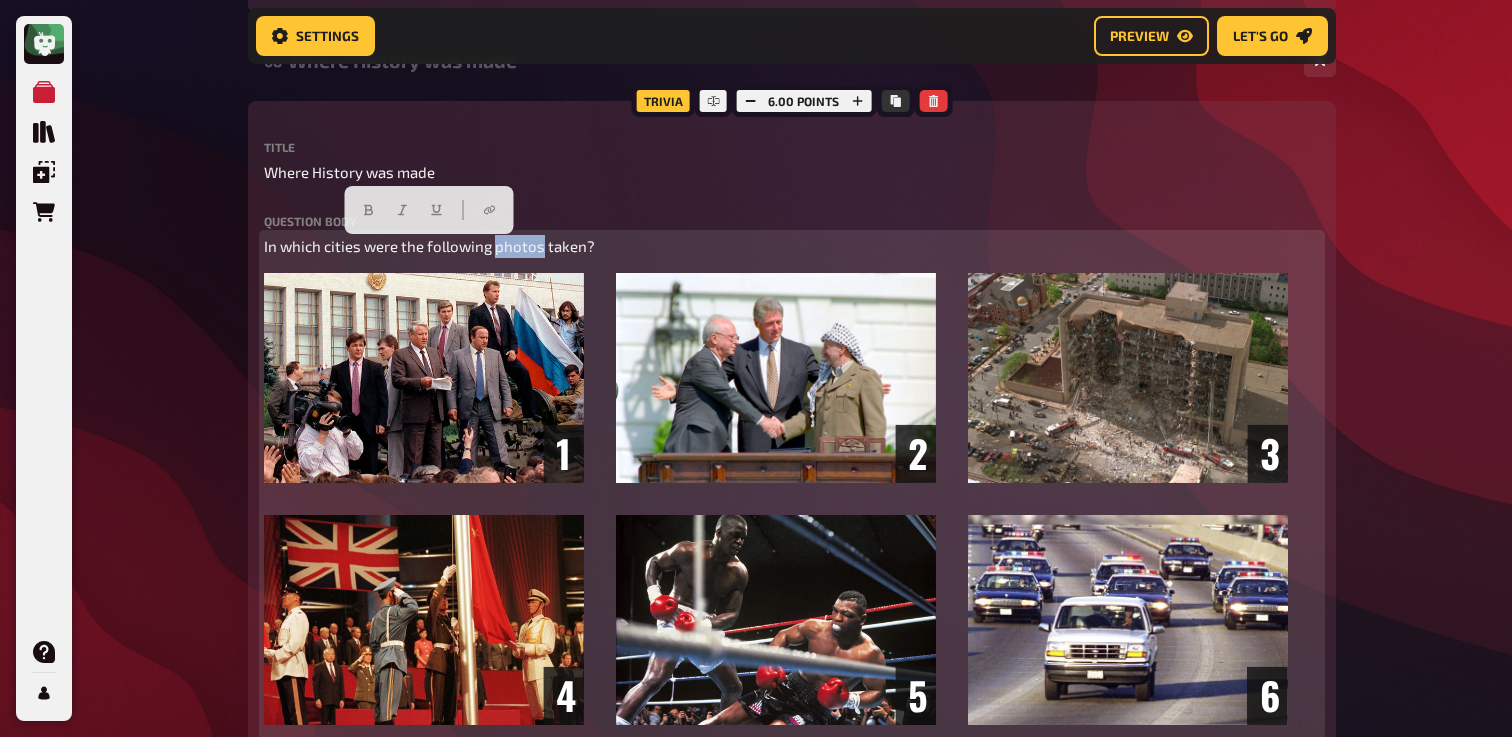 click on "In which cities were the following photos taken?" at bounding box center (429, 246) 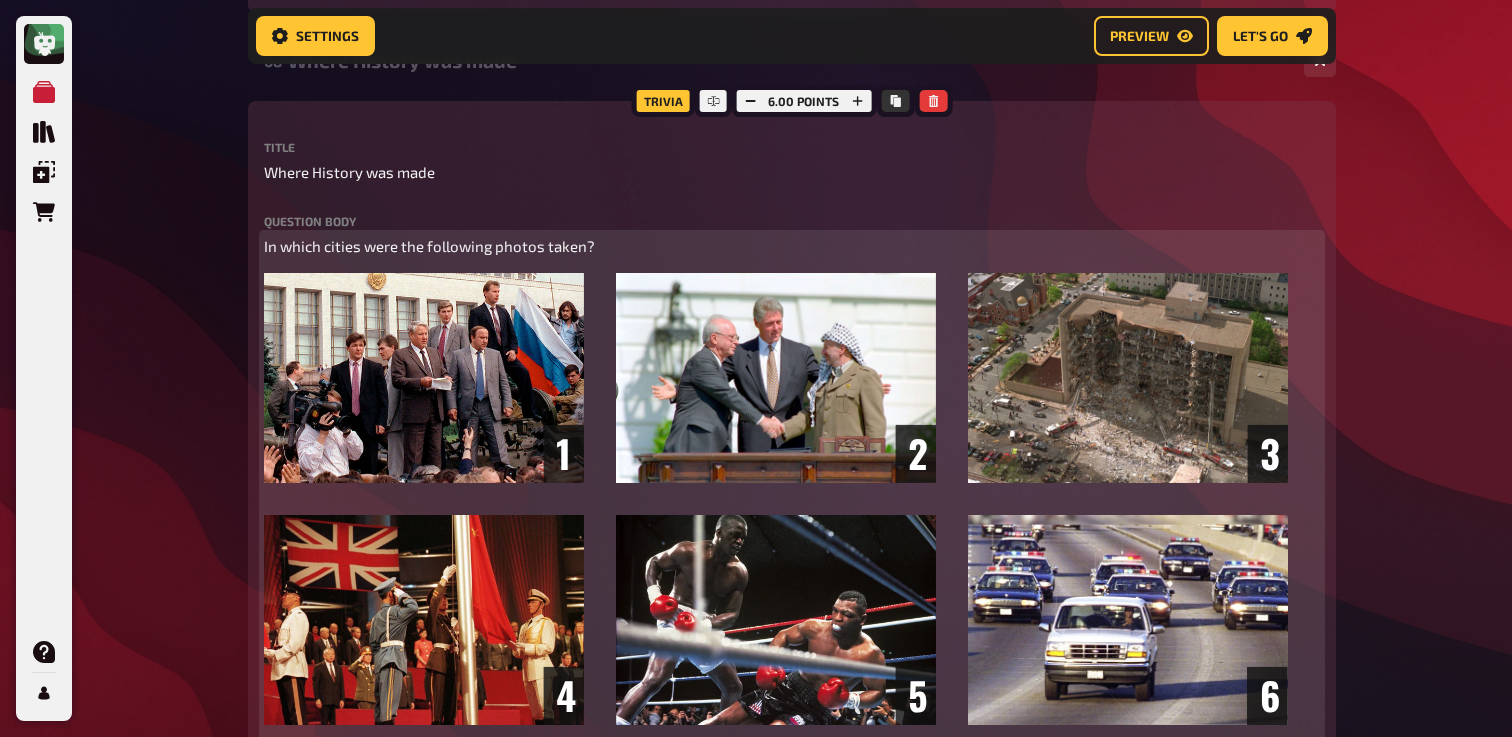 paste 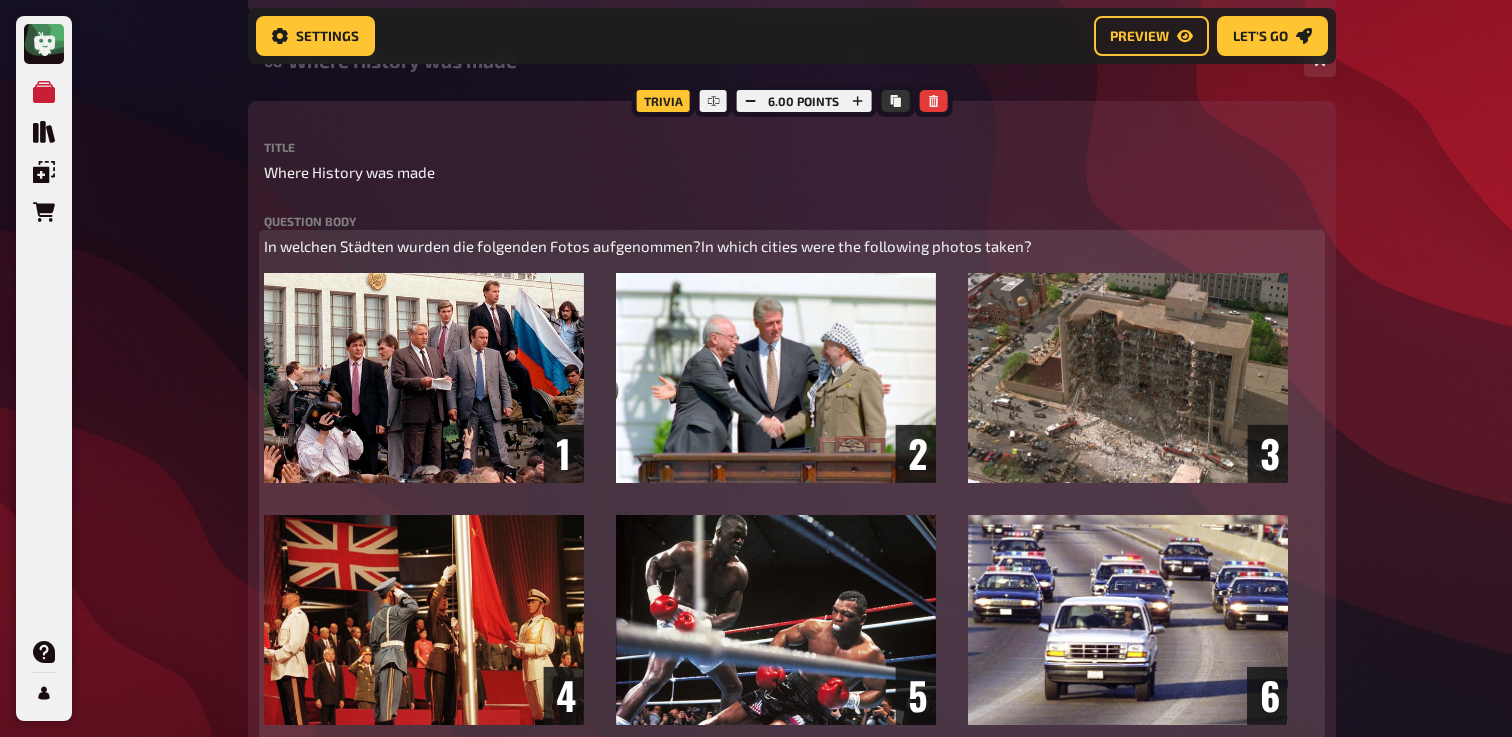 type 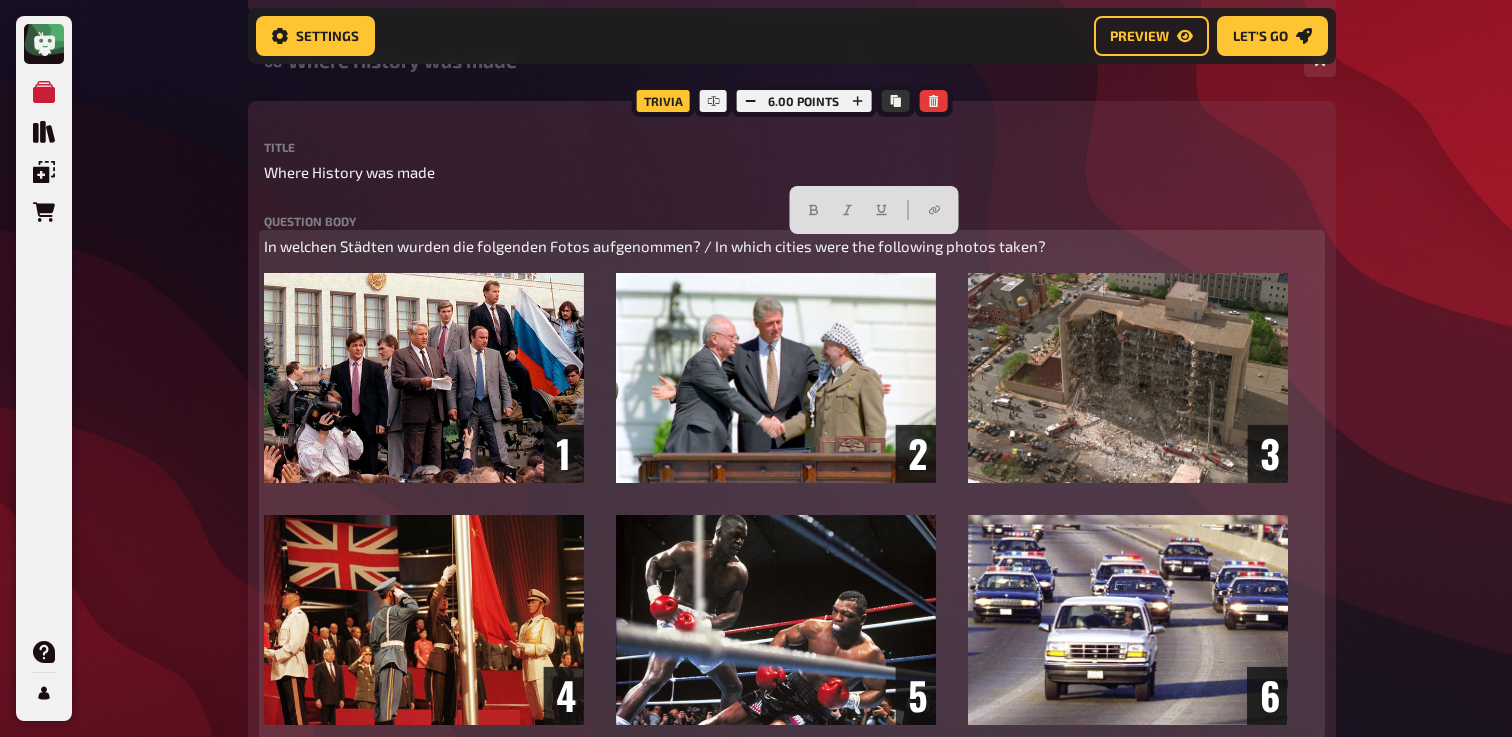 drag, startPoint x: 1066, startPoint y: 239, endPoint x: 709, endPoint y: 239, distance: 357 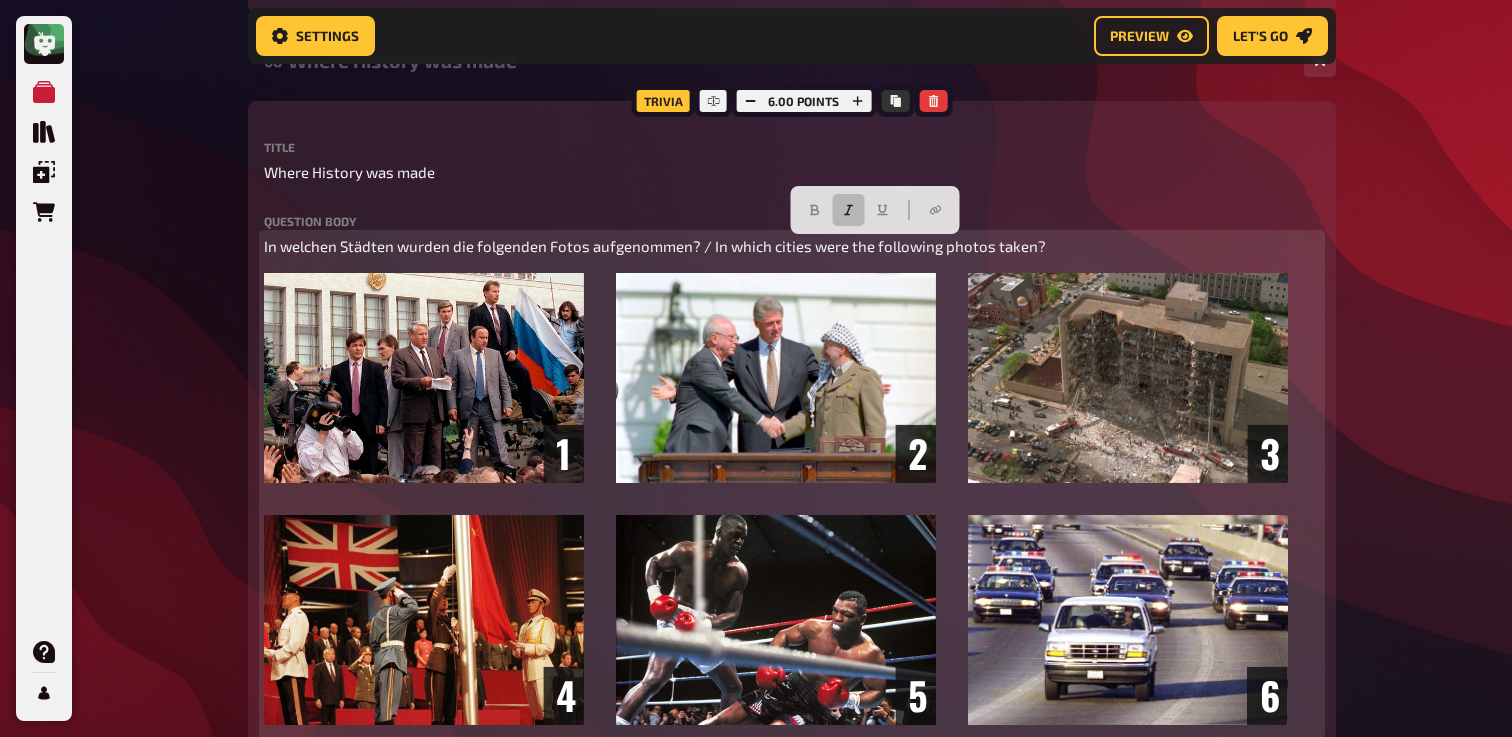 click 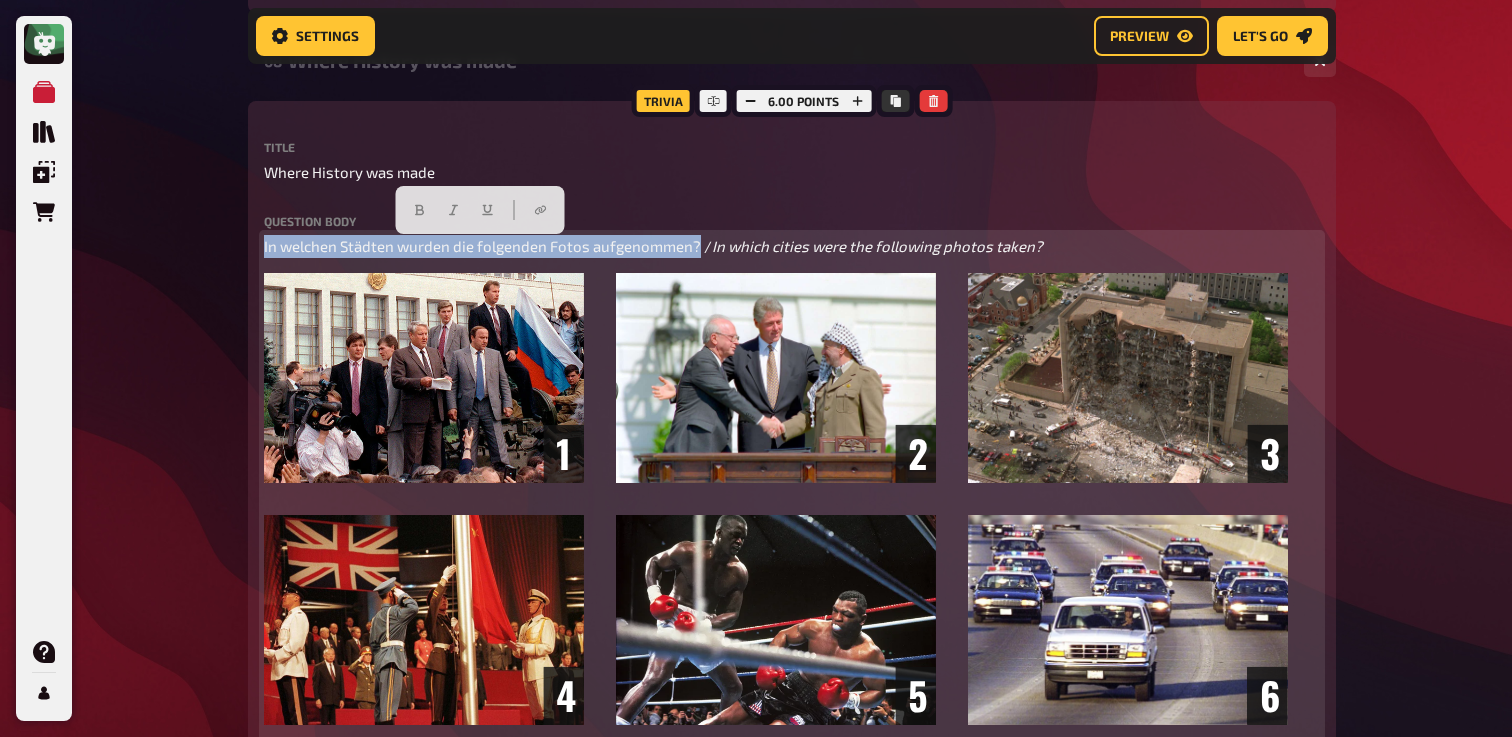 drag, startPoint x: 696, startPoint y: 249, endPoint x: 235, endPoint y: 239, distance: 461.10846 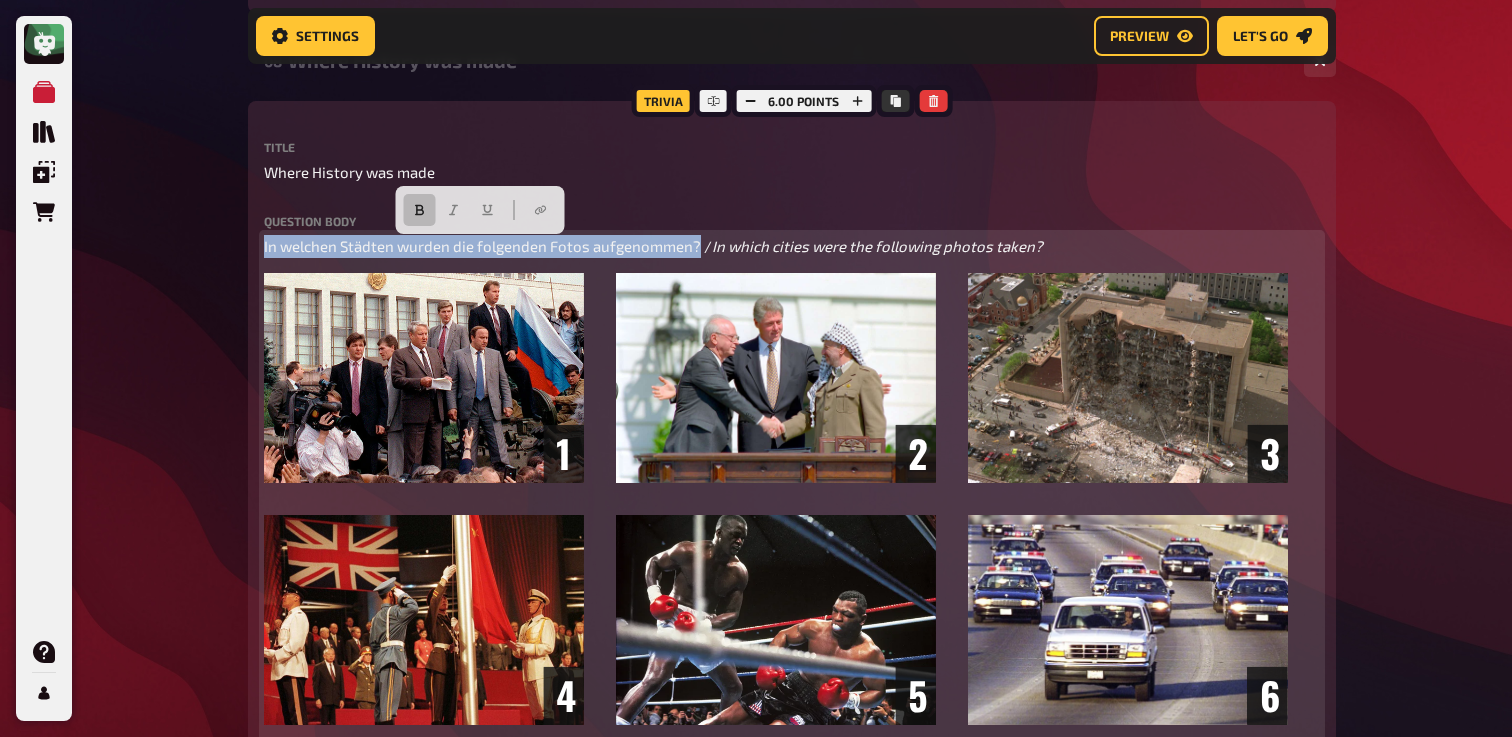 click at bounding box center (420, 210) 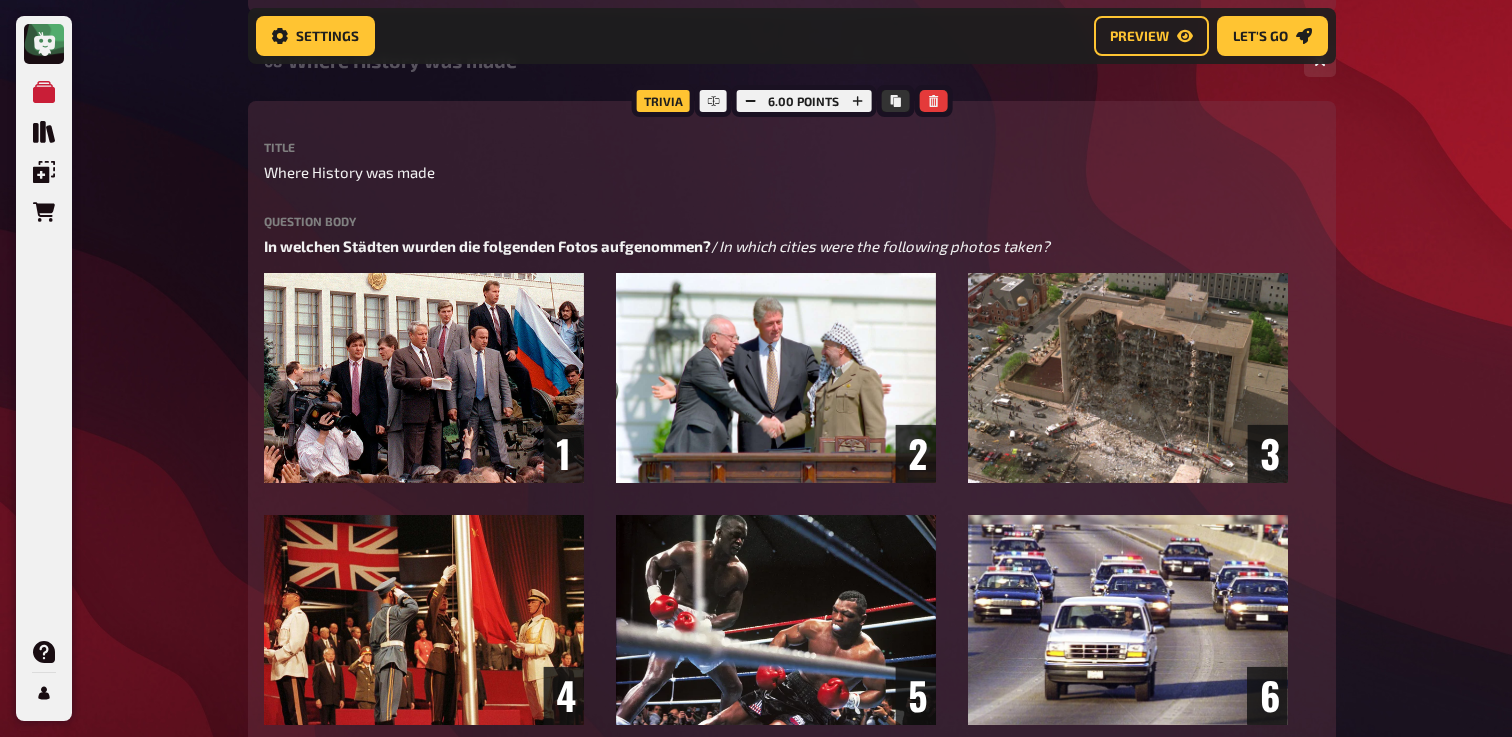 click on "My Quizzes Quiz Library Overlays Orders Help Profile Home My Quizzes The 90's Remastered ✅​🇩🇪 Setup Setup Edit Content Quiz Lobby Hosting undefined Evaluation Leaderboard Settings Preview Let's go Let's go The 90's Remastered ✅​🇩🇪 01 Backstreet's Back!   1 6 Trivia 6.00 points Title Backstreet's Back! Question body Kannst du diese Gruppen anhand ihres Fotos benennen? /  Can you name these groups based on their photo?  ﻿ ﻿ Drop here to upload upload image   Moderator Note (not visible to participants) ﻿ Link zur Playlist:  ﻿ ﻿ [URL][DOMAIN_NAME] ﻿ label correct answer Answer 1 [PERSON_NAME] Answer 2 [PERSON_NAME] Answer 3 Nirvana Answer 4 Radiohead Answer 5 The Prodigy Answer 6 The Cranberries
To pick up a draggable item, press the space bar.
While dragging, use the arrow keys to move the item.
Press space again to drop the item in its new position, or press escape to cancel.
add answer Music 1.00 points" at bounding box center [756, -3430] 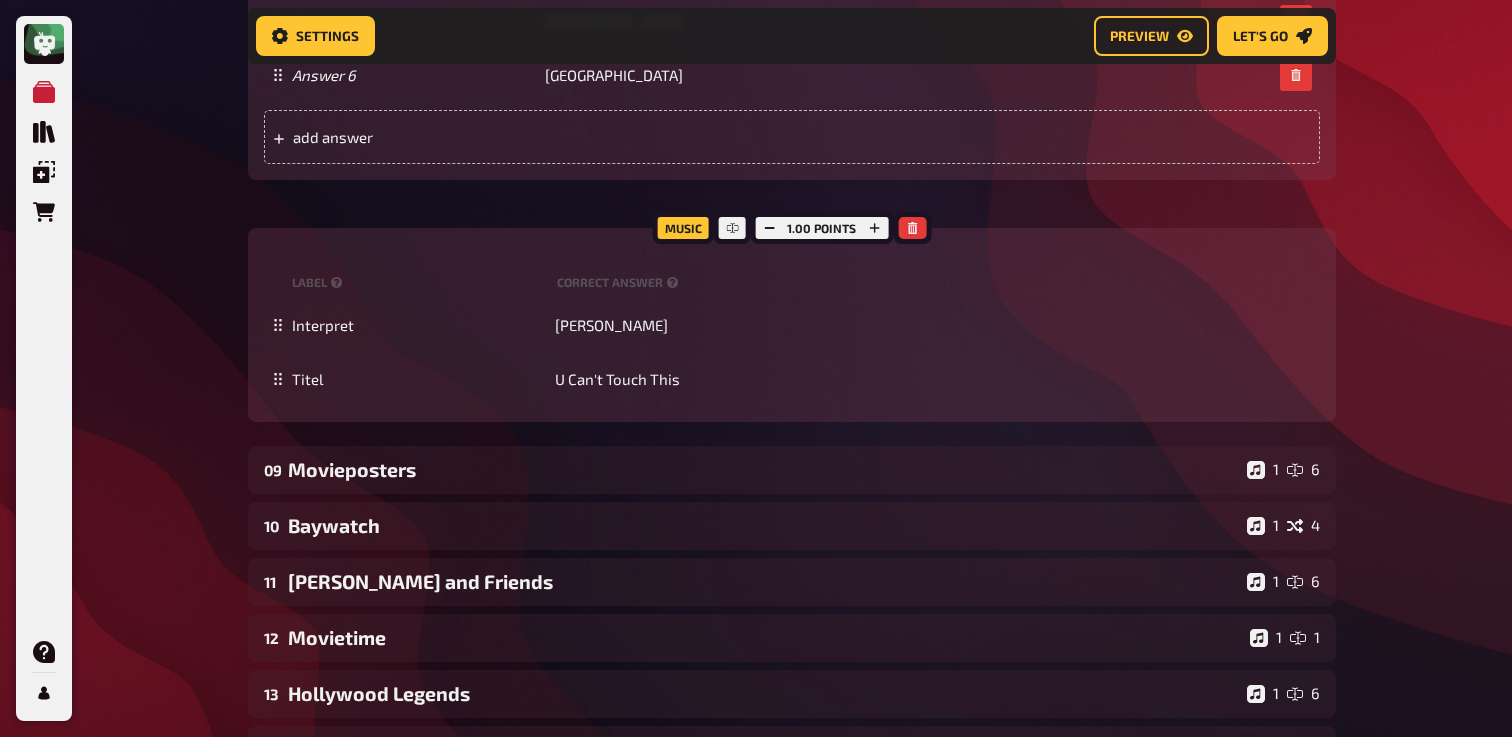 scroll, scrollTop: 10203, scrollLeft: 0, axis: vertical 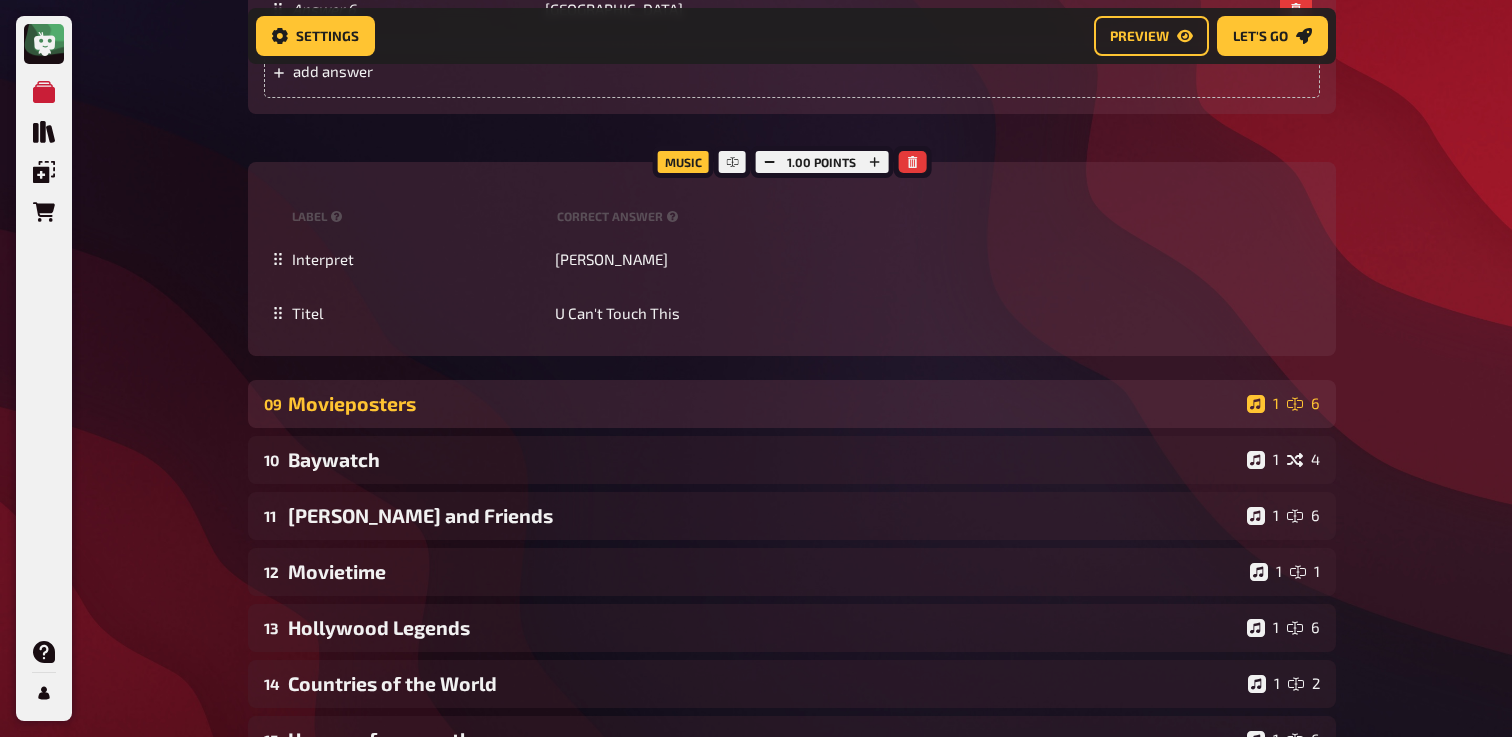 click on "Movieposters" at bounding box center [763, 403] 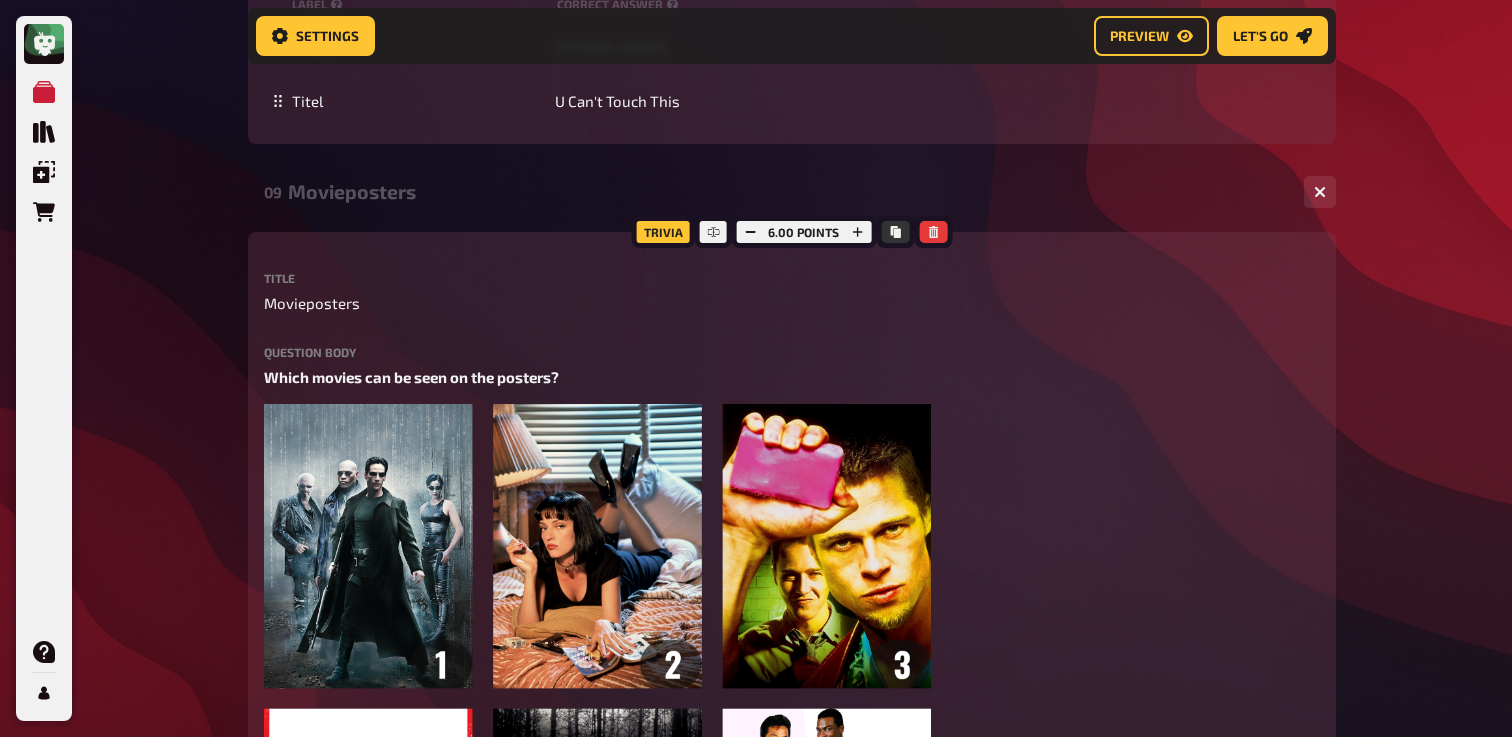 scroll, scrollTop: 10541, scrollLeft: 0, axis: vertical 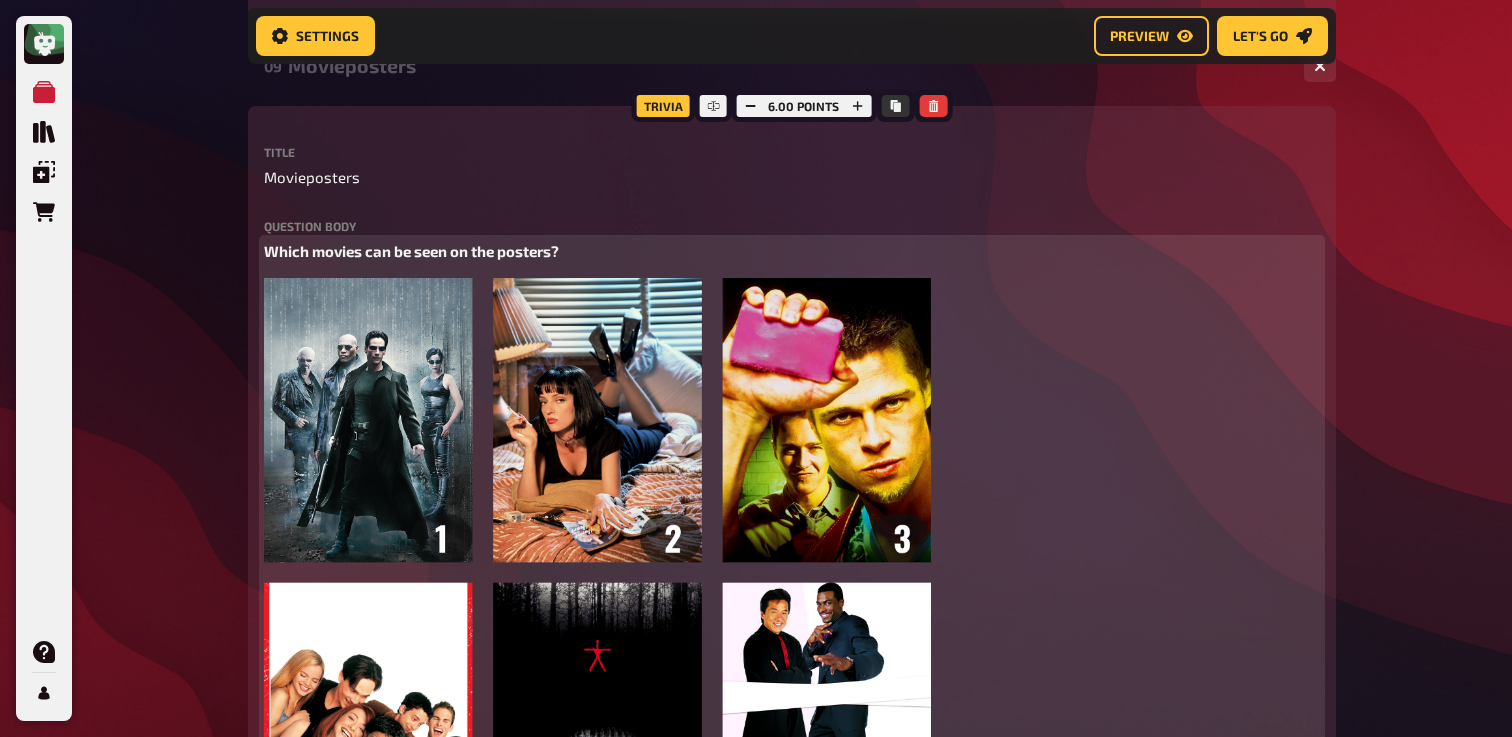 click on "Which movies can be seen on the posters?" at bounding box center [411, 251] 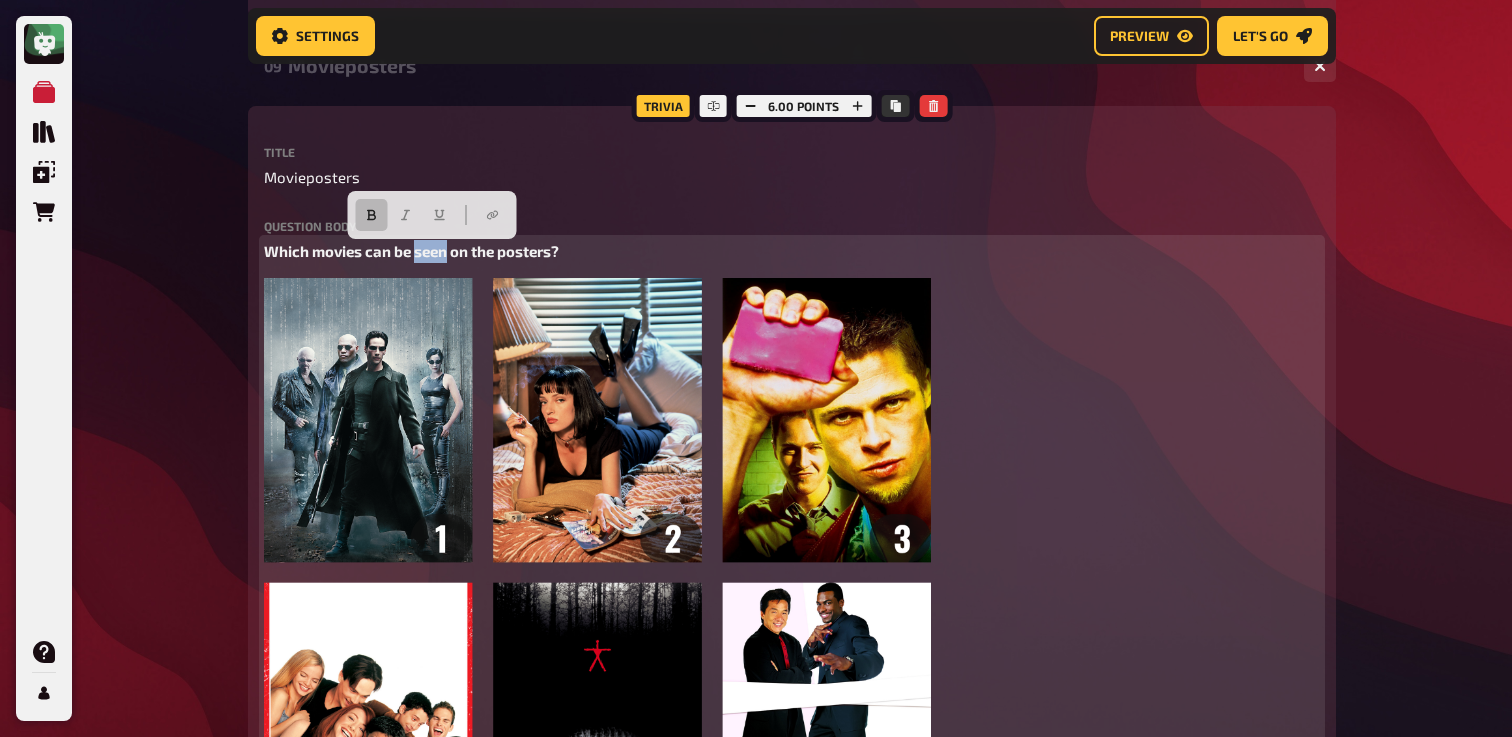 click on "Which movies can be seen on the posters?" at bounding box center (411, 251) 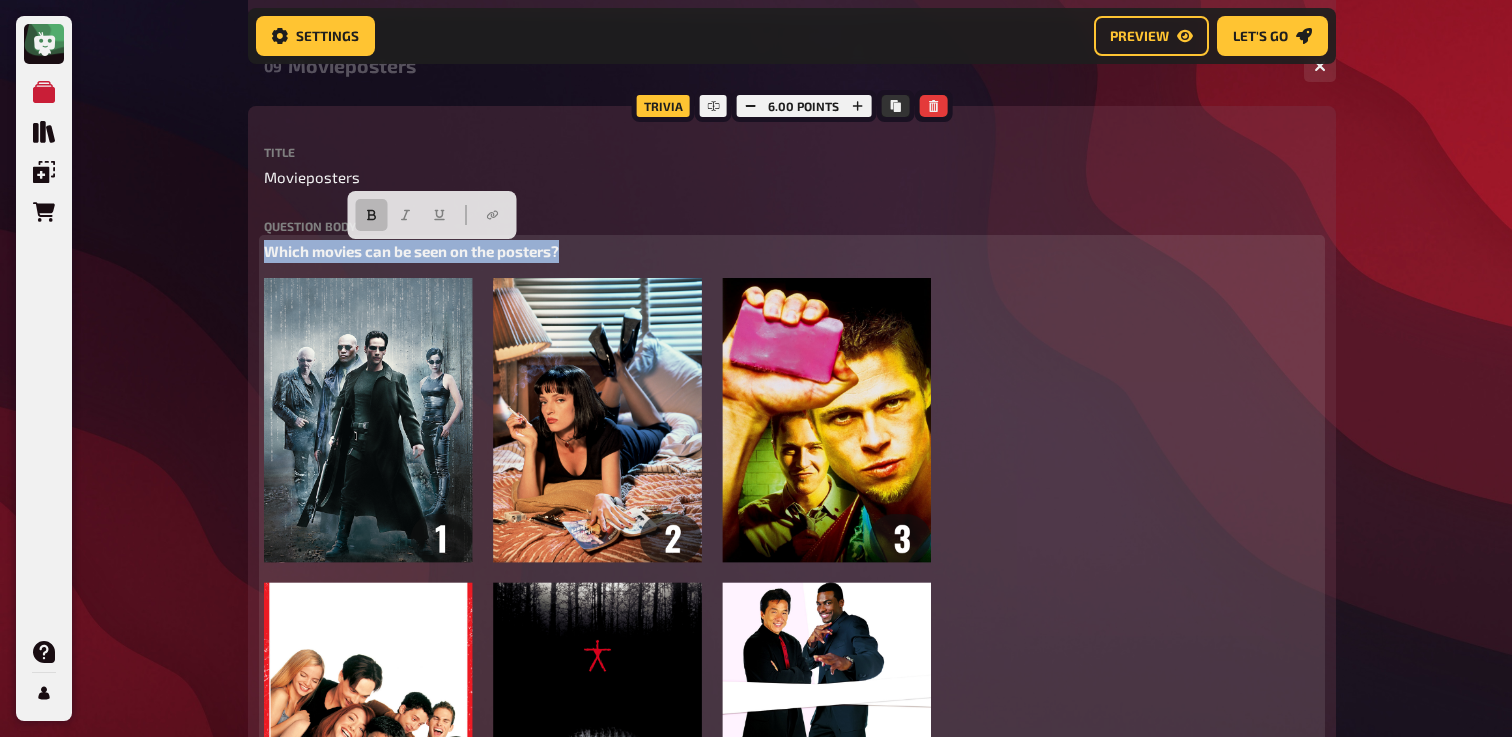click on "Which movies can be seen on the posters?" at bounding box center [411, 251] 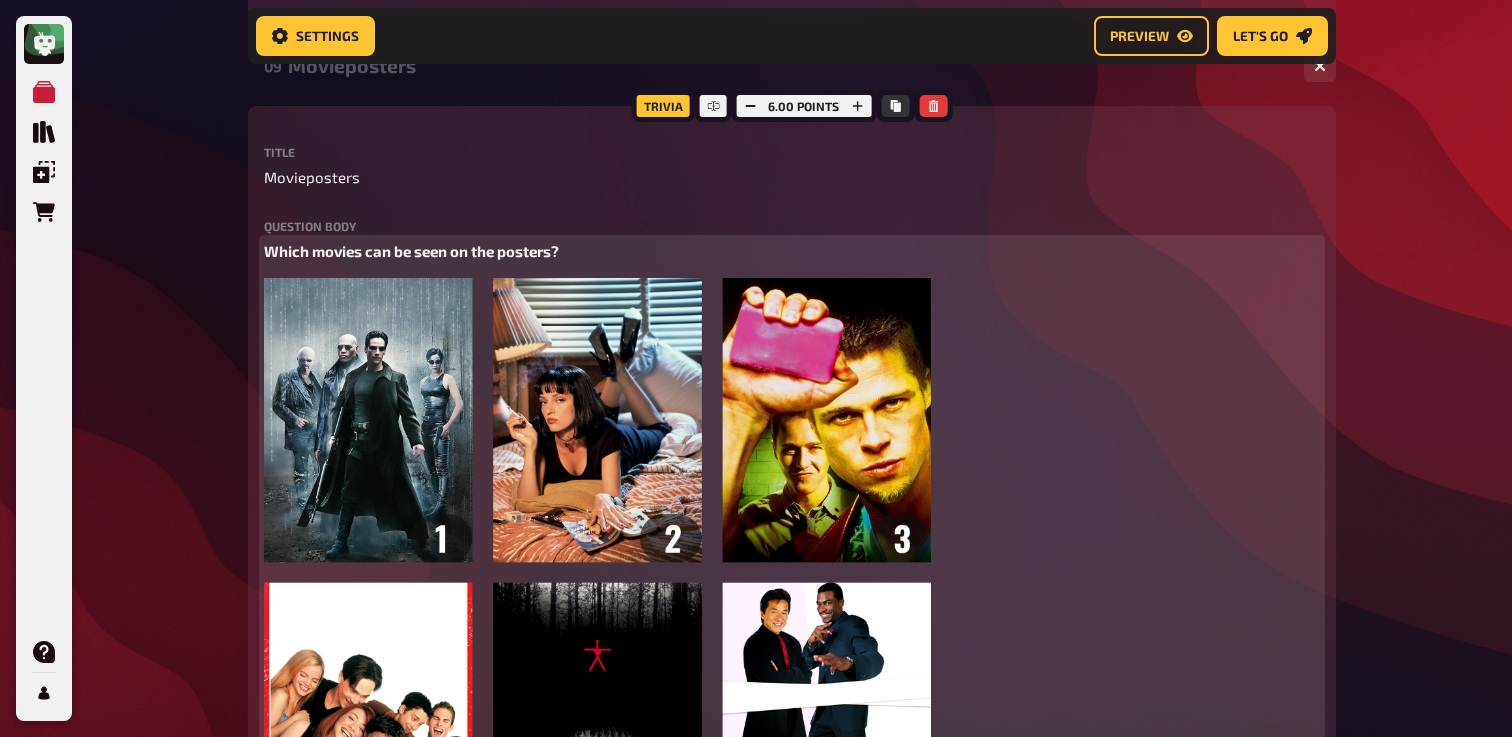 click on "Which movies can be seen on the posters?" at bounding box center [411, 251] 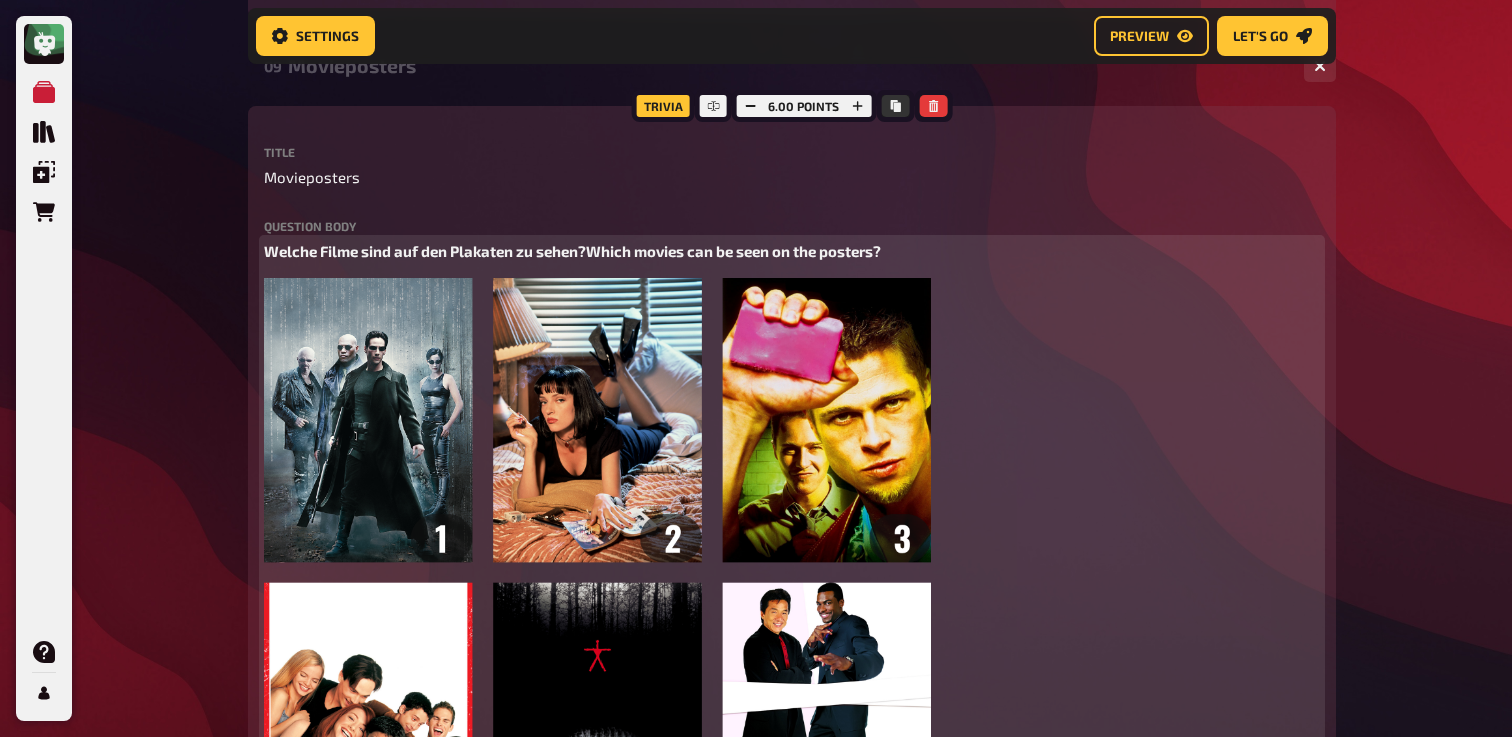 type 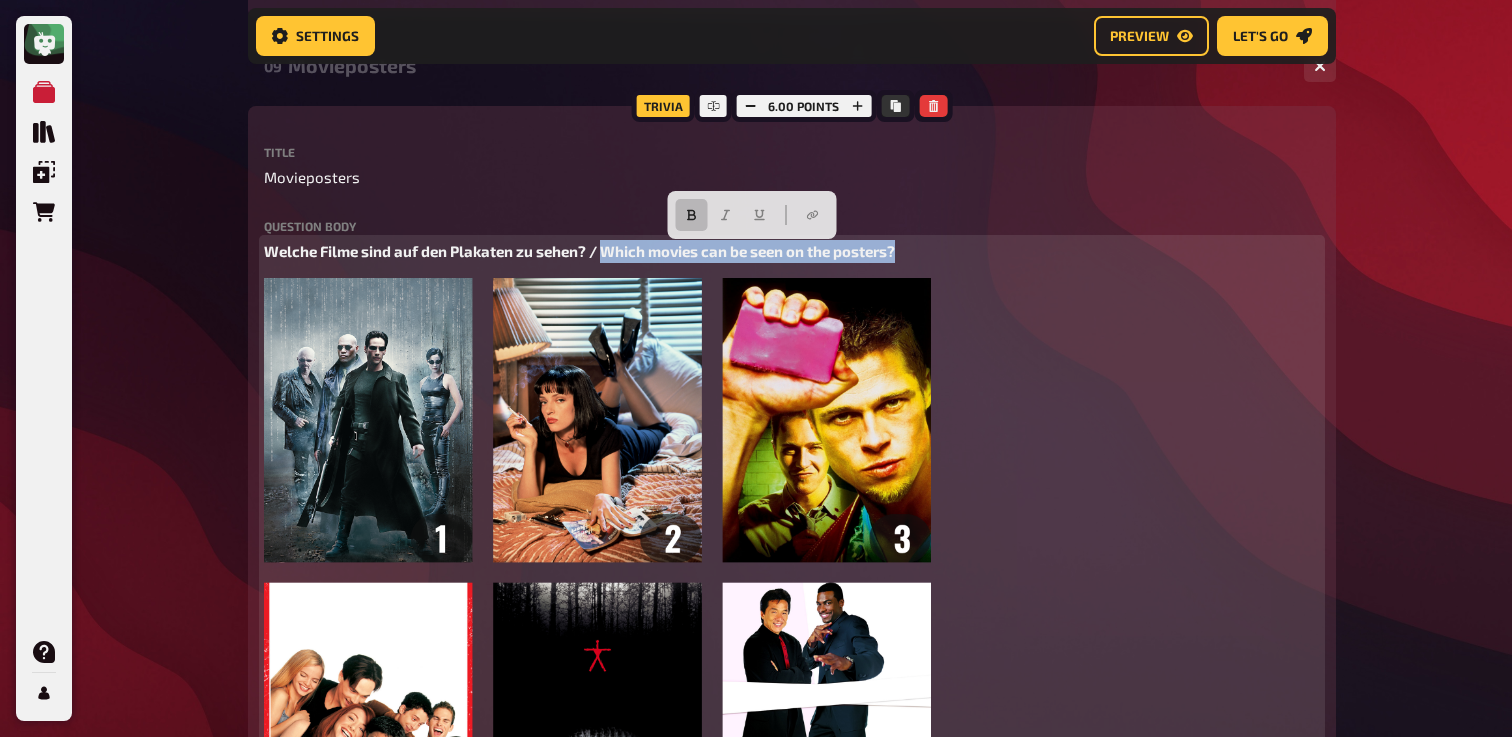 drag, startPoint x: 964, startPoint y: 256, endPoint x: 605, endPoint y: 250, distance: 359.05014 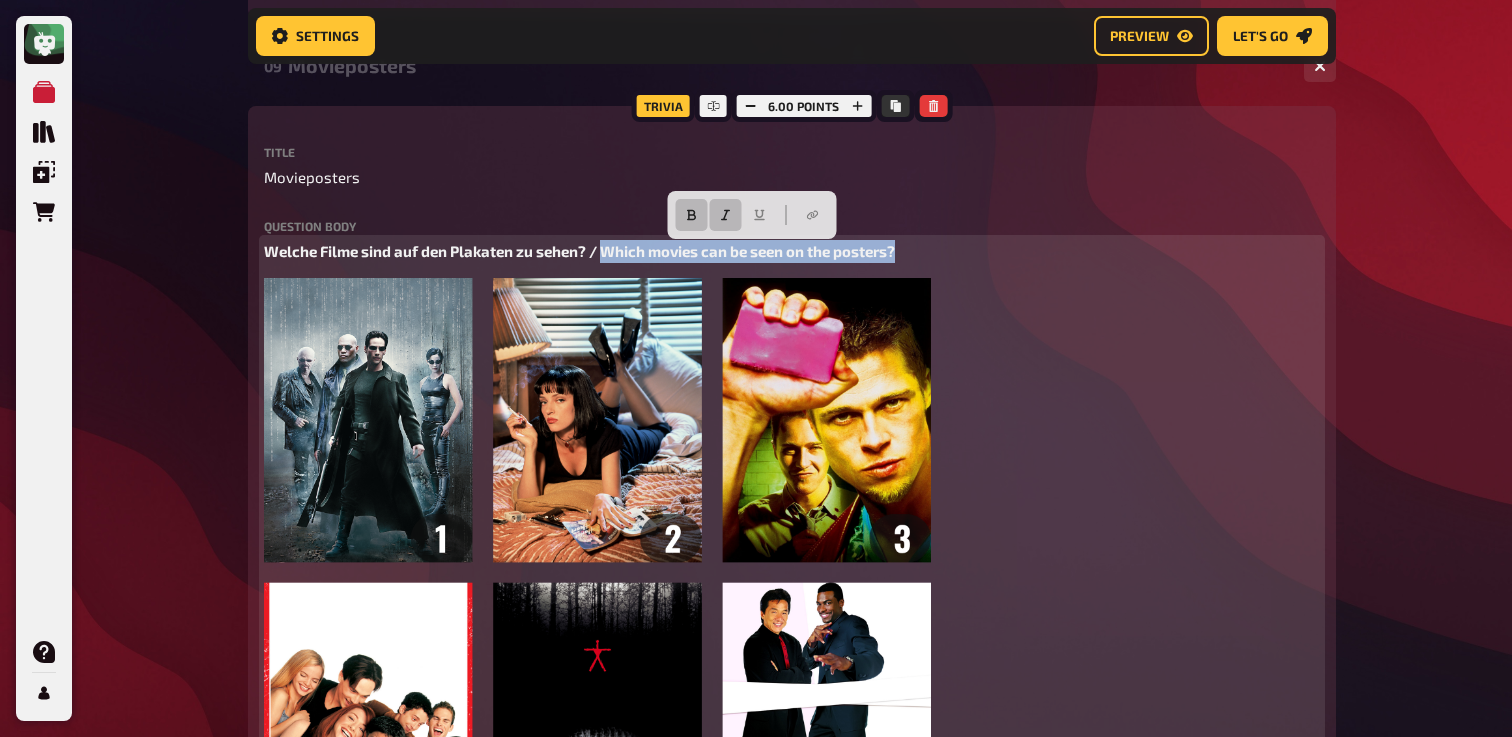 click 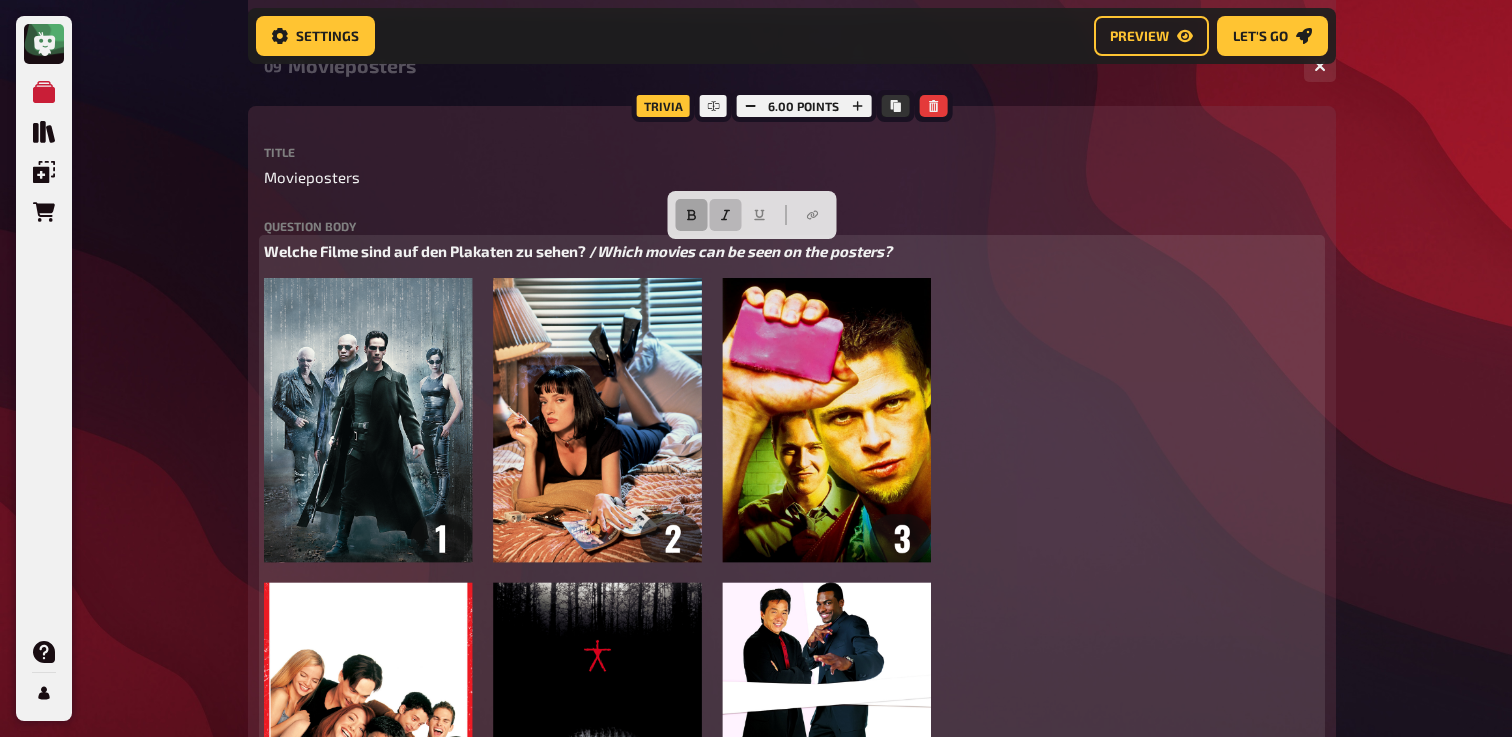 click at bounding box center [692, 215] 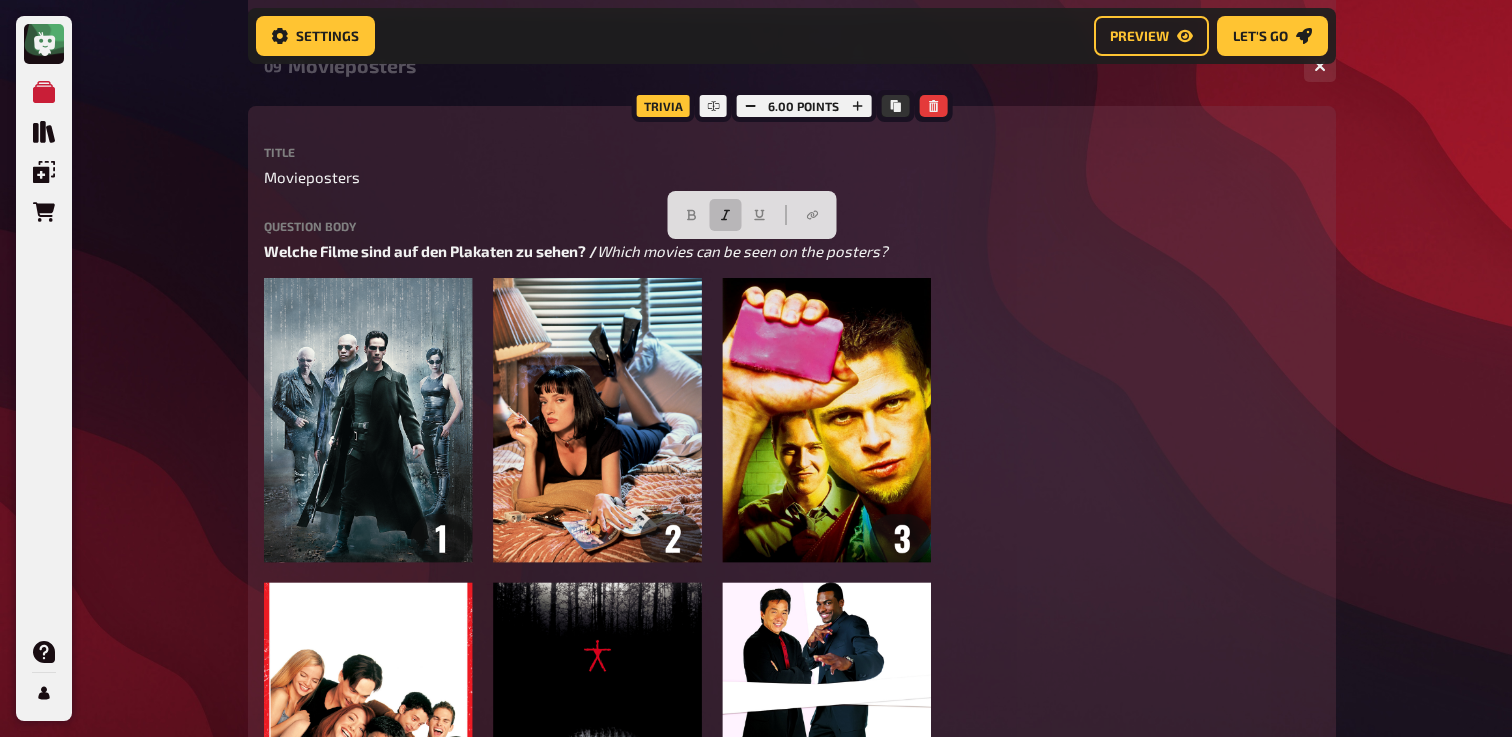 click on "My Quizzes Quiz Library Overlays Orders Help Profile Home My Quizzes The 90's Remastered ✅​🇩🇪 Setup Setup Edit Content Quiz Lobby Hosting undefined Evaluation Leaderboard Settings Preview Let's go Let's go The 90's Remastered ✅​🇩🇪 01 Backstreet's Back!   1 6 Trivia 6.00 points Title Backstreet's Back! Question body Kannst du diese Gruppen anhand ihres Fotos benennen? /  Can you name these groups based on their photo?  ﻿ ﻿ Drop here to upload upload image   Moderator Note (not visible to participants) ﻿ Link zur Playlist:  ﻿ ﻿ [URL][DOMAIN_NAME] ﻿ label correct answer Answer 1 [PERSON_NAME] Answer 2 [PERSON_NAME] Answer 3 Nirvana Answer 4 Radiohead Answer 5 The Prodigy Answer 6 The Cranberries
To pick up a draggable item, press the space bar.
While dragging, use the arrow keys to move the item.
Press space again to drop the item in its new position, or press escape to cancel.
add answer Music 1.00 points" at bounding box center [756, -4142] 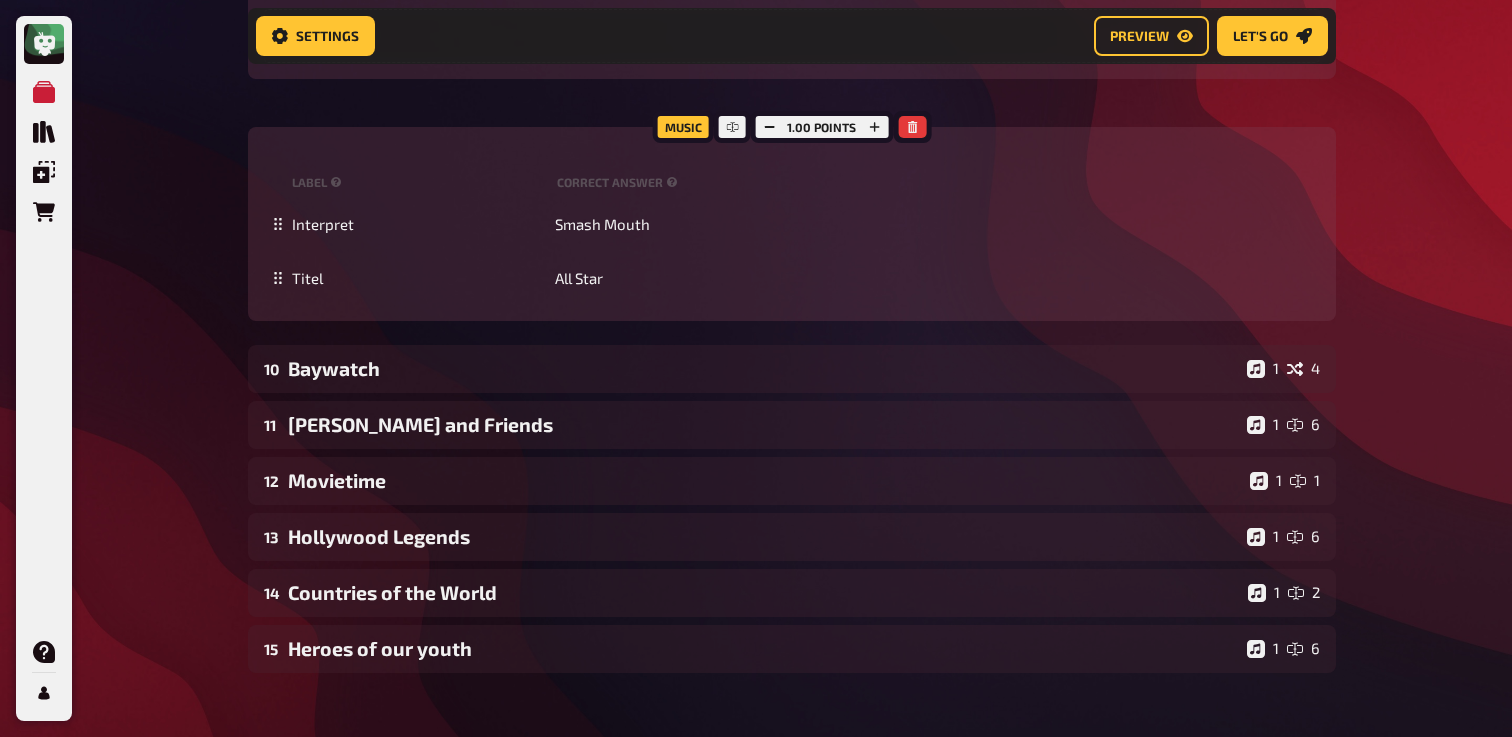 scroll, scrollTop: 12064, scrollLeft: 0, axis: vertical 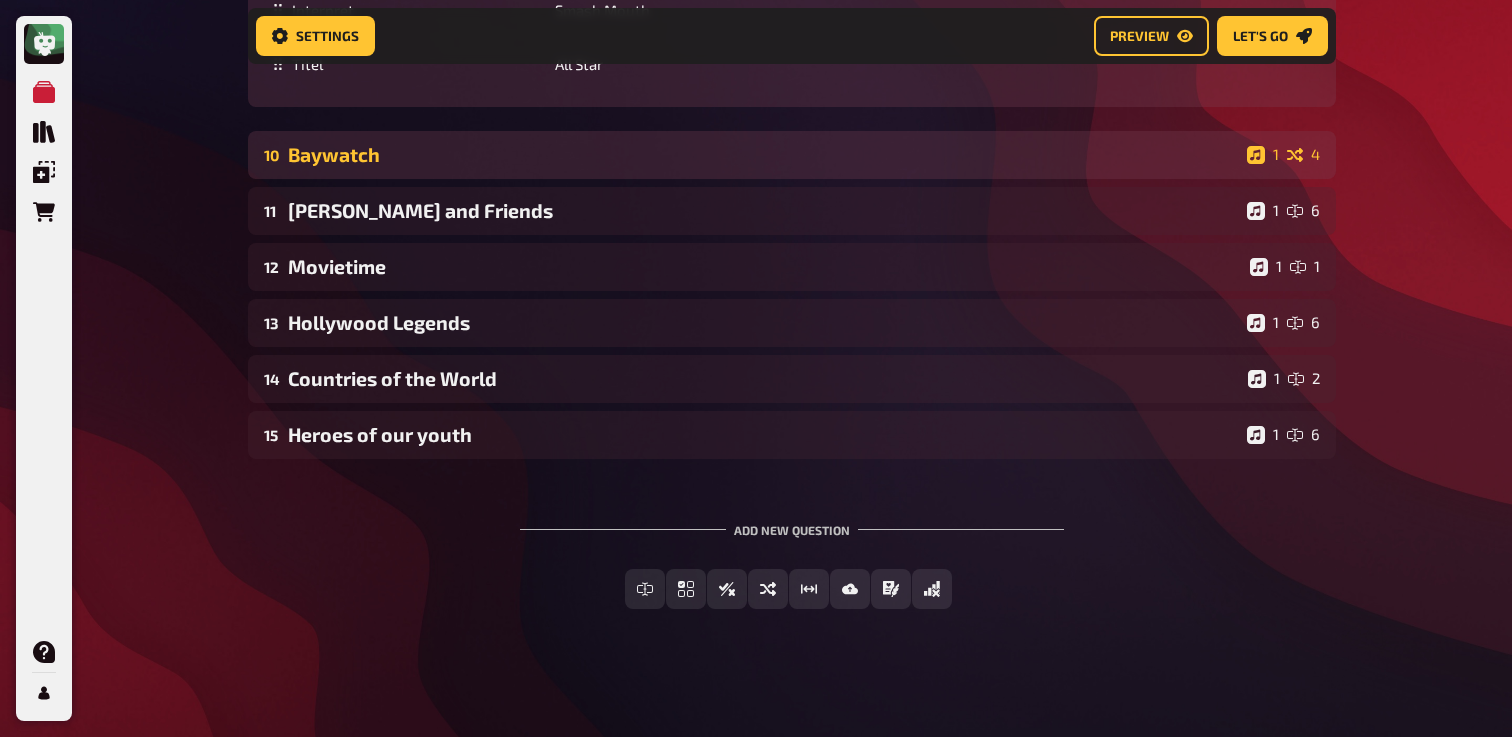 click on "Baywatch" at bounding box center [763, 154] 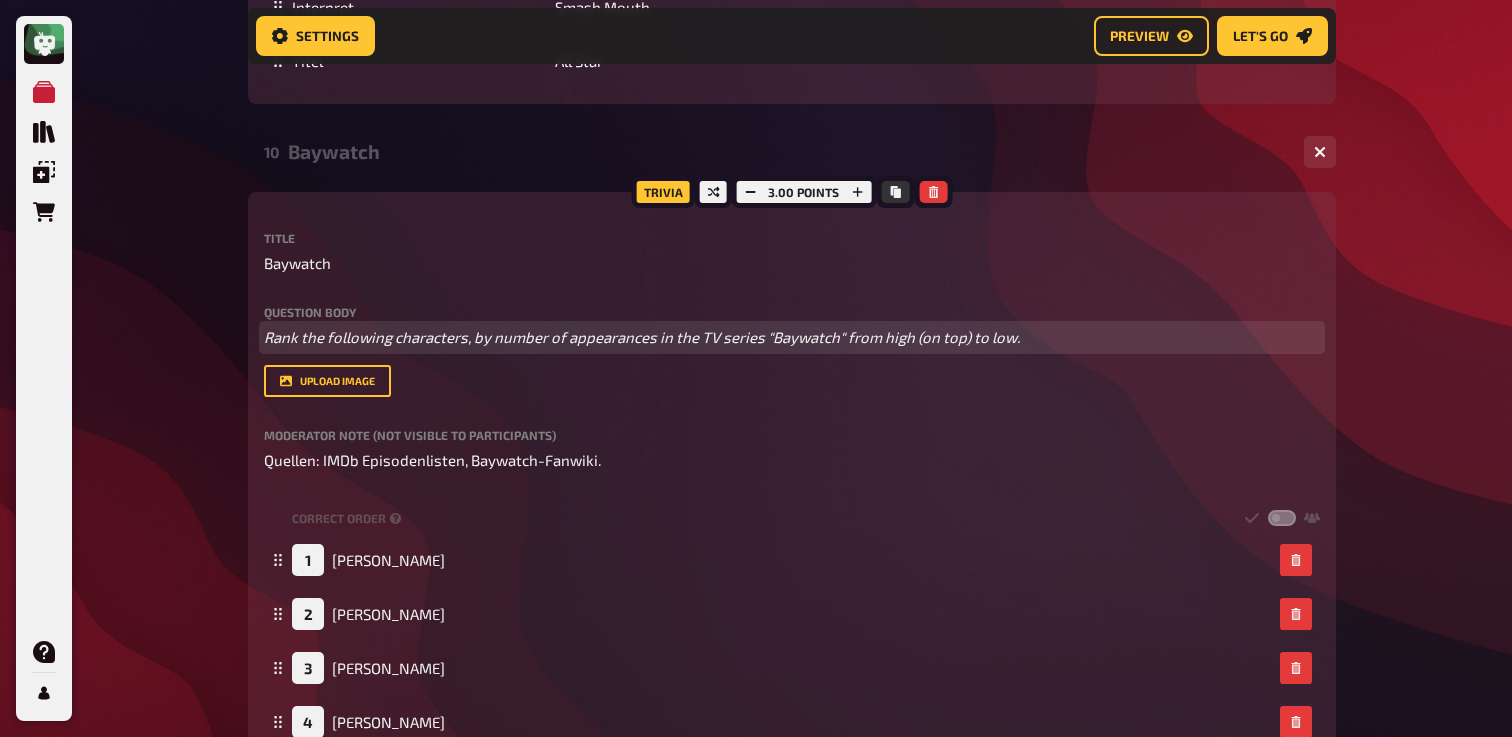 click on "Rank the following characters, by number of appearances in the TV series "Baywatch" from high (on top) to low." at bounding box center [642, 337] 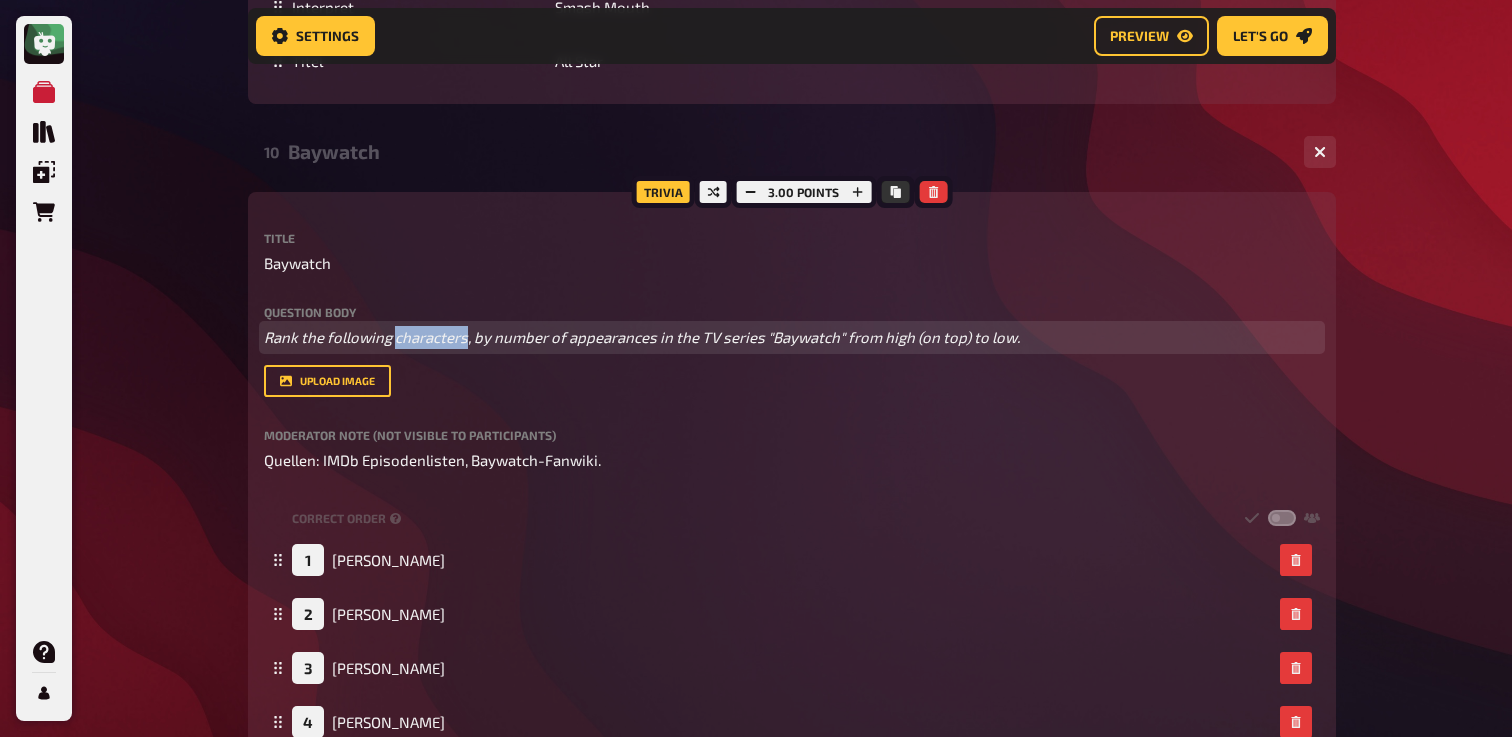 click on "Rank the following characters, by number of appearances in the TV series "Baywatch" from high (on top) to low." at bounding box center (642, 337) 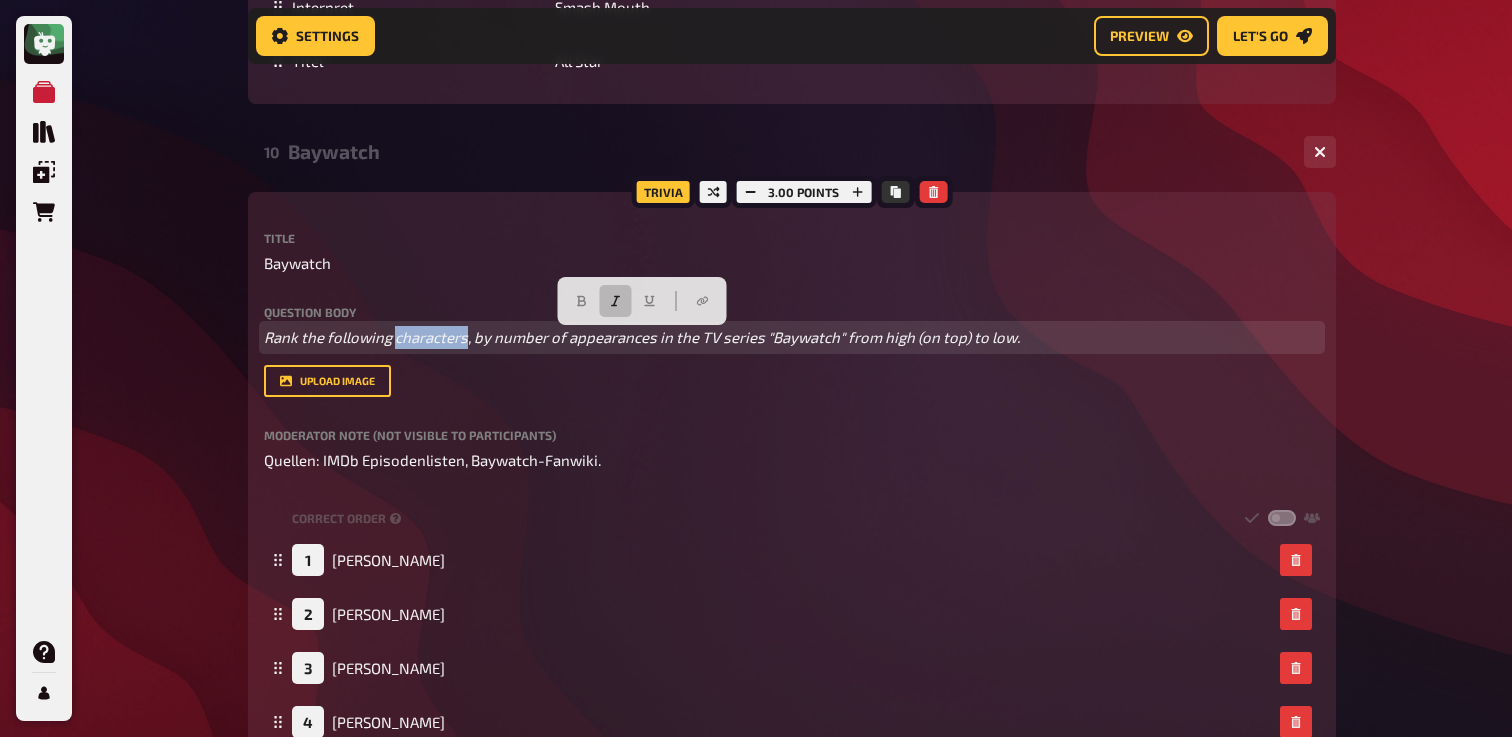 click on "Rank the following characters, by number of appearances in the TV series "Baywatch" from high (on top) to low." at bounding box center (642, 337) 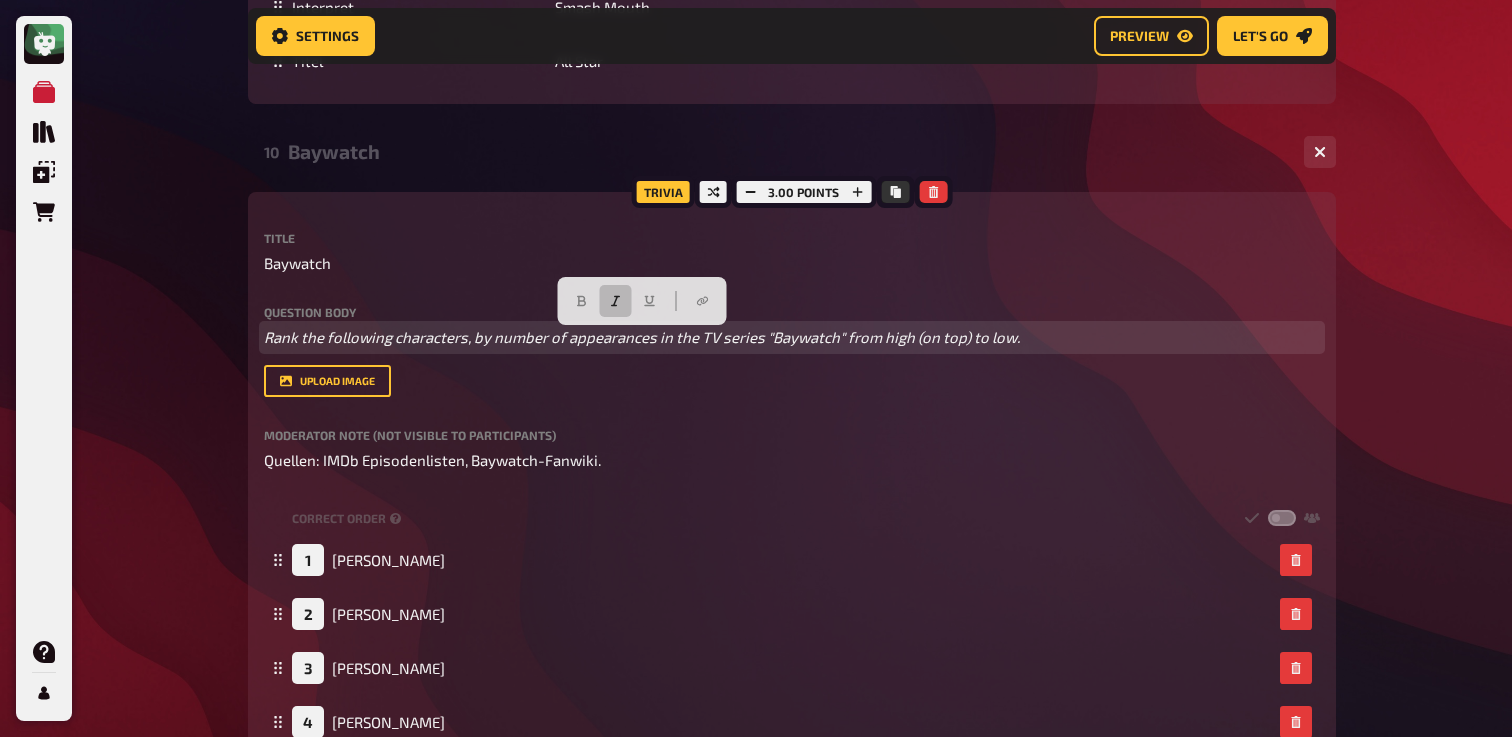 click on "Rank the following characters, by number of appearances in the TV series "Baywatch" from high (on top) to low." at bounding box center (642, 337) 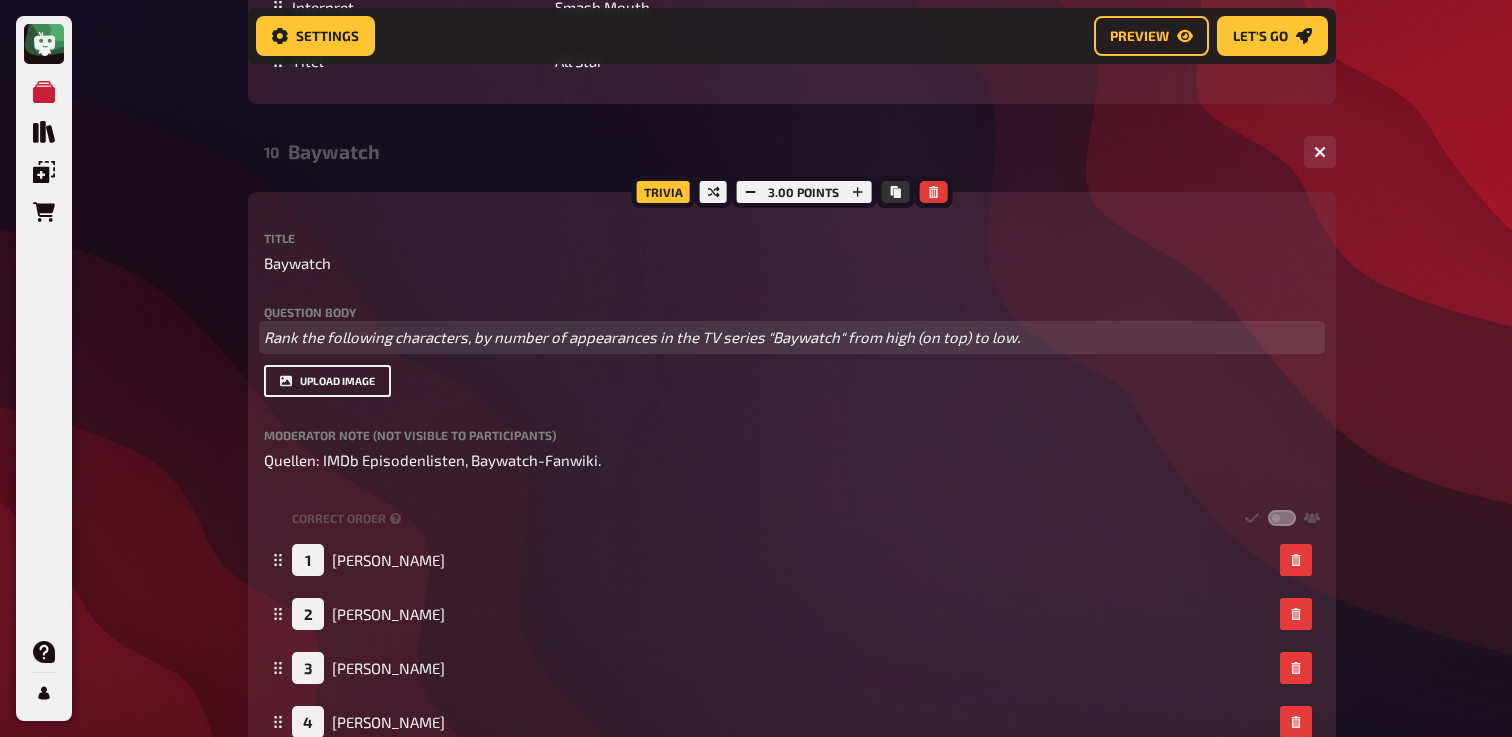 paste 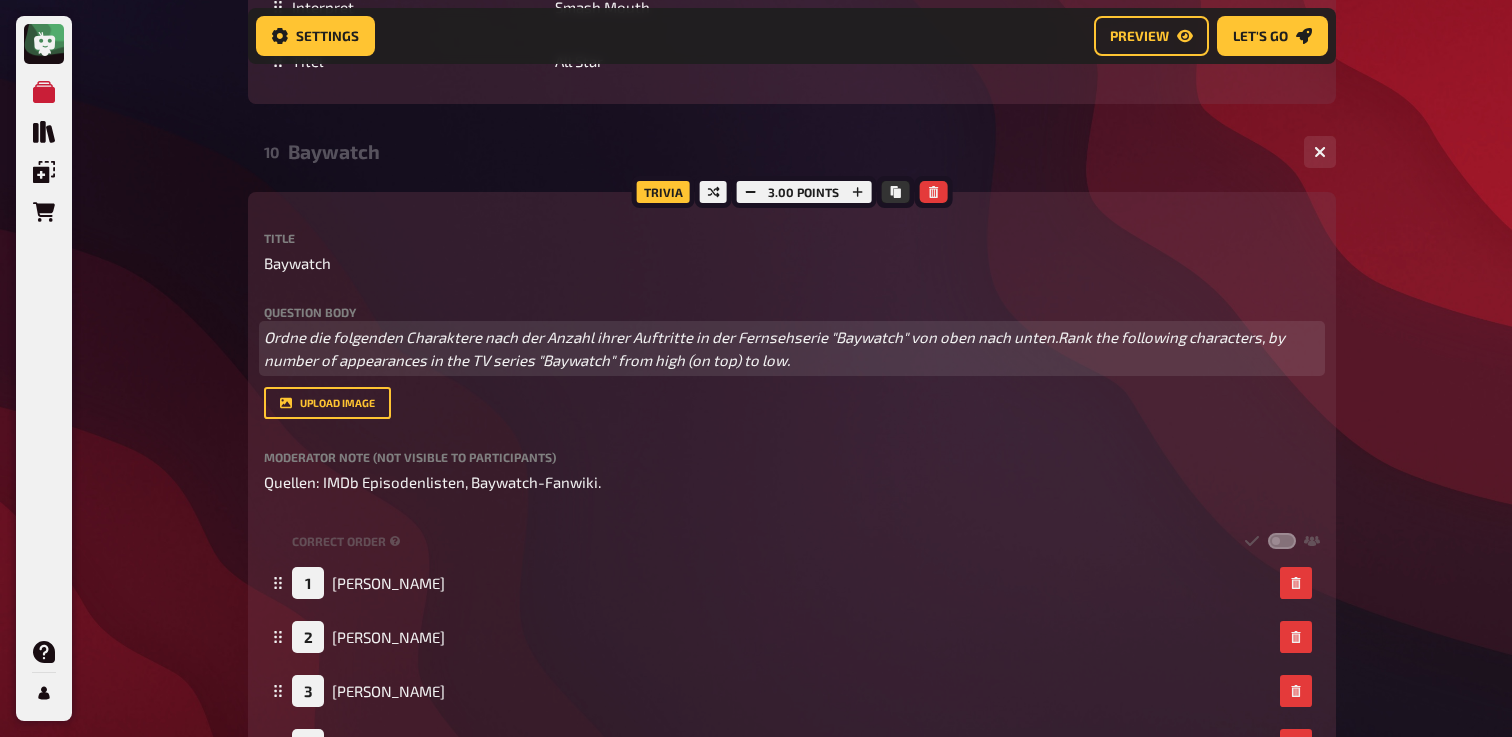 type 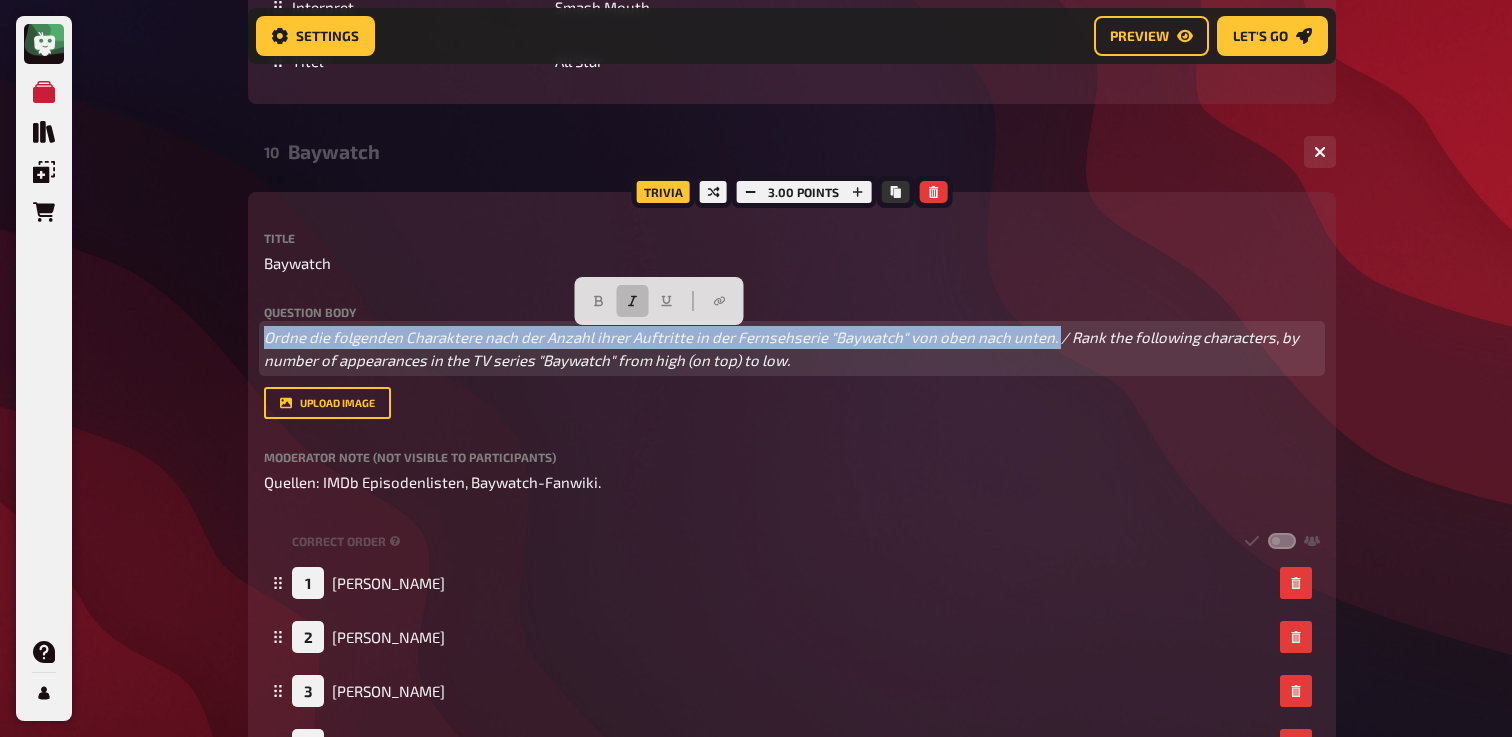 drag, startPoint x: 1049, startPoint y: 345, endPoint x: 238, endPoint y: 305, distance: 811.98584 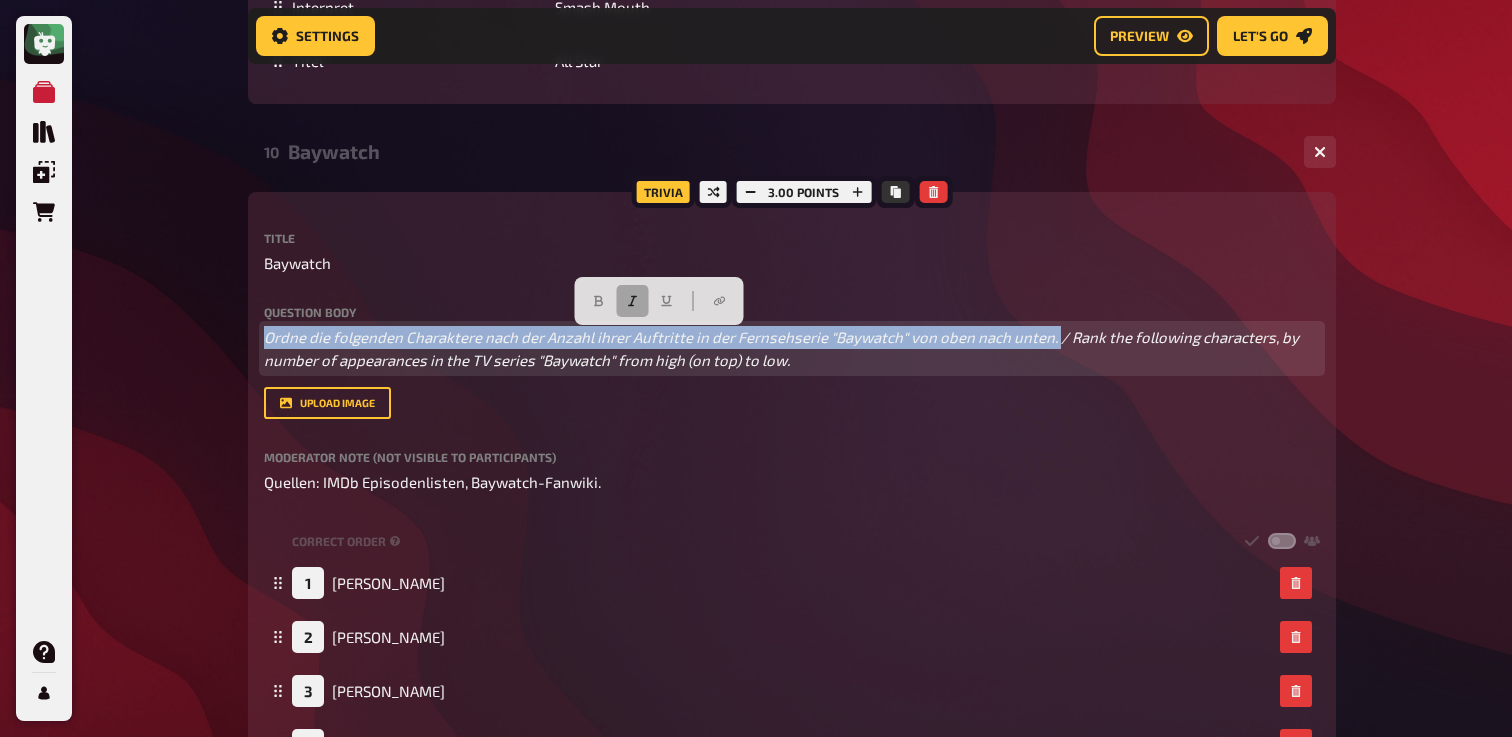 click at bounding box center (633, 301) 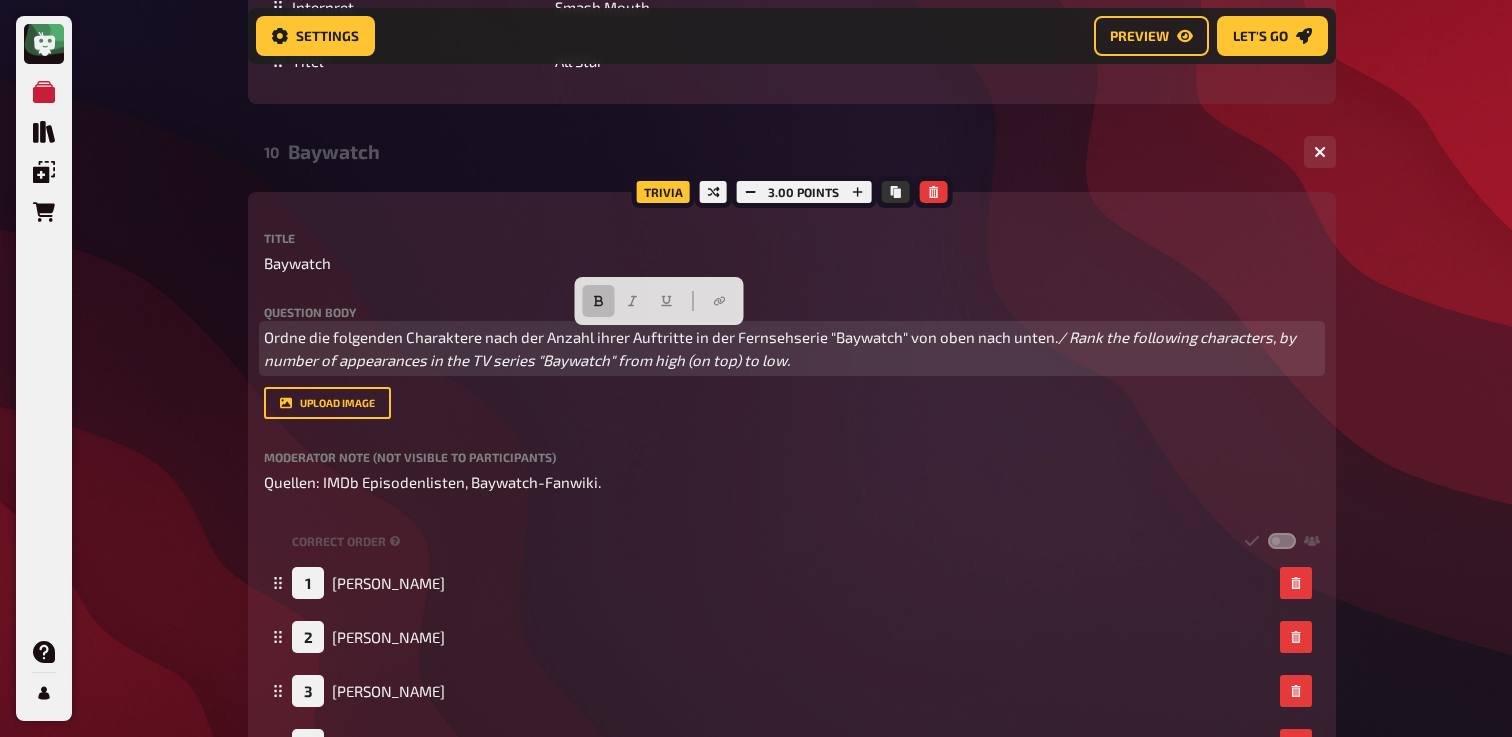 click 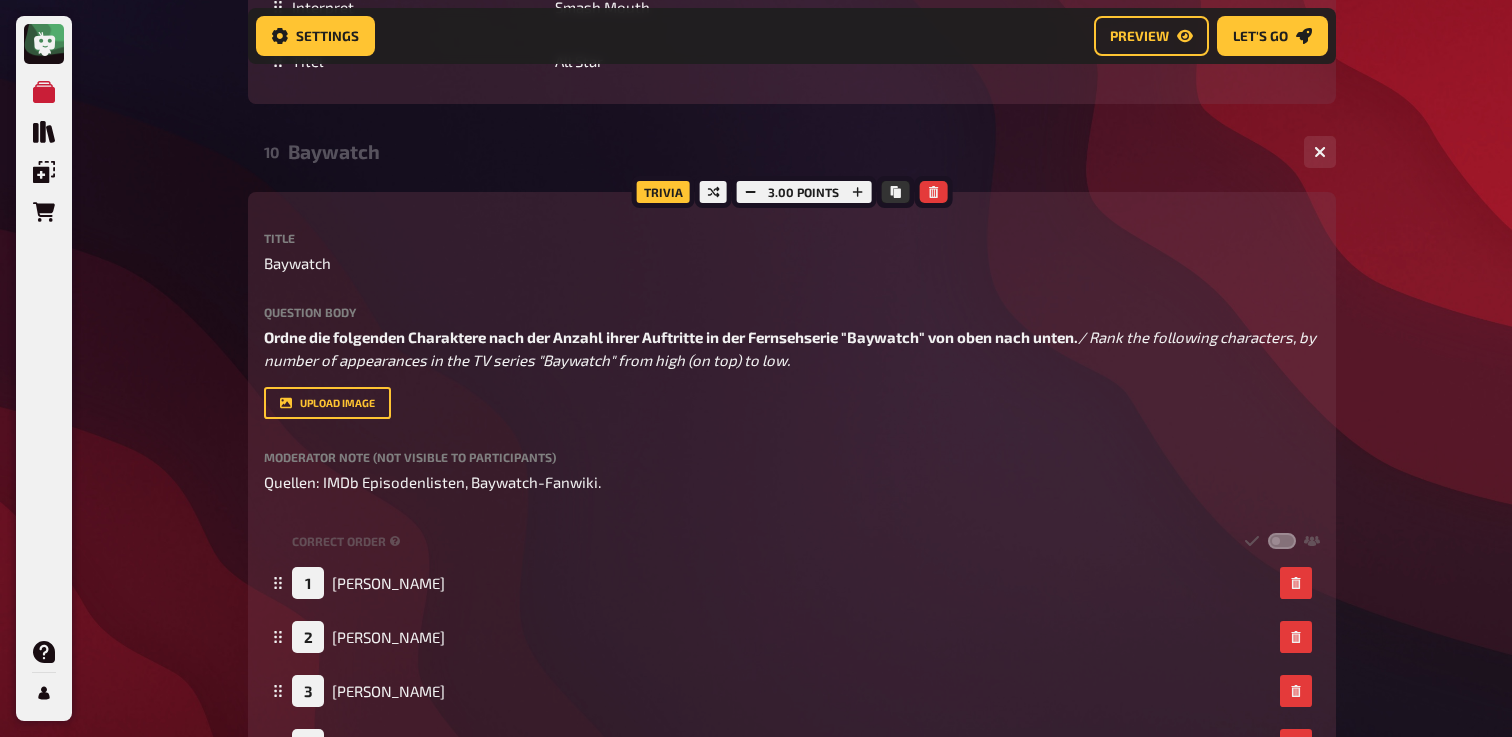 click on "My Quizzes Quiz Library Overlays Orders Help Profile Home My Quizzes The 90's Remastered ✅​🇩🇪 Setup Setup Edit Content Quiz Lobby Hosting undefined Evaluation Leaderboard Settings Preview Let's go Let's go The 90's Remastered ✅​🇩🇪 01 Backstreet's Back!   1 6 Trivia 6.00 points Title Backstreet's Back! Question body Kannst du diese Gruppen anhand ihres Fotos benennen? /  Can you name these groups based on their photo?  ﻿ ﻿ Drop here to upload upload image   Moderator Note (not visible to participants) ﻿ Link zur Playlist:  ﻿ ﻿ [URL][DOMAIN_NAME] ﻿ label correct answer Answer 1 [PERSON_NAME] Answer 2 [PERSON_NAME] Answer 3 Nirvana Answer 4 Radiohead Answer 5 The Prodigy Answer 6 The Cranberries
To pick up a draggable item, press the space bar.
While dragging, use the arrow keys to move the item.
Press space again to drop the item in its new position, or press escape to cancel.
add answer Music 1.00 points" at bounding box center [756, -5199] 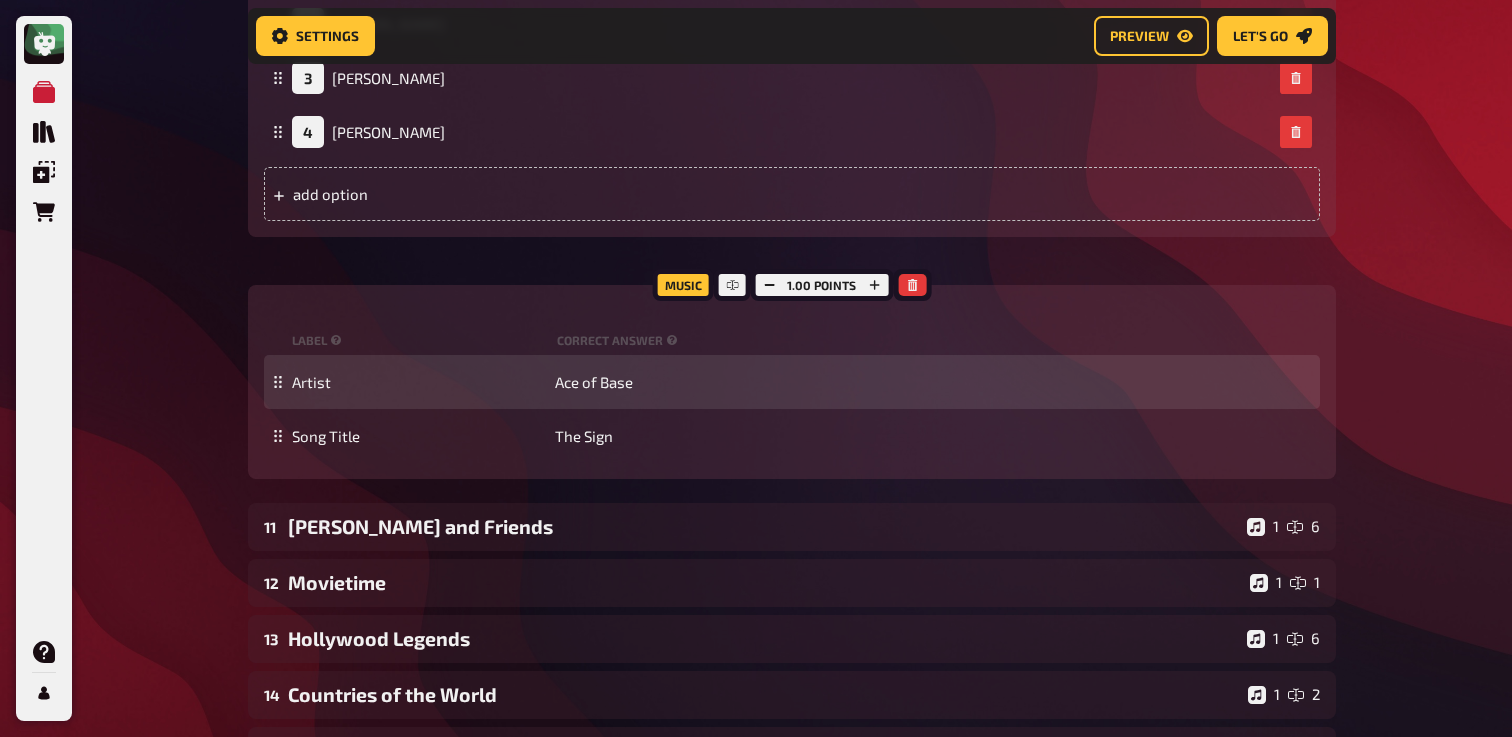 scroll, scrollTop: 12710, scrollLeft: 0, axis: vertical 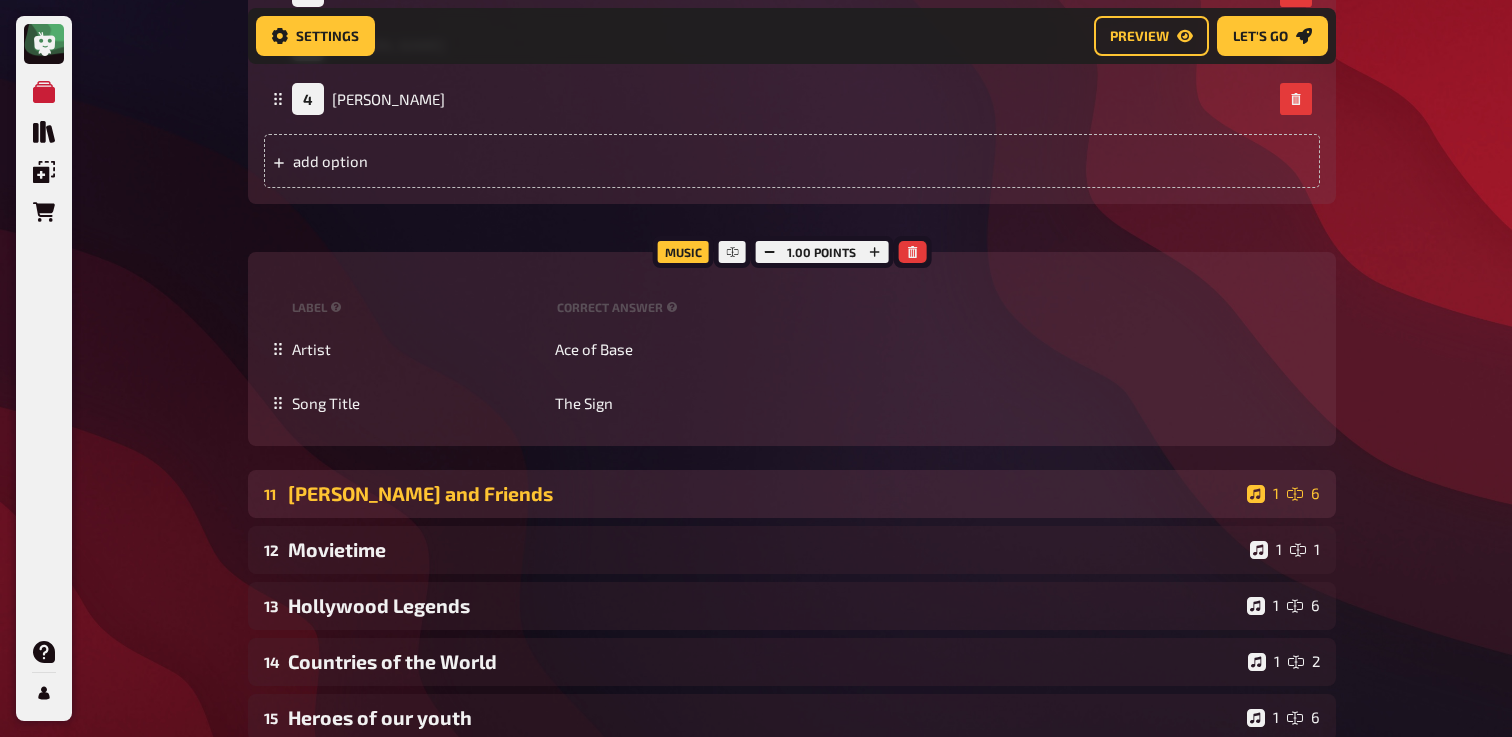 click on "[PERSON_NAME] and Friends" at bounding box center [763, 493] 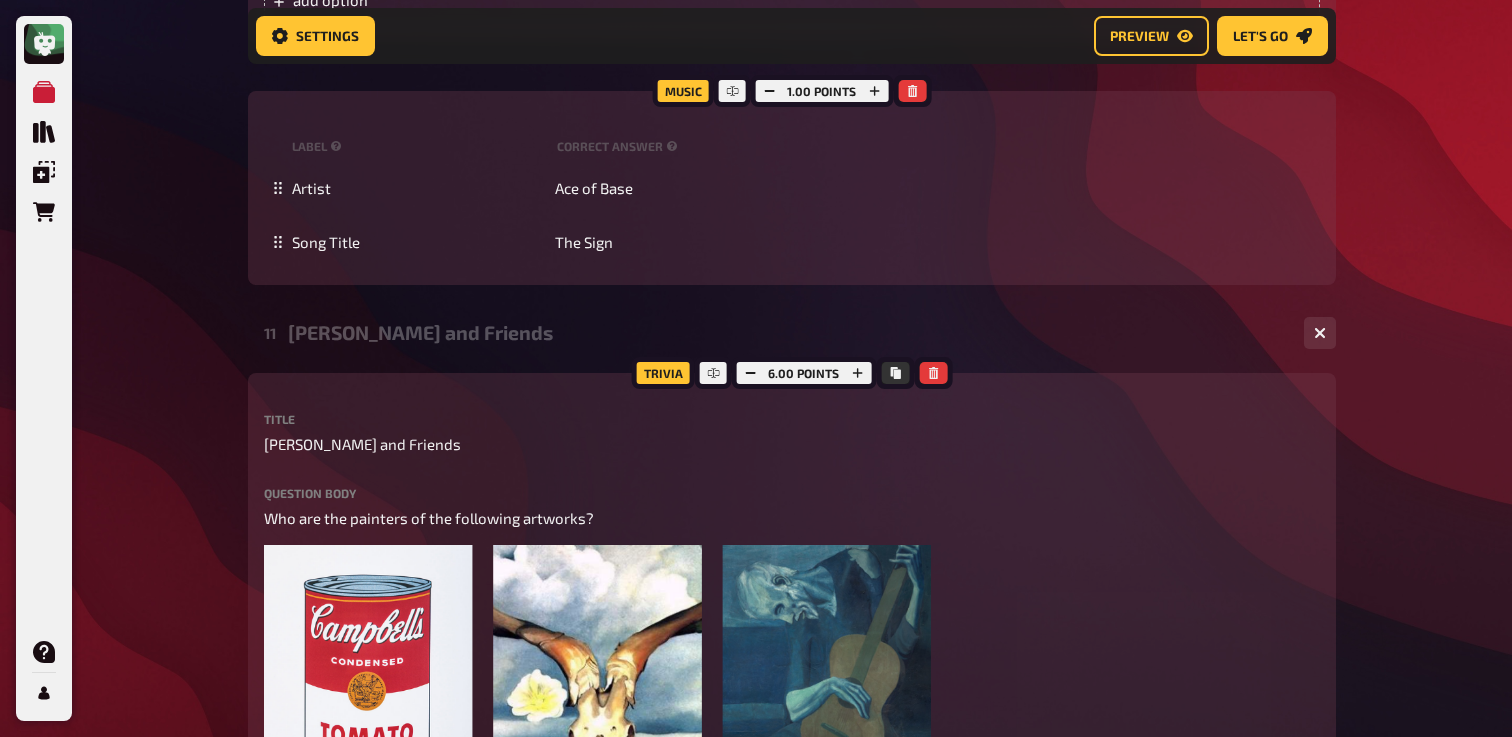 scroll, scrollTop: 13017, scrollLeft: 0, axis: vertical 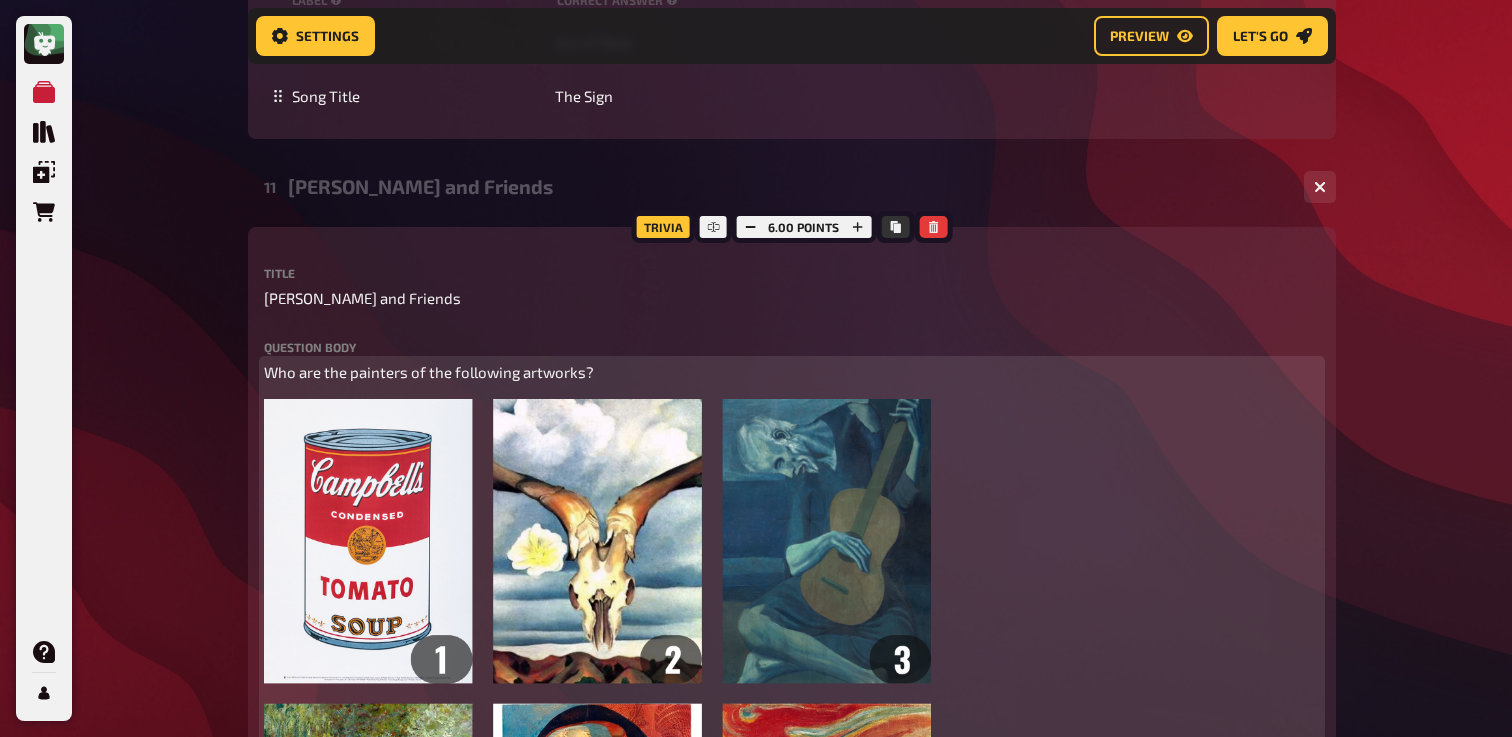 click on "Who are the painters of the following artworks?" at bounding box center (429, 372) 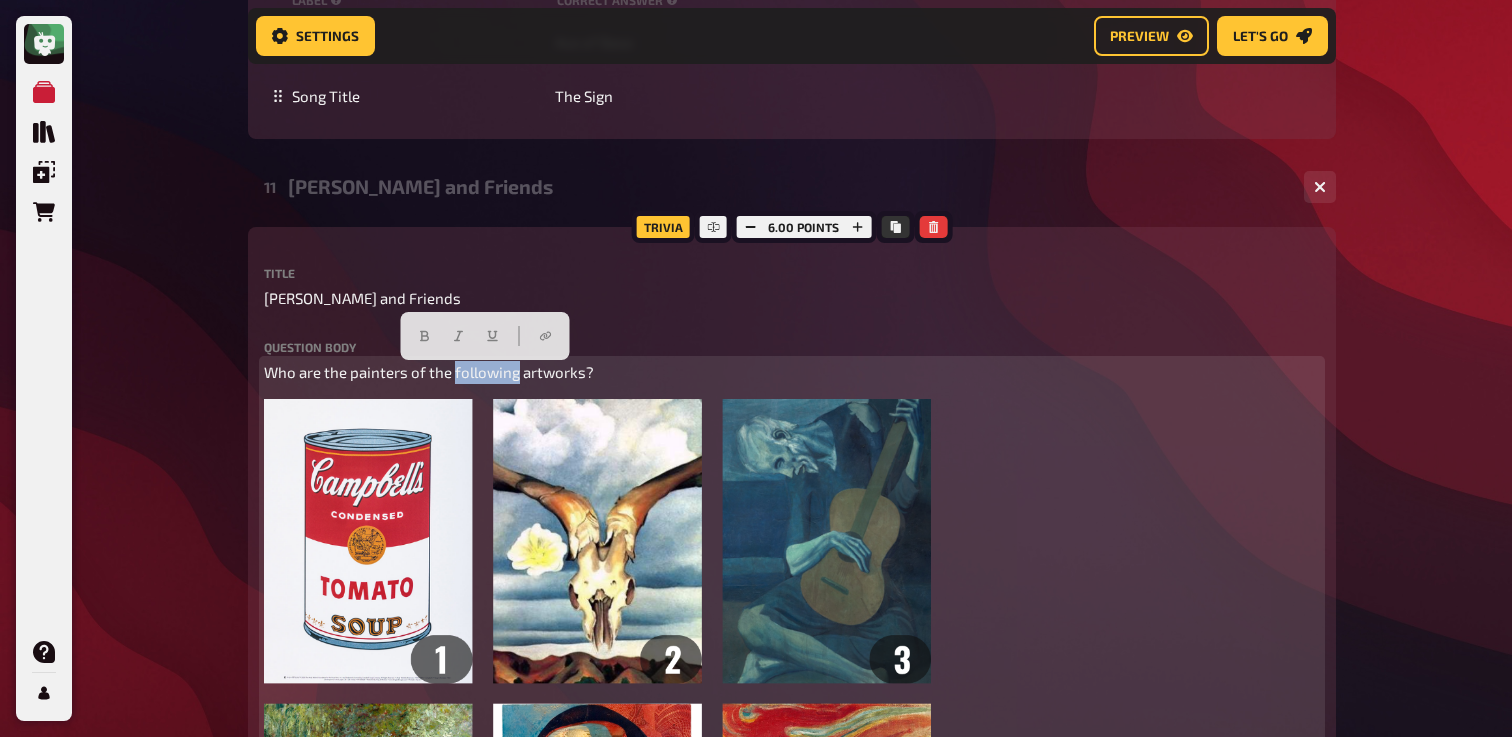 click on "Who are the painters of the following artworks?" at bounding box center [429, 372] 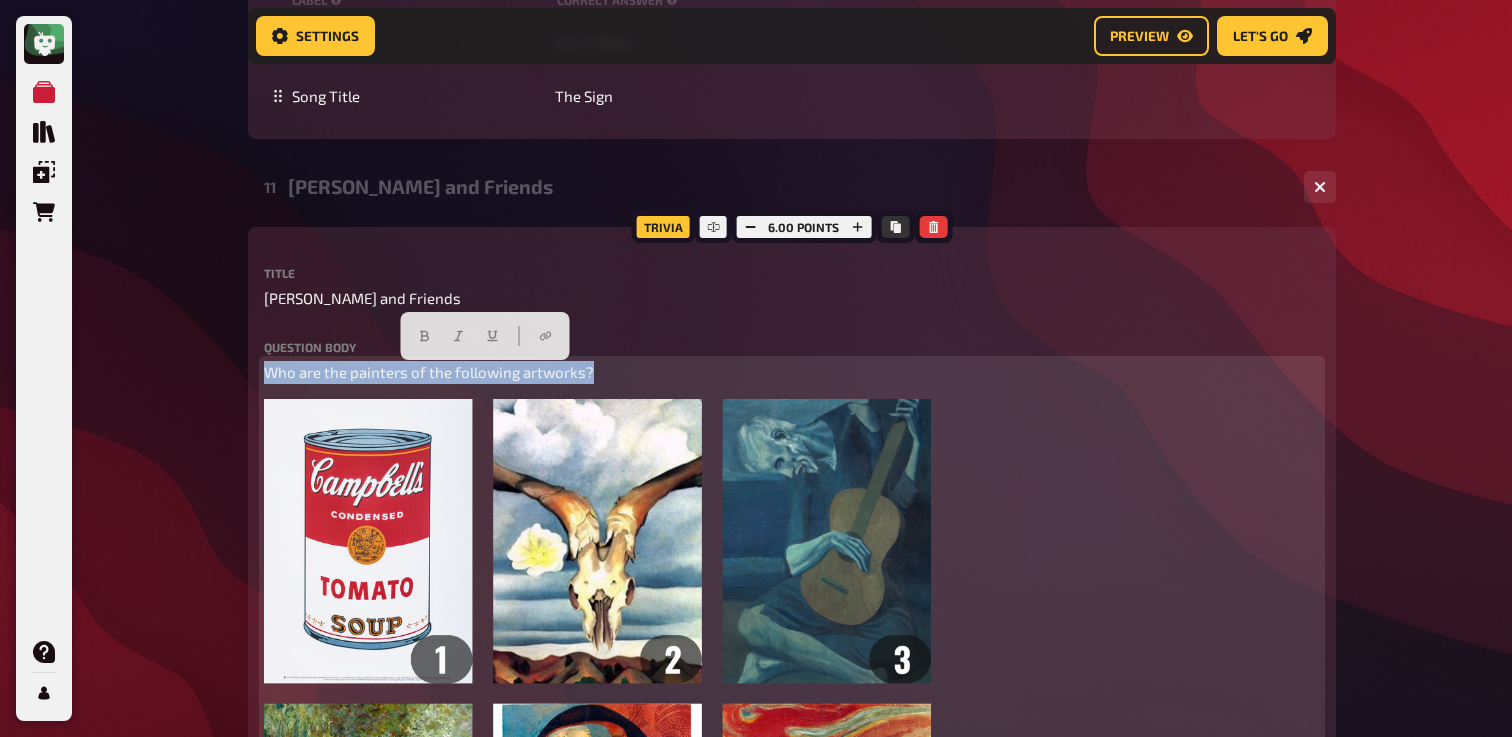 click on "Who are the painters of the following artworks?" at bounding box center [429, 372] 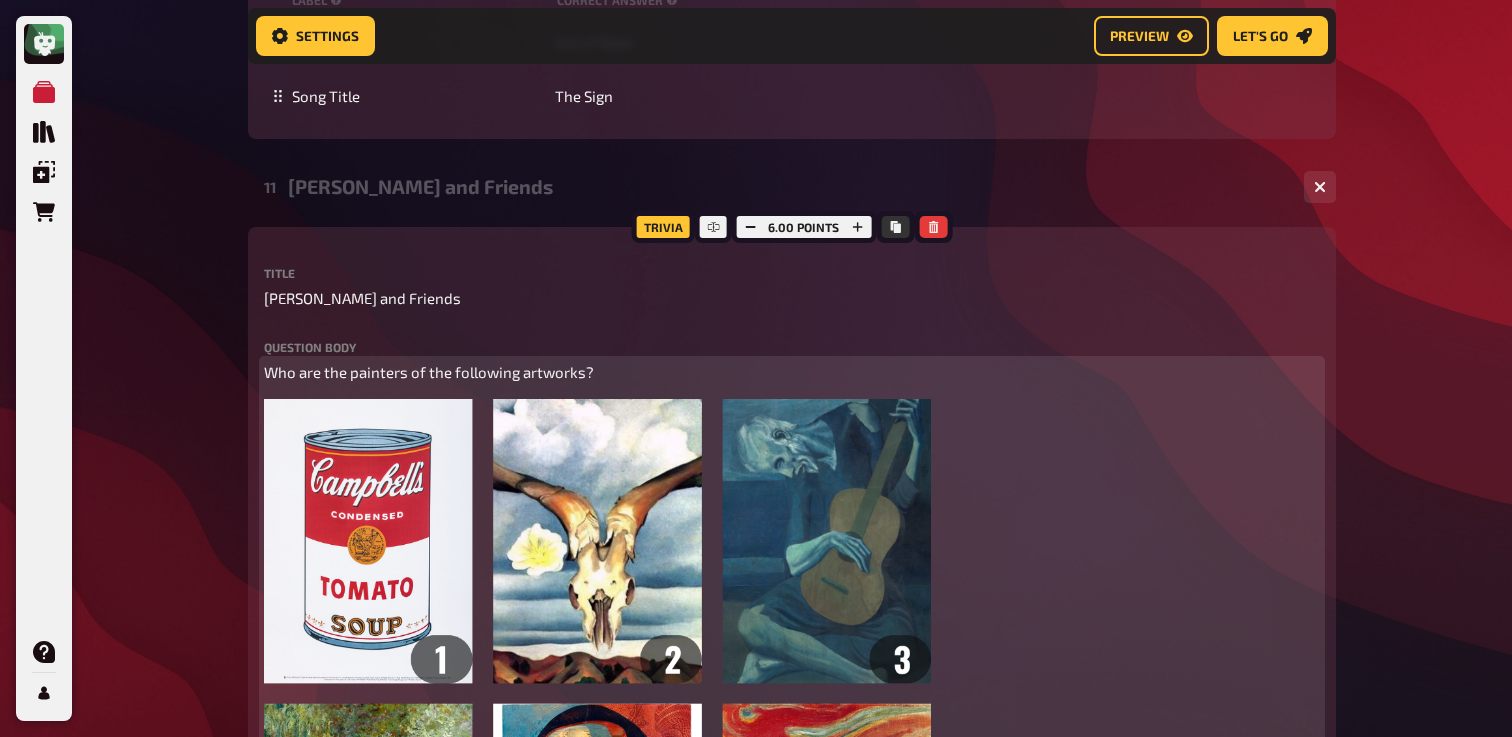 click on "Who are the painters of the following artworks?" at bounding box center [429, 372] 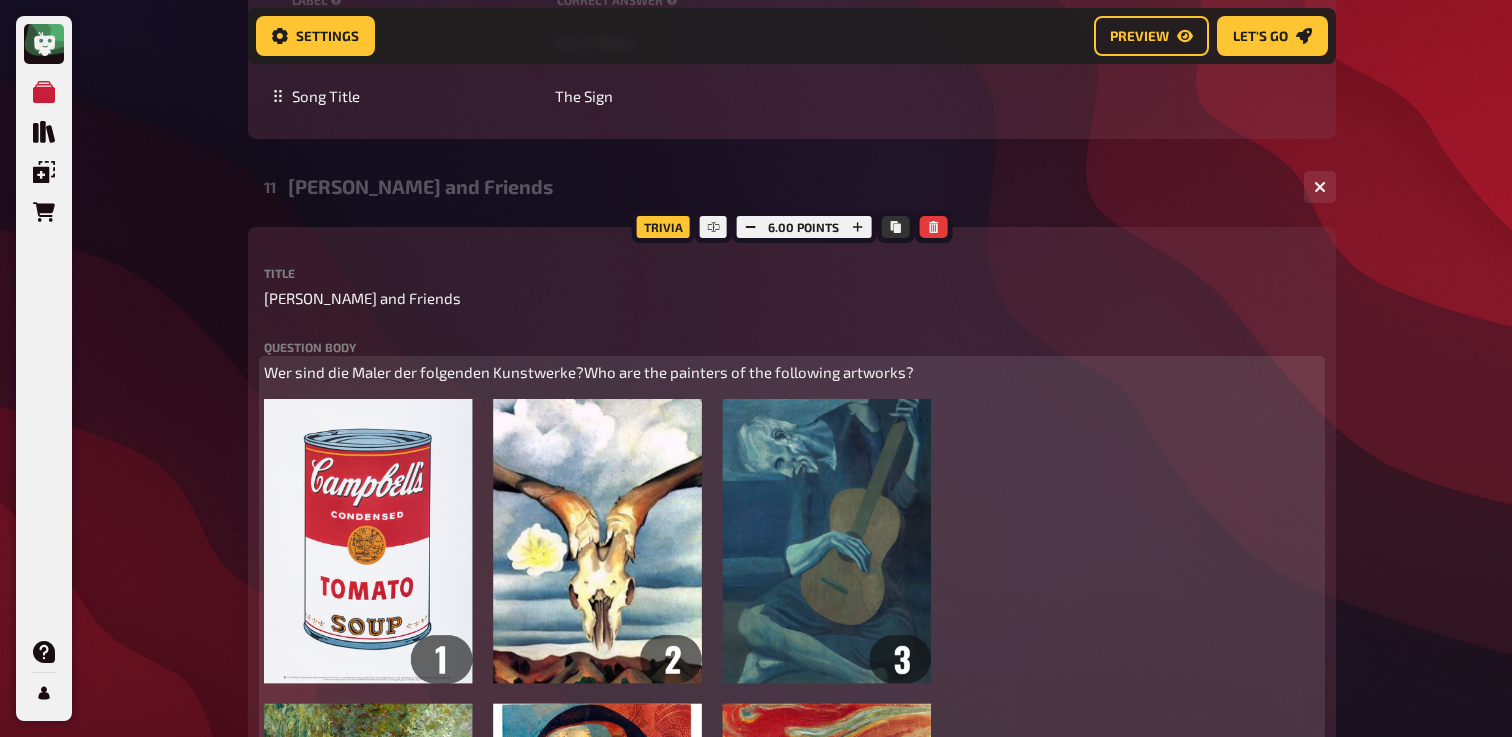 type 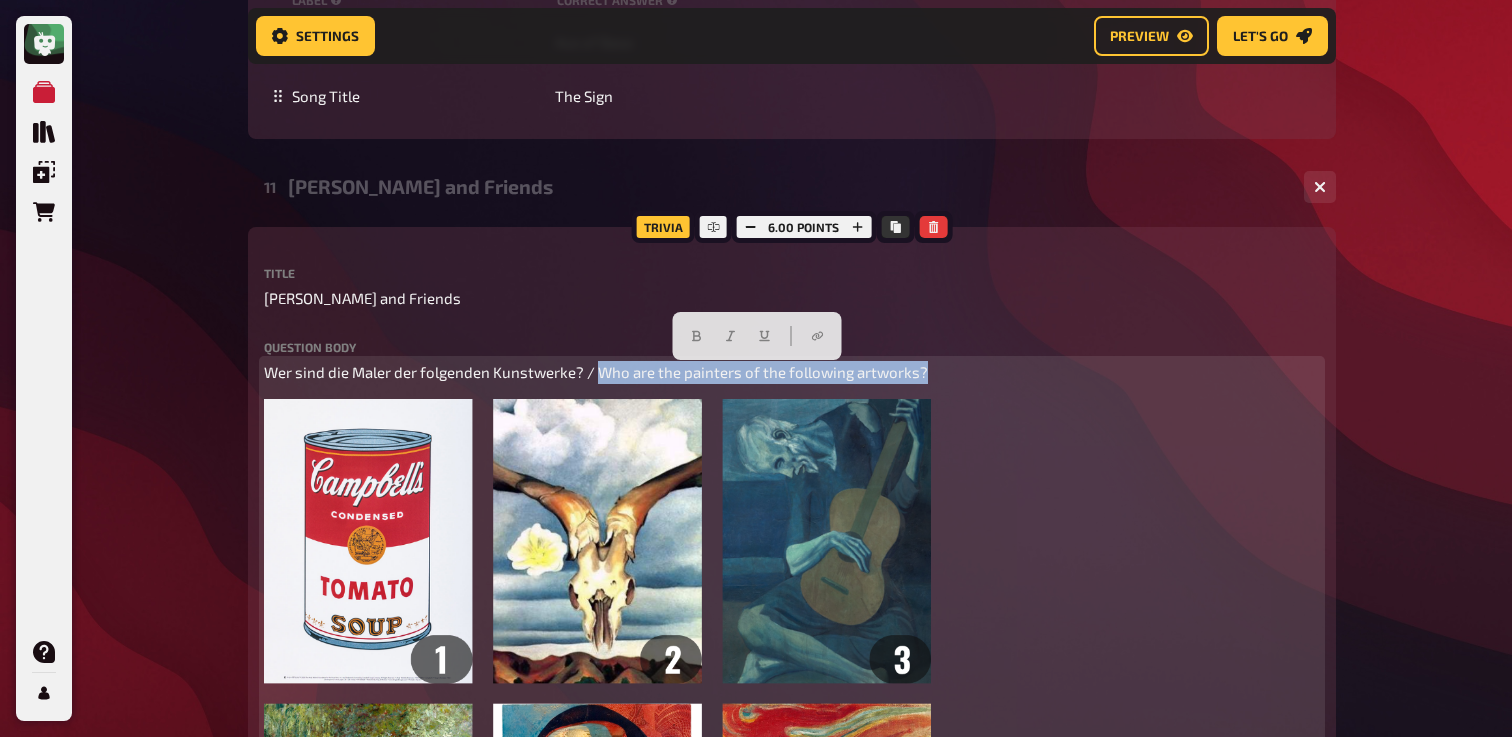 drag, startPoint x: 929, startPoint y: 373, endPoint x: 600, endPoint y: 377, distance: 329.02432 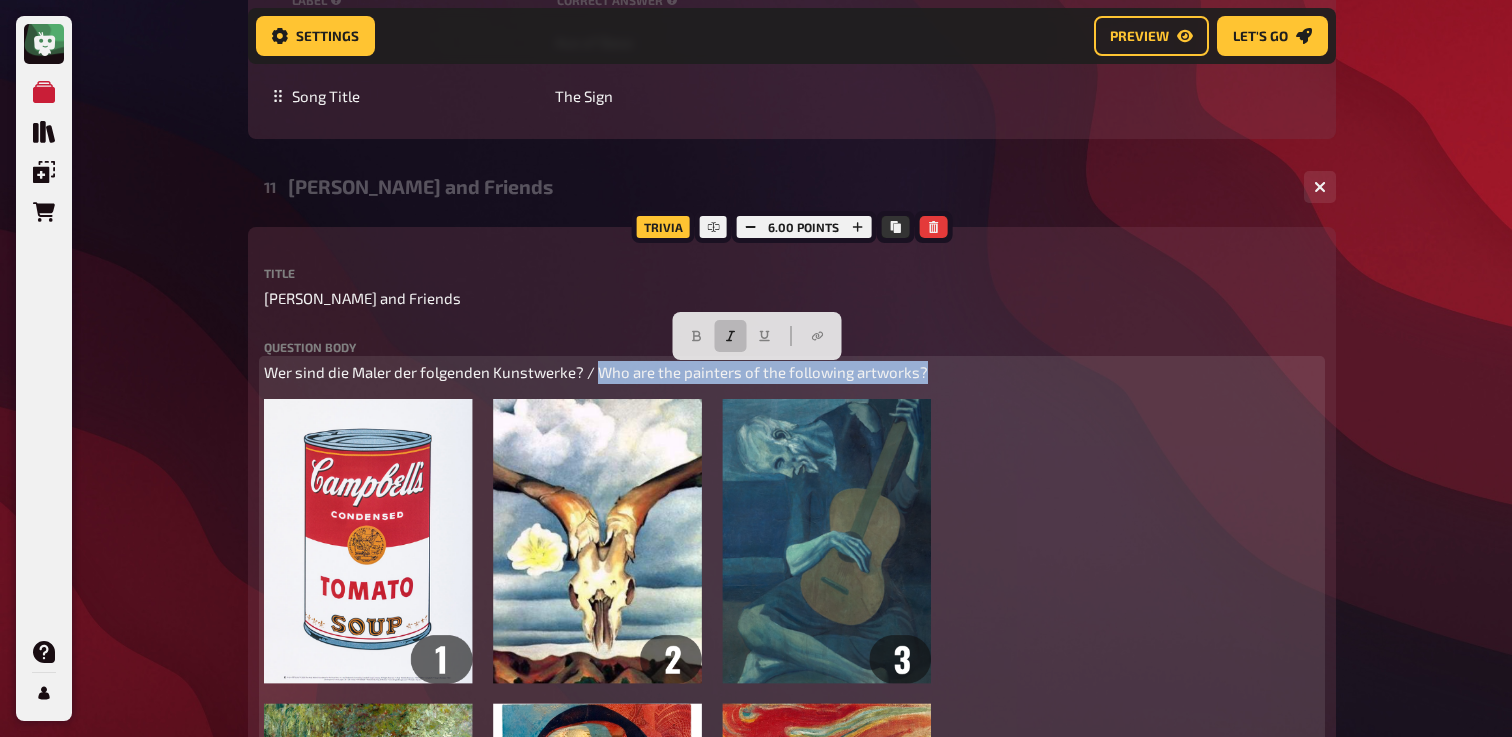 click at bounding box center (731, 336) 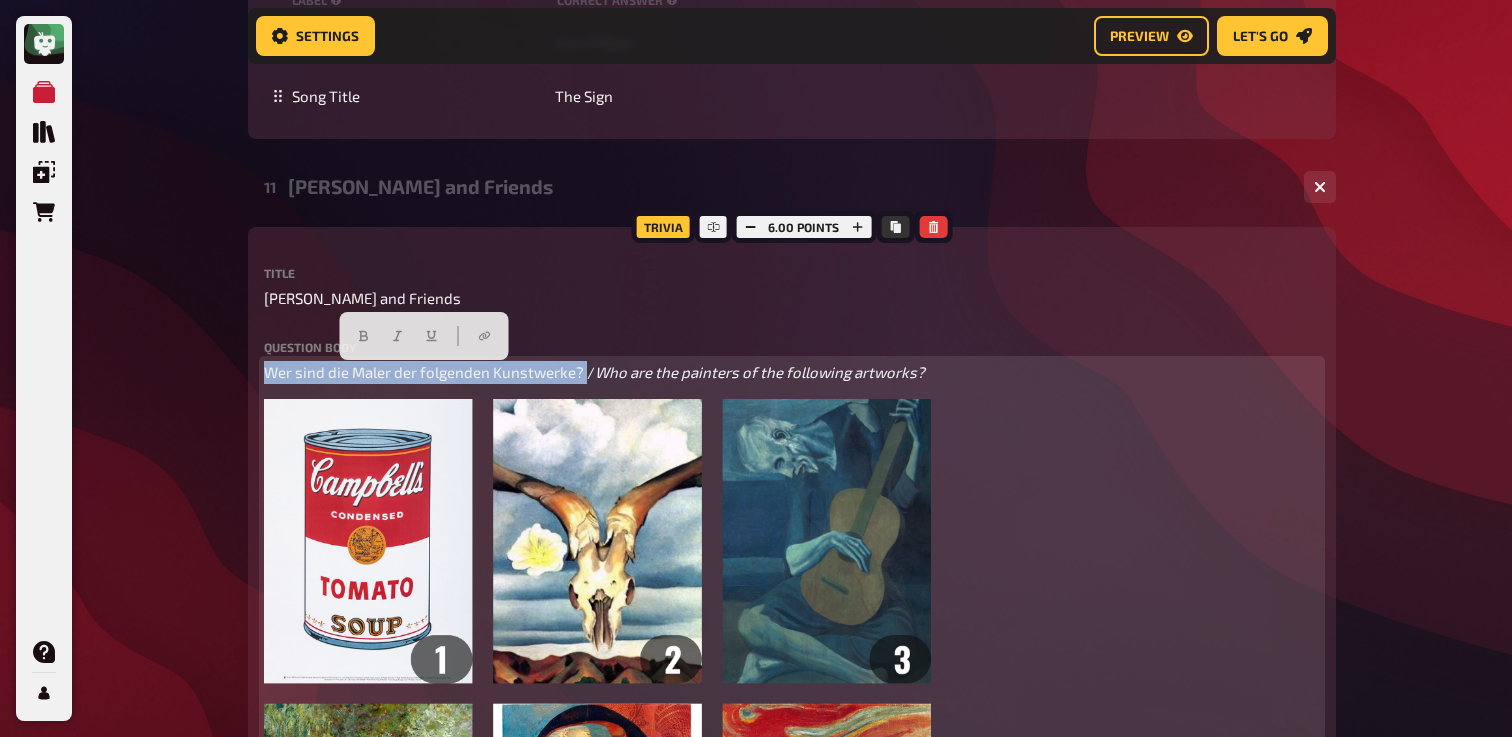drag, startPoint x: 583, startPoint y: 376, endPoint x: 173, endPoint y: 336, distance: 411.9466 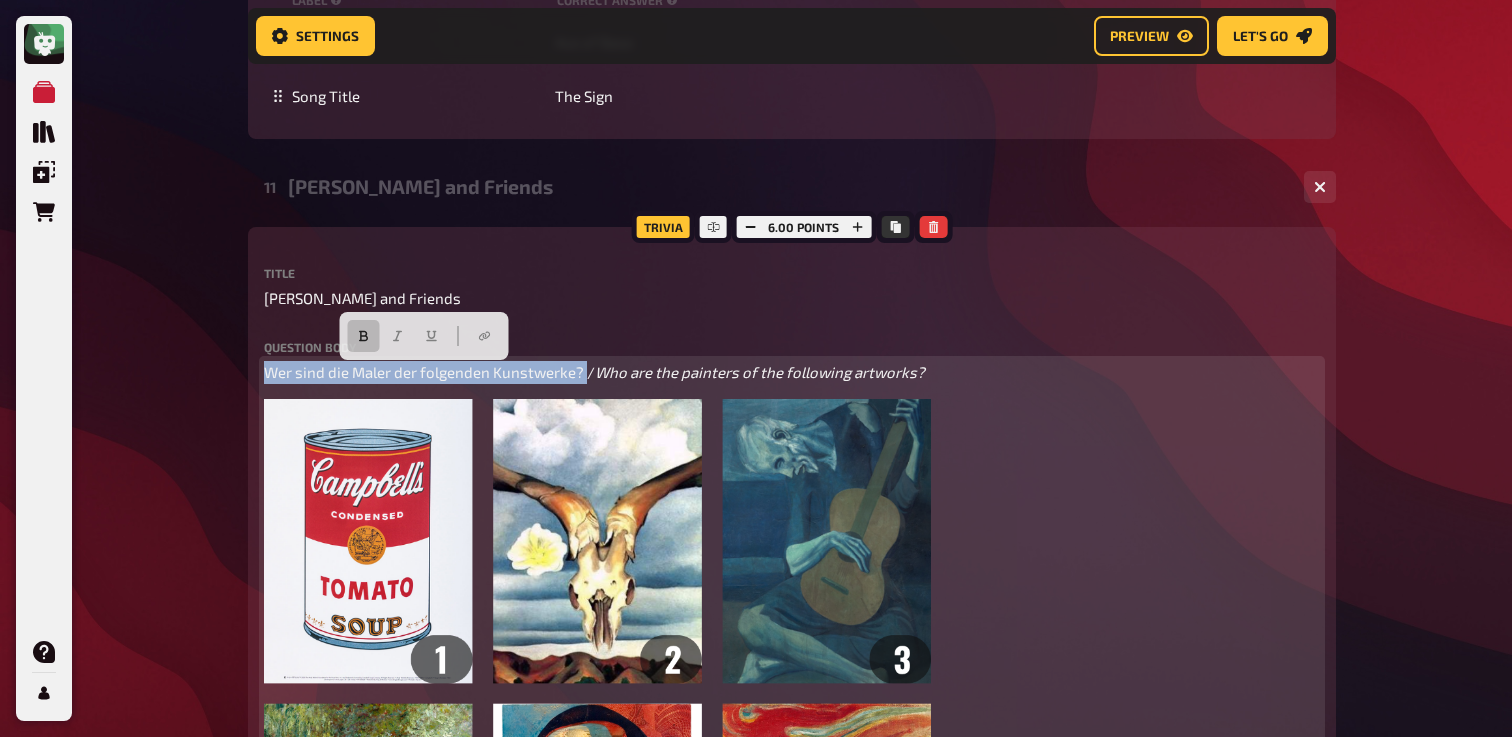 click at bounding box center [363, 336] 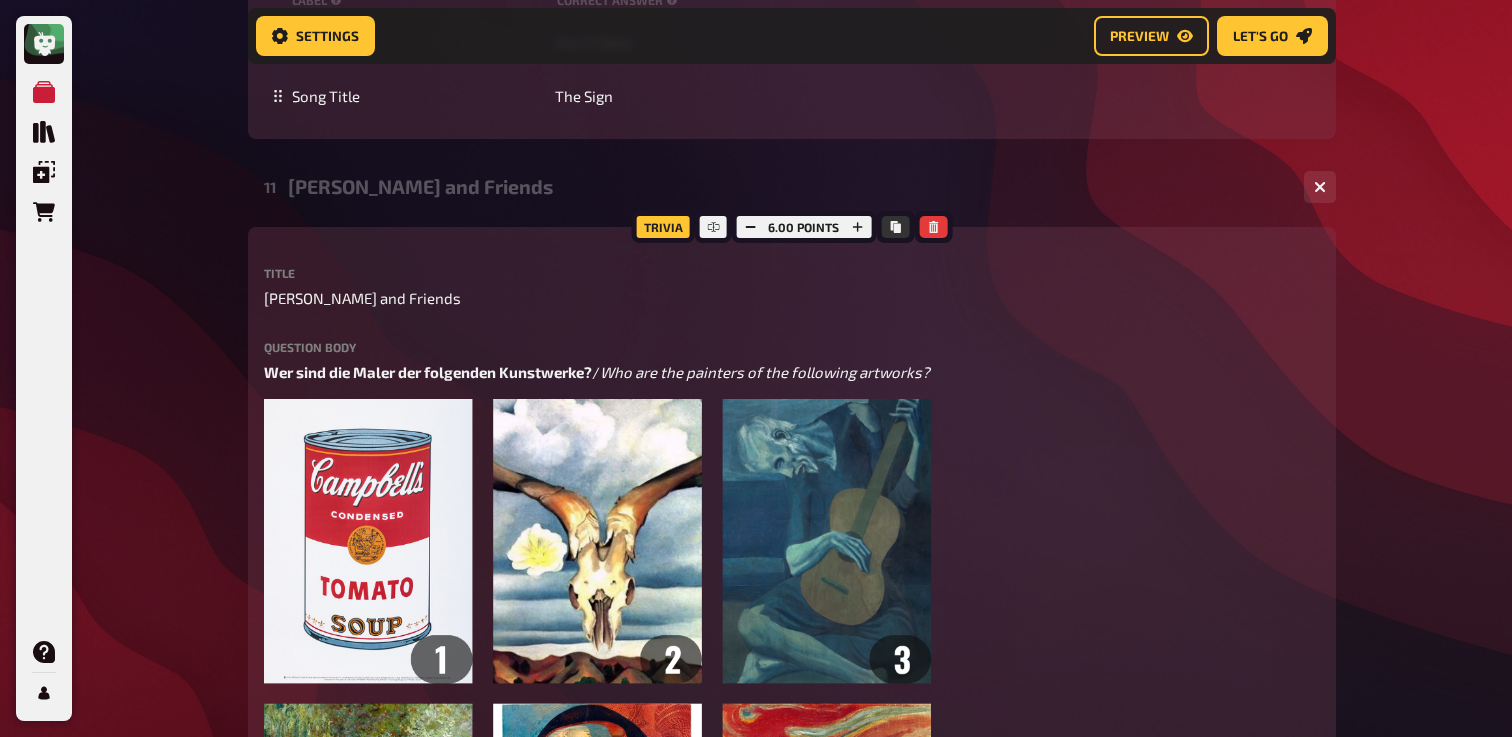 click on "My Quizzes Quiz Library Overlays Orders Help Profile Home My Quizzes The 90's Remastered ✅​🇩🇪 Setup Setup Edit Content Quiz Lobby Hosting undefined Evaluation Leaderboard Settings Preview Let's go Let's go The 90's Remastered ✅​🇩🇪 01 Backstreet's Back!   1 6 Trivia 6.00 points Title Backstreet's Back! Question body Kannst du diese Gruppen anhand ihres Fotos benennen? /  Can you name these groups based on their photo?  ﻿ ﻿ Drop here to upload upload image   Moderator Note (not visible to participants) ﻿ Link zur Playlist:  ﻿ ﻿ [URL][DOMAIN_NAME] ﻿ label correct answer Answer 1 [PERSON_NAME] Answer 2 [PERSON_NAME] Answer 3 Nirvana Answer 4 Radiohead Answer 5 The Prodigy Answer 6 The Cranberries
To pick up a draggable item, press the space bar.
While dragging, use the arrow keys to move the item.
Press space again to drop the item in its new position, or press escape to cancel.
add answer Music 1.00 points" at bounding box center (756, -5339) 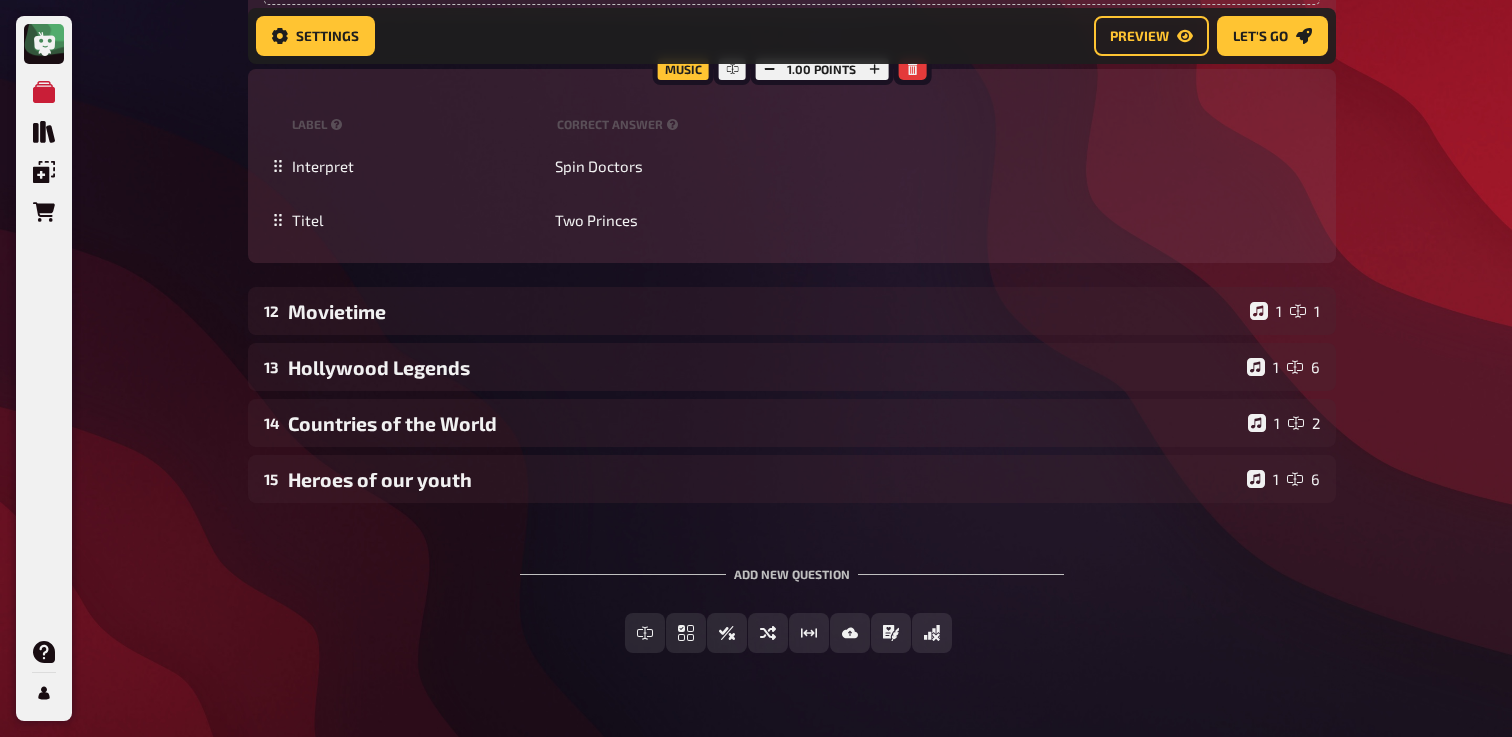 scroll, scrollTop: 14623, scrollLeft: 0, axis: vertical 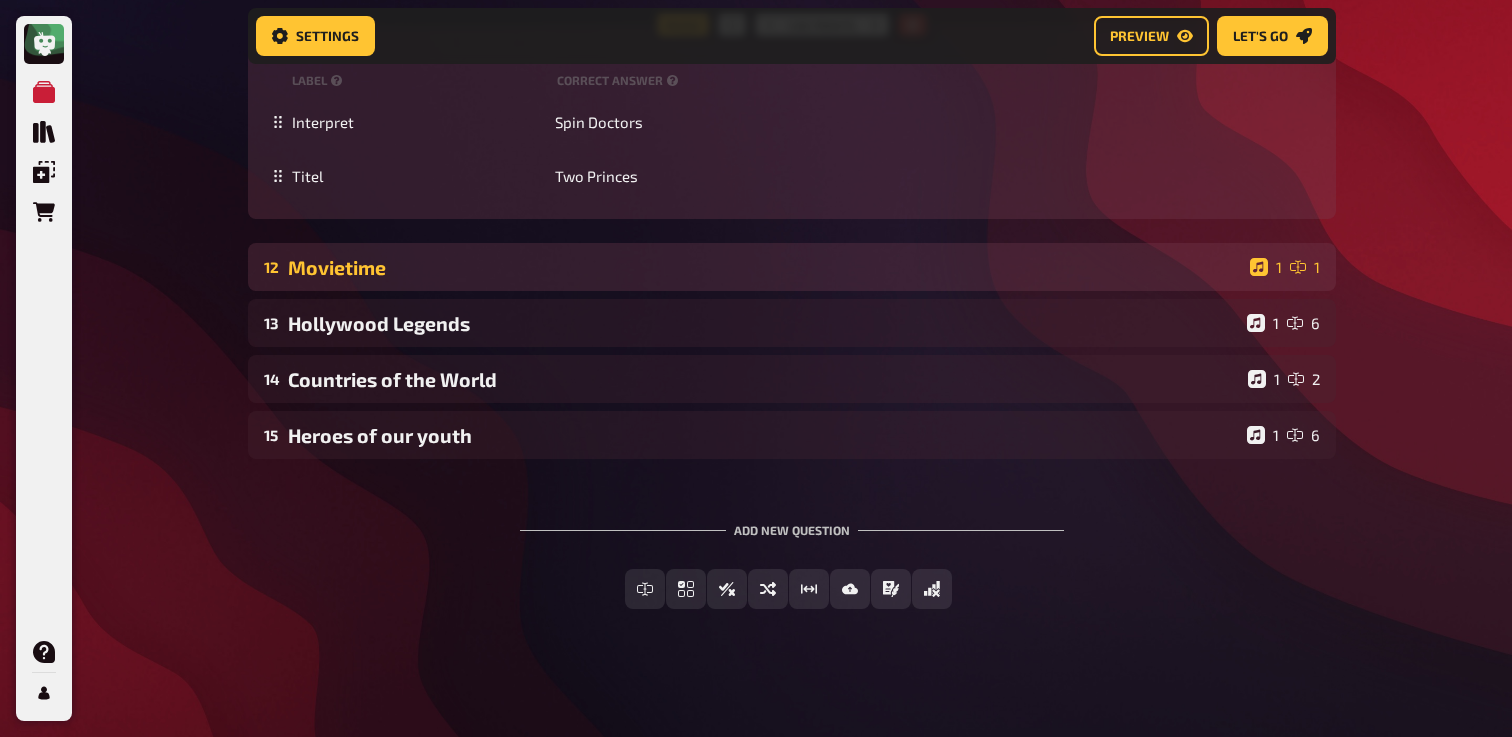click on "Movietime" at bounding box center [765, 267] 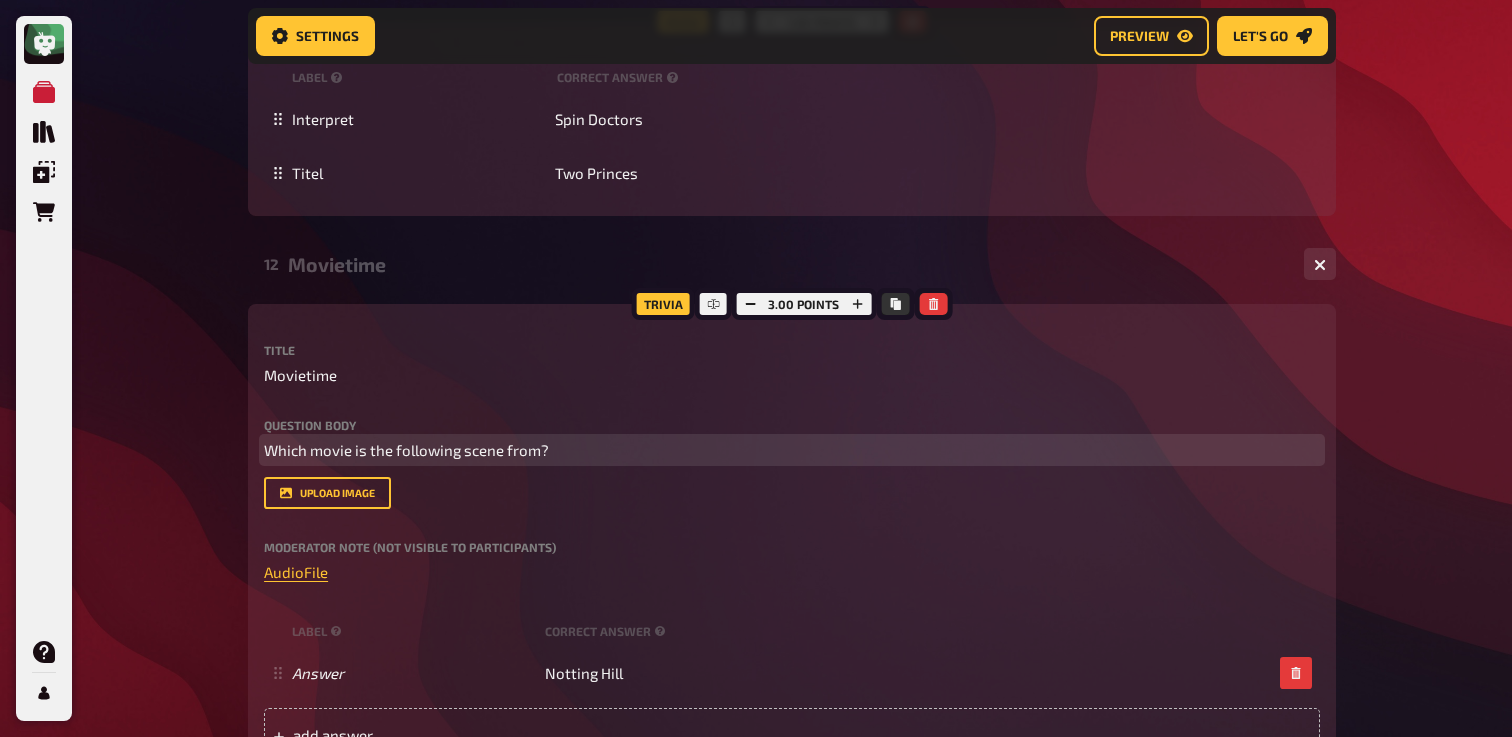 click on "Which movie is the following scene from?" at bounding box center (406, 450) 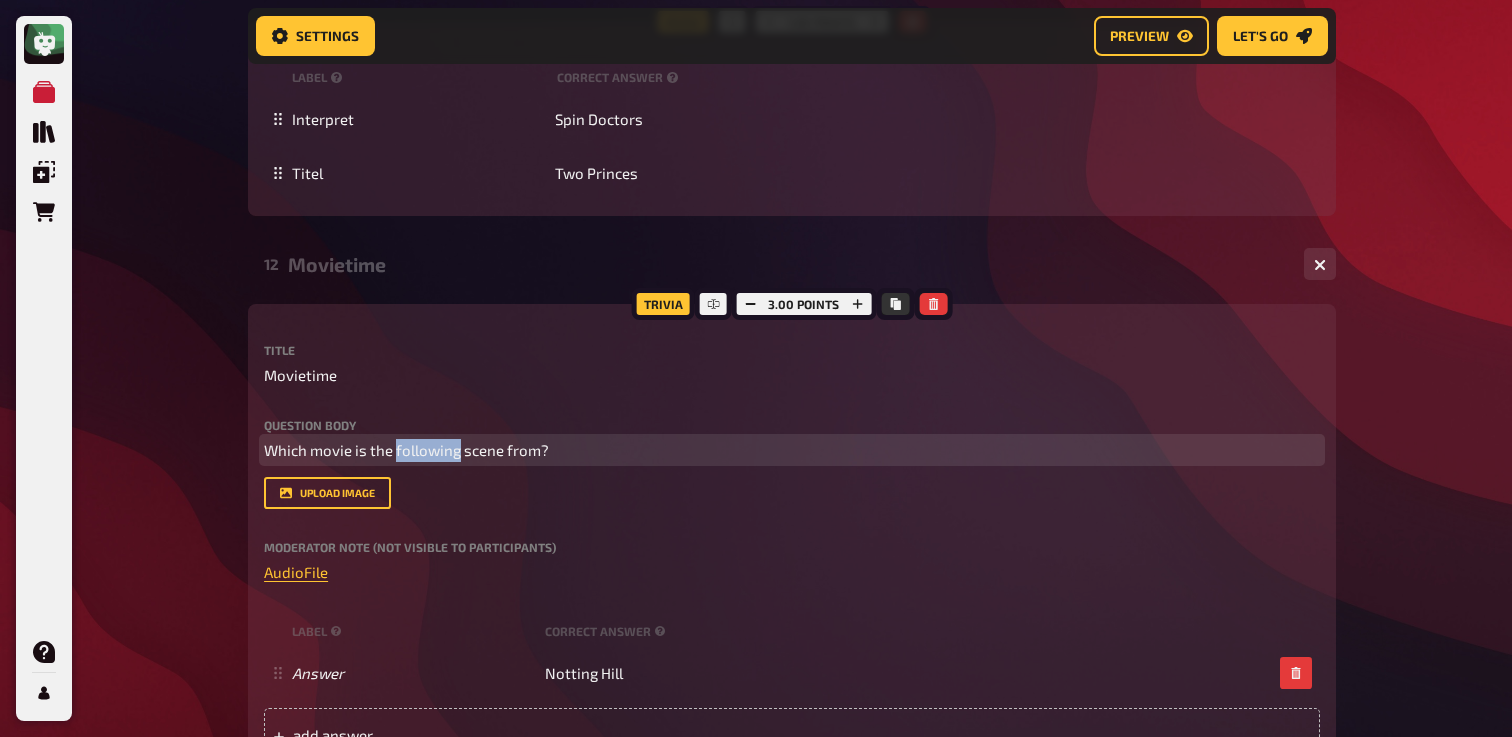click on "Which movie is the following scene from?" at bounding box center [406, 450] 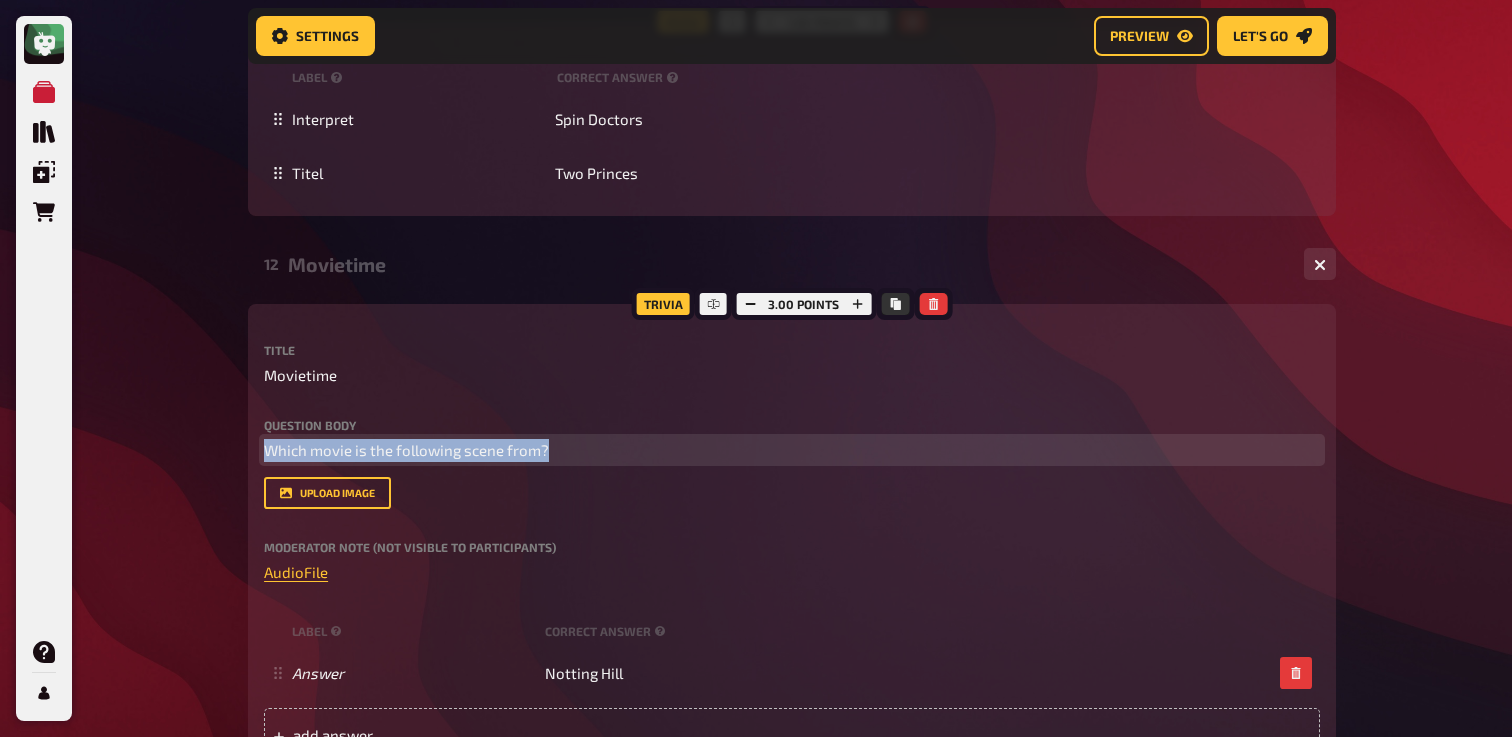 click on "Which movie is the following scene from?" at bounding box center (406, 450) 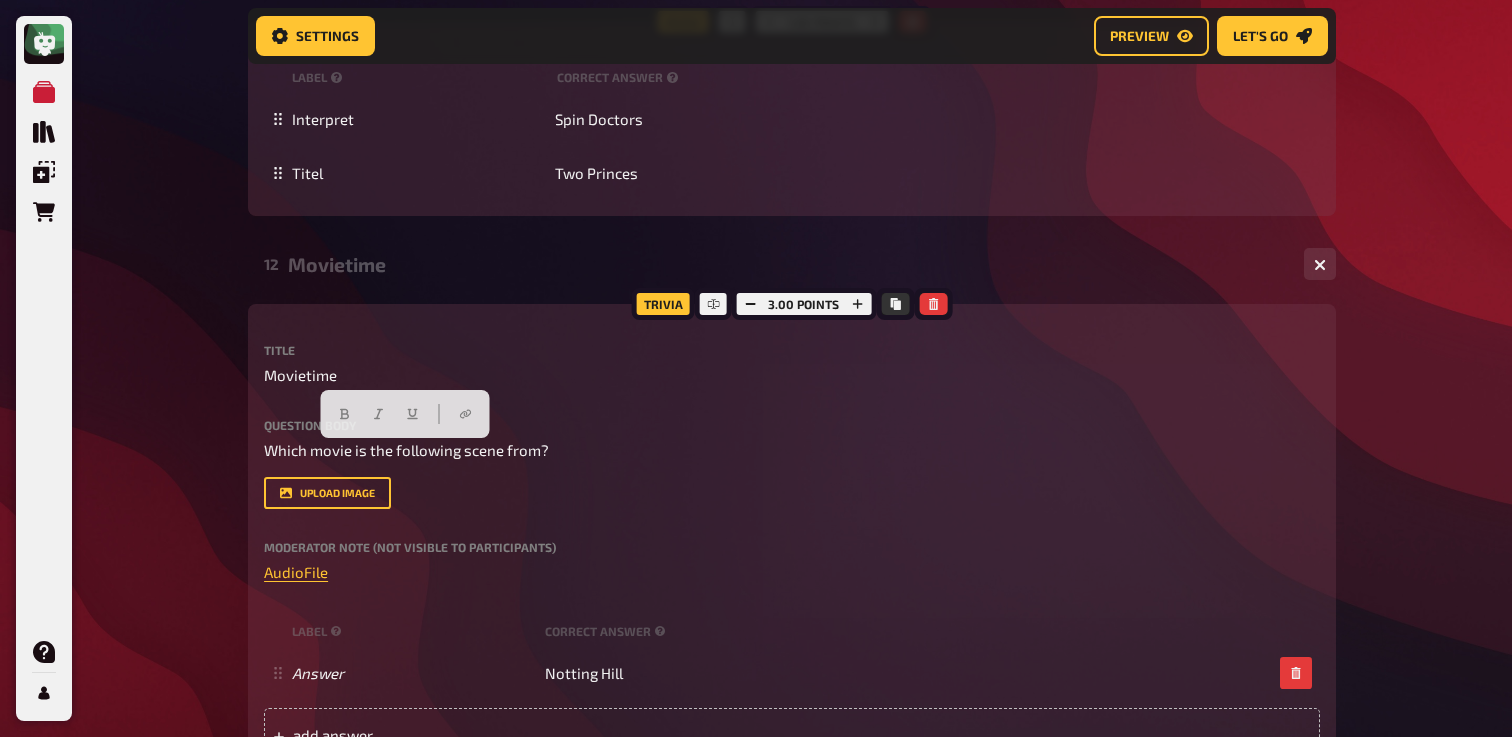 click on "Trivia 3.00 points Title Movietime Question body Which movie is the following scene from? Drop here to upload upload image   Moderator Note (not visible to participants) ﻿  AudioFile ﻿ label correct answer Answer Notting Hill
To pick up a draggable item, press the space bar.
While dragging, use the arrow keys to move the item.
Press space again to drop the item in its new position, or press escape to cancel.
add answer" at bounding box center (792, 541) 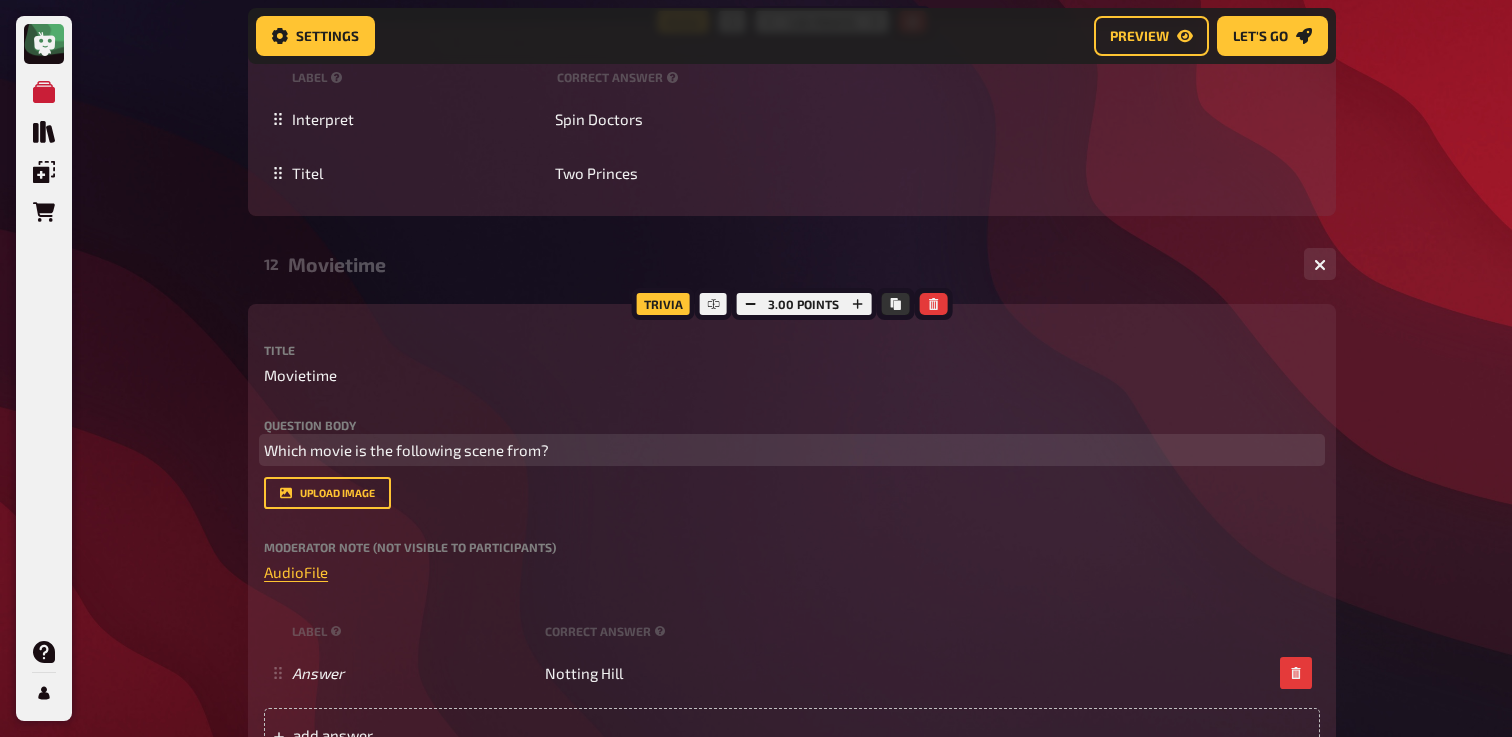 click on "Which movie is the following scene from?" at bounding box center [406, 450] 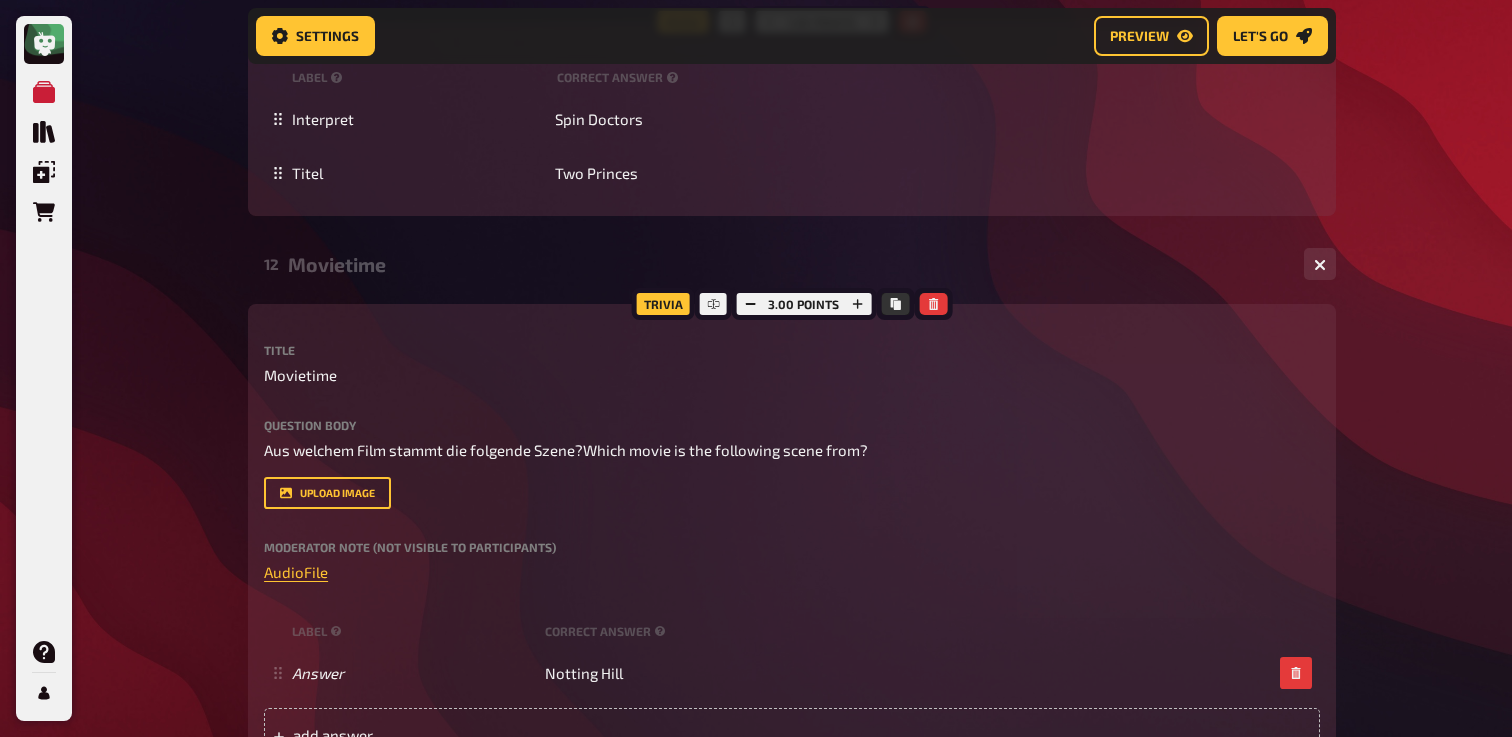 click on "Trivia 3.00 points Title Movietime Question body Aus welchem Film stammt die folgende Szene?Which movie is the following scene from? Drop here to upload upload image   Moderator Note (not visible to participants) ﻿  AudioFile ﻿ label correct answer Answer Notting Hill
To pick up a draggable item, press the space bar.
While dragging, use the arrow keys to move the item.
Press space again to drop the item in its new position, or press escape to cancel.
add answer" at bounding box center [792, 541] 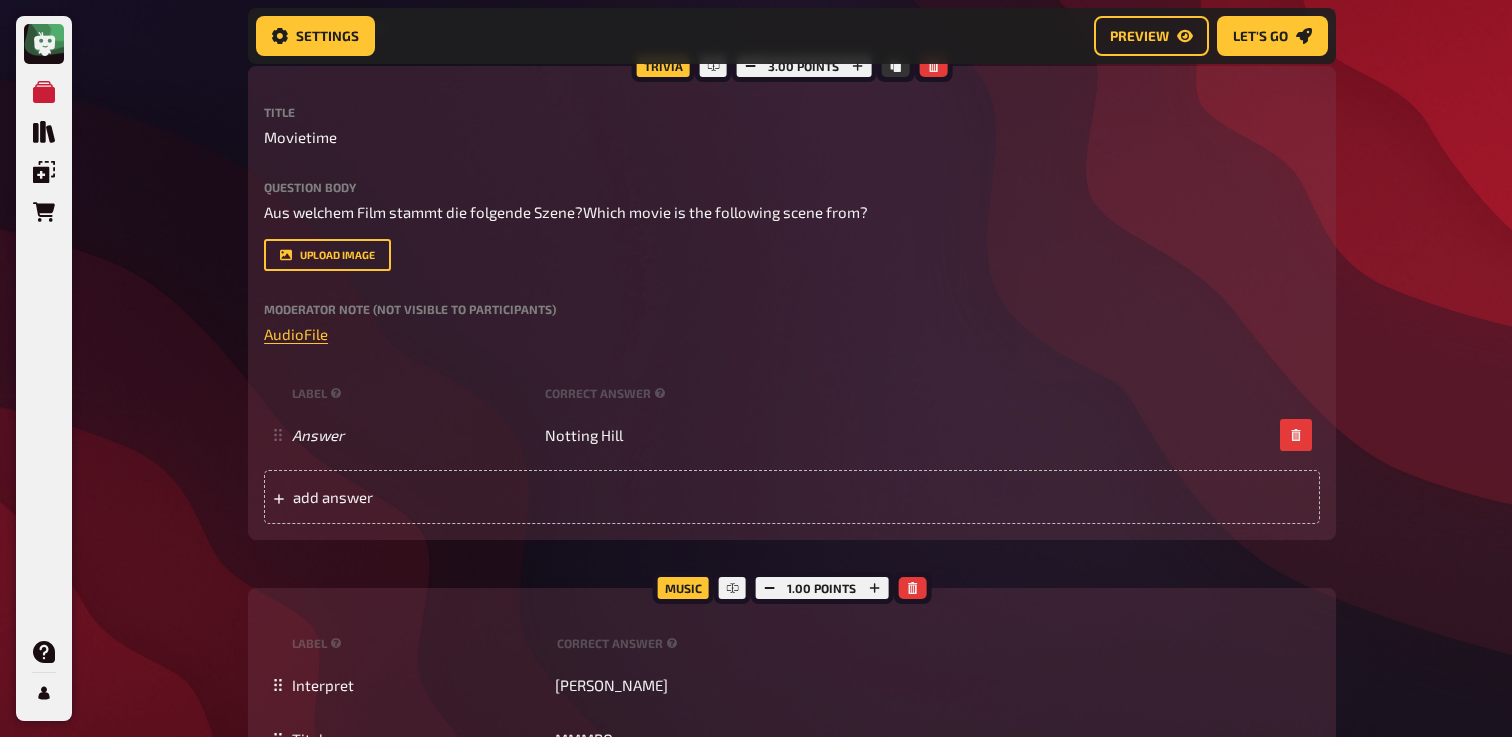 scroll, scrollTop: 14850, scrollLeft: 0, axis: vertical 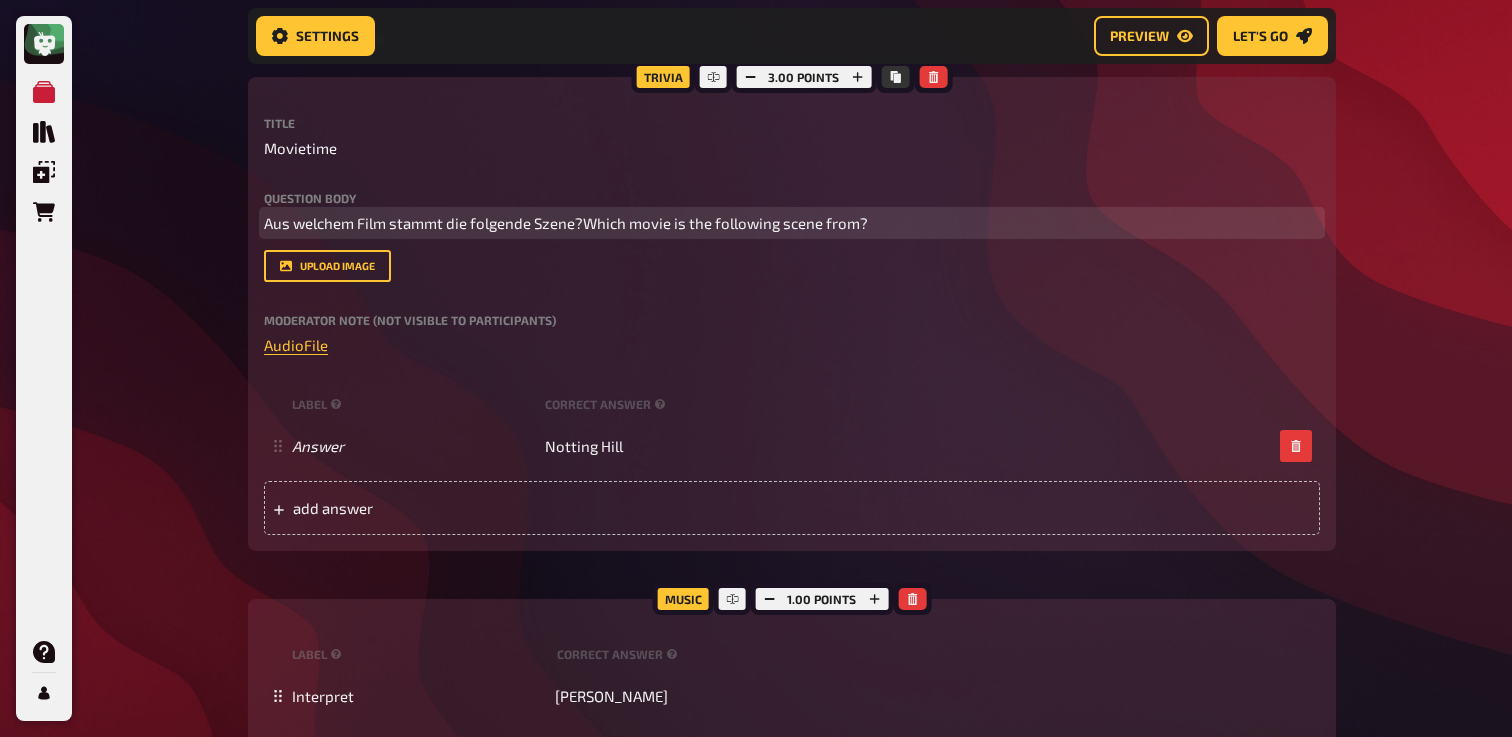 click on "Aus welchem Film stammt die folgende Szene?Which movie is the following scene from?" at bounding box center [566, 223] 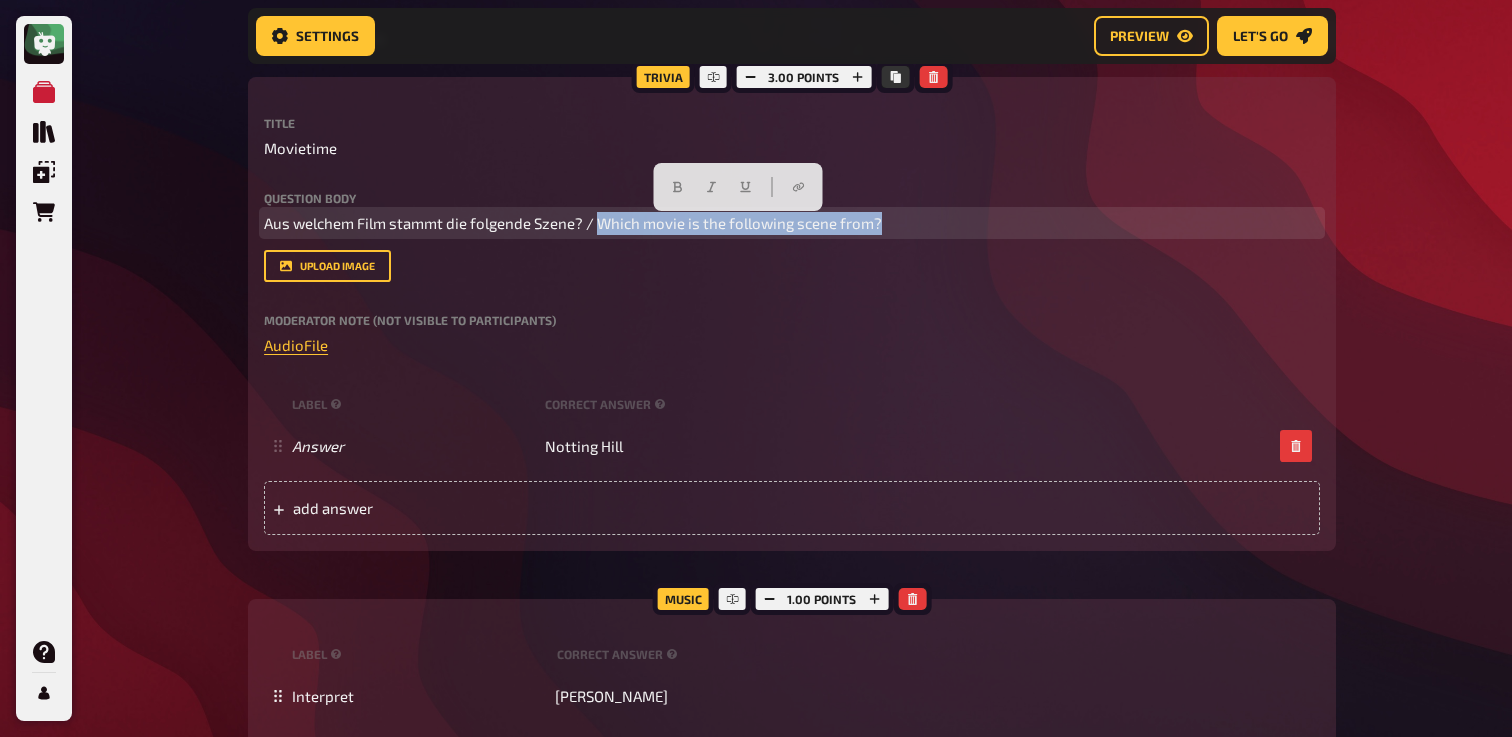 drag, startPoint x: 904, startPoint y: 227, endPoint x: 602, endPoint y: 224, distance: 302.0149 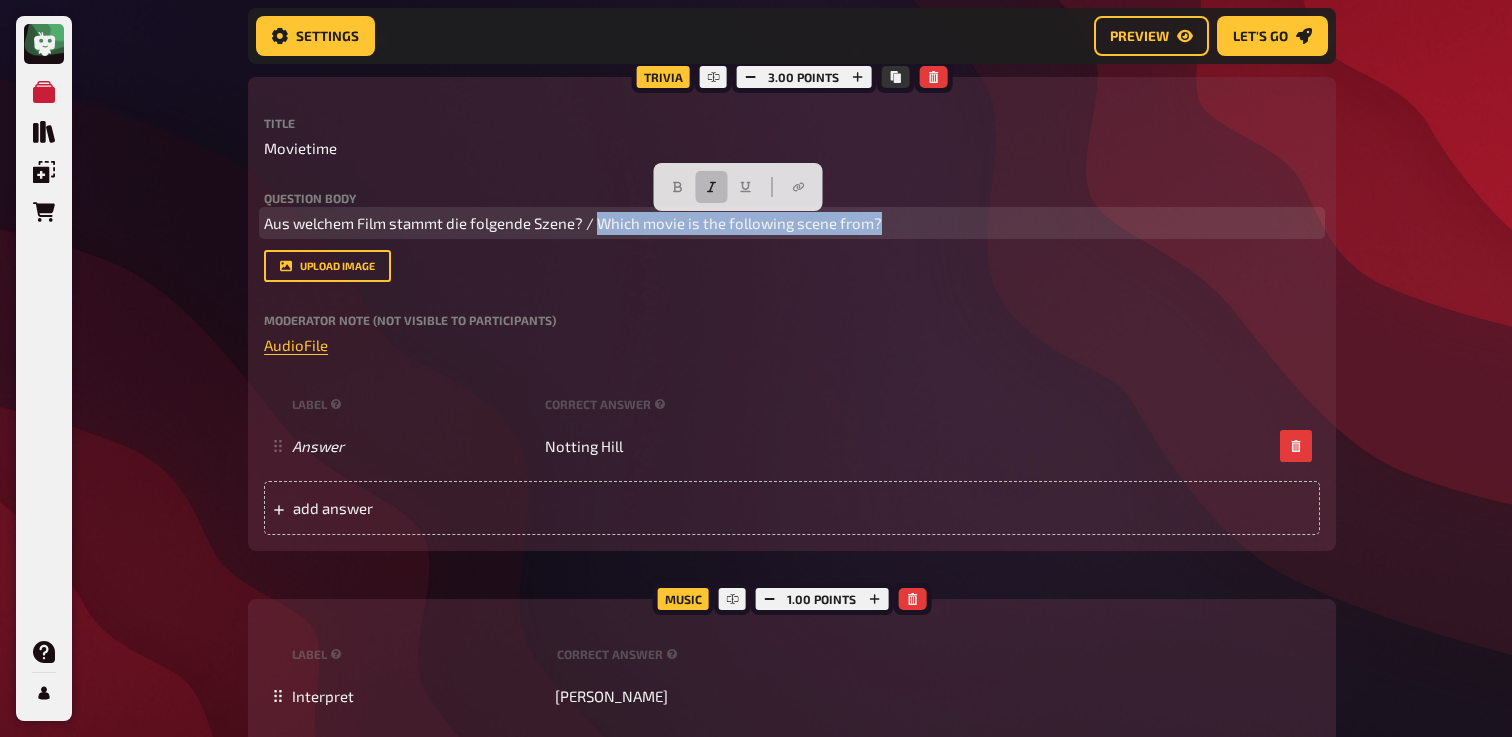 click 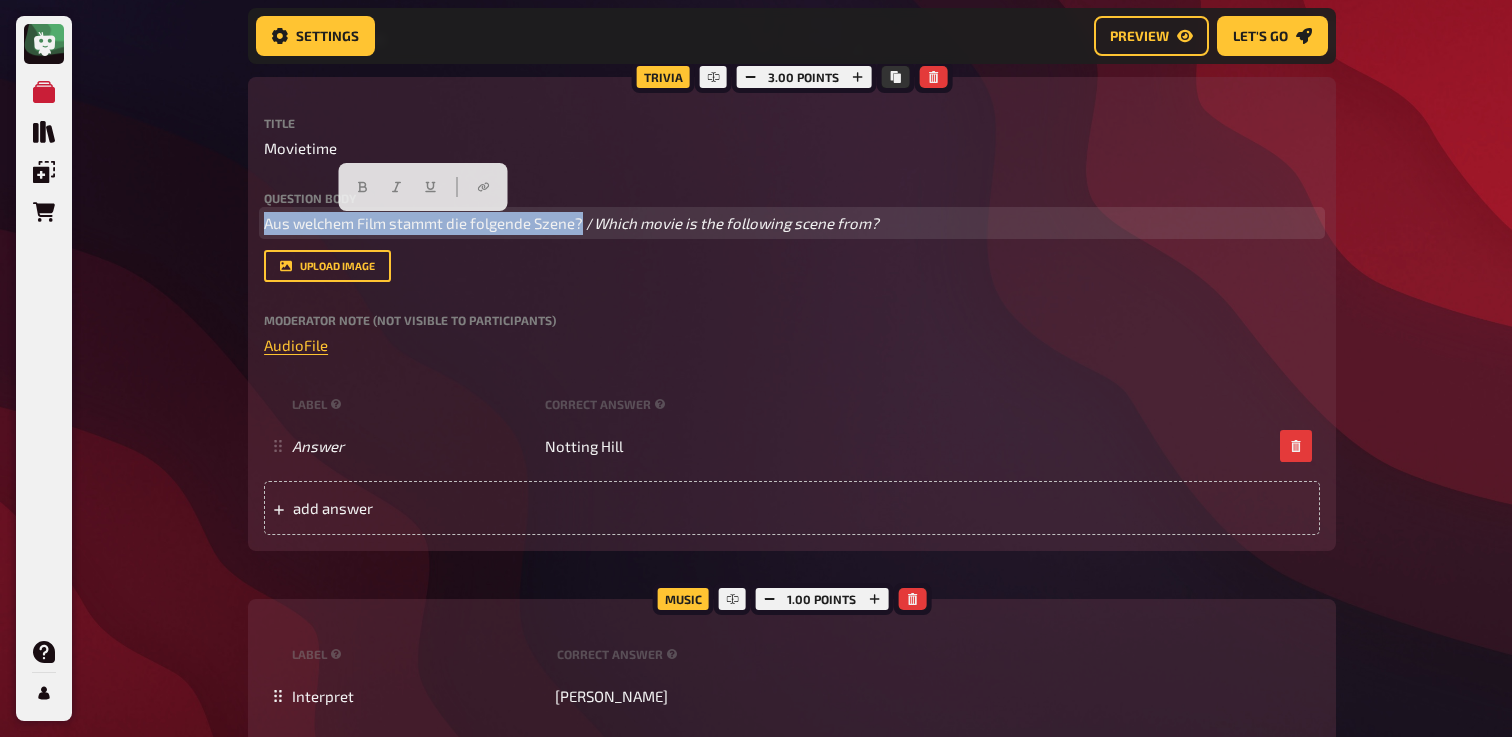 drag, startPoint x: 584, startPoint y: 225, endPoint x: 146, endPoint y: 215, distance: 438.11414 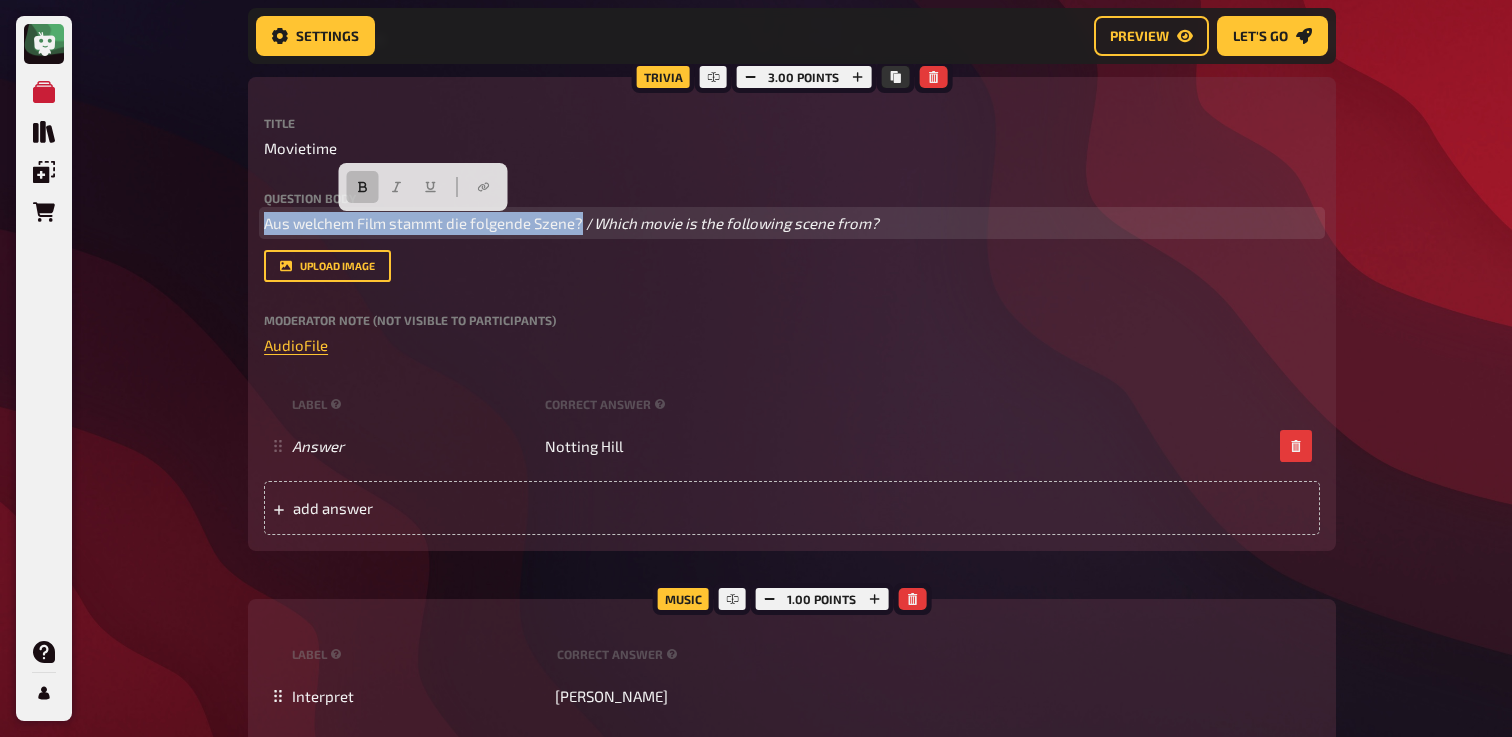 click at bounding box center (363, 187) 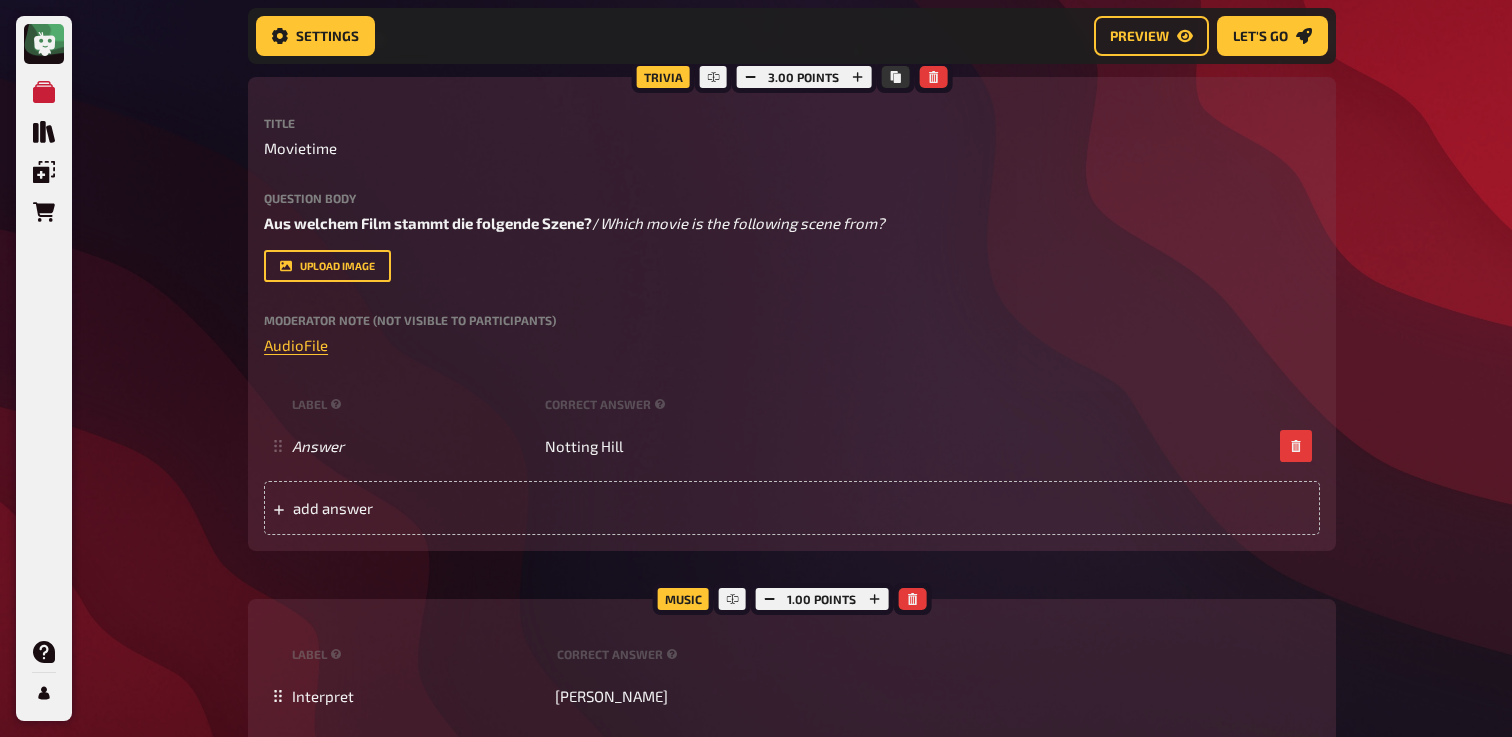 click on "My Quizzes Quiz Library Overlays Orders Help Profile Home My Quizzes The 90's Remastered ✅​🇩🇪 Setup Setup Edit Content Quiz Lobby Hosting undefined Evaluation Leaderboard Settings Preview Let's go Let's go The 90's Remastered ✅​🇩🇪 01 Backstreet's Back!   1 6 Trivia 6.00 points Title Backstreet's Back! Question body Kannst du diese Gruppen anhand ihres Fotos benennen? /  Can you name these groups based on their photo?  ﻿ ﻿ Drop here to upload upload image   Moderator Note (not visible to participants) ﻿ Link zur Playlist:  ﻿ ﻿ [URL][DOMAIN_NAME] ﻿ label correct answer Answer 1 [PERSON_NAME] Answer 2 [PERSON_NAME] Answer 3 Nirvana Answer 4 Radiohead Answer 5 The Prodigy Answer 6 The Cranberries
To pick up a draggable item, press the space bar.
While dragging, use the arrow keys to move the item.
Press space again to drop the item in its new position, or press escape to cancel.
add answer Music 1.00 points" at bounding box center (756, -6798) 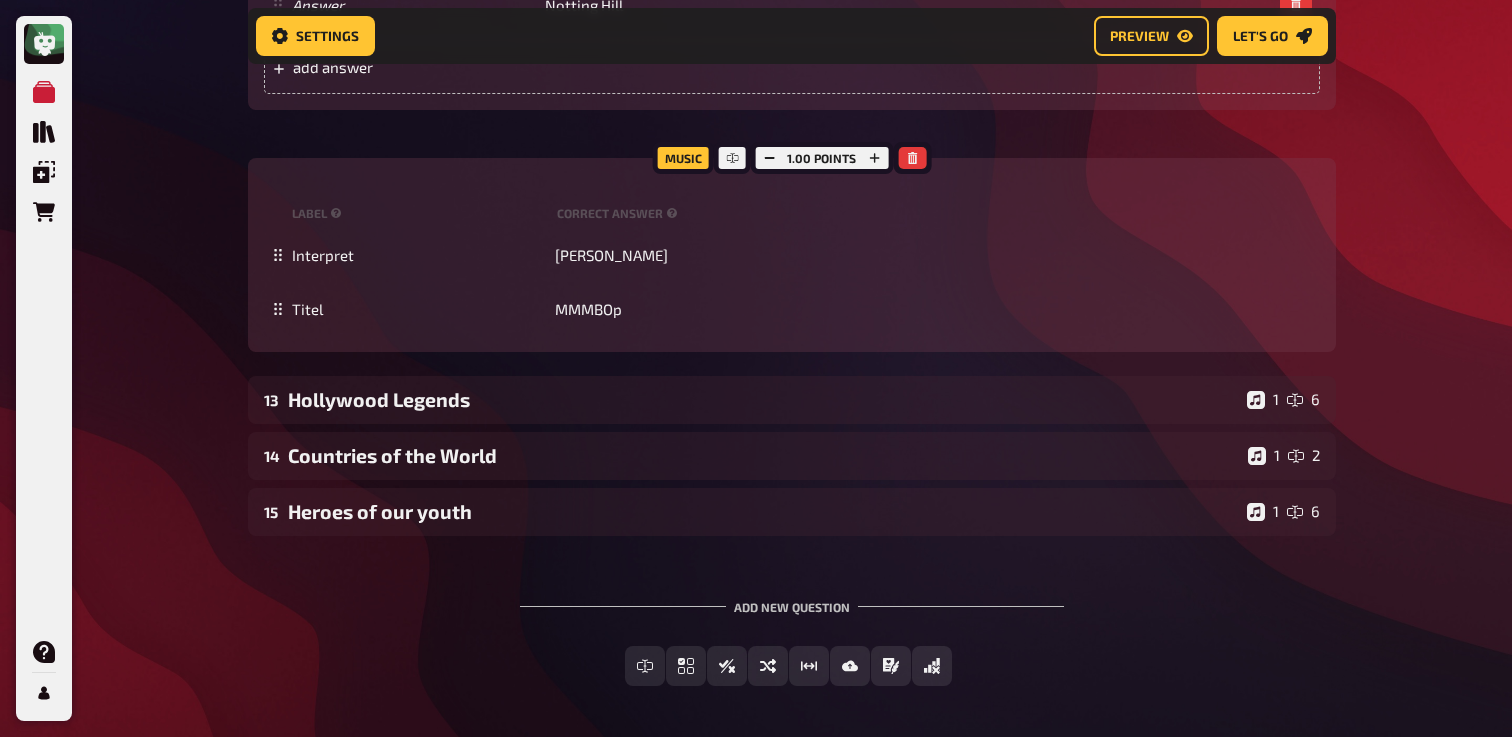 scroll, scrollTop: 15371, scrollLeft: 0, axis: vertical 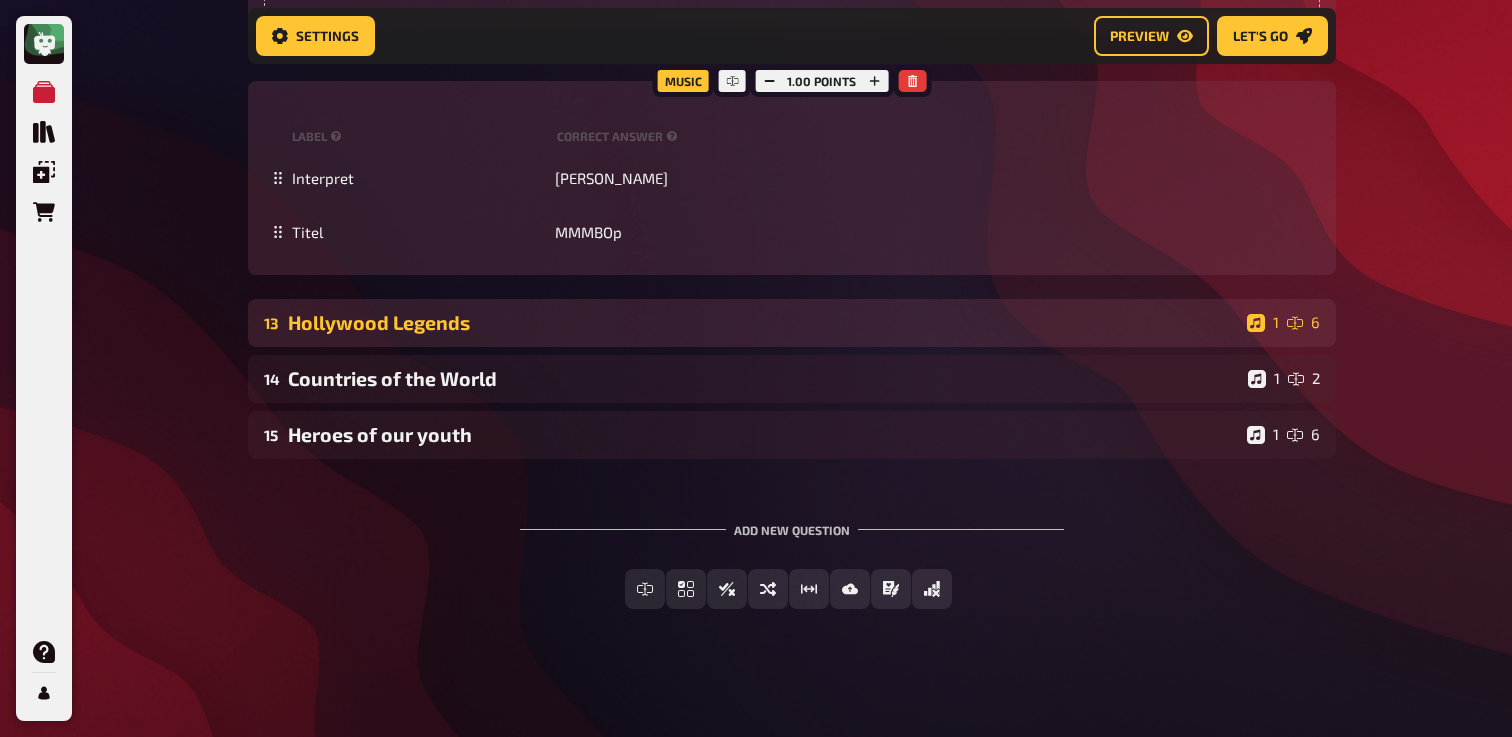 click on "Hollywood Legends" at bounding box center (763, 322) 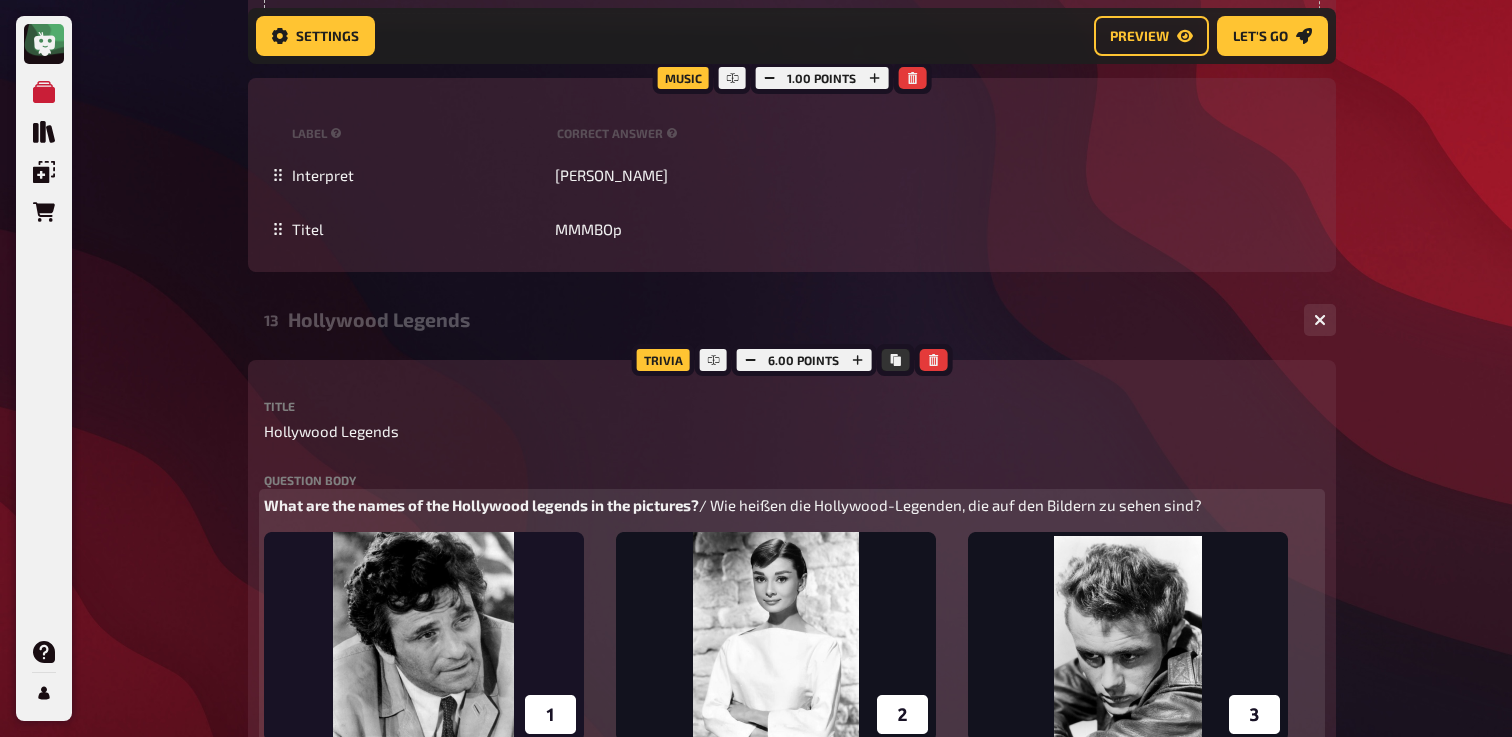 click on "What are the names of the Hollywood legends in the pictures?" at bounding box center (481, 505) 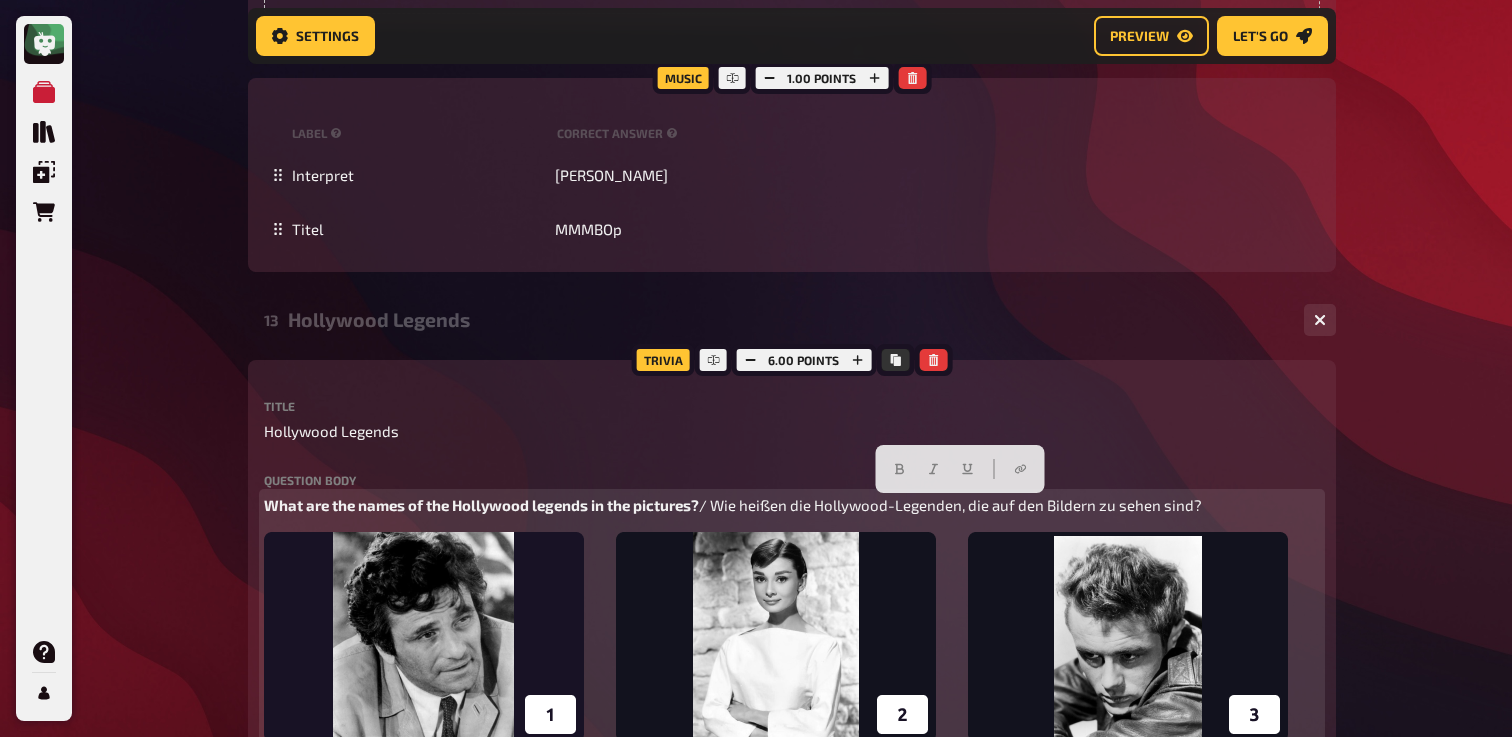drag, startPoint x: 720, startPoint y: 506, endPoint x: 1213, endPoint y: 507, distance: 493.001 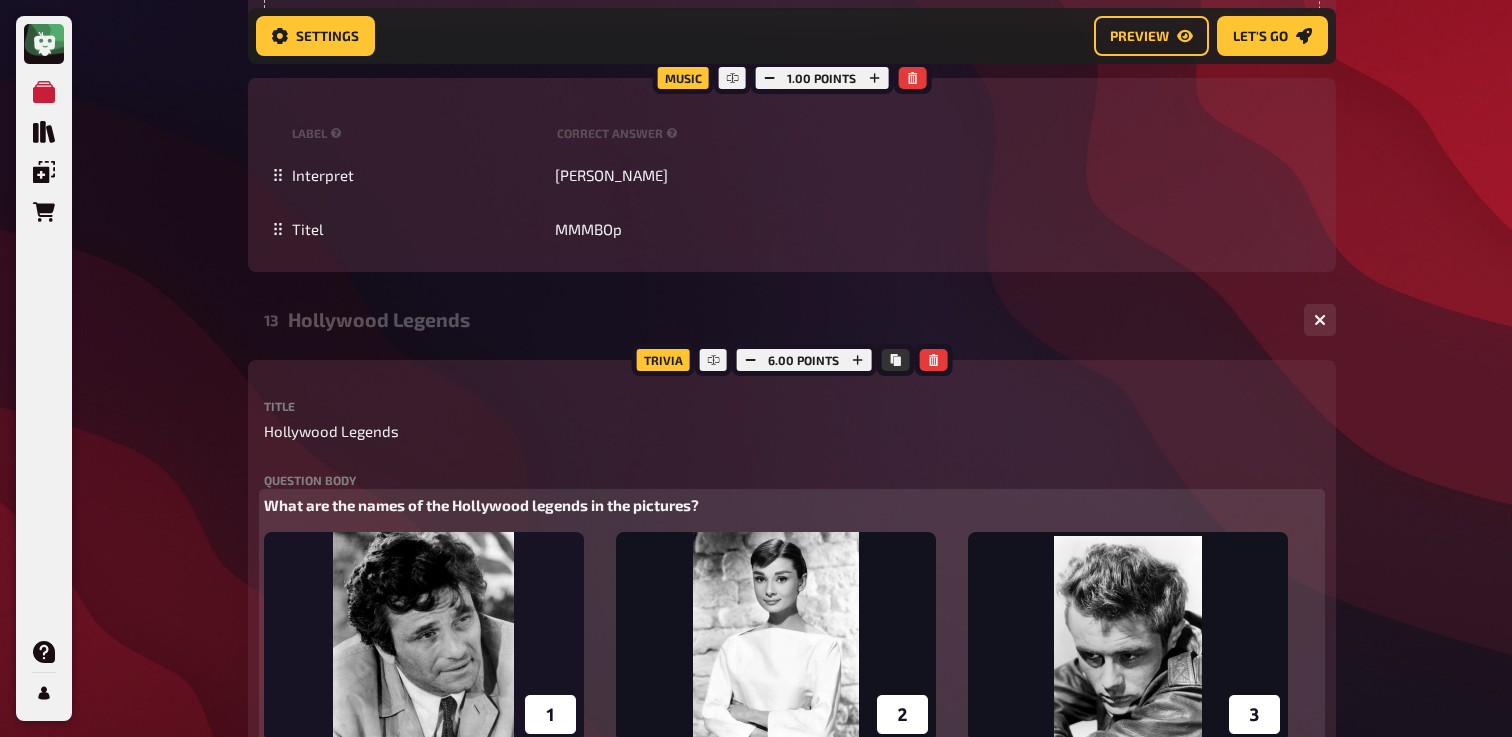 click on "What are the names of the Hollywood legends in the pictures?" at bounding box center (481, 505) 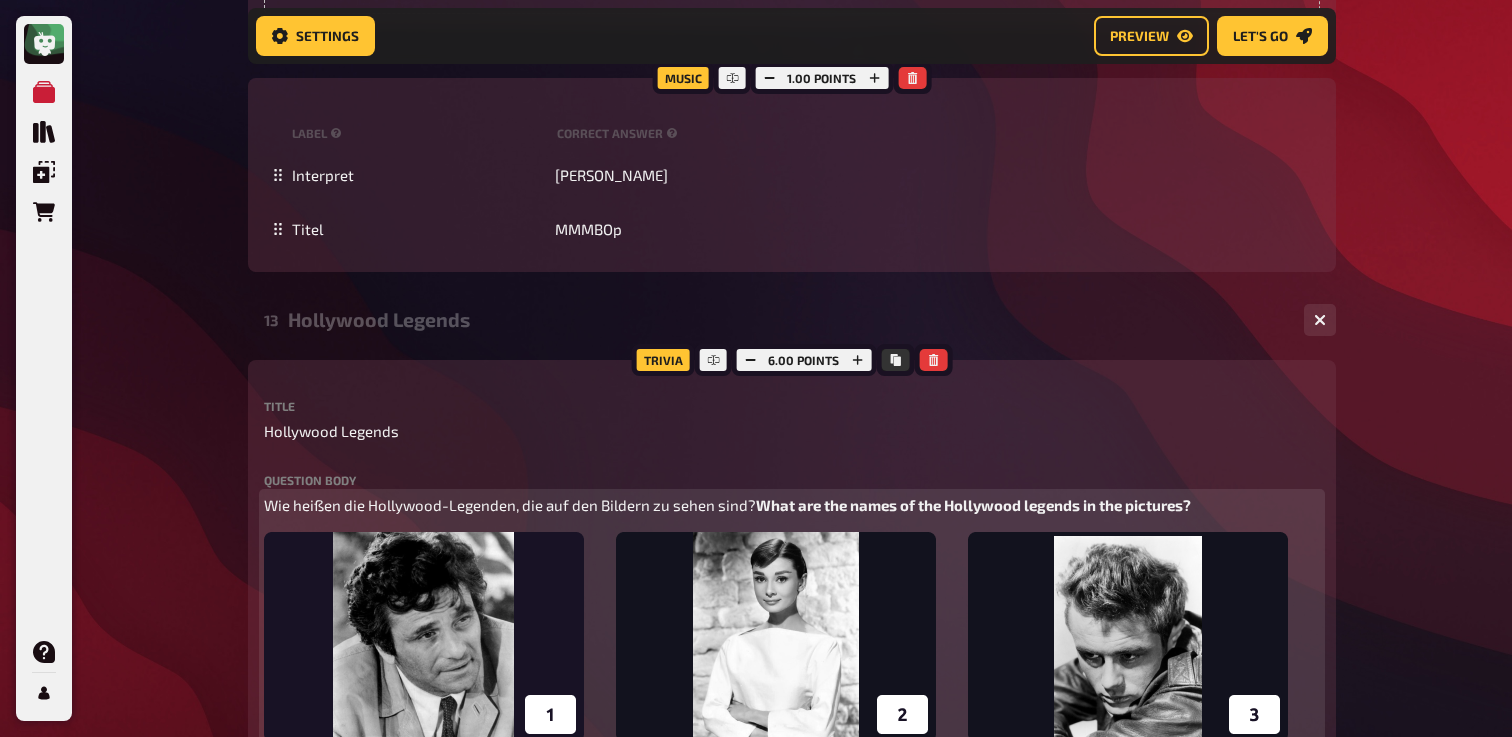type 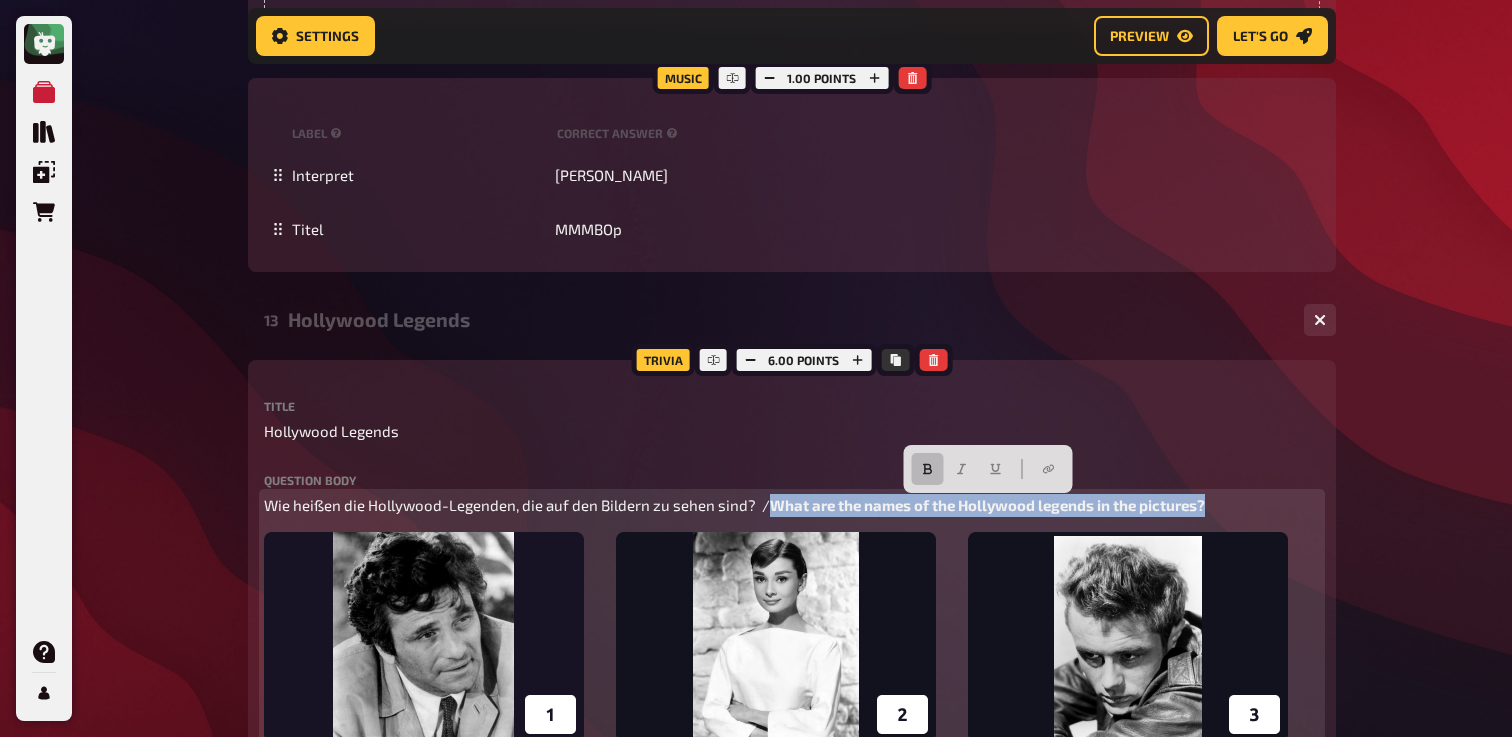 drag, startPoint x: 795, startPoint y: 508, endPoint x: 1282, endPoint y: 507, distance: 487.00104 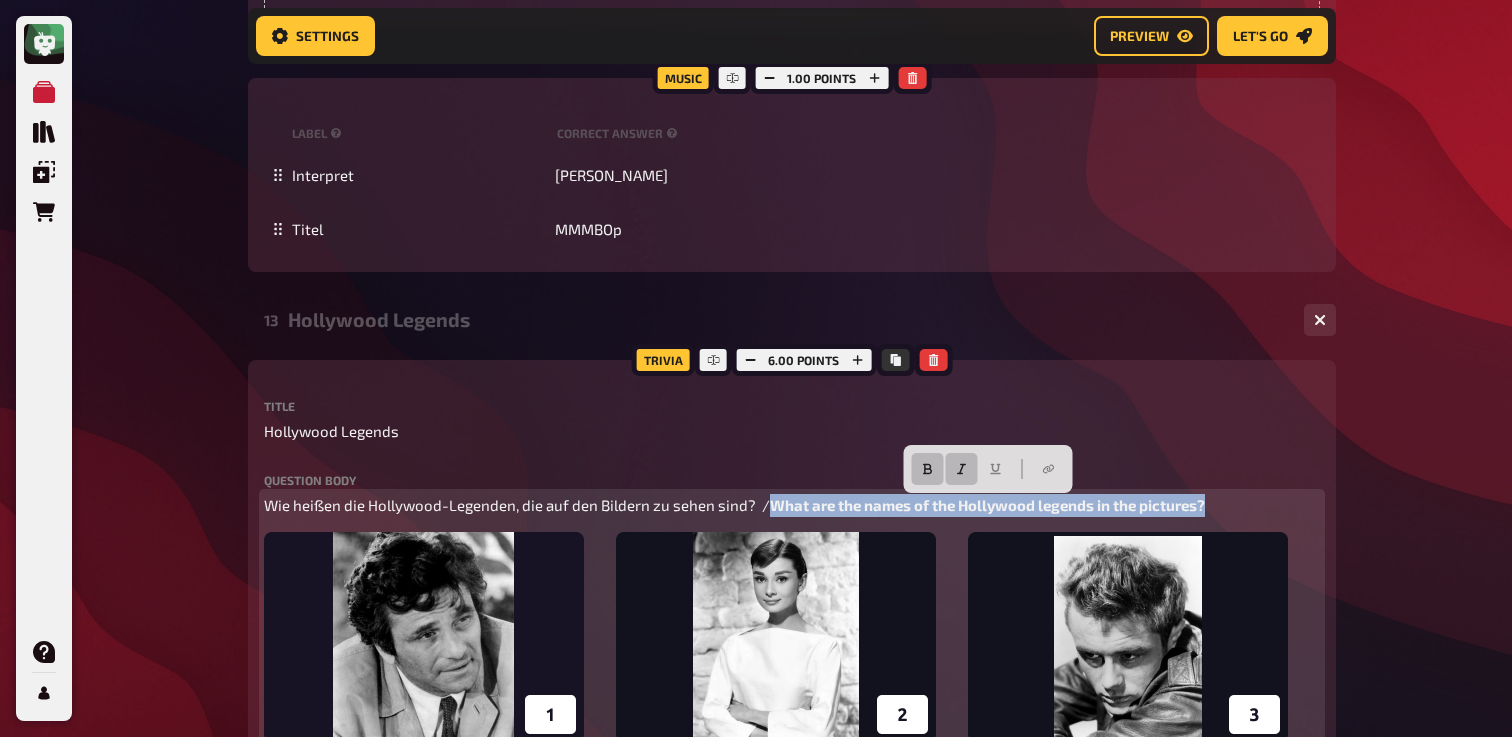 click 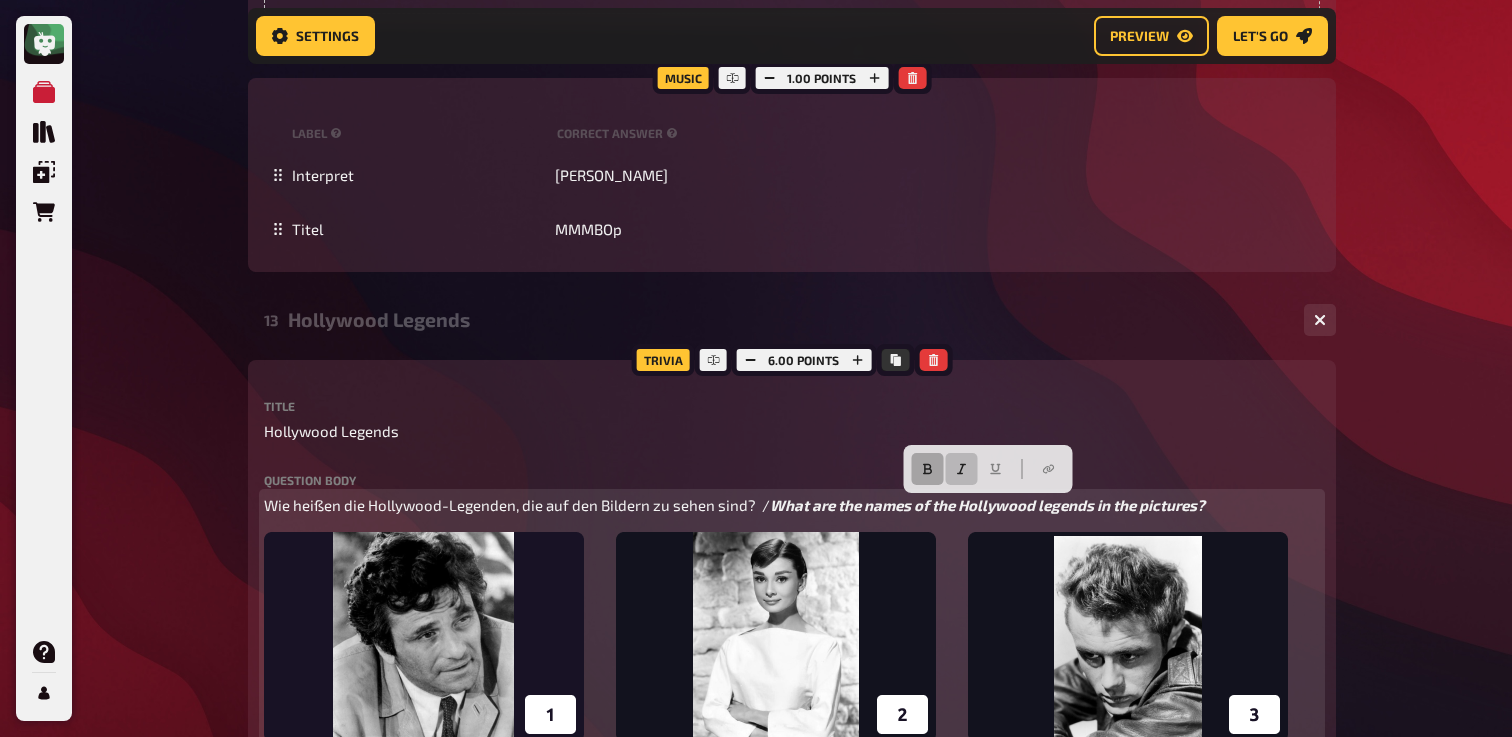 click at bounding box center (927, 469) 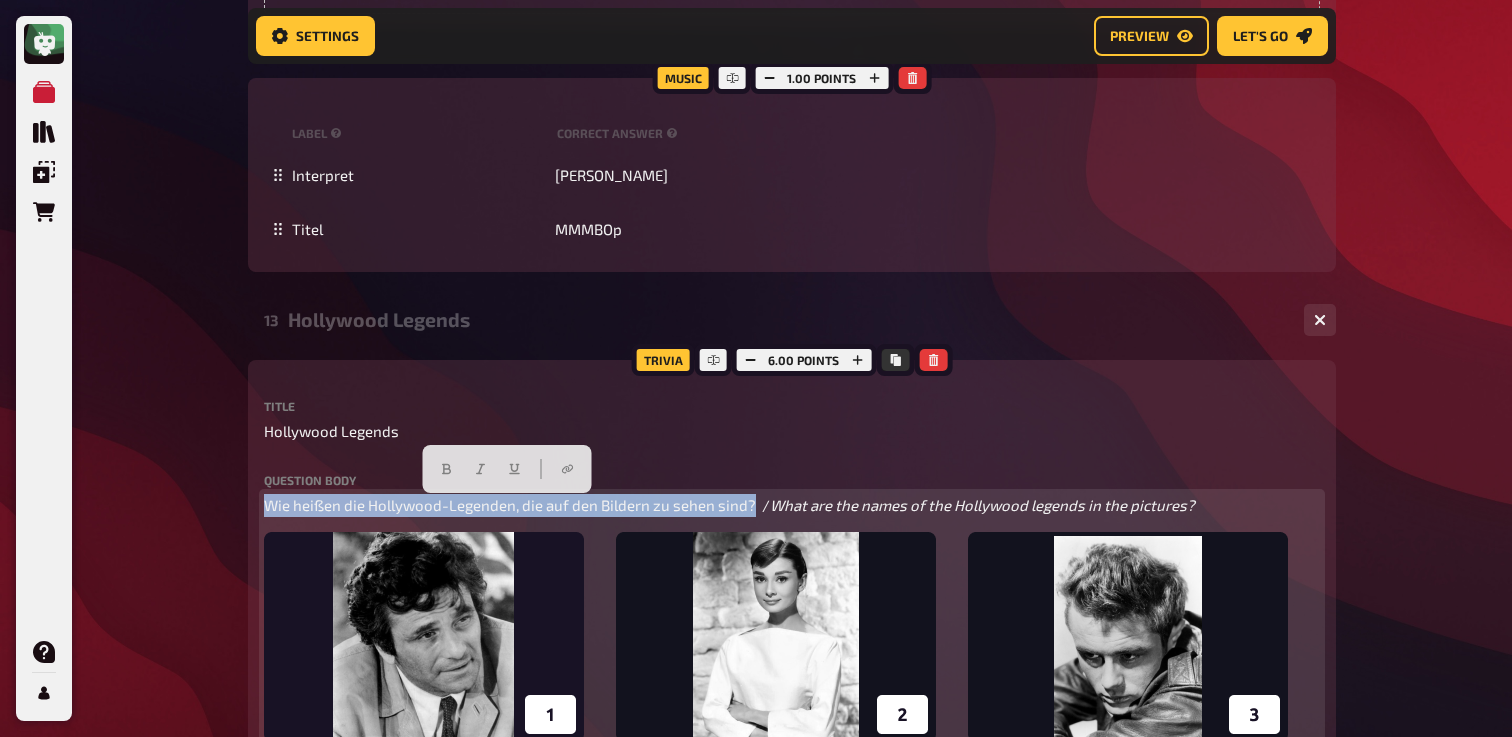 drag, startPoint x: 741, startPoint y: 507, endPoint x: 221, endPoint y: 500, distance: 520.0471 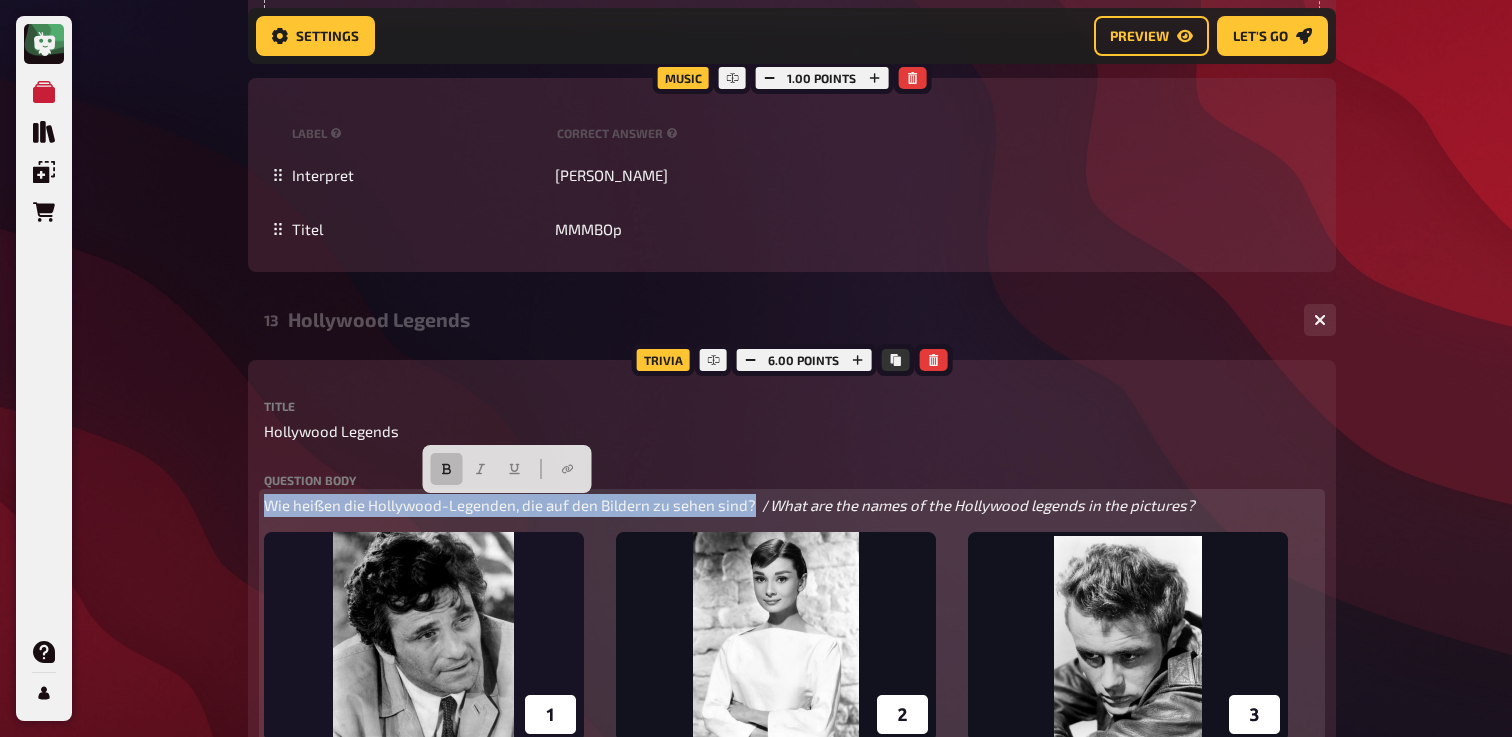 click 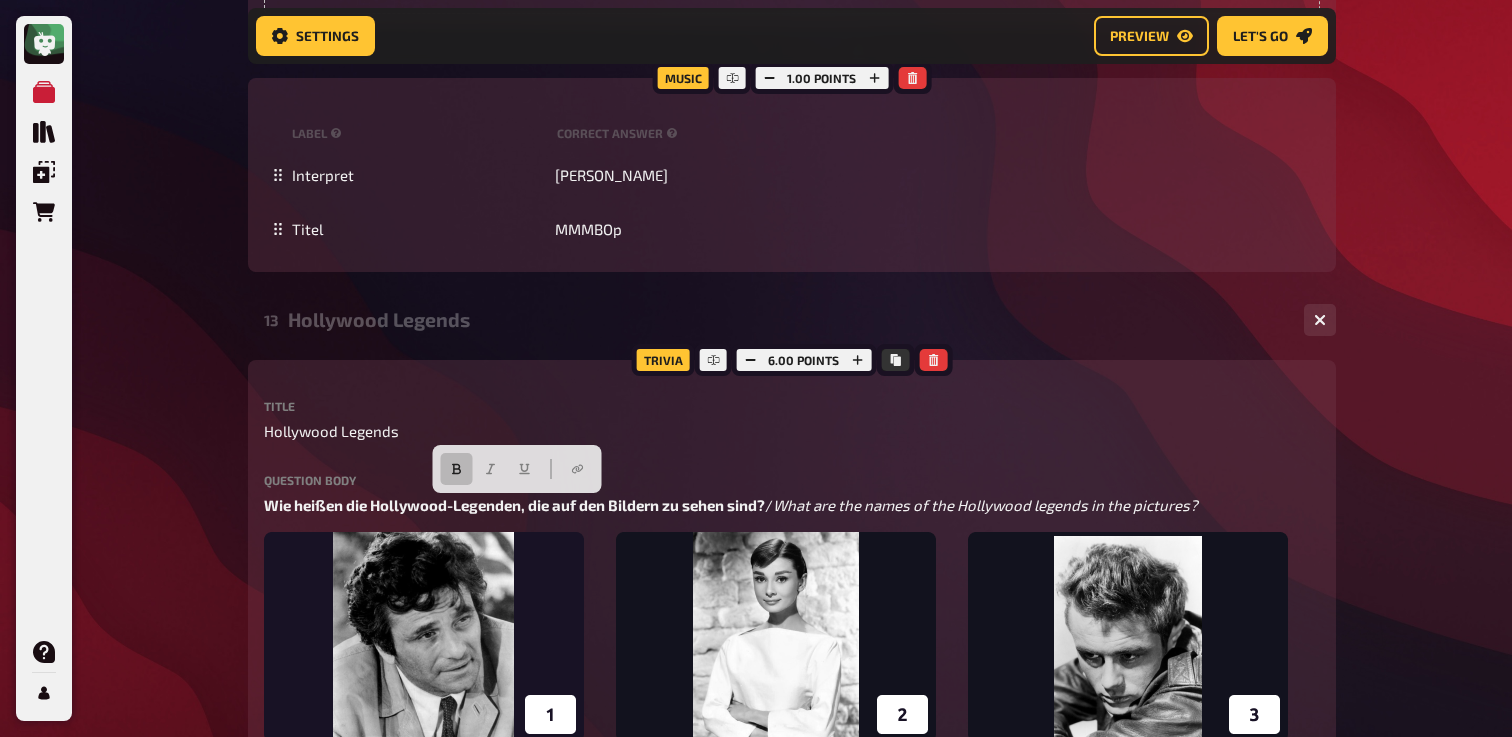 click on "My Quizzes Quiz Library Overlays Orders Help Profile Home My Quizzes The 90's Remastered ✅​🇩🇪 Setup Setup Edit Content Quiz Lobby Hosting undefined Evaluation Leaderboard Settings Preview Let's go Let's go The 90's Remastered ✅​🇩🇪 01 Backstreet's Back!   1 6 Trivia 6.00 points Title Backstreet's Back! Question body Kannst du diese Gruppen anhand ihres Fotos benennen? /  Can you name these groups based on their photo?  ﻿ ﻿ Drop here to upload upload image   Moderator Note (not visible to participants) ﻿ Link zur Playlist:  ﻿ ﻿ [URL][DOMAIN_NAME] ﻿ label correct answer Answer 1 [PERSON_NAME] Answer 2 [PERSON_NAME] Answer 3 Nirvana Answer 4 Radiohead Answer 5 The Prodigy Answer 6 The Cranberries
To pick up a draggable item, press the space bar.
While dragging, use the arrow keys to move the item.
Press space again to drop the item in its new position, or press escape to cancel.
add answer Music 1.00 points" at bounding box center (756, -6584) 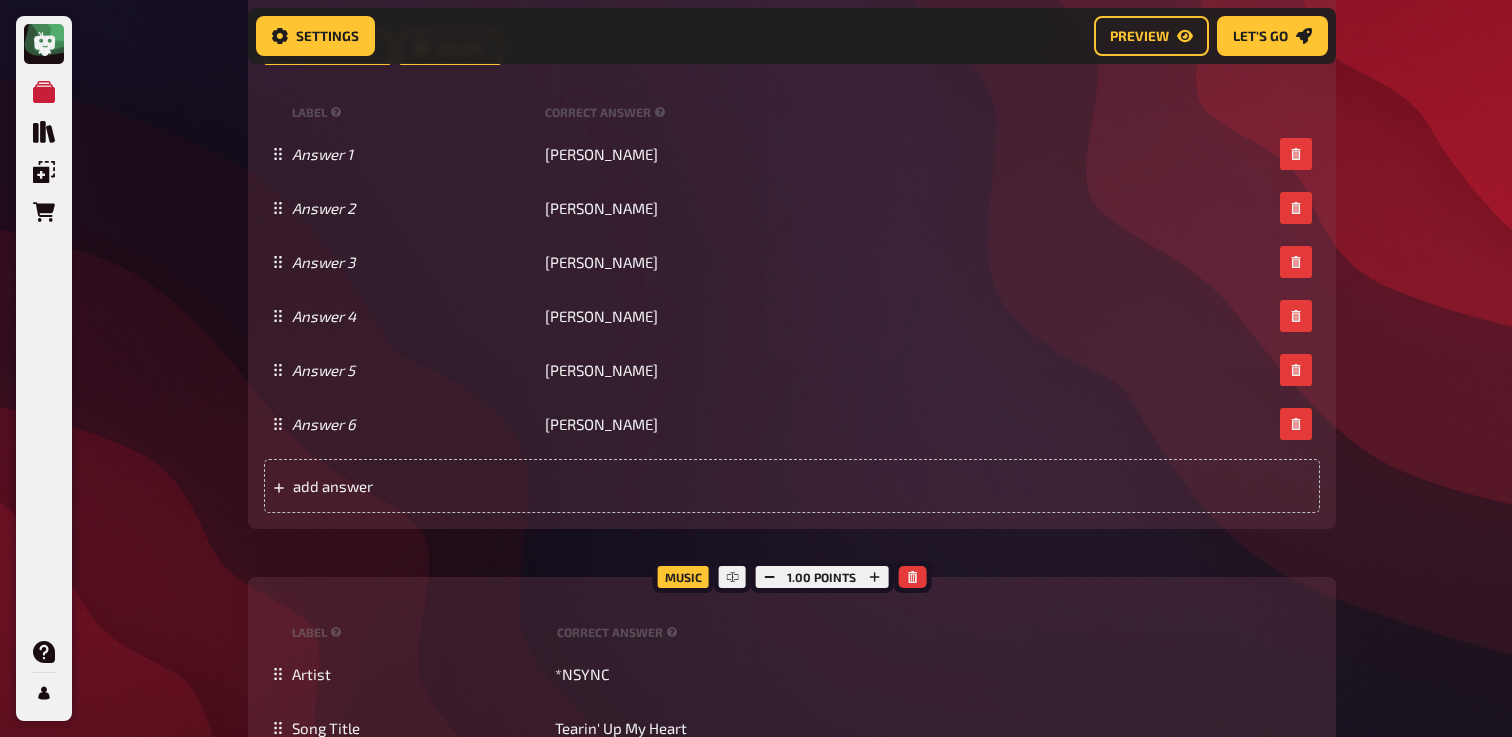 scroll, scrollTop: 16626, scrollLeft: 0, axis: vertical 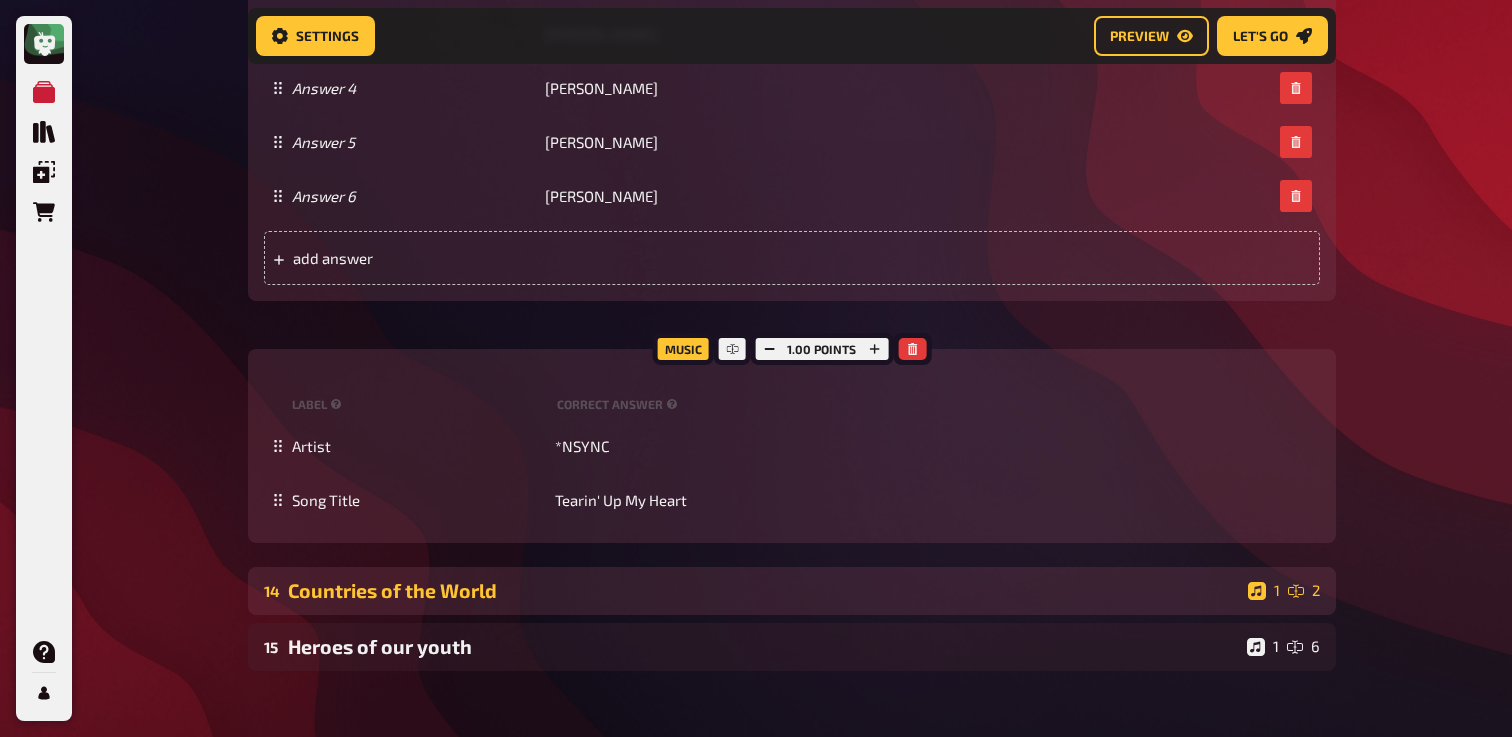 click on "Countries of the World" at bounding box center (764, 590) 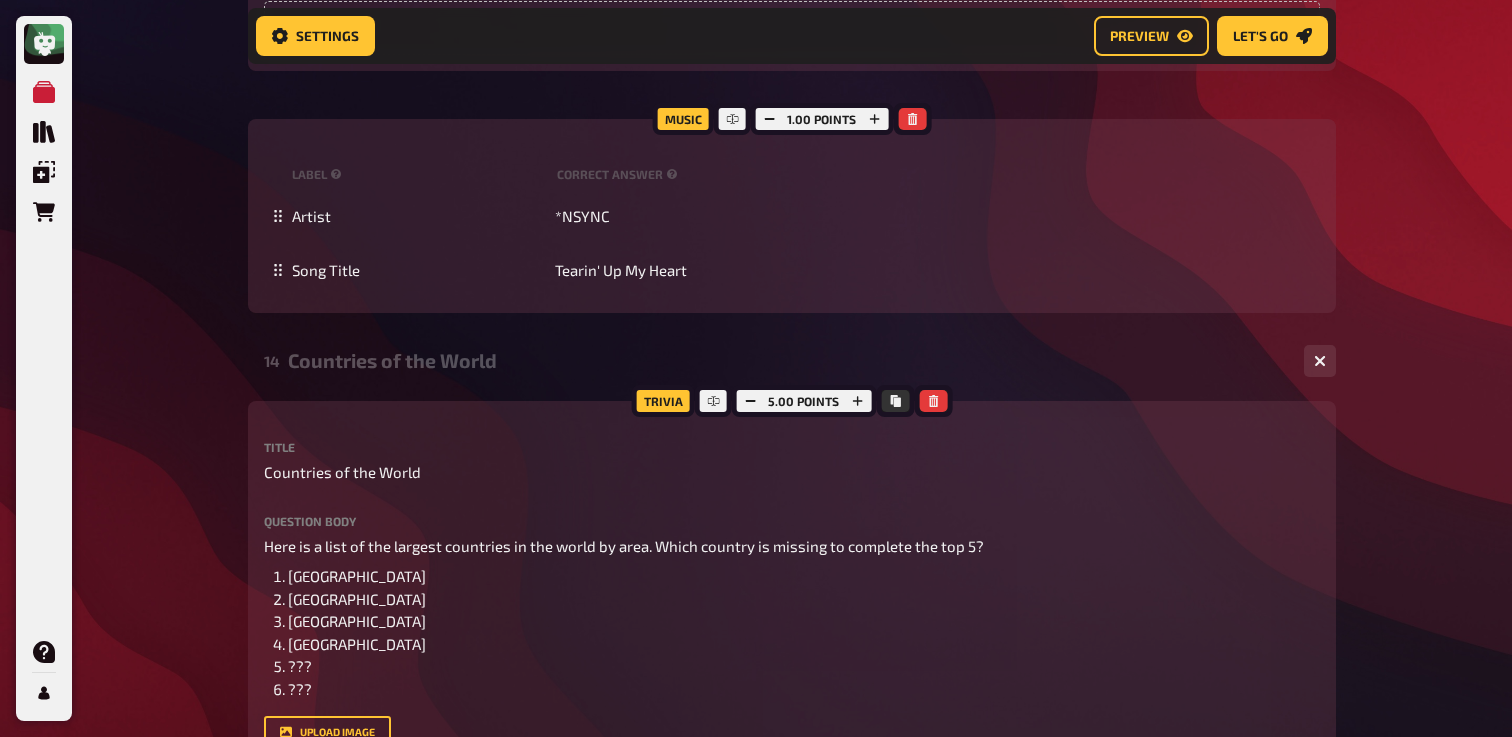 scroll, scrollTop: 16925, scrollLeft: 0, axis: vertical 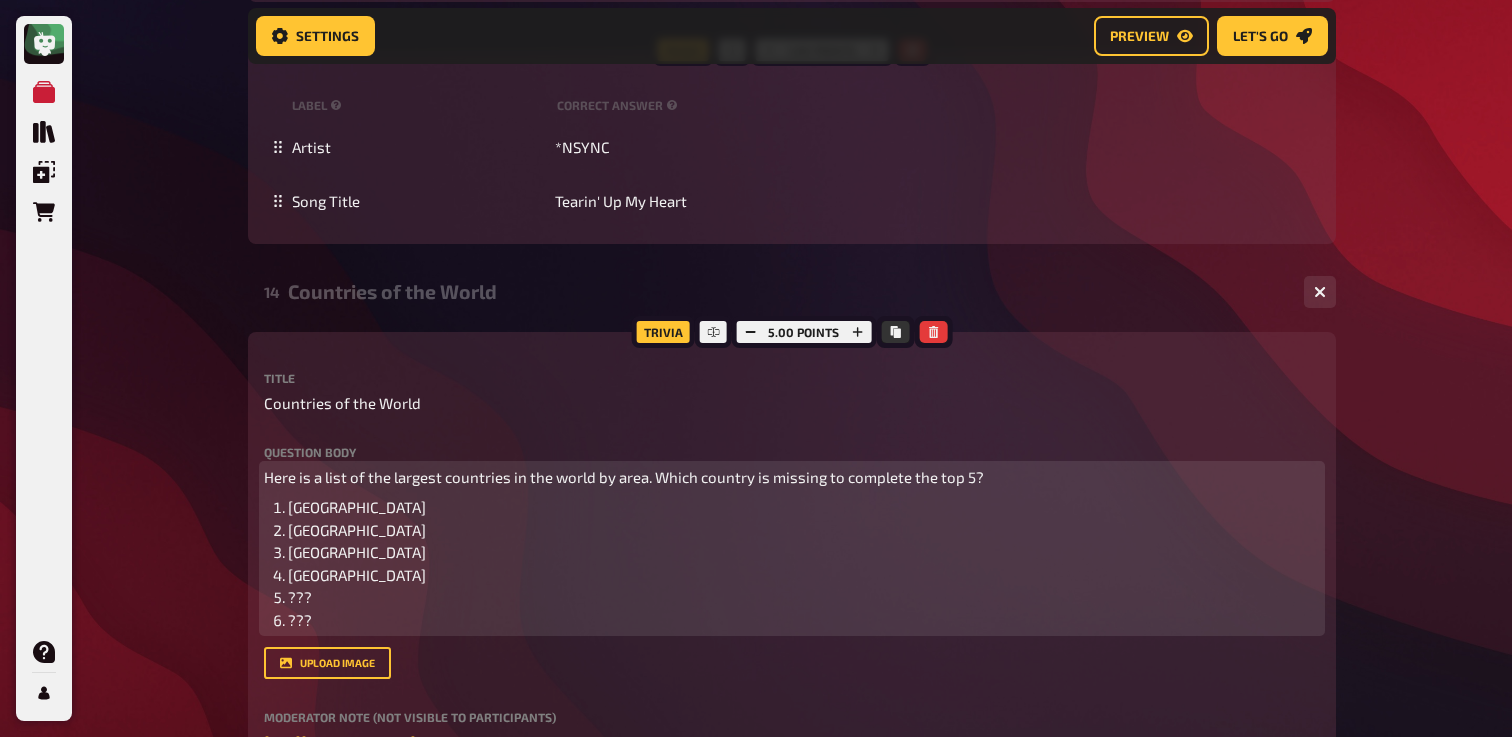 click on "???" at bounding box center [804, 597] 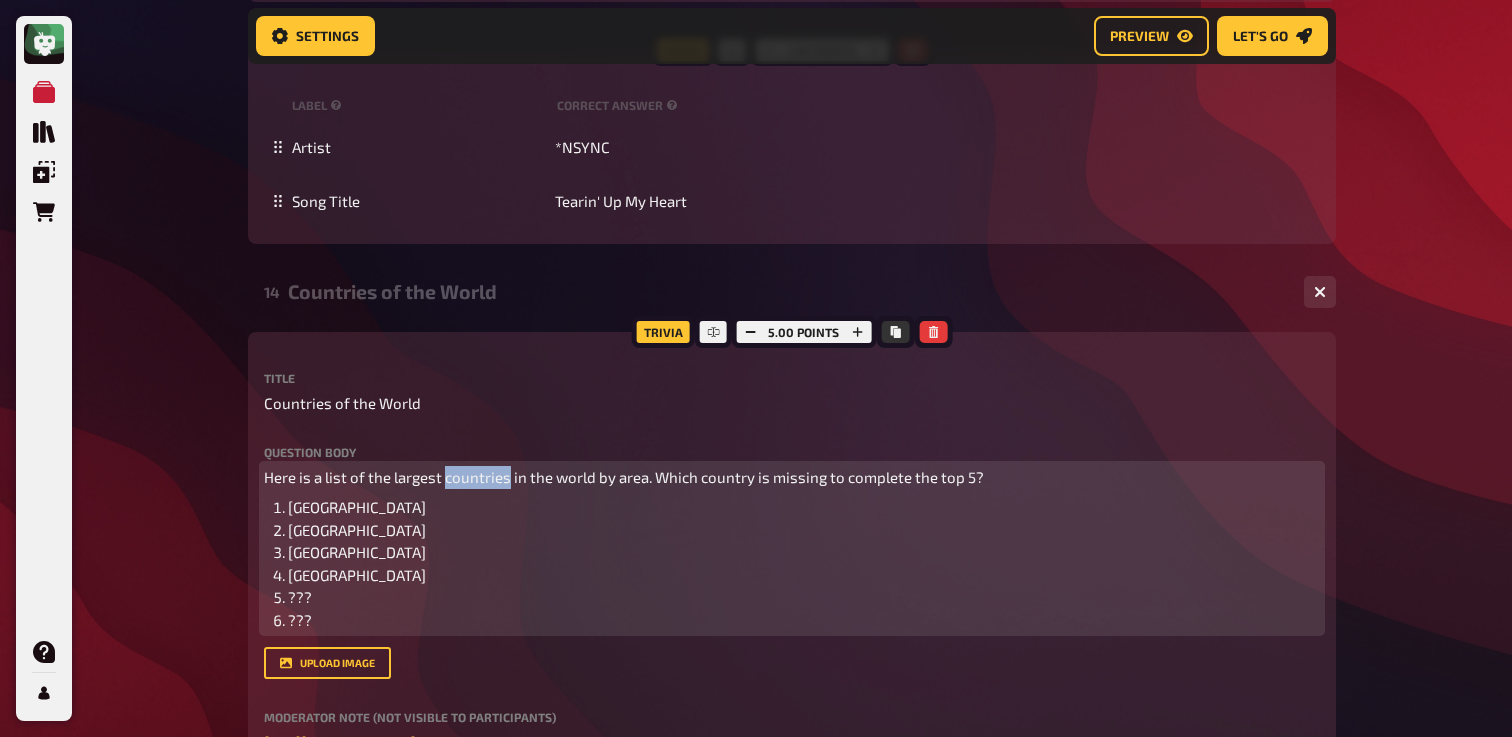 click on "Here is a list of the largest countries in the world by area. Which country is missing to complete the top 5?" at bounding box center (624, 477) 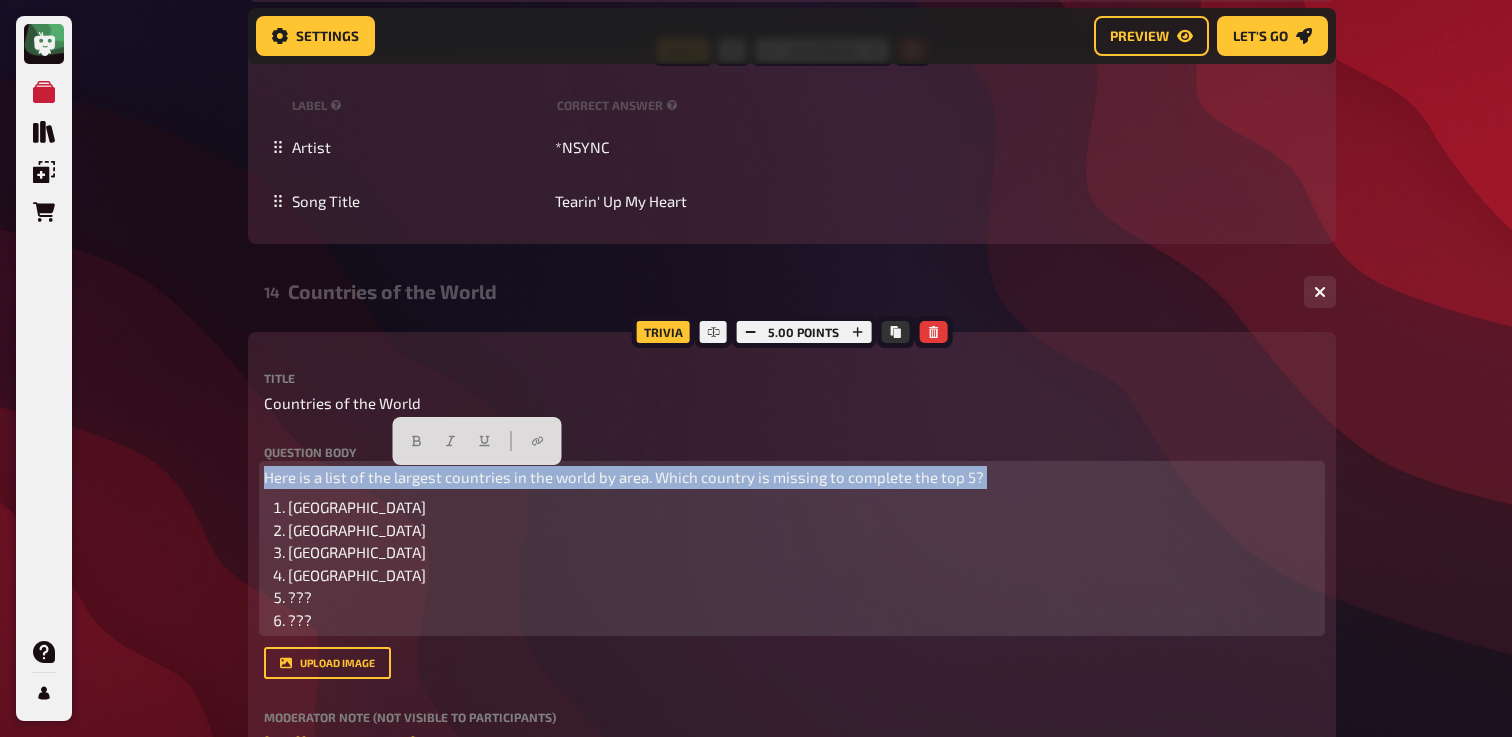 click on "Here is a list of the largest countries in the world by area. Which country is missing to complete the top 5?" at bounding box center (624, 477) 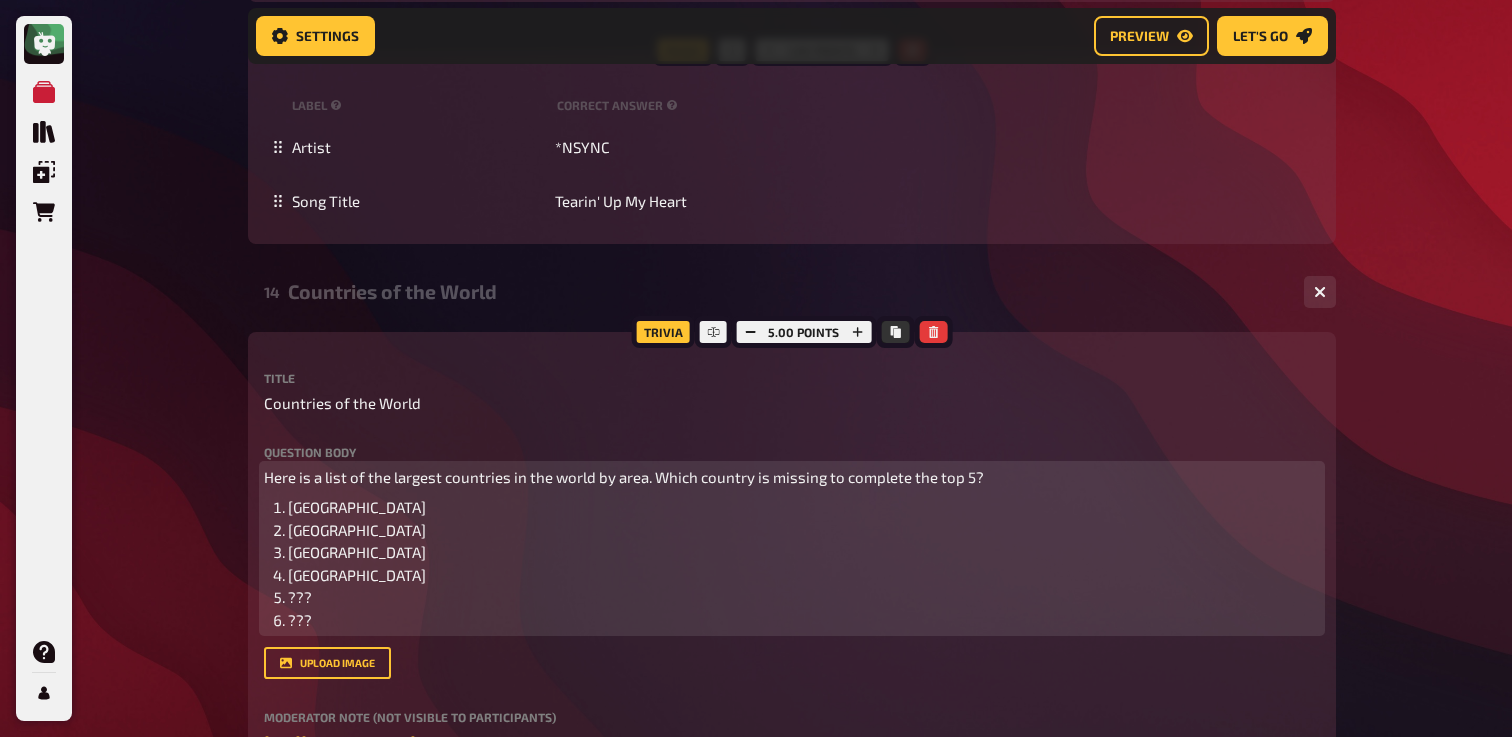 click on "Here is a list of the largest countries in the world by area. Which country is missing to complete the top 5?" at bounding box center [624, 477] 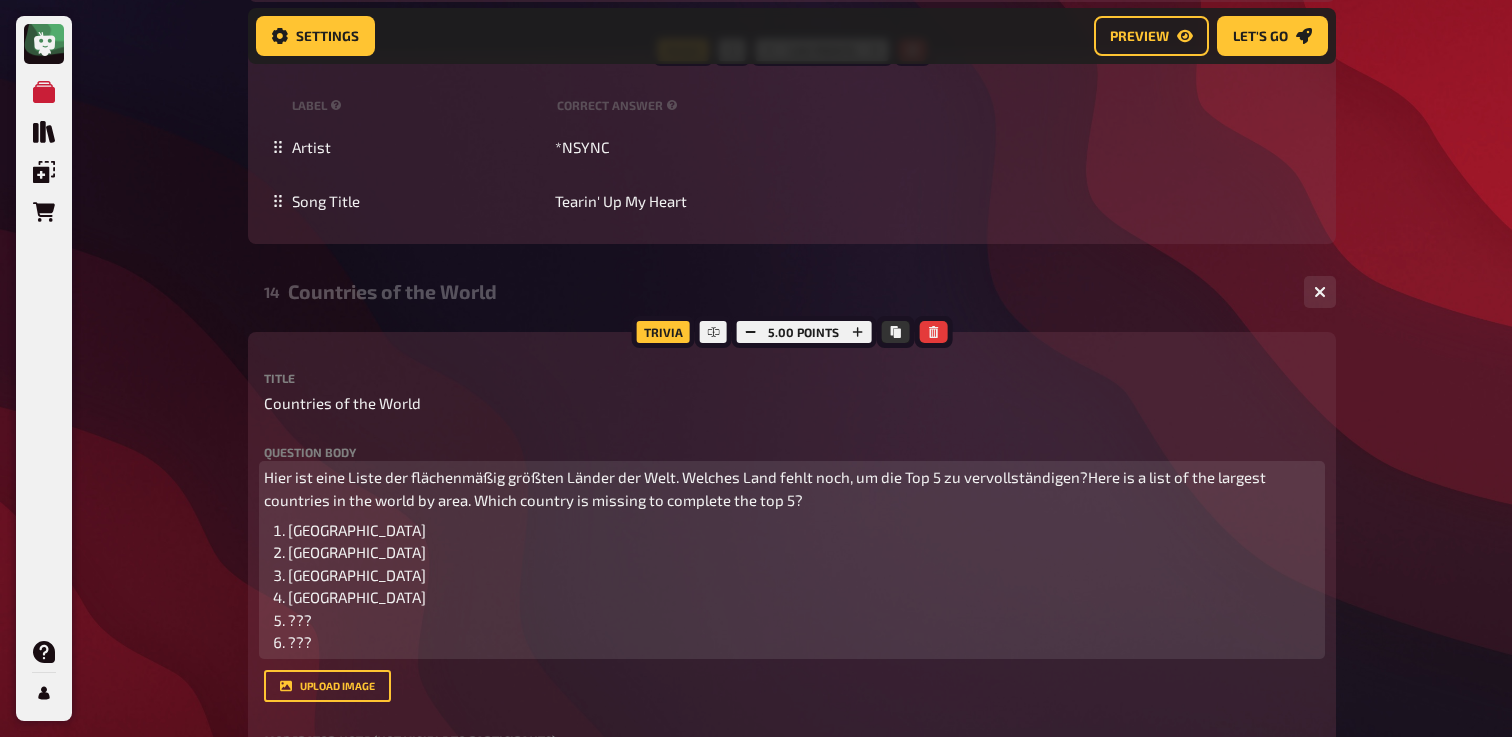 type 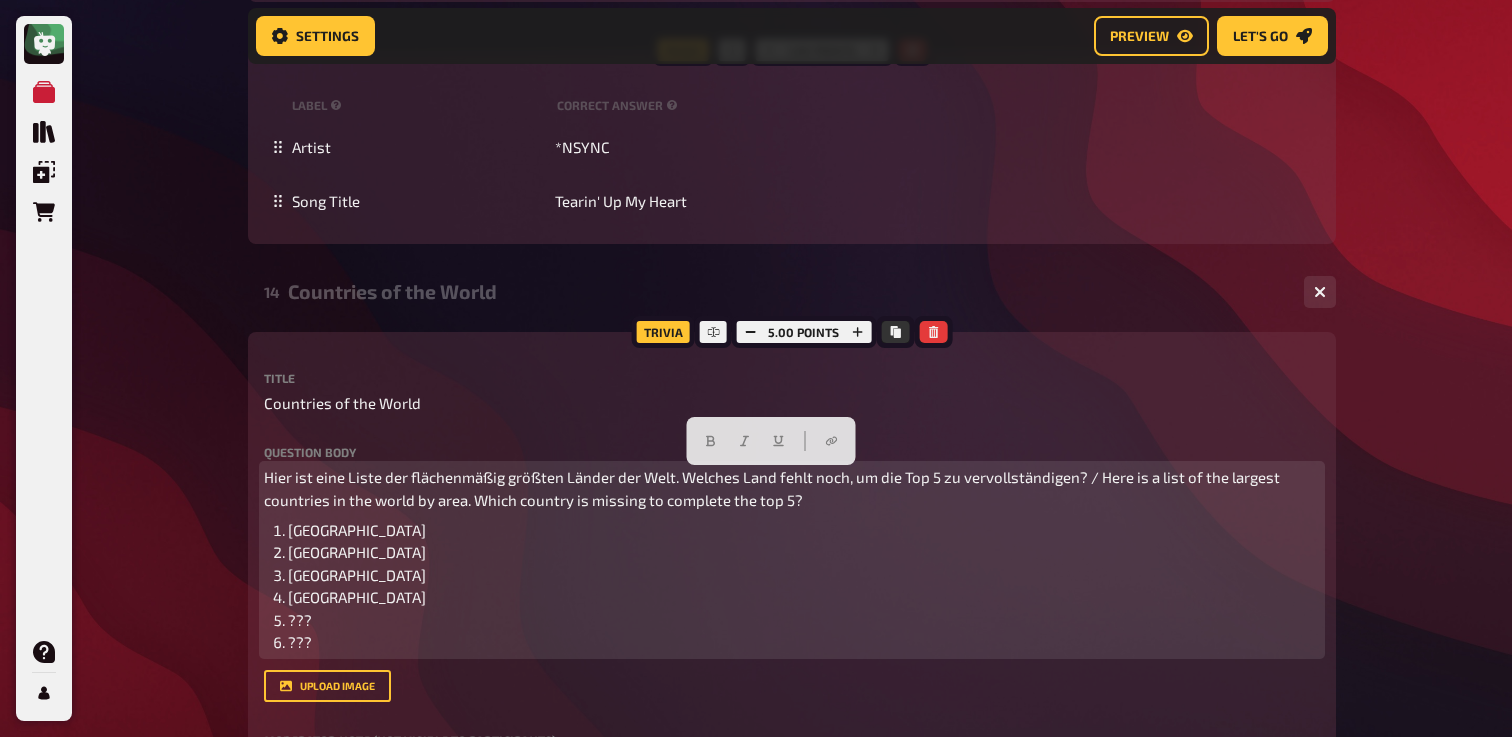 drag, startPoint x: 1136, startPoint y: 510, endPoint x: 1092, endPoint y: 481, distance: 52.69725 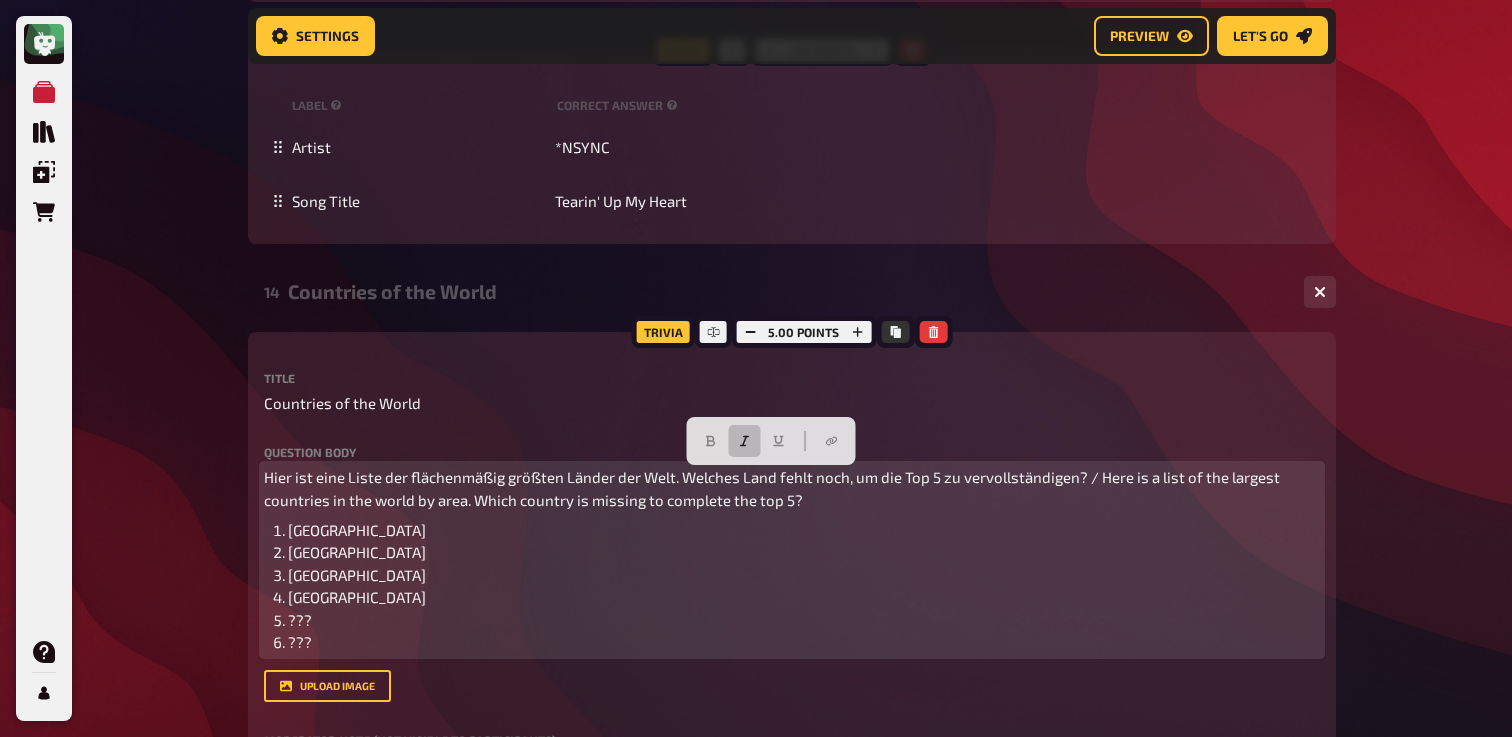 click at bounding box center [744, 441] 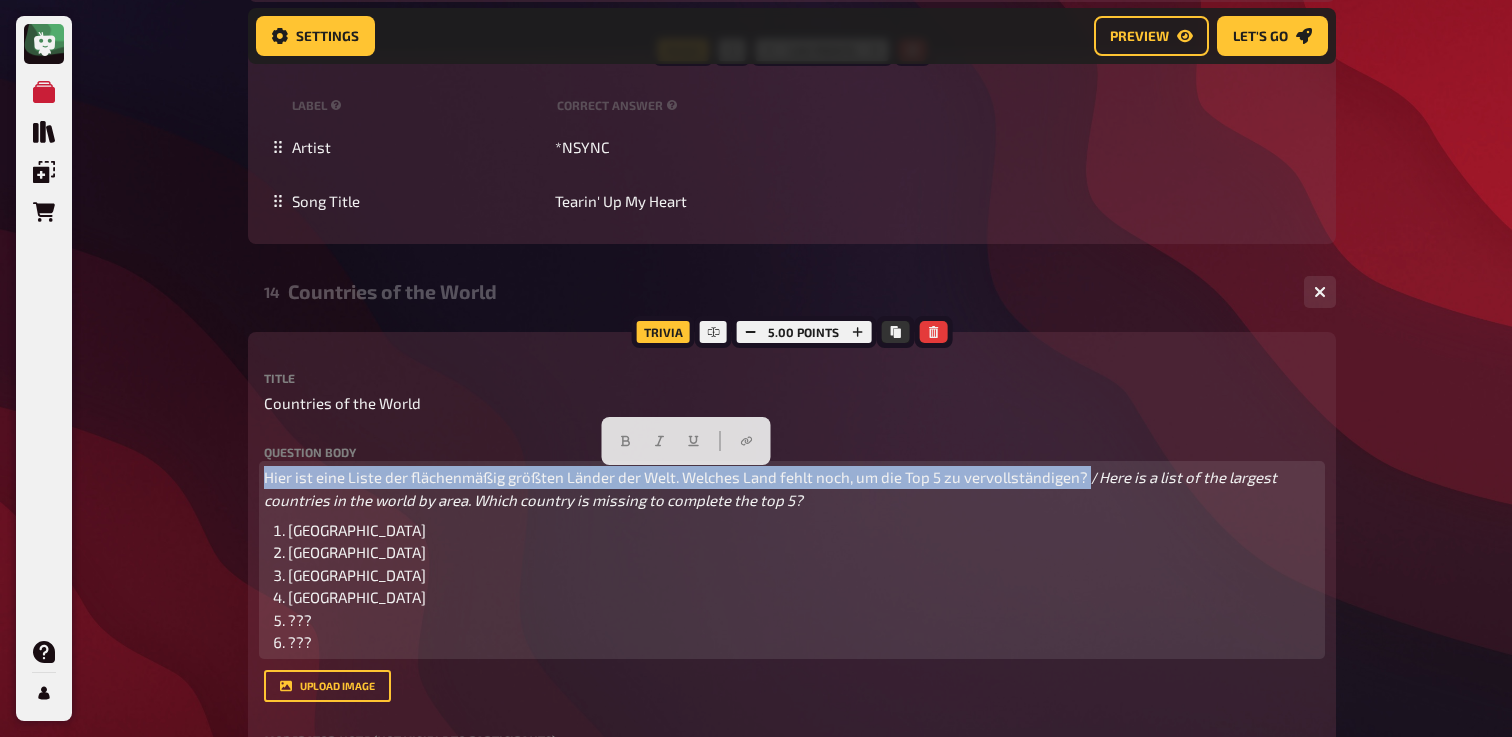 drag, startPoint x: 1084, startPoint y: 481, endPoint x: 122, endPoint y: 455, distance: 962.35126 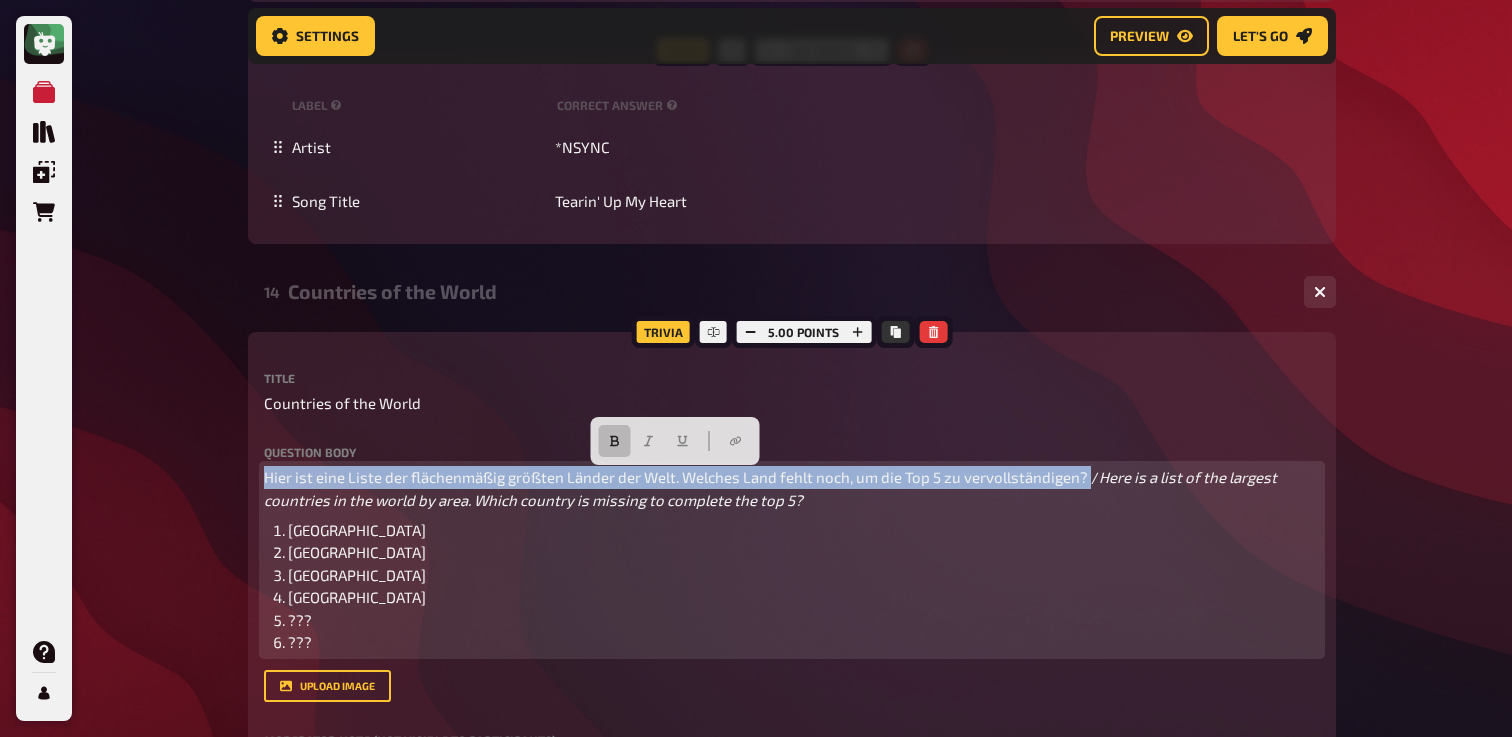 click 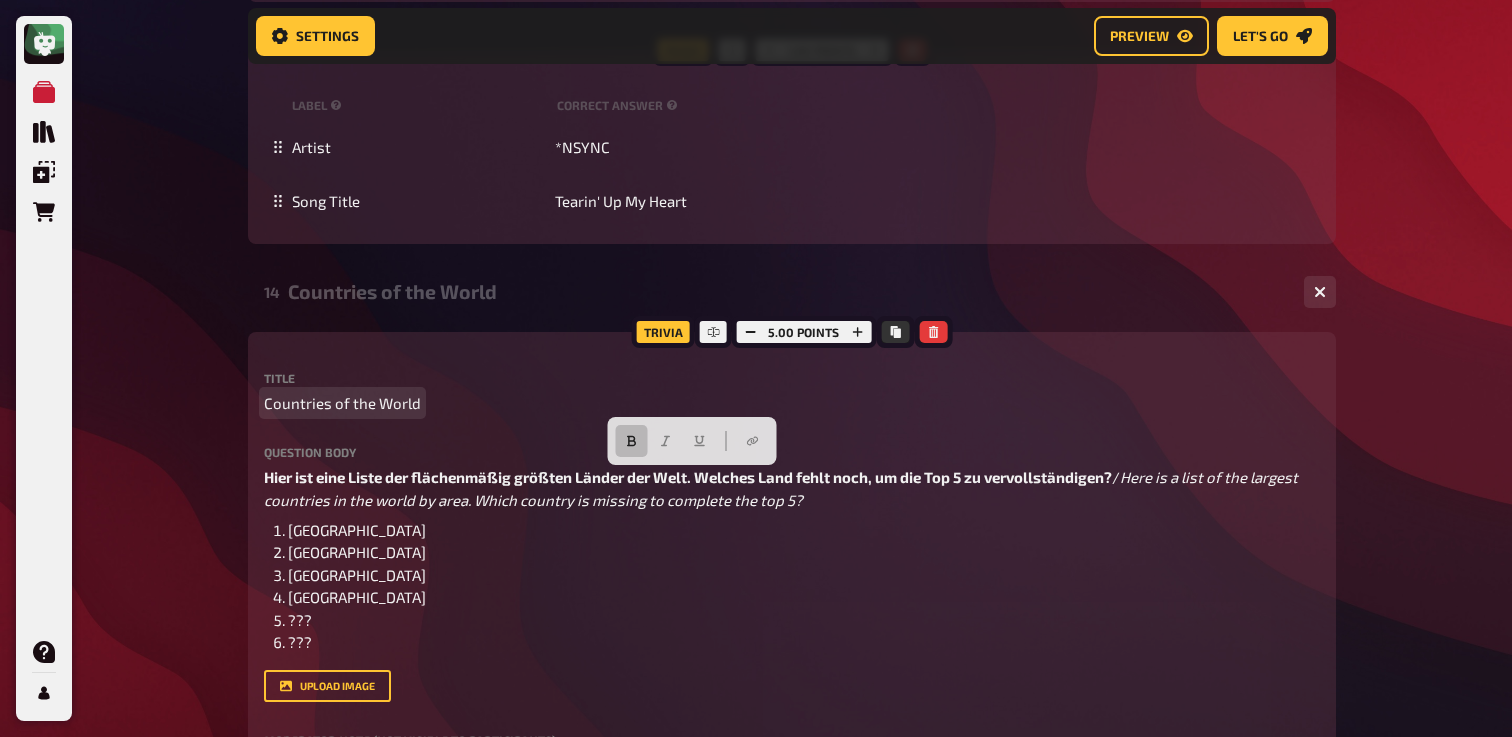 click on "My Quizzes Quiz Library Overlays Orders Help Profile Home My Quizzes The 90's Remastered ✅​🇩🇪 Setup Setup Edit Content Quiz Lobby Hosting undefined Evaluation Leaderboard Settings Preview Let's go Let's go The 90's Remastered ✅​🇩🇪 01 Backstreet's Back!   1 6 Trivia 6.00 points Title Backstreet's Back! Question body Kannst du diese Gruppen anhand ihres Fotos benennen? /  Can you name these groups based on their photo?  ﻿ ﻿ Drop here to upload upload image   Moderator Note (not visible to participants) ﻿ Link zur Playlist:  ﻿ ﻿ [URL][DOMAIN_NAME] ﻿ label correct answer Answer 1 [PERSON_NAME] Answer 2 [PERSON_NAME] Answer 3 Nirvana Answer 4 Radiohead Answer 5 The Prodigy Answer 6 The Cranberries
To pick up a draggable item, press the space bar.
While dragging, use the arrow keys to move the item.
Press space again to drop the item in its new position, or press escape to cancel.
add answer Music 1.00 points" at bounding box center (756, -7655) 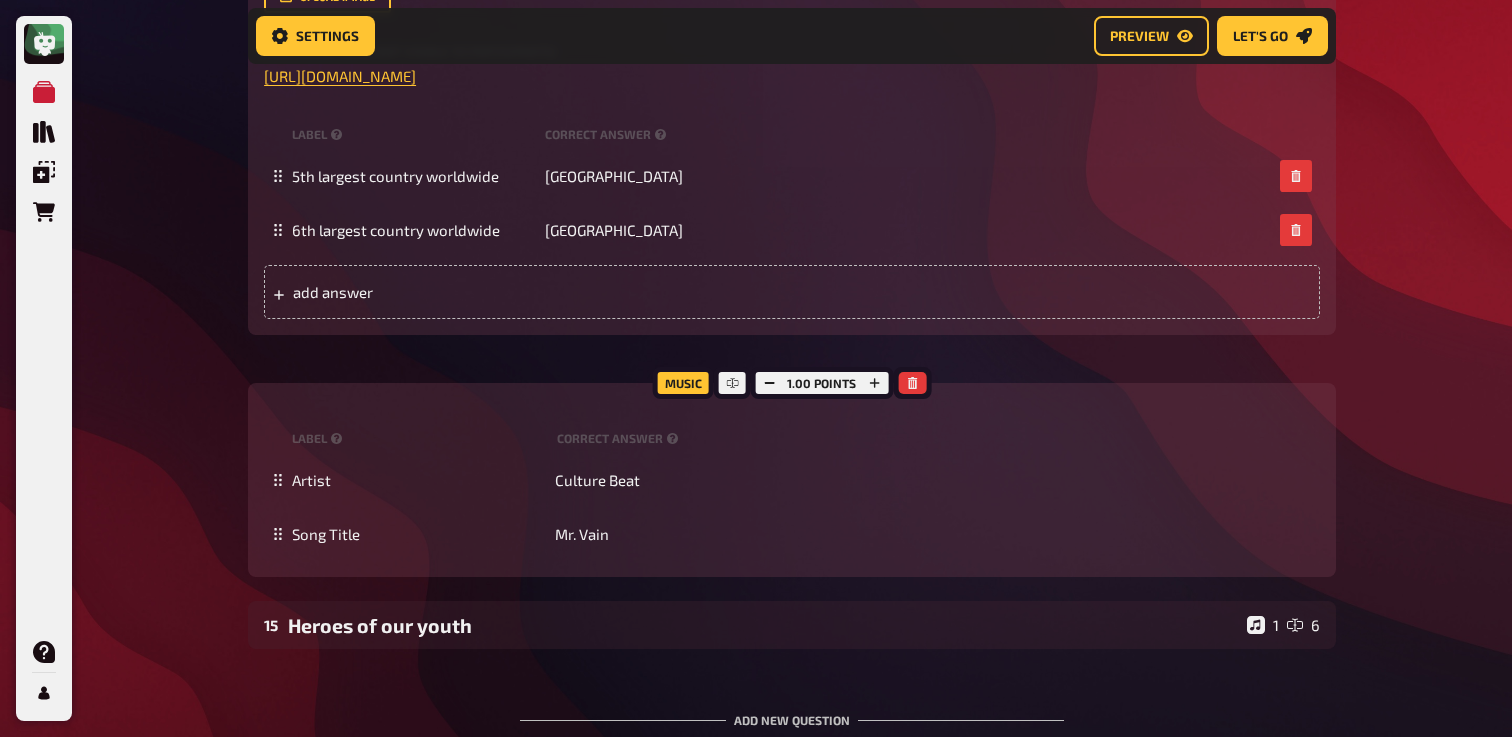 scroll, scrollTop: 17660, scrollLeft: 0, axis: vertical 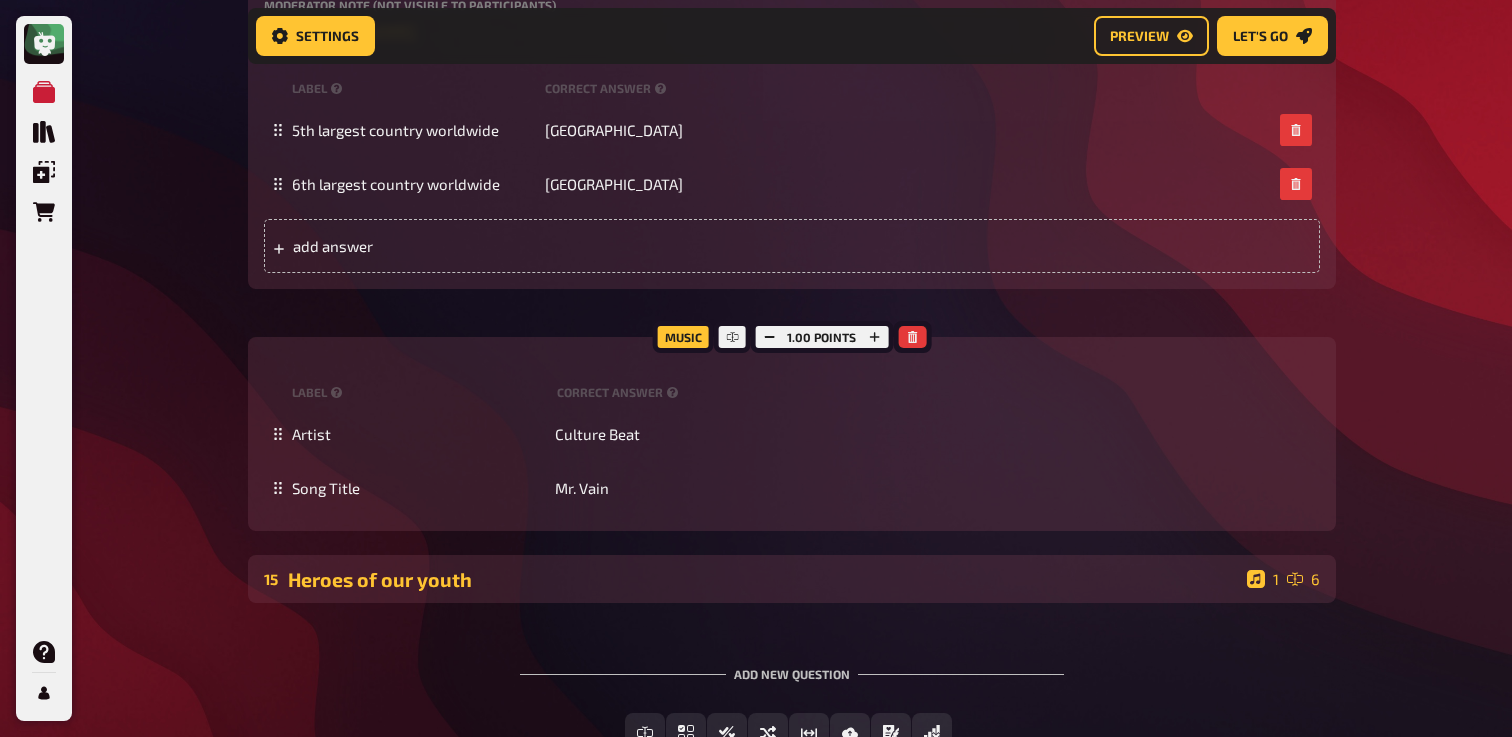 click on "Heroes of our youth" at bounding box center (763, 579) 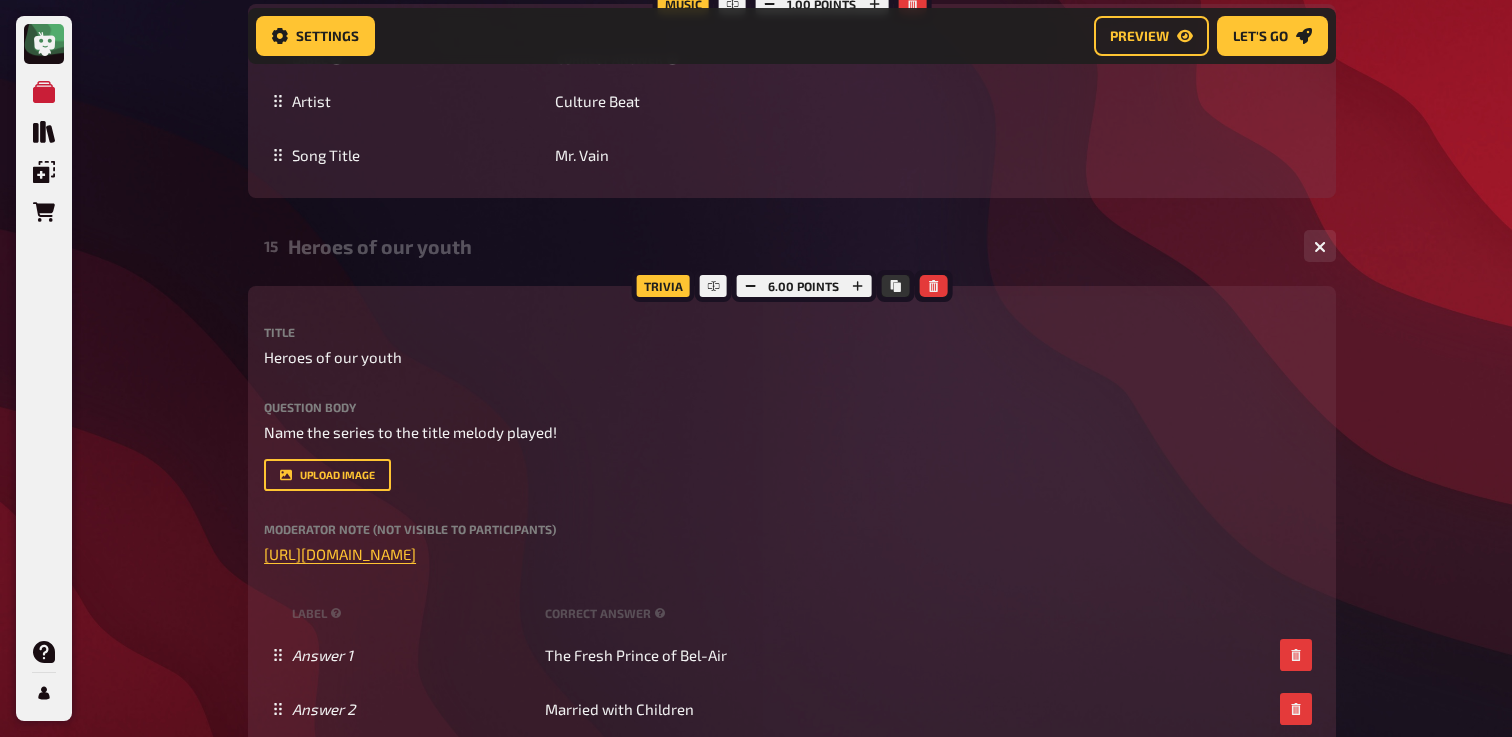 scroll, scrollTop: 18107, scrollLeft: 0, axis: vertical 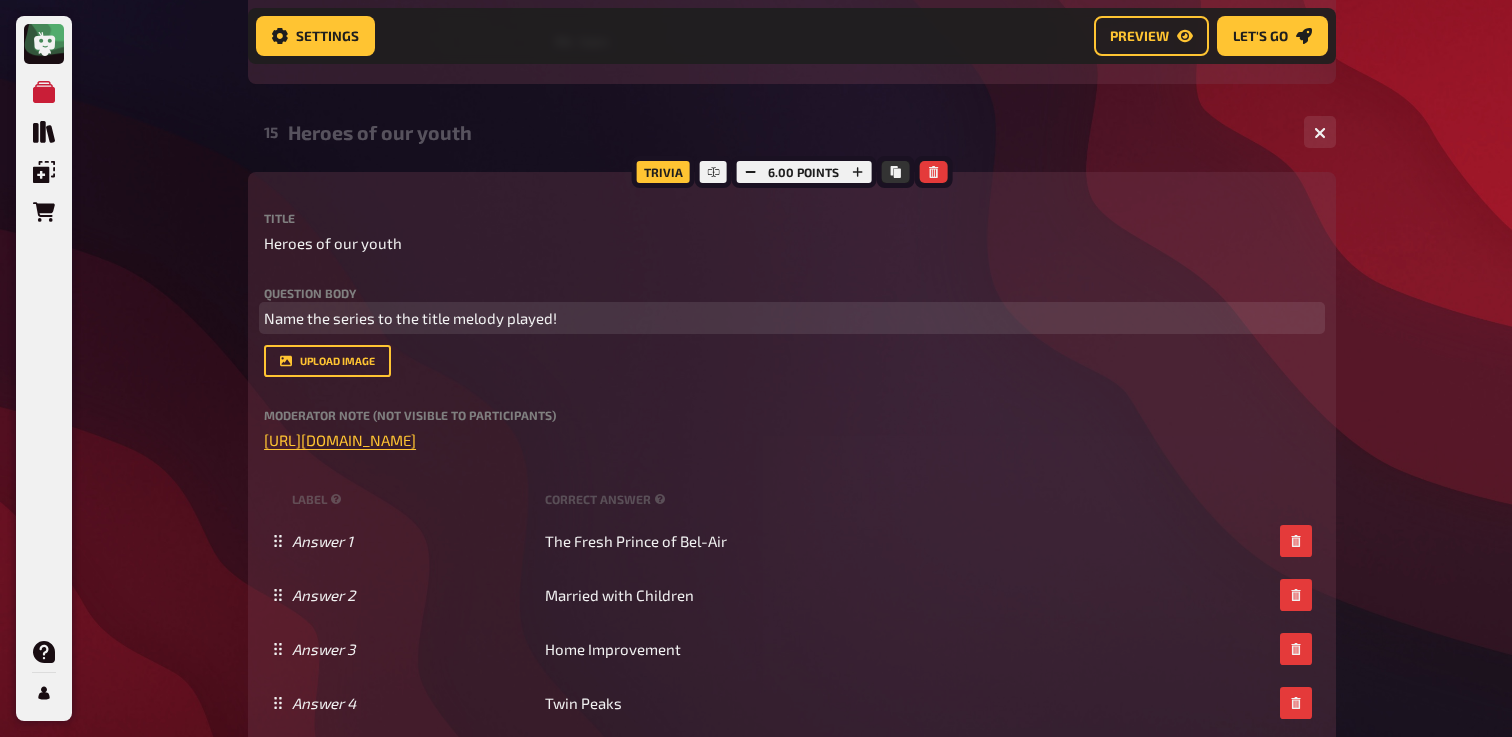 click on "Name the series to the title melody played!" at bounding box center [410, 318] 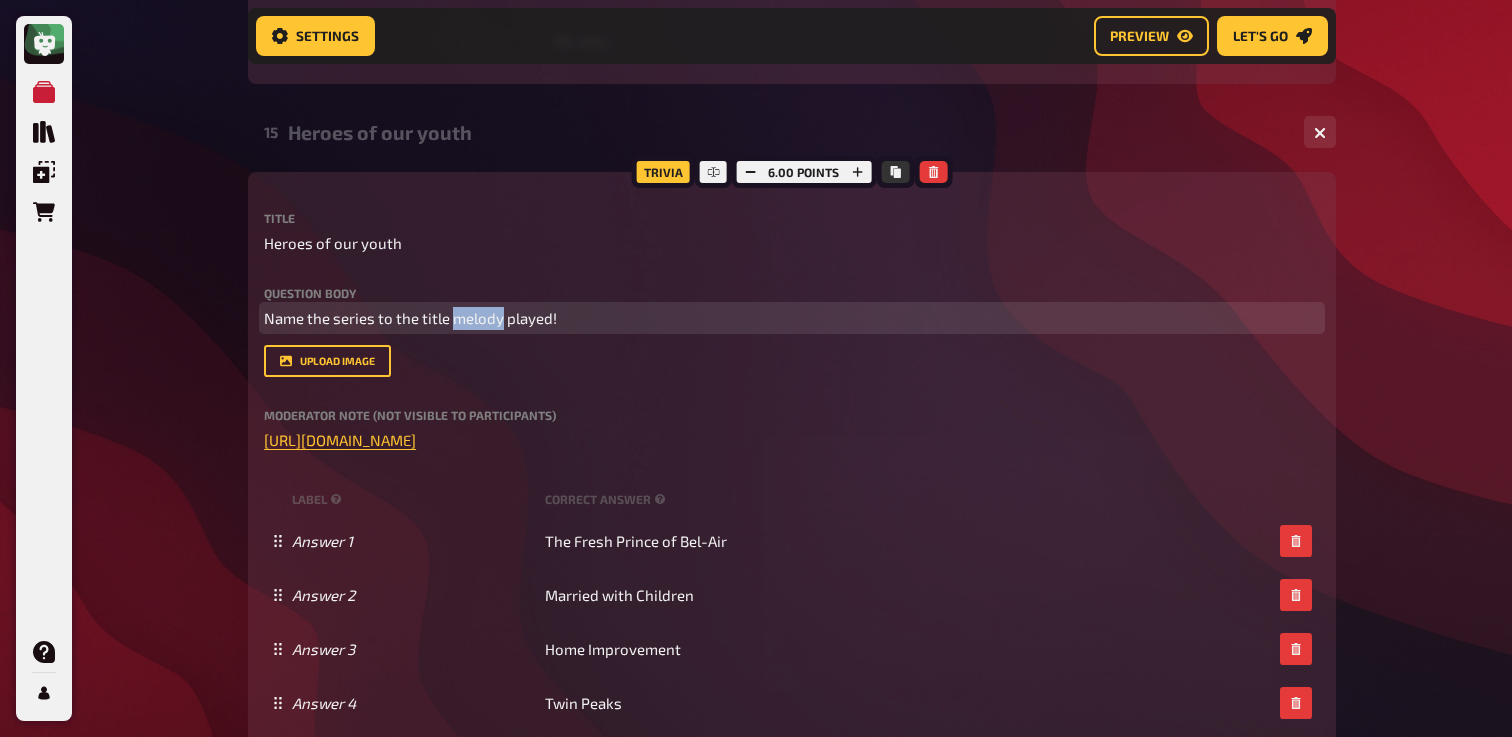 click on "Name the series to the title melody played!" at bounding box center [410, 318] 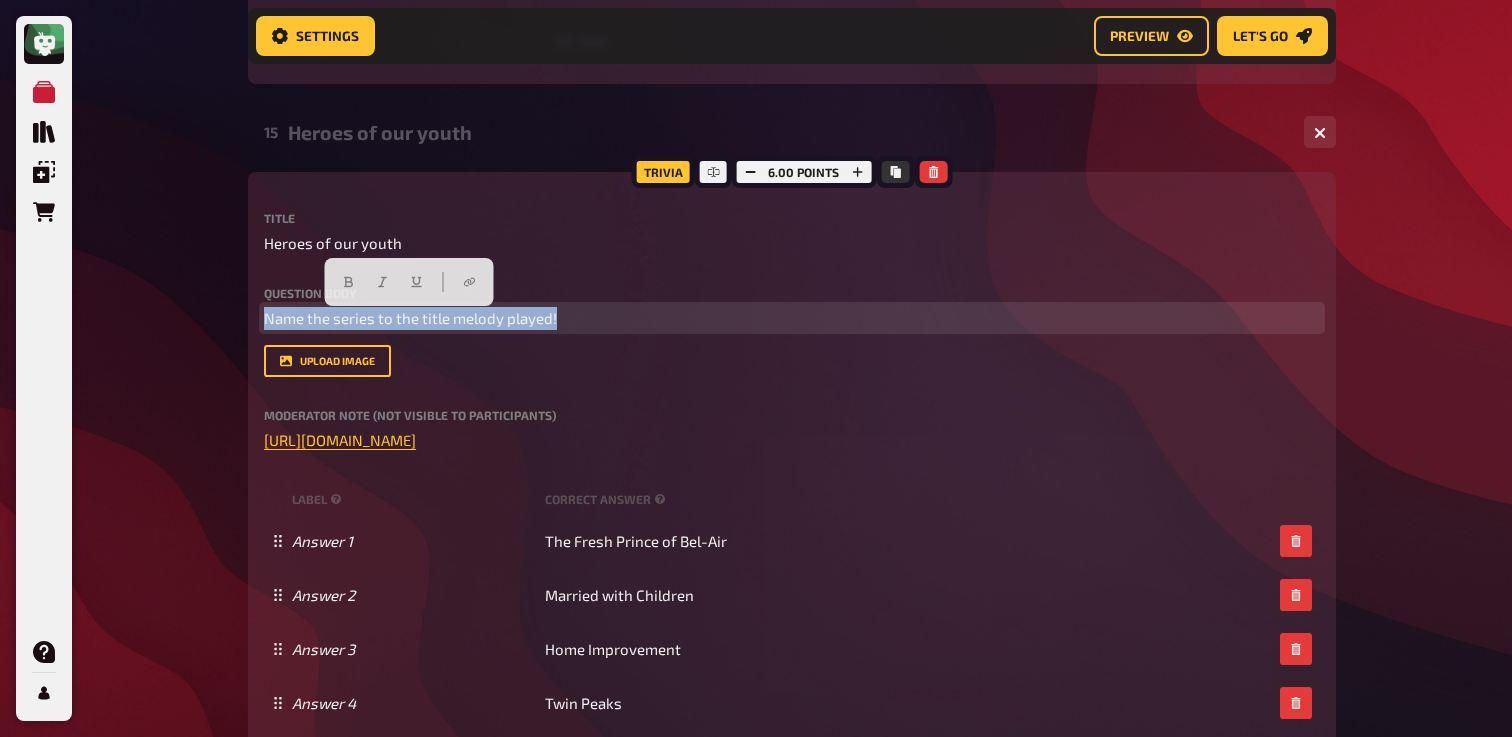 click on "Name the series to the title melody played!" at bounding box center [410, 318] 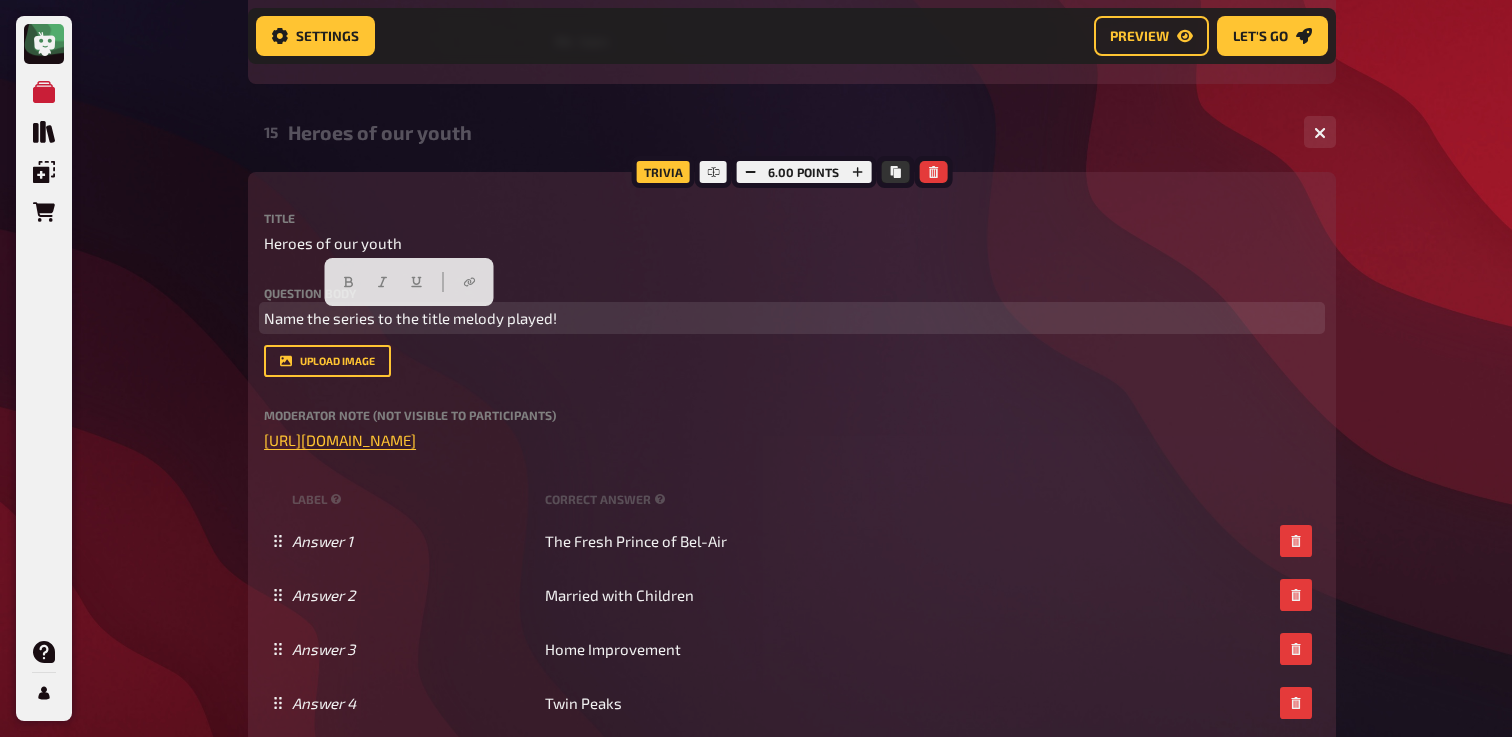 click on "Name the series to the title melody played!" at bounding box center (410, 318) 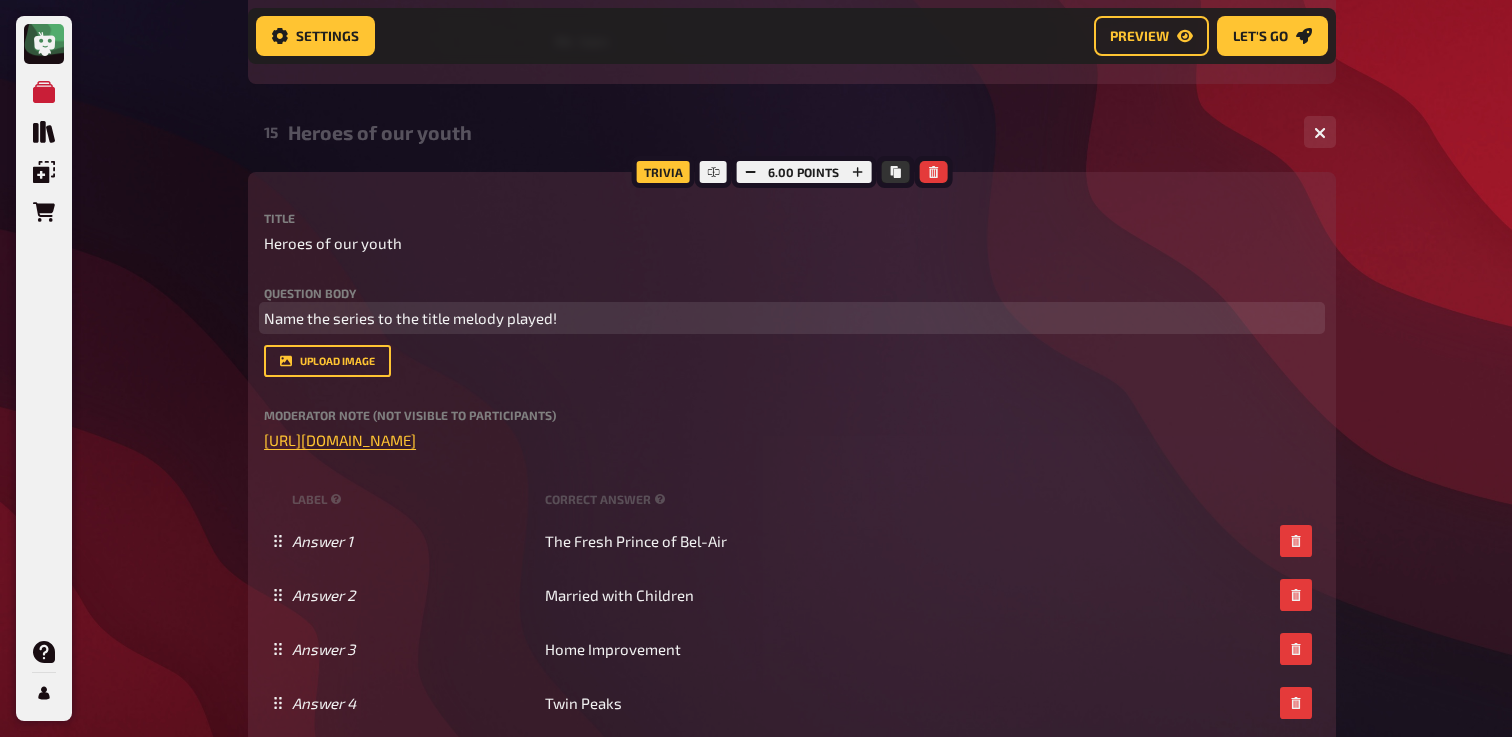 paste 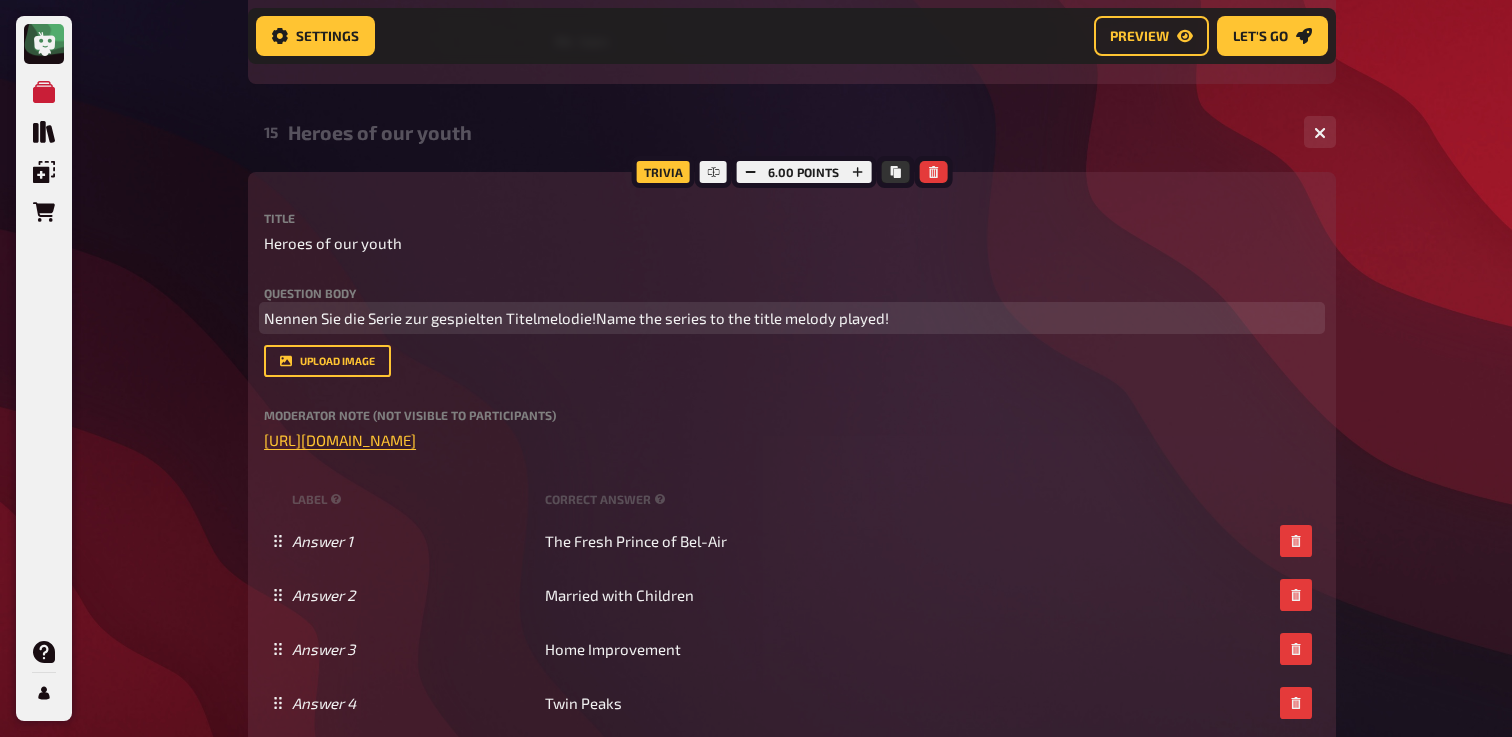 type 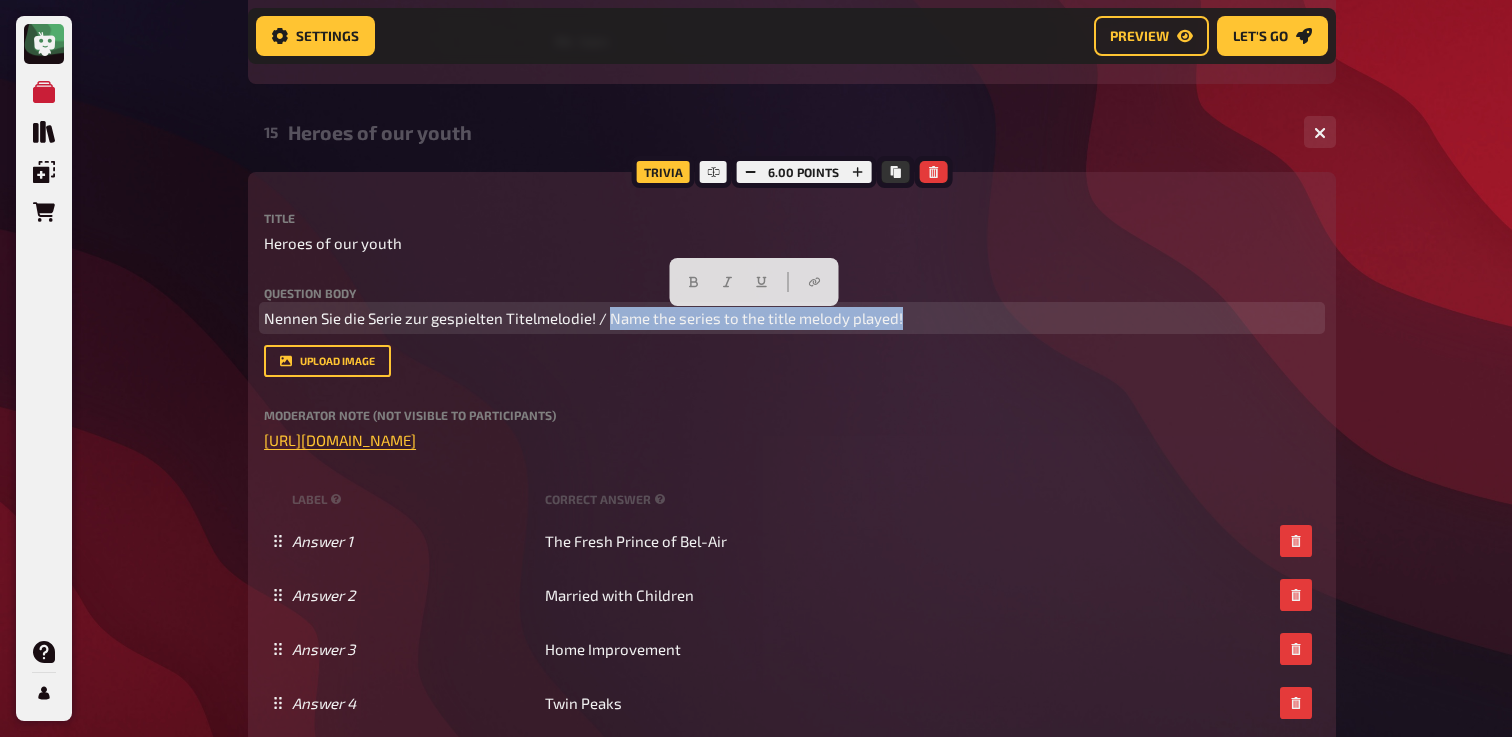 drag, startPoint x: 920, startPoint y: 322, endPoint x: 611, endPoint y: 323, distance: 309.00162 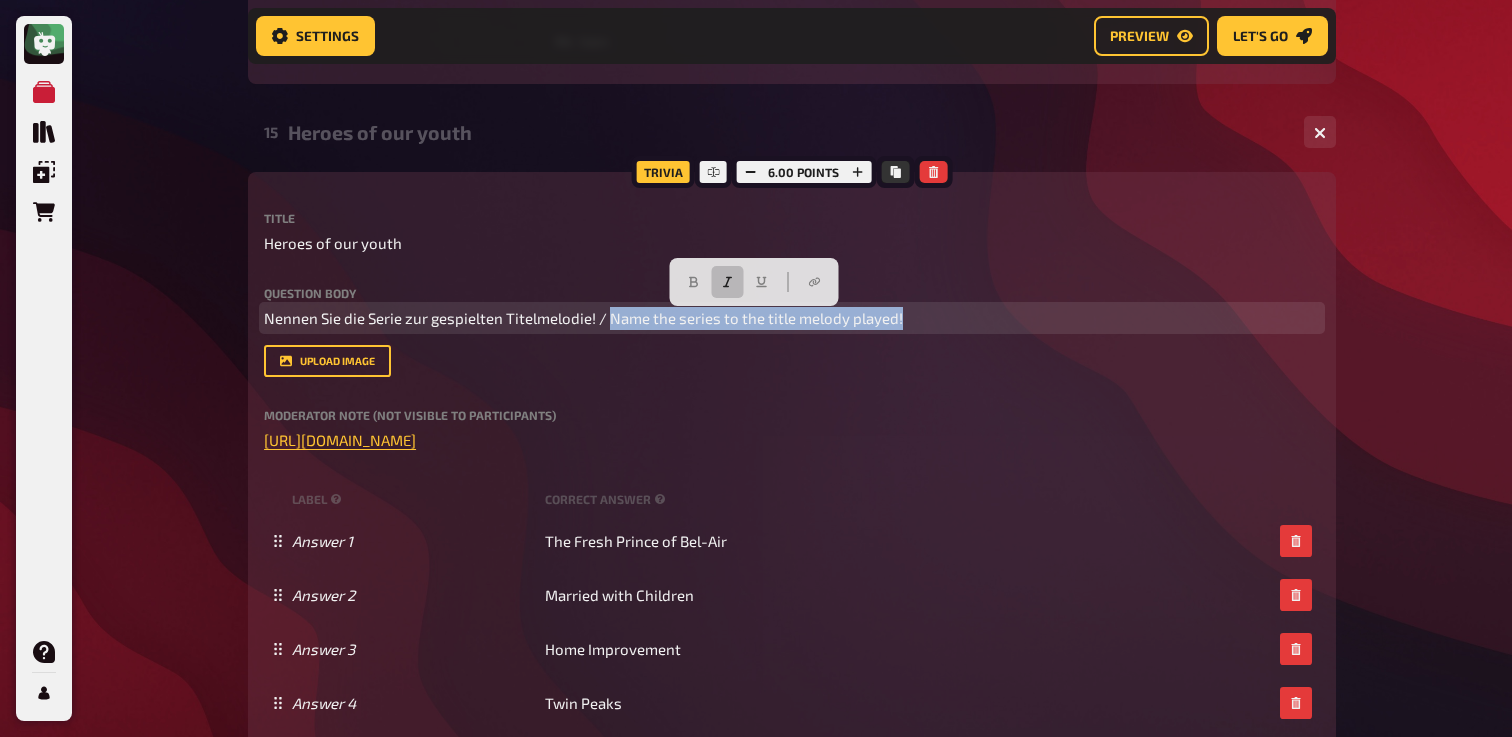 click 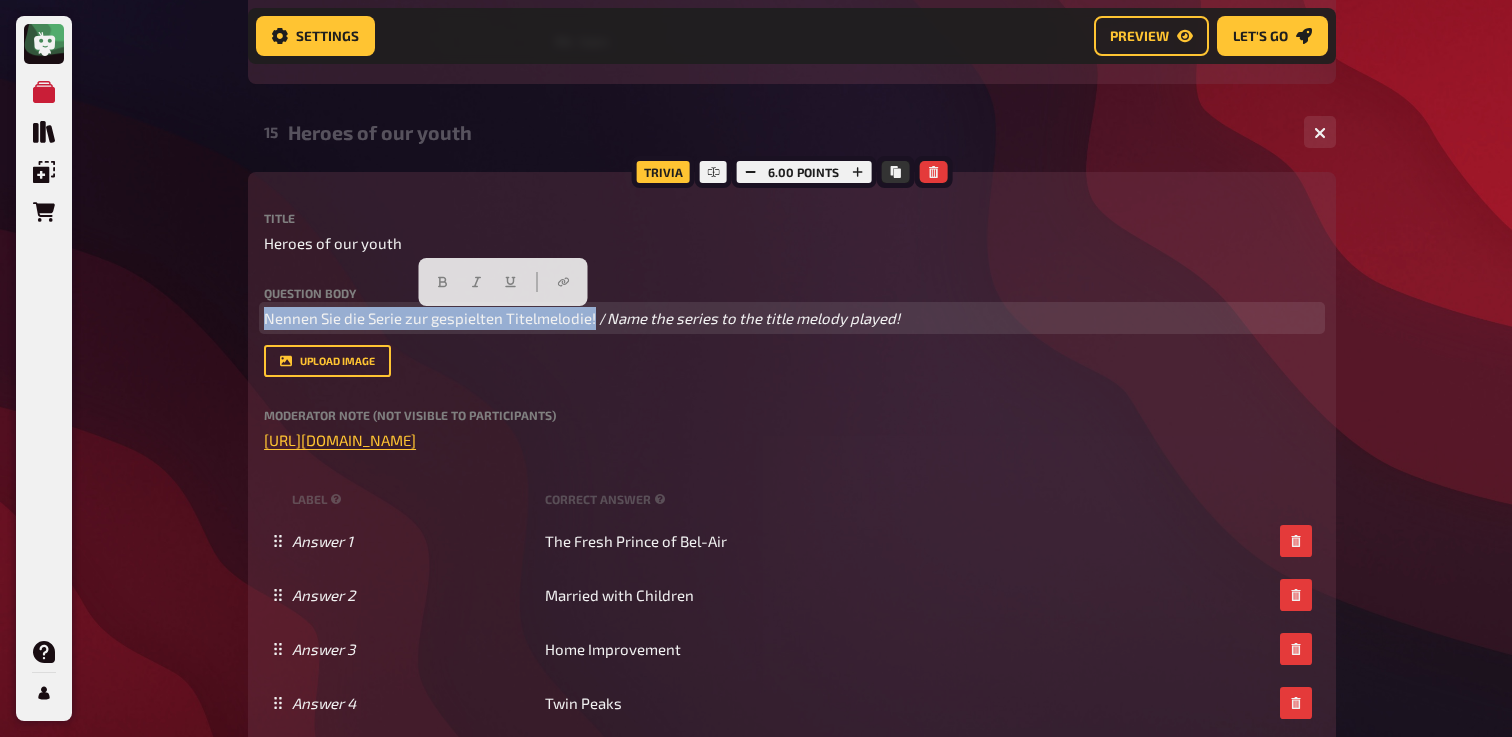 drag, startPoint x: 594, startPoint y: 319, endPoint x: 207, endPoint y: 318, distance: 387.00128 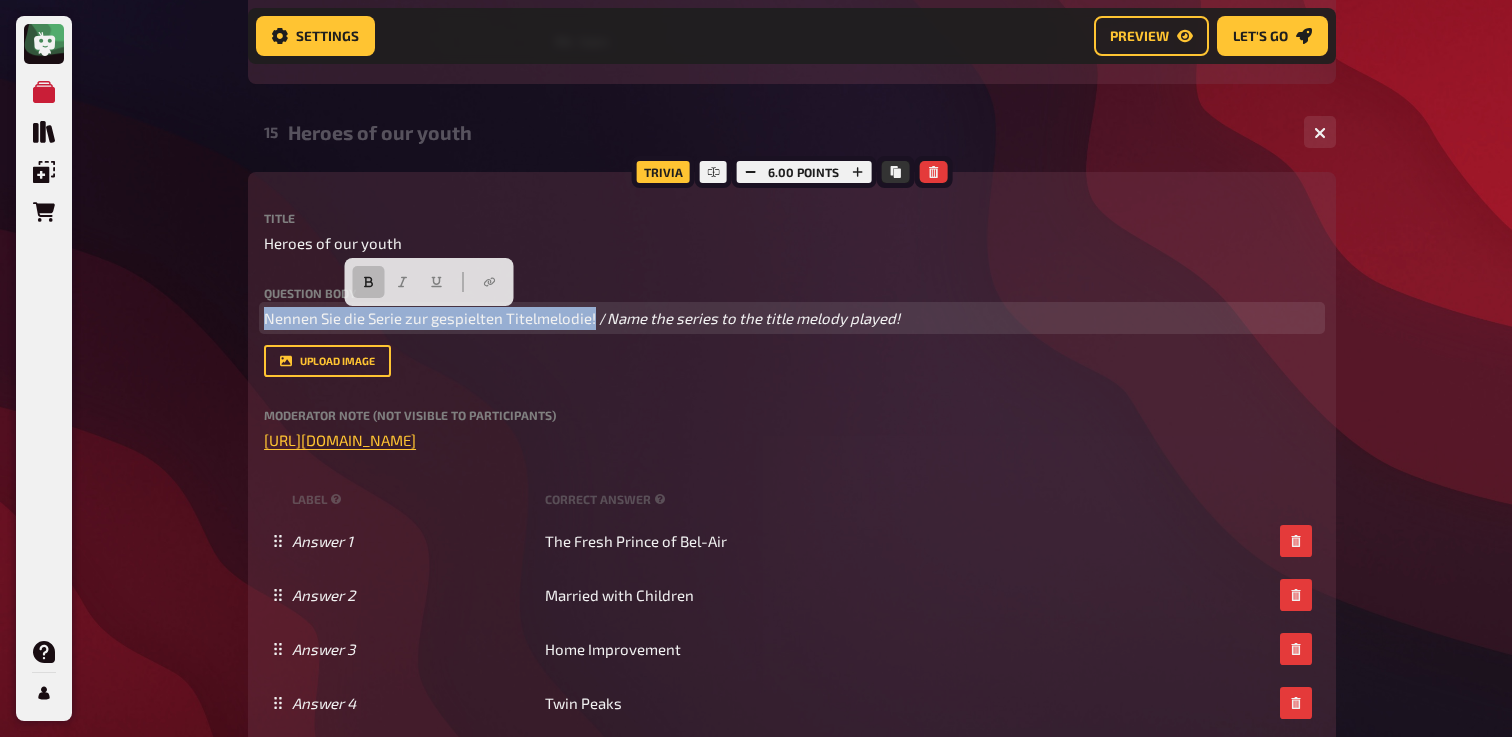click 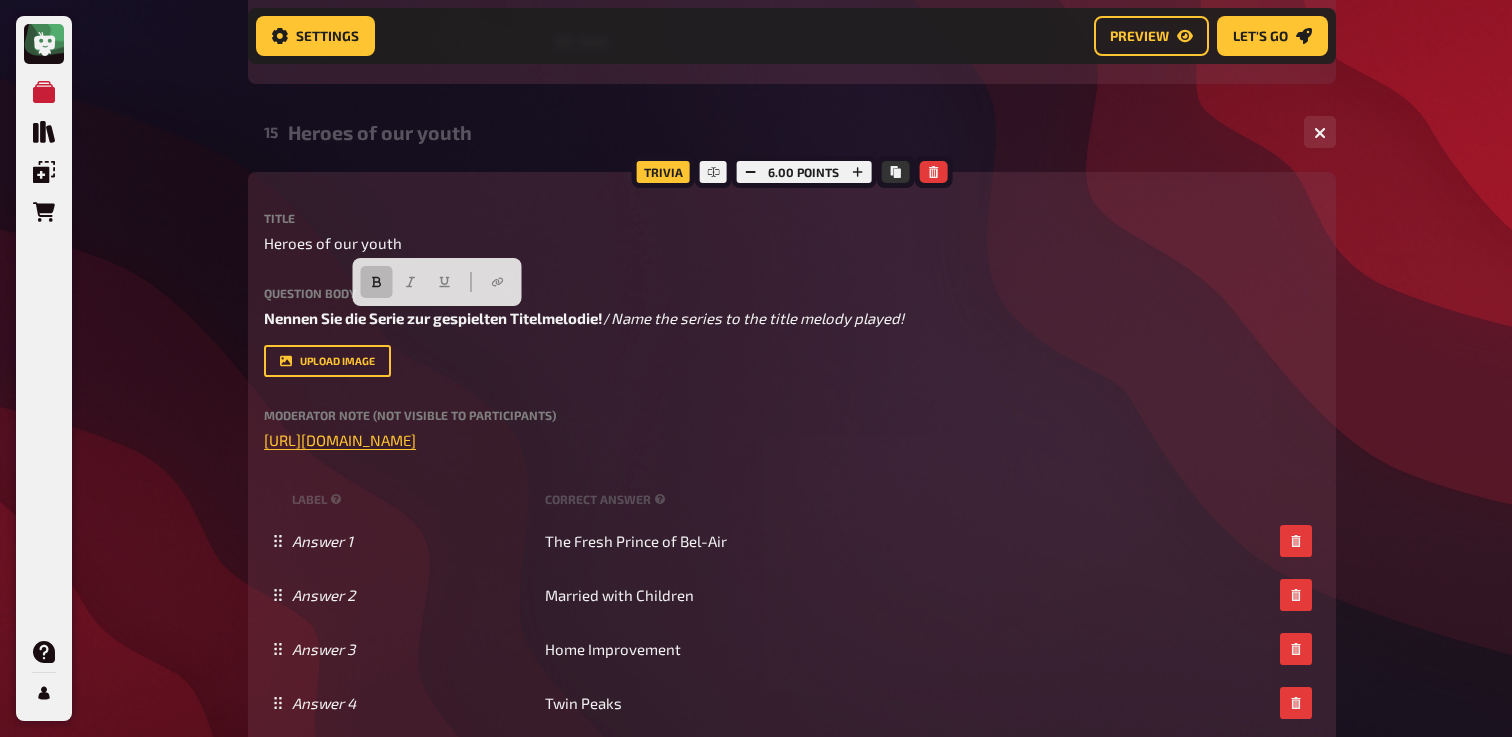 click on "My Quizzes Quiz Library Overlays Orders Help Profile Home My Quizzes The 90's Remastered ✅​🇩🇪 Setup Setup Edit Content Quiz Lobby Hosting undefined Evaluation Leaderboard Settings Preview Let's go Let's go The 90's Remastered ✅​🇩🇪 01 Backstreet's Back!   1 6 Trivia 6.00 points Title Backstreet's Back! Question body Kannst du diese Gruppen anhand ihres Fotos benennen? /  Can you name these groups based on their photo?  ﻿ ﻿ Drop here to upload upload image   Moderator Note (not visible to participants) ﻿ Link zur Playlist:  ﻿ ﻿ [URL][DOMAIN_NAME] ﻿ label correct answer Answer 1 [PERSON_NAME] Answer 2 [PERSON_NAME] Answer 3 Nirvana Answer 4 Radiohead Answer 5 The Prodigy Answer 6 The Cranberries
To pick up a draggable item, press the space bar.
While dragging, use the arrow keys to move the item.
Press space again to drop the item in its new position, or press escape to cancel.
add answer Music 1.00 points" at bounding box center [756, -8328] 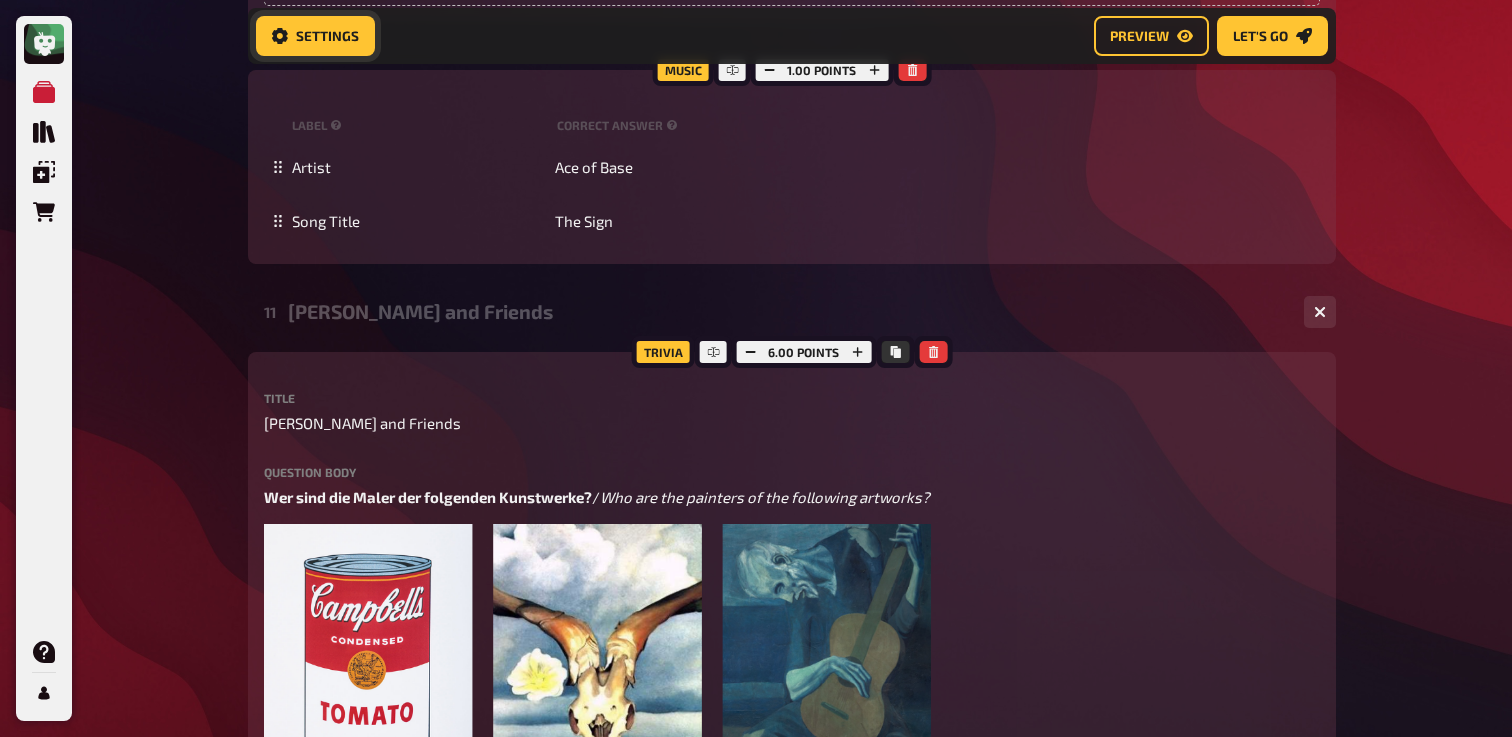 scroll, scrollTop: 12747, scrollLeft: 0, axis: vertical 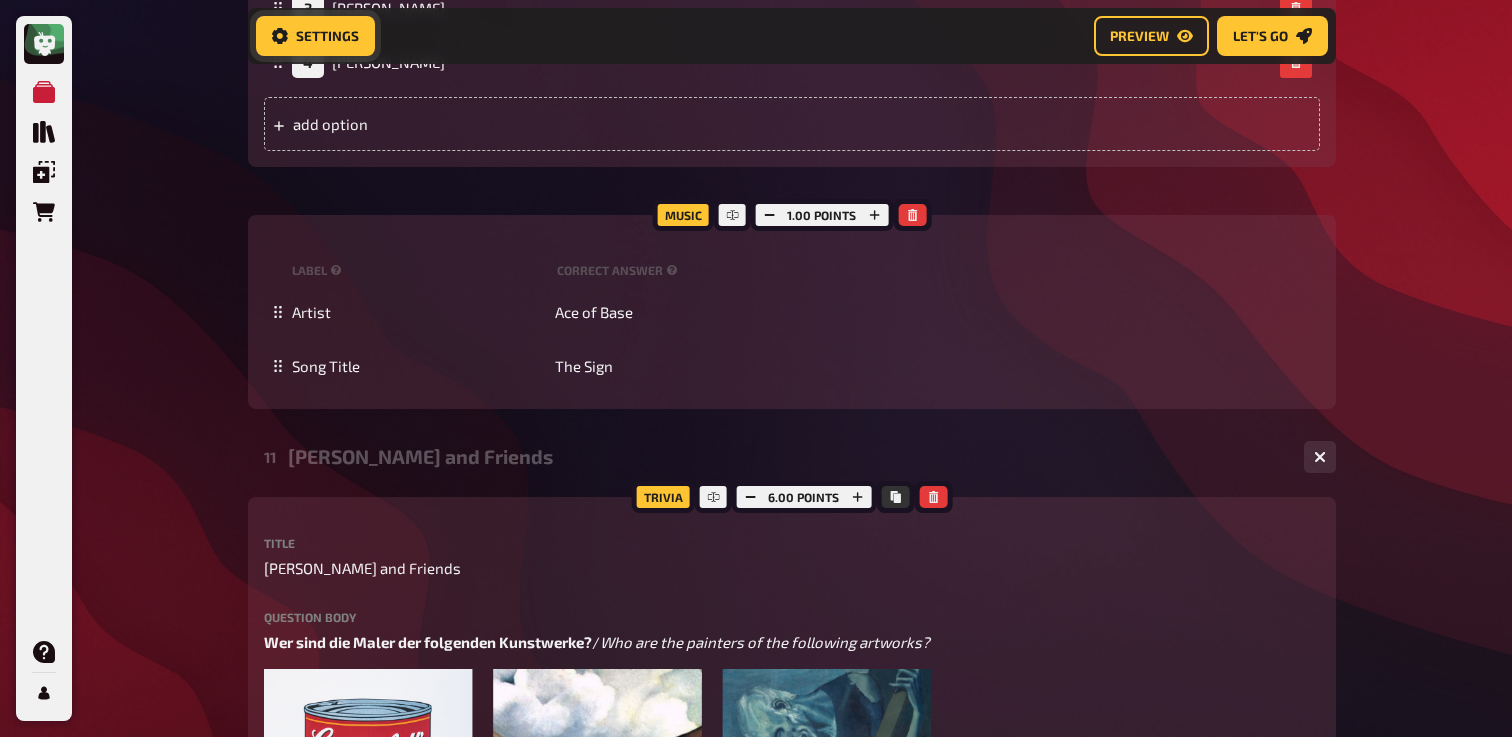 click on "Settings" at bounding box center [327, 36] 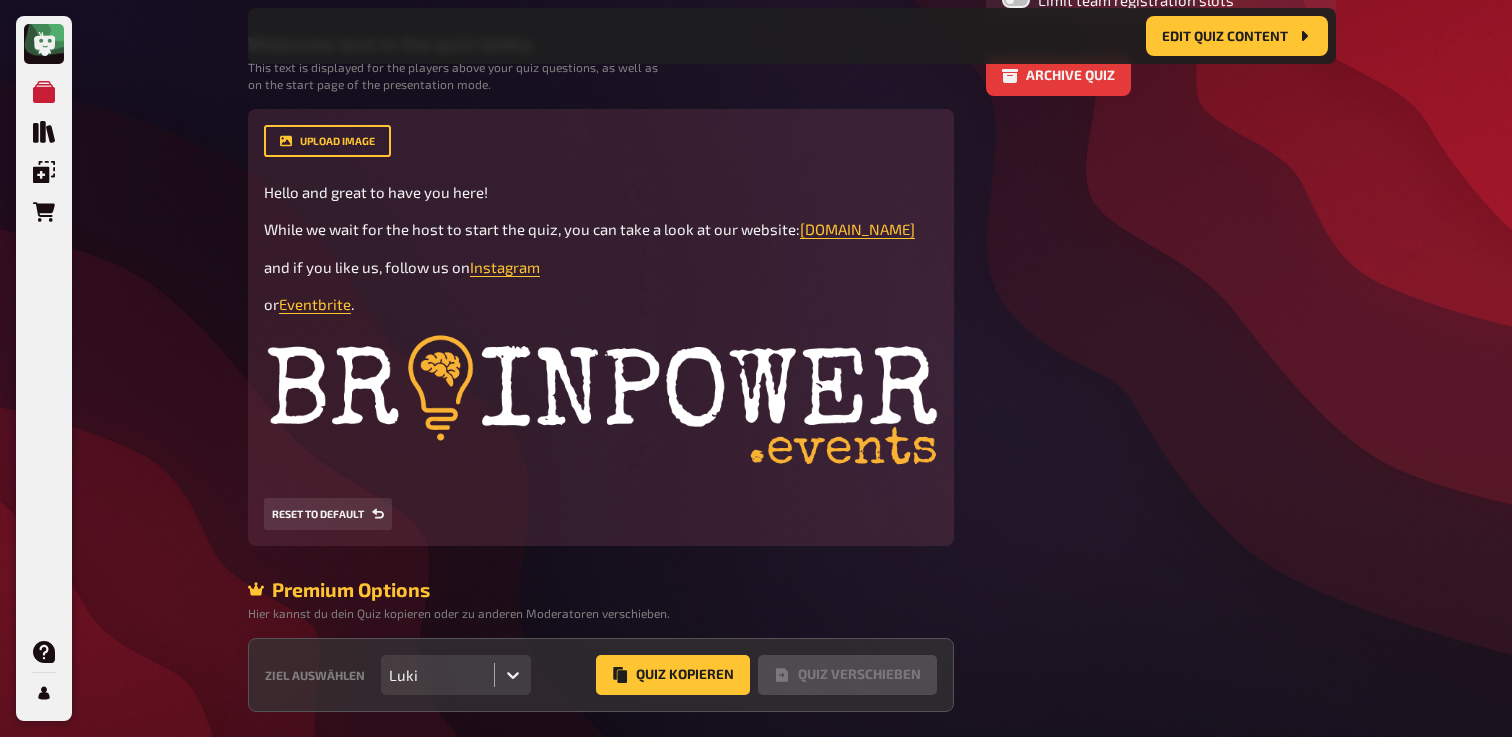 scroll, scrollTop: 640, scrollLeft: 0, axis: vertical 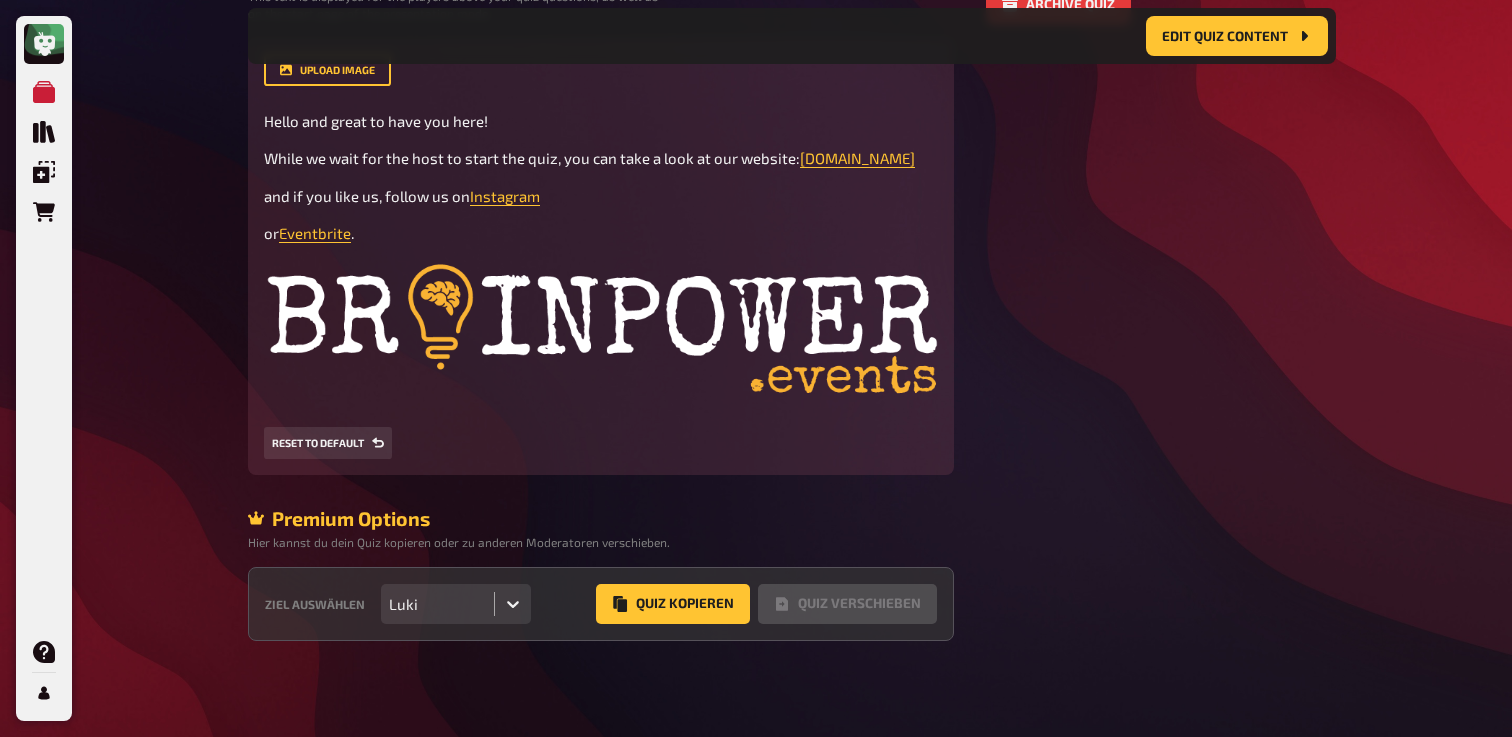click on "Luki" at bounding box center (437, 604) 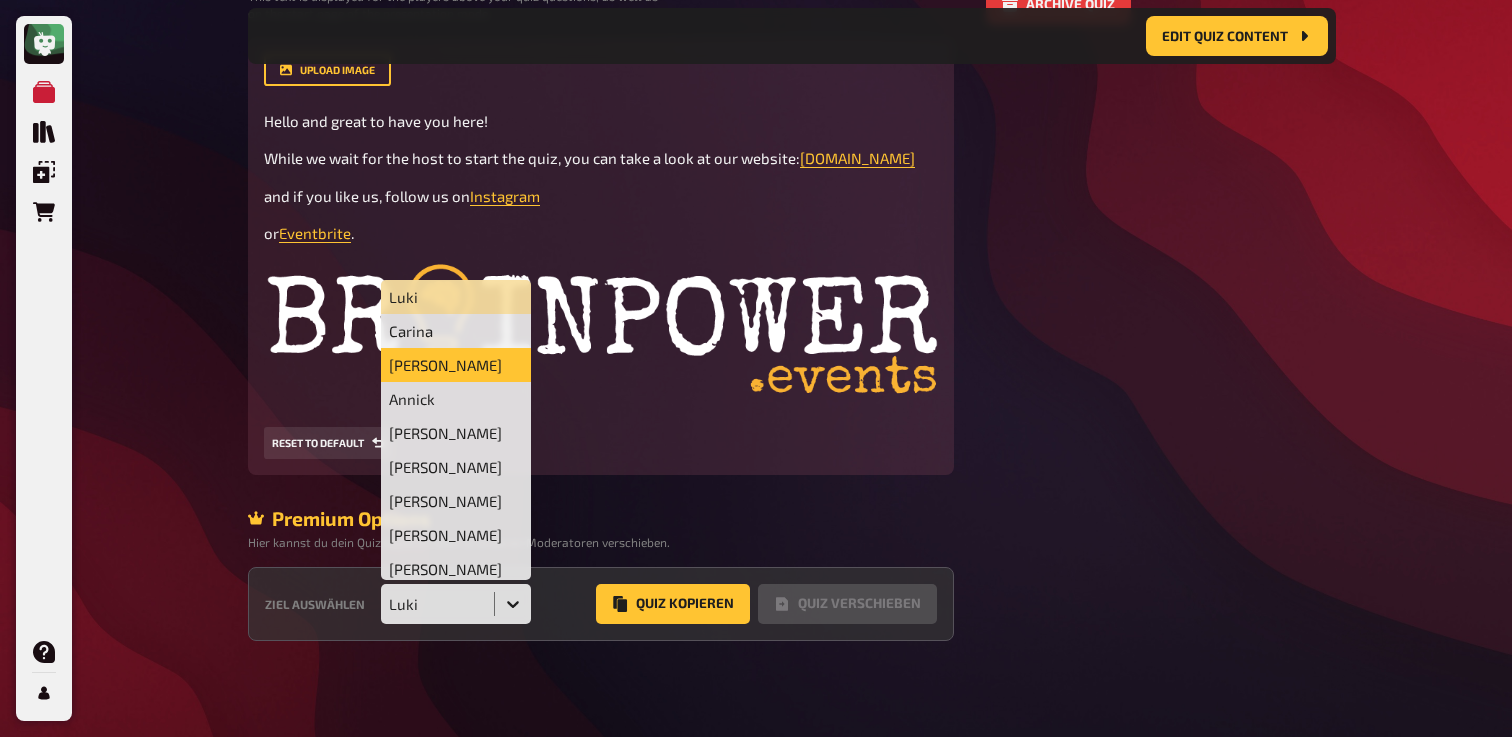 click on "[PERSON_NAME]" at bounding box center [456, 365] 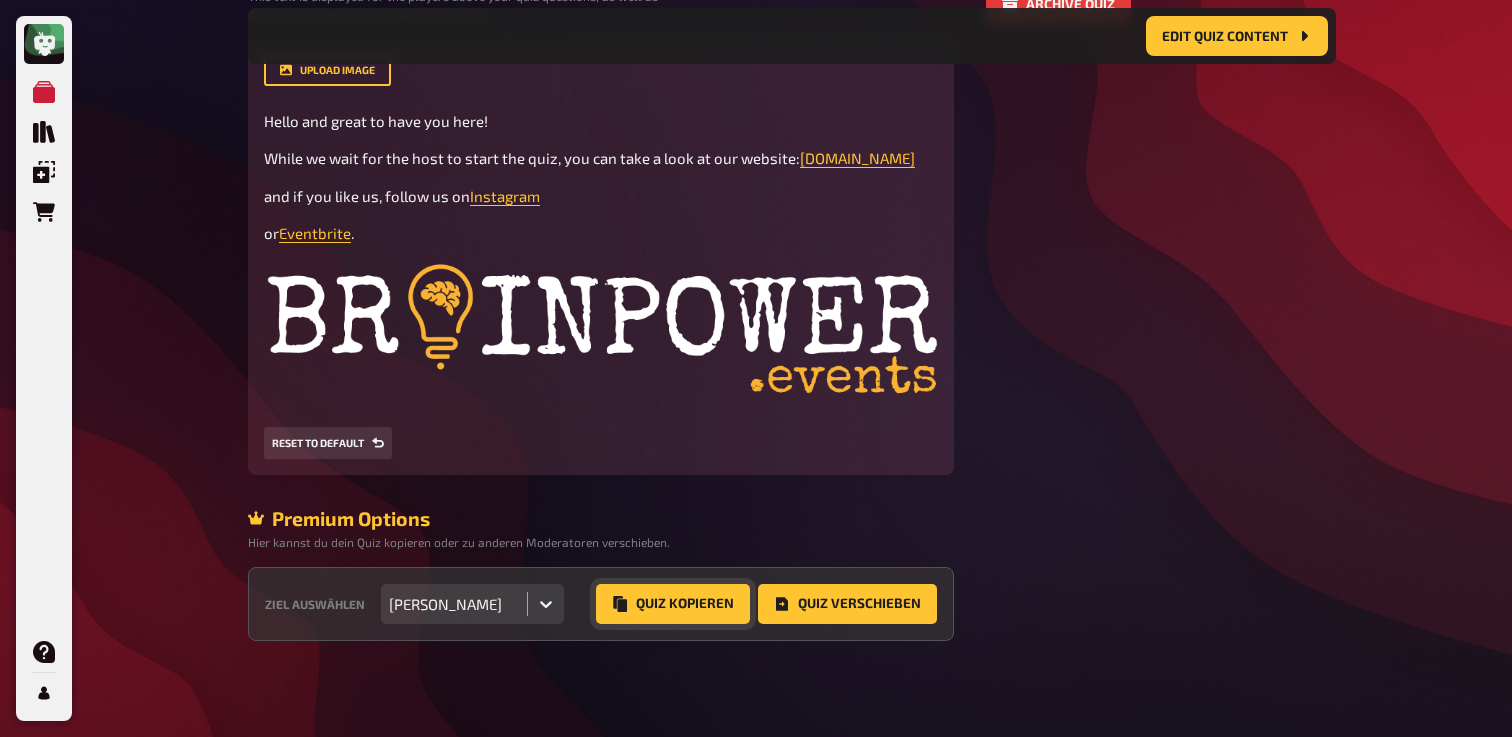 click on "Quiz Kopieren" at bounding box center [673, 604] 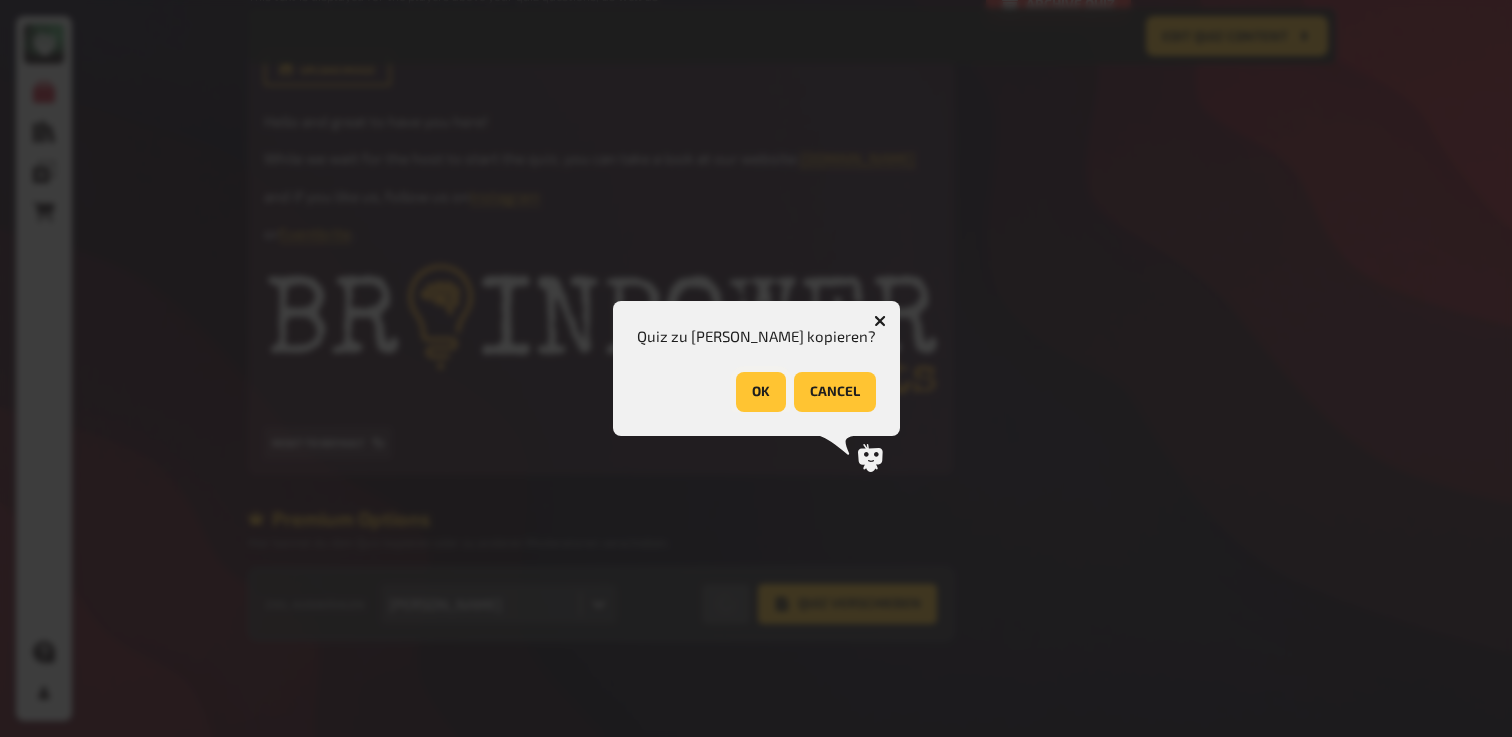 click on "OK" at bounding box center (761, 392) 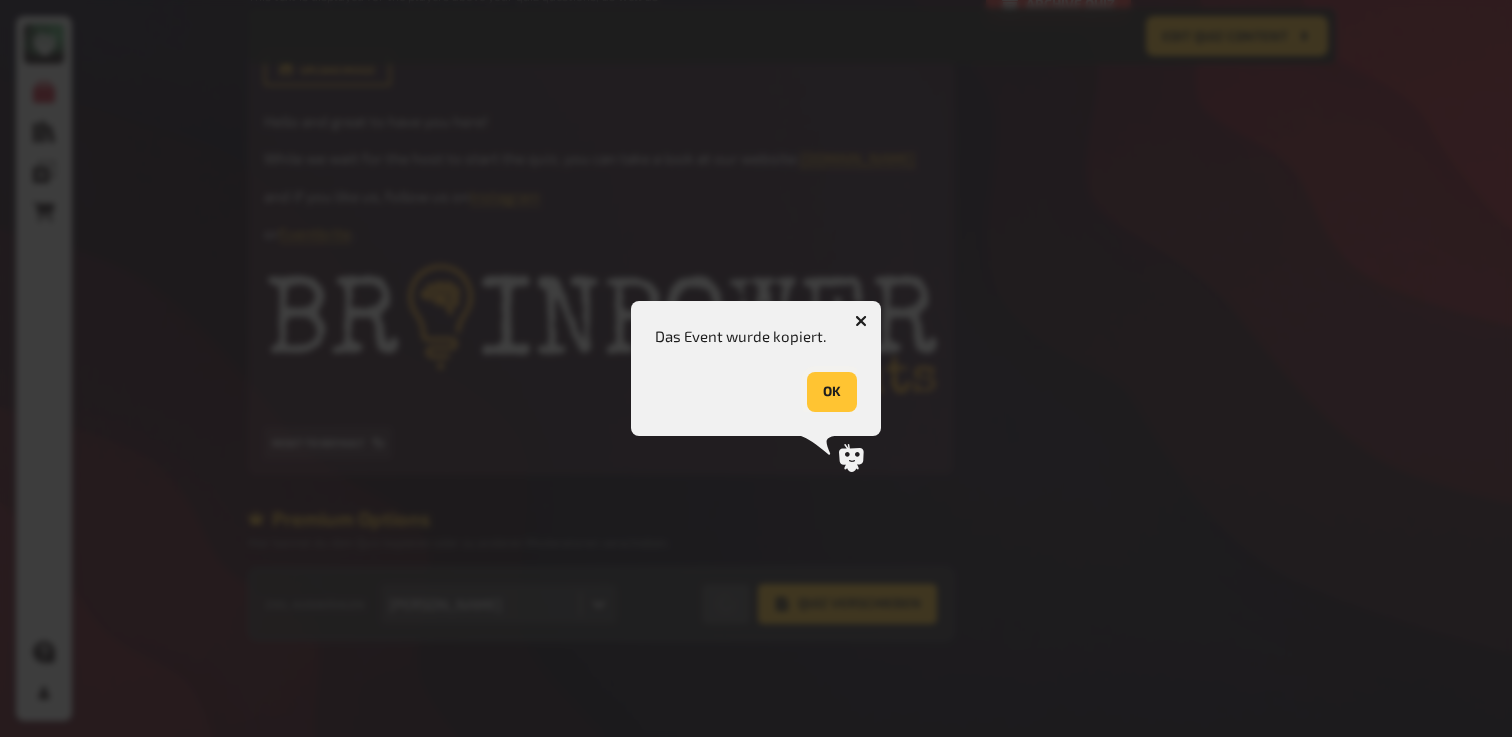 click on "OK" at bounding box center (832, 392) 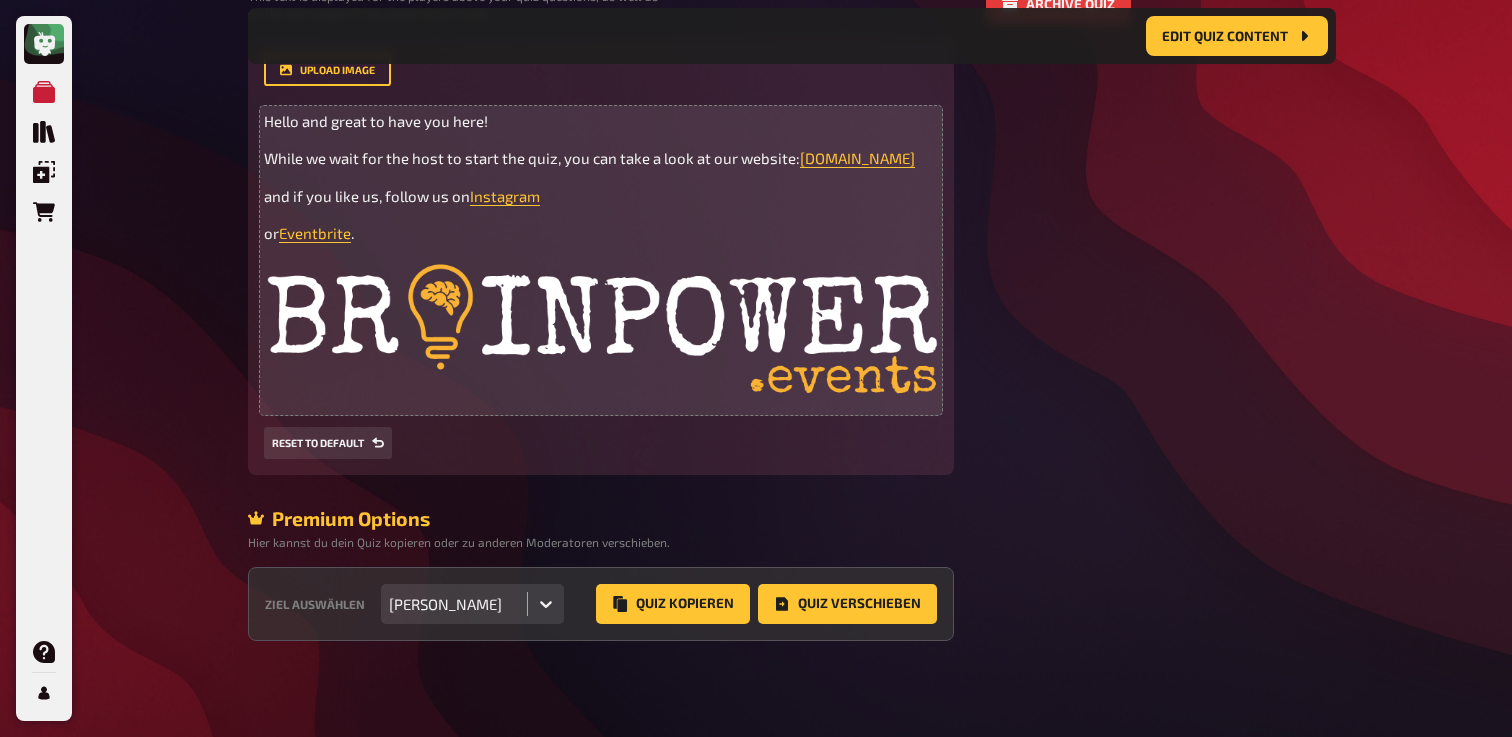 scroll, scrollTop: 0, scrollLeft: 0, axis: both 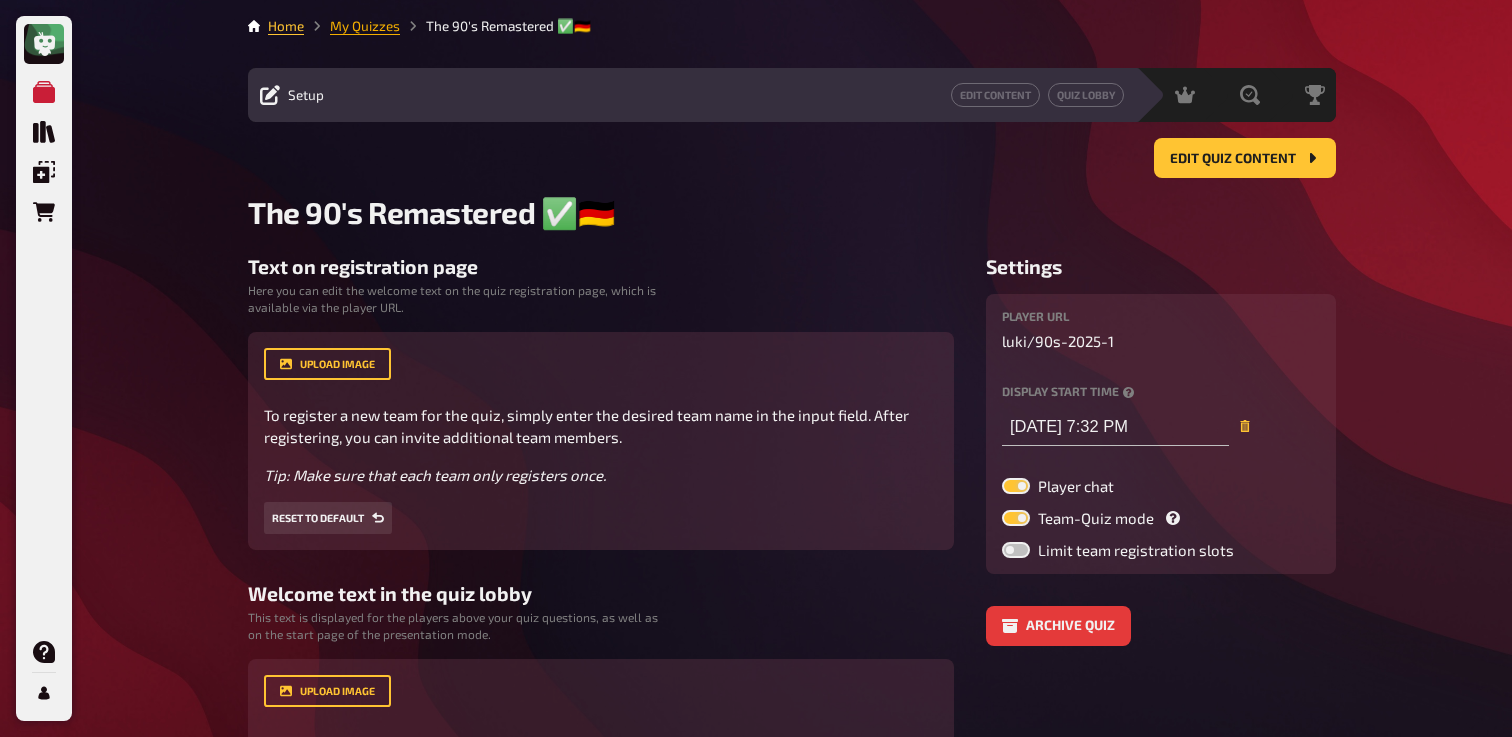 click on "My Quizzes" at bounding box center [365, 26] 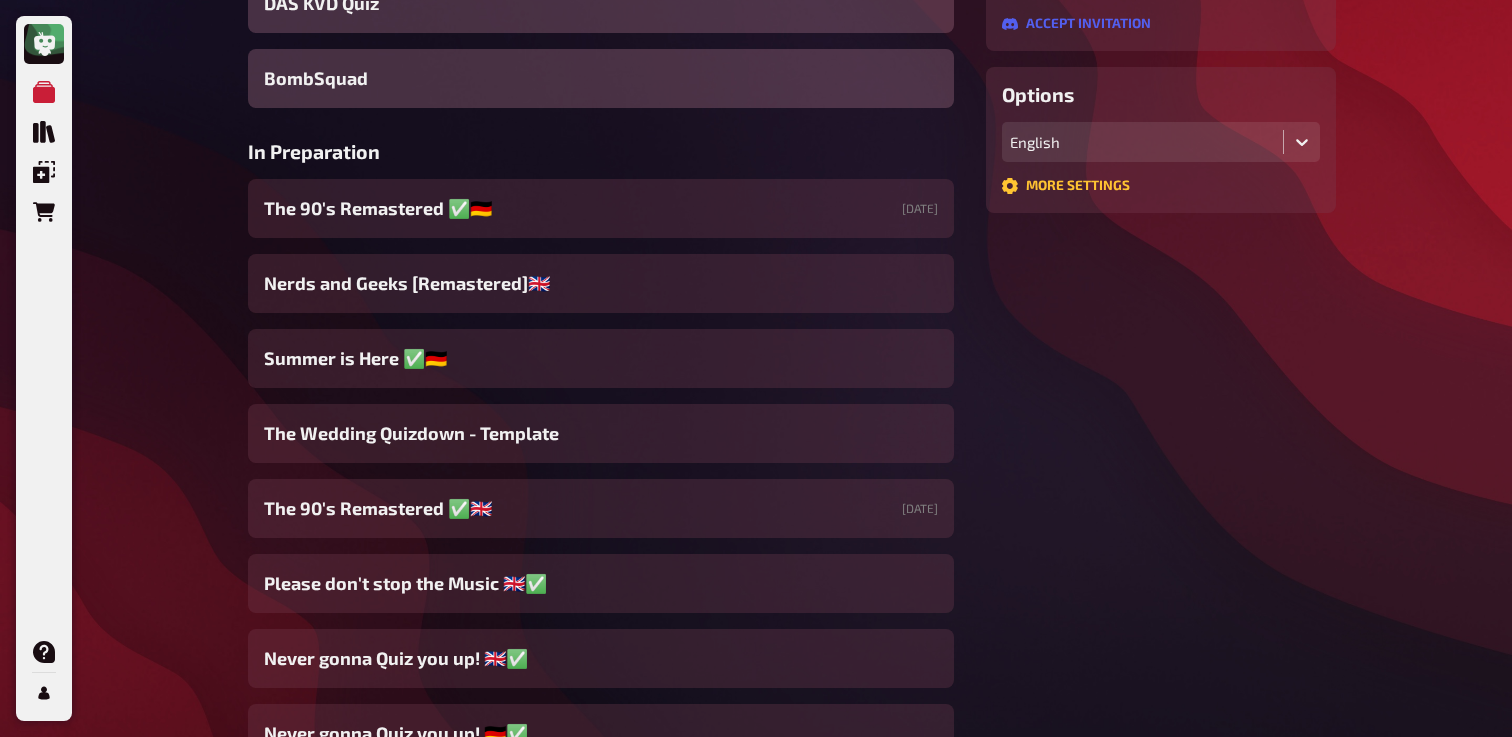 scroll, scrollTop: 505, scrollLeft: 0, axis: vertical 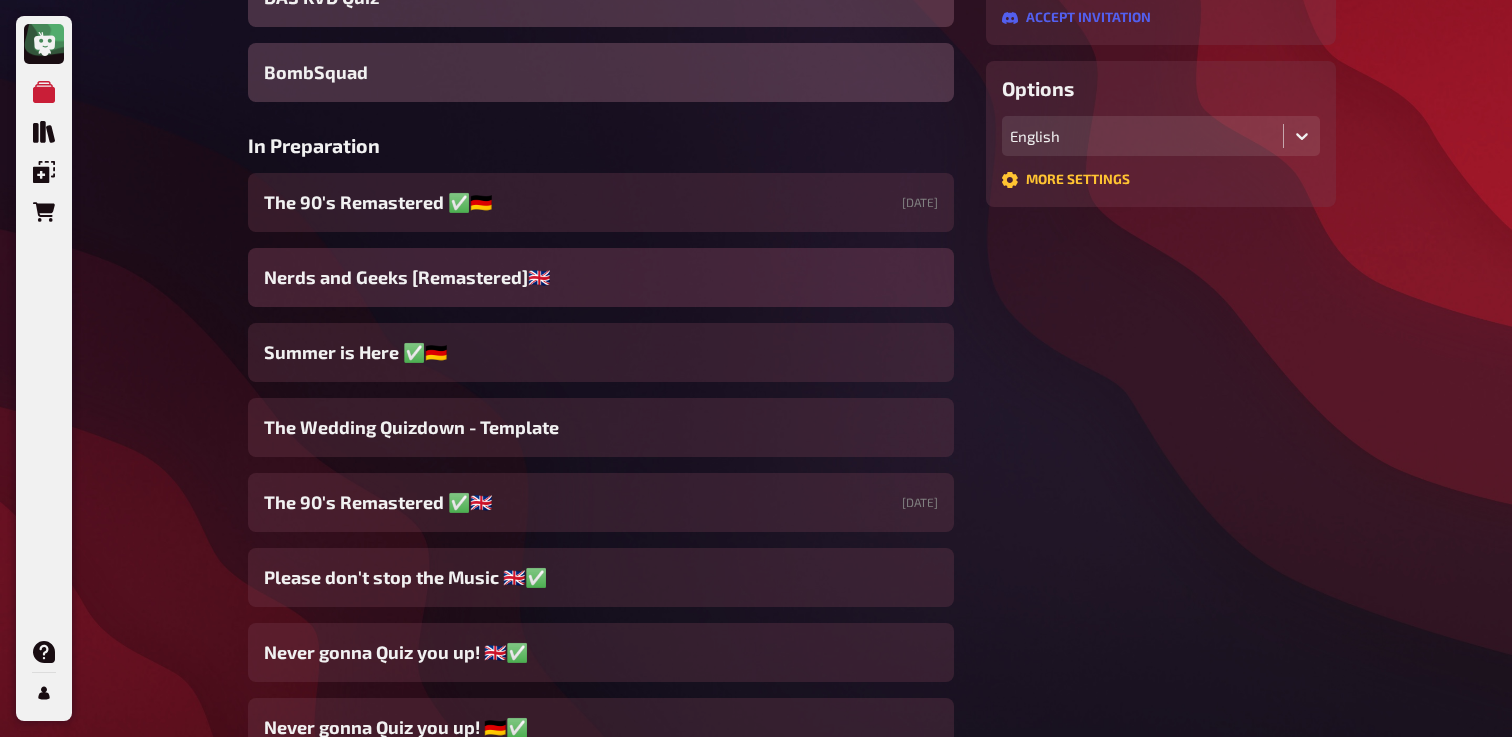 click on "Nerds and Geeks [Remastered]🇬🇧" at bounding box center (407, 277) 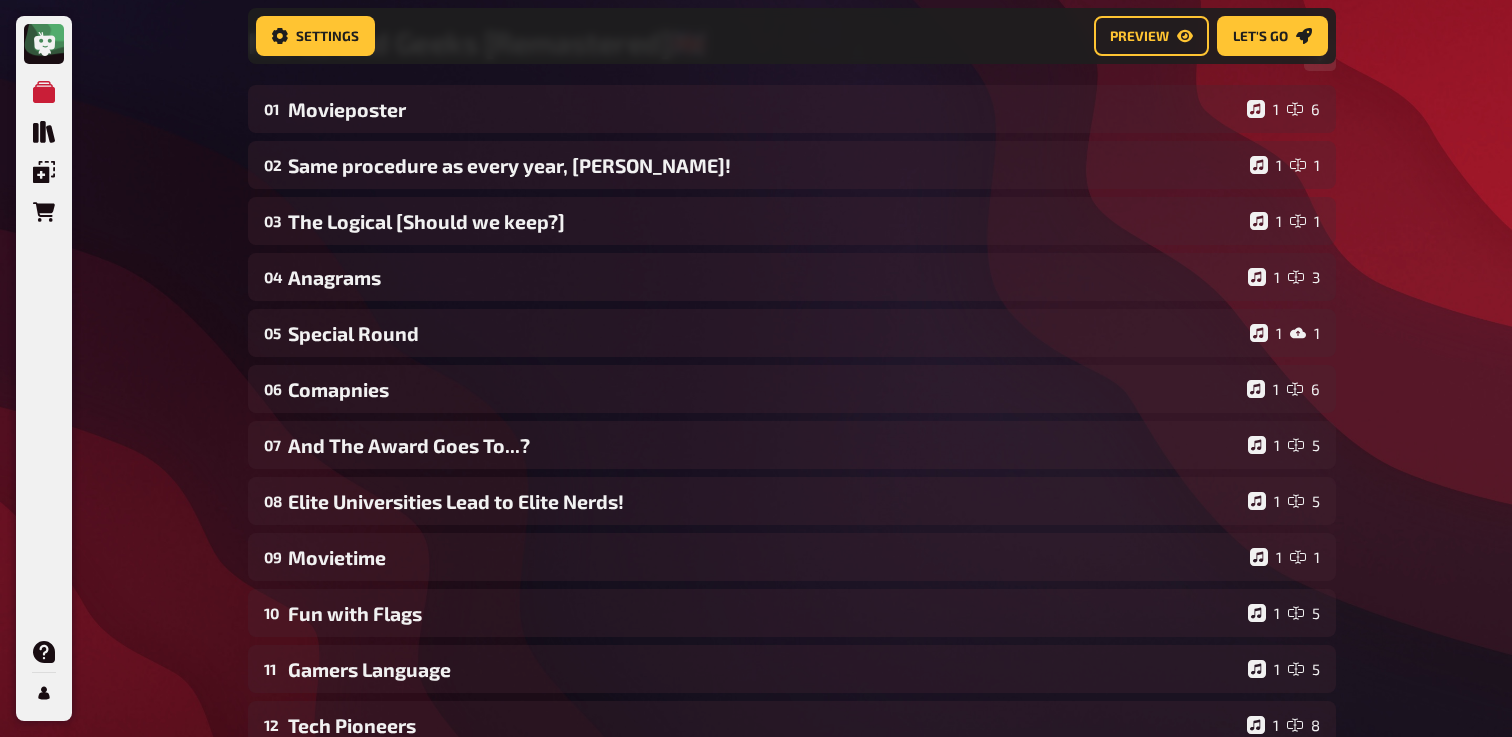scroll, scrollTop: 192, scrollLeft: 0, axis: vertical 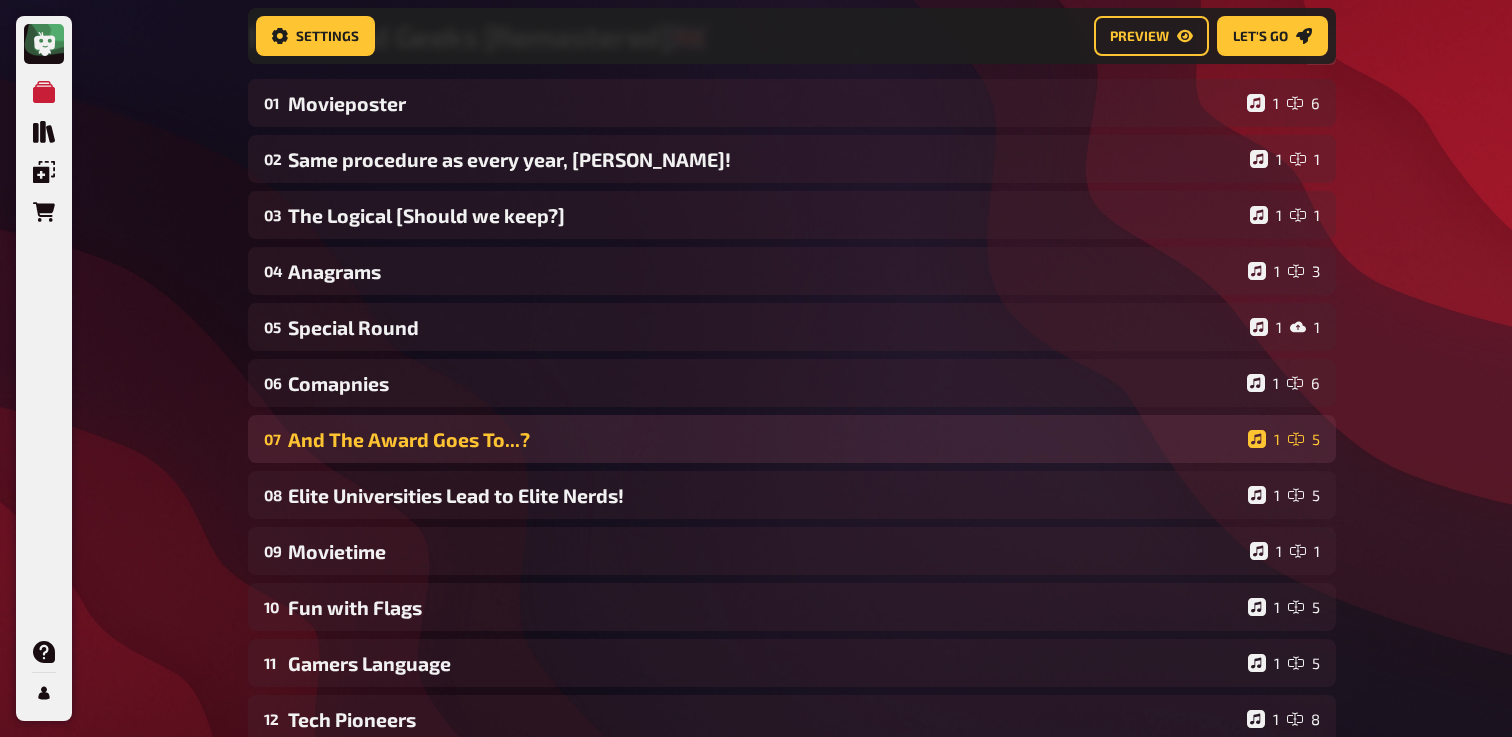 click on "And The Award Goes To...?" at bounding box center (764, 439) 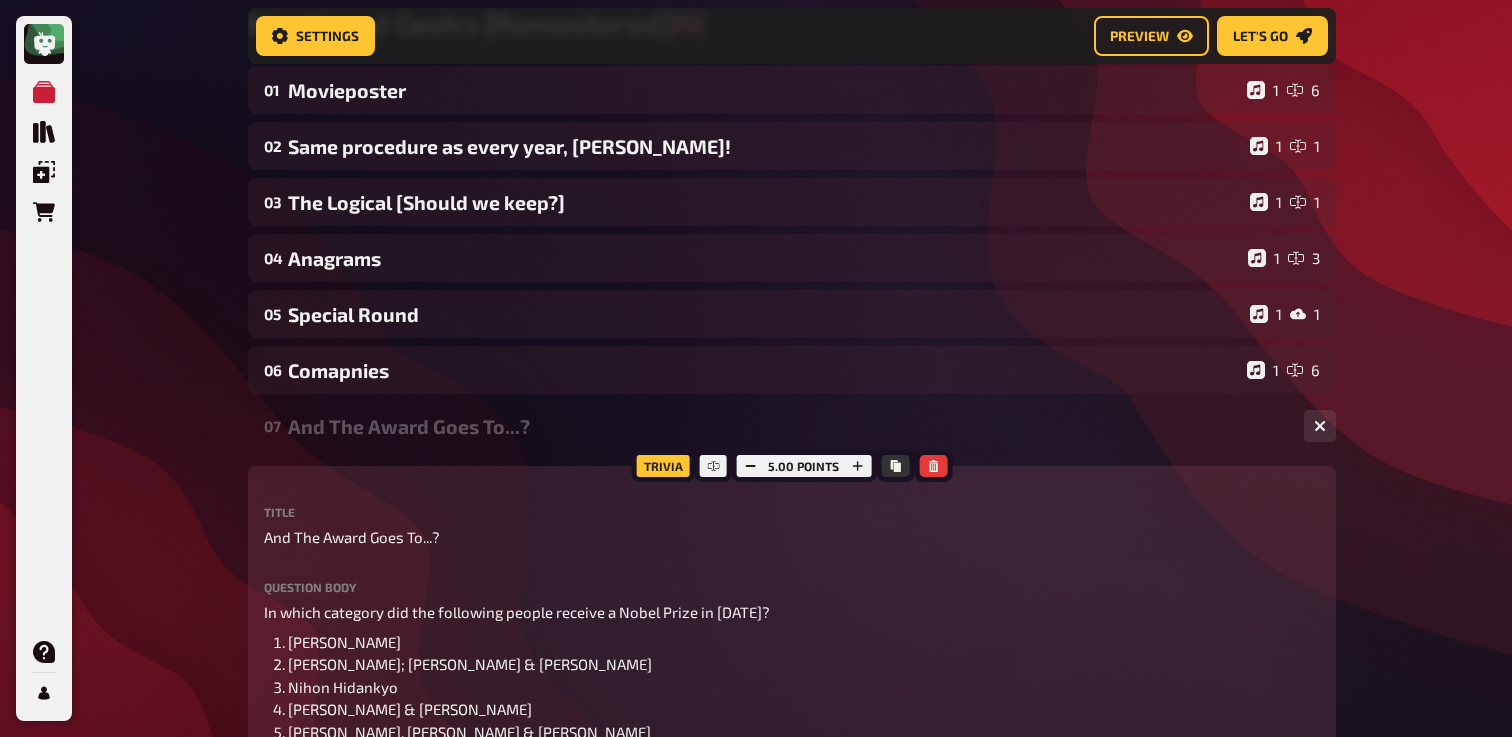 scroll, scrollTop: 225, scrollLeft: 0, axis: vertical 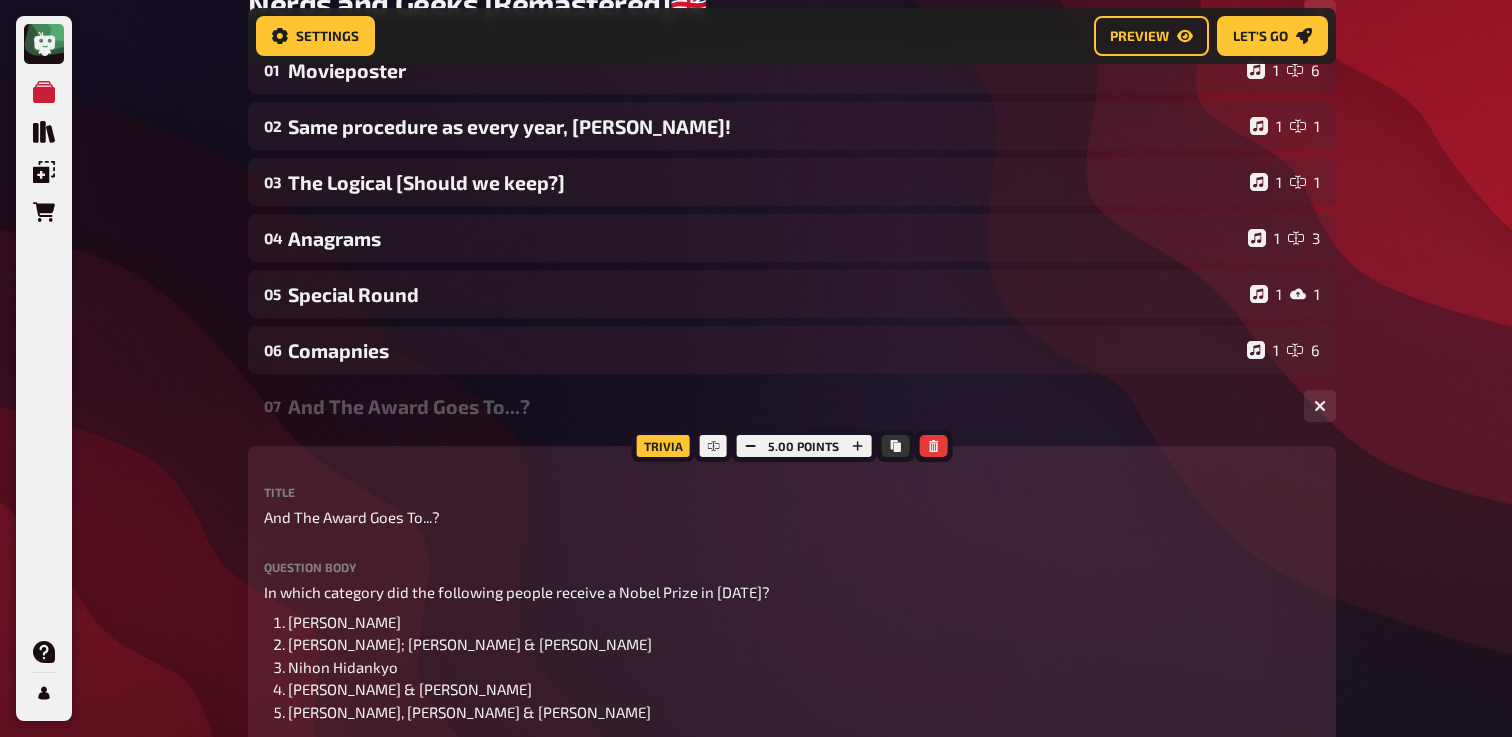 click on "And The Award Goes To...?" at bounding box center [788, 406] 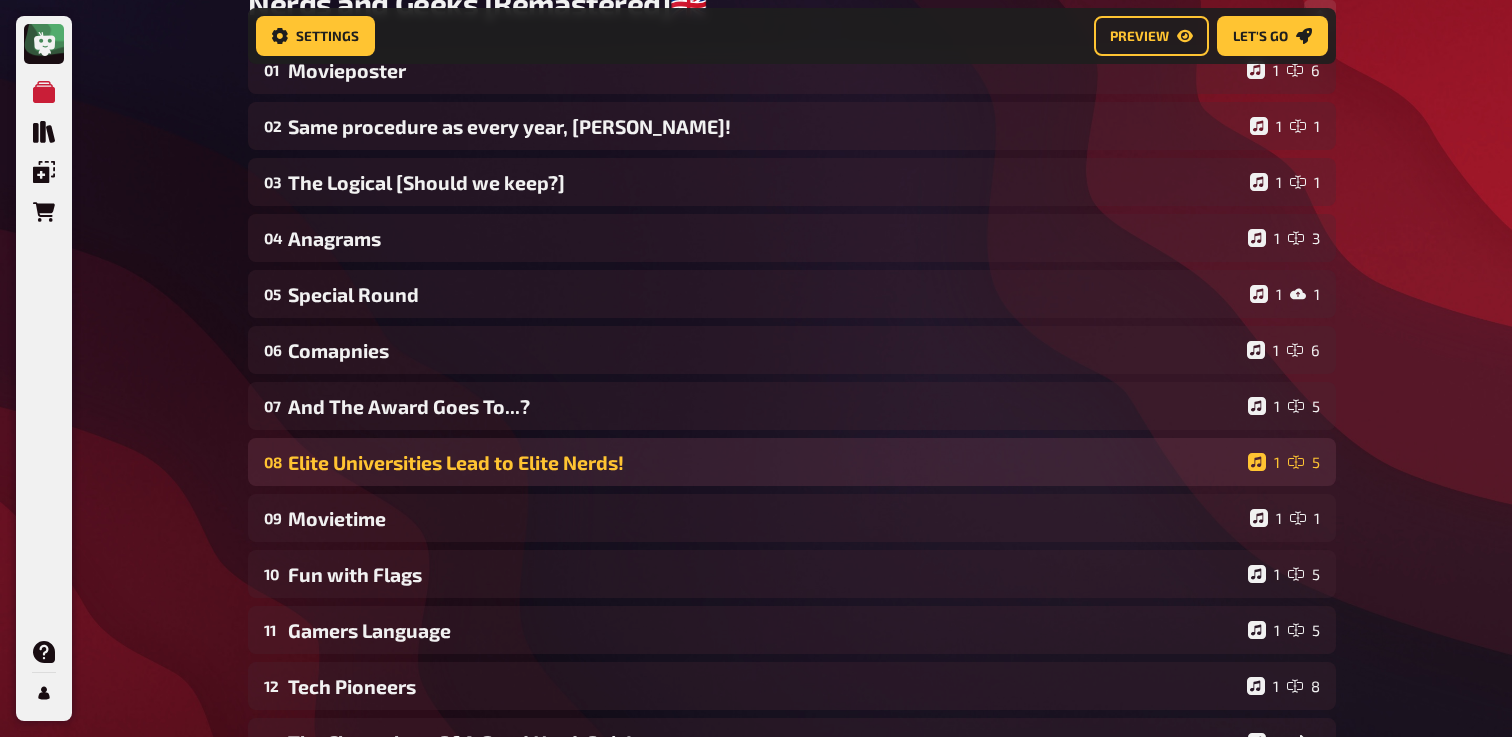 click on "Elite Universities Lead to Elite Nerds!" at bounding box center (764, 462) 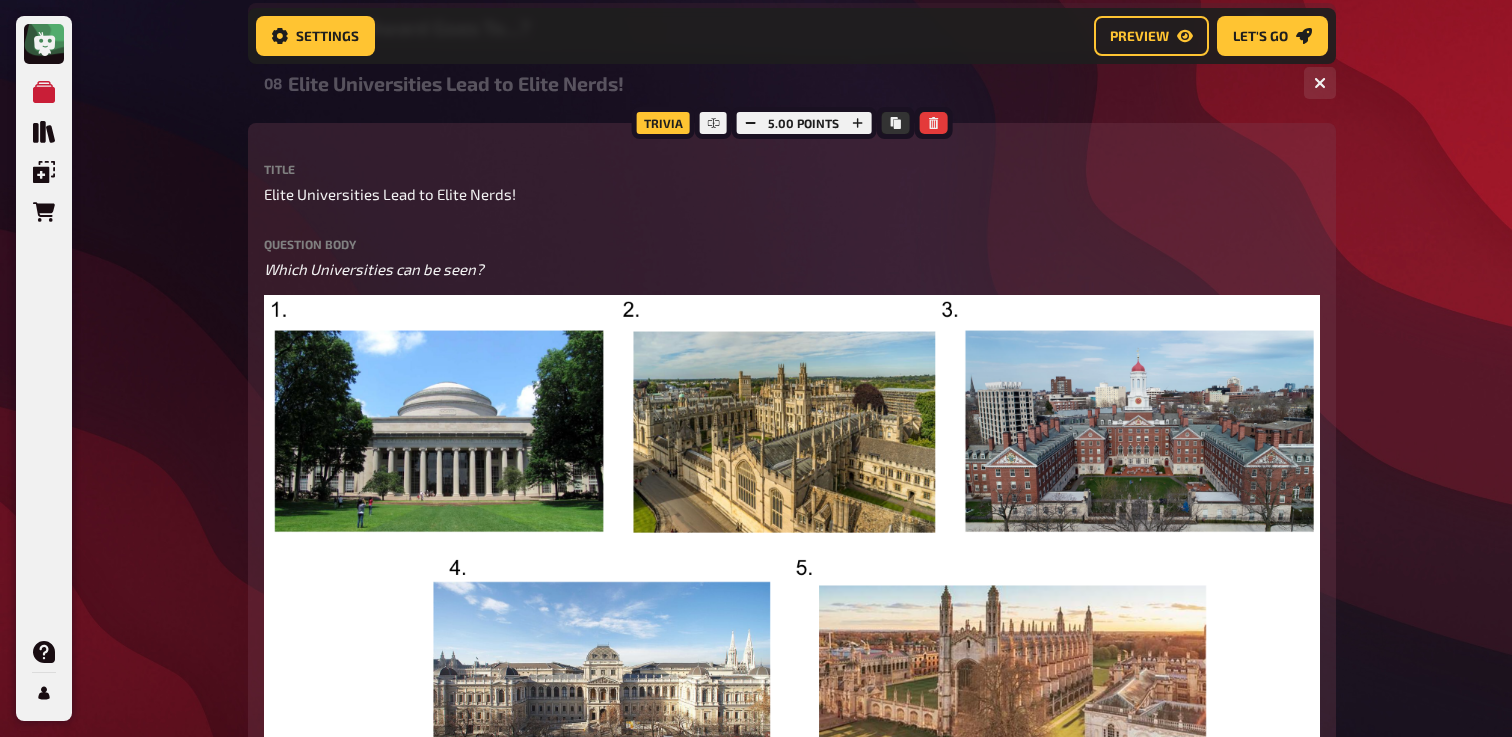 scroll, scrollTop: 578, scrollLeft: 0, axis: vertical 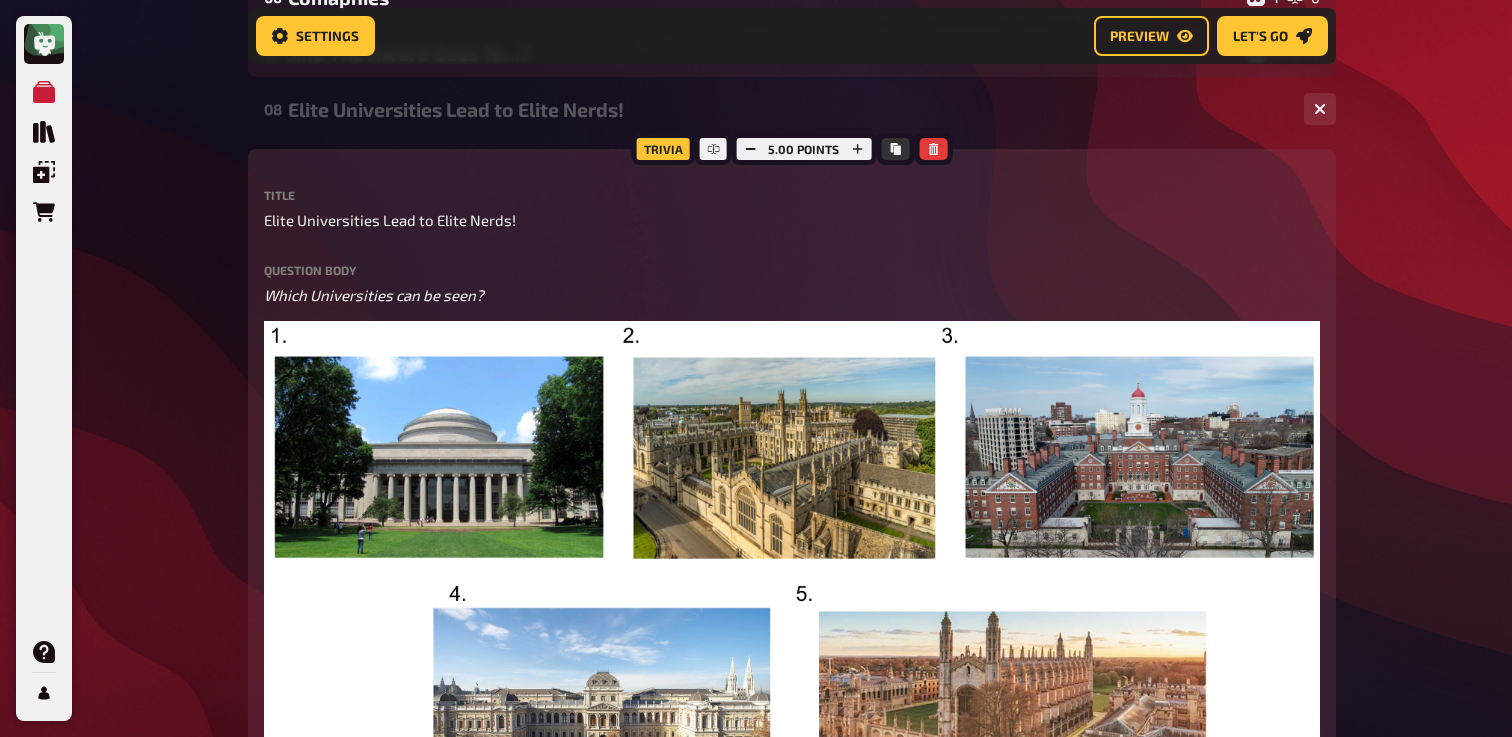 click on "Elite Universities Lead to Elite Nerds!" at bounding box center [788, 109] 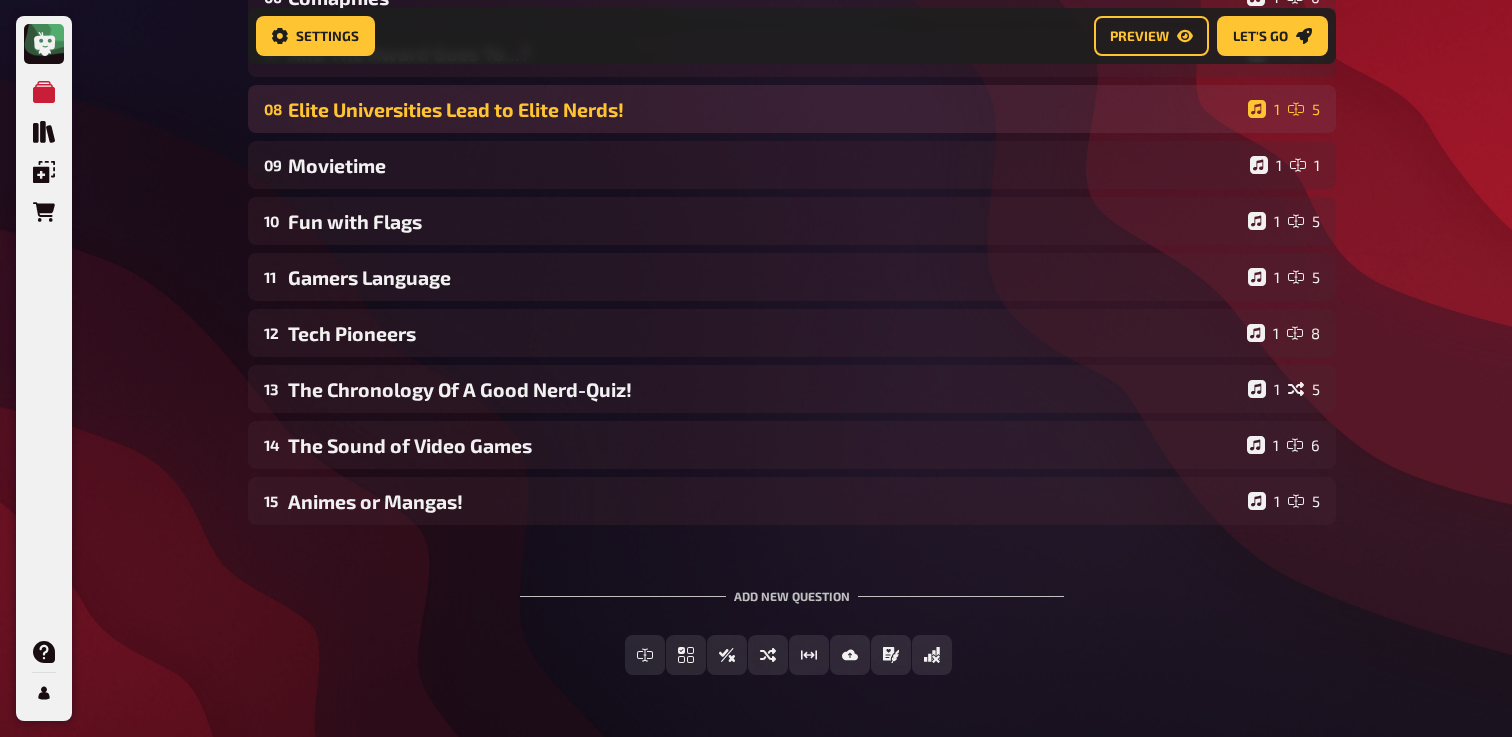 click on "Elite Universities Lead to Elite Nerds!" at bounding box center [764, 109] 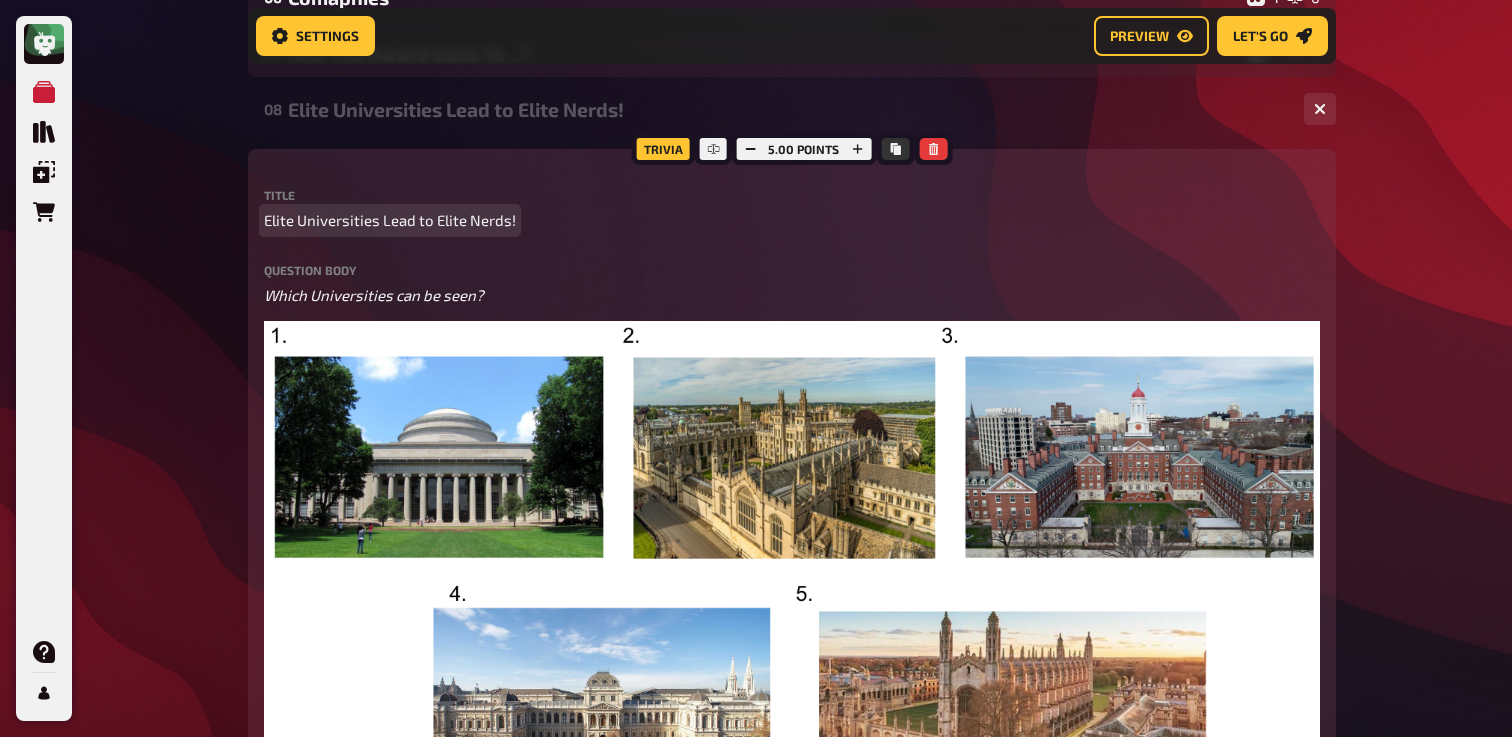 click on "Elite Universities Lead to Elite Nerds!" at bounding box center (390, 220) 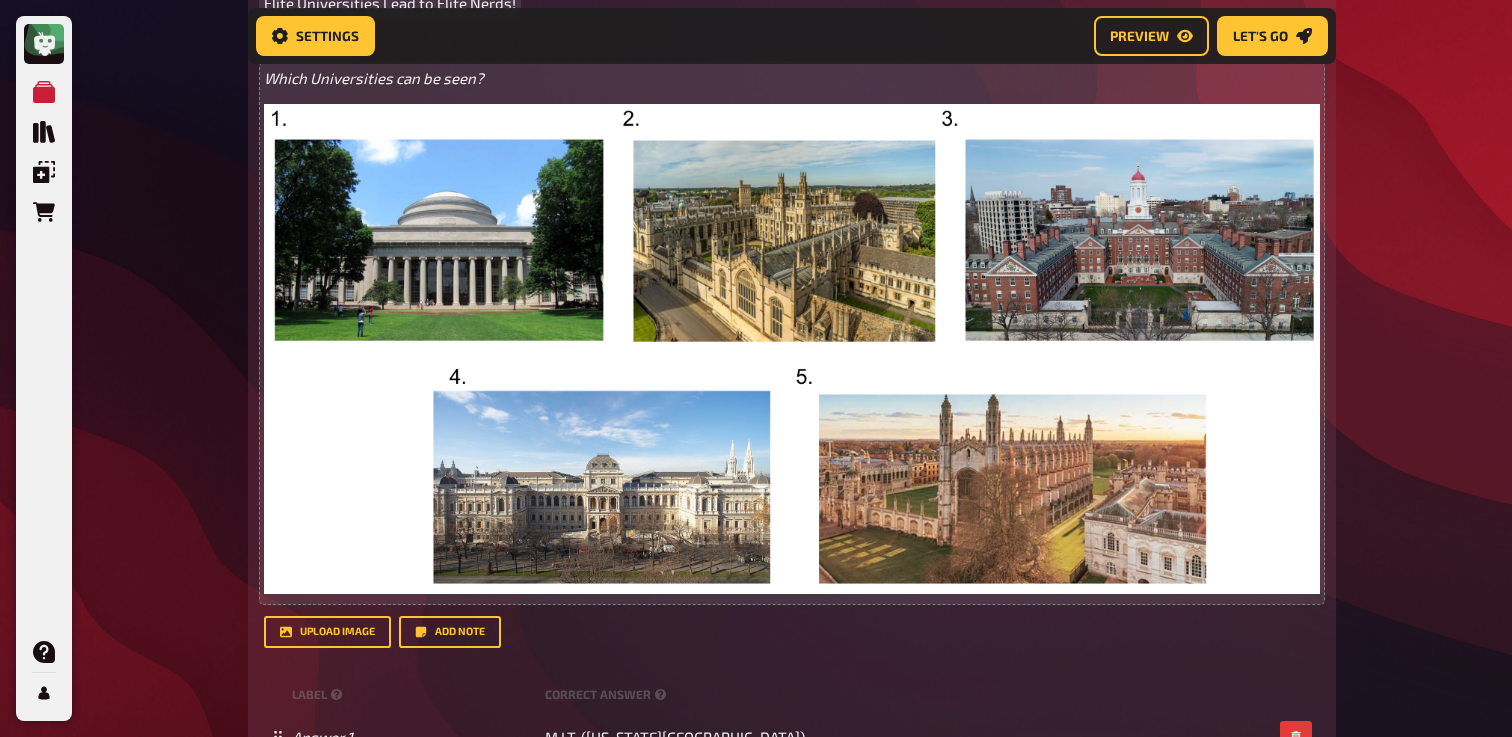 scroll, scrollTop: 776, scrollLeft: 0, axis: vertical 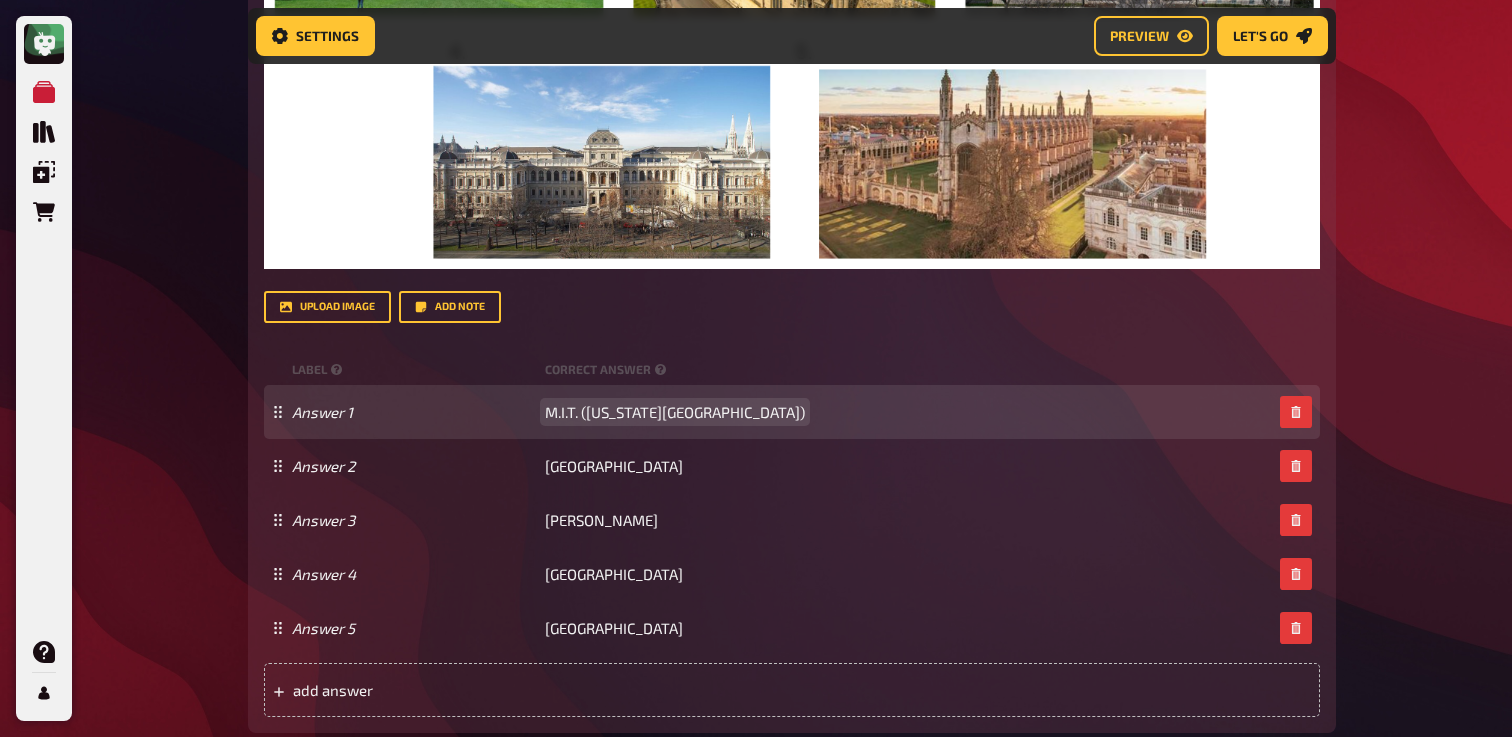 click on "M.I.T. ([US_STATE][GEOGRAPHIC_DATA])" at bounding box center (675, 412) 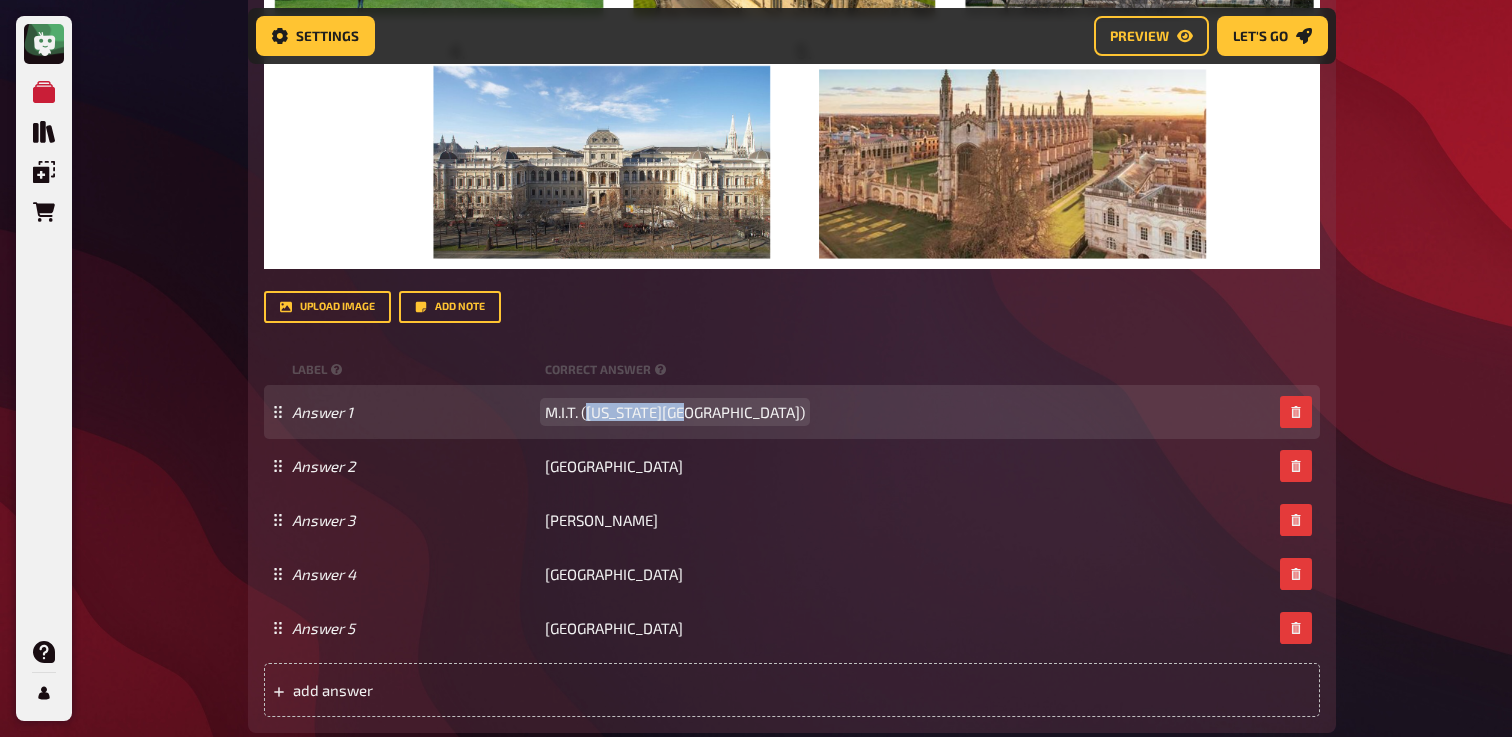 click on "M.I.T. ([US_STATE][GEOGRAPHIC_DATA])" at bounding box center [675, 412] 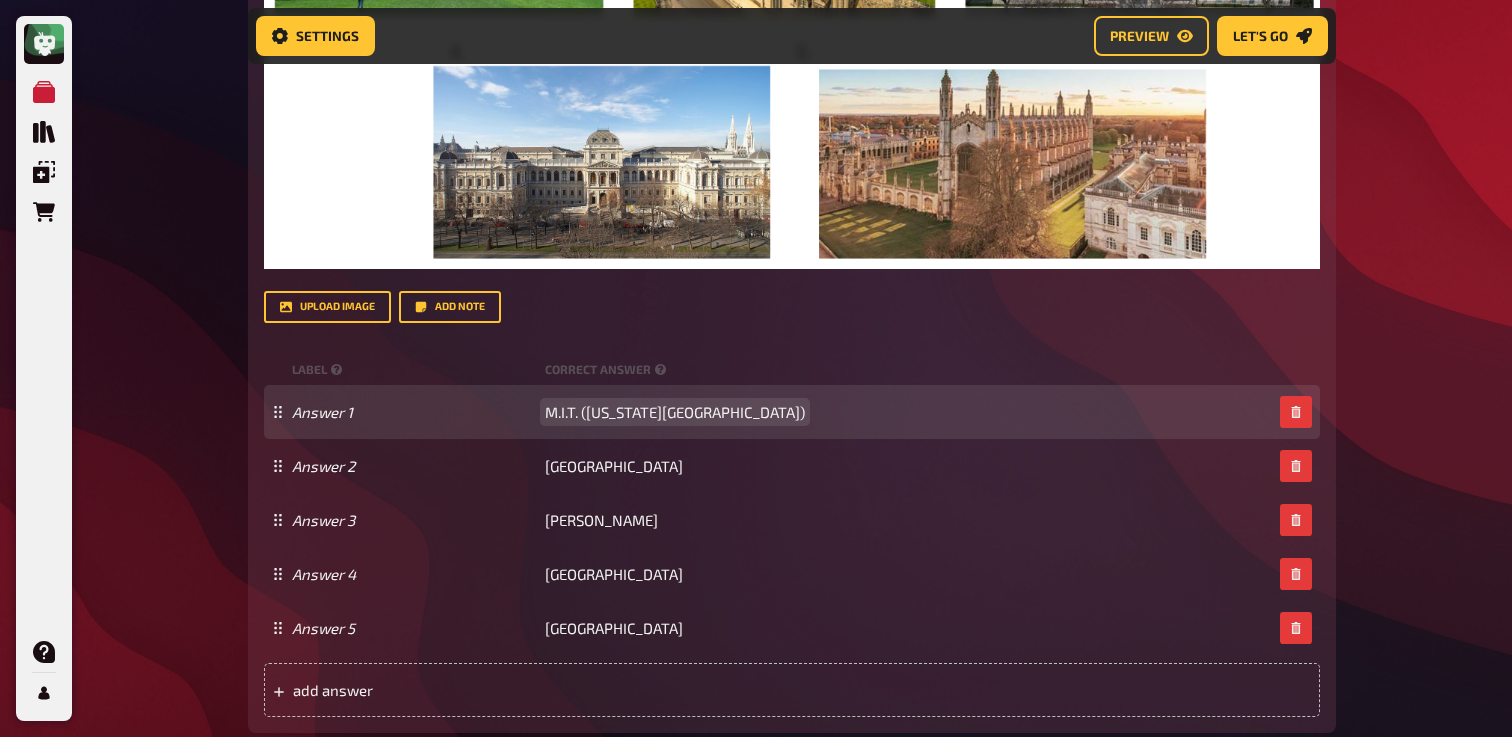 click on "M.I.T. ([US_STATE][GEOGRAPHIC_DATA])" at bounding box center [675, 412] 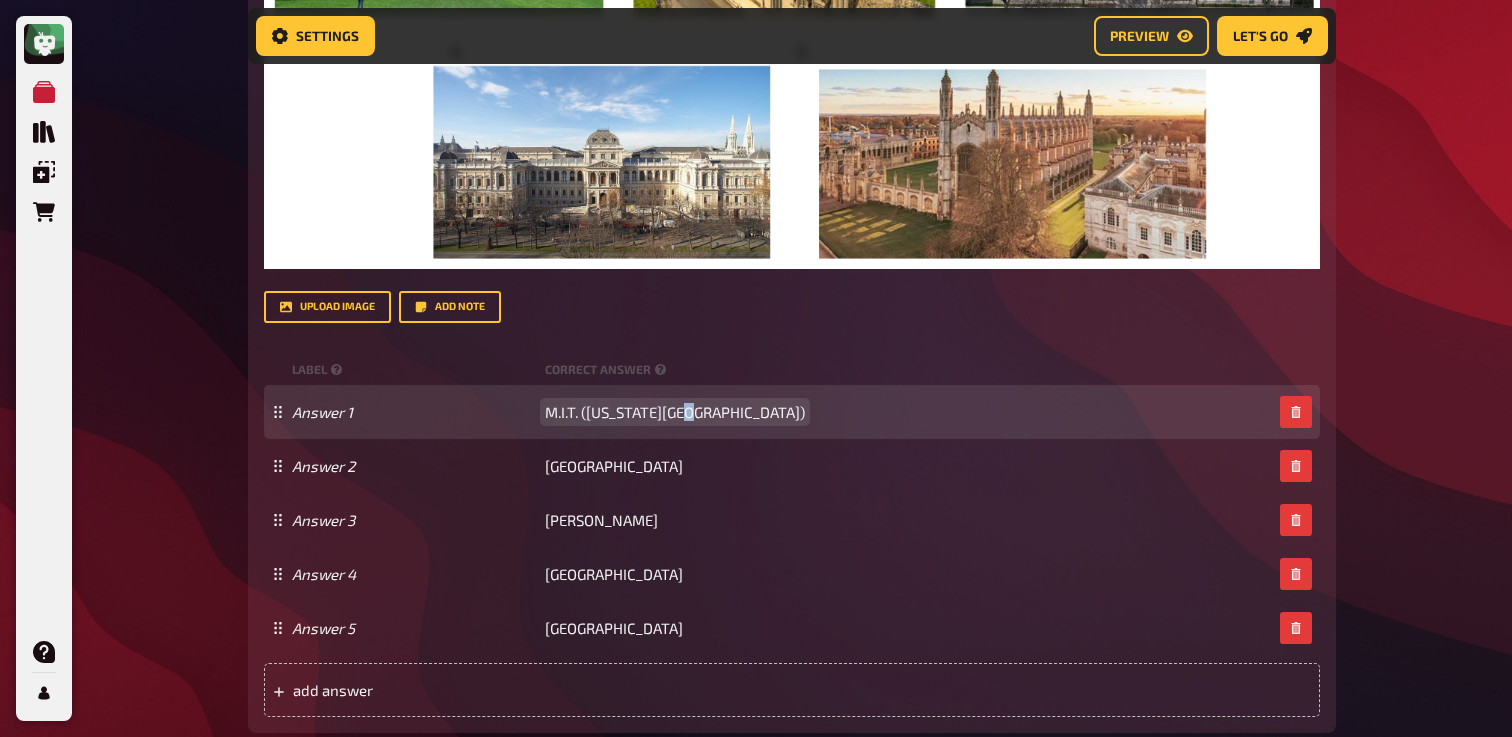 click on "M.I.T. ([US_STATE][GEOGRAPHIC_DATA])" at bounding box center (675, 412) 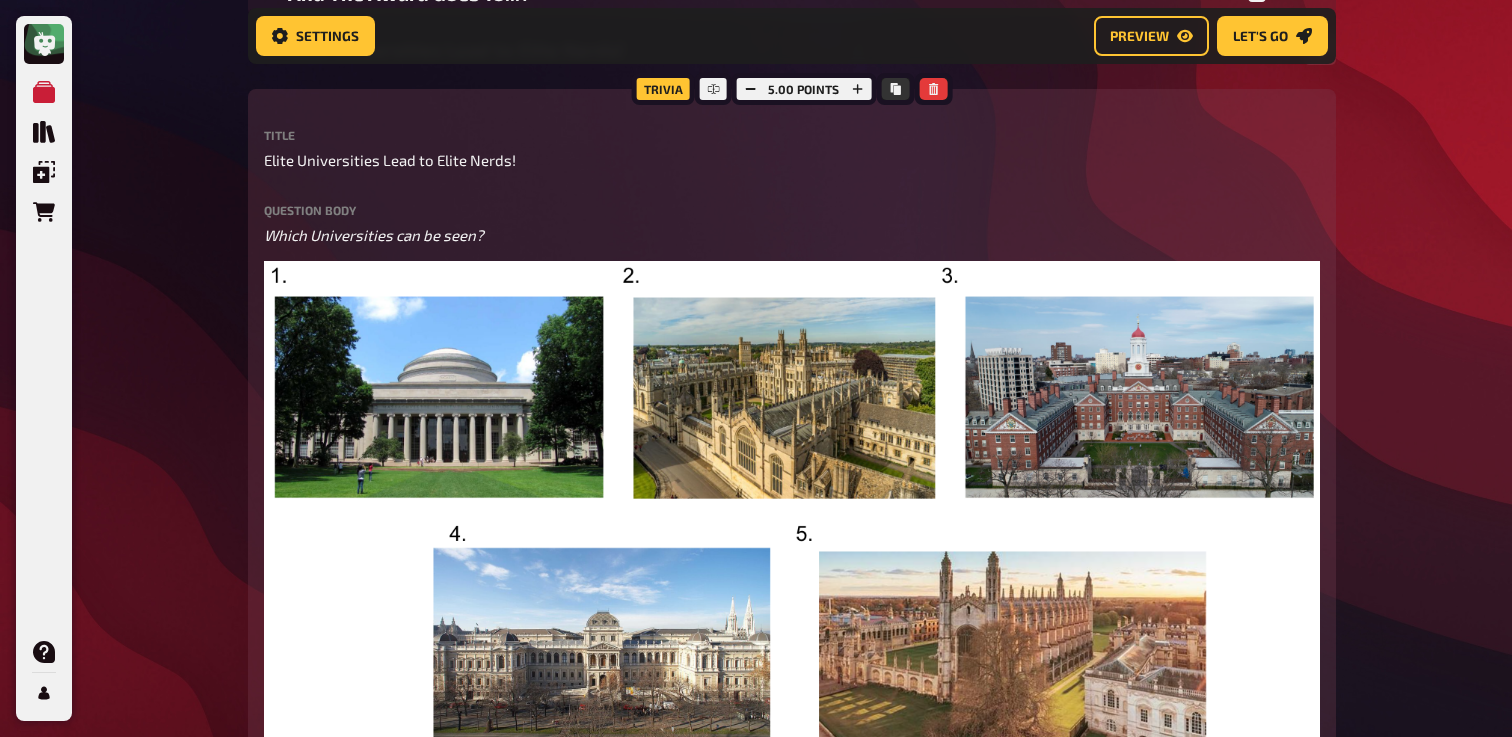 scroll, scrollTop: 648, scrollLeft: 0, axis: vertical 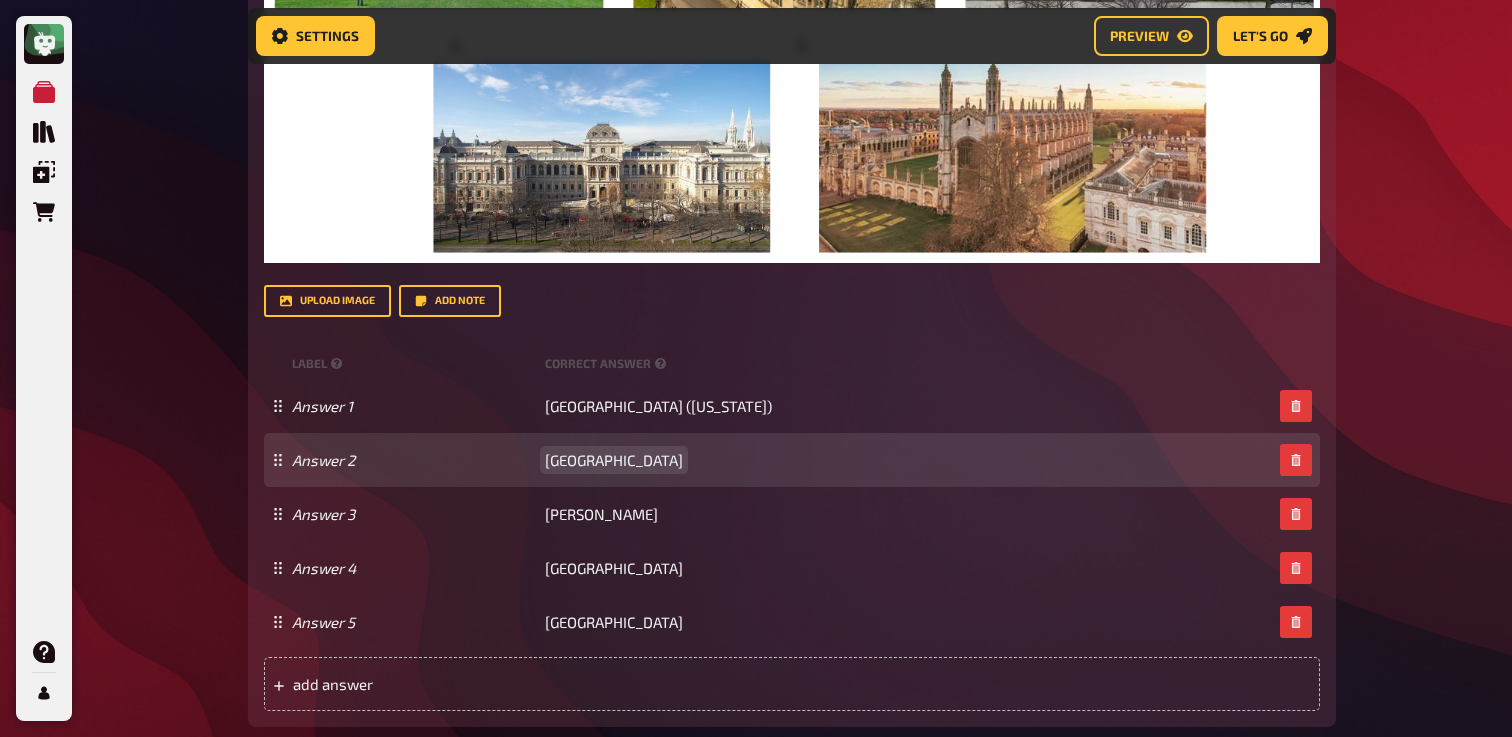 click on "[GEOGRAPHIC_DATA]" at bounding box center [614, 460] 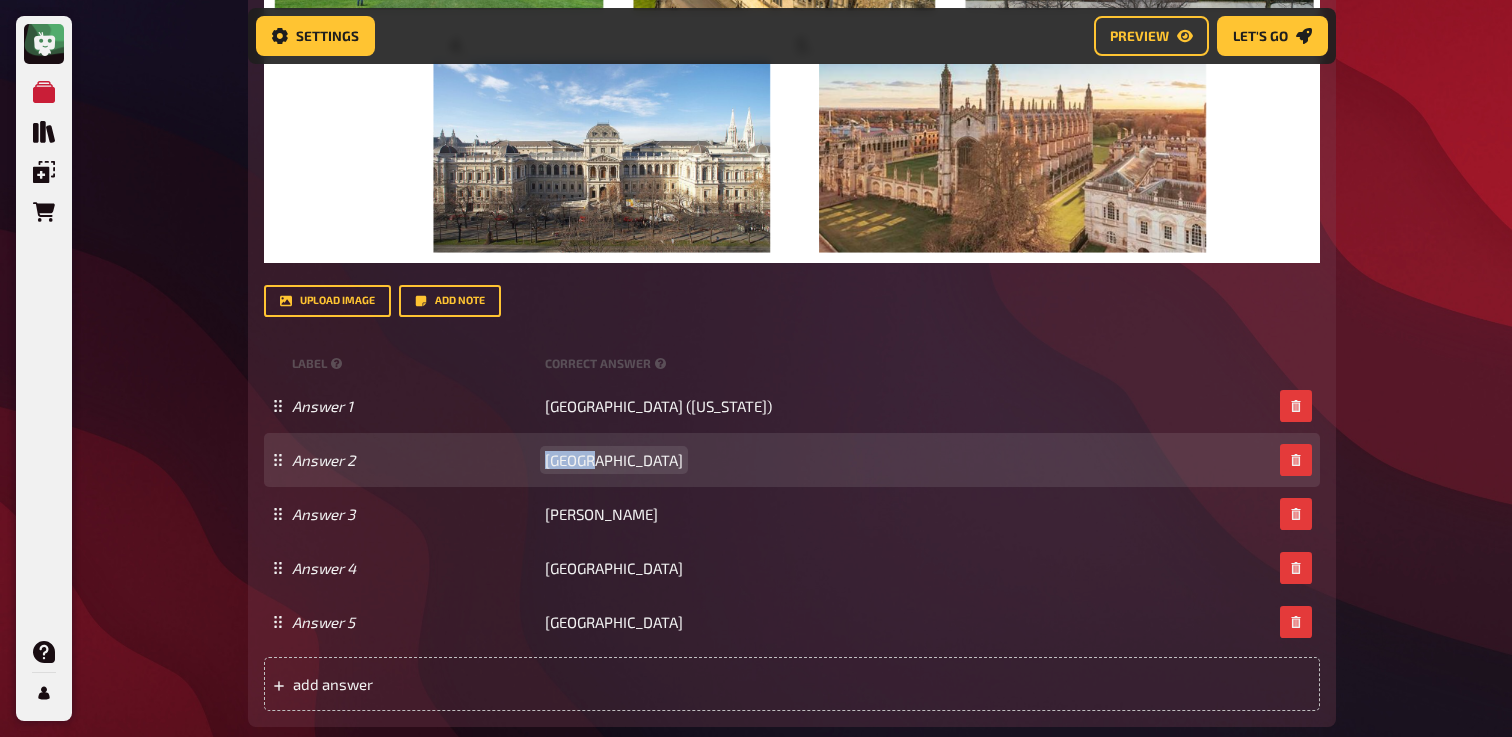 click on "[GEOGRAPHIC_DATA]" at bounding box center [614, 460] 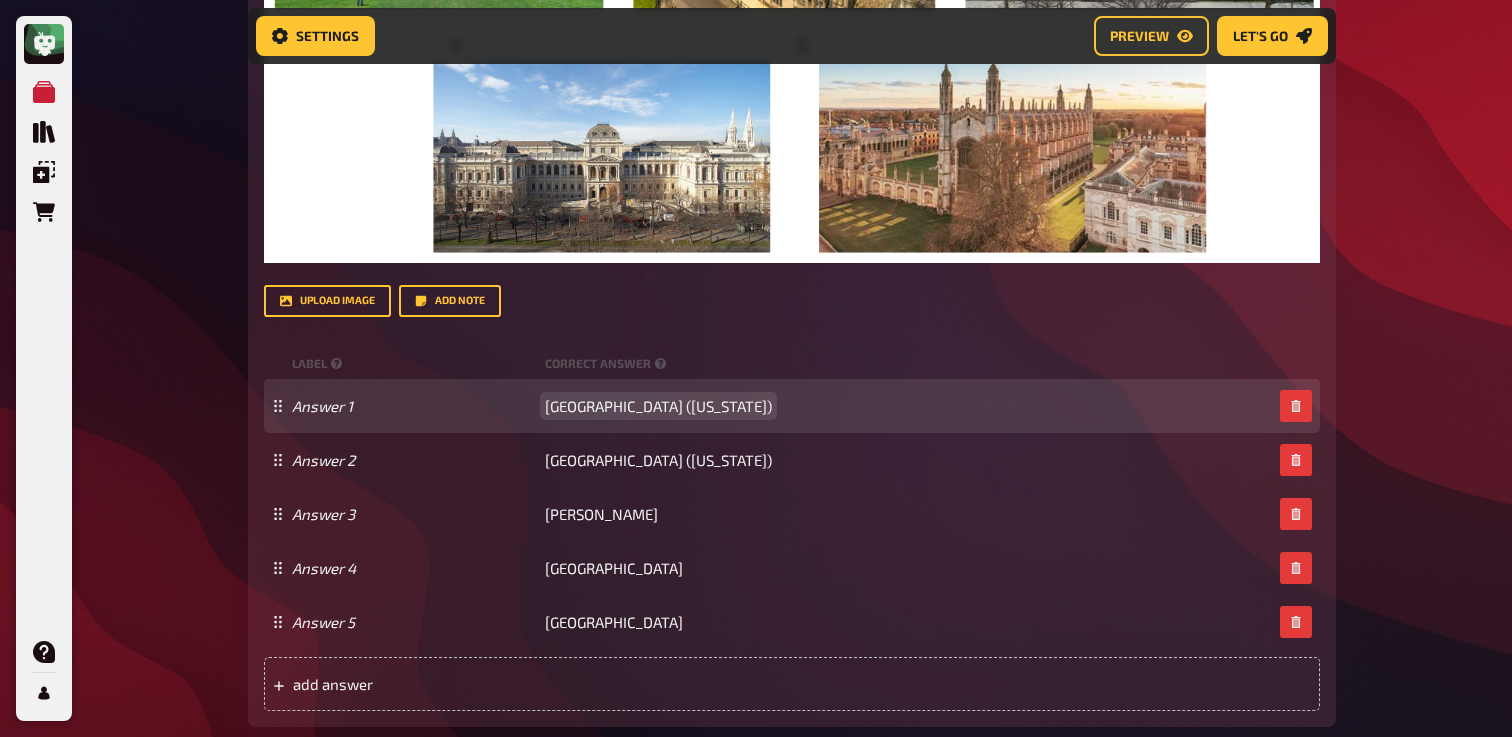 drag, startPoint x: 675, startPoint y: 406, endPoint x: 861, endPoint y: 406, distance: 186 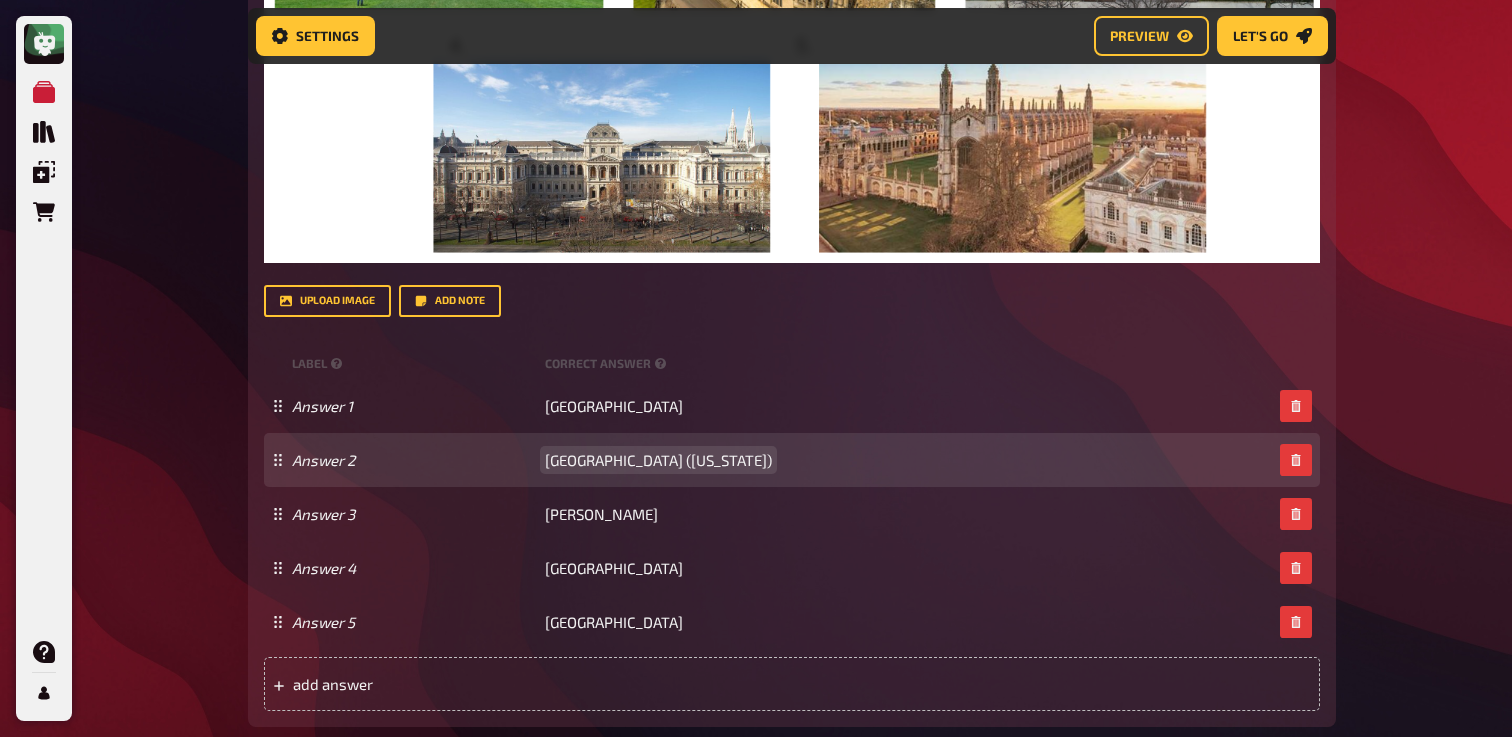 drag, startPoint x: 680, startPoint y: 461, endPoint x: 956, endPoint y: 461, distance: 276 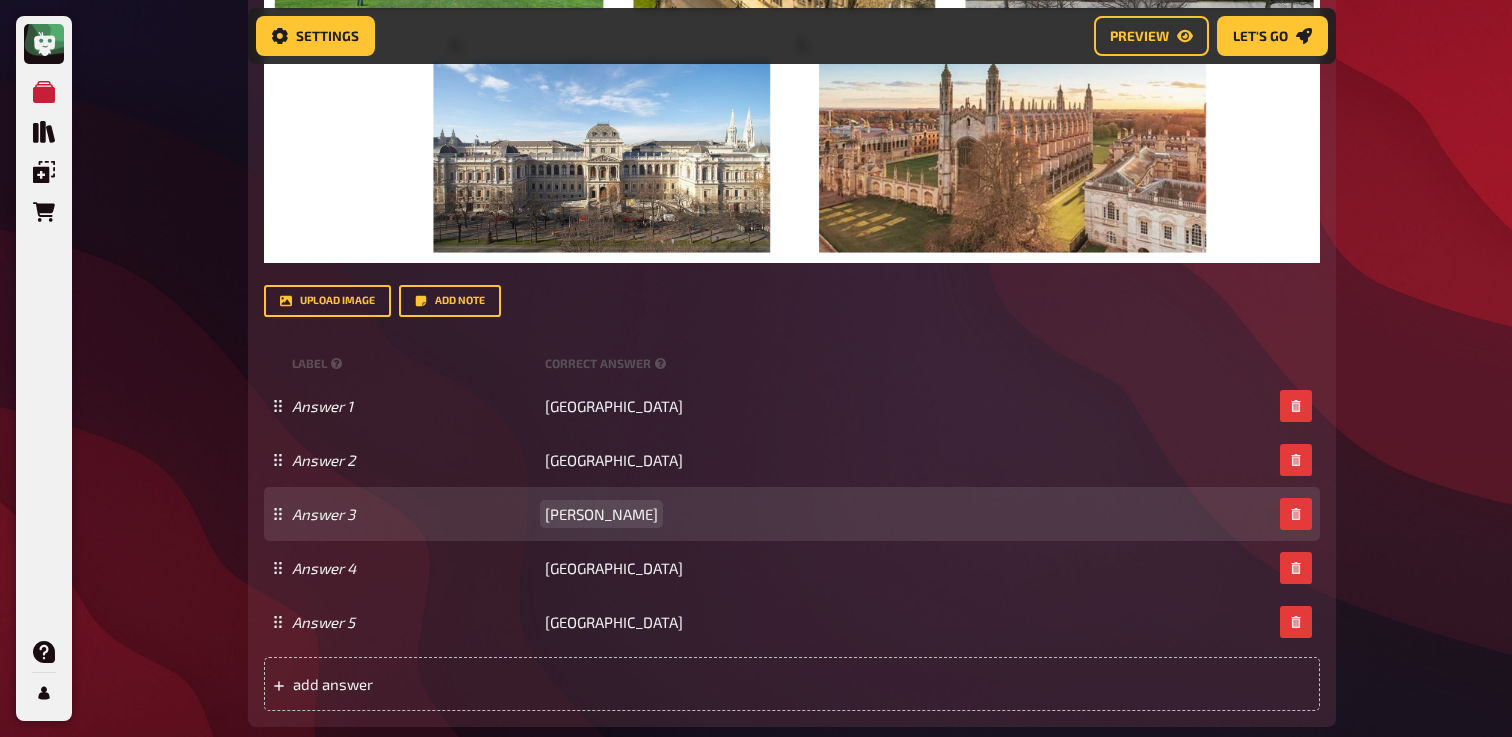 click on "Answer 3 [PERSON_NAME]" at bounding box center (792, 514) 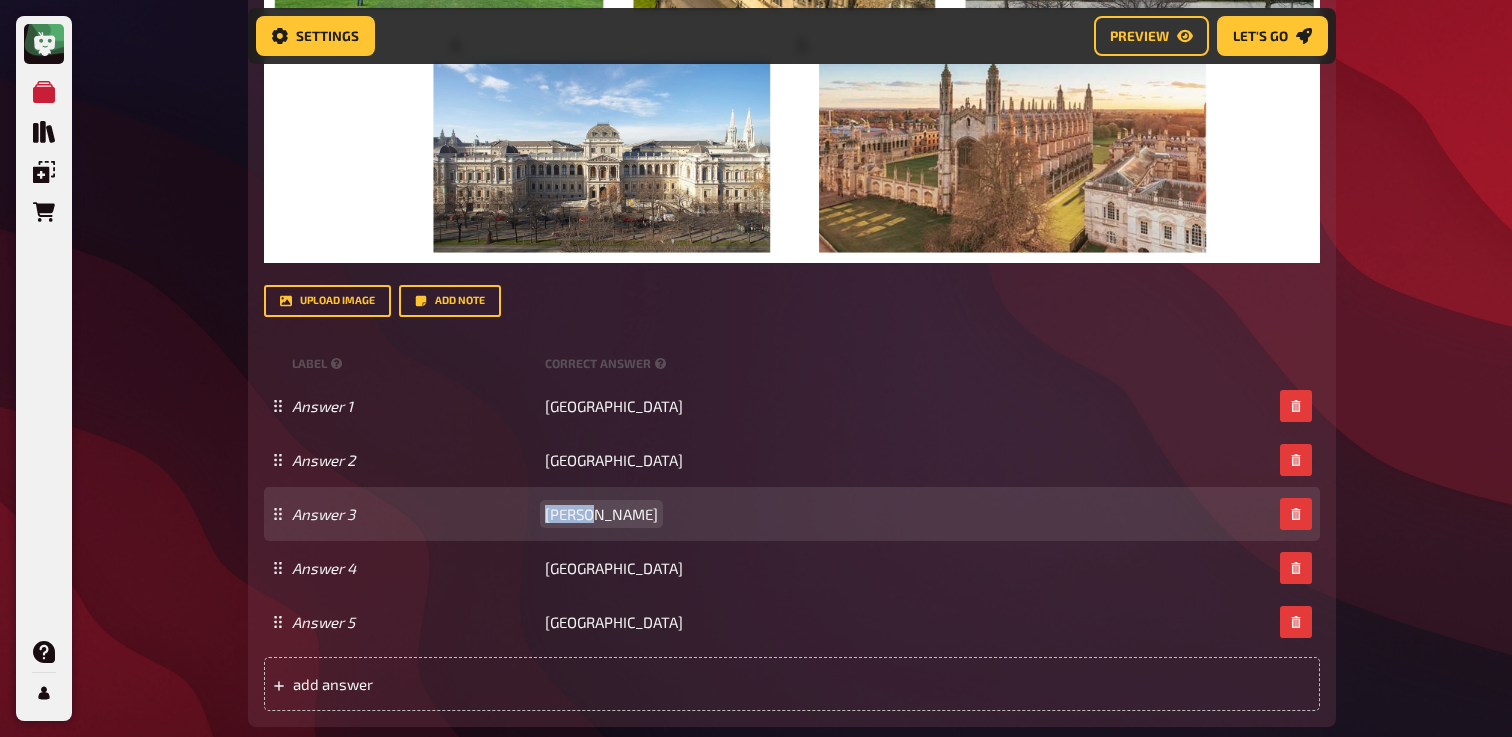 click on "[PERSON_NAME]" at bounding box center [601, 514] 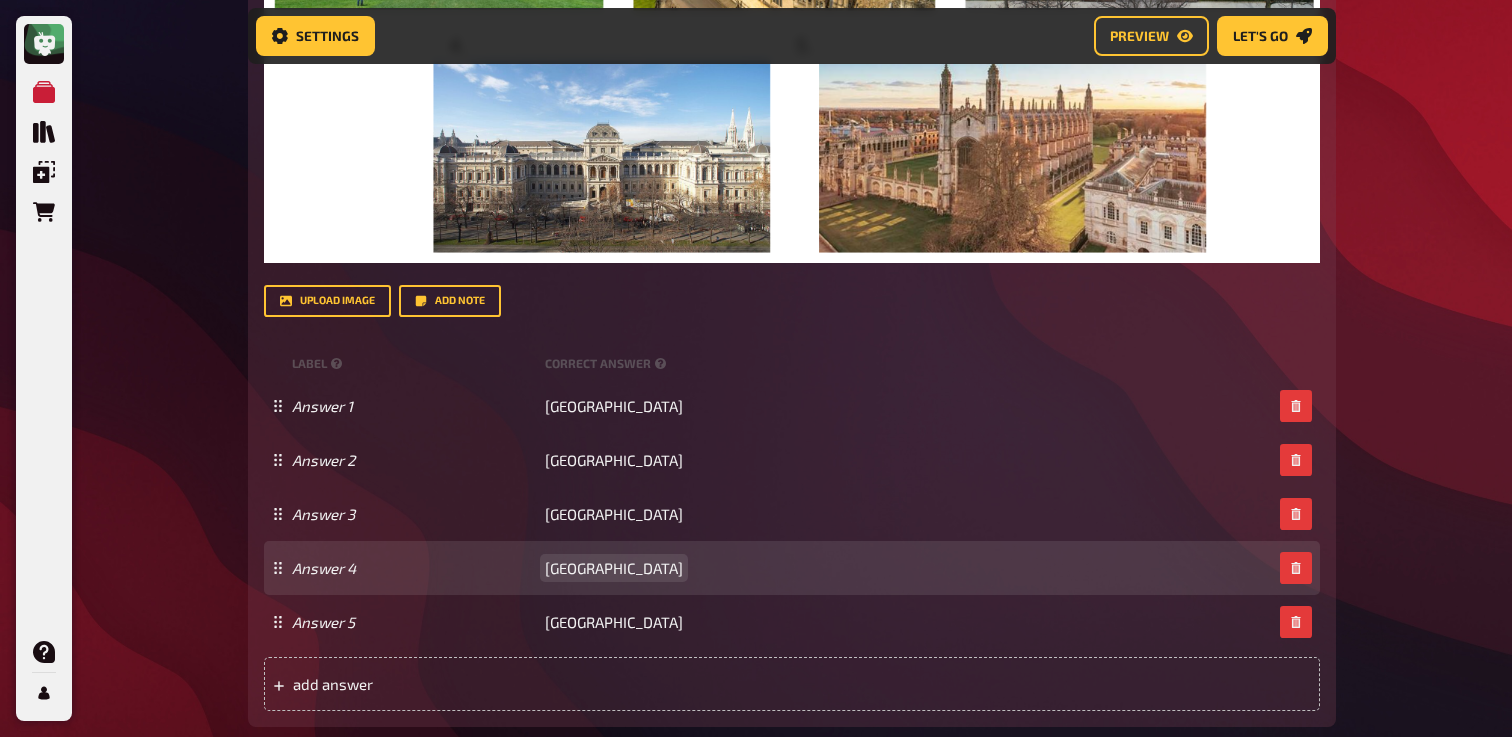 click on "[GEOGRAPHIC_DATA]" at bounding box center [614, 568] 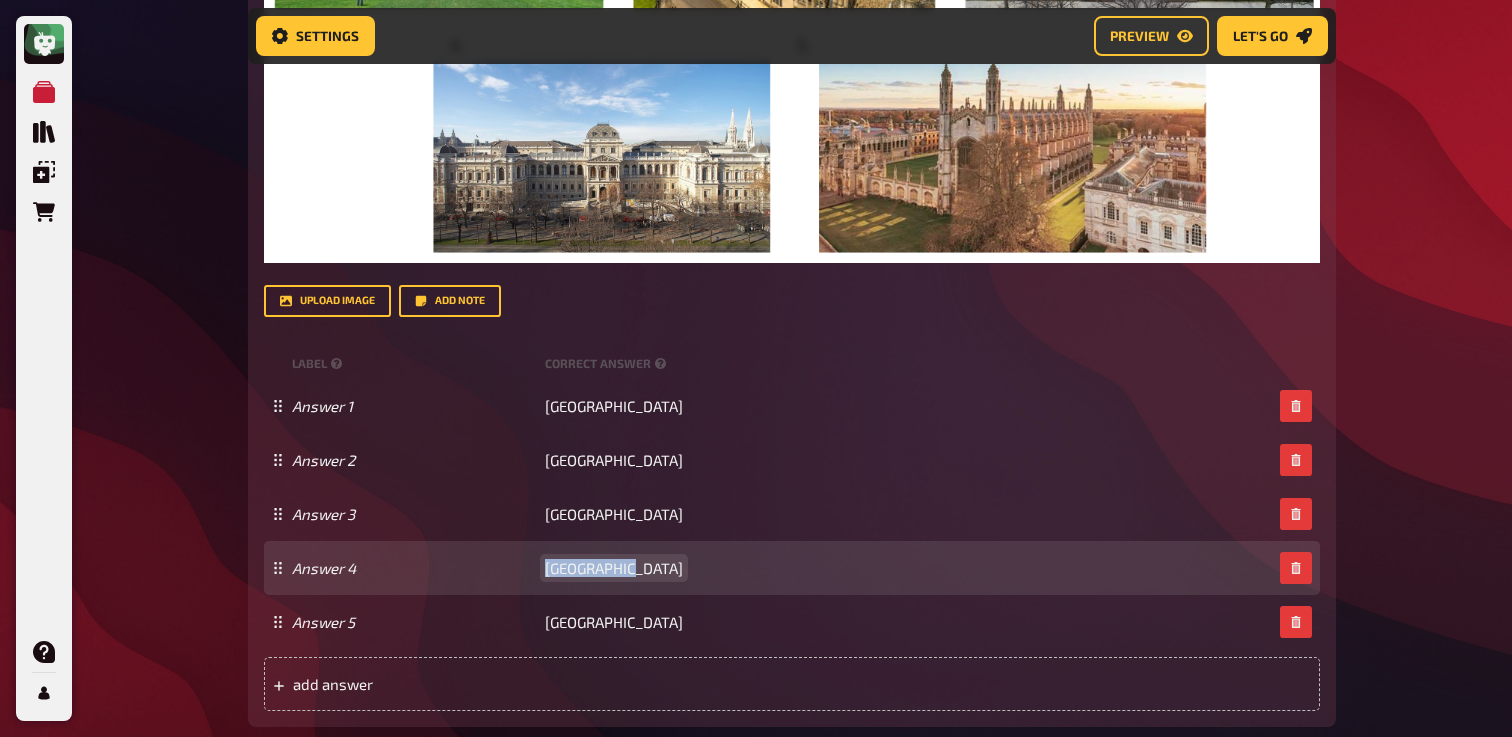 click on "[GEOGRAPHIC_DATA]" at bounding box center (614, 568) 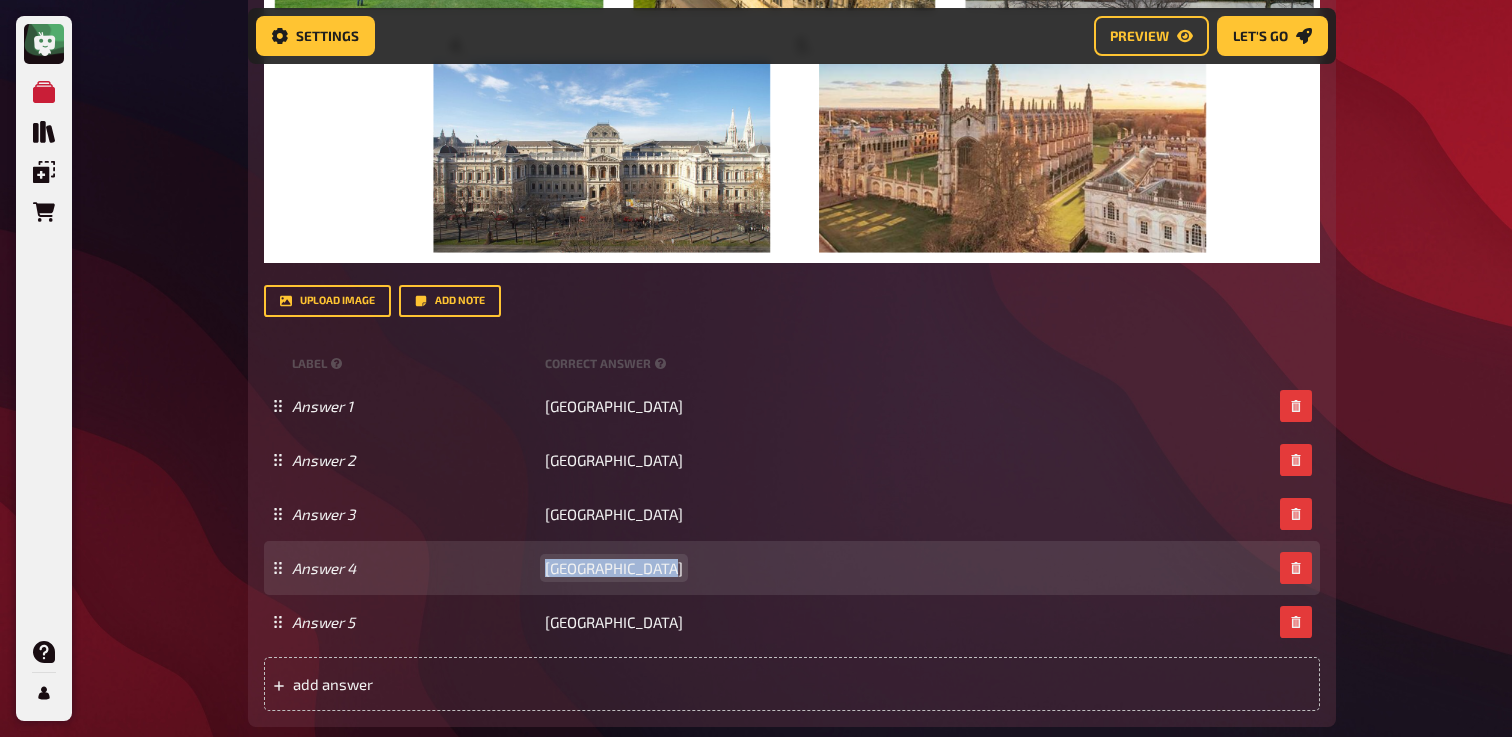 click on "[GEOGRAPHIC_DATA]" at bounding box center (614, 568) 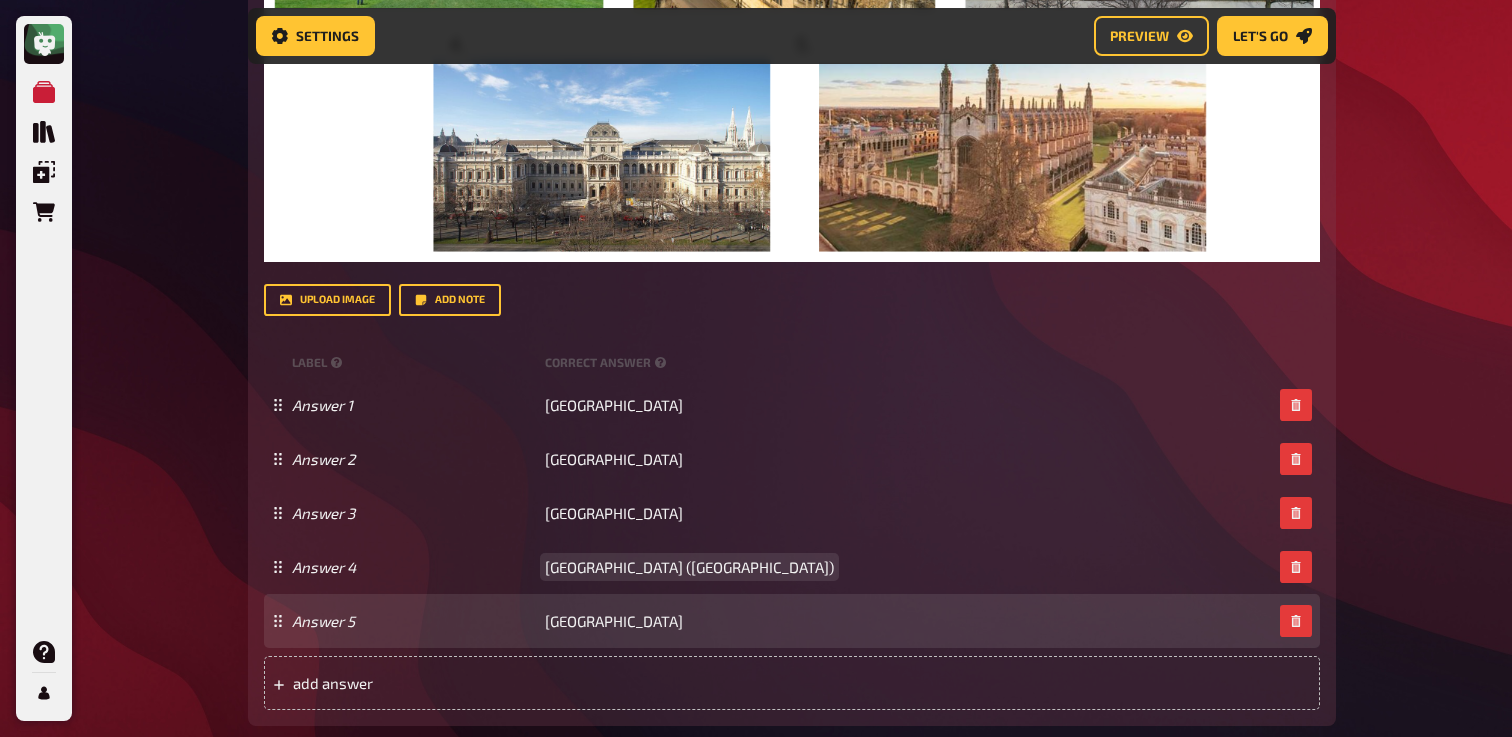 scroll, scrollTop: 1133, scrollLeft: 0, axis: vertical 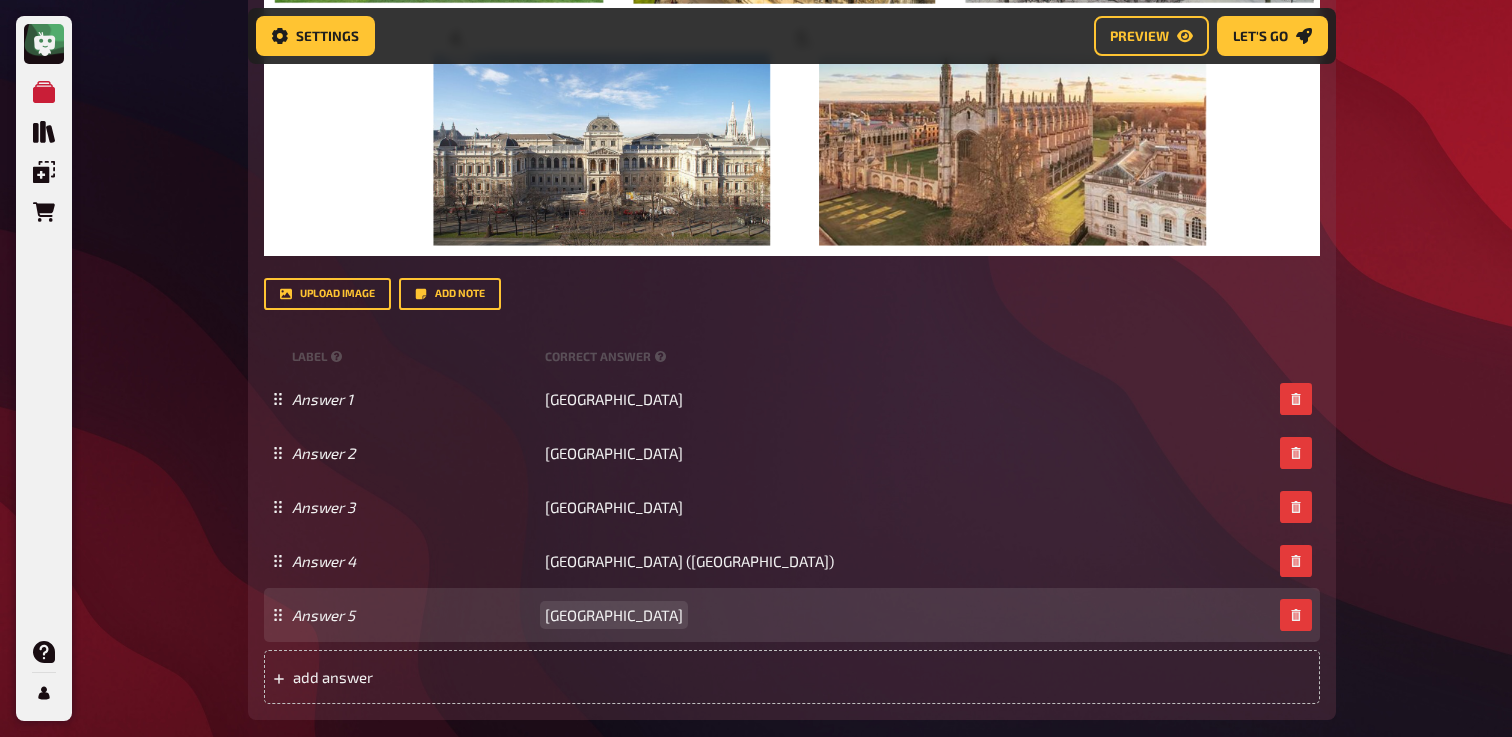 click on "[GEOGRAPHIC_DATA]" at bounding box center [614, 615] 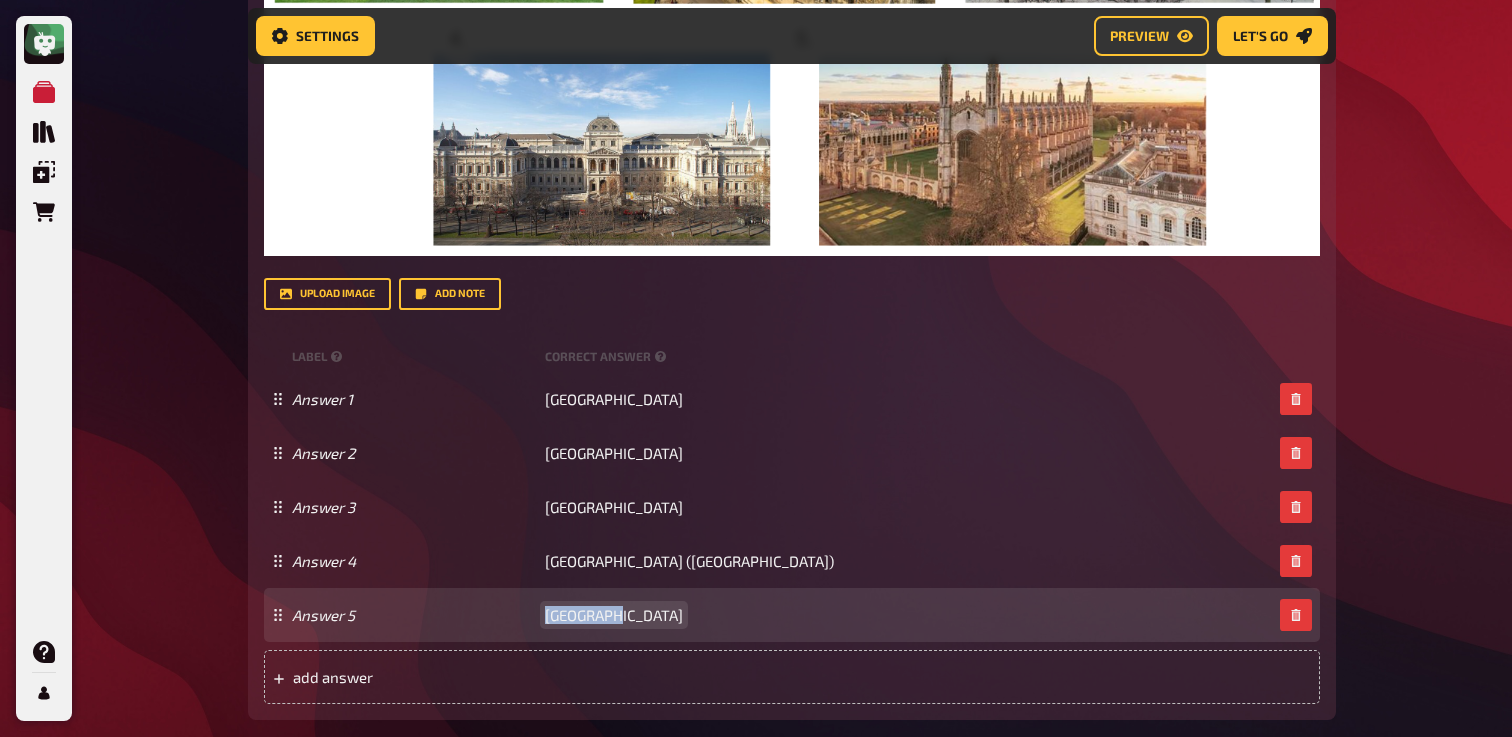click on "[GEOGRAPHIC_DATA]" at bounding box center (614, 615) 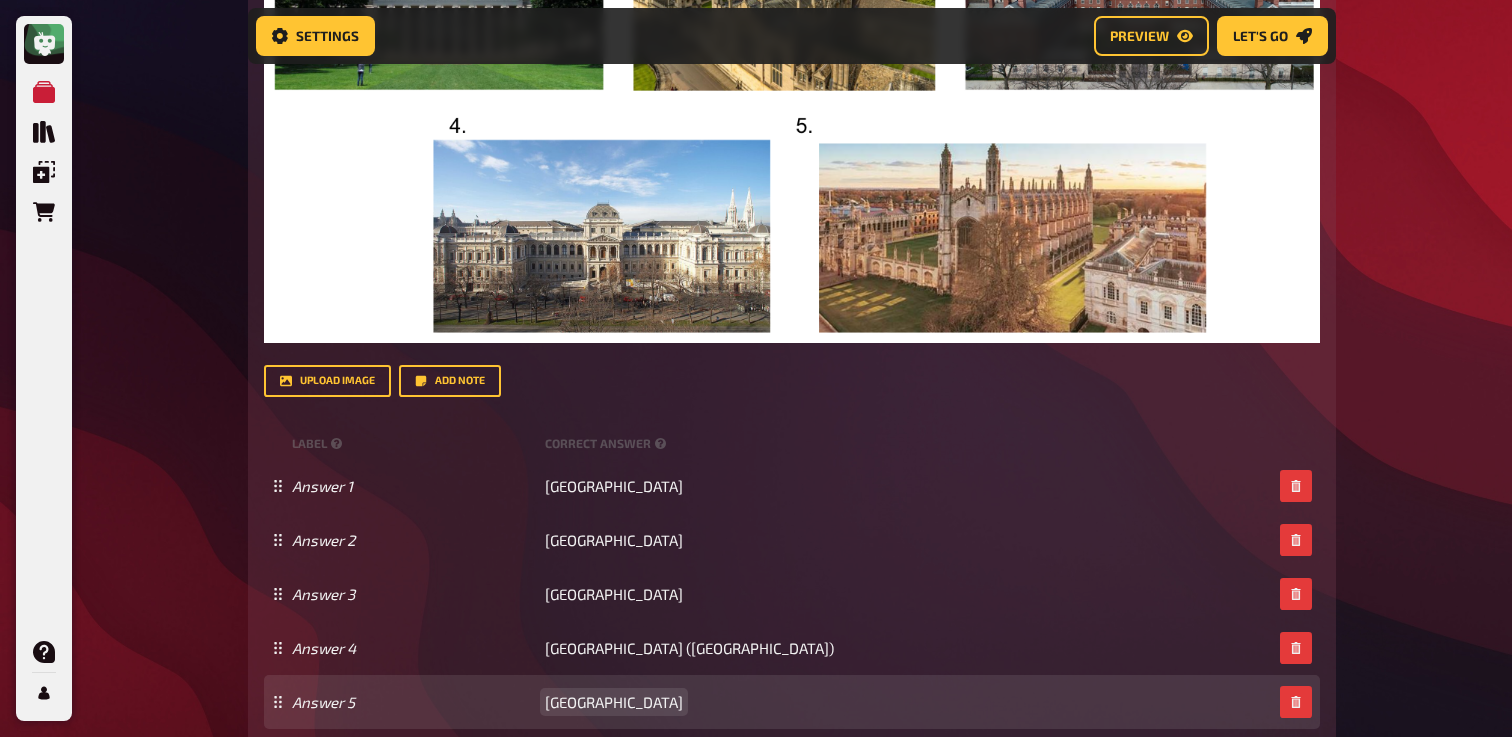 scroll, scrollTop: 1048, scrollLeft: 0, axis: vertical 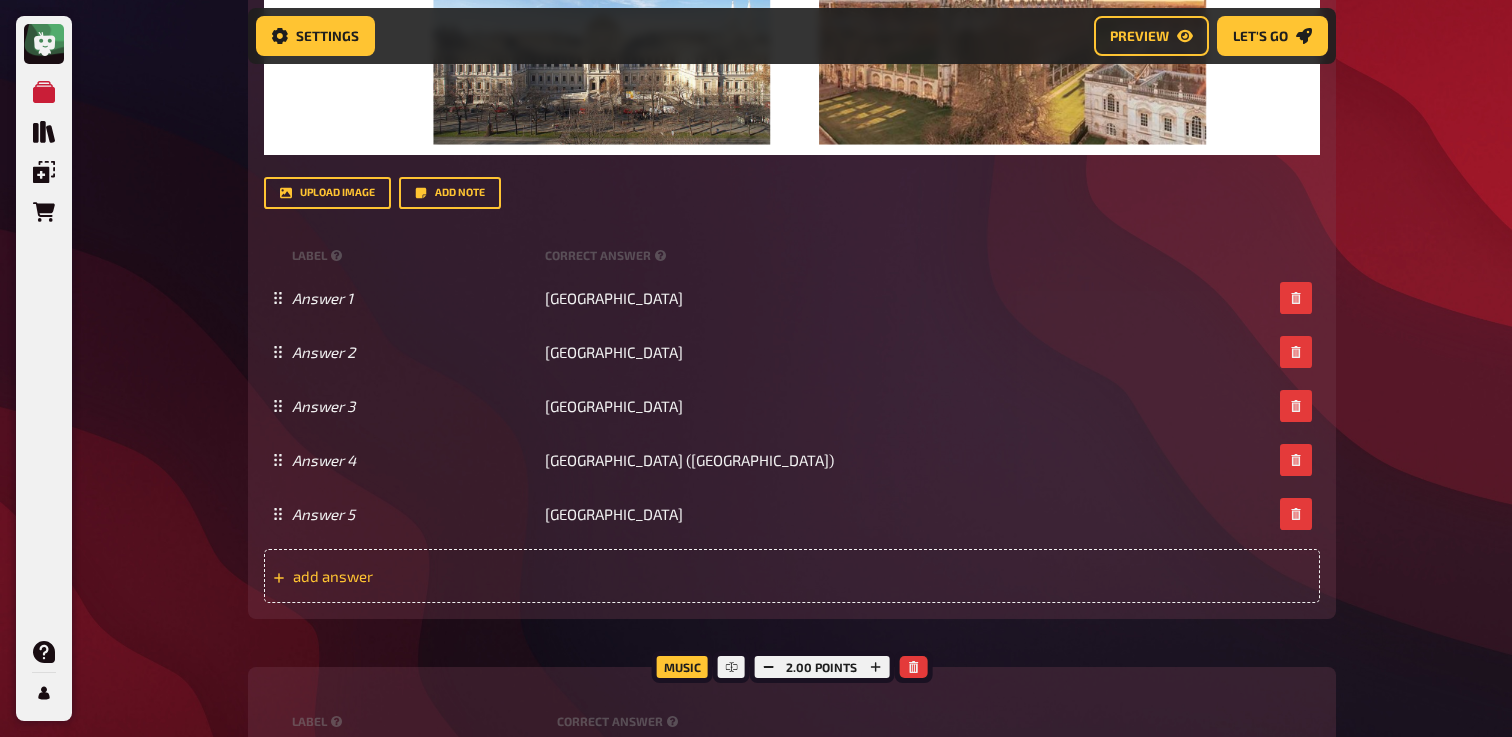 click on "add answer" at bounding box center (792, 576) 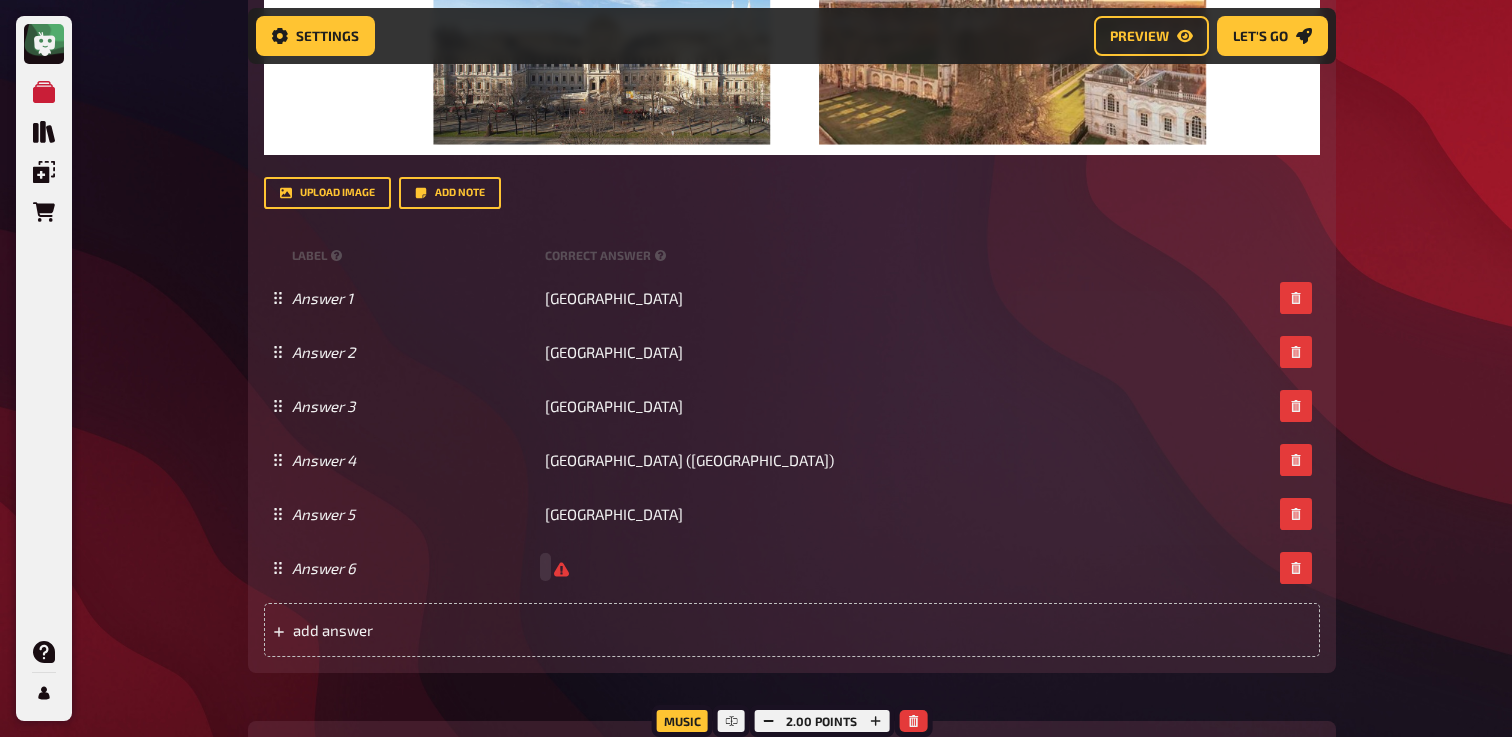 type 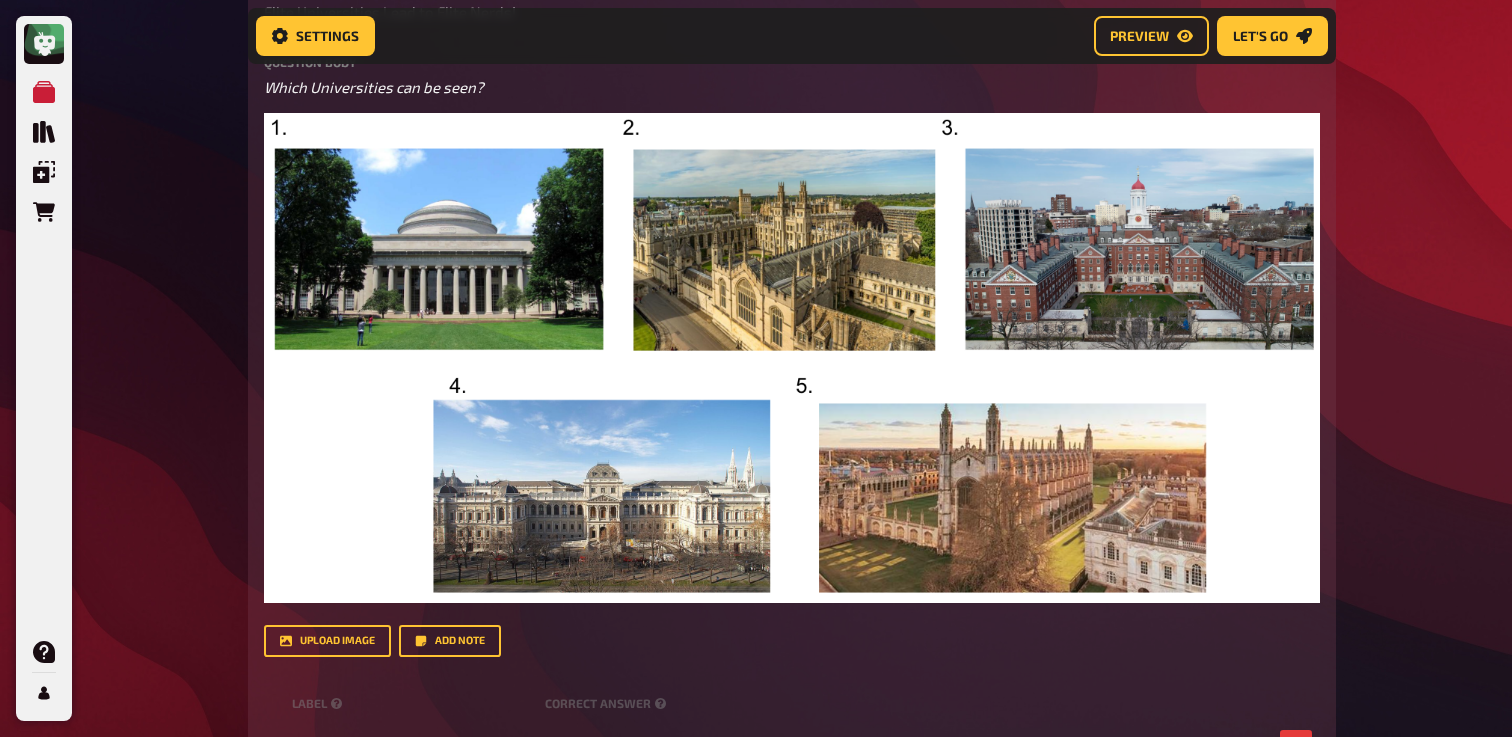scroll, scrollTop: 677, scrollLeft: 0, axis: vertical 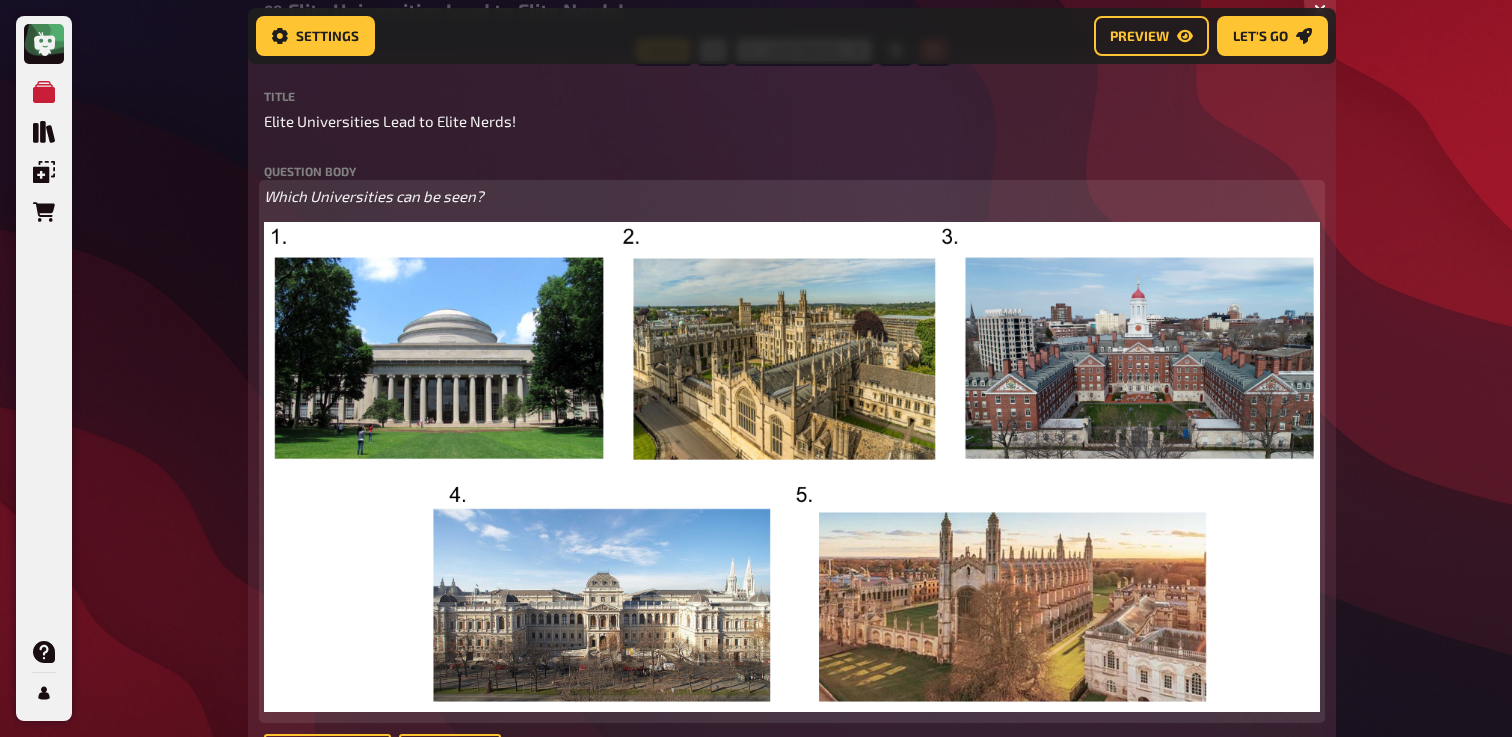 click at bounding box center [792, 467] 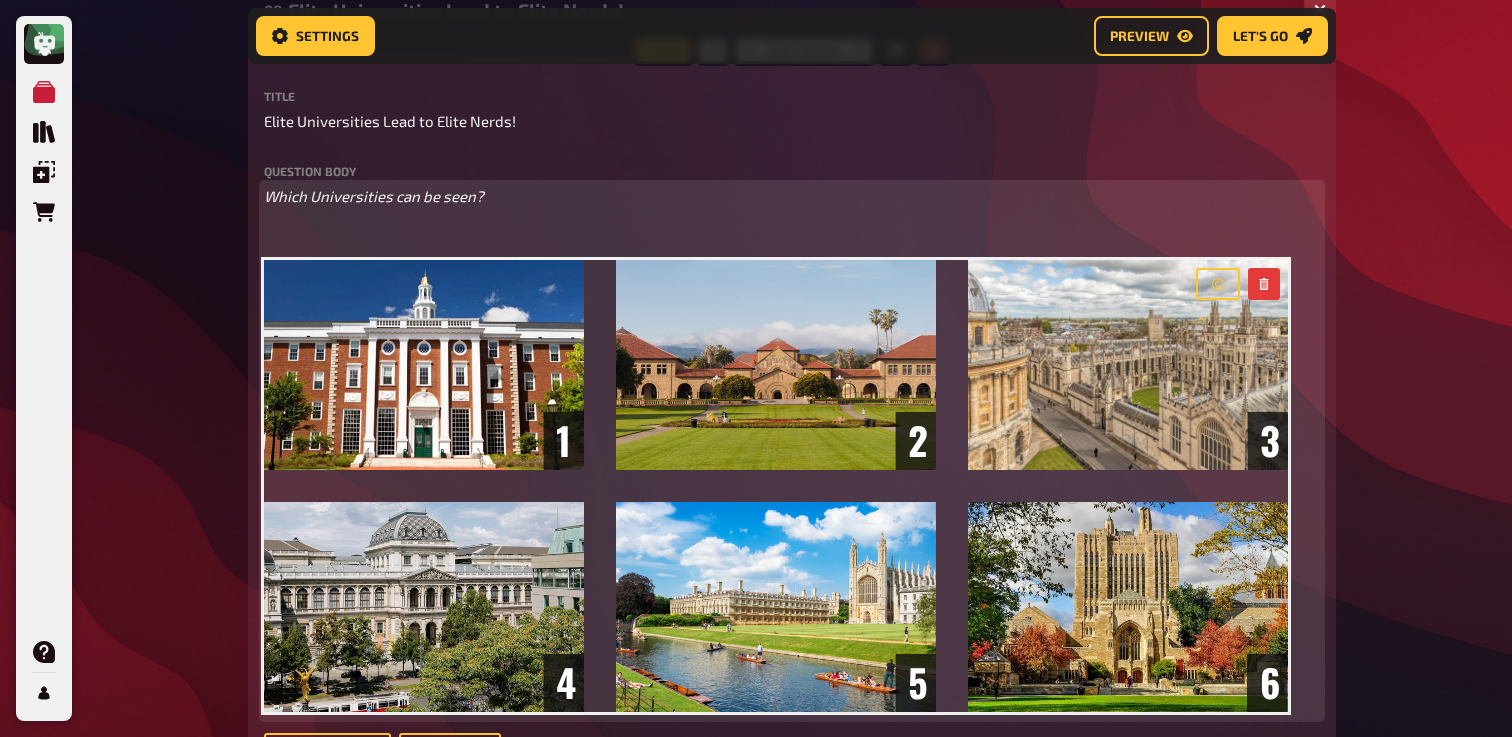 click on "﻿" at bounding box center [792, 233] 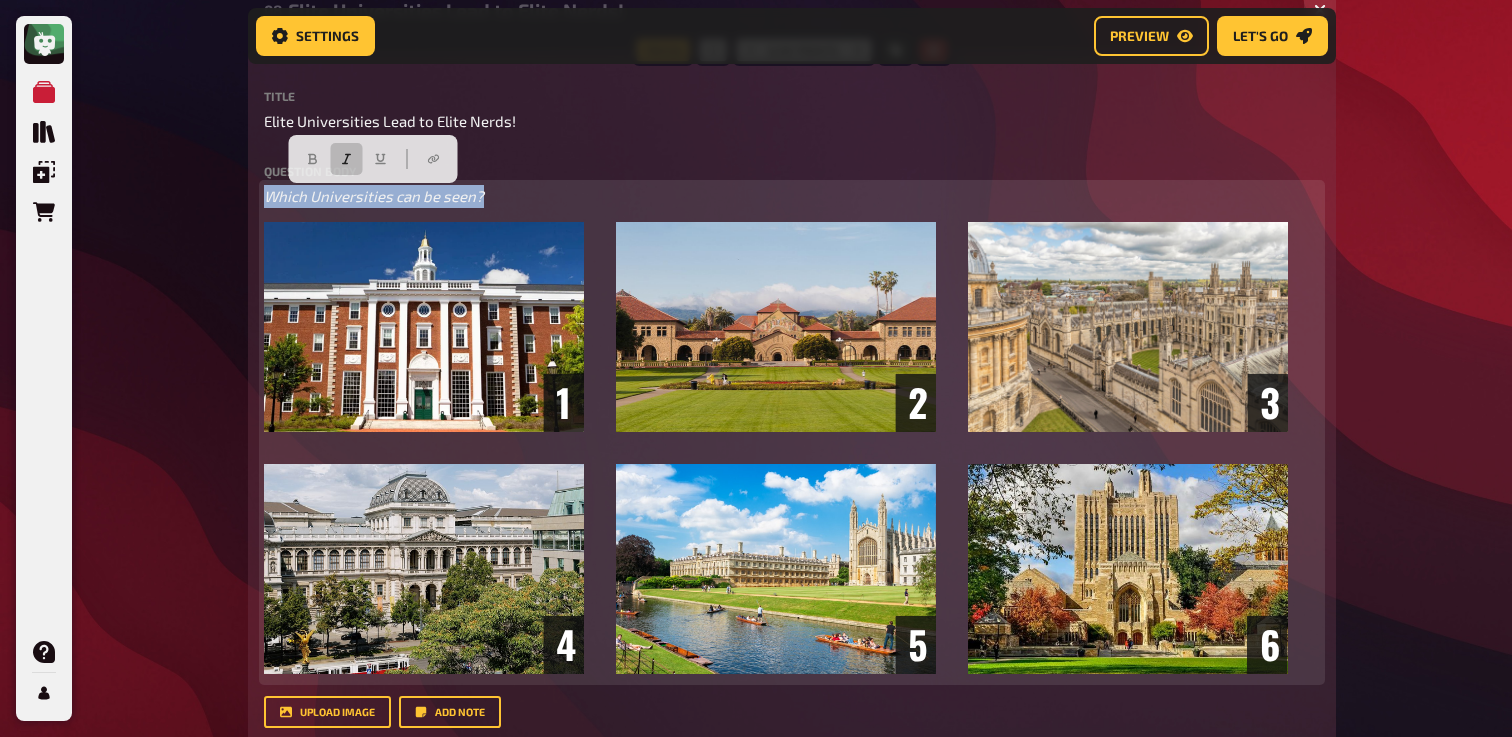 drag, startPoint x: 515, startPoint y: 204, endPoint x: 207, endPoint y: 208, distance: 308.02597 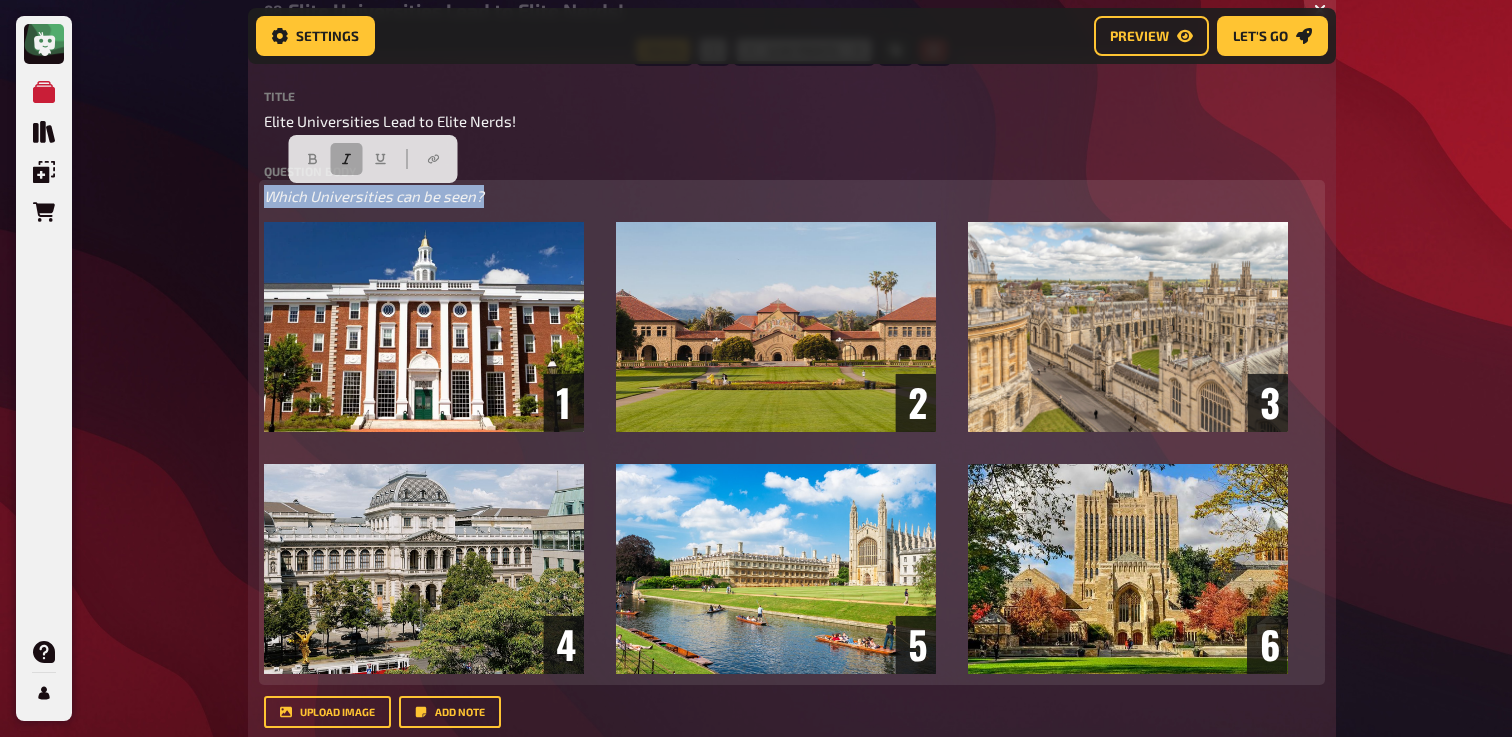 click at bounding box center [346, 159] 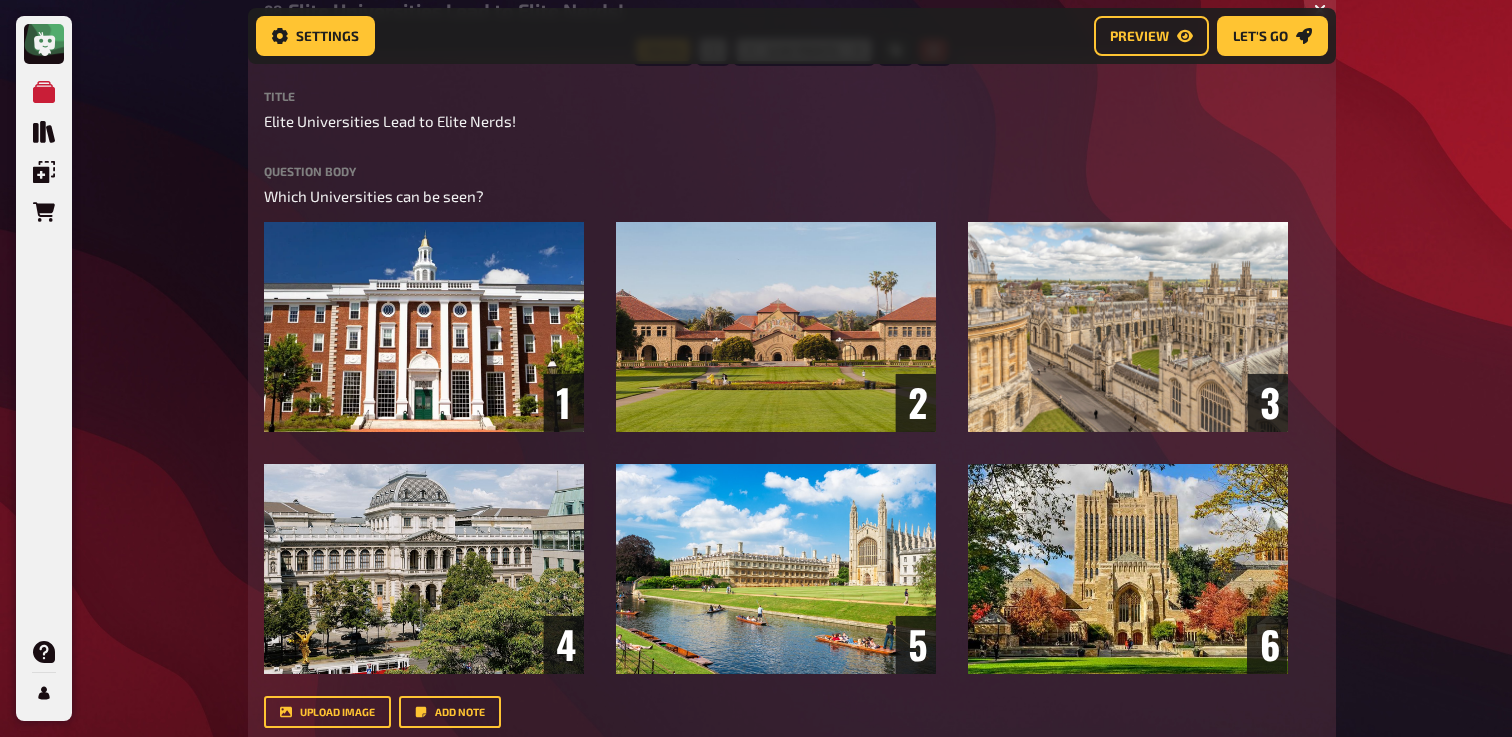 click on "My Quizzes Quiz Library Overlays Orders Help Profile Home My Quizzes Nerds and Geeks [Remastered]🇬🇧 Setup Setup Edit Content Quiz Lobby Hosting undefined Evaluation Leaderboard Settings Preview Let's go Let's go Nerds and Geeks [Remastered]🇬🇧 01 Movieposter   1 6 02 Same procedure as every year, [PERSON_NAME]!   1 1 03 The Logical [Should we keep?]   1 1 04 Anagrams   1 3 05 Special Round   1 1 06 Comapnies   1 6 07 And The Award Goes To...?   1 5 08 Elite Universities Lead to Elite Nerds!   1 6 Trivia 6.00 points Title Elite Universities Lead to Elite Nerds! Question body Which Universities can be seen? ﻿ Drop here to upload upload image   Add note label correct answer Answer 1 [GEOGRAPHIC_DATA] Answer 2 [GEOGRAPHIC_DATA] Answer 3 [GEOGRAPHIC_DATA] ([GEOGRAPHIC_DATA]) Answer 5 [GEOGRAPHIC_DATA] Answer 6 [GEOGRAPHIC_DATA] add answer Music 2.00 points label correct answer Interpret Wheatus Titel Teenage Dirtbag 09 Movietime   1 1 10 Fun with Flags   1 5 11   1 5 12" at bounding box center (756, 721) 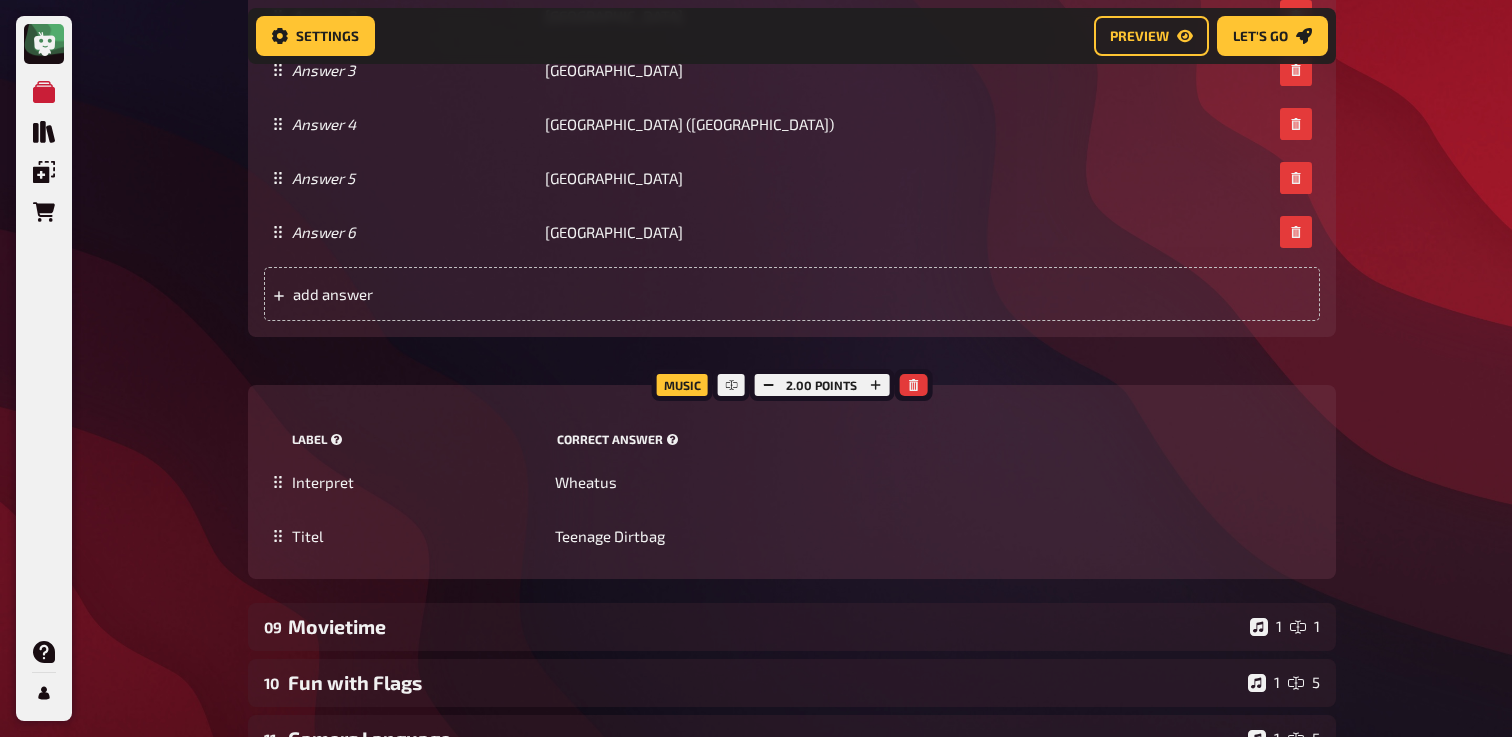 scroll, scrollTop: 1542, scrollLeft: 0, axis: vertical 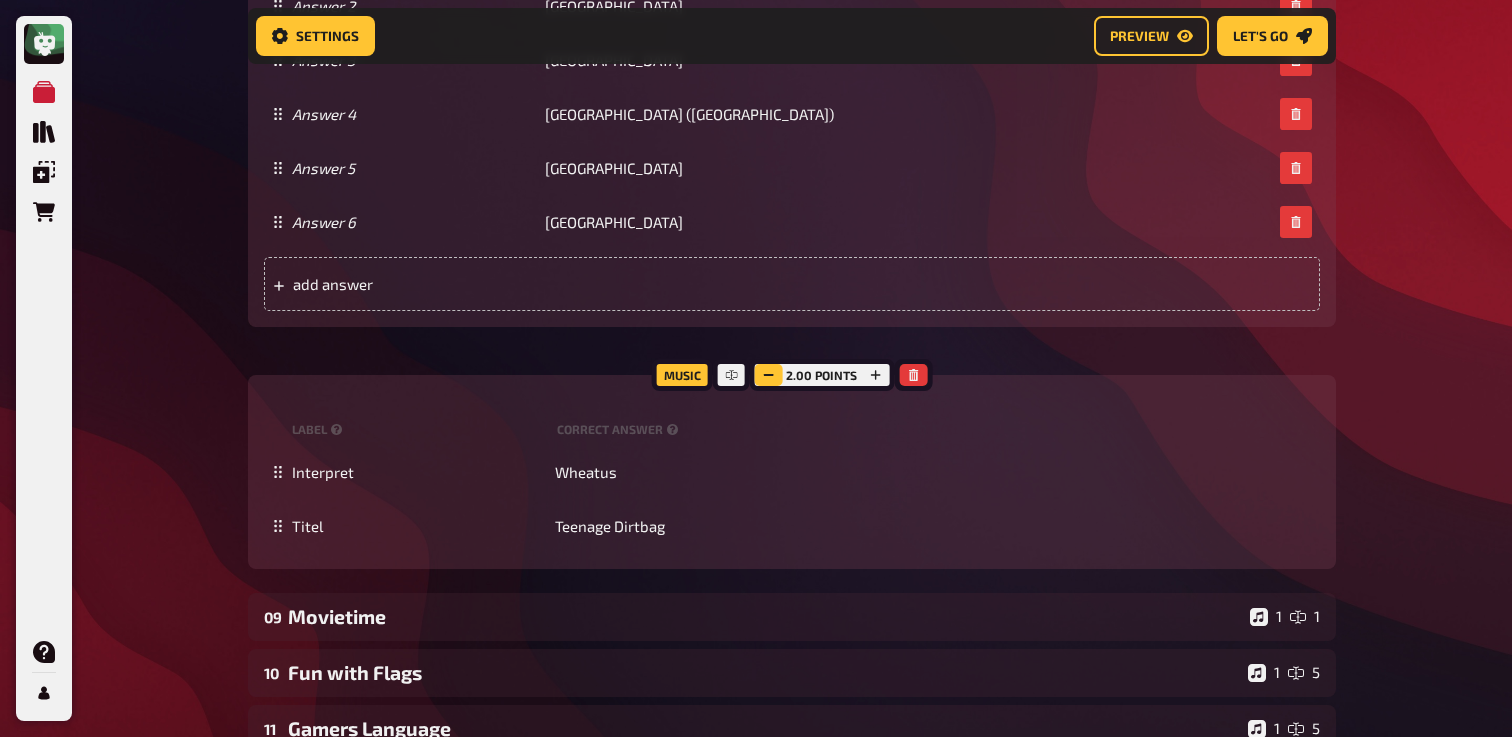 click at bounding box center (768, 375) 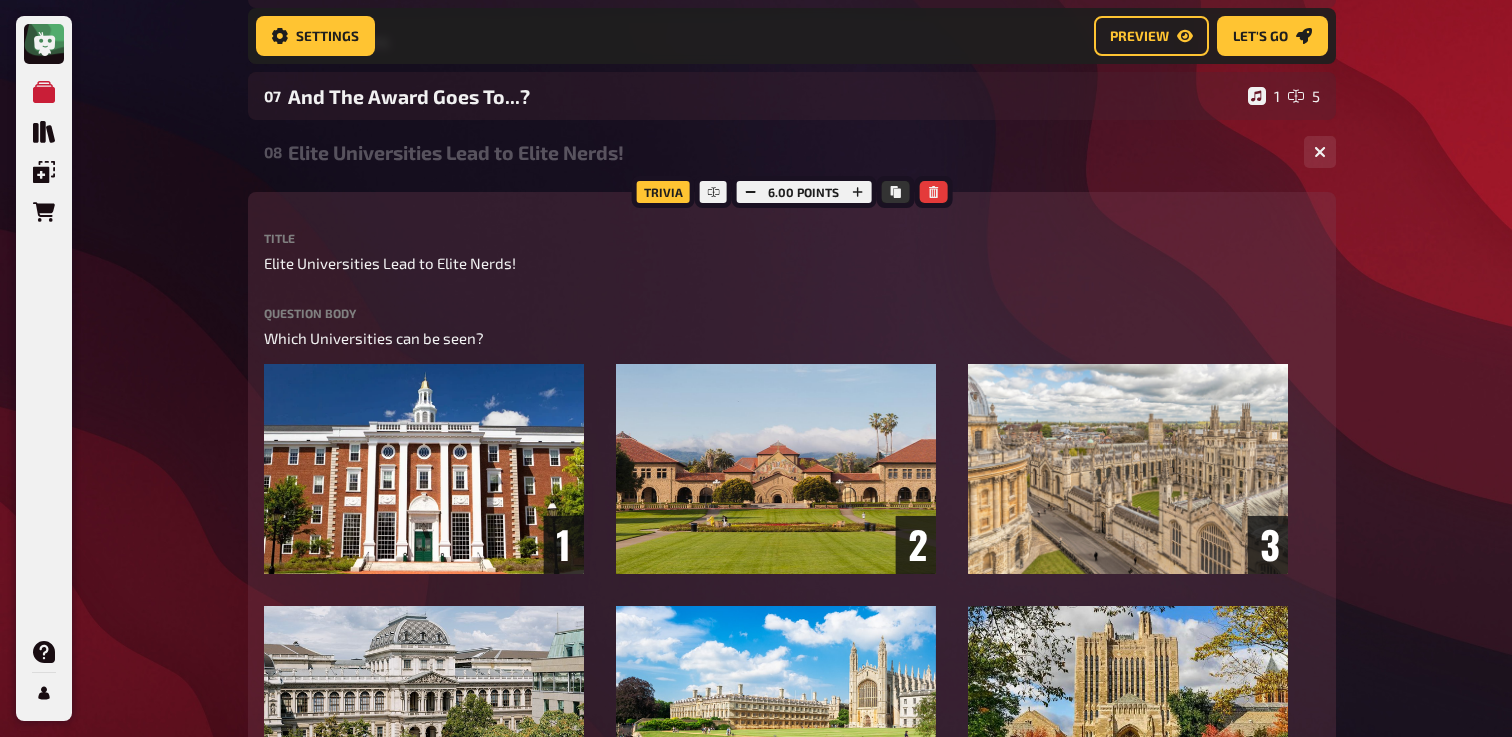 scroll, scrollTop: 498, scrollLeft: 0, axis: vertical 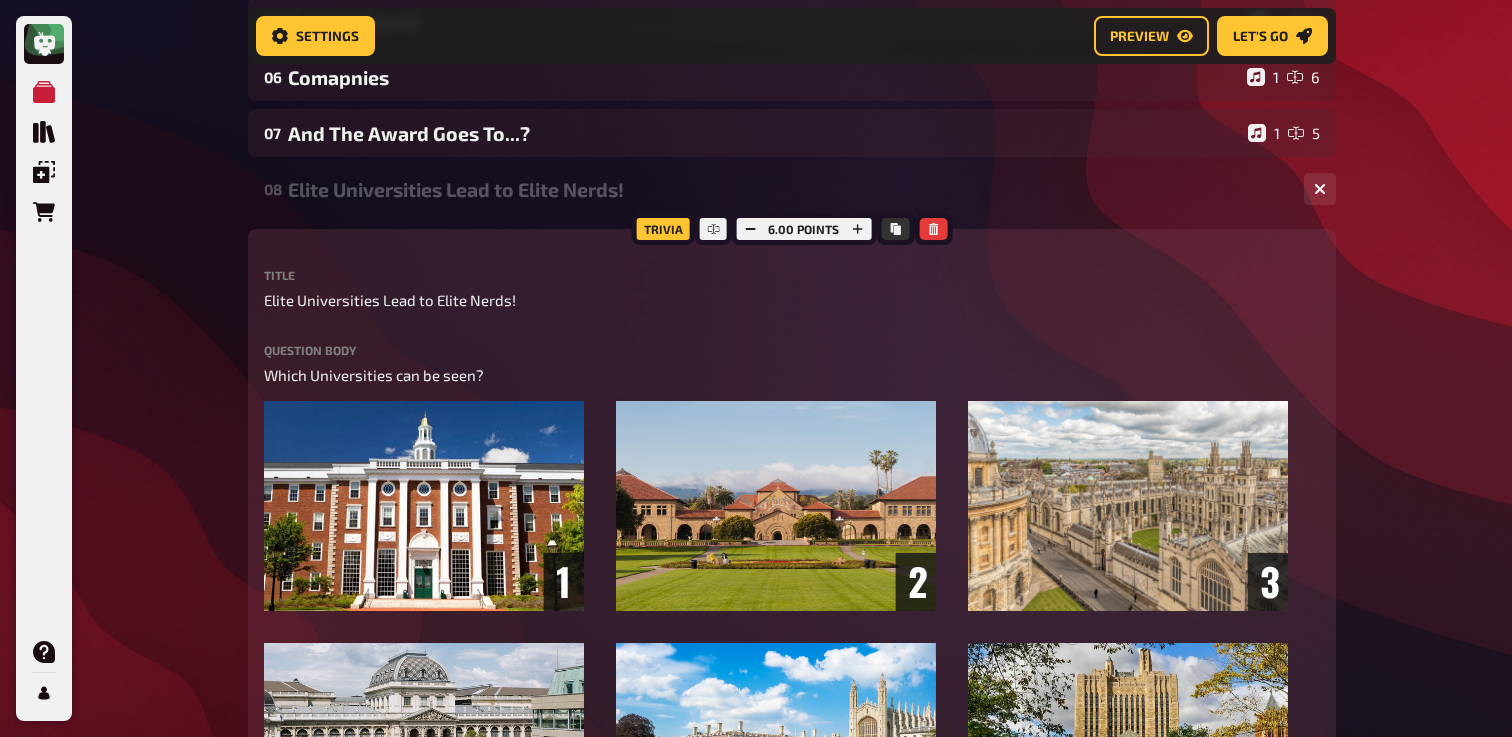 click on "Elite Universities Lead to Elite Nerds!" at bounding box center [788, 189] 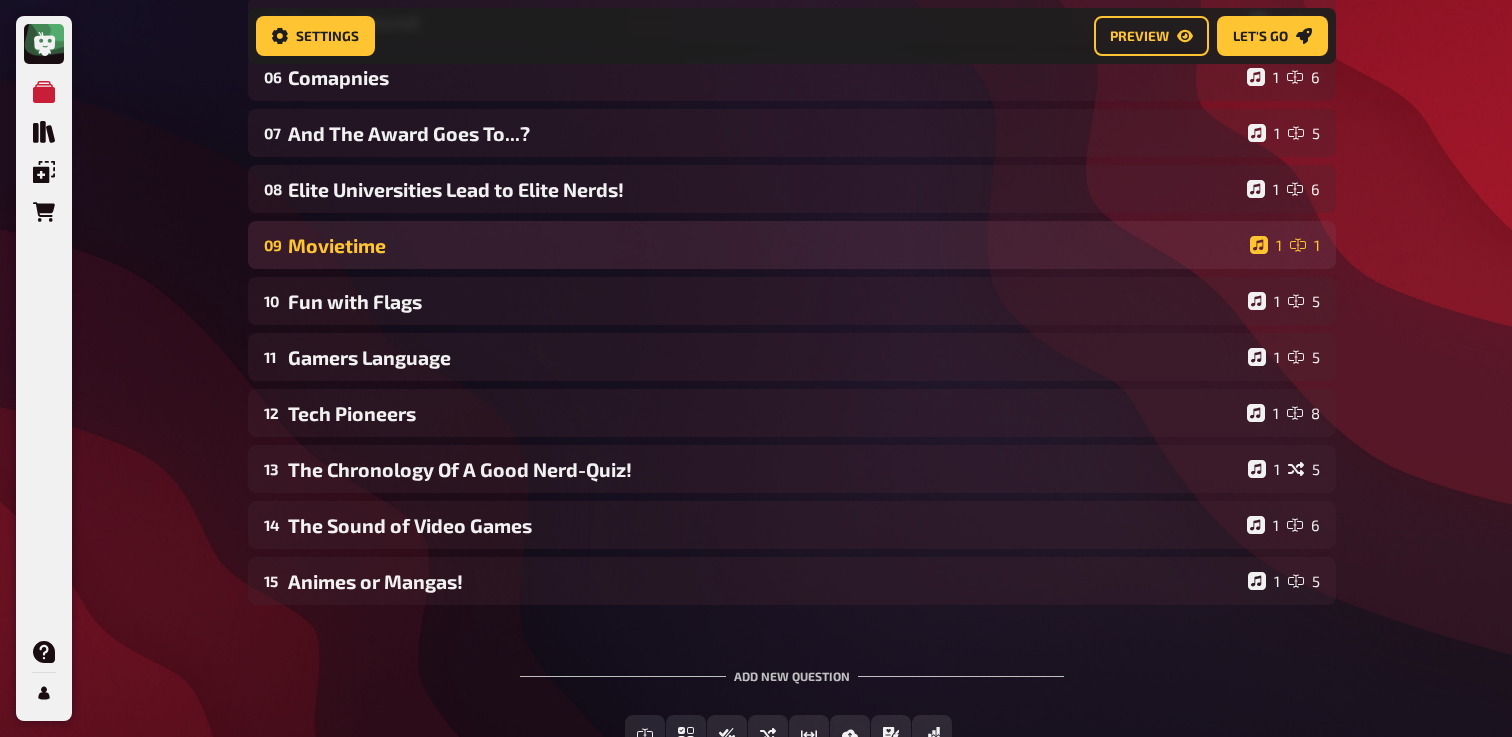 click on "Movietime" at bounding box center (765, 245) 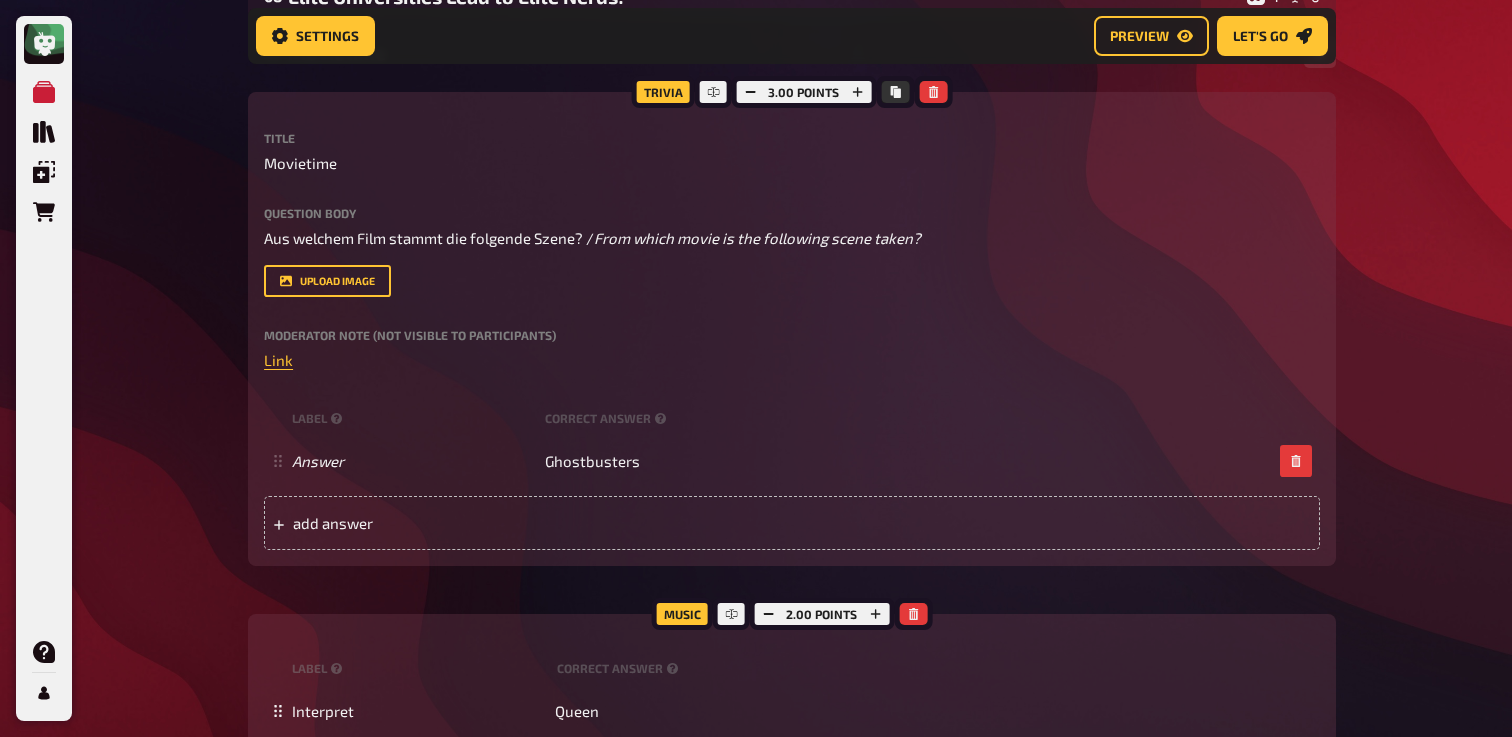scroll, scrollTop: 692, scrollLeft: 0, axis: vertical 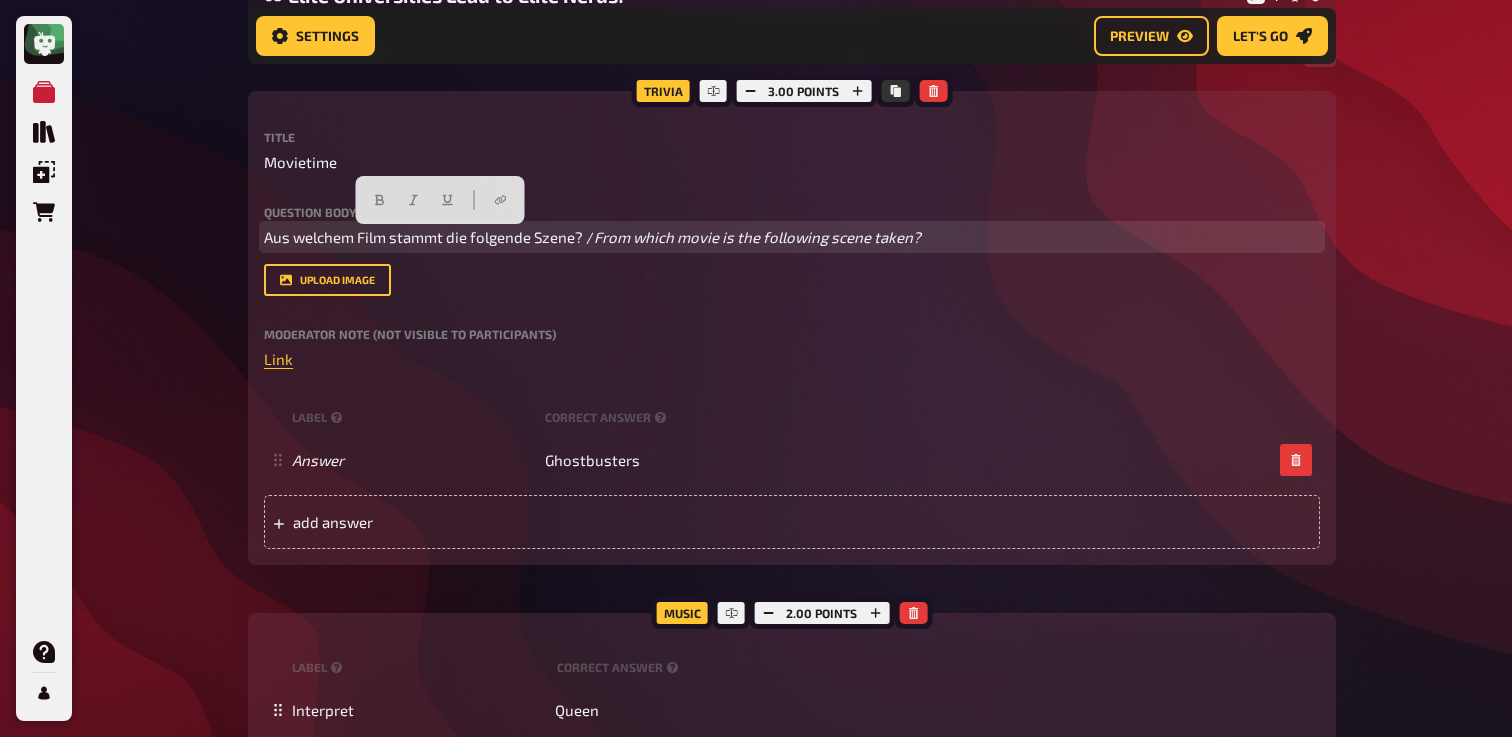 drag, startPoint x: 601, startPoint y: 239, endPoint x: 239, endPoint y: 249, distance: 362.1381 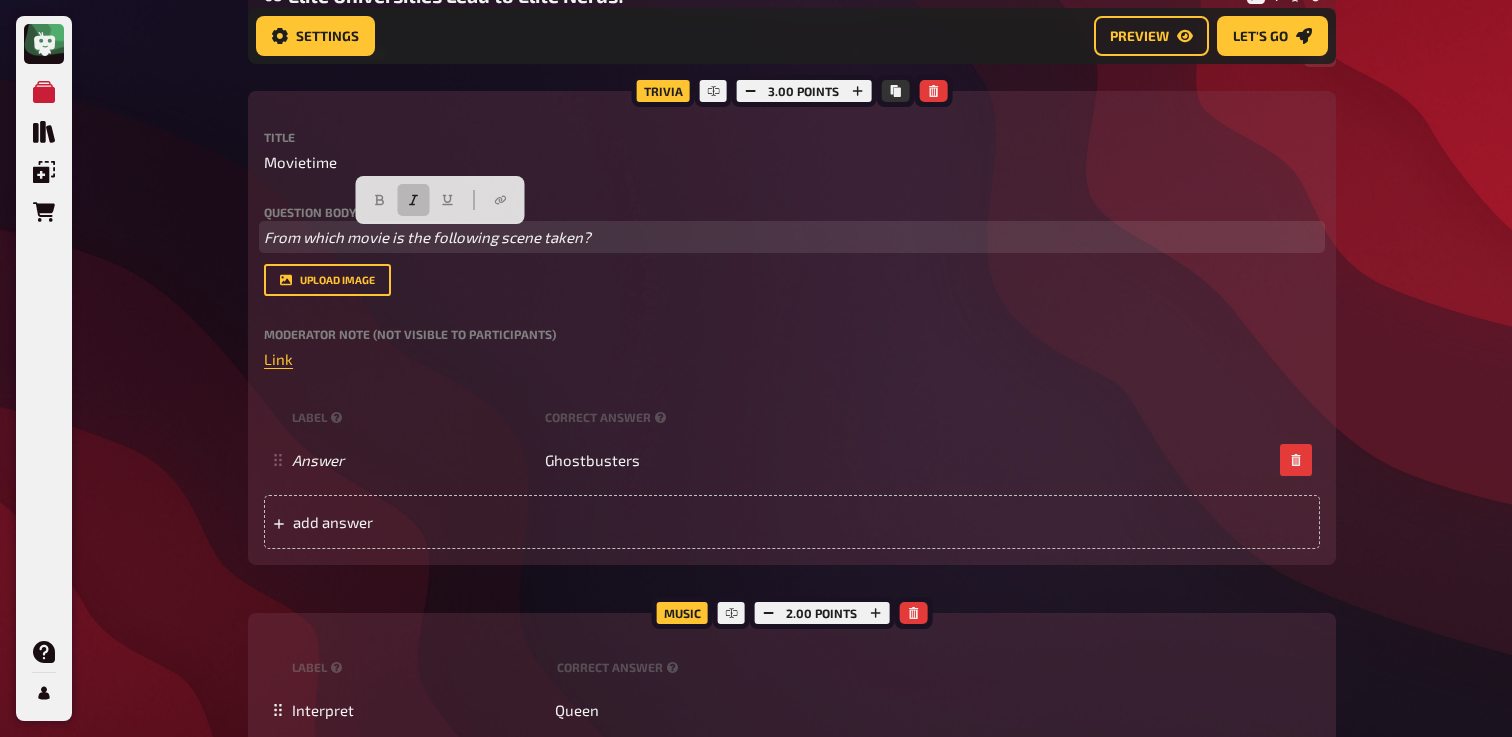 drag, startPoint x: 623, startPoint y: 243, endPoint x: 240, endPoint y: 243, distance: 383 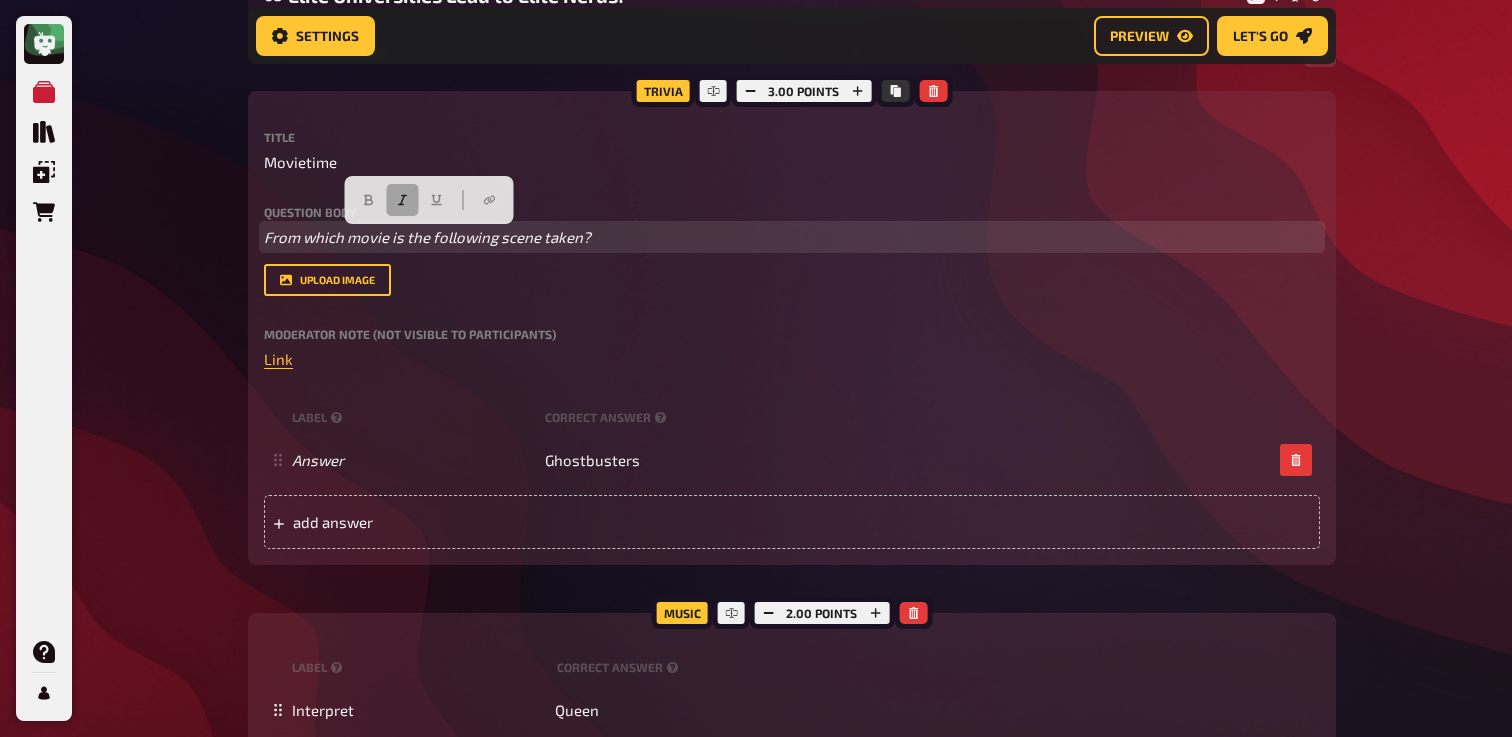 click at bounding box center (402, 200) 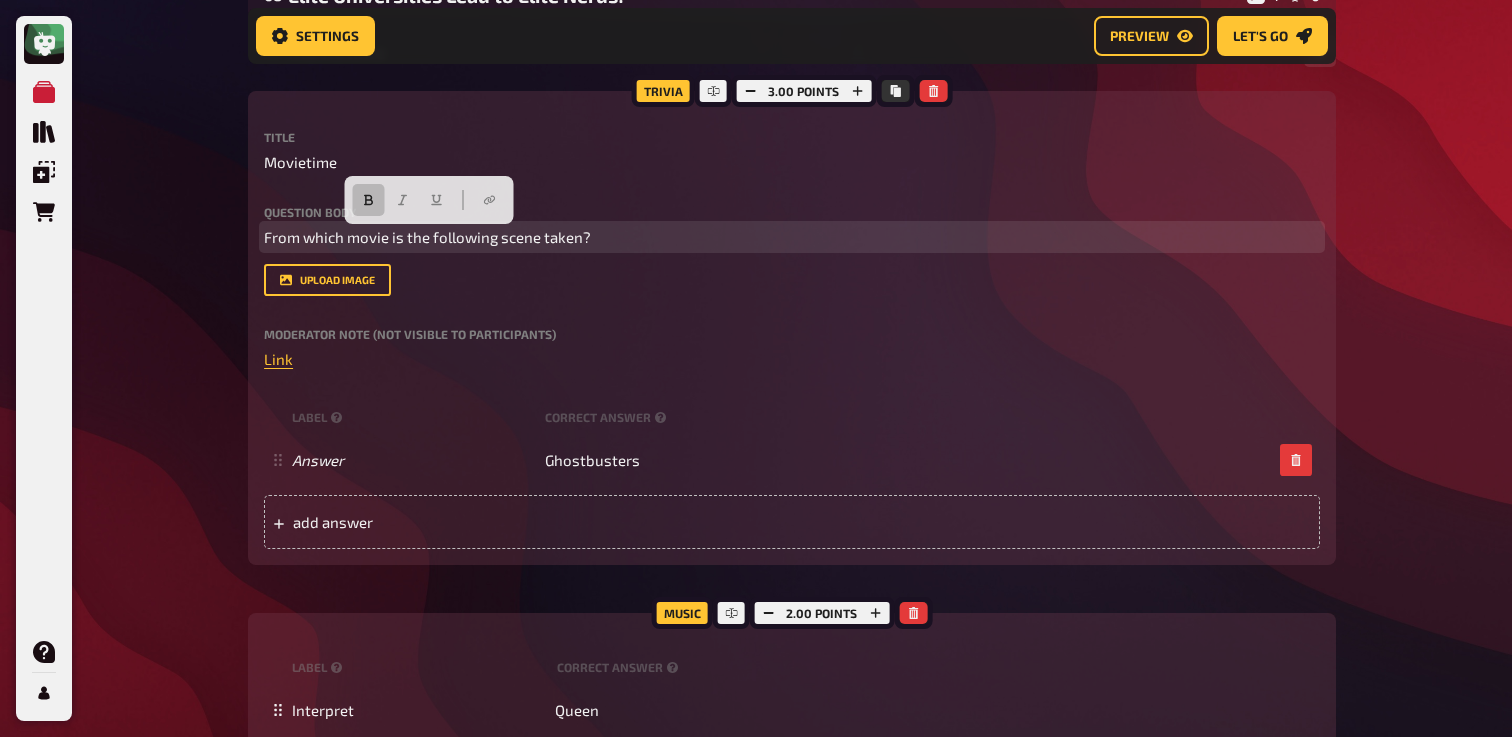 click 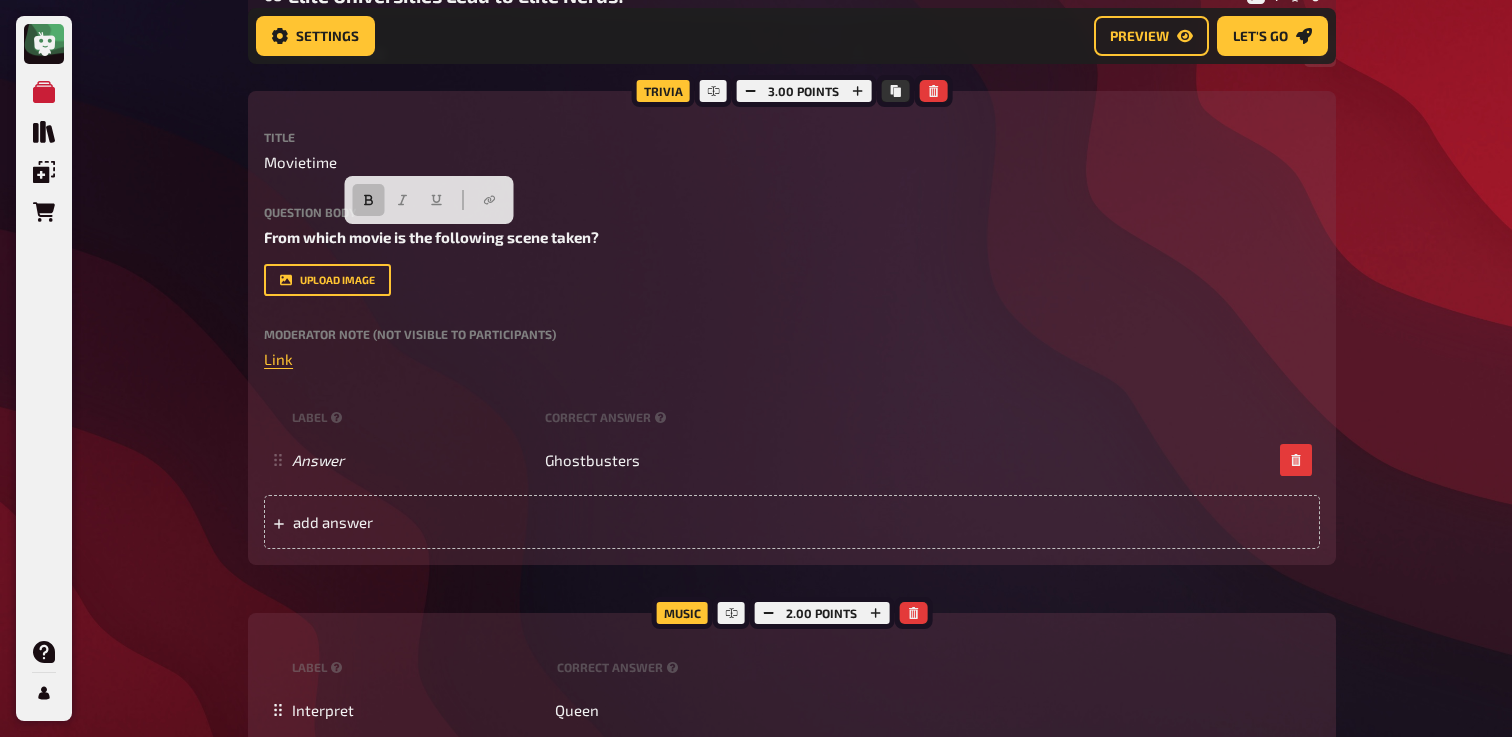 click on "My Quizzes Quiz Library Overlays Orders Help Profile Home My Quizzes Nerds and Geeks [Remastered]🇬🇧 Setup Setup Edit Content Quiz Lobby Hosting undefined Evaluation Leaderboard Settings Preview Let's go Let's go Nerds and Geeks [Remastered]🇬🇧 01 Movieposter   1 6 02 Same procedure as every year, [PERSON_NAME]!   1 1 03 The Logical [Should we keep?]   1 1 04 Anagrams   1 3 05 Special Round   1 1 06 Comapnies   1 6 07 And The Award Goes To...?   1 5 08 Elite Universities Lead to Elite Nerds!   1 6 09 Movietime   1 1 Trivia 3.00 points Title Movietime Question body From which movie is the following scene taken?   Drop here to upload upload image   Moderator Note (not visible to participants) ﻿ Link ﻿ label correct answer Answer Ghostbusters
To pick up a draggable item, press the space bar.
While dragging, use the arrow keys to move the item.
Press space again to drop the item in its new position, or press escape to cancel.
add answer Music 2.00 points label correct answer Interpret Titel" at bounding box center [756, 372] 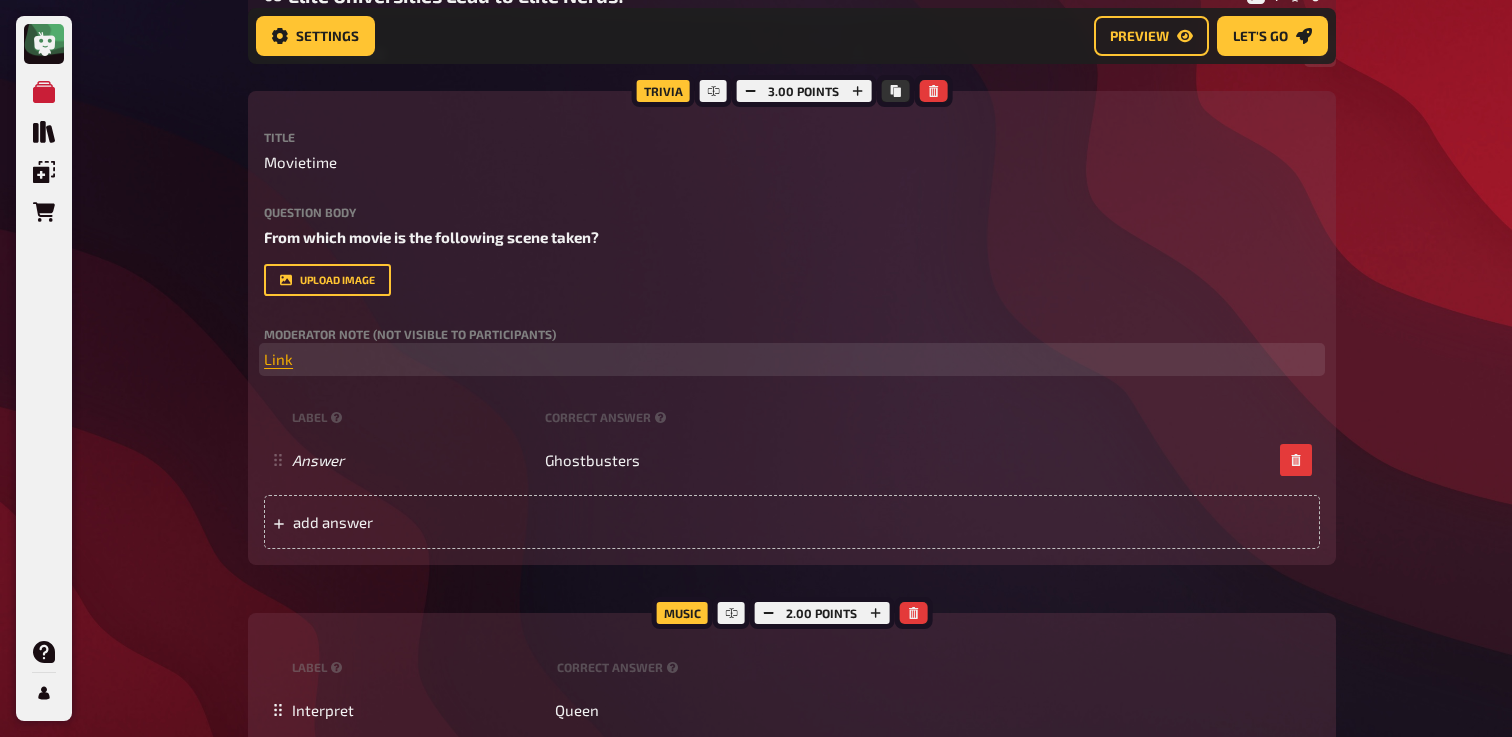 click on "Link" at bounding box center (278, 359) 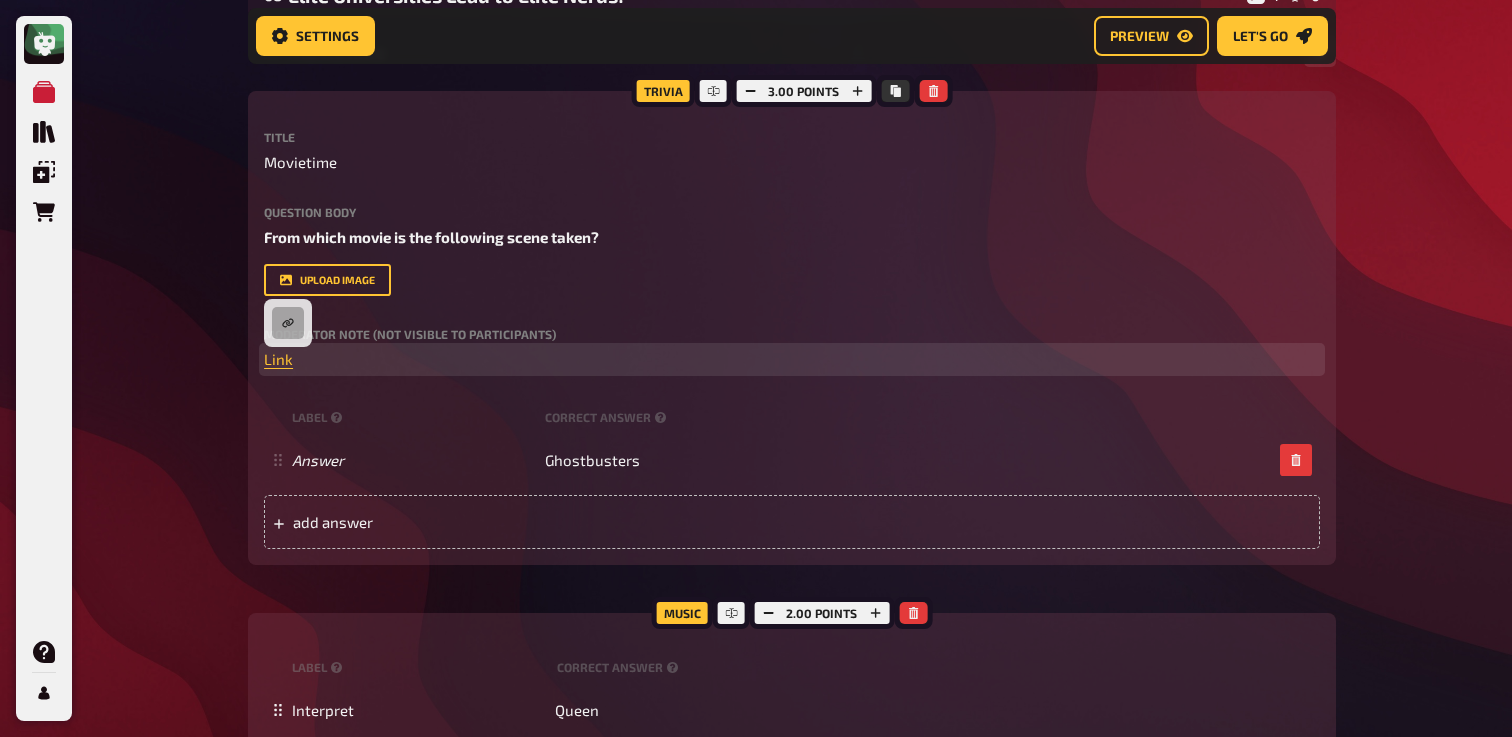 click at bounding box center (288, 323) 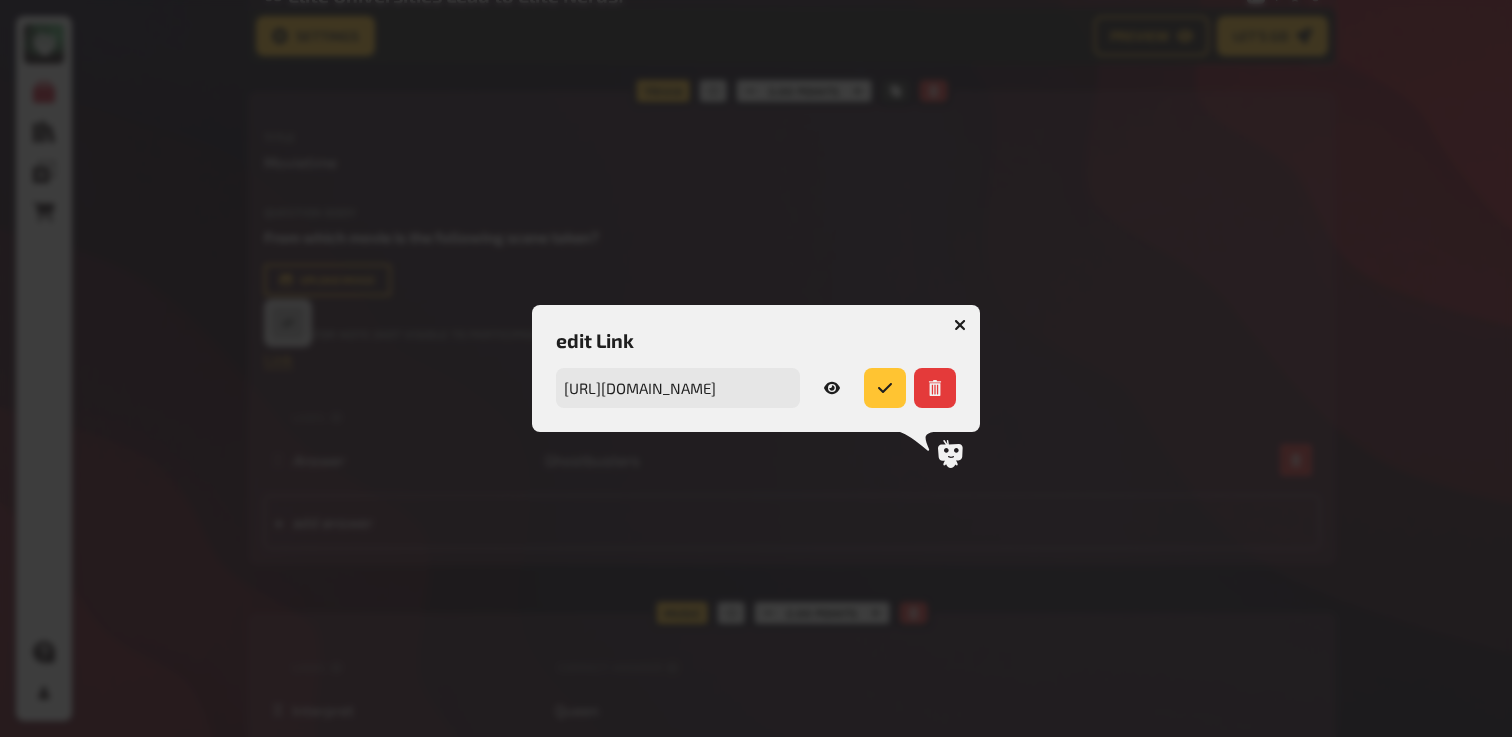 click 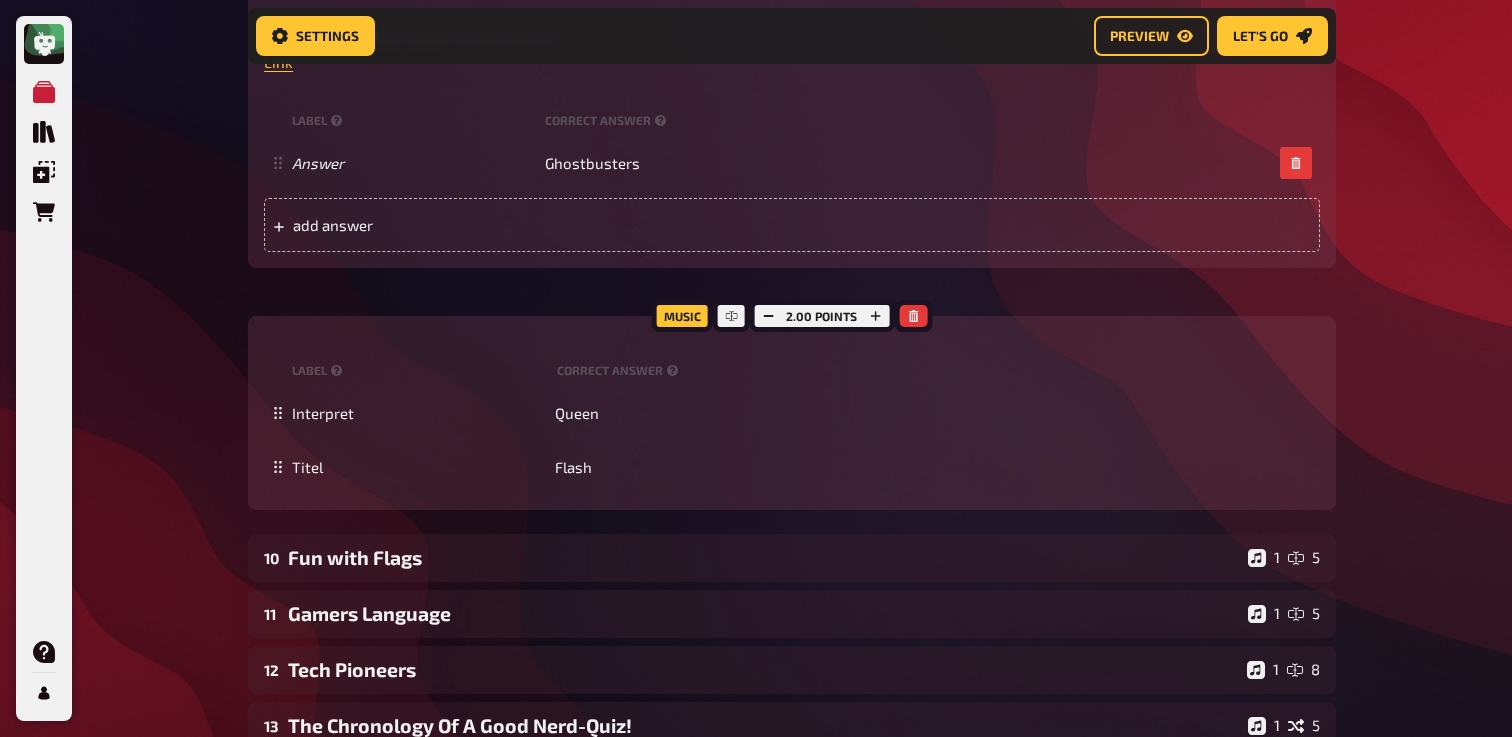 scroll, scrollTop: 993, scrollLeft: 0, axis: vertical 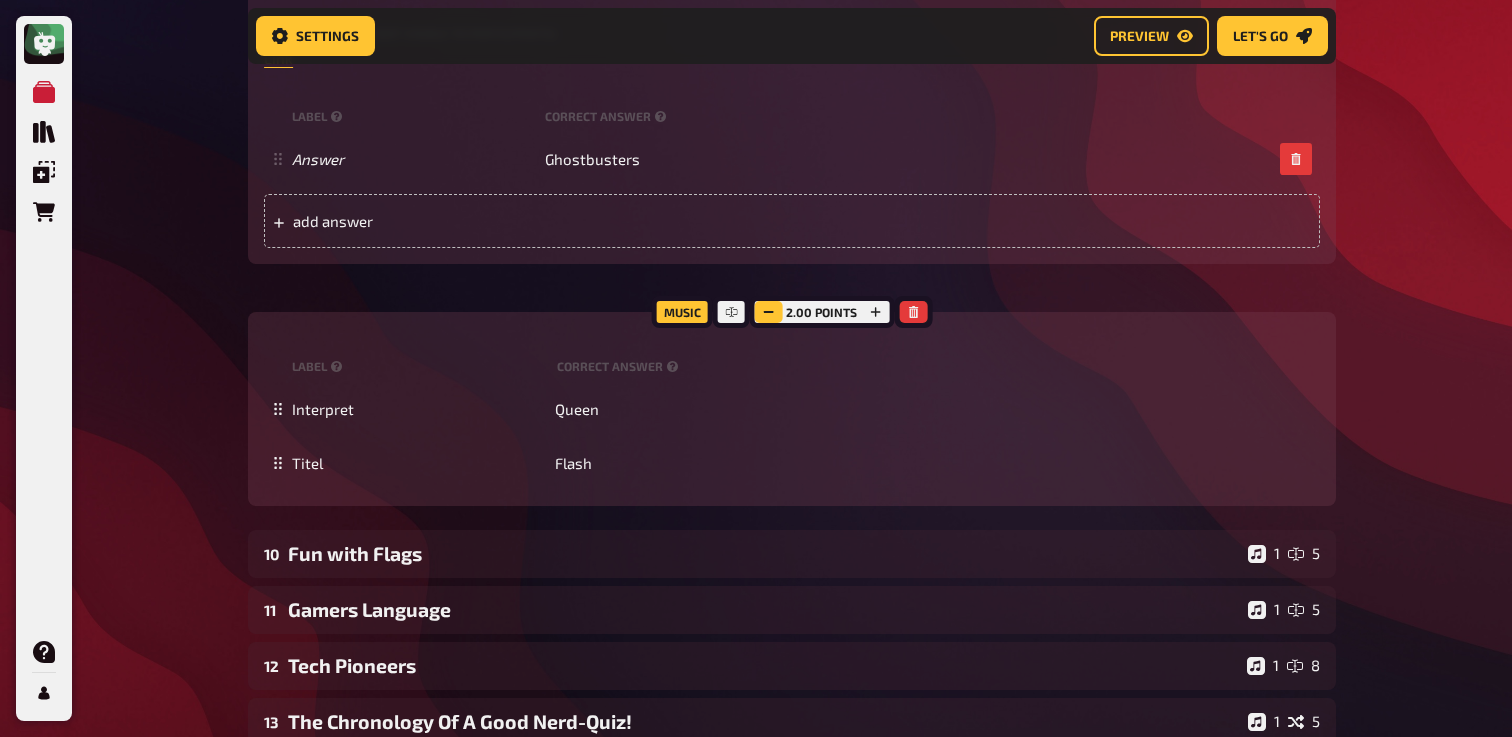 click 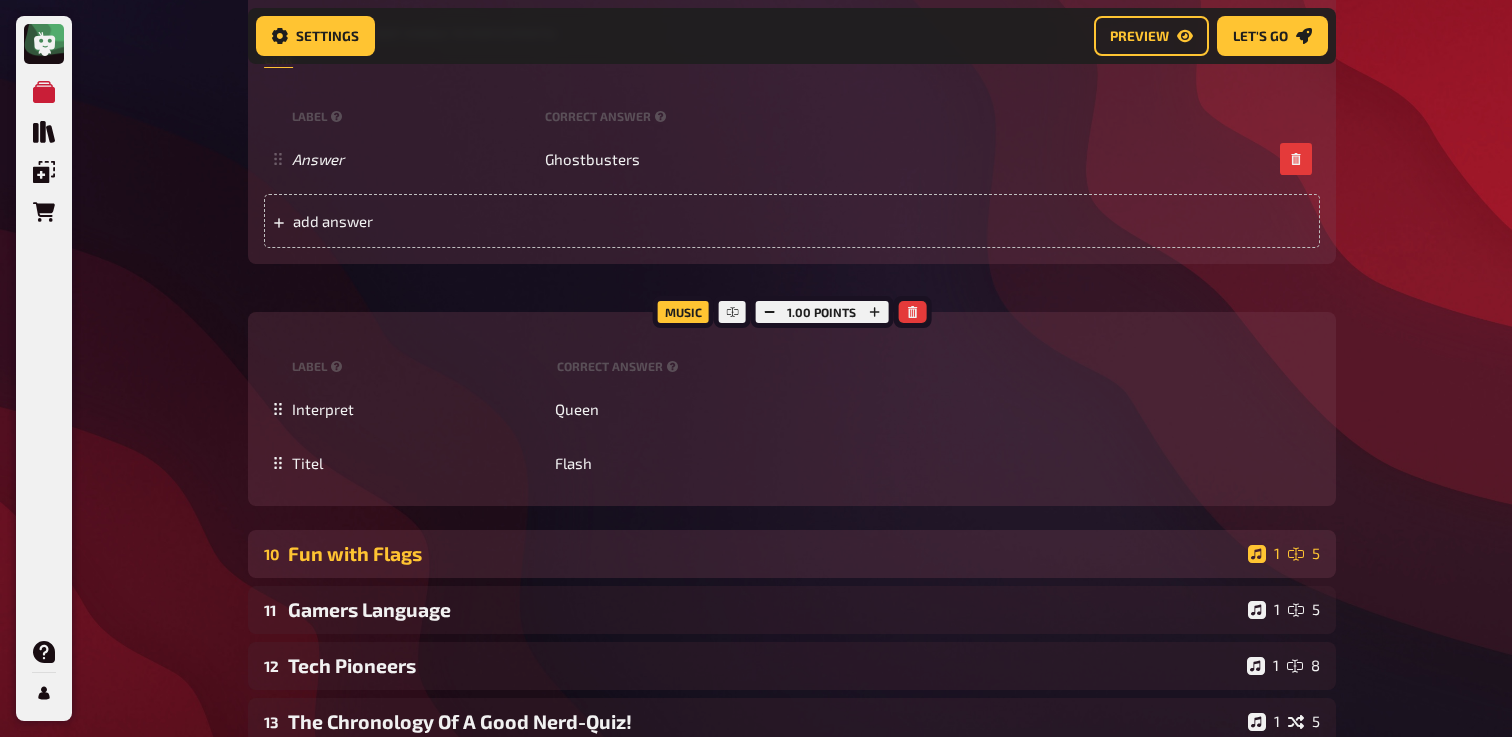 click on "Fun with Flags" at bounding box center [764, 553] 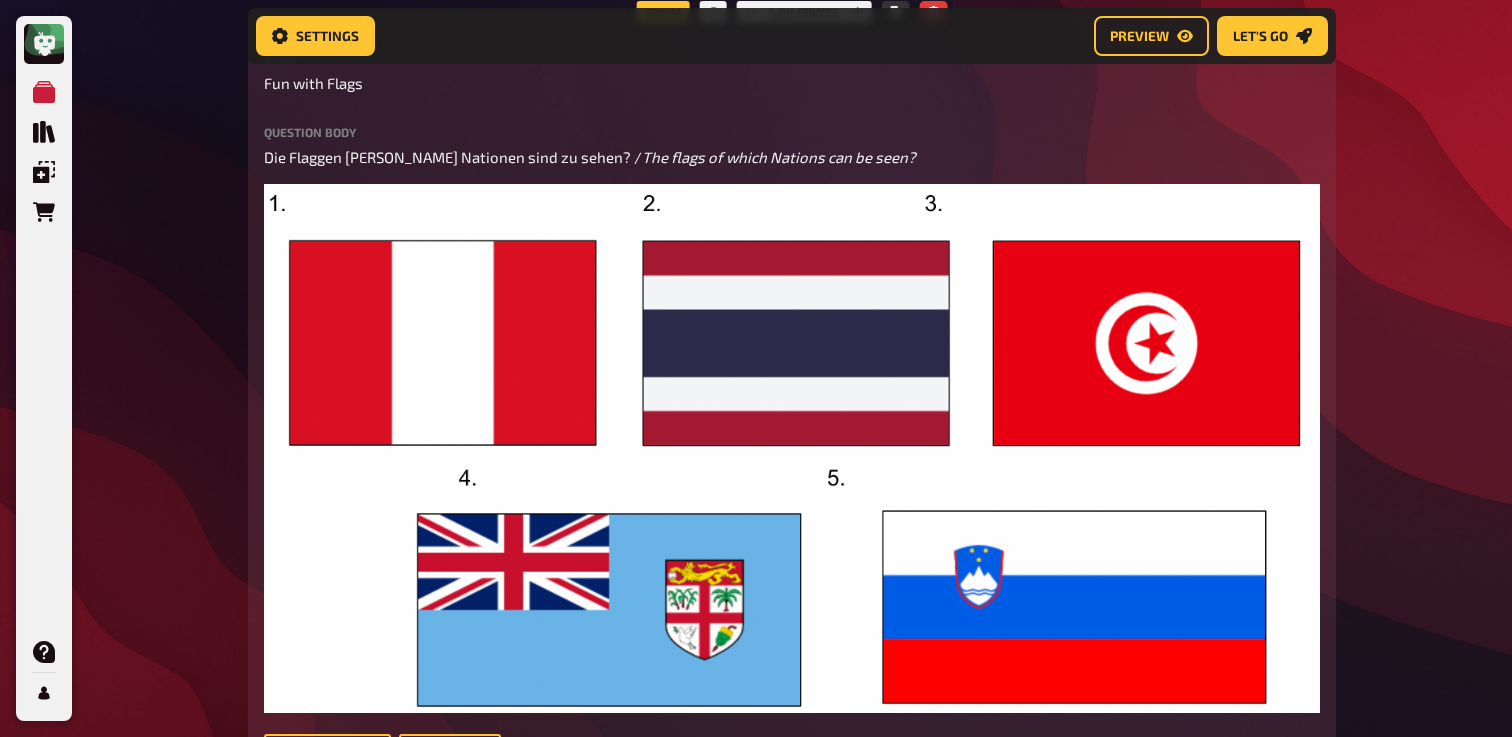scroll, scrollTop: 1576, scrollLeft: 0, axis: vertical 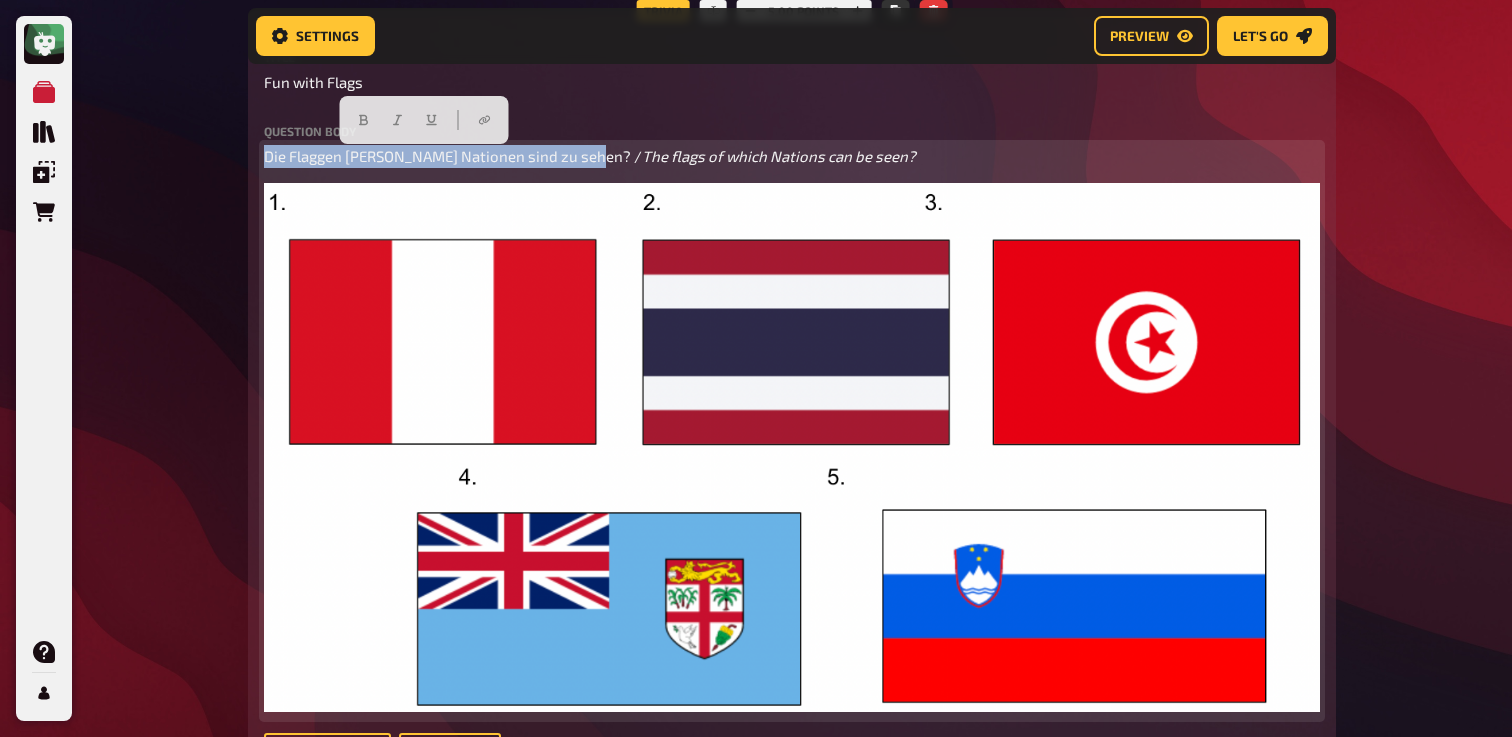 drag, startPoint x: 588, startPoint y: 159, endPoint x: 202, endPoint y: 163, distance: 386.02072 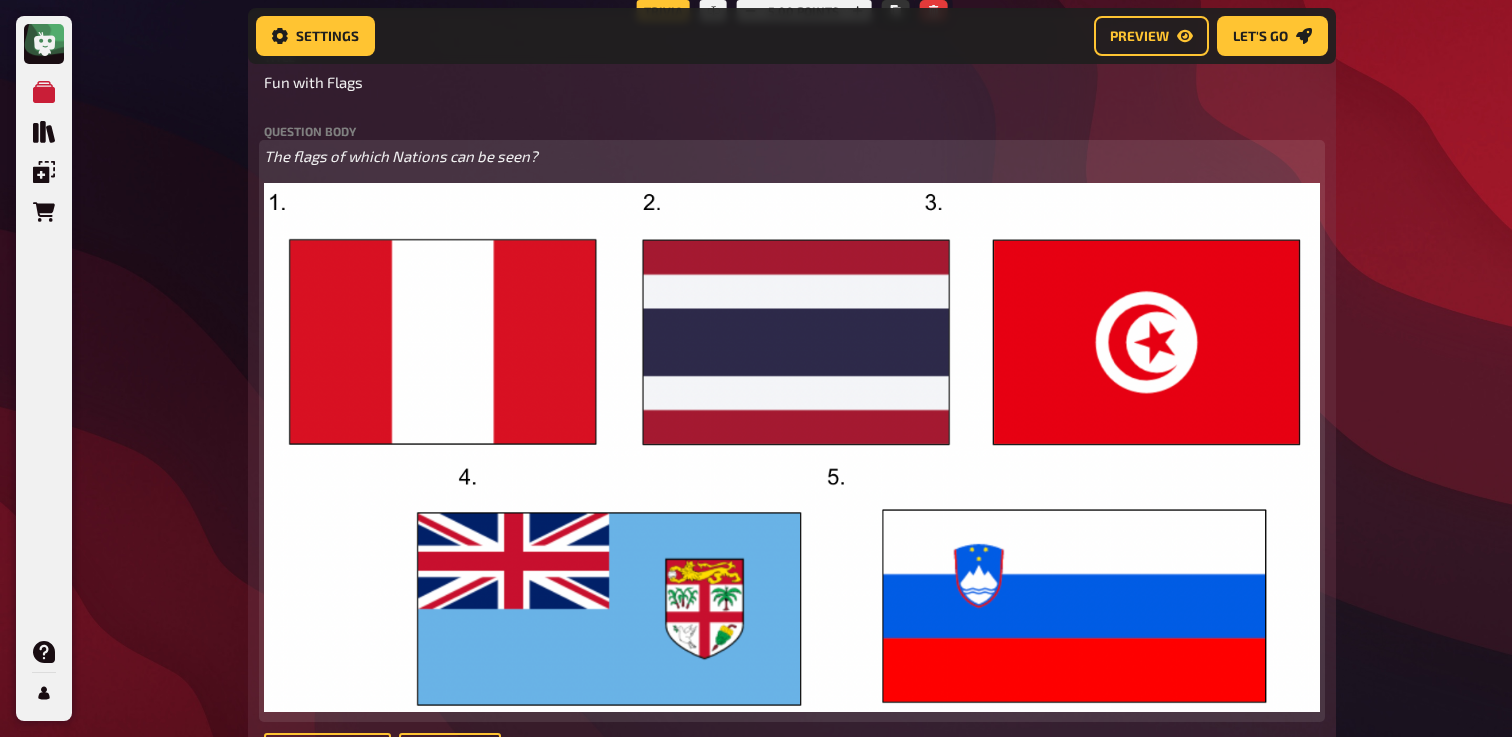 click on "The flags of which Nations can be seen?" at bounding box center (401, 156) 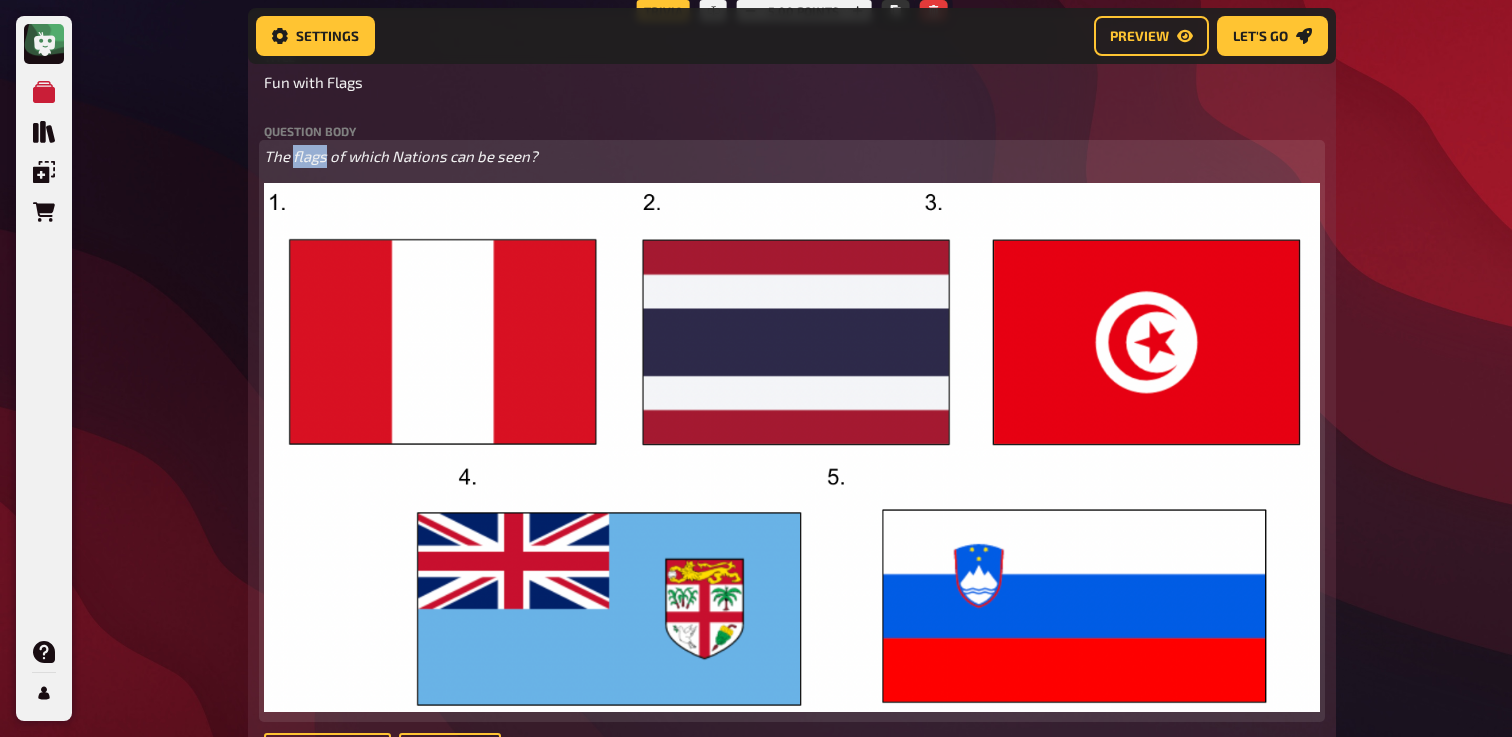 click on "The flags of which Nations can be seen?" at bounding box center (401, 156) 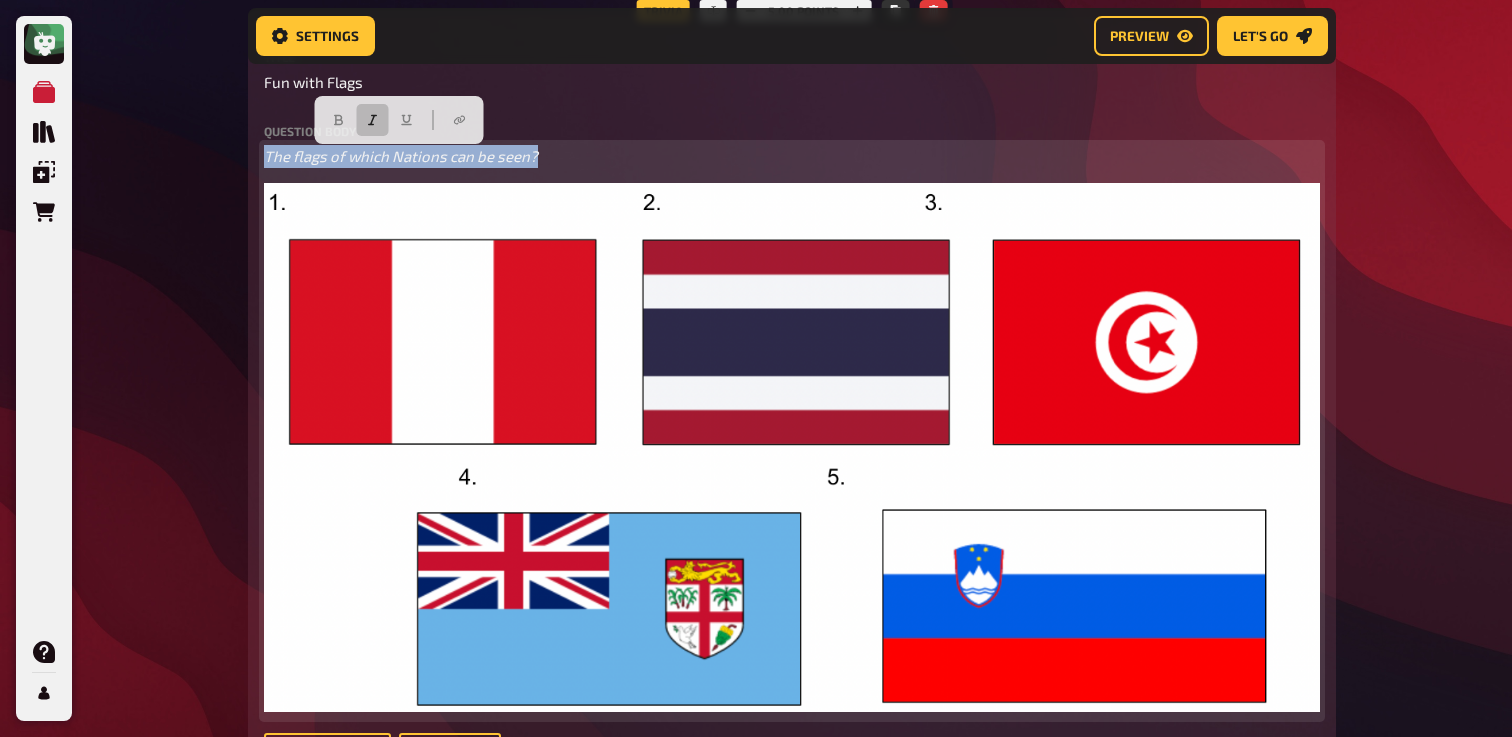 click on "The flags of which Nations can be seen?" at bounding box center [401, 156] 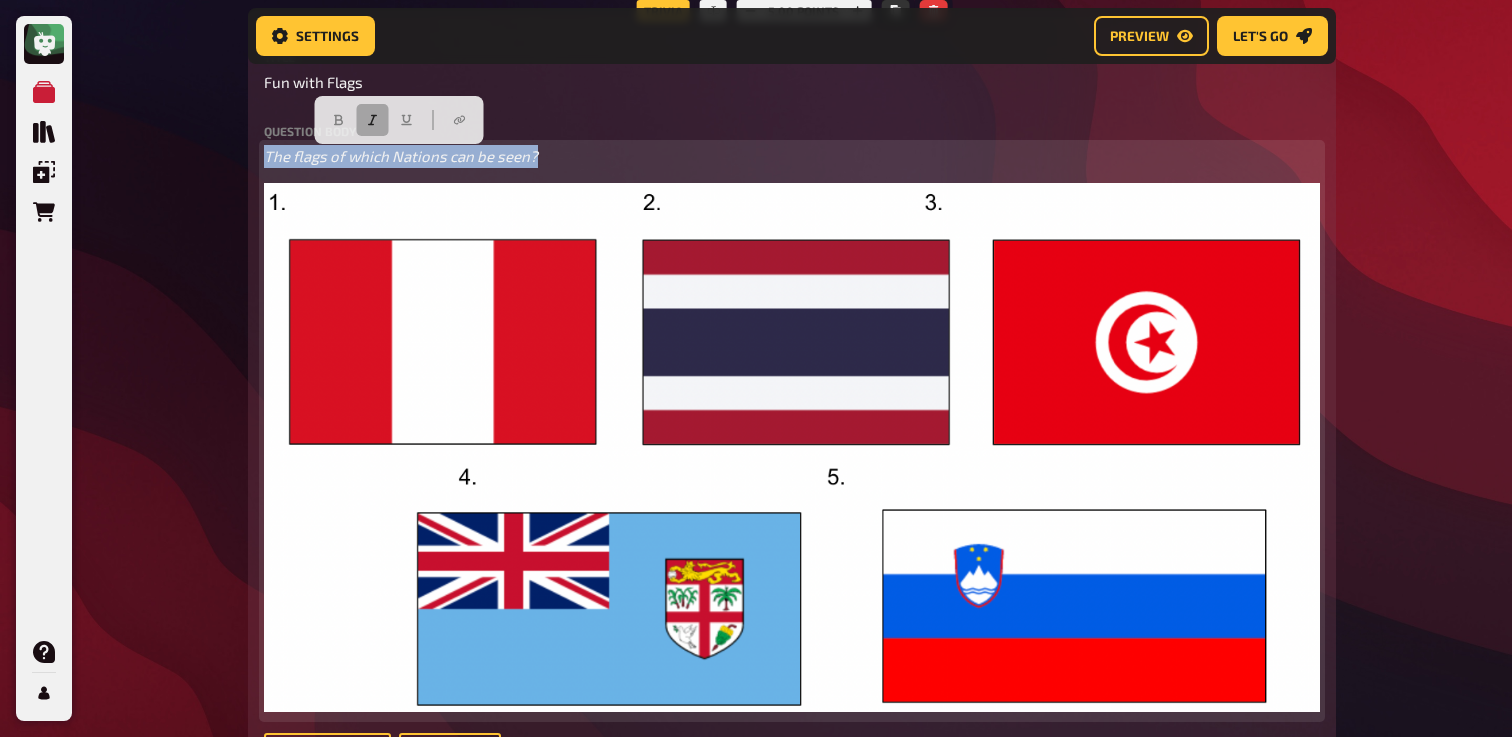 click at bounding box center (373, 120) 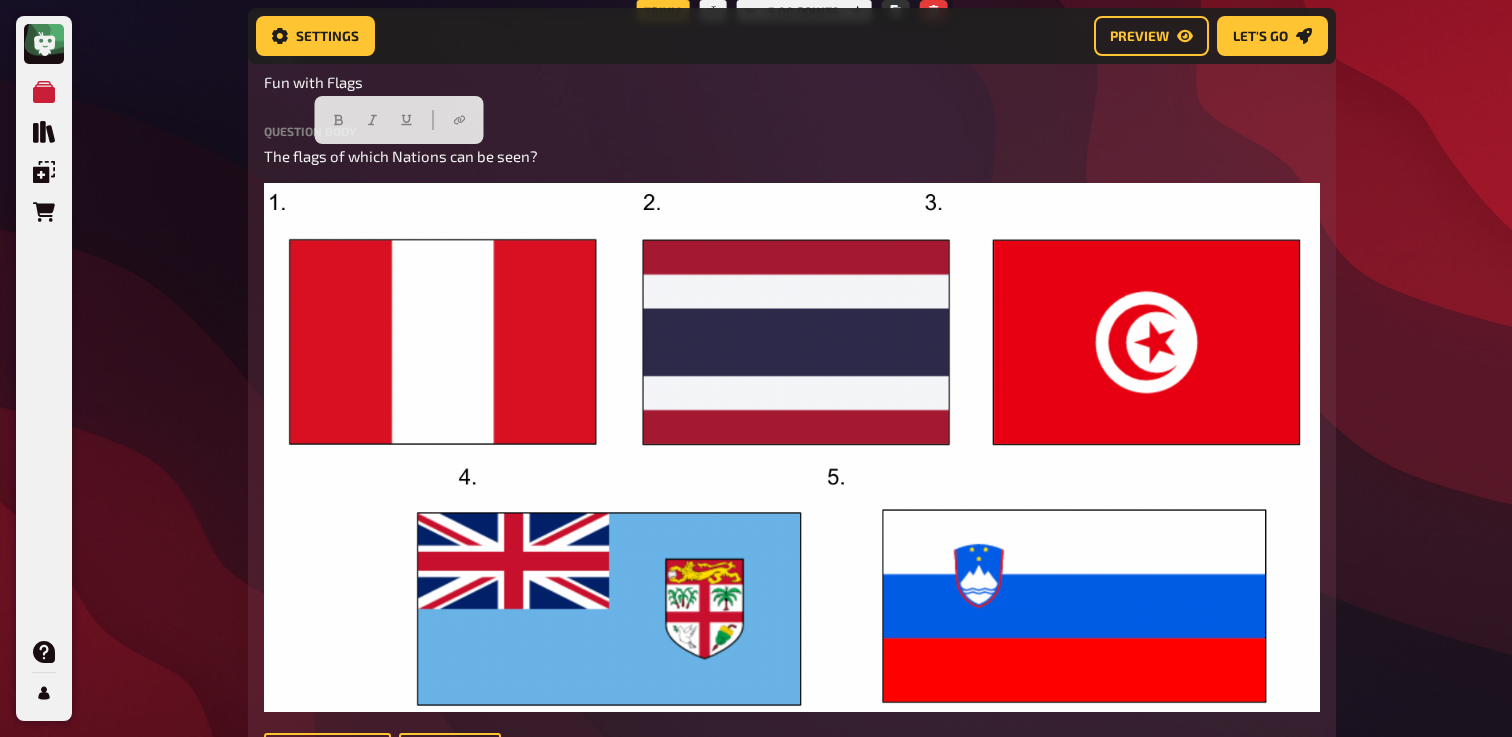click on "My Quizzes Quiz Library Overlays Orders Help Profile Home My Quizzes Nerds and Geeks [Remastered]🇬🇧 Setup Setup Edit Content Quiz Lobby Hosting undefined Evaluation Leaderboard Settings Preview Let's go Let's go Nerds and Geeks [Remastered]🇬🇧 01 Movieposter   1 6 02 Same procedure as every year, [PERSON_NAME]!   1 1 03 The Logical [Should we keep?]   1 1 04 Anagrams   1 3 05 Special Round   1 1 06 Comapnies   1 6 07 And The Award Goes To...?   1 5 08 Elite Universities Lead to Elite Nerds!   1 6 09 Movietime   1 1 Trivia 3.00 points Title Movietime Question body From which movie is the following scene taken?   Drop here to upload upload image   Moderator Note (not visible to participants) ﻿ Link ﻿ label correct answer Answer Ghostbusters
To pick up a draggable item, press the space bar.
While dragging, use the arrow keys to move the item.
Press space again to drop the item in its new position, or press escape to cancel.
add answer Music 1.00 points label correct answer Interpret Titel" at bounding box center (756, 207) 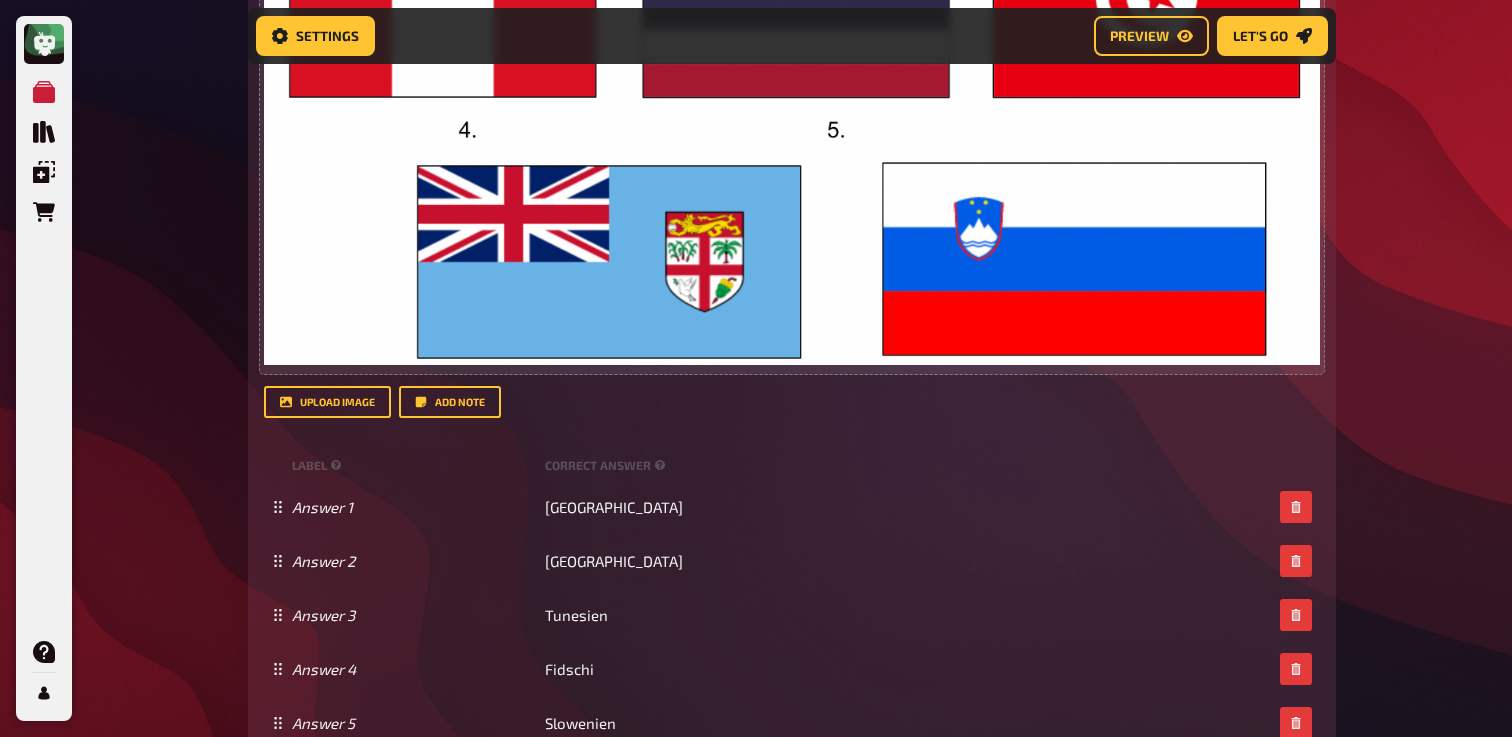 scroll, scrollTop: 2058, scrollLeft: 0, axis: vertical 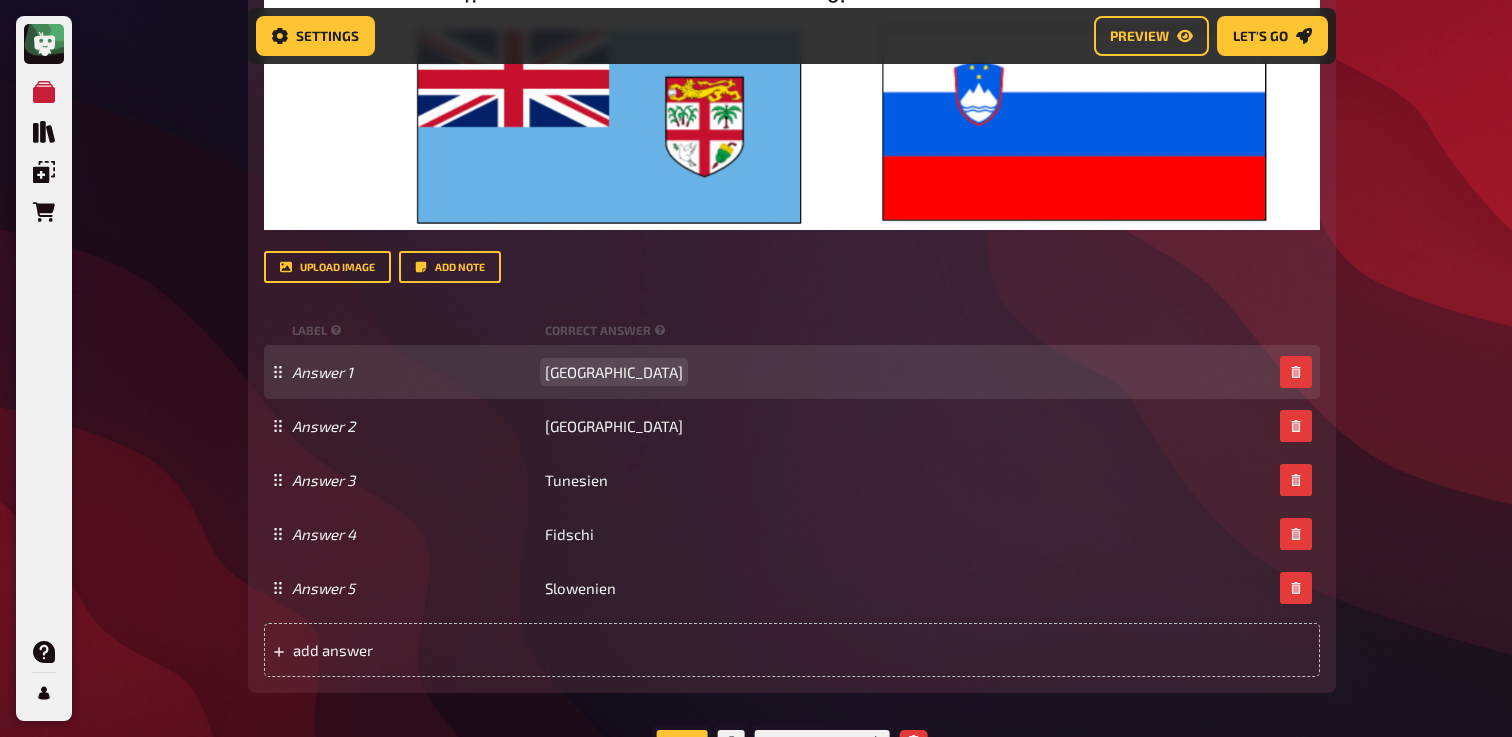 click on "[GEOGRAPHIC_DATA]" at bounding box center (614, 372) 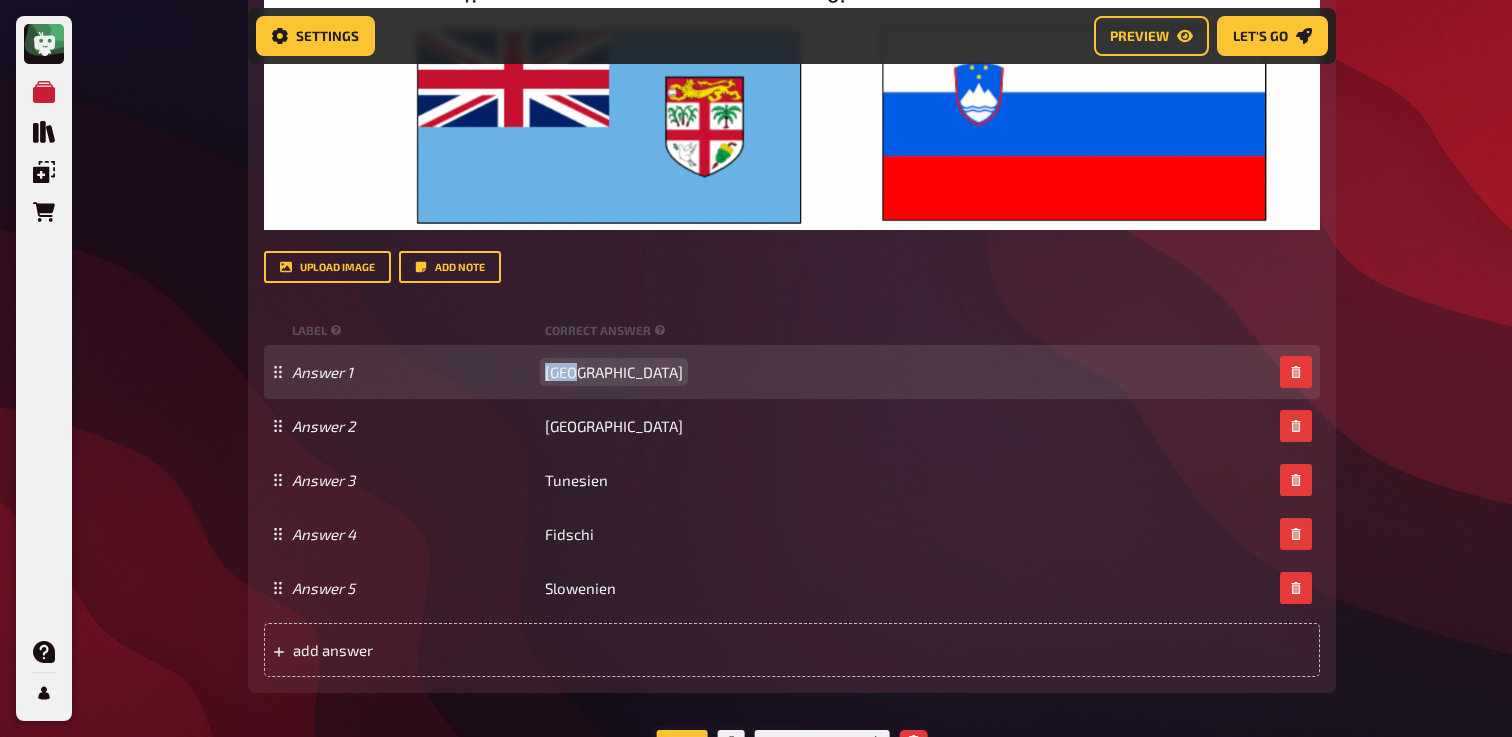 click on "[GEOGRAPHIC_DATA]" at bounding box center (614, 372) 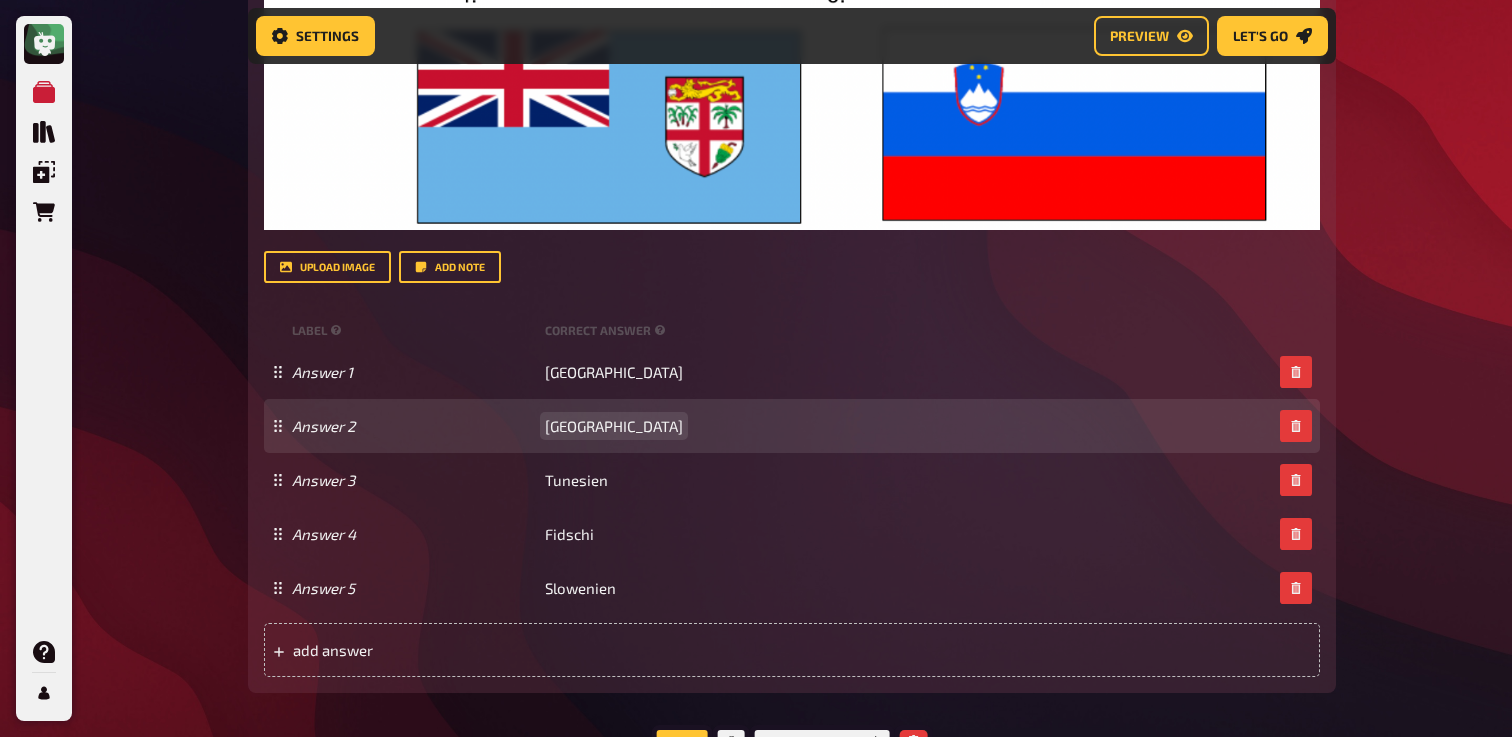 click on "[GEOGRAPHIC_DATA]" at bounding box center (614, 426) 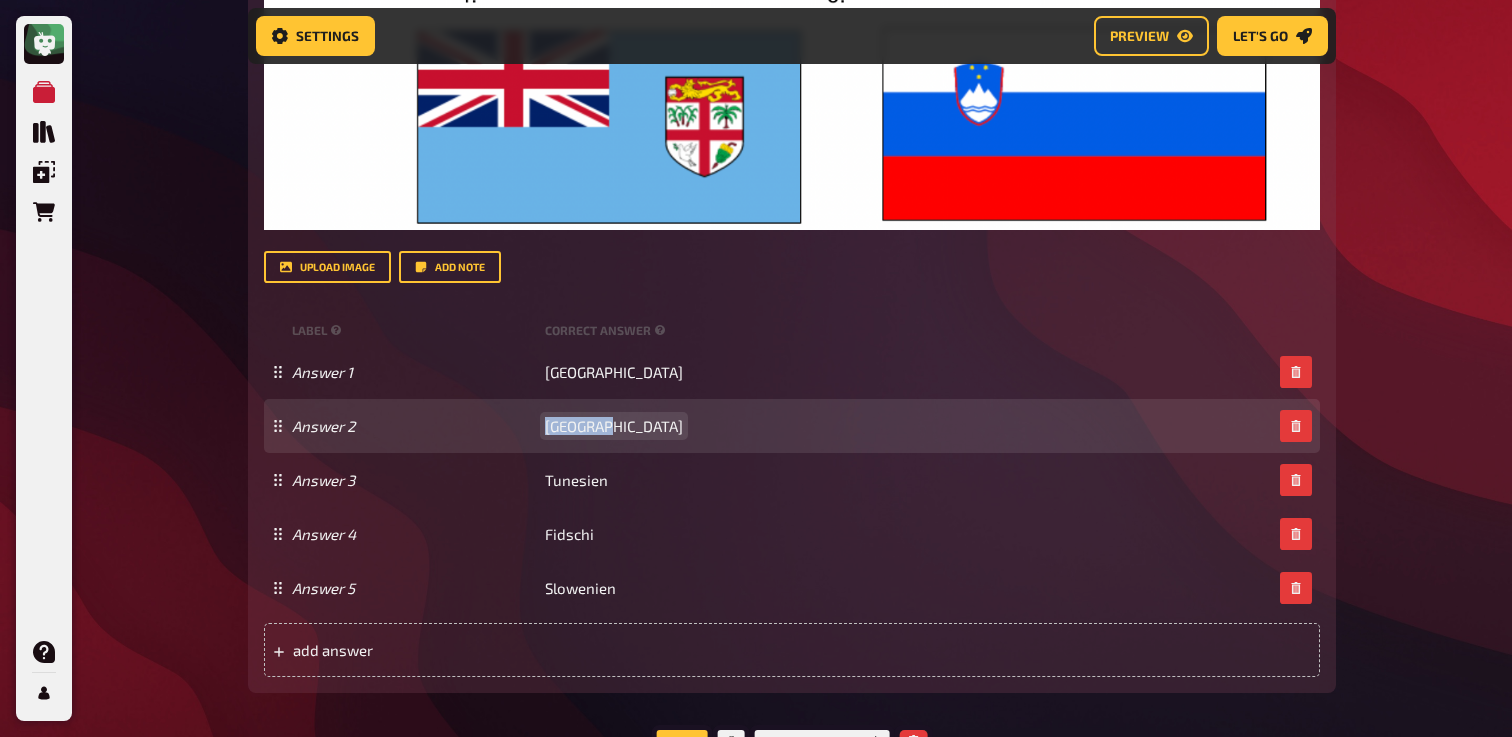 click on "[GEOGRAPHIC_DATA]" at bounding box center (614, 426) 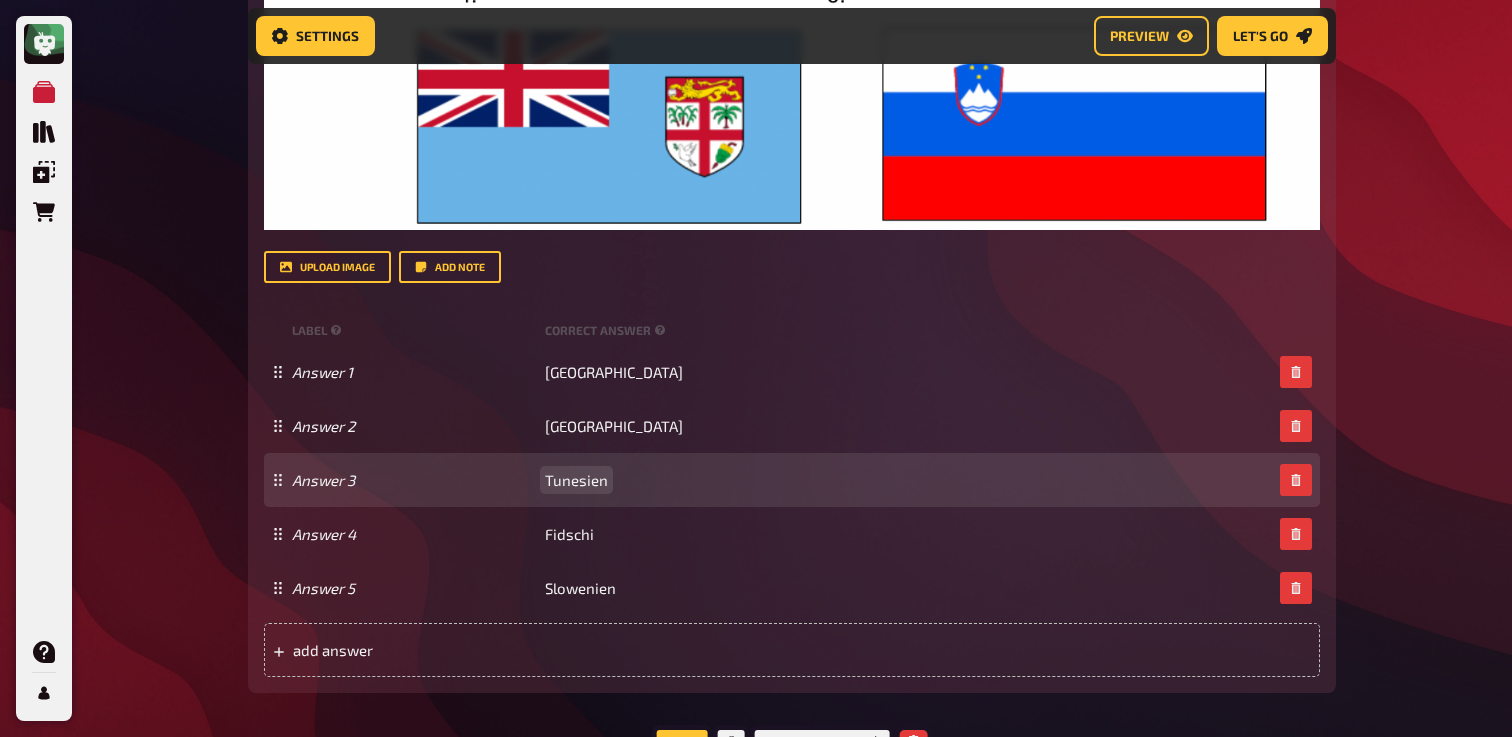 click on "Tunesien" at bounding box center (576, 480) 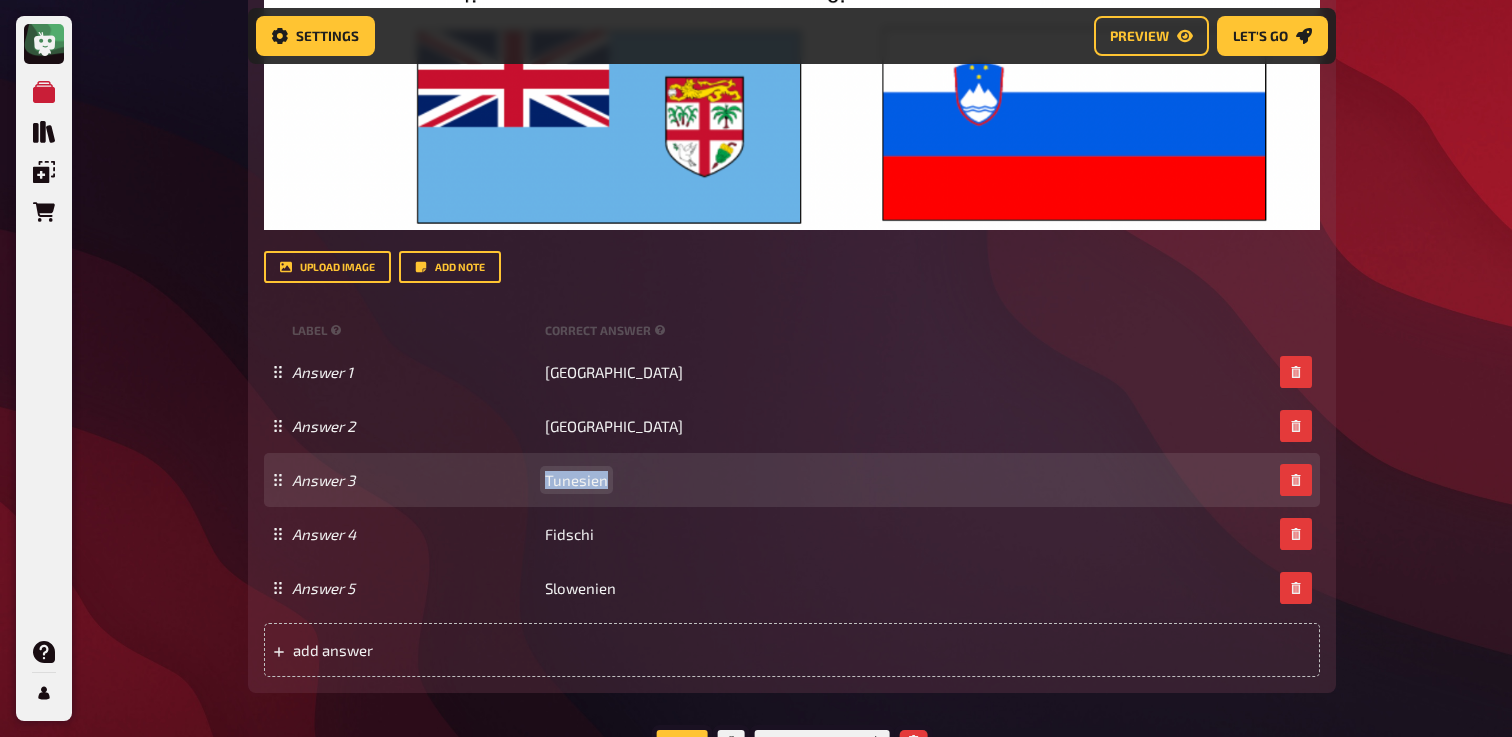 click on "Tunesien" at bounding box center (576, 480) 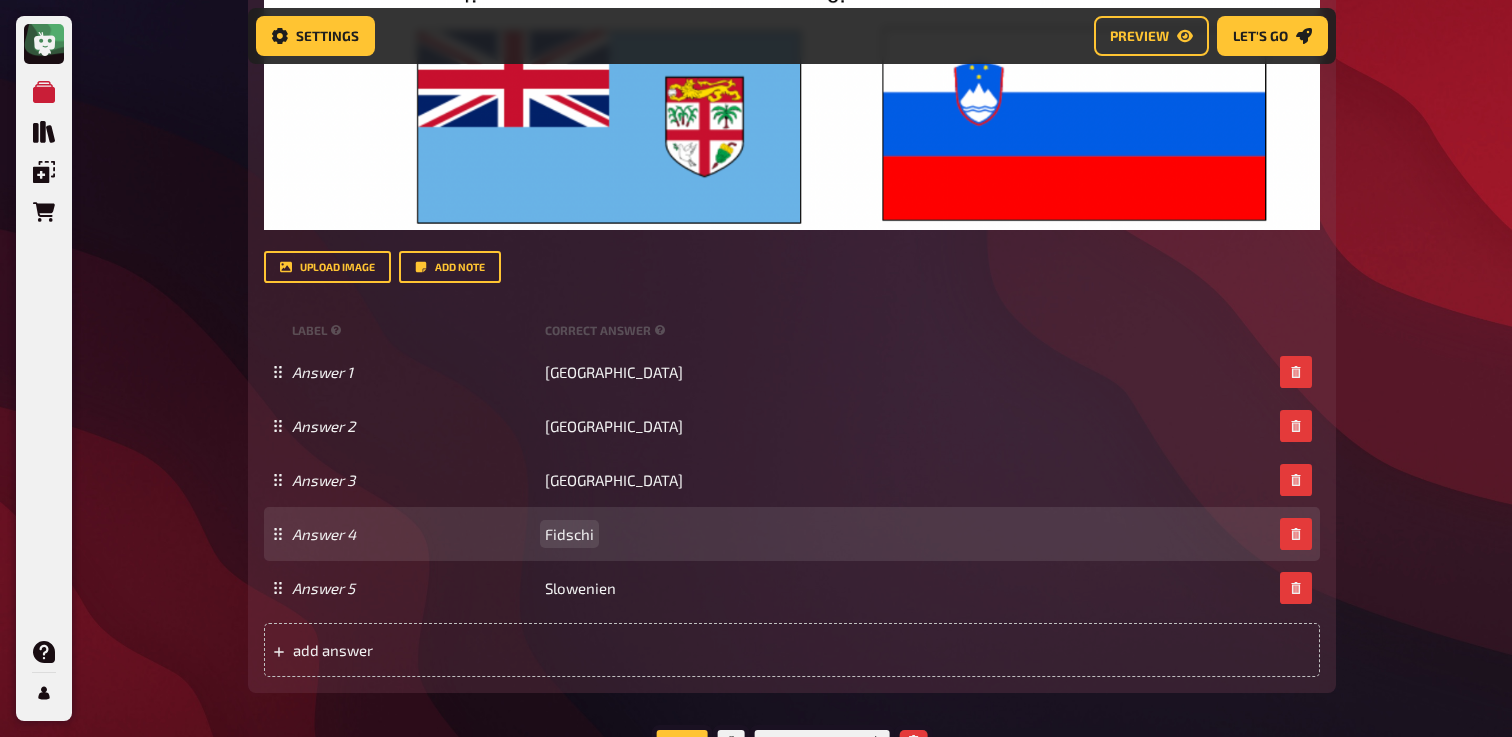 click on "Fidschi" at bounding box center [569, 534] 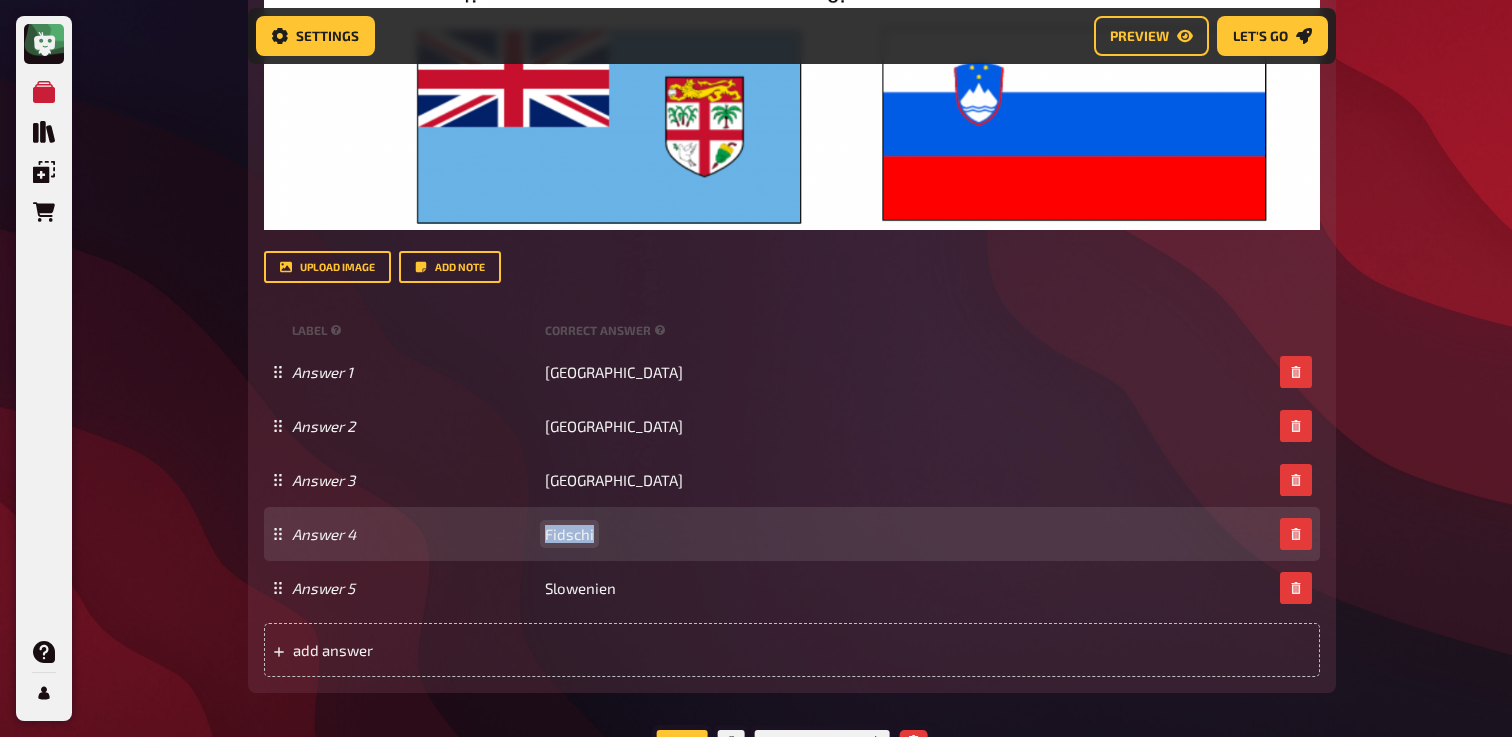 click on "Fidschi" at bounding box center [569, 534] 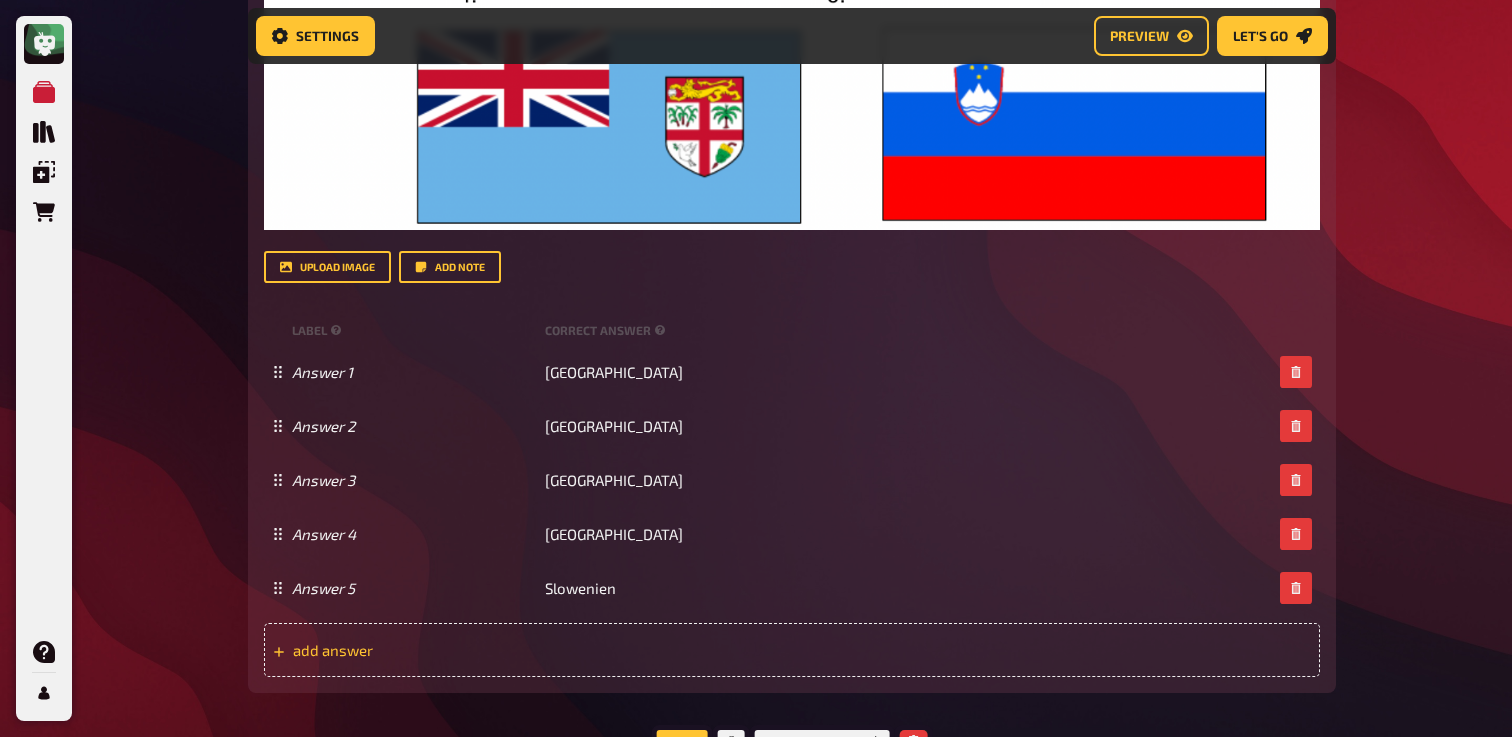 click on "add answer" at bounding box center [792, 650] 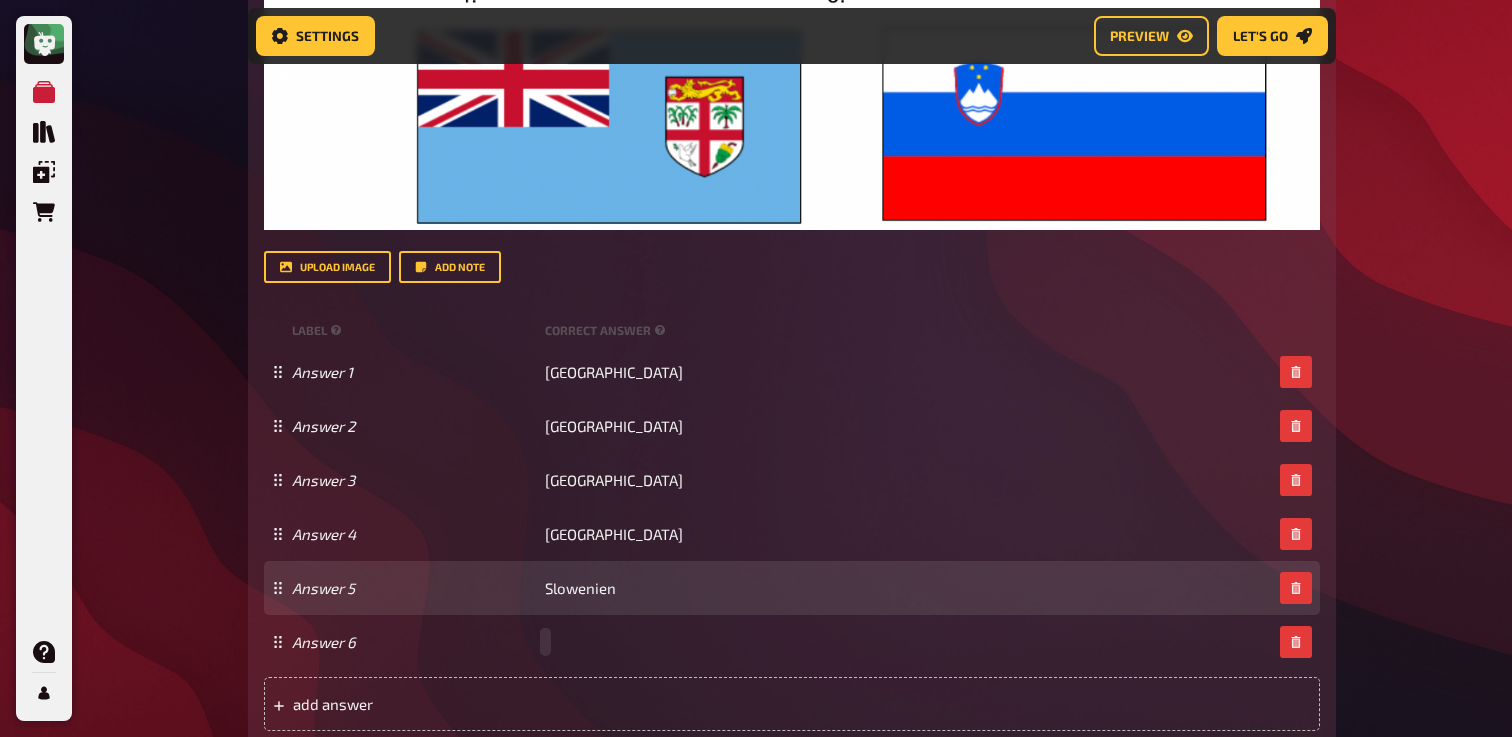 paste 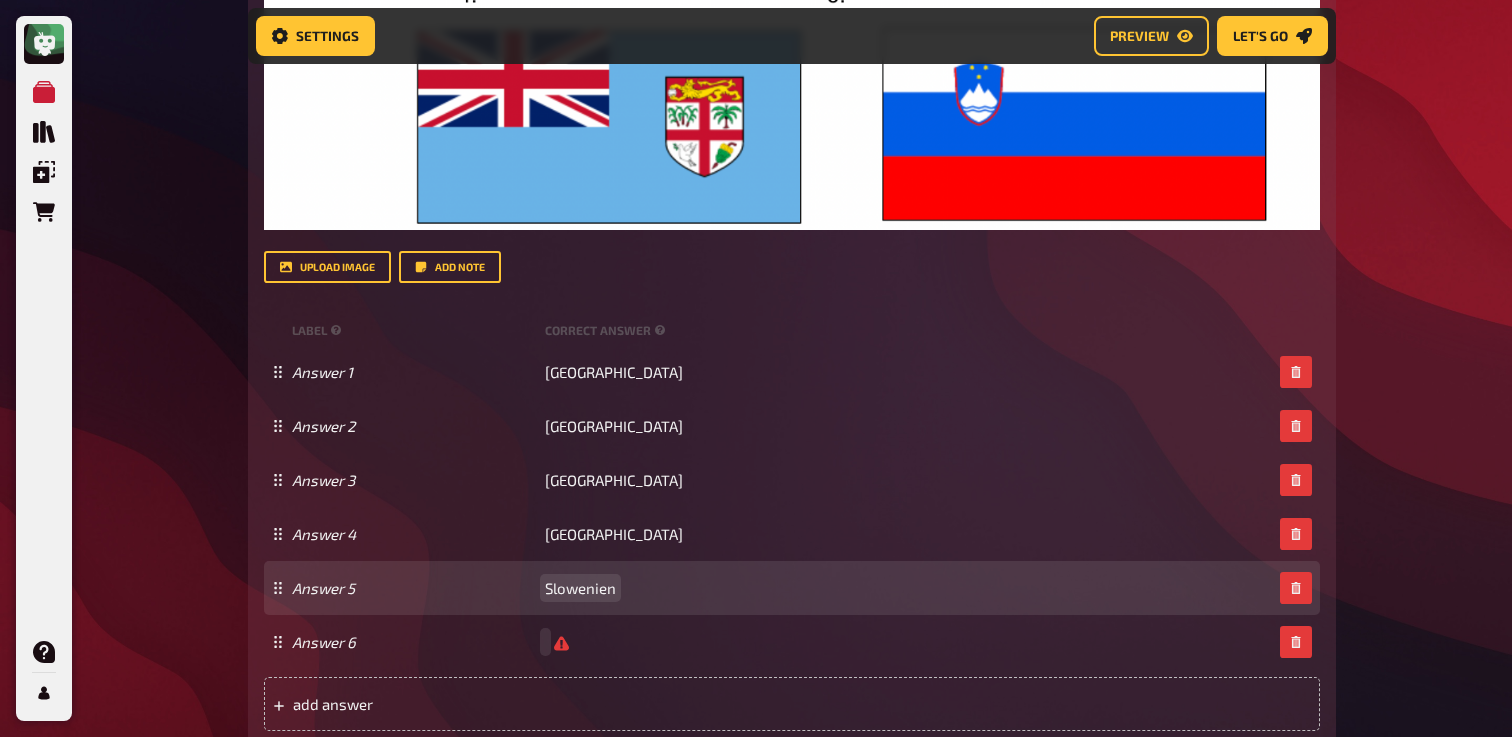 scroll, scrollTop: 2058, scrollLeft: 0, axis: vertical 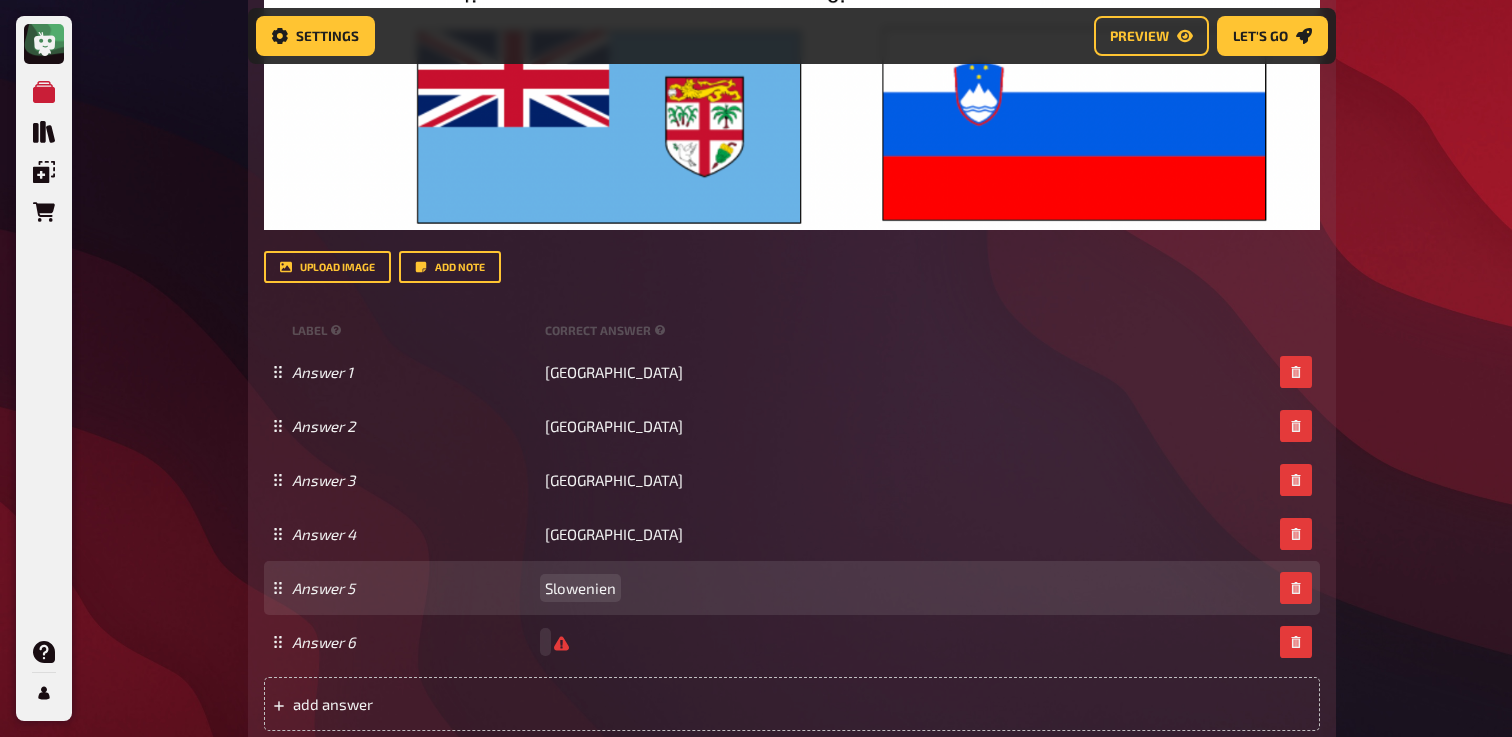 click on "Slowenien" at bounding box center [580, 588] 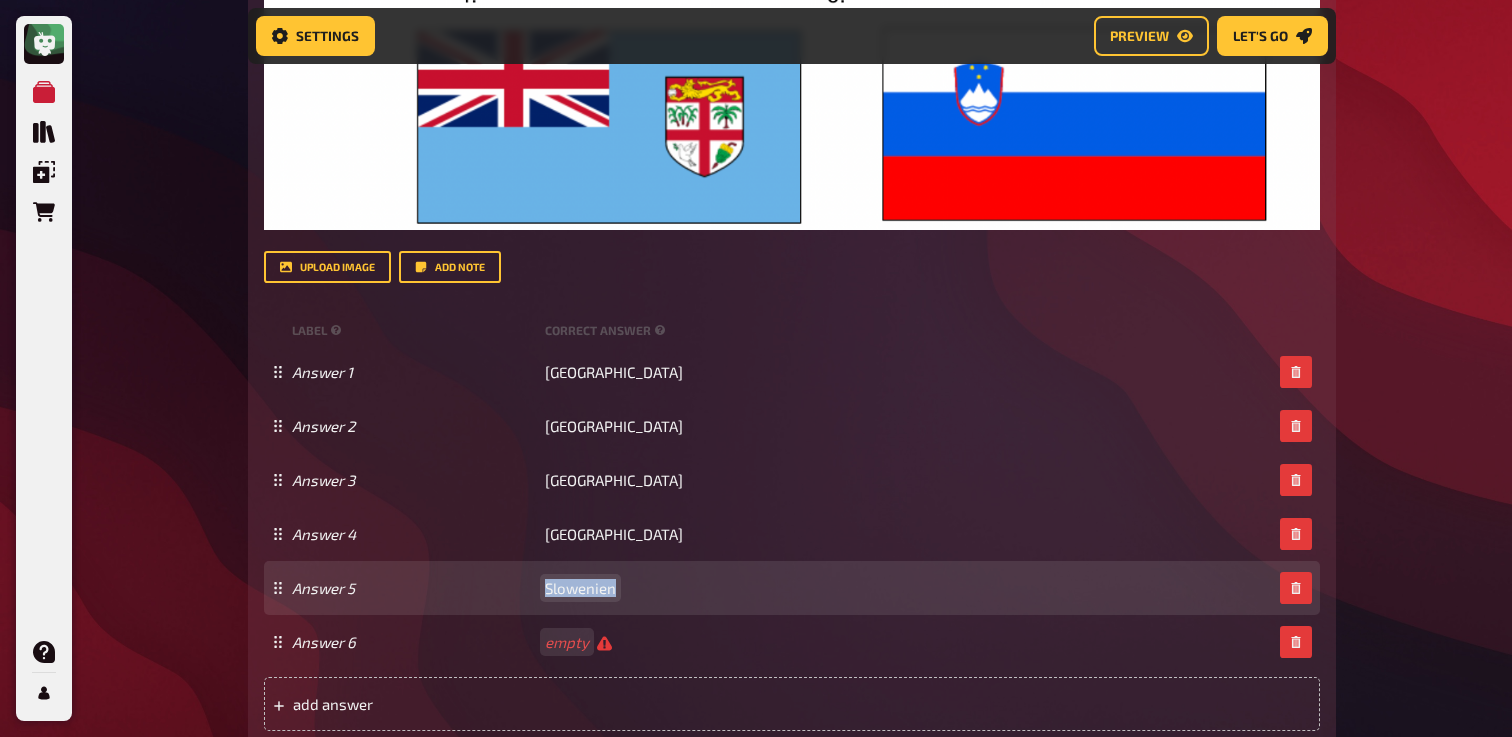 click on "Slowenien" at bounding box center (580, 588) 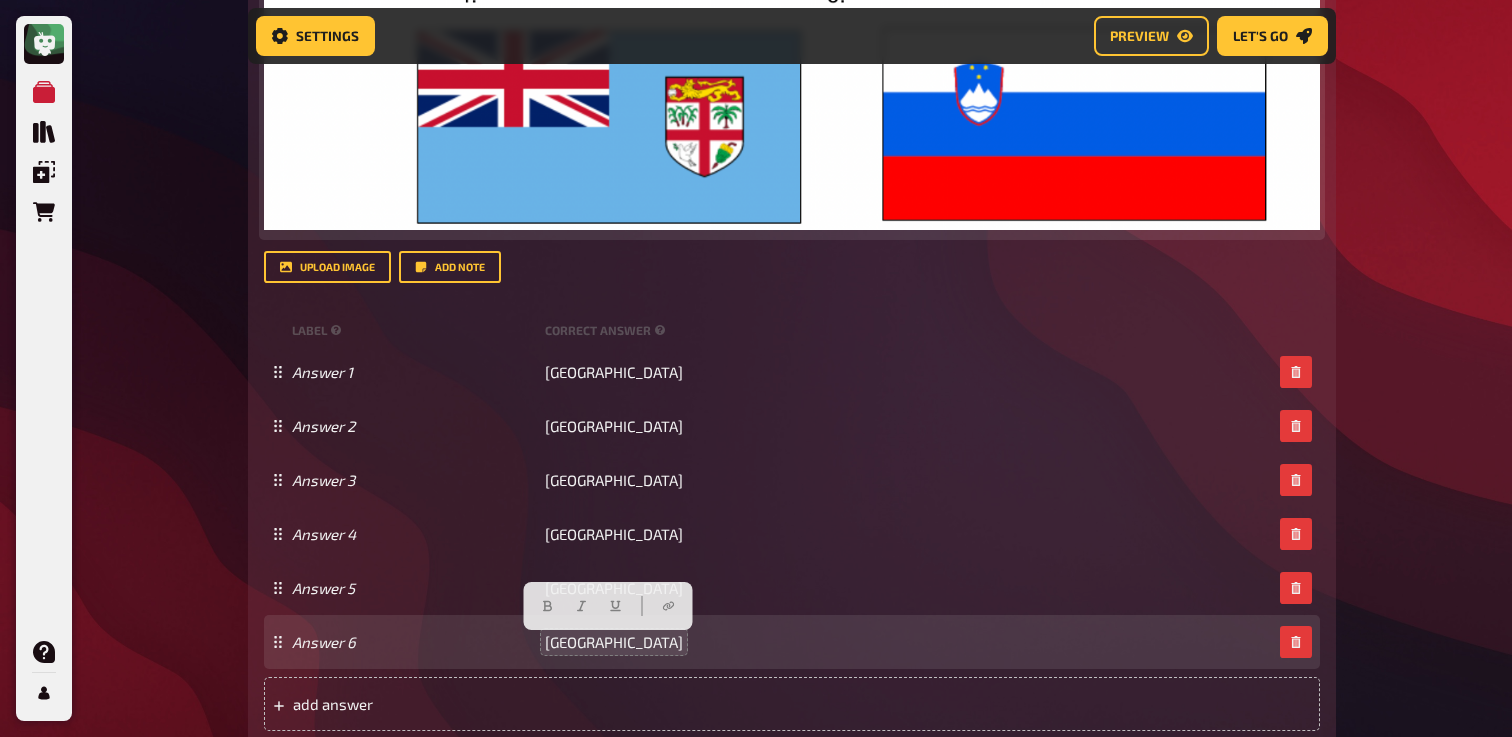 click at bounding box center [792, -35] 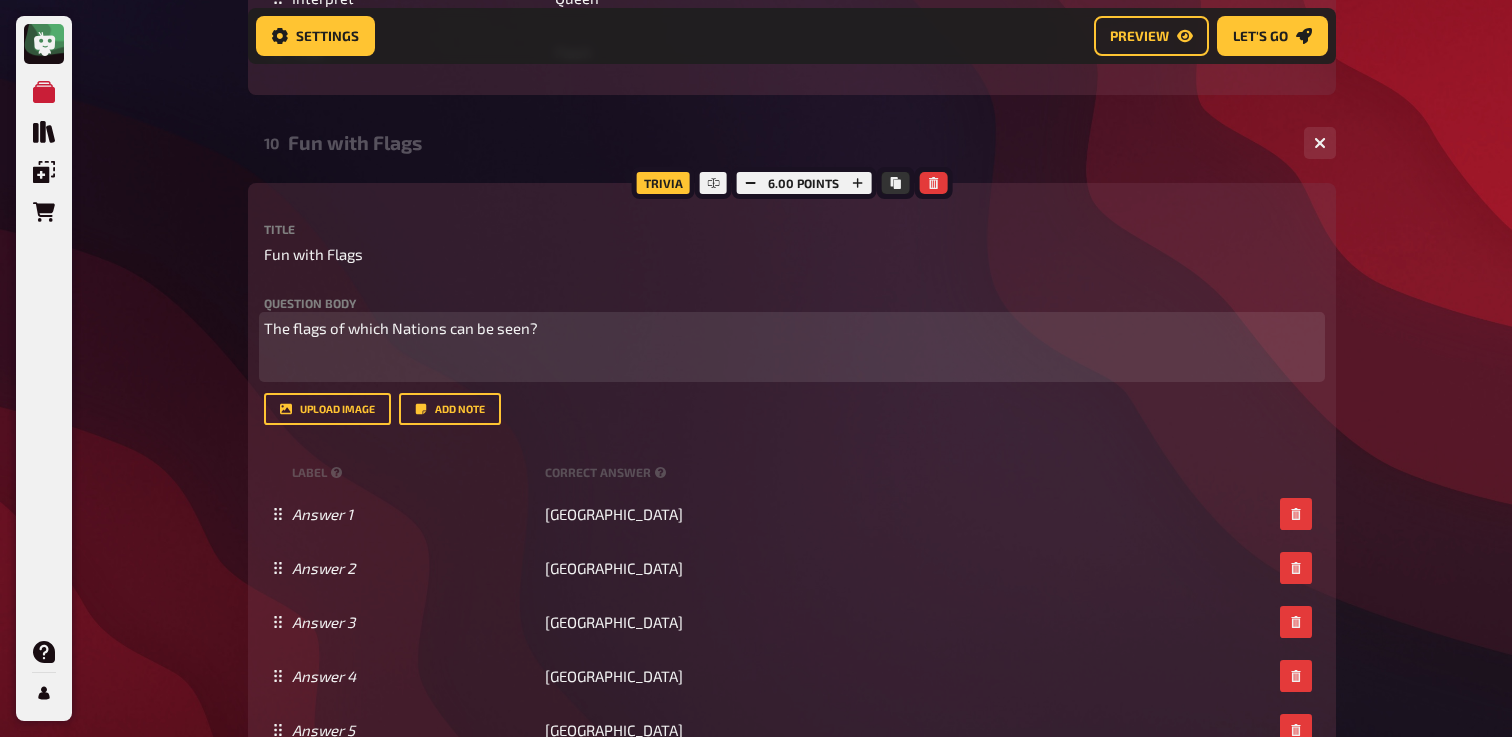 scroll, scrollTop: 1378, scrollLeft: 0, axis: vertical 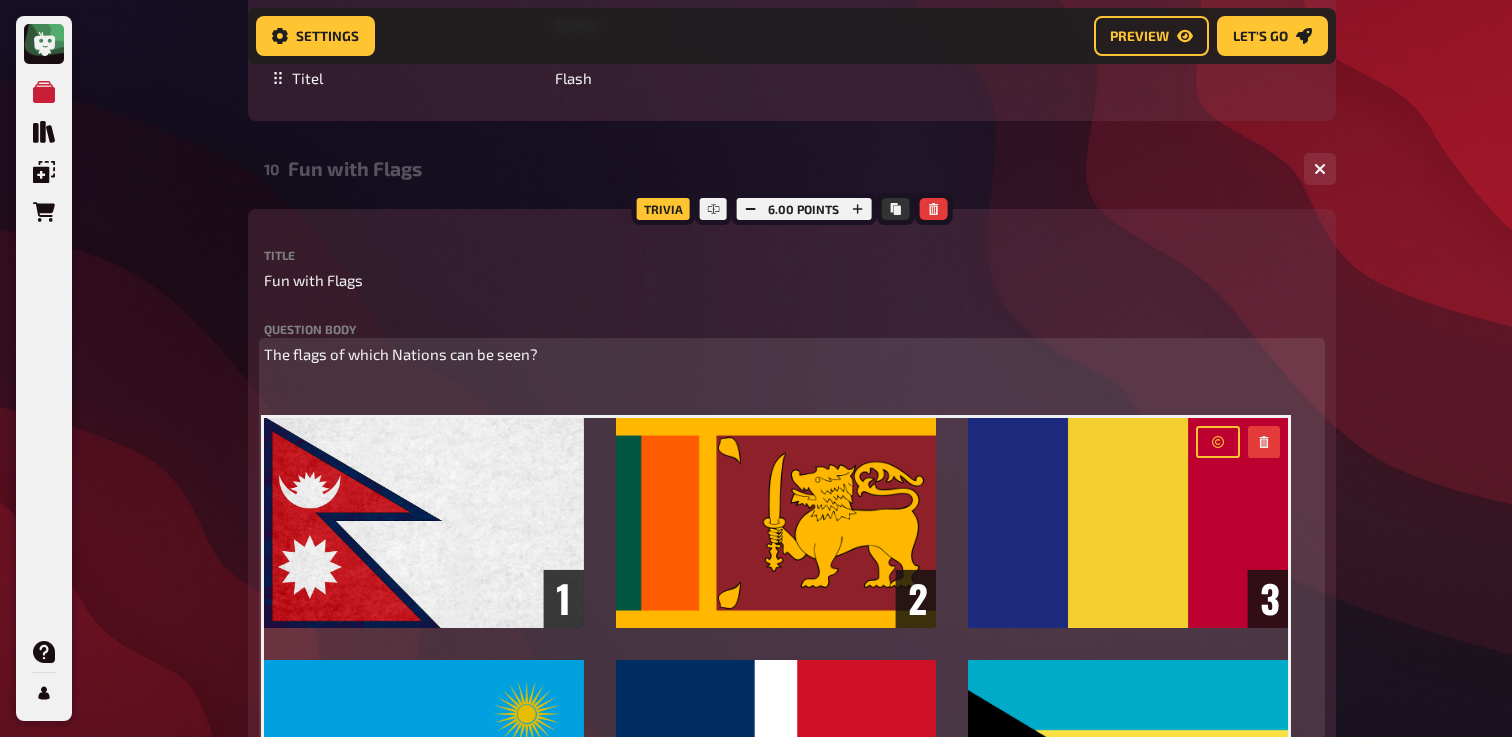 click on "﻿" at bounding box center [792, 392] 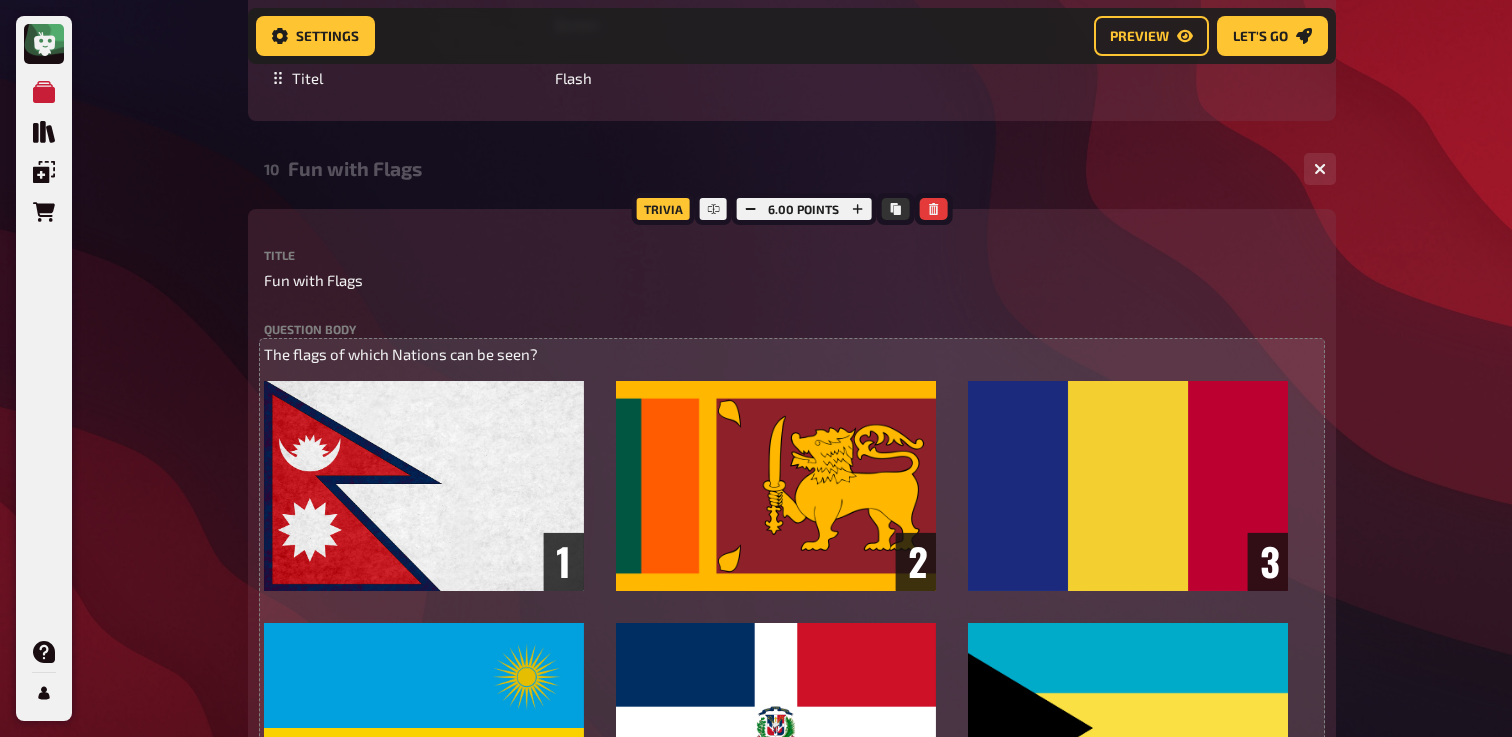 click on "My Quizzes Quiz Library Overlays Orders Help Profile Home My Quizzes Nerds and Geeks [Remastered]🇬🇧 Setup Setup Edit Content Quiz Lobby Hosting undefined Evaluation Leaderboard Settings Preview Let's go Let's go Nerds and Geeks [Remastered]🇬🇧 01 Movieposter   1 6 02 Same procedure as every year, [PERSON_NAME]!   1 1 03 The Logical [Should we keep?]   1 1 04 Anagrams   1 3 05 Special Round   1 1 06 Comapnies   1 6 07 And The Award Goes To...?   1 5 08 Elite Universities Lead to Elite Nerds!   1 6 09 Movietime   1 1 Trivia 3.00 points Title Movietime Question body From which movie is the following scene taken?   Drop here to upload upload image   Moderator Note (not visible to participants) ﻿ Link ﻿ label correct answer Answer Ghostbusters
To pick up a draggable item, press the space bar.
While dragging, use the arrow keys to move the item.
Press space again to drop the item in its new position, or press escape to cancel.
add answer Music 1.00 points label correct answer Interpret Titel" at bounding box center (756, 394) 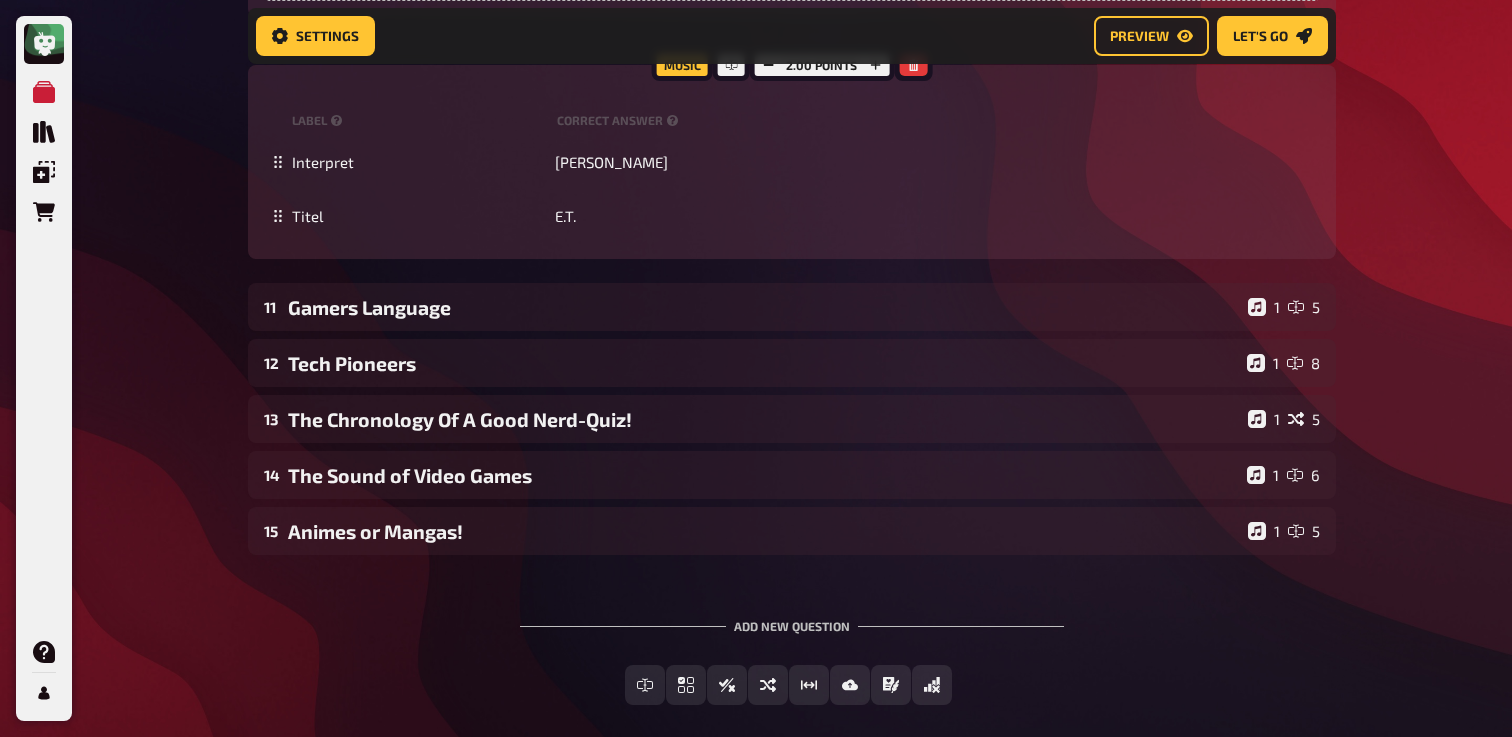 scroll, scrollTop: 2695, scrollLeft: 0, axis: vertical 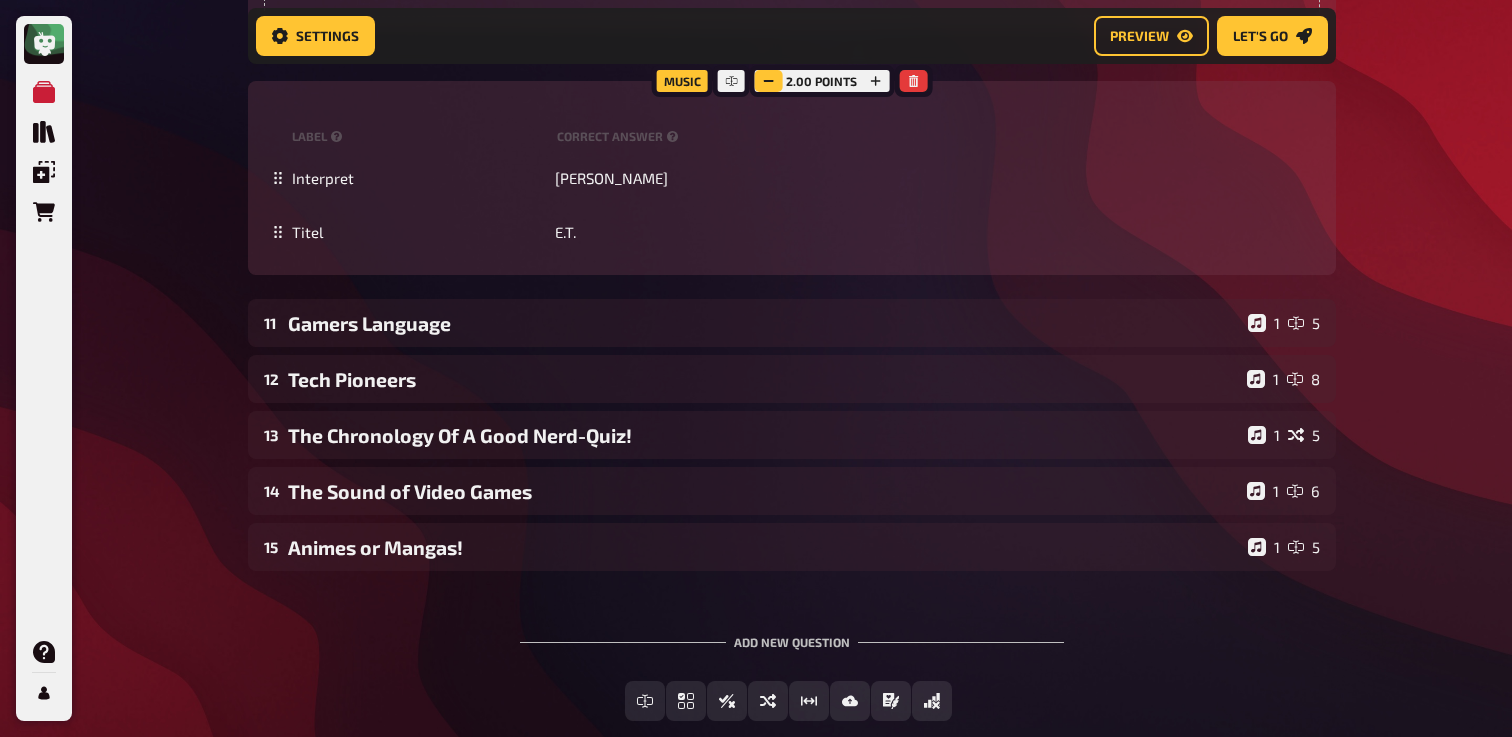 click at bounding box center (768, 81) 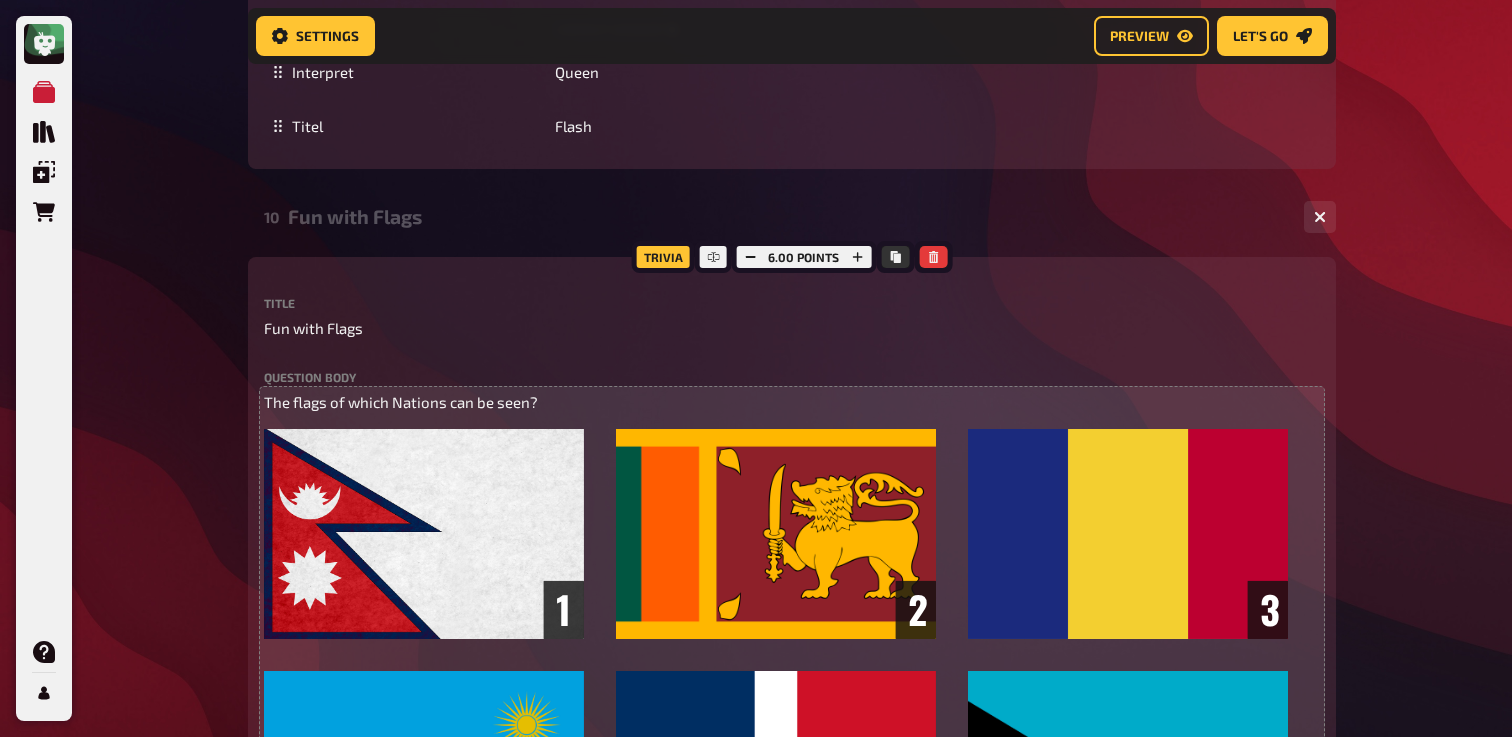 scroll, scrollTop: 1175, scrollLeft: 0, axis: vertical 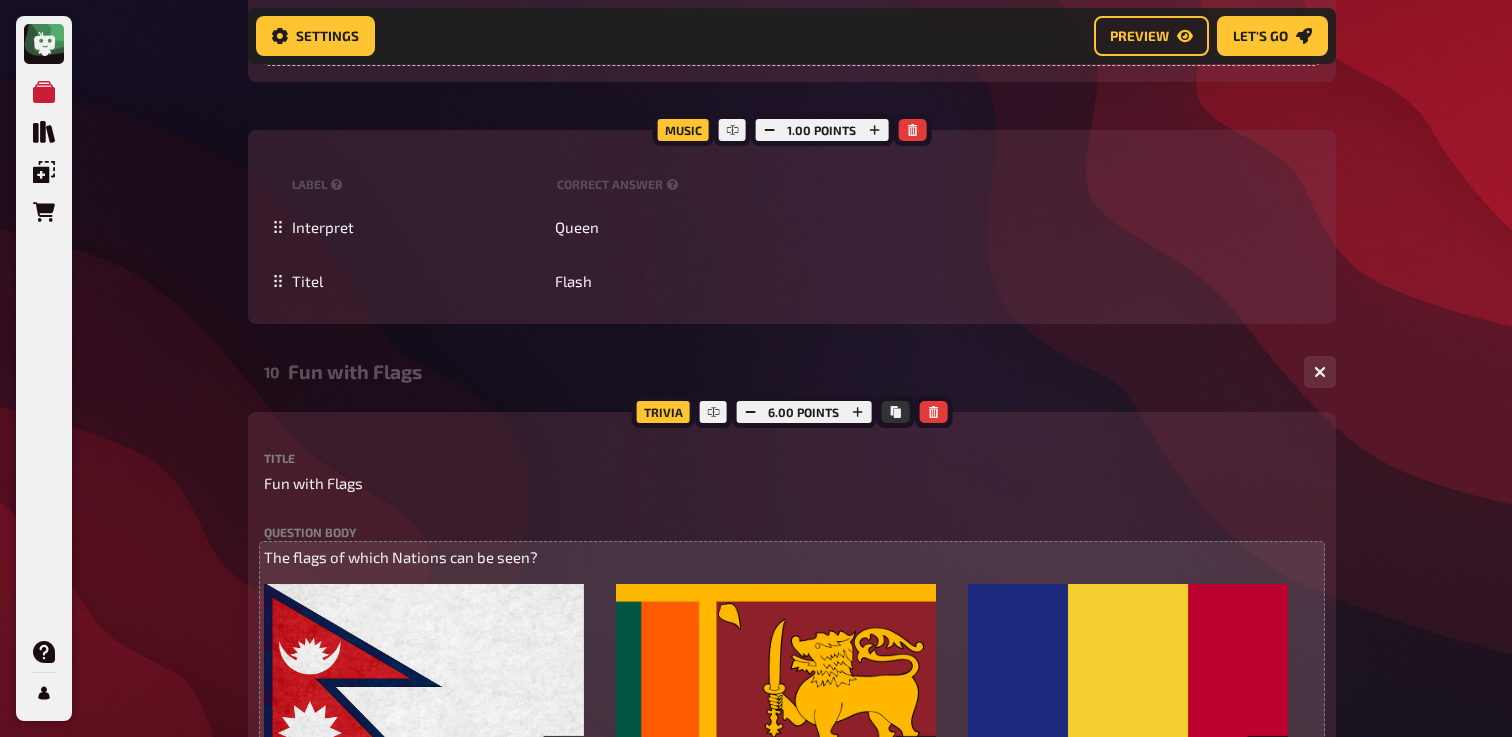 click on "Fun with Flags" at bounding box center (788, 371) 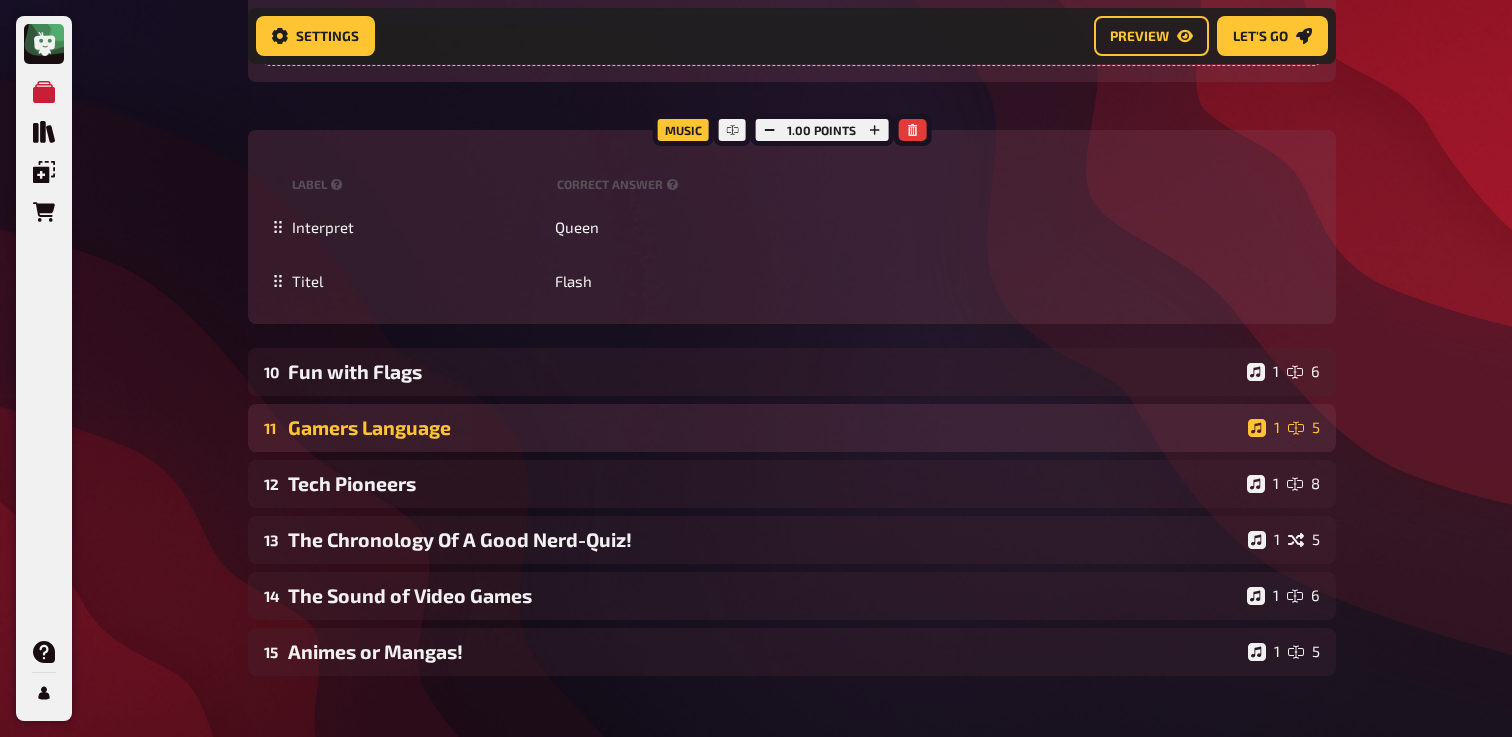 click on "Gamers Language" at bounding box center (764, 427) 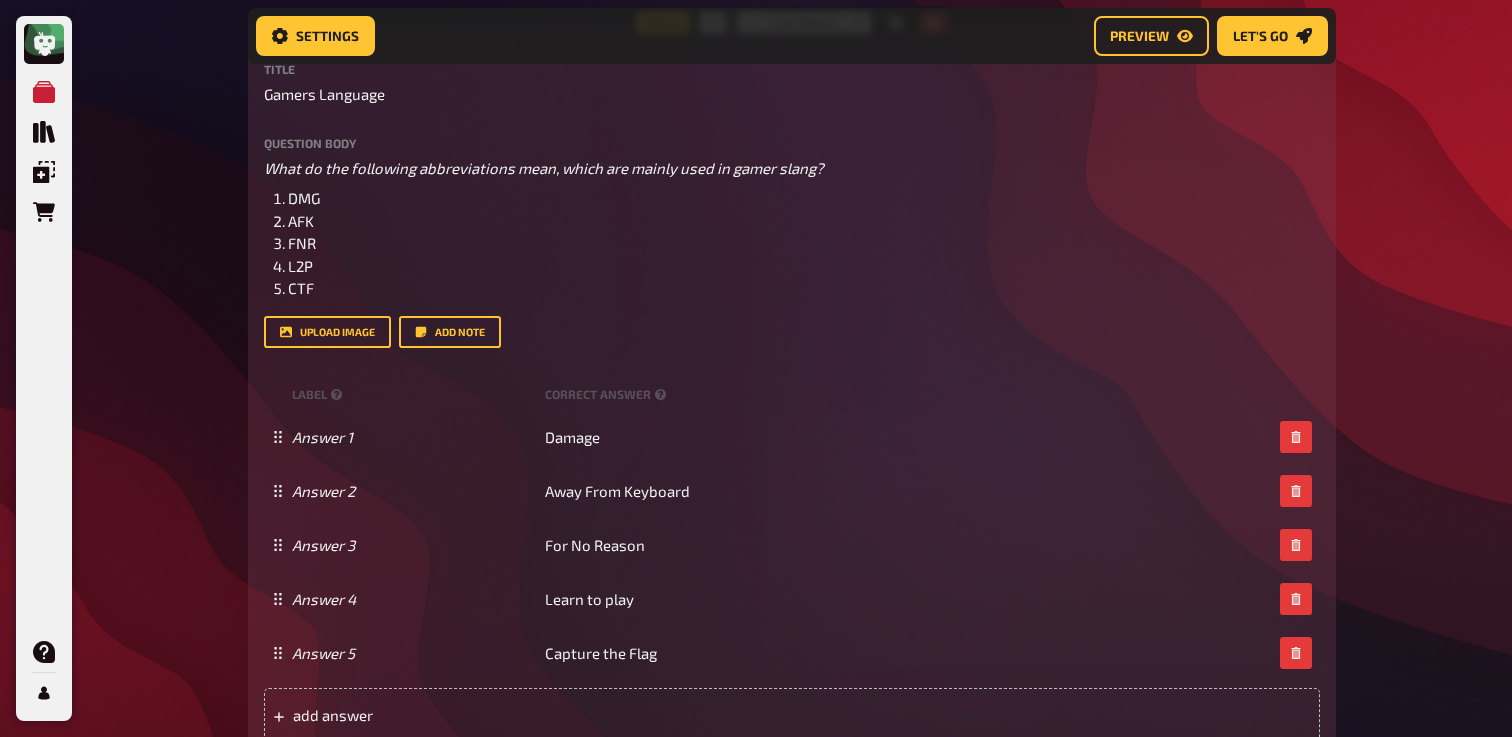 scroll, scrollTop: 1610, scrollLeft: 0, axis: vertical 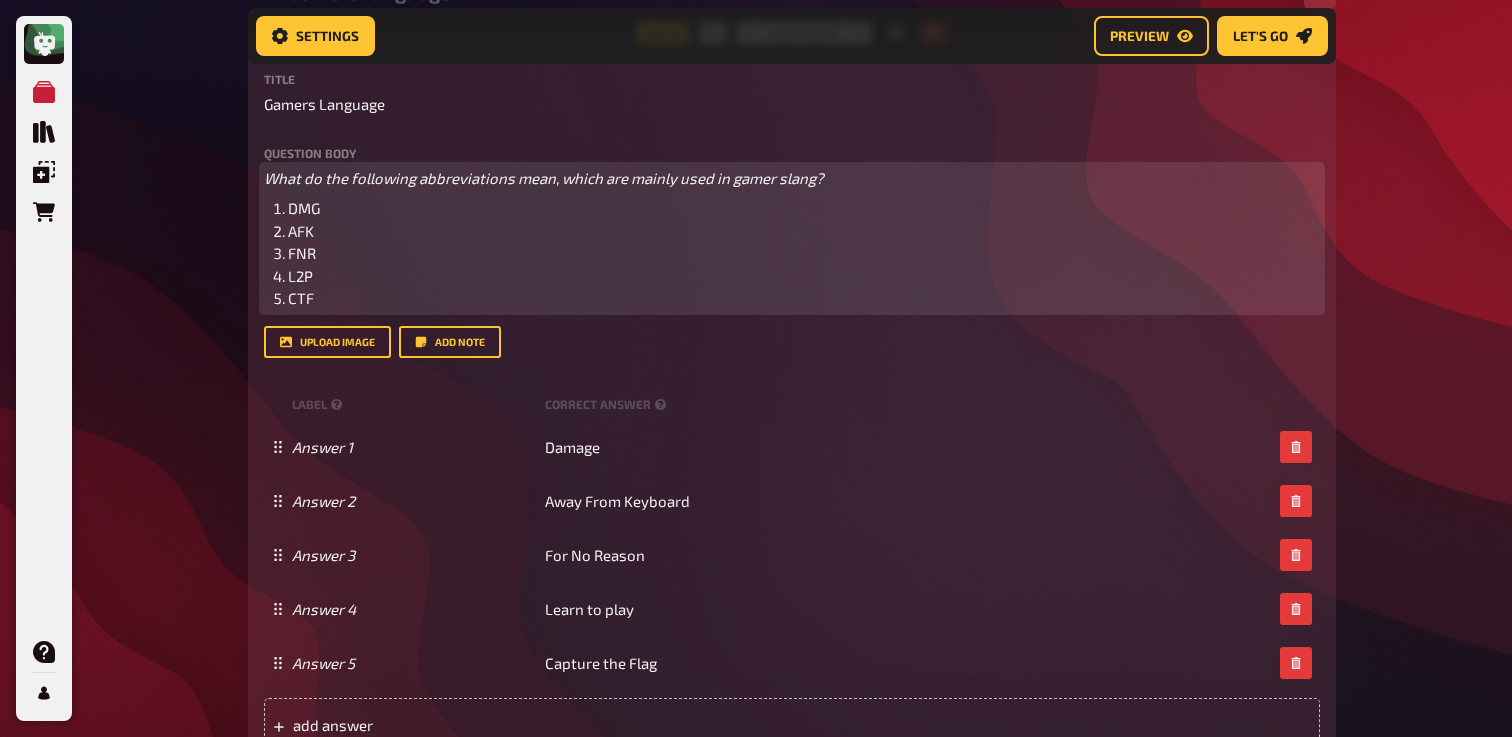 click on "What do the following abbreviations mean, which are mainly used in gamer slang?" at bounding box center [544, 178] 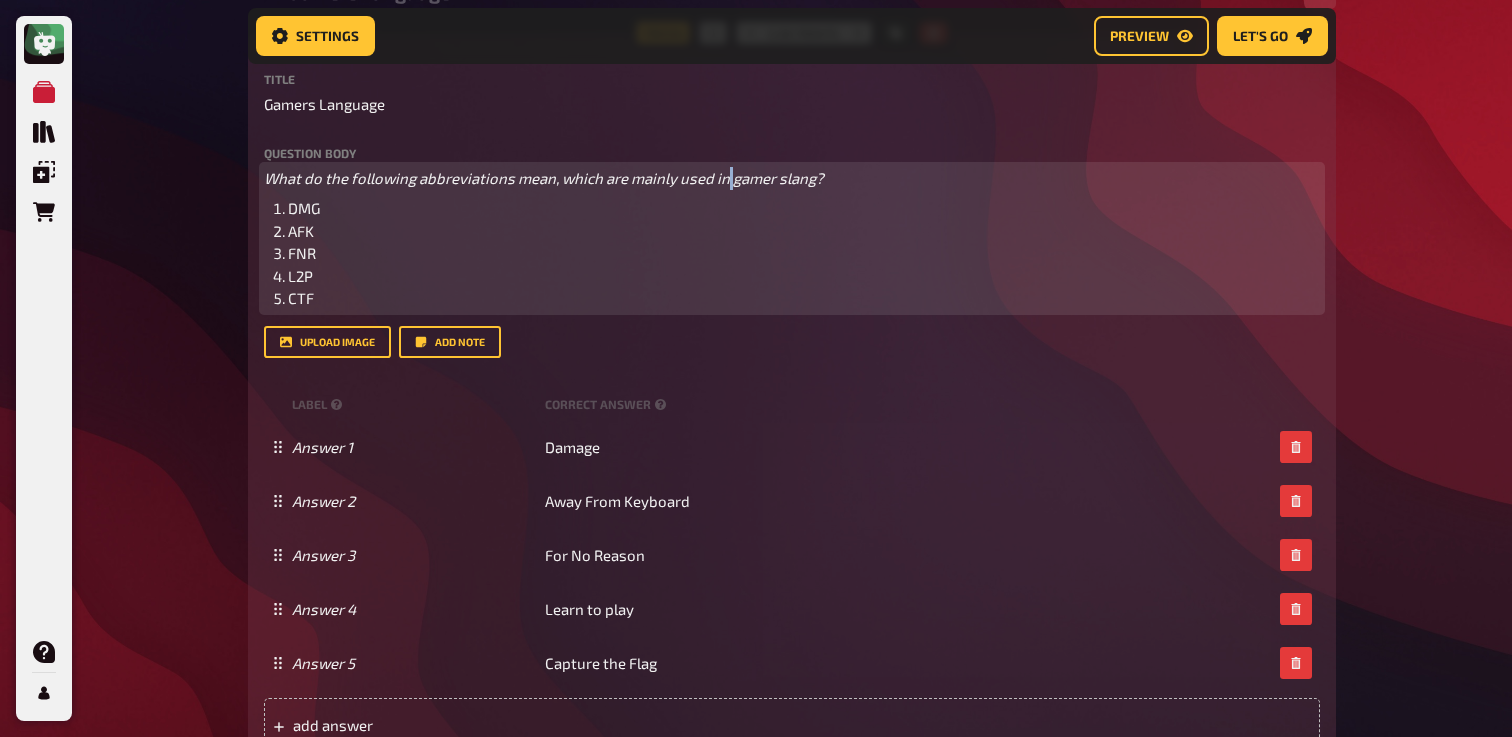 click on "What do the following abbreviations mean, which are mainly used in gamer slang?" at bounding box center (544, 178) 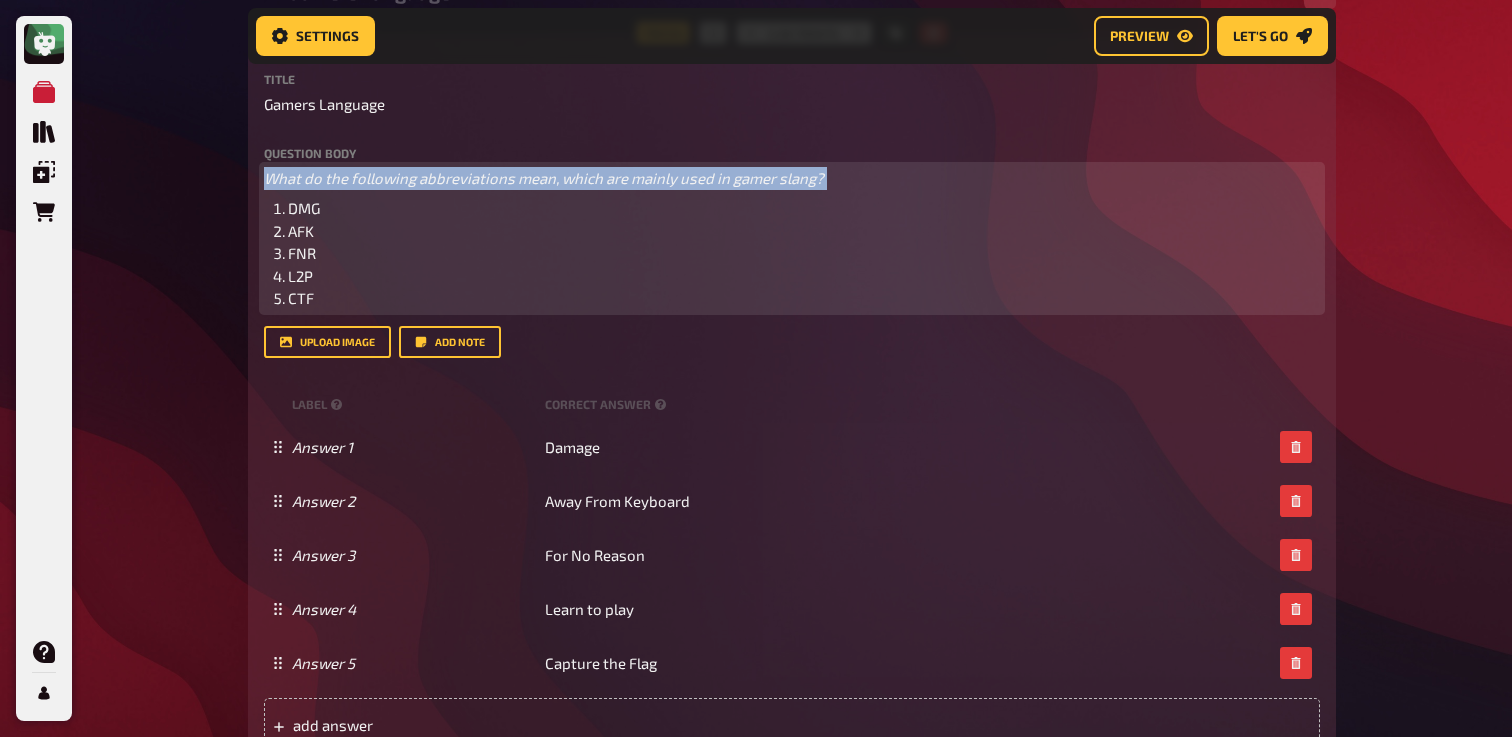 click on "What do the following abbreviations mean, which are mainly used in gamer slang?" at bounding box center [544, 178] 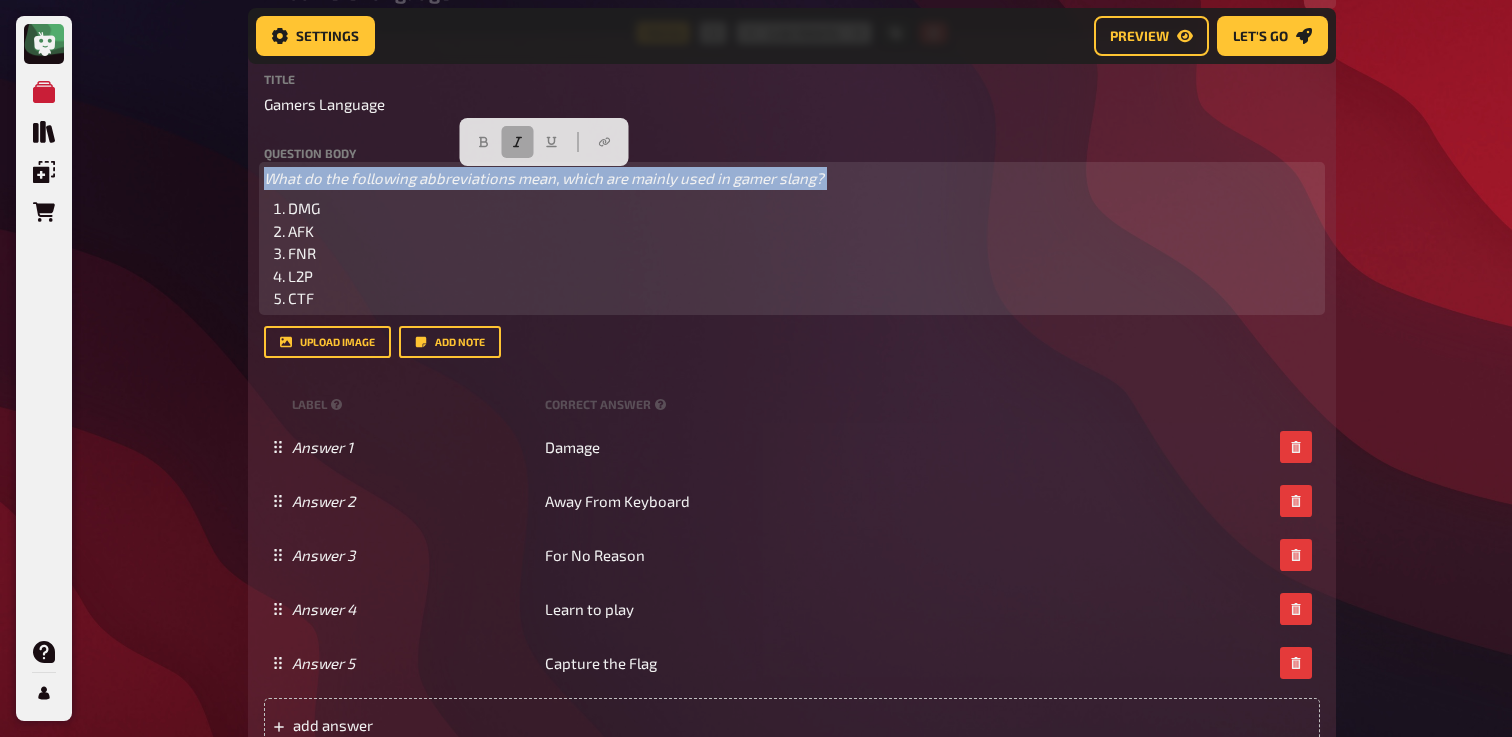 click at bounding box center (518, 142) 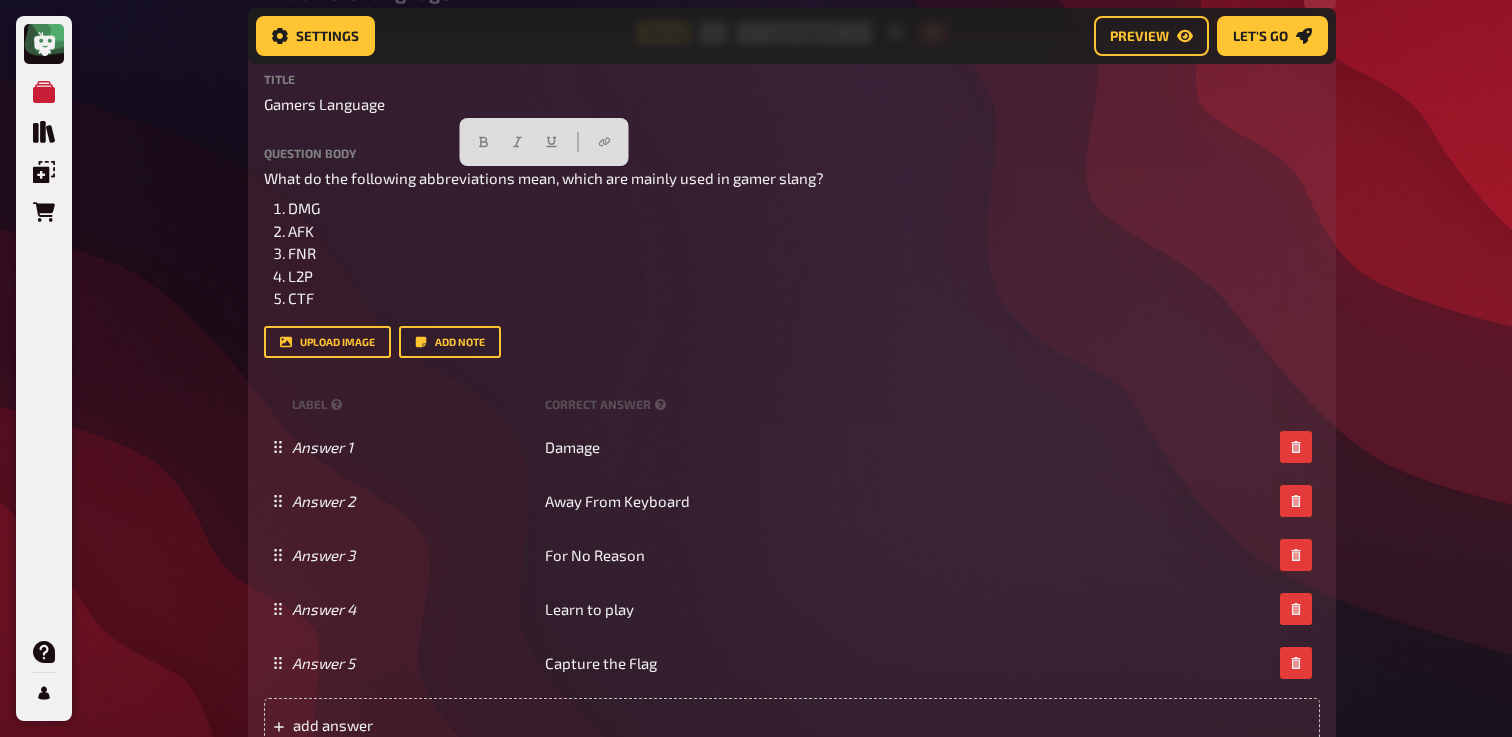 click on "My Quizzes Quiz Library Overlays Orders Help Profile Home My Quizzes Nerds and Geeks [Remastered]🇬🇧 Setup Setup Edit Content Quiz Lobby Hosting undefined Evaluation Leaderboard Settings Preview Let's go Let's go Nerds and Geeks [Remastered]🇬🇧 01 Movieposter   1 6 02 Same procedure as every year, [PERSON_NAME]!   1 1 03 The Logical [Should we keep?]   1 1 04 Anagrams   1 3 05 Special Round   1 1 06 Comapnies   1 6 07 And The Award Goes To...?   1 5 08 Elite Universities Lead to Elite Nerds!   1 6 09 Movietime   1 1 Trivia 3.00 points Title Movietime Question body From which movie is the following scene taken?   Drop here to upload upload image   Moderator Note (not visible to participants) ﻿ Link ﻿ label correct answer Answer Ghostbusters
To pick up a draggable item, press the space bar.
While dragging, use the arrow keys to move the item.
Press space again to drop the item in its new position, or press escape to cancel.
add answer Music 1.00 points label correct answer Interpret Titel" at bounding box center [756, -41] 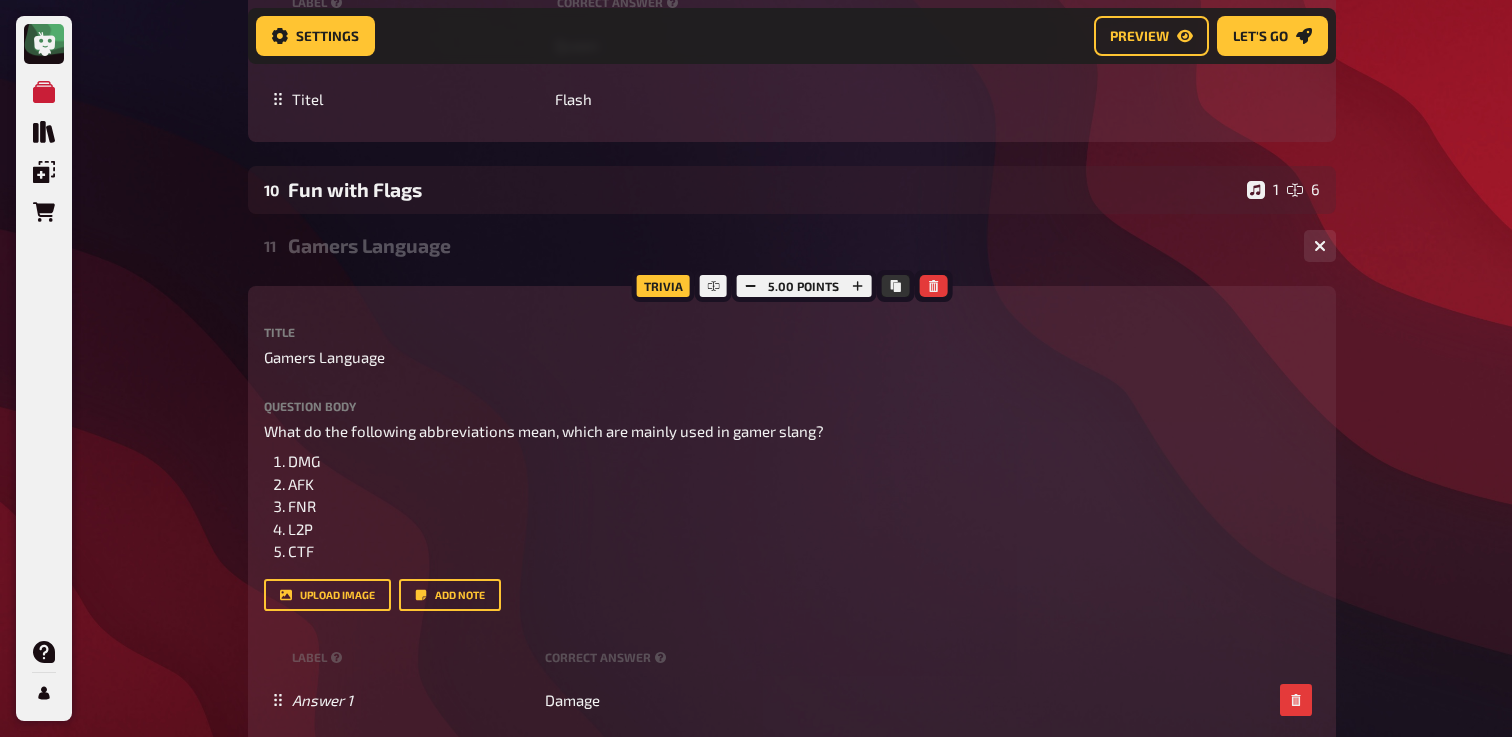 scroll, scrollTop: 1273, scrollLeft: 0, axis: vertical 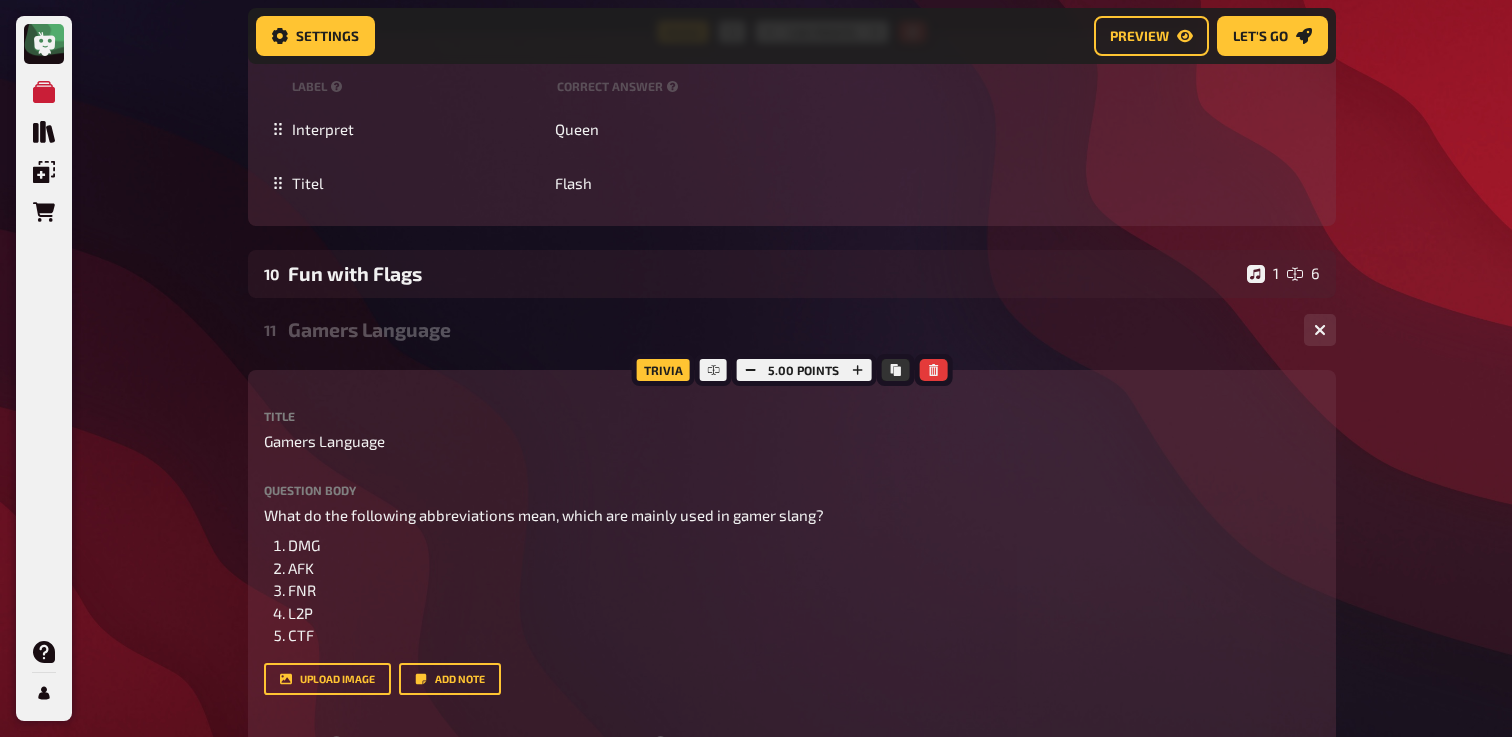 click on "Gamers Language" at bounding box center [788, 329] 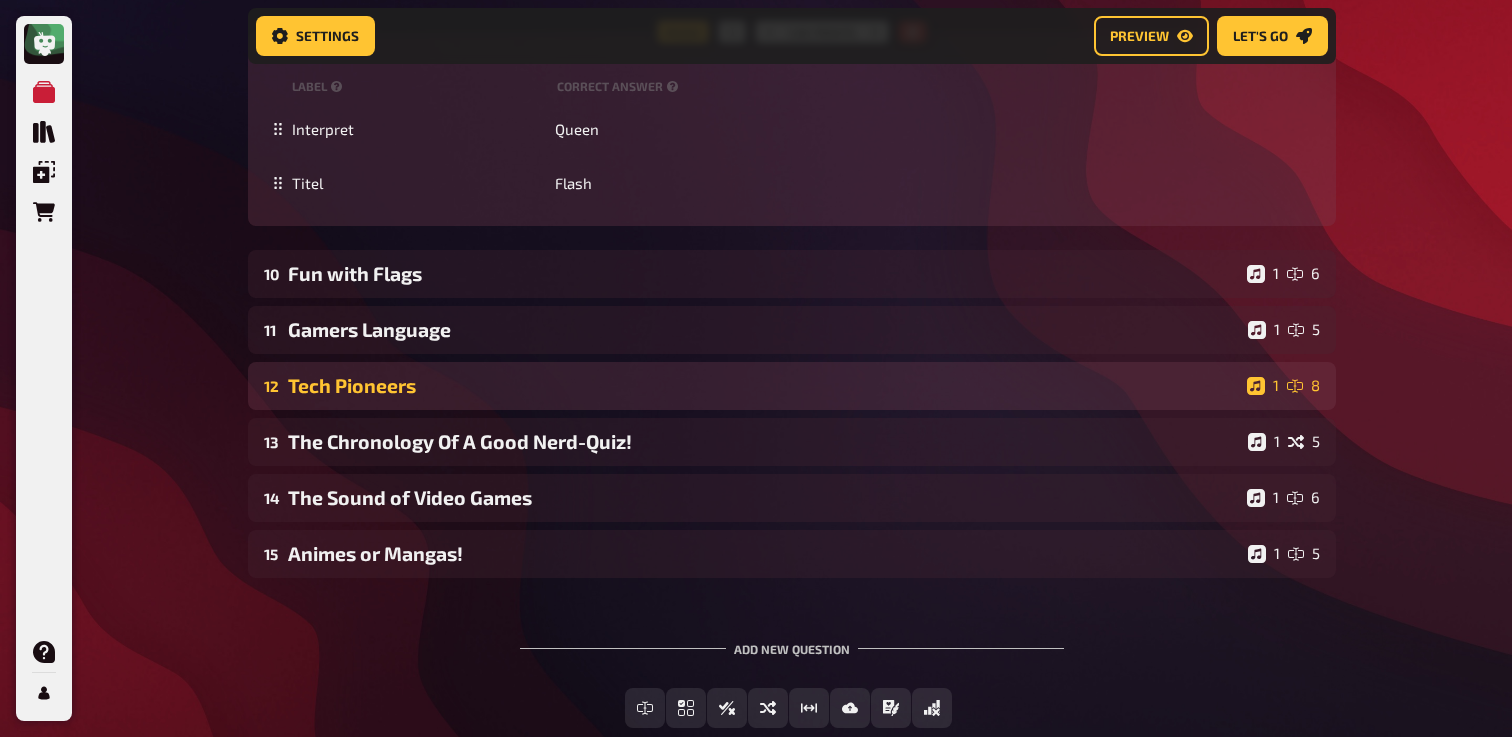 click on "12 Tech Pioneers   1 8" at bounding box center (792, 386) 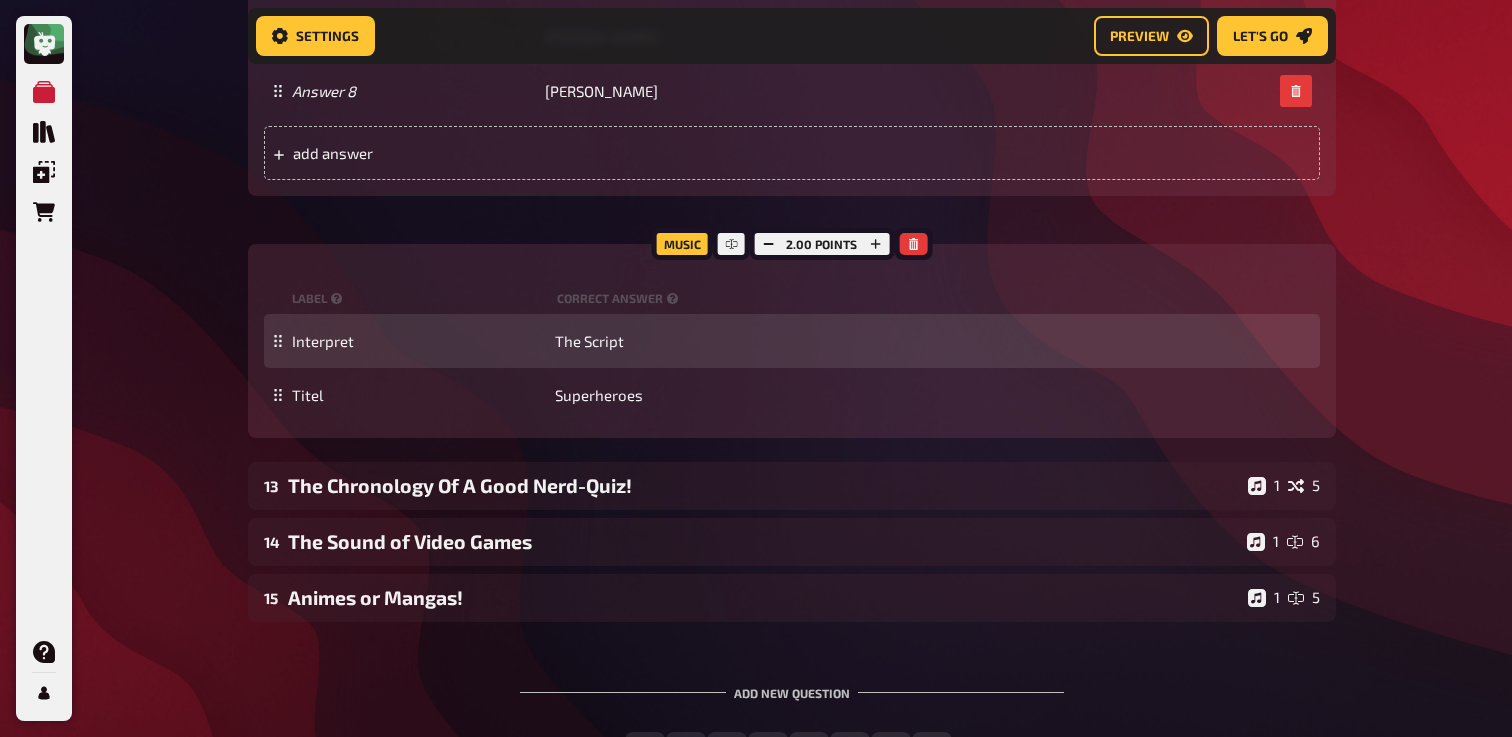 scroll, scrollTop: 3112, scrollLeft: 0, axis: vertical 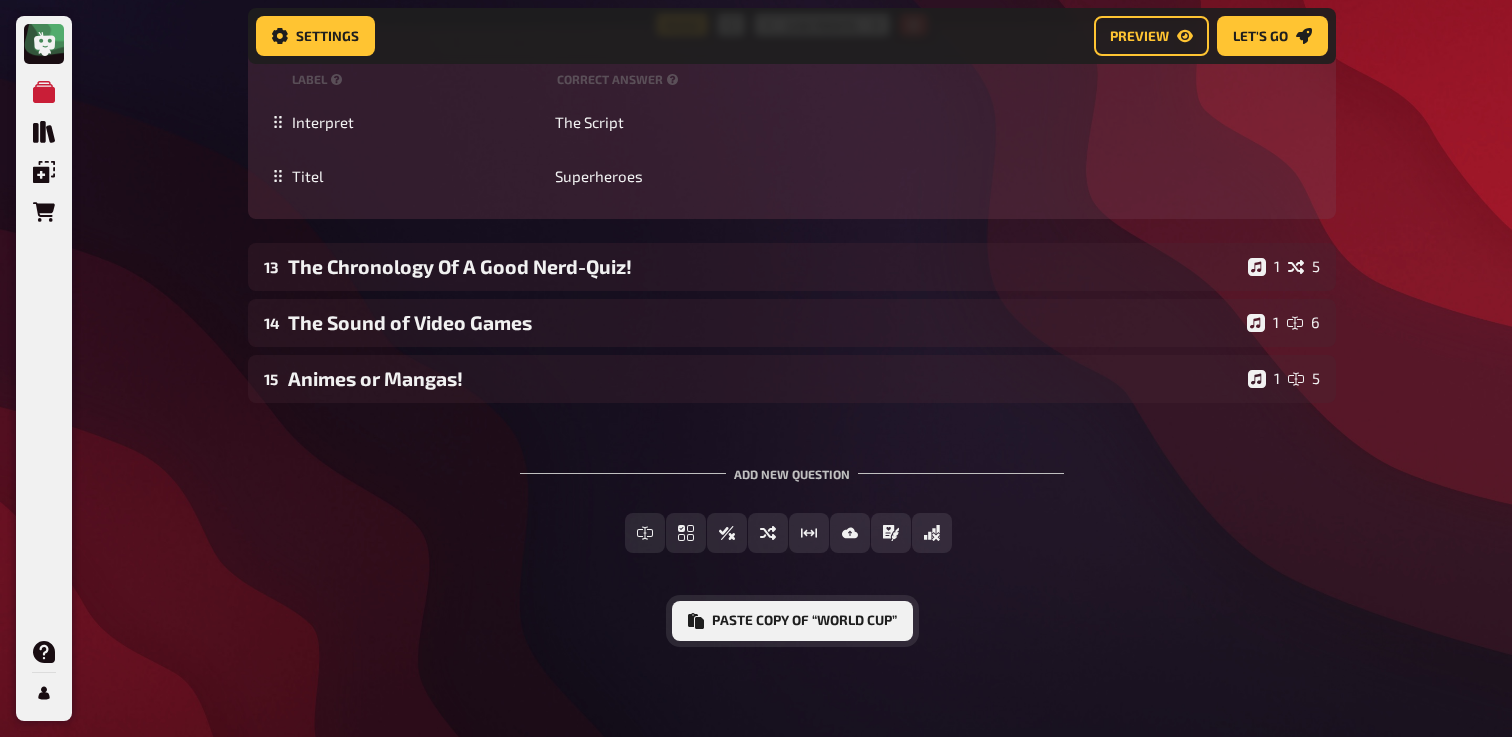 click on "Paste copy of “World Cup”" at bounding box center [792, 621] 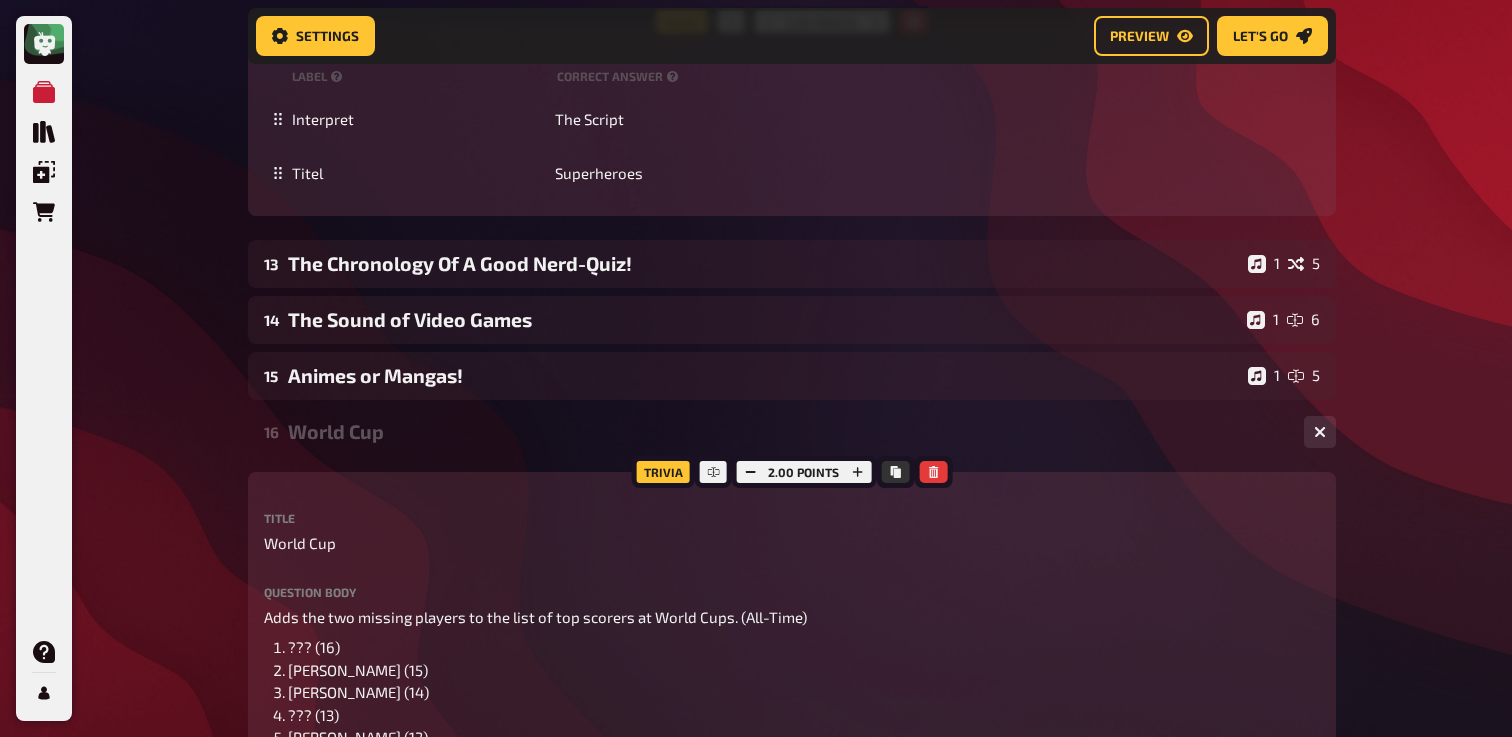 click on "World Cup" at bounding box center (788, 431) 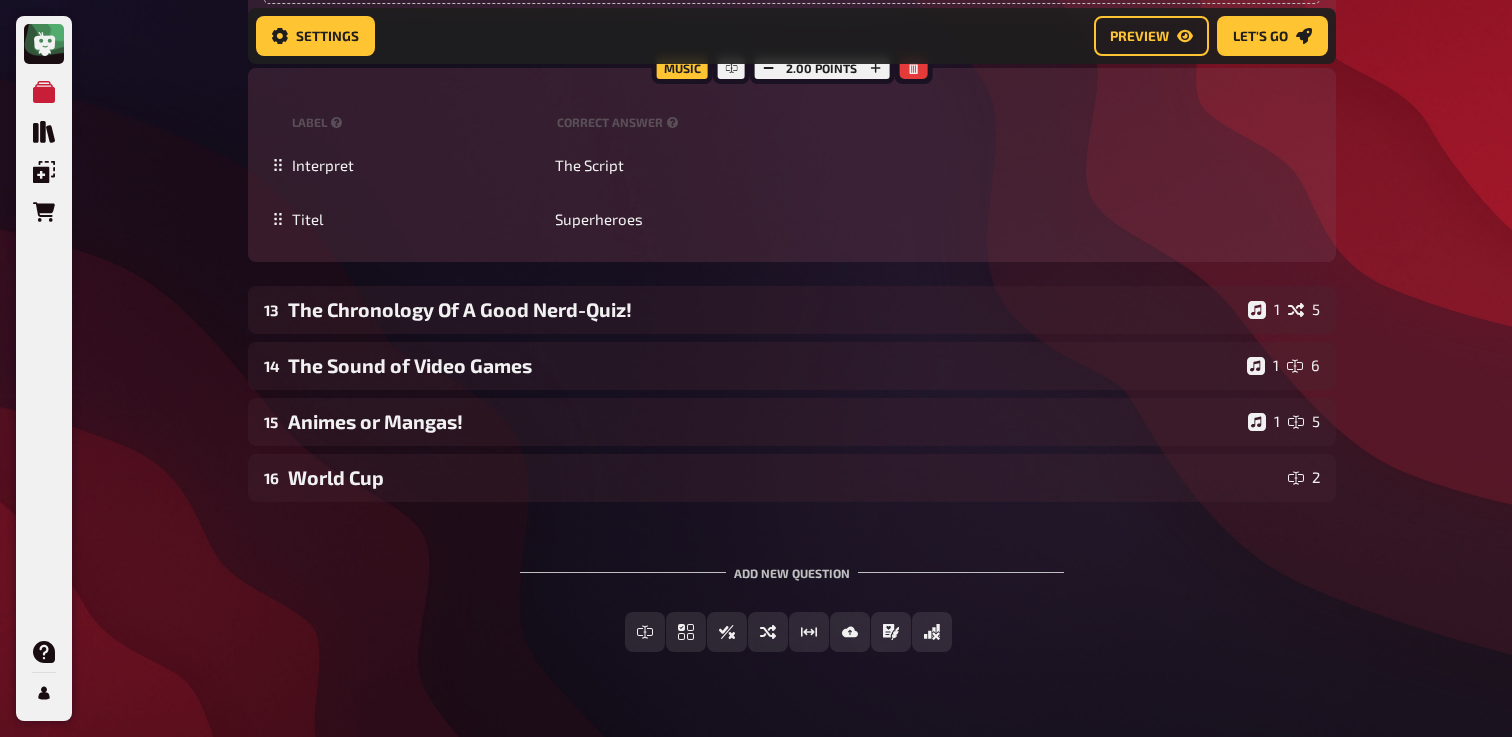 scroll, scrollTop: 3088, scrollLeft: 0, axis: vertical 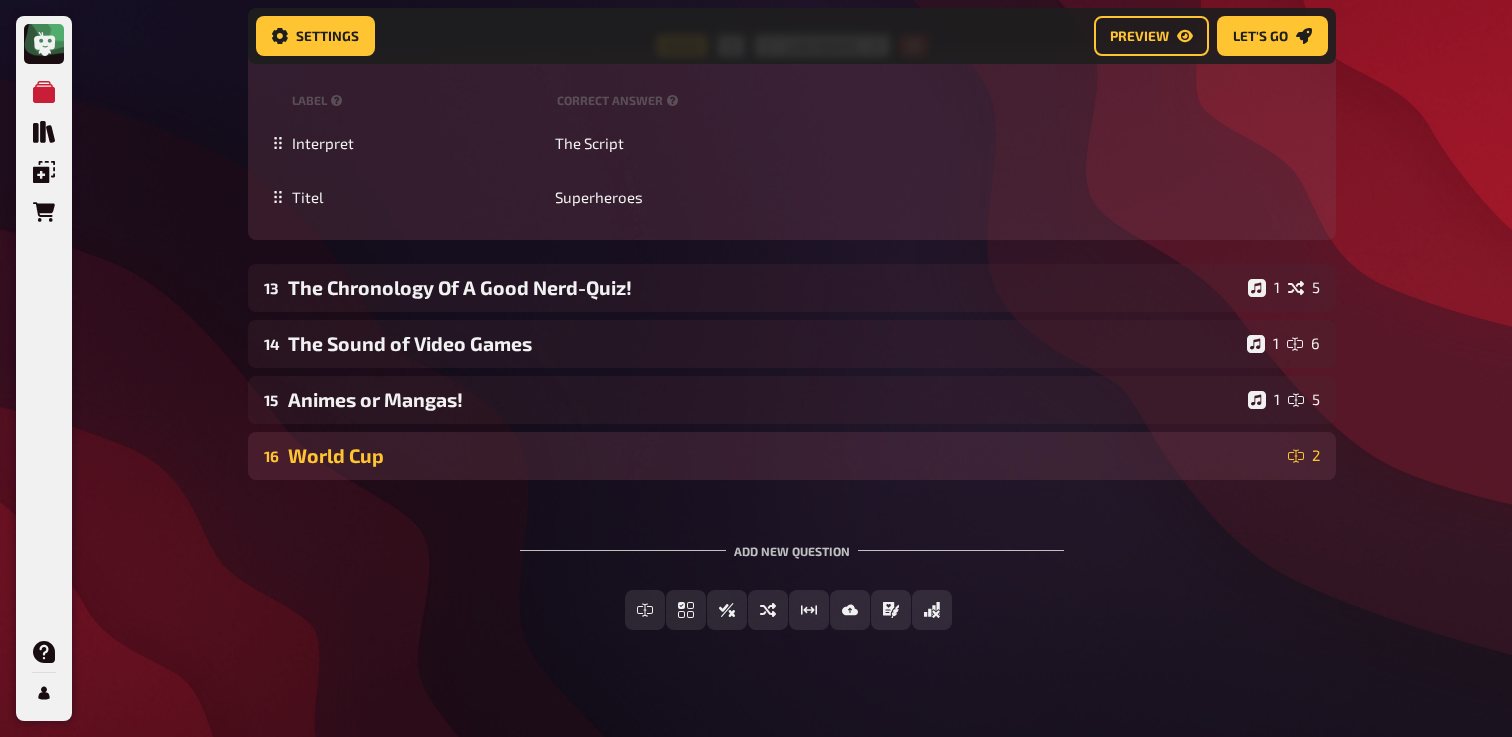 click on "16 World Cup 2" at bounding box center [792, 456] 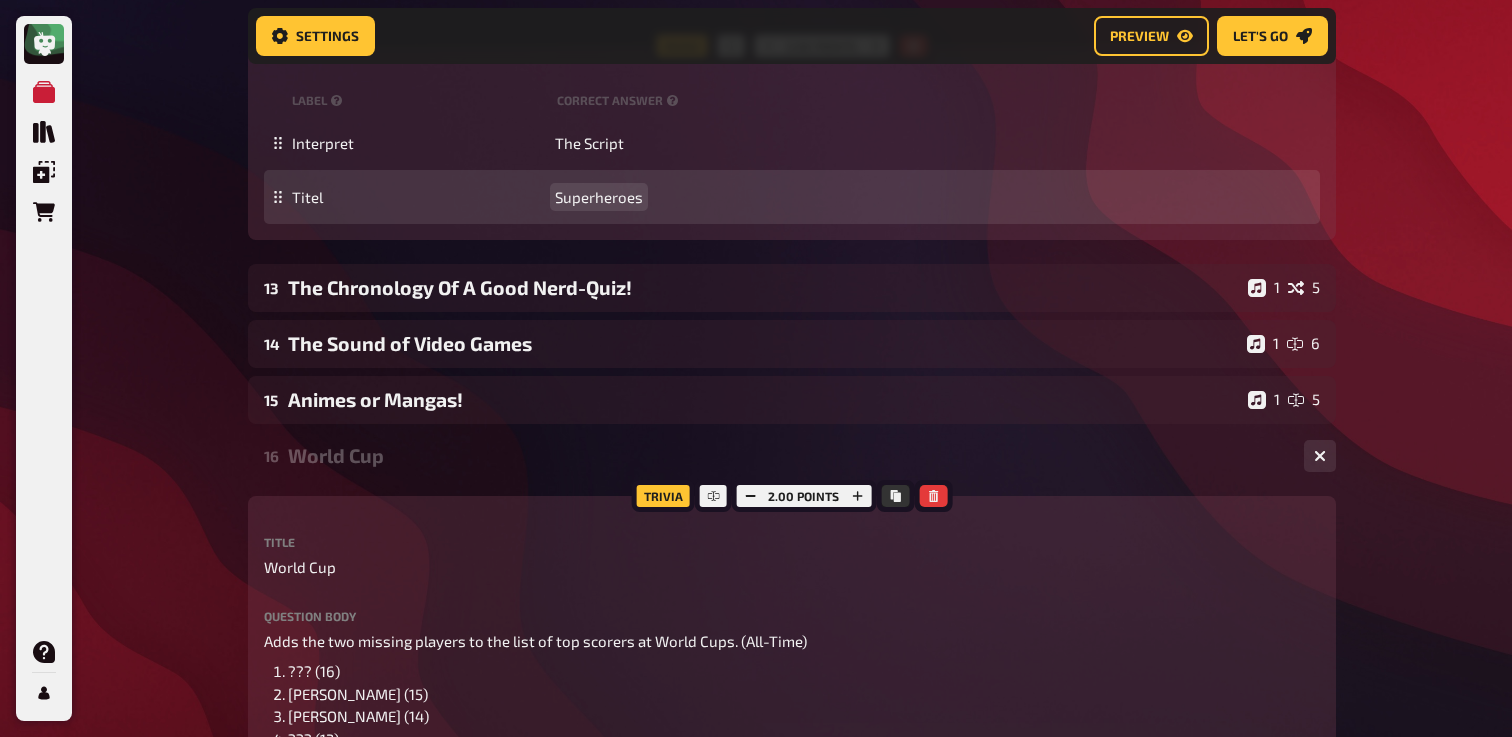 click on "Superheroes" at bounding box center [599, 197] 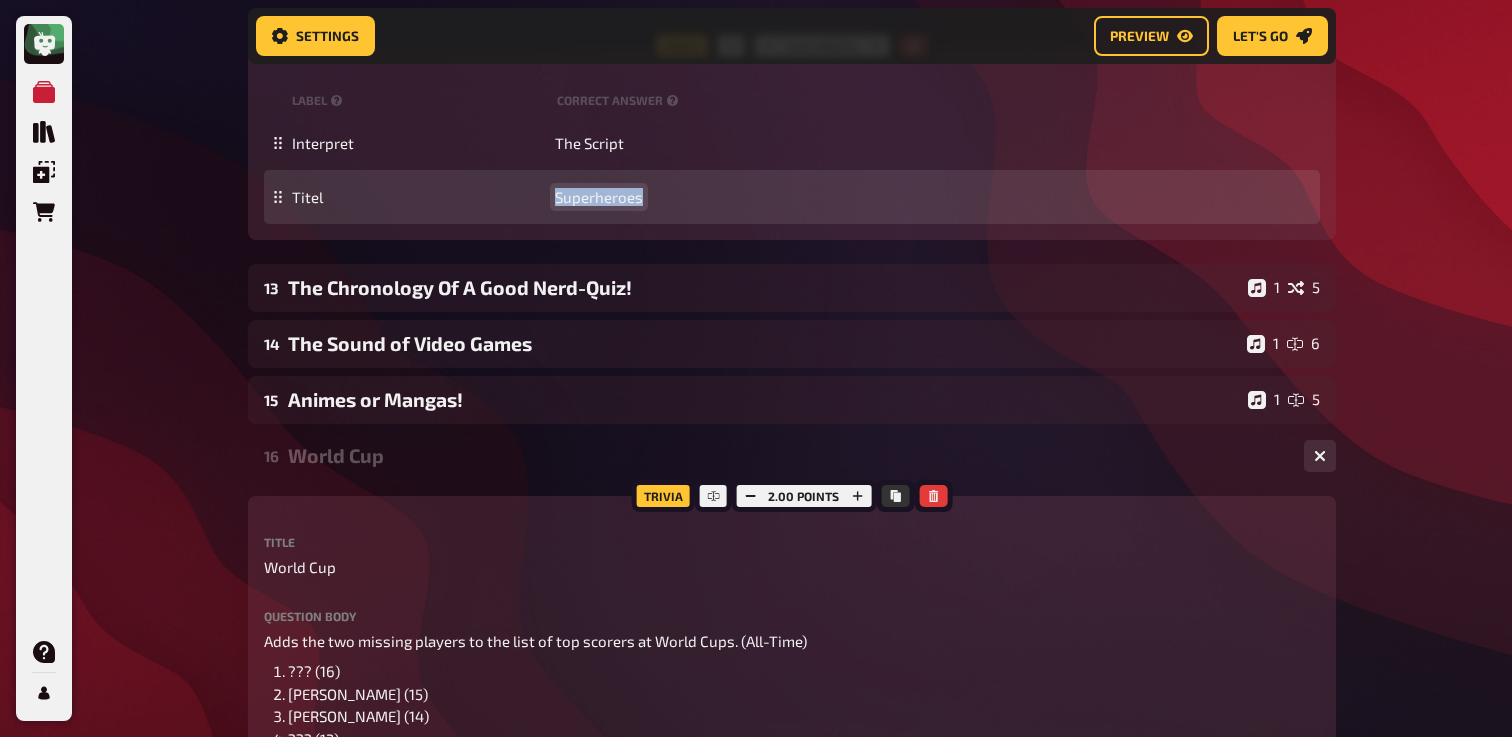 click on "Superheroes" at bounding box center (599, 197) 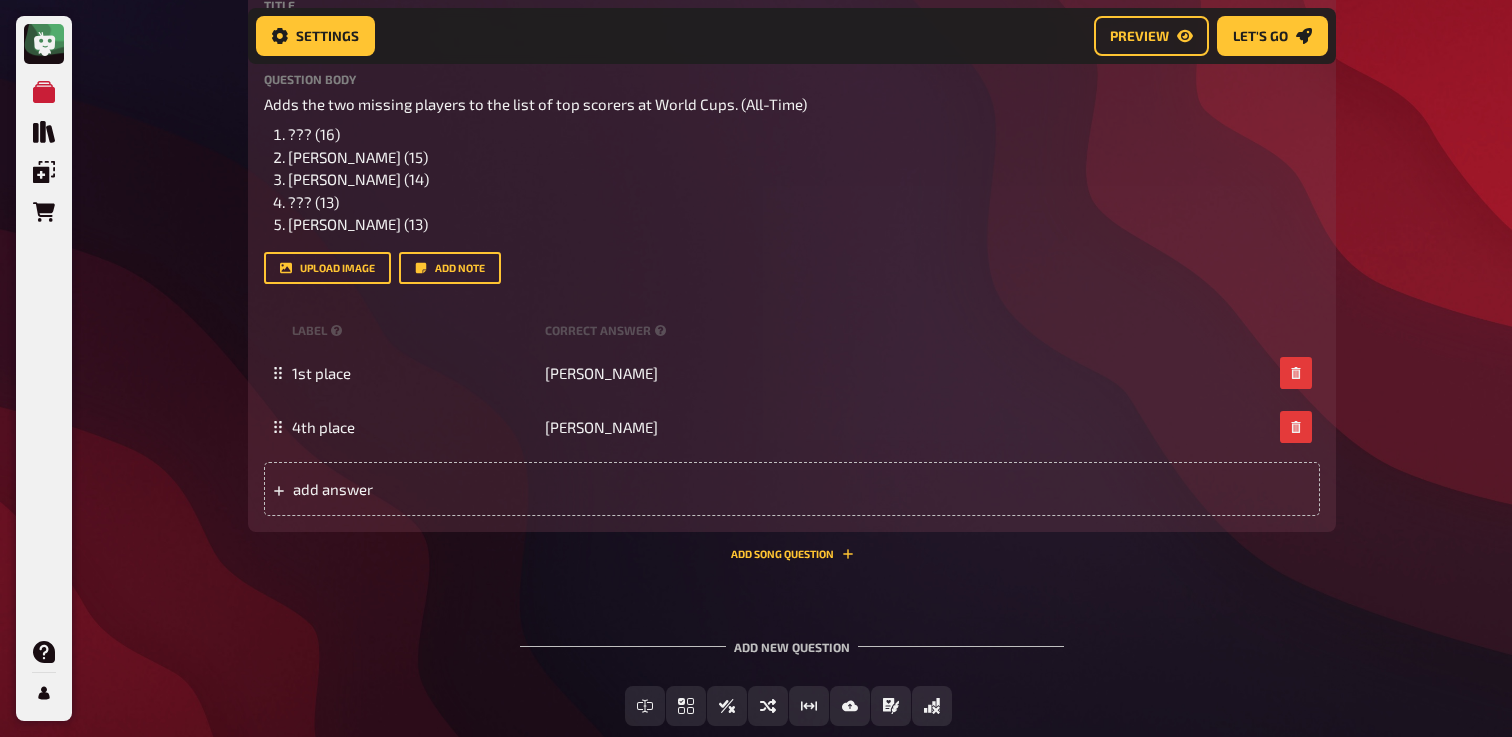 scroll, scrollTop: 3767, scrollLeft: 0, axis: vertical 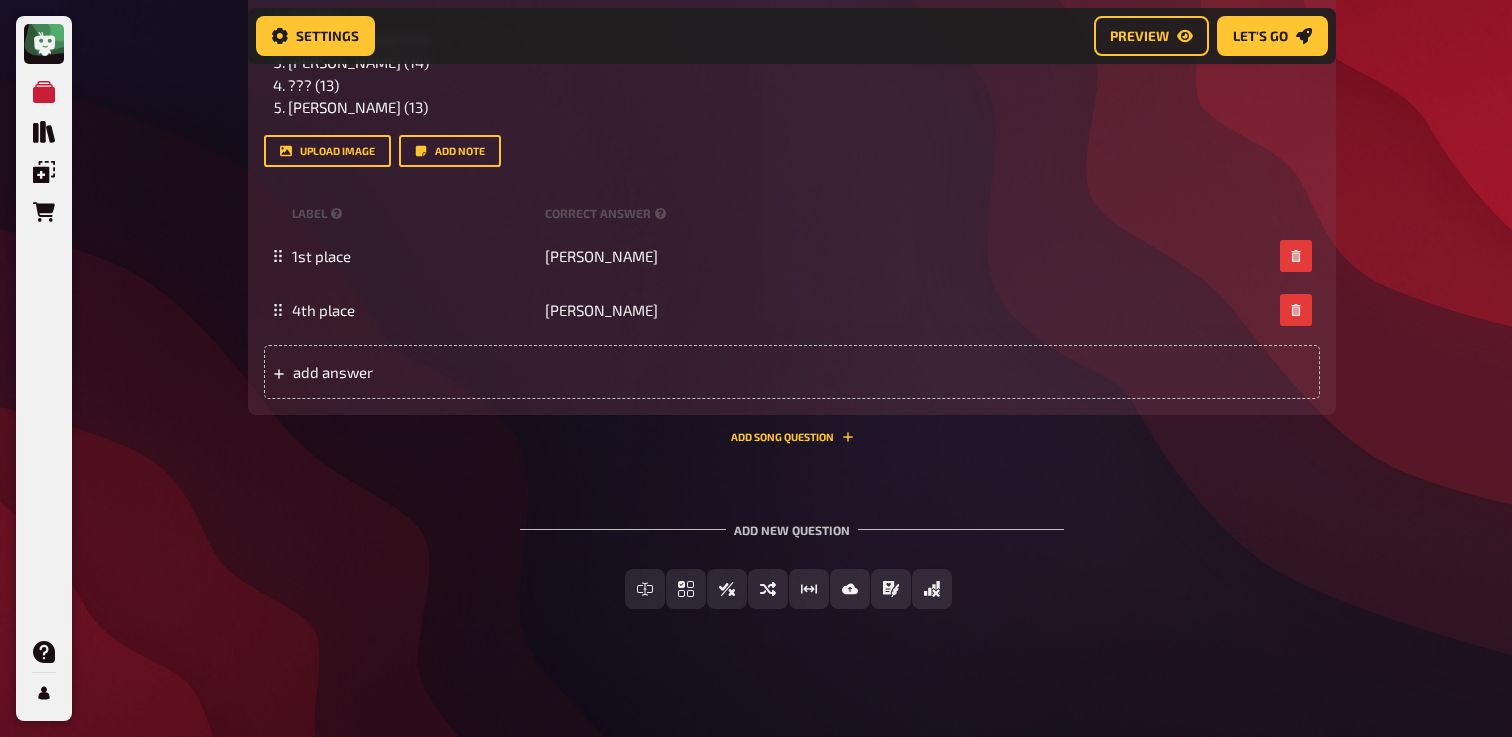 click on "Trivia 2.00 points Title World Cup Question body  Adds the two missing players to the list of top scorers at World Cups. (All-Time)
??? (16) [PERSON_NAME] (15) [PERSON_NAME] (14) ??? (13) [PERSON_NAME] (13) Drop here to upload upload image   Add note label correct answer 1st place [PERSON_NAME] 4th place [PERSON_NAME]
To pick up a draggable item, press the space bar.
While dragging, use the arrow keys to move the item.
Press space again to drop the item in its new position, or press escape to cancel.
add answer Add Song question" at bounding box center (792, 142) 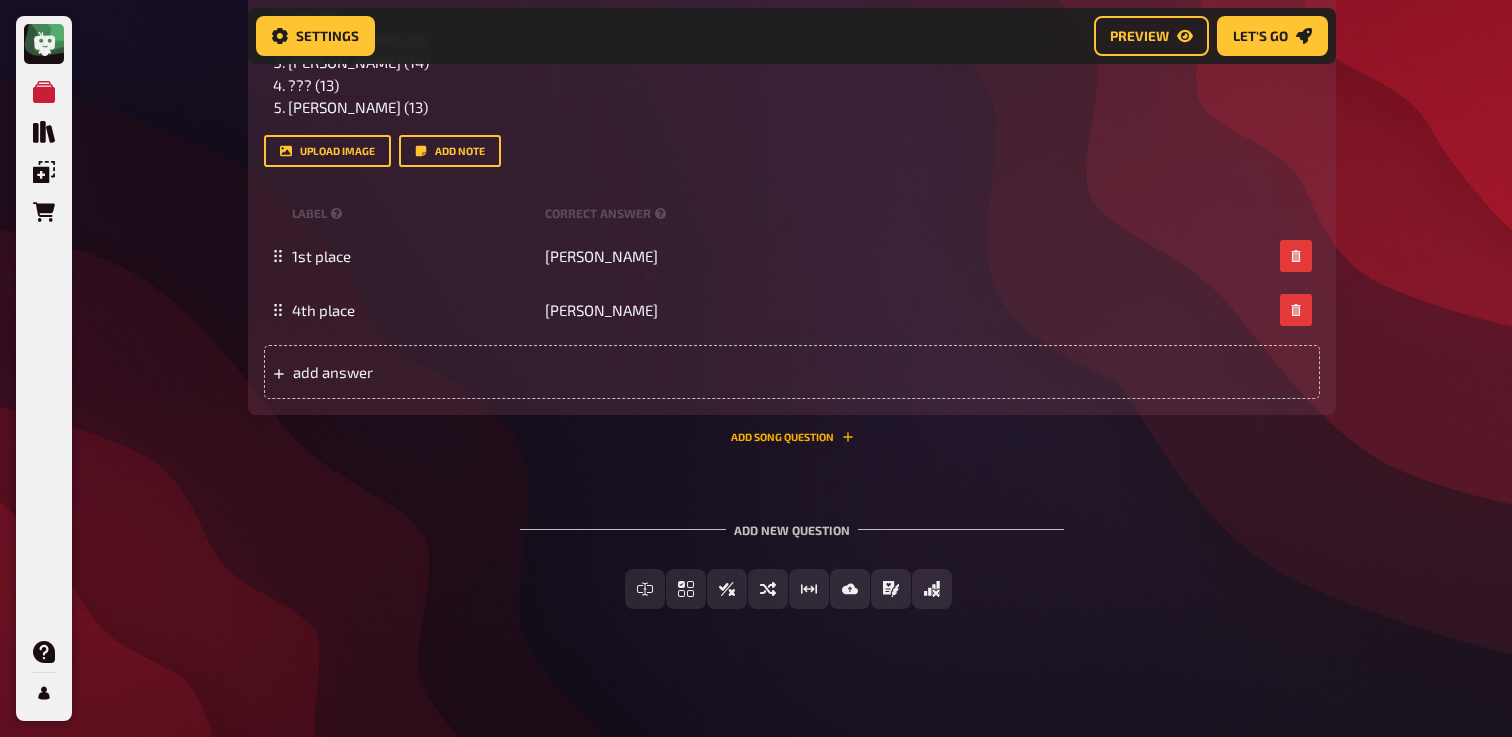 click on "Add Song question" at bounding box center [792, 437] 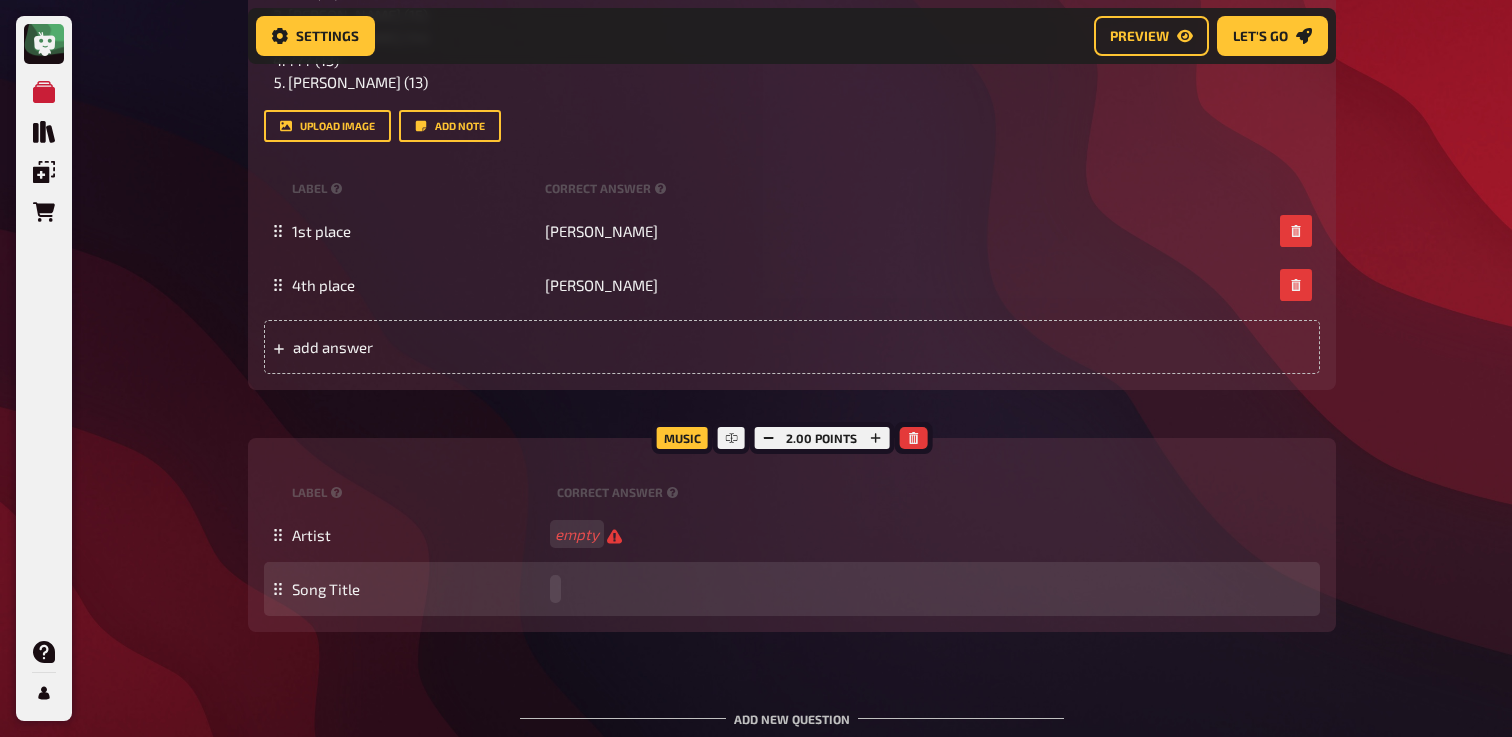 paste 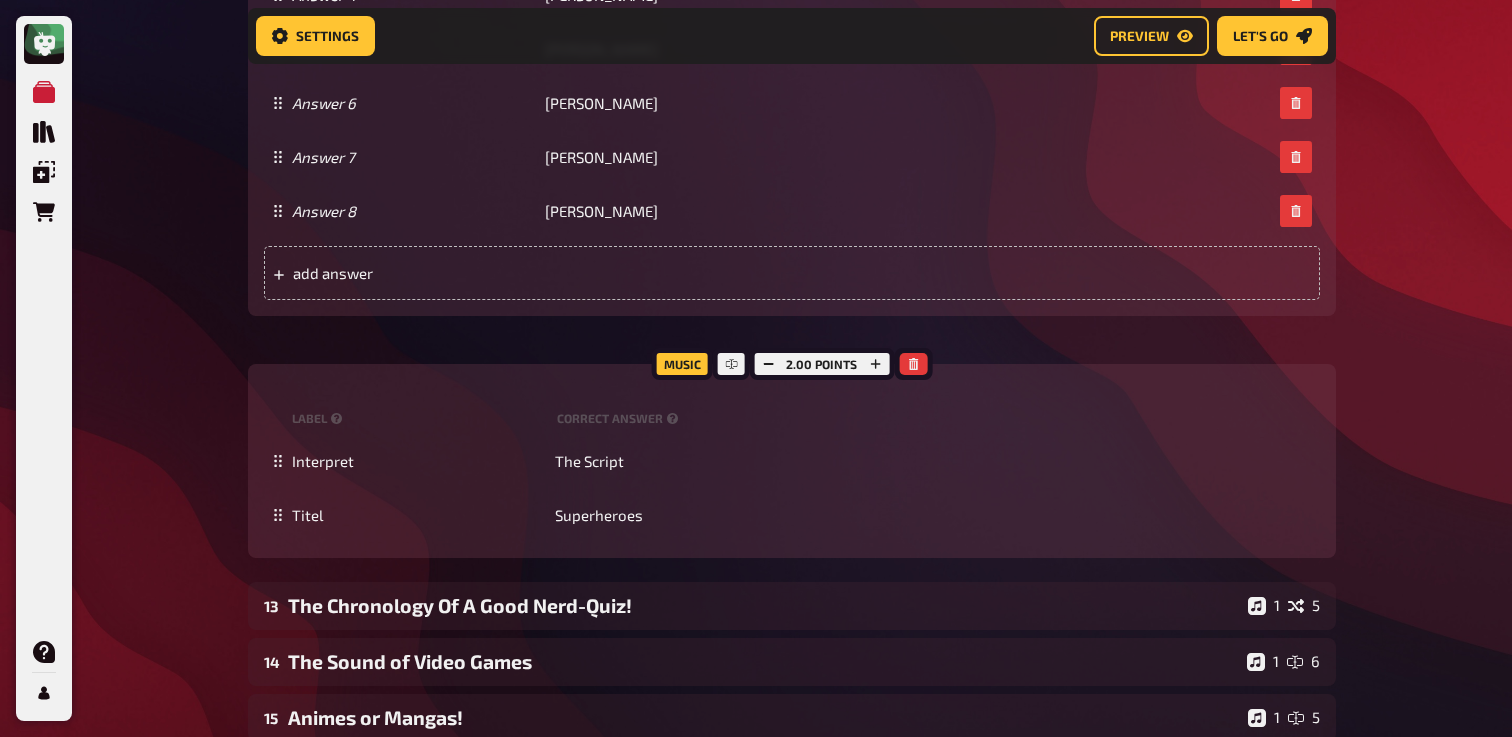 scroll, scrollTop: 2736, scrollLeft: 0, axis: vertical 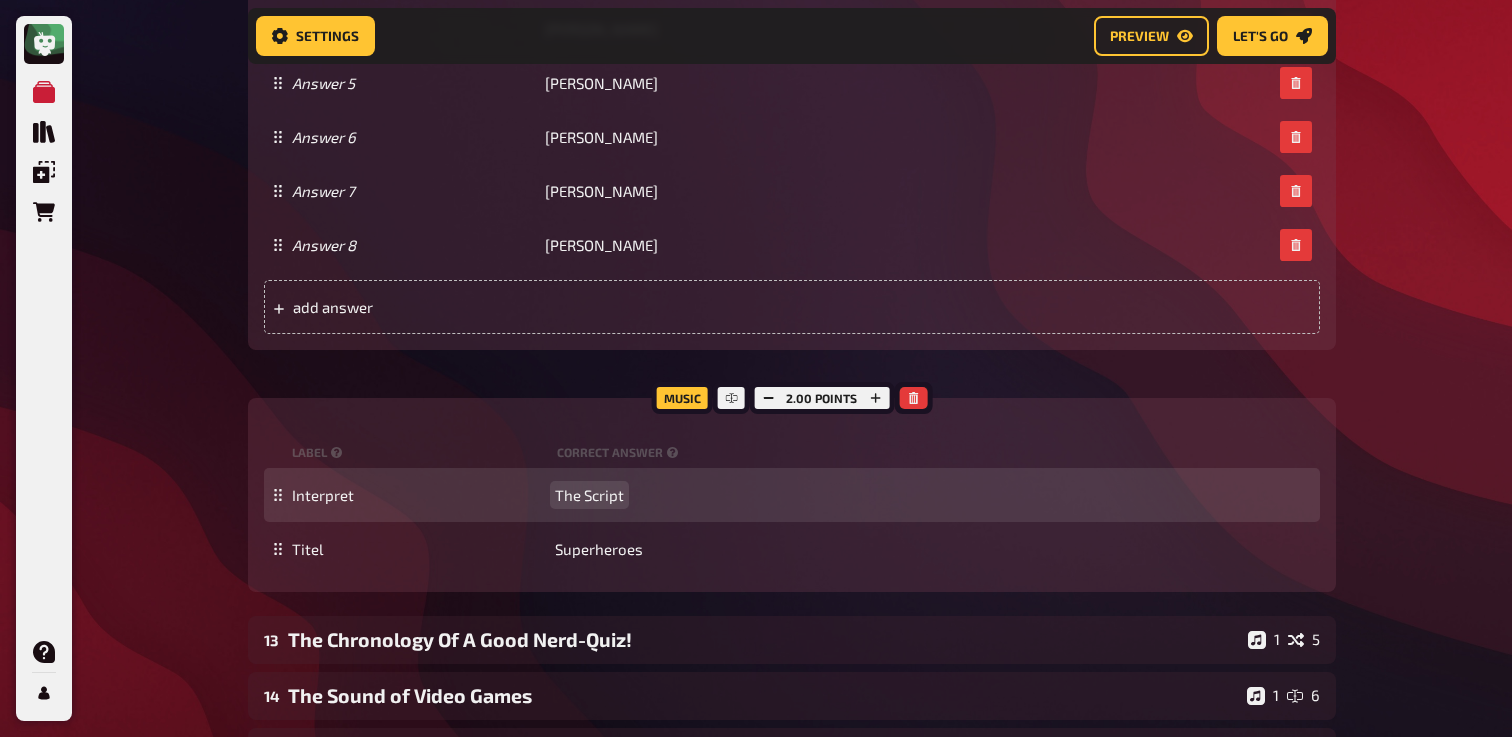 click on "The Script" at bounding box center (589, 495) 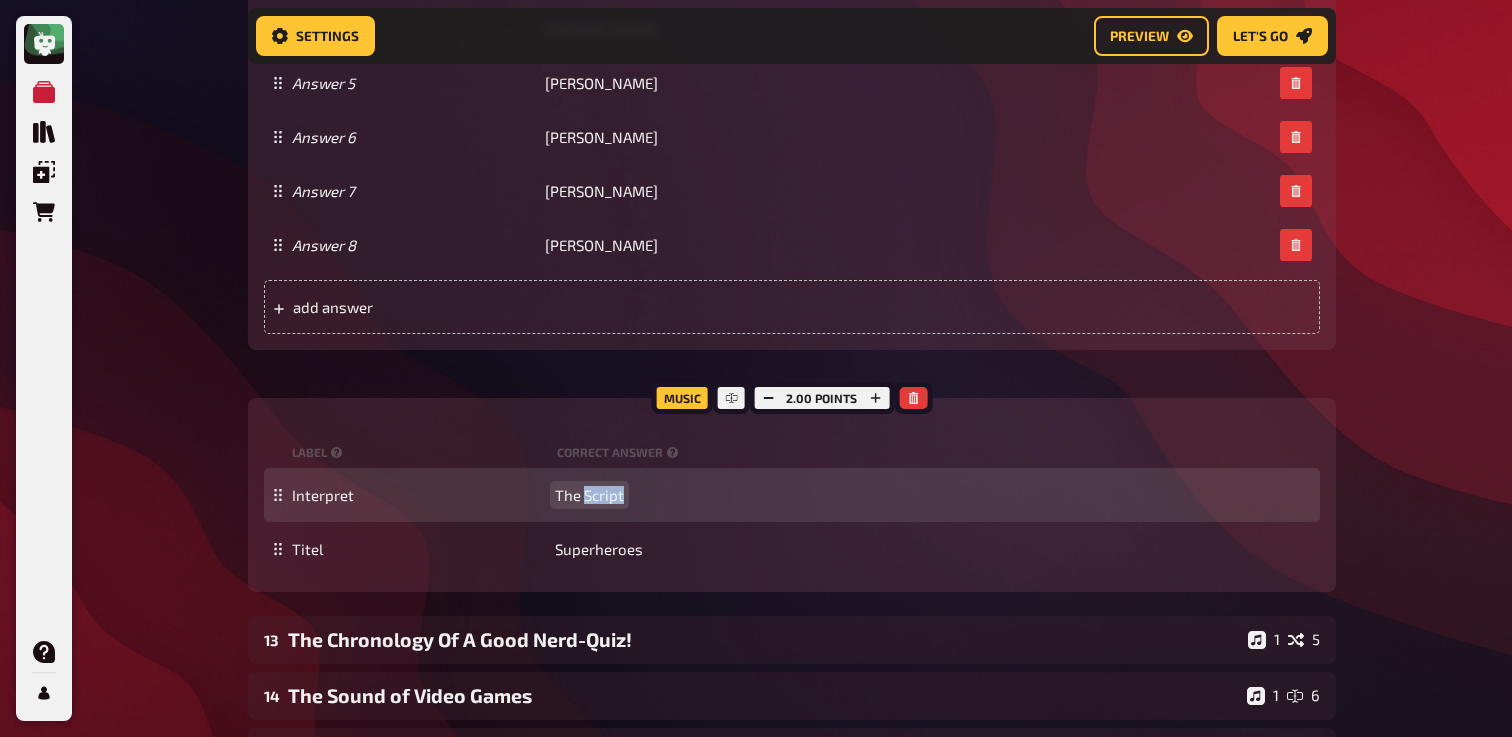 click on "The Script" at bounding box center [589, 495] 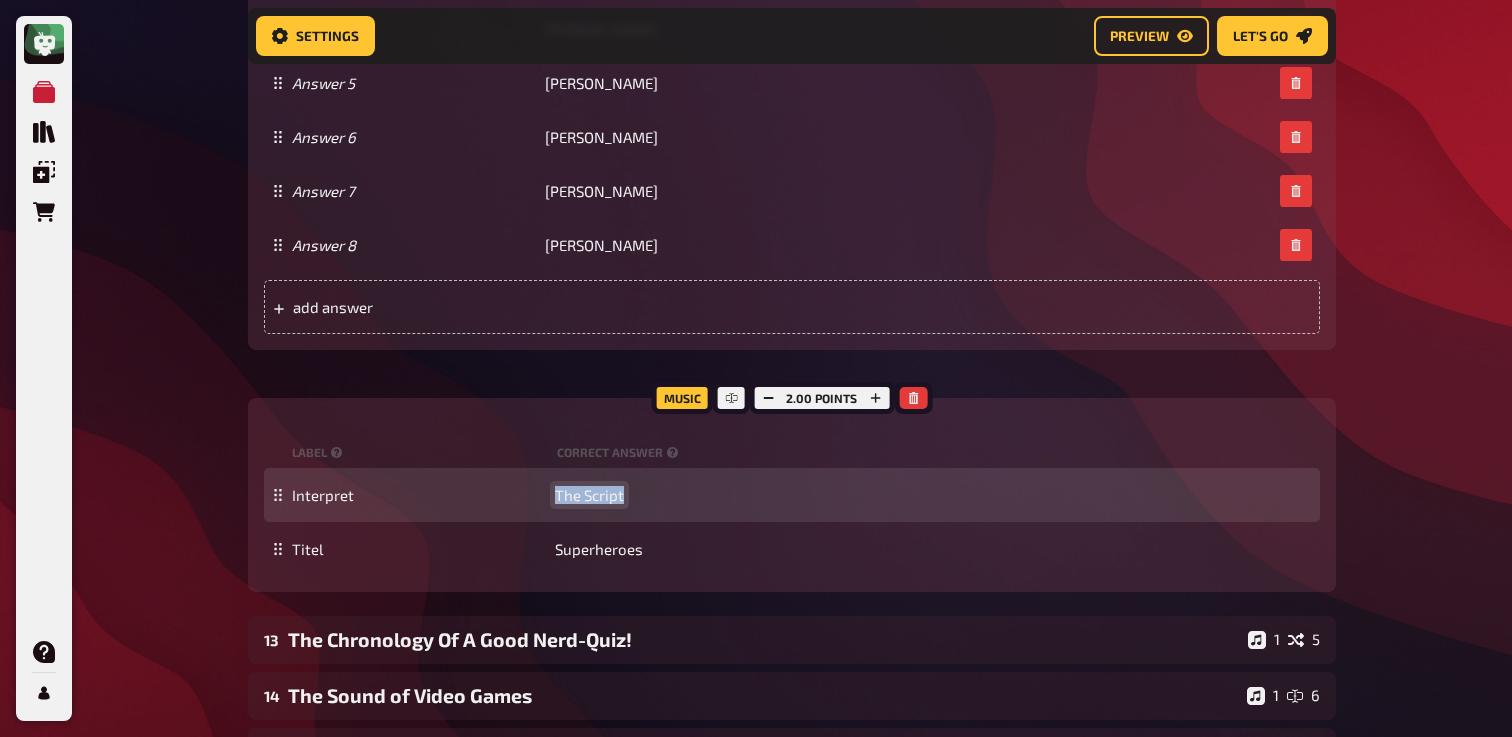 click on "The Script" at bounding box center (589, 495) 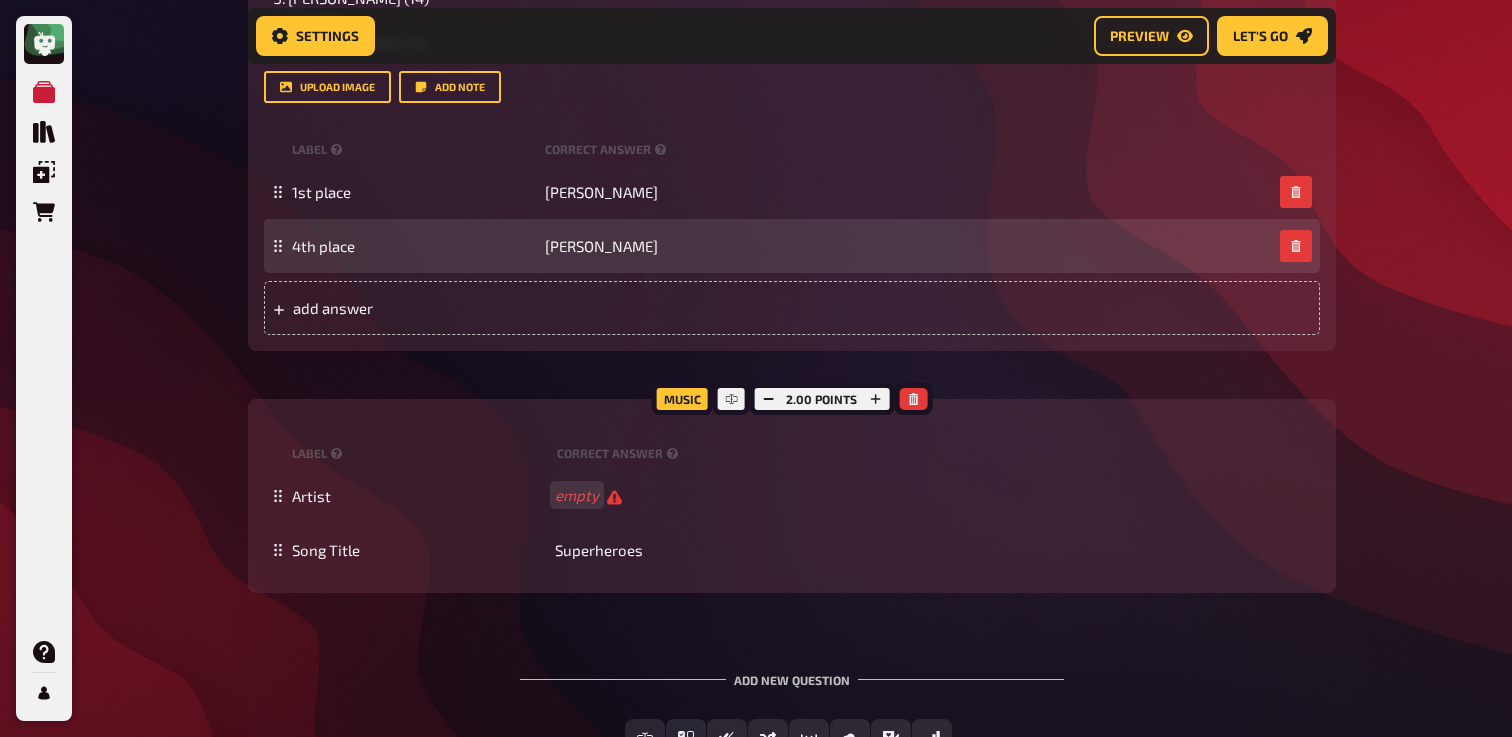 scroll, scrollTop: 3811, scrollLeft: 0, axis: vertical 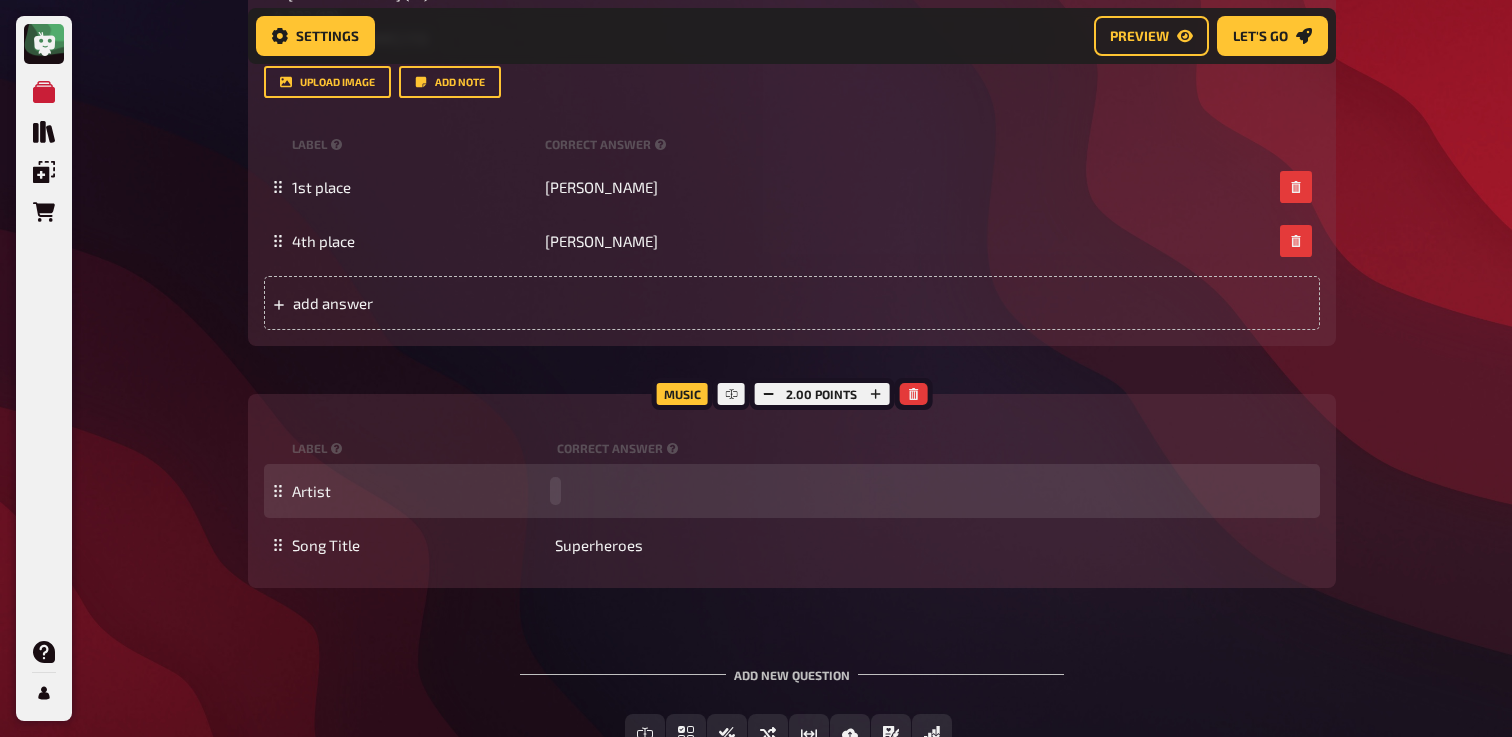 paste 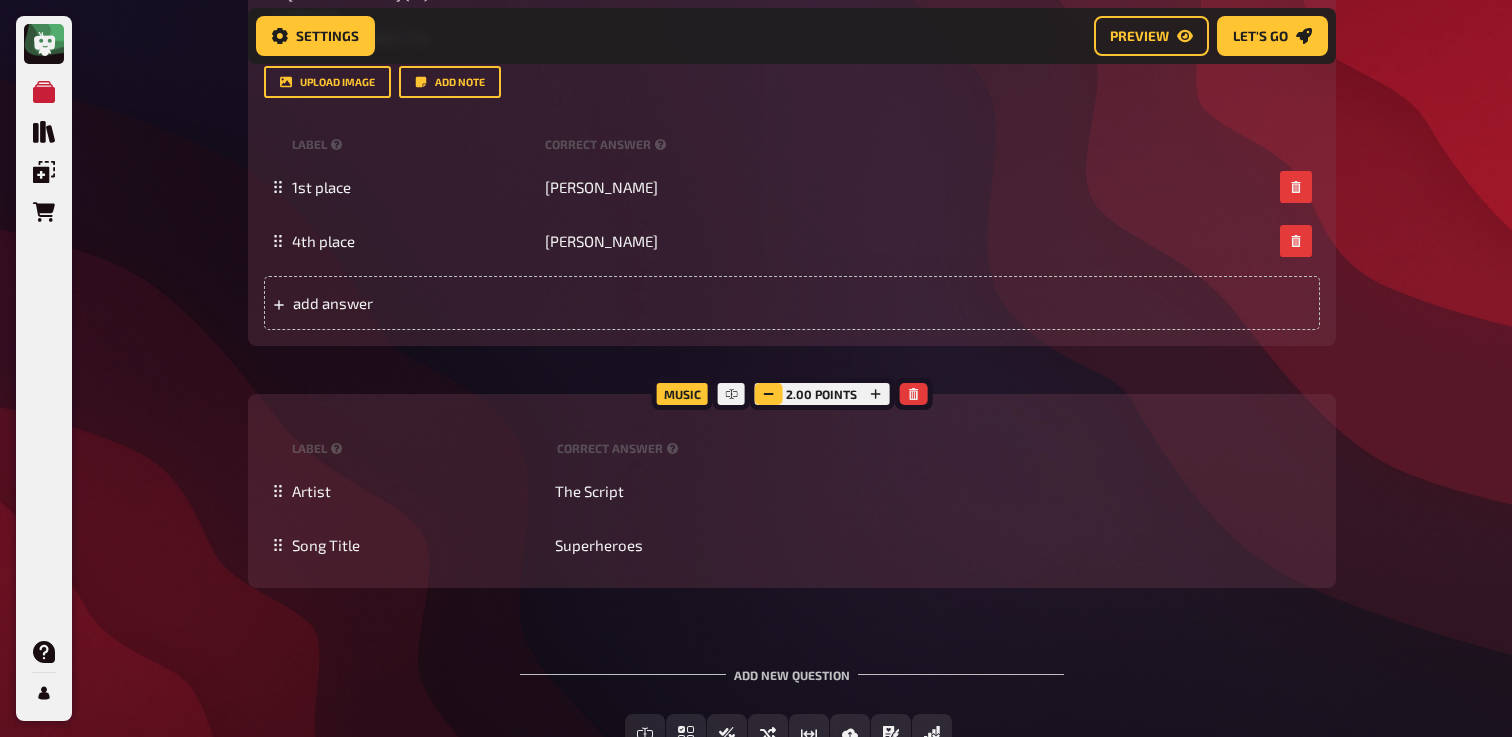 click 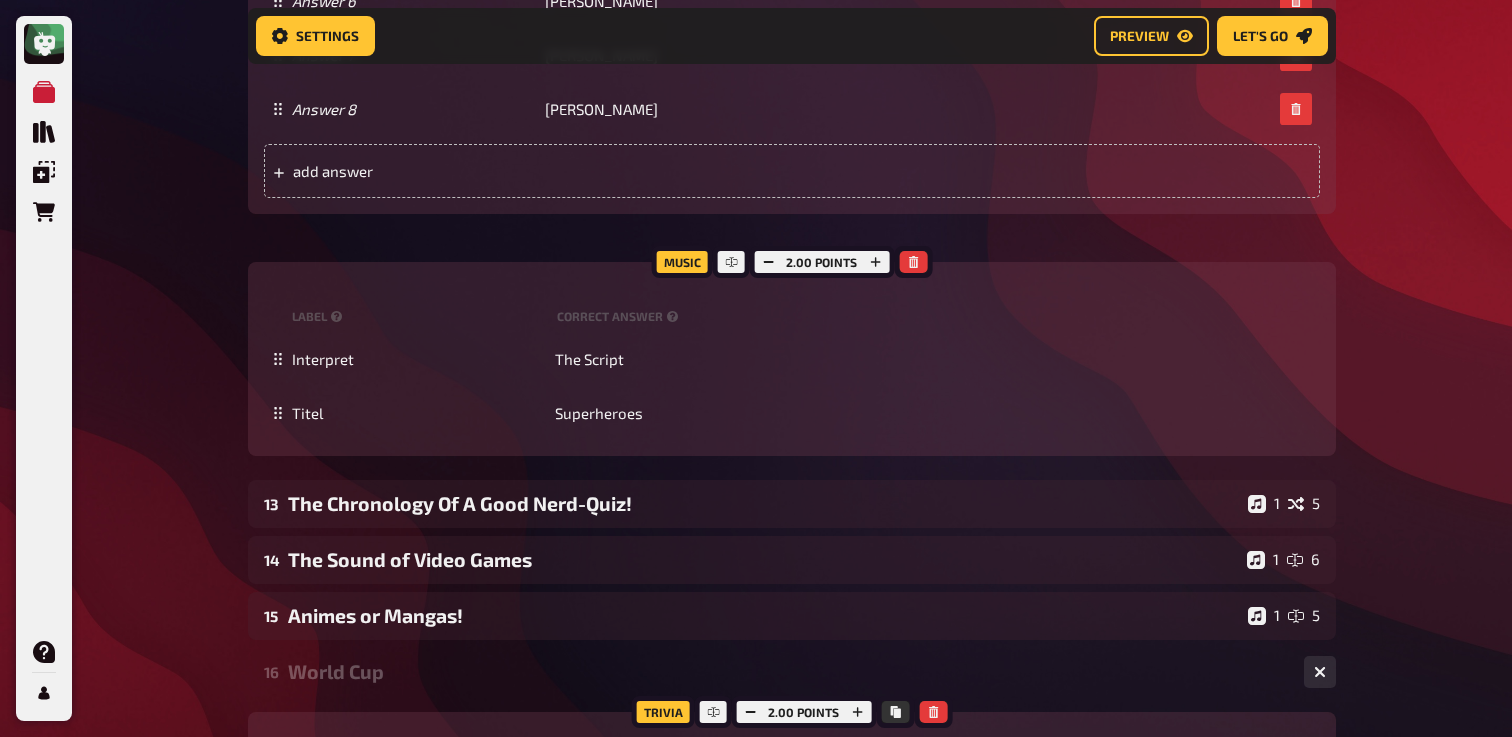 scroll, scrollTop: 2851, scrollLeft: 0, axis: vertical 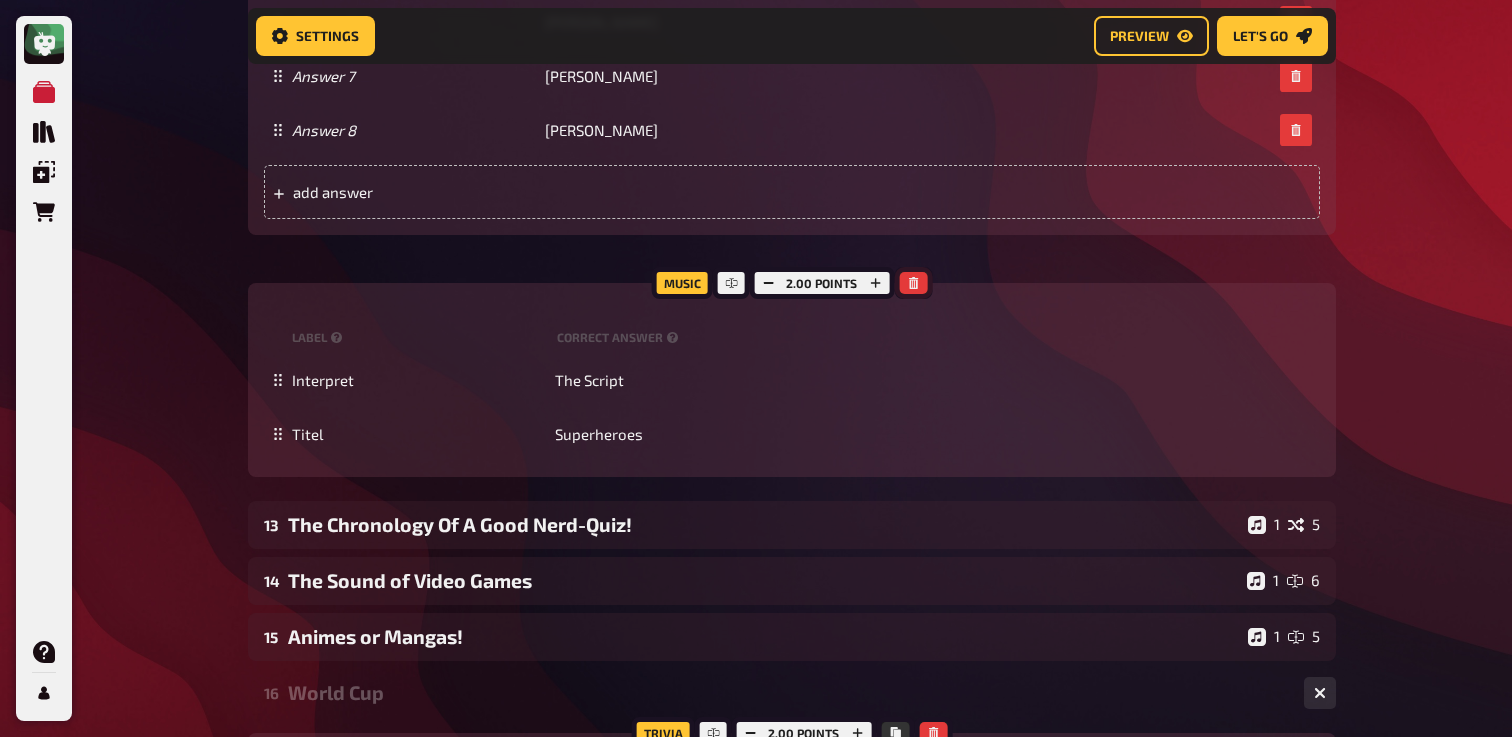 click at bounding box center [913, 283] 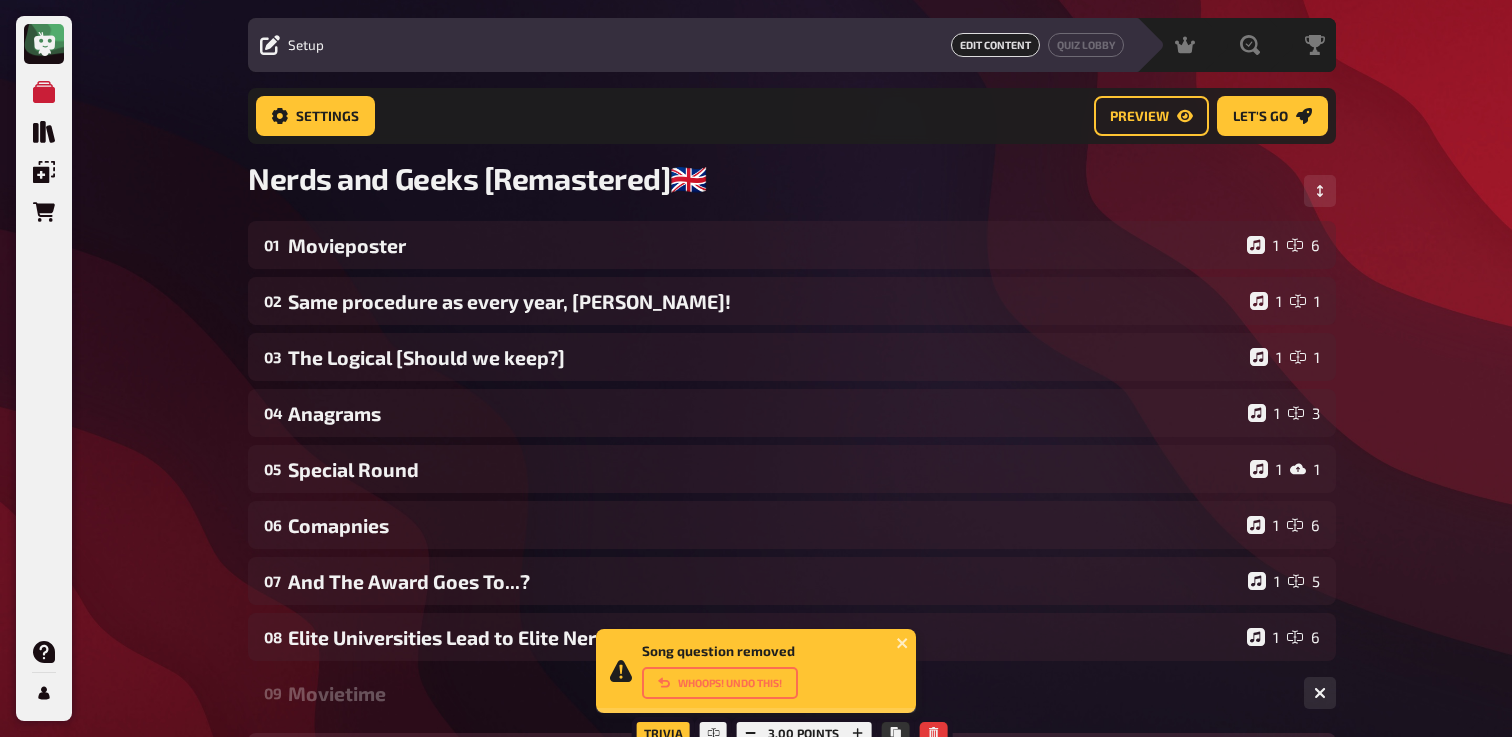 scroll, scrollTop: 0, scrollLeft: 0, axis: both 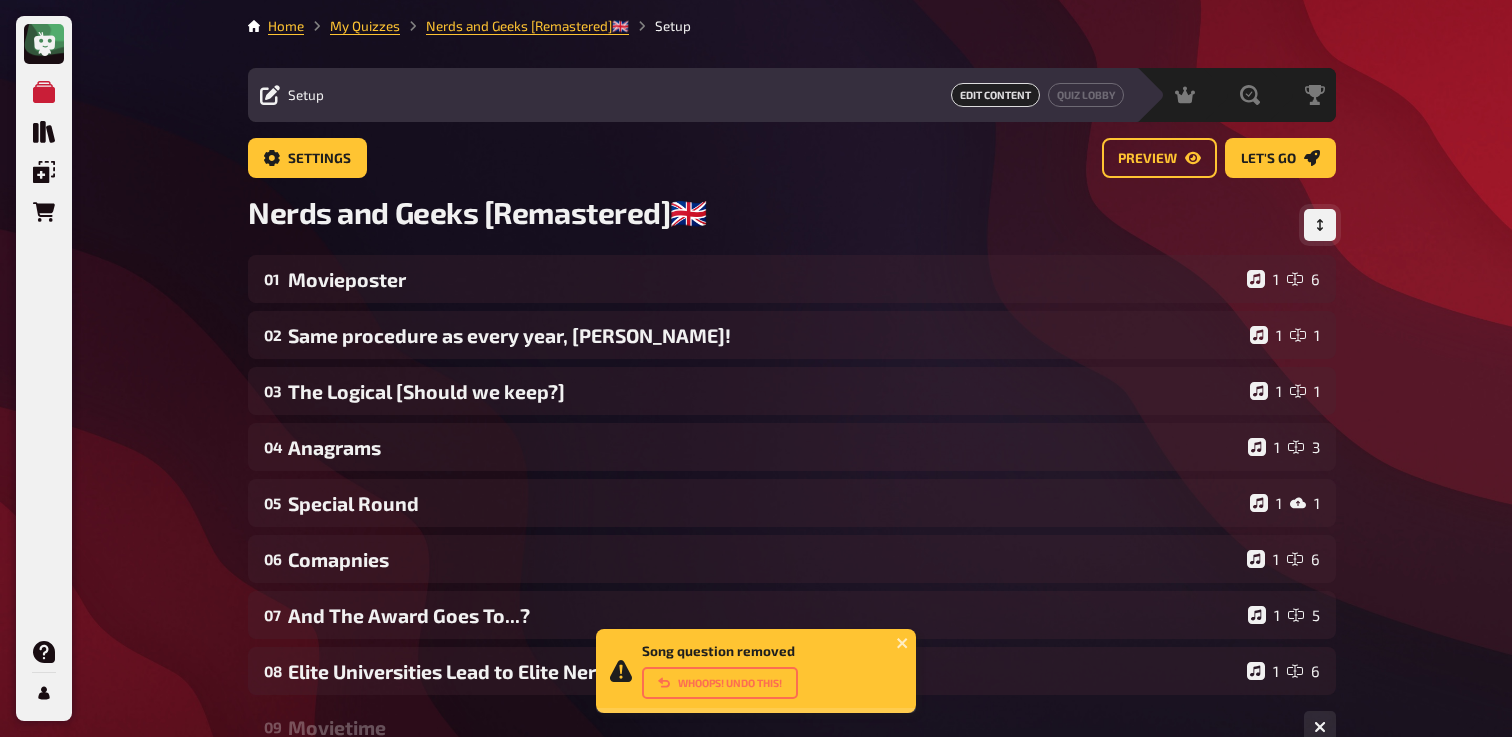 click 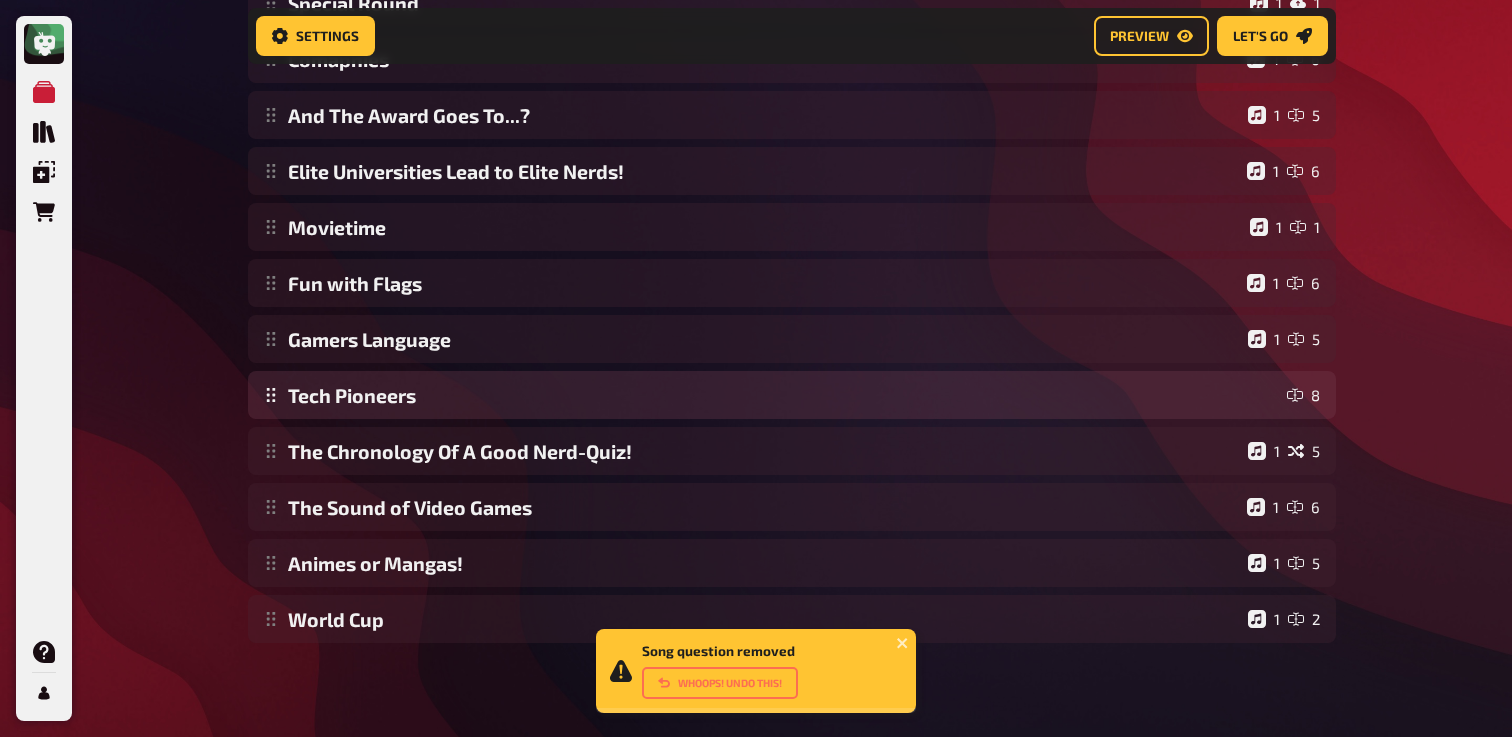 scroll, scrollTop: 521, scrollLeft: 0, axis: vertical 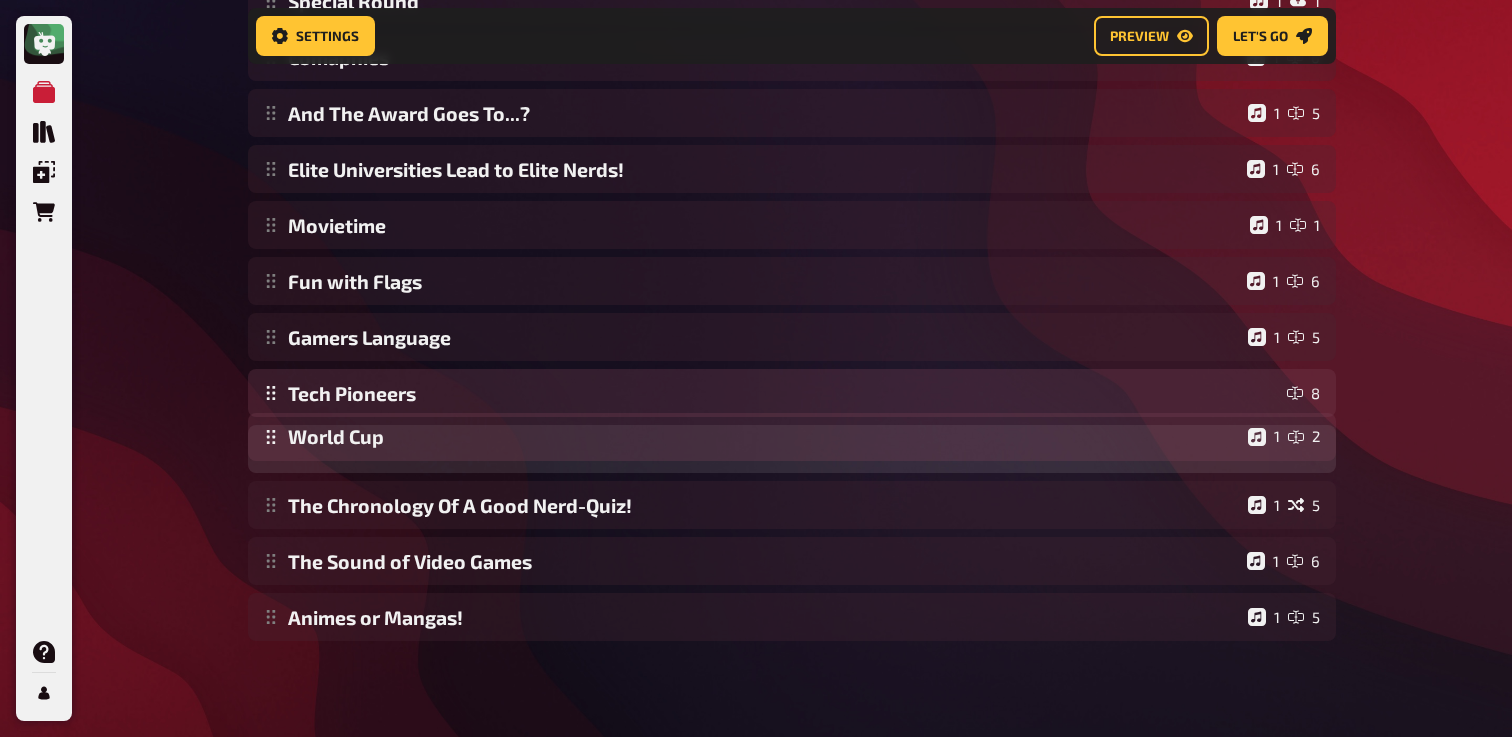 drag, startPoint x: 264, startPoint y: 629, endPoint x: 379, endPoint y: 449, distance: 213.6001 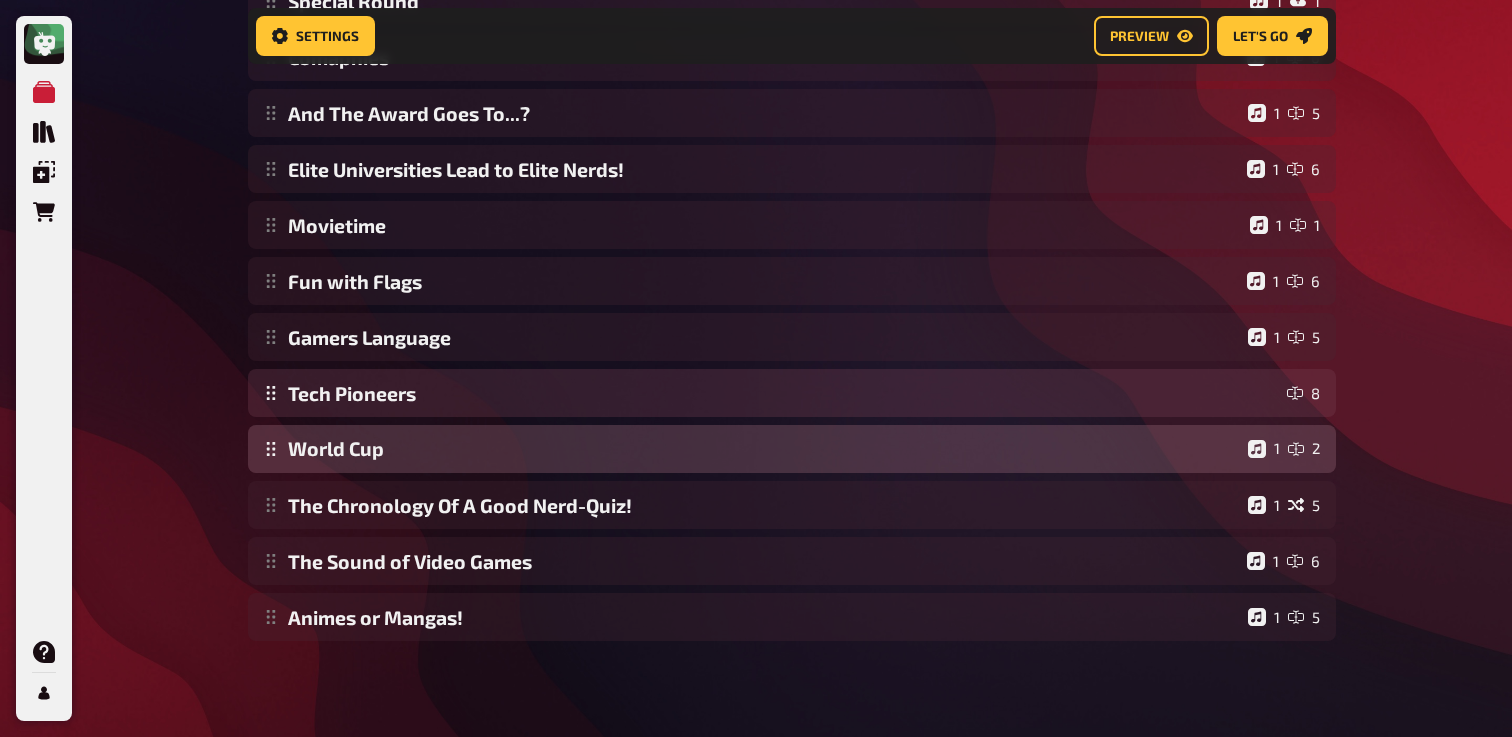 click on "Movieposter   1 6 Same procedure as every year, [PERSON_NAME]!   1 1 The Logical [Should we keep?]   1 1 Anagrams   1 3 Special Round   1 1 Comapnies   1 6 And The Award Goes To...?   1 5 Elite Universities Lead to Elite Nerds!   1 6 Movietime   1 1 Fun with Flags   1 6 Gamers Language   1 5 Tech Pioneers 8 The Chronology Of A Good Nerd-Quiz!   1 5 The Sound of Video Games   1 6 Animes or Mangas!    1 5 World Cup   1 2 World Cup   1 2
To pick up a draggable item, press the space bar.
While dragging, use the arrow keys to move the item.
Press space again to drop the item in its new position, or press escape to cancel.
Draggable item cf37 was moved over droppable area 60e3." at bounding box center [792, 197] 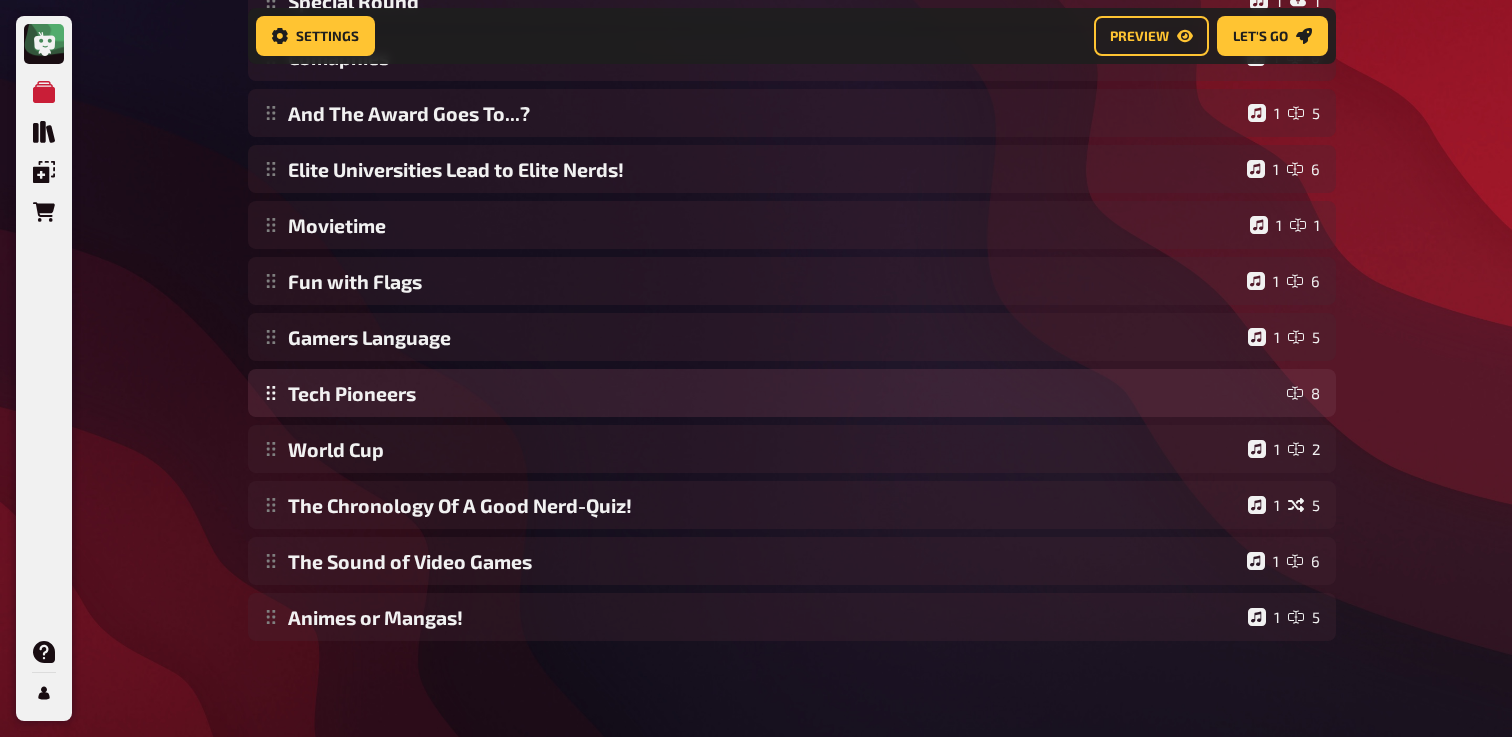 click on "My Quizzes Quiz Library Overlays Orders Help Profile Home My Quizzes Nerds and Geeks [Remastered]🇬🇧 Setup Setup Edit Content Quiz Lobby Hosting undefined Evaluation Leaderboard Settings Preview Let's go Let's go Nerds and Geeks [Remastered]🇬🇧 Done   Movieposter   1 6 Same procedure as every year, [PERSON_NAME]!   1 1 The Logical [Should we keep?]   1 1 Anagrams   1 3 Special Round   1 1 Comapnies   1 6 And The Award Goes To...?   1 5 Elite Universities Lead to Elite Nerds!   1 6 Movietime   1 1 Fun with Flags   1 6 Gamers Language   1 5 Tech Pioneers 8 World Cup   1 2 The Chronology Of A Good Nerd-Quiz!   1 5 The Sound of Video Games   1 6 Animes or Mangas!    1 5
To pick up a draggable item, press the space bar.
While dragging, use the arrow keys to move the item.
Press space again to drop the item in its new position, or press escape to cancel.
Draggable item cf37 was dropped over droppable area 60e3" at bounding box center [756, 109] 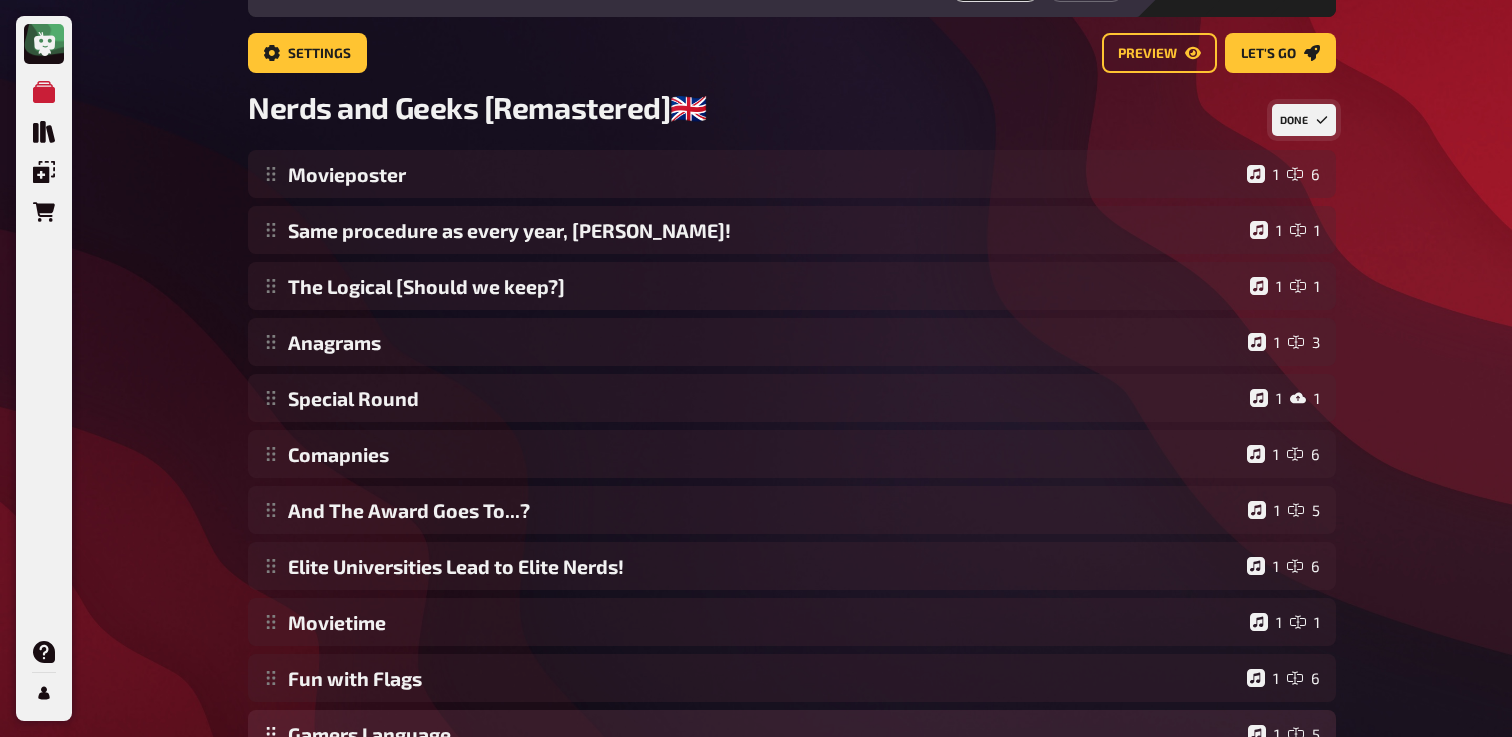scroll, scrollTop: 0, scrollLeft: 0, axis: both 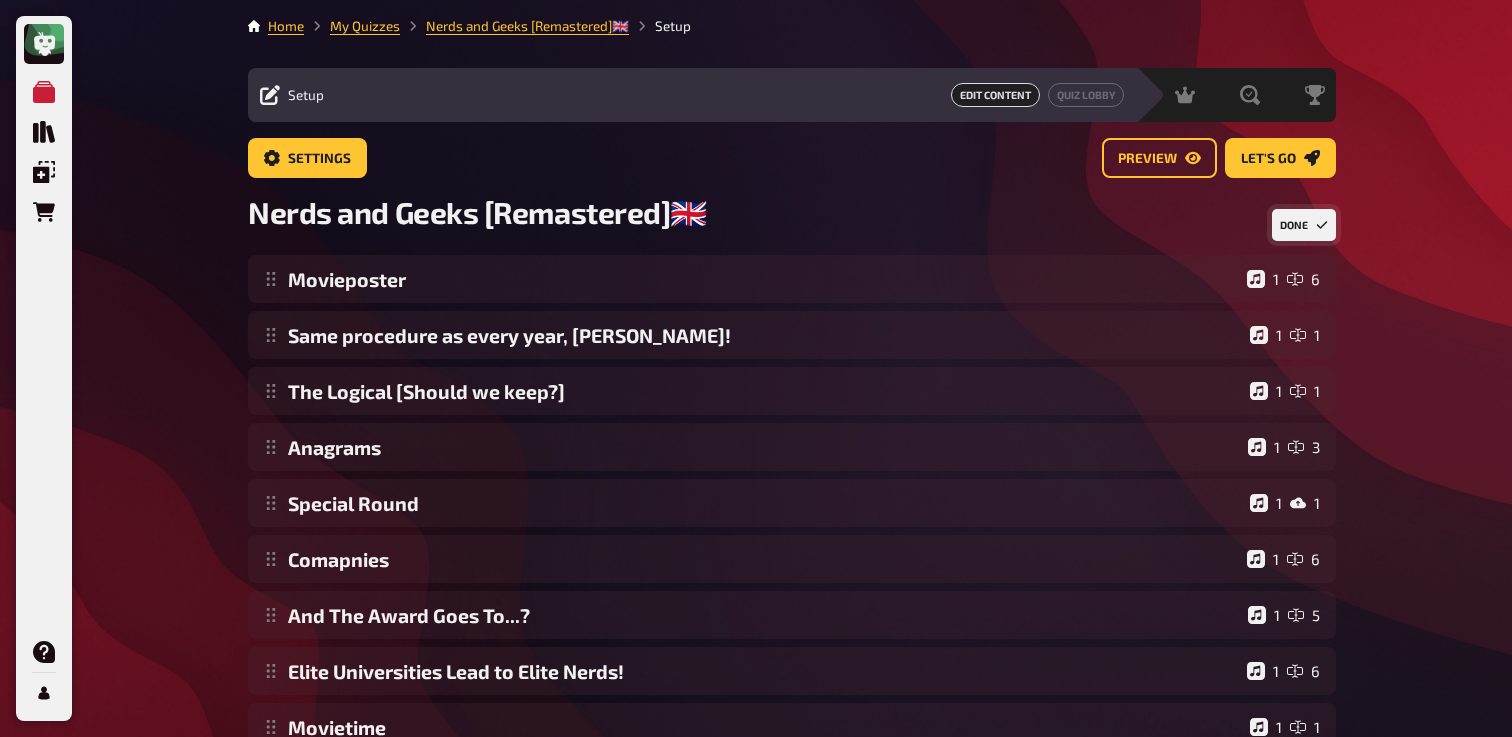 click on "Done" at bounding box center (1304, 225) 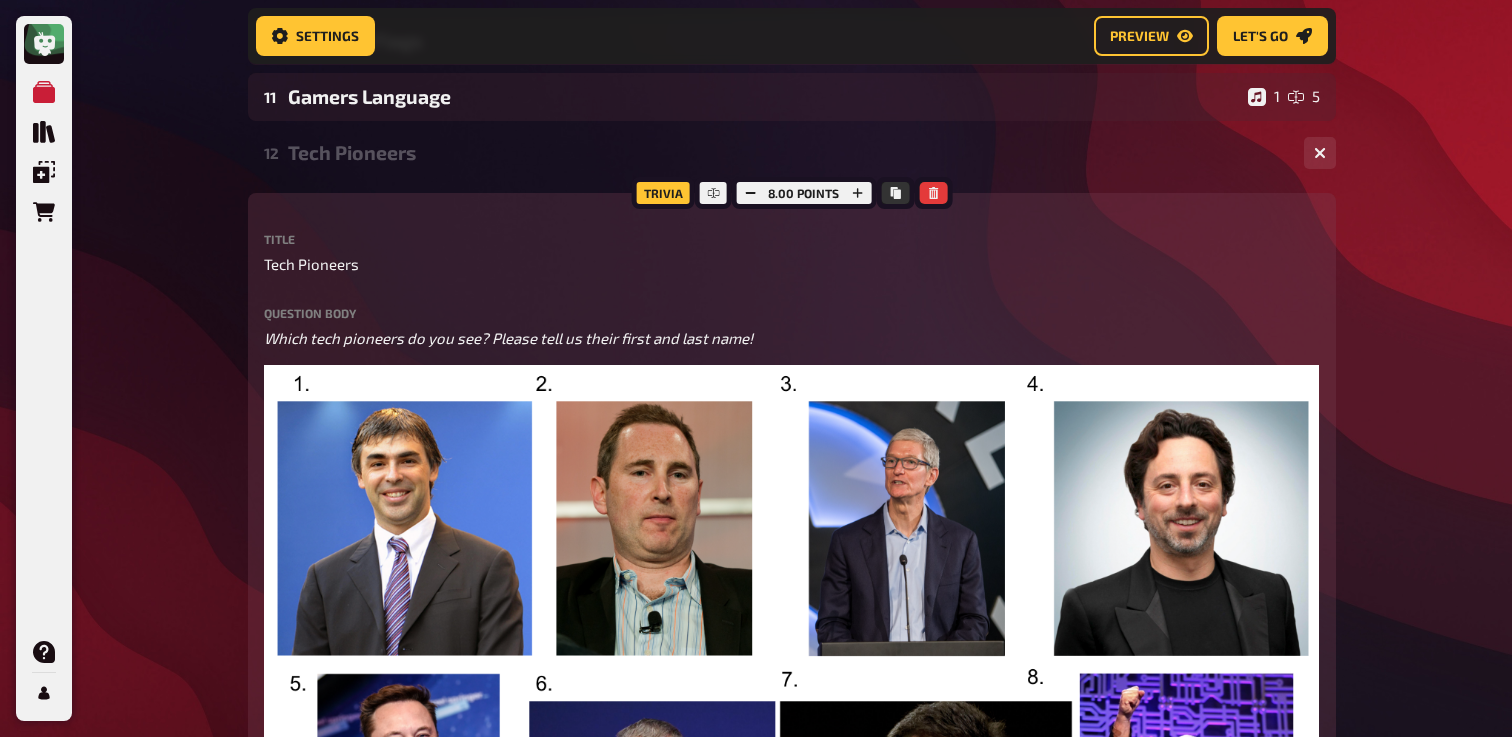 scroll, scrollTop: 1501, scrollLeft: 0, axis: vertical 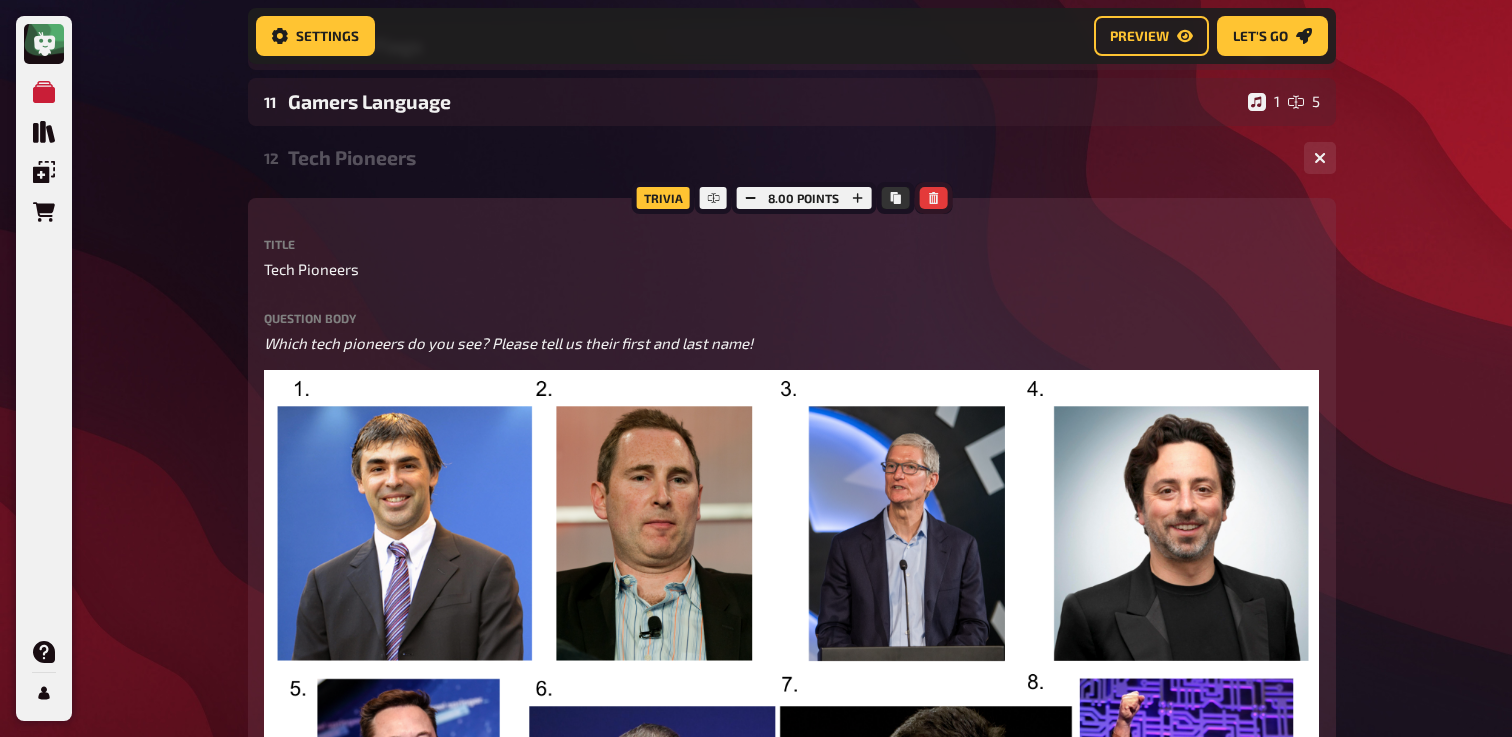 click 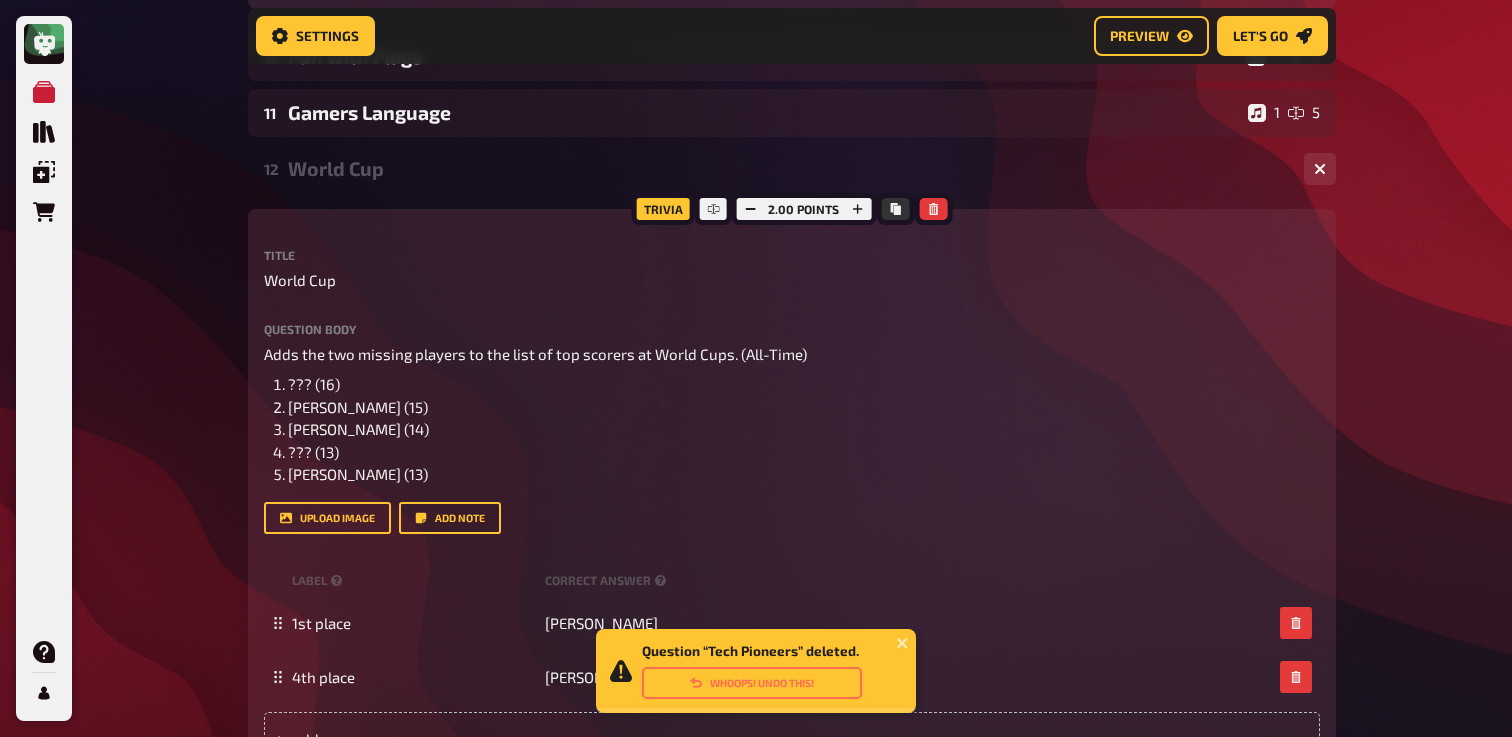 click on "12 World Cup   1 2" at bounding box center (792, 169) 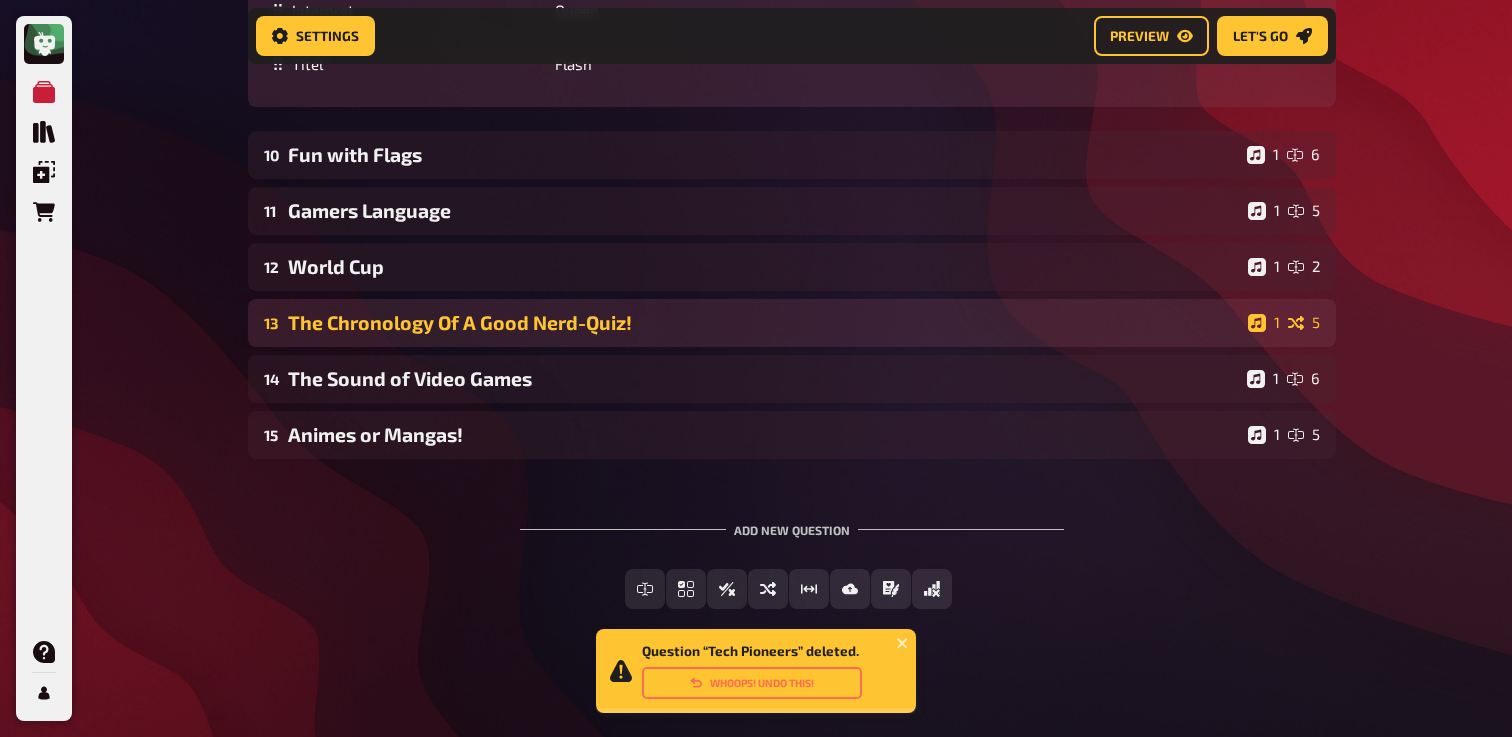 click on "13 The Chronology Of A Good Nerd-Quiz!   1 5" at bounding box center (792, 323) 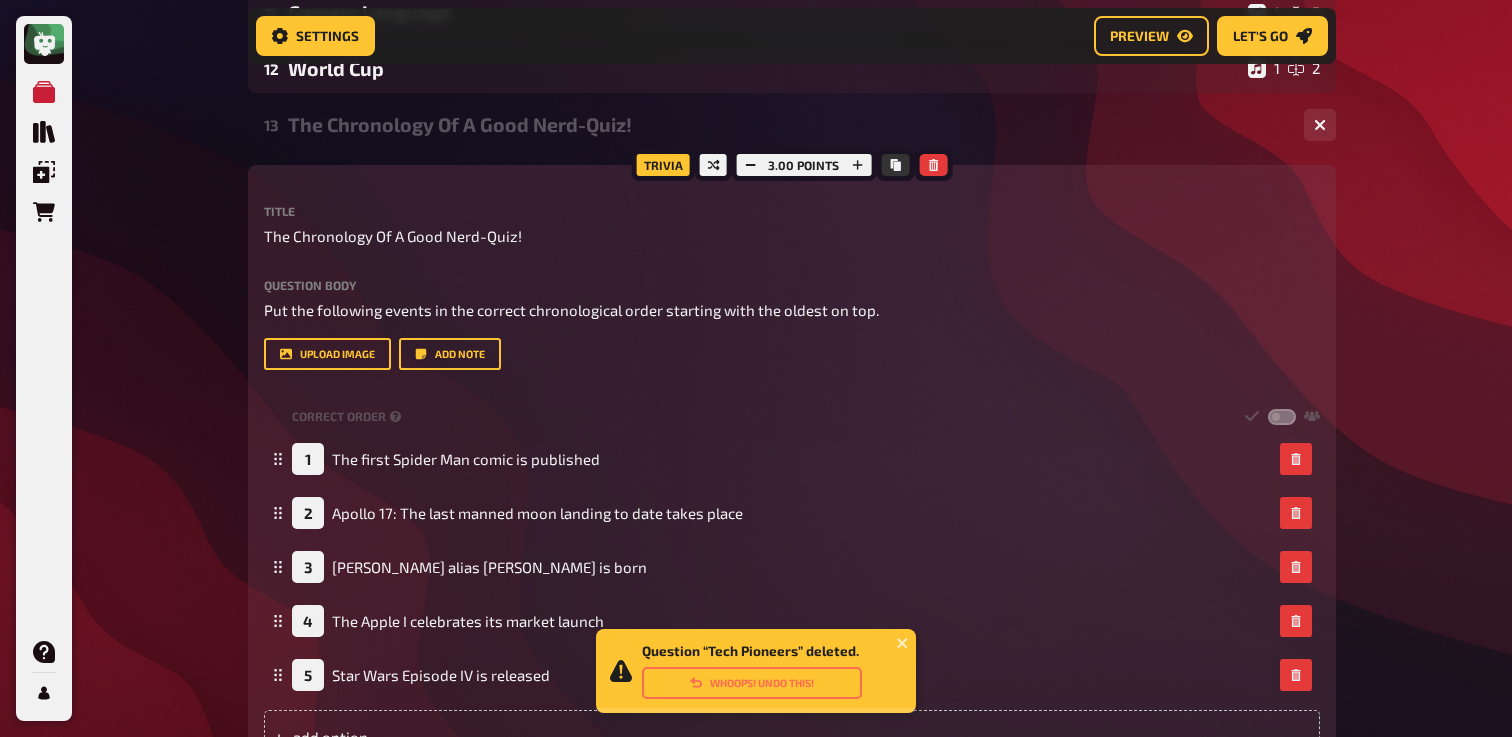 scroll, scrollTop: 1596, scrollLeft: 0, axis: vertical 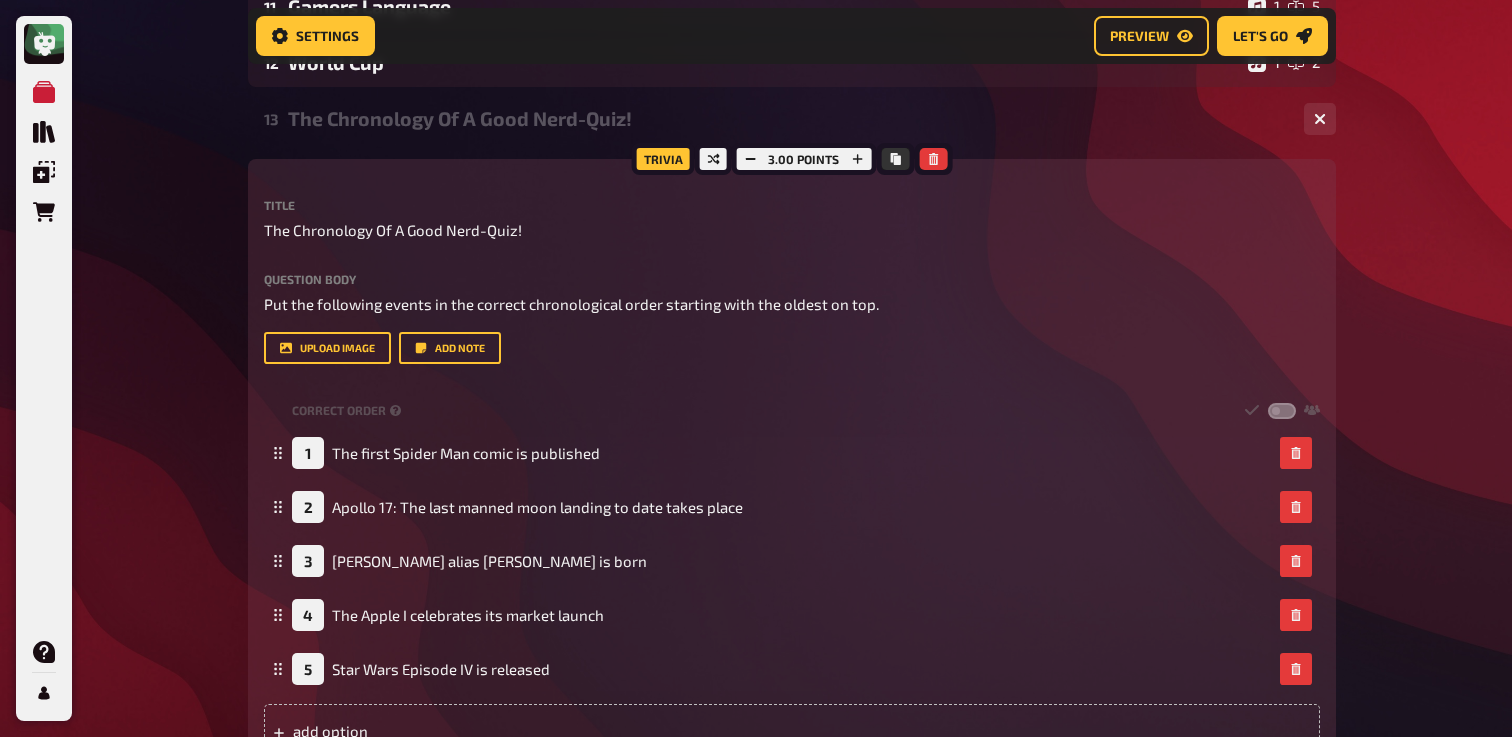 click on "The Chronology Of A Good Nerd-Quiz!" at bounding box center [788, 118] 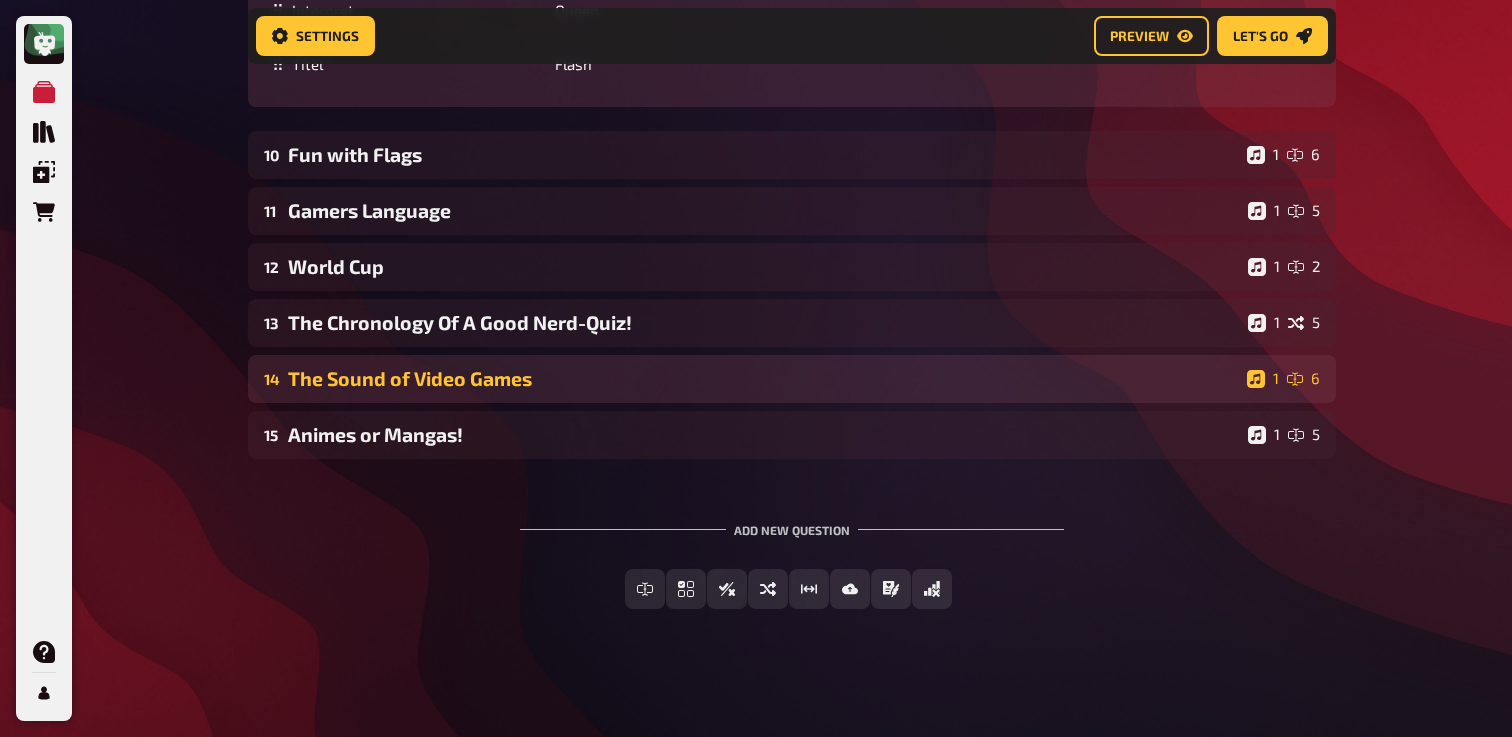 click on "The Sound of Video Games" at bounding box center (763, 378) 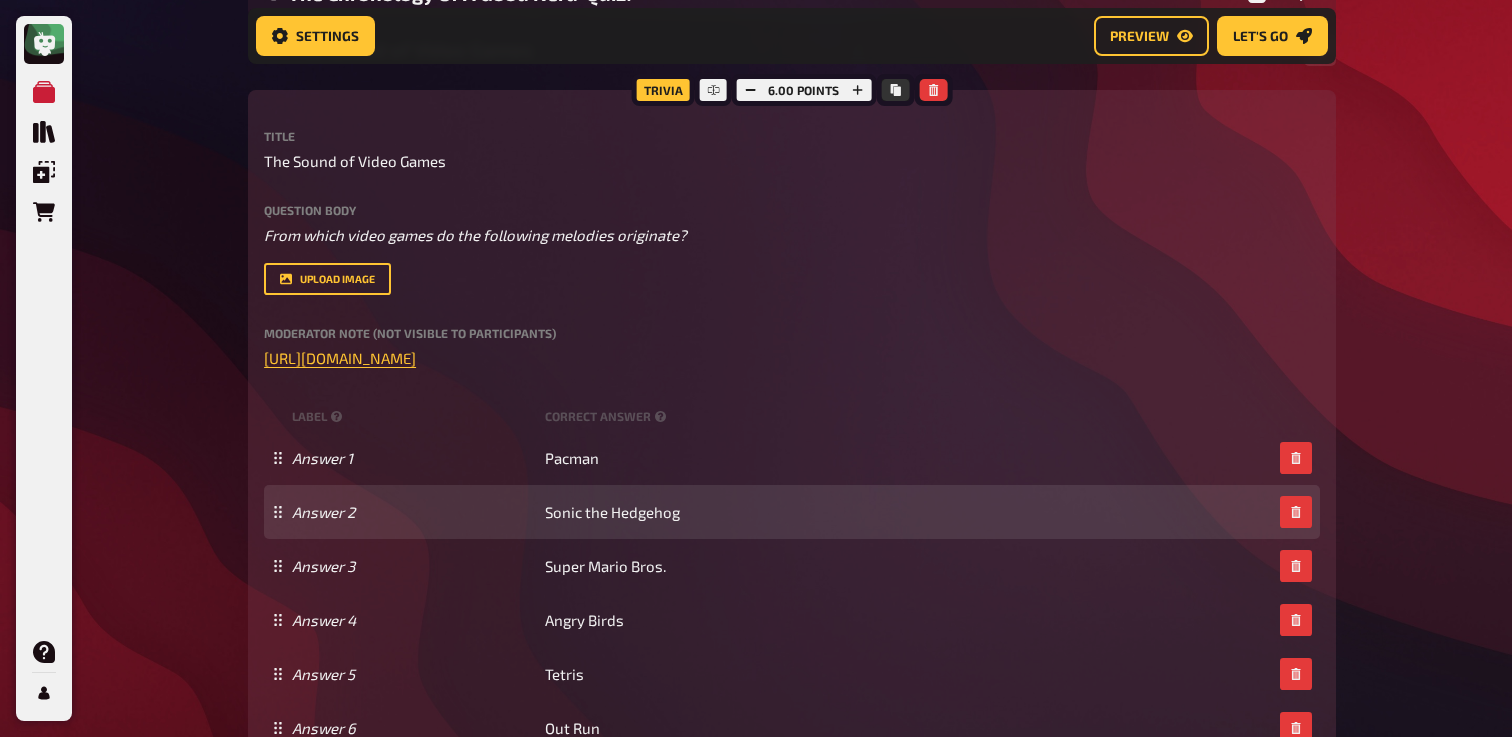 scroll, scrollTop: 1719, scrollLeft: 0, axis: vertical 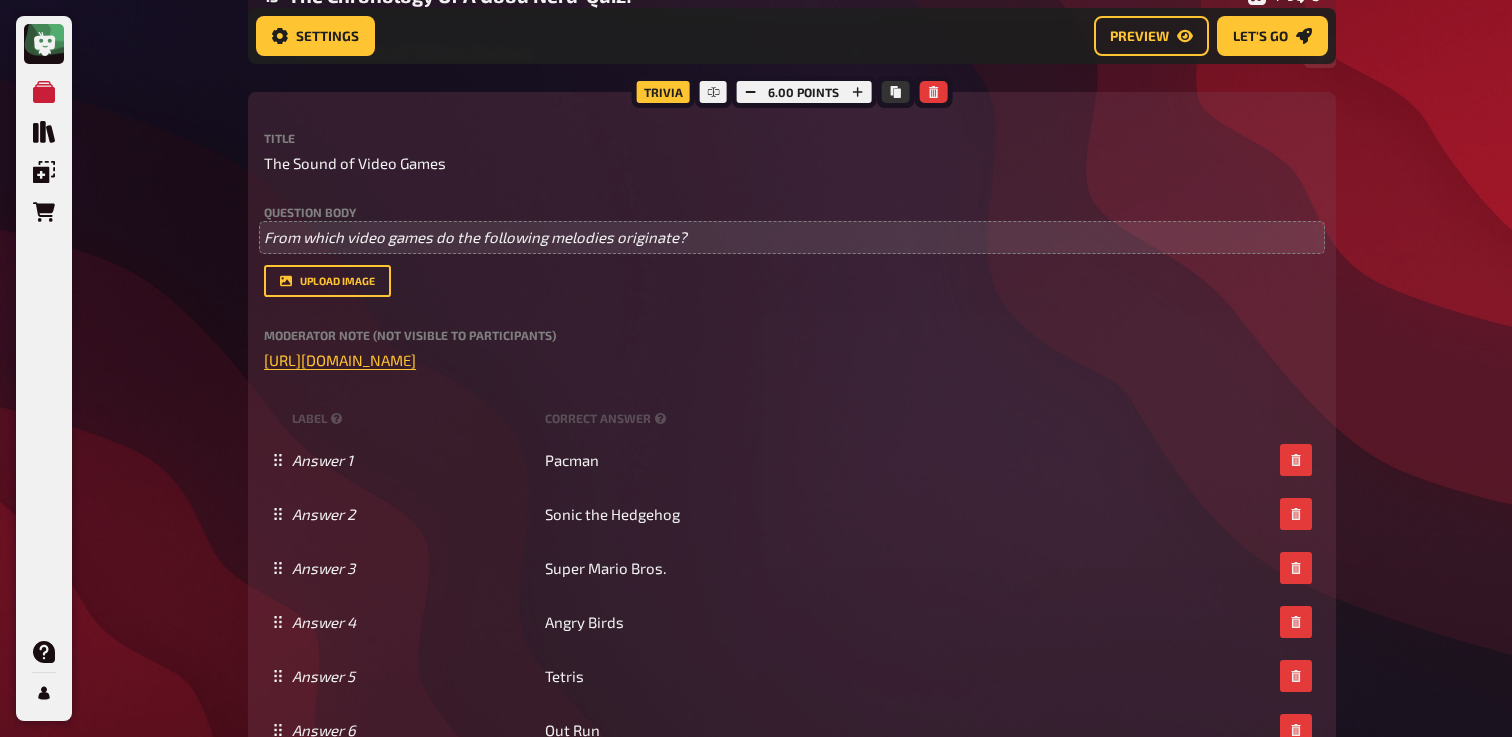 click on "Question body From which video games do the following melodies originate? Drop here to upload" at bounding box center (792, 227) 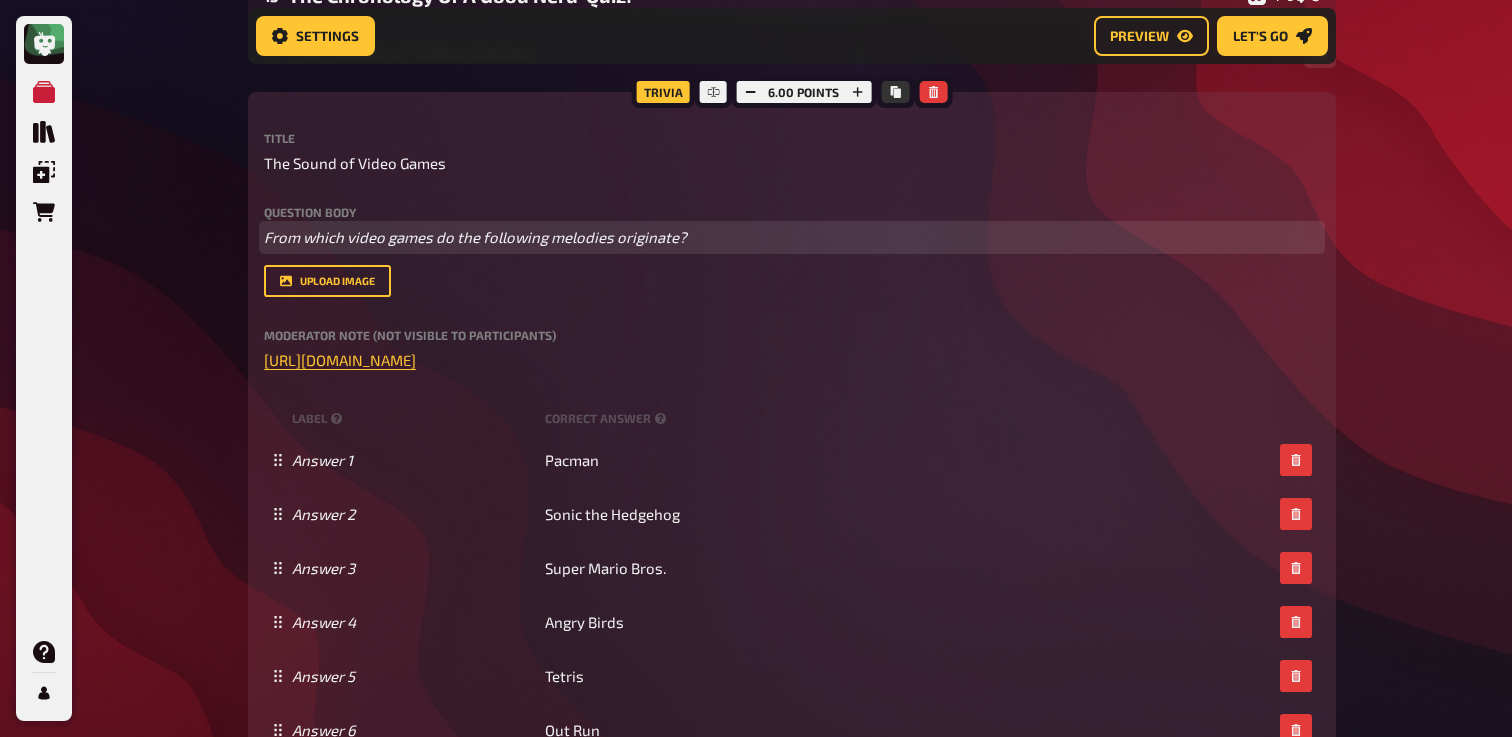 click on "From which video games do the following melodies originate?" at bounding box center [475, 237] 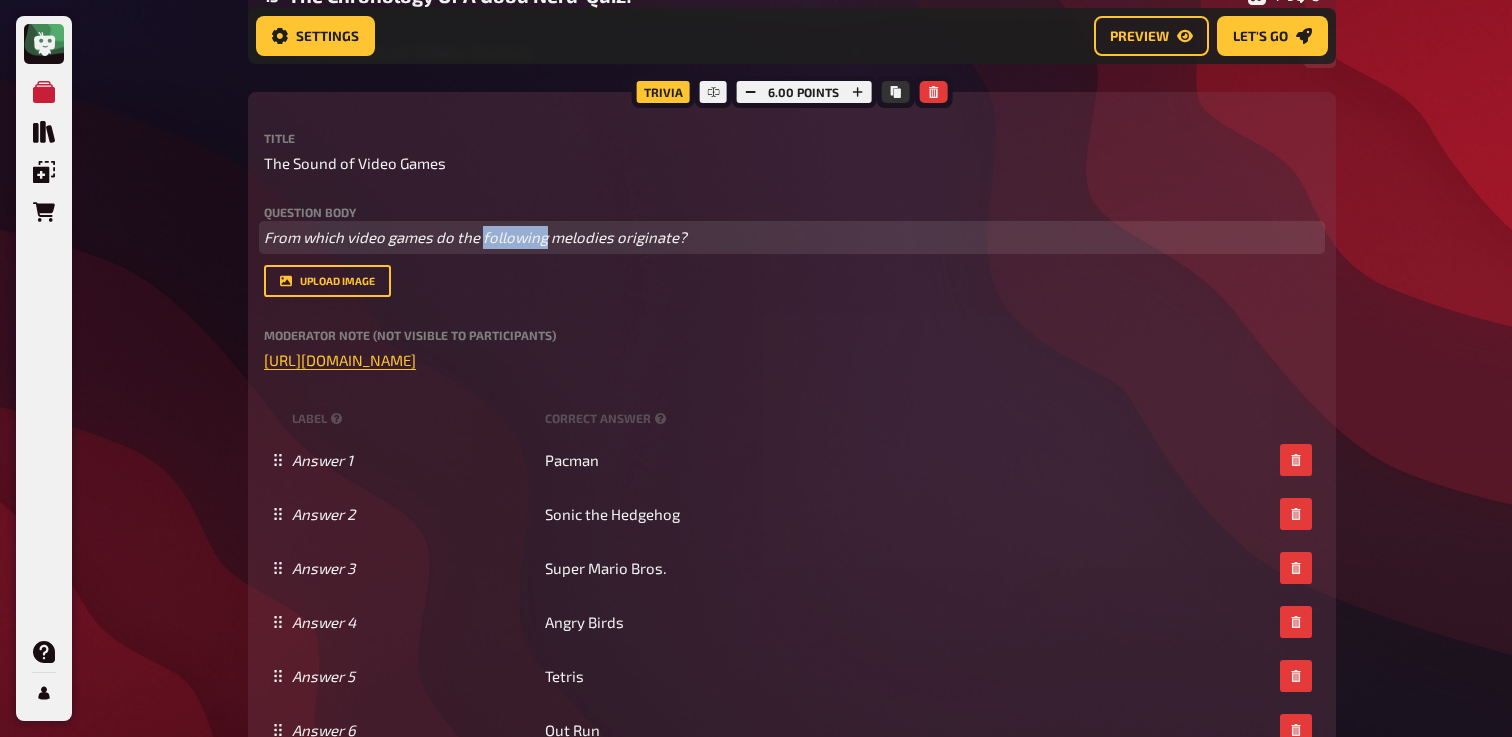 click on "From which video games do the following melodies originate?" at bounding box center [475, 237] 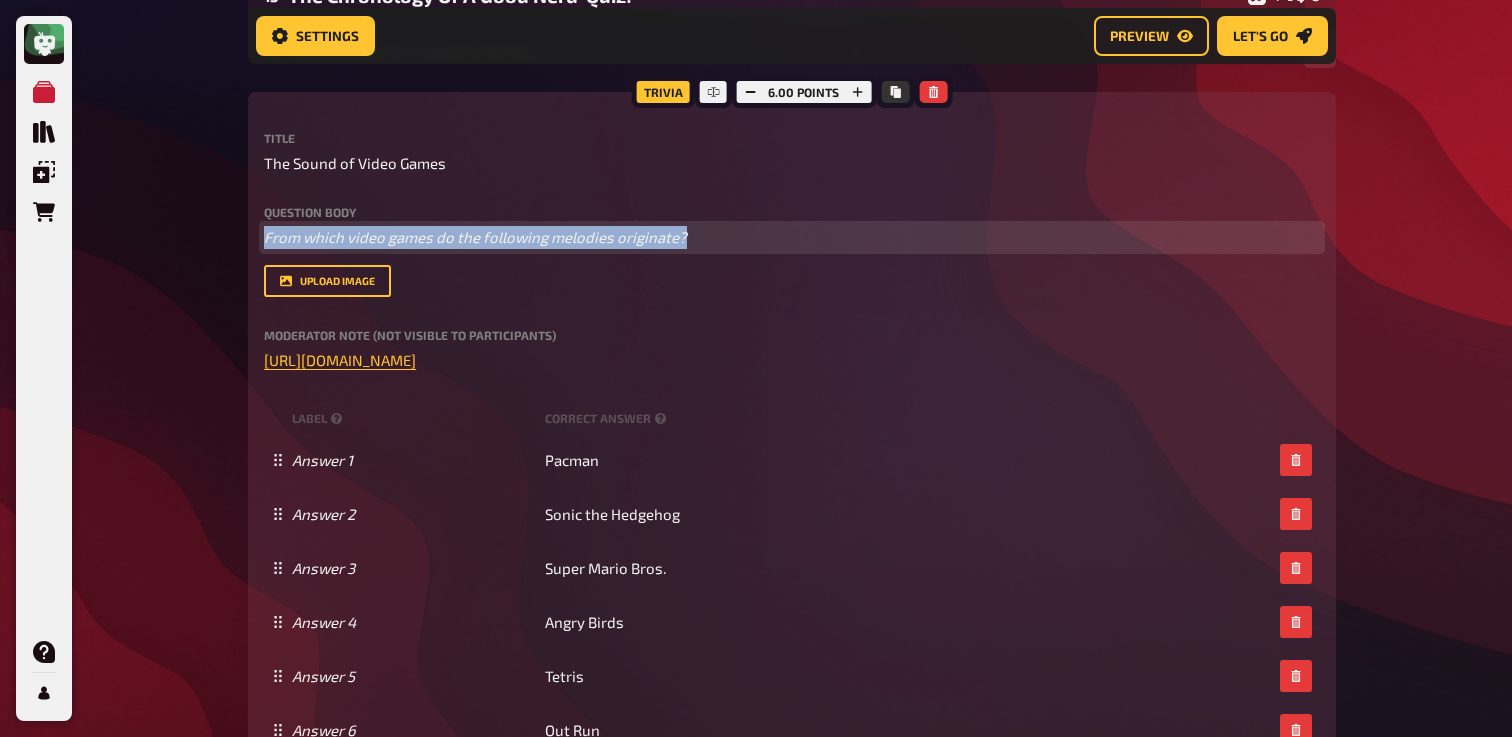 click on "From which video games do the following melodies originate?" at bounding box center (475, 237) 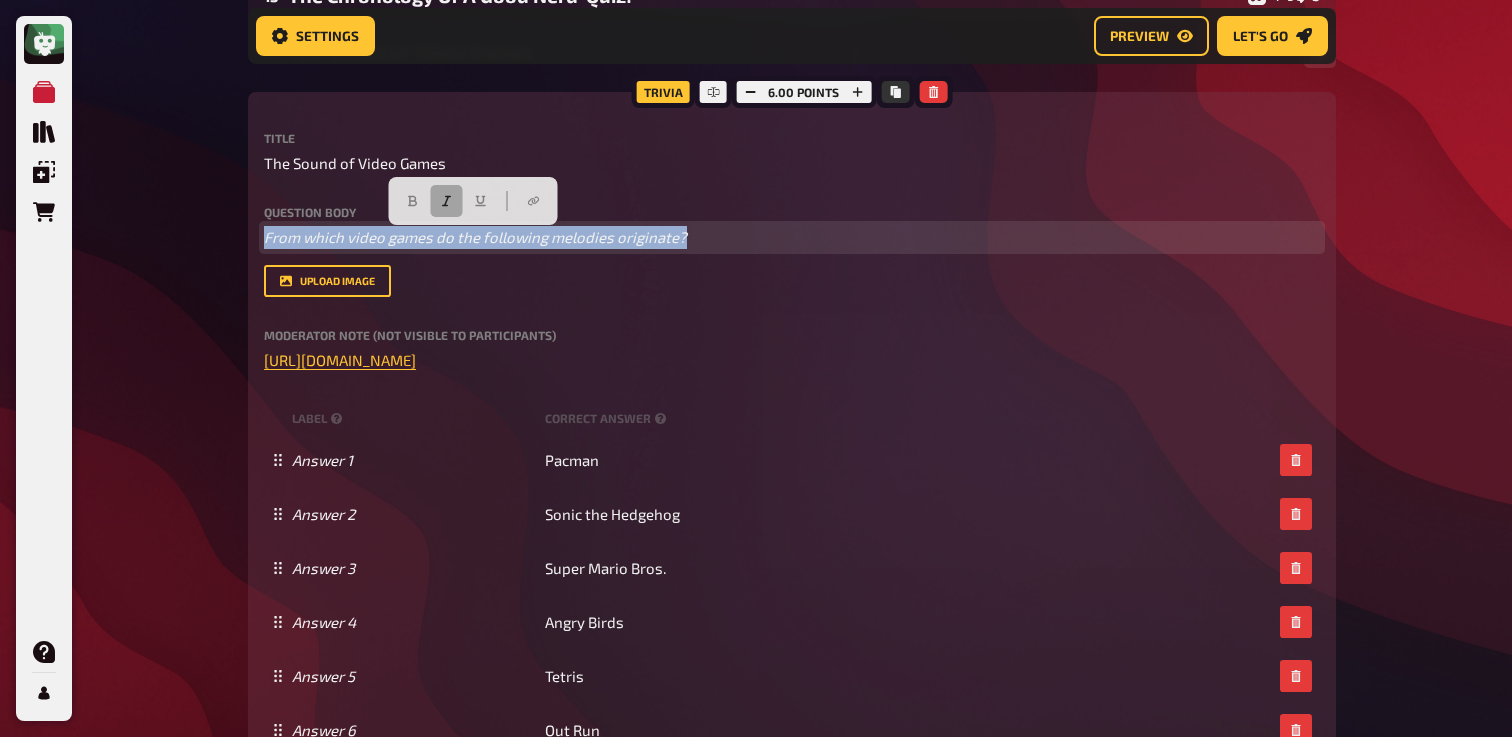 click at bounding box center (447, 201) 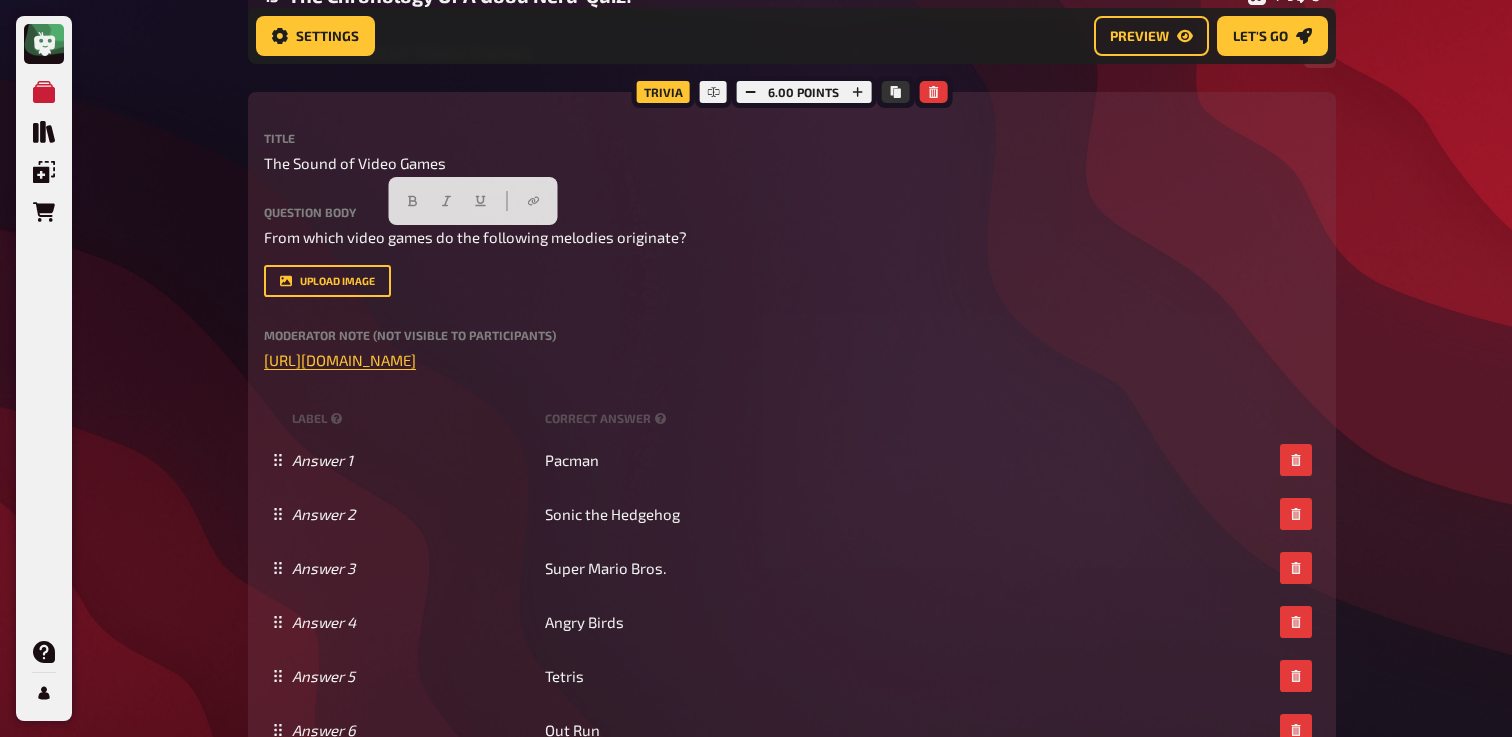 click on "My Quizzes Quiz Library Overlays Orders Help Profile Home My Quizzes Nerds and Geeks [Remastered]🇬🇧 Setup Setup Edit Content Quiz Lobby Hosting undefined Evaluation Leaderboard Settings Preview Let's go Let's go Nerds and Geeks [Remastered]🇬🇧 01 Movieposter   1 6 02 Same procedure as every year, [PERSON_NAME]!   1 1 03 The Logical [Should we keep?]   1 1 04 Anagrams   1 3 05 Special Round   1 1 06 Comapnies   1 6 07 And The Award Goes To...?   1 5 08 Elite Universities Lead to Elite Nerds!   1 6 09 Movietime   1 1 Trivia 3.00 points Title Movietime Question body From which movie is the following scene taken?   Drop here to upload upload image   Moderator Note (not visible to participants) ﻿ Link ﻿ label correct answer Answer Ghostbusters
To pick up a draggable item, press the space bar.
While dragging, use the arrow keys to move the item.
Press space again to drop the item in its new position, or press escape to cancel.
add answer Music 1.00 points label correct answer Interpret Titel" at bounding box center (756, -146) 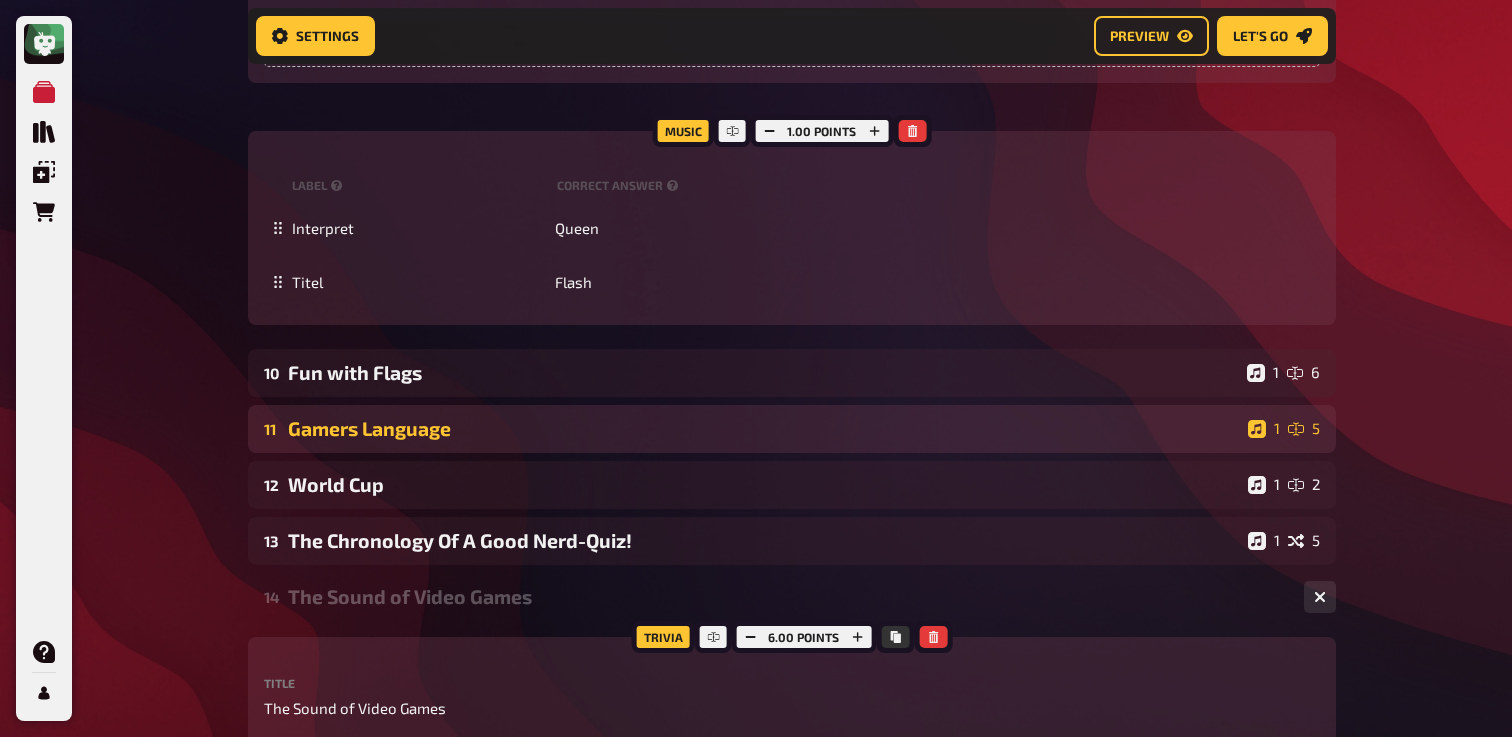 scroll, scrollTop: 1221, scrollLeft: 0, axis: vertical 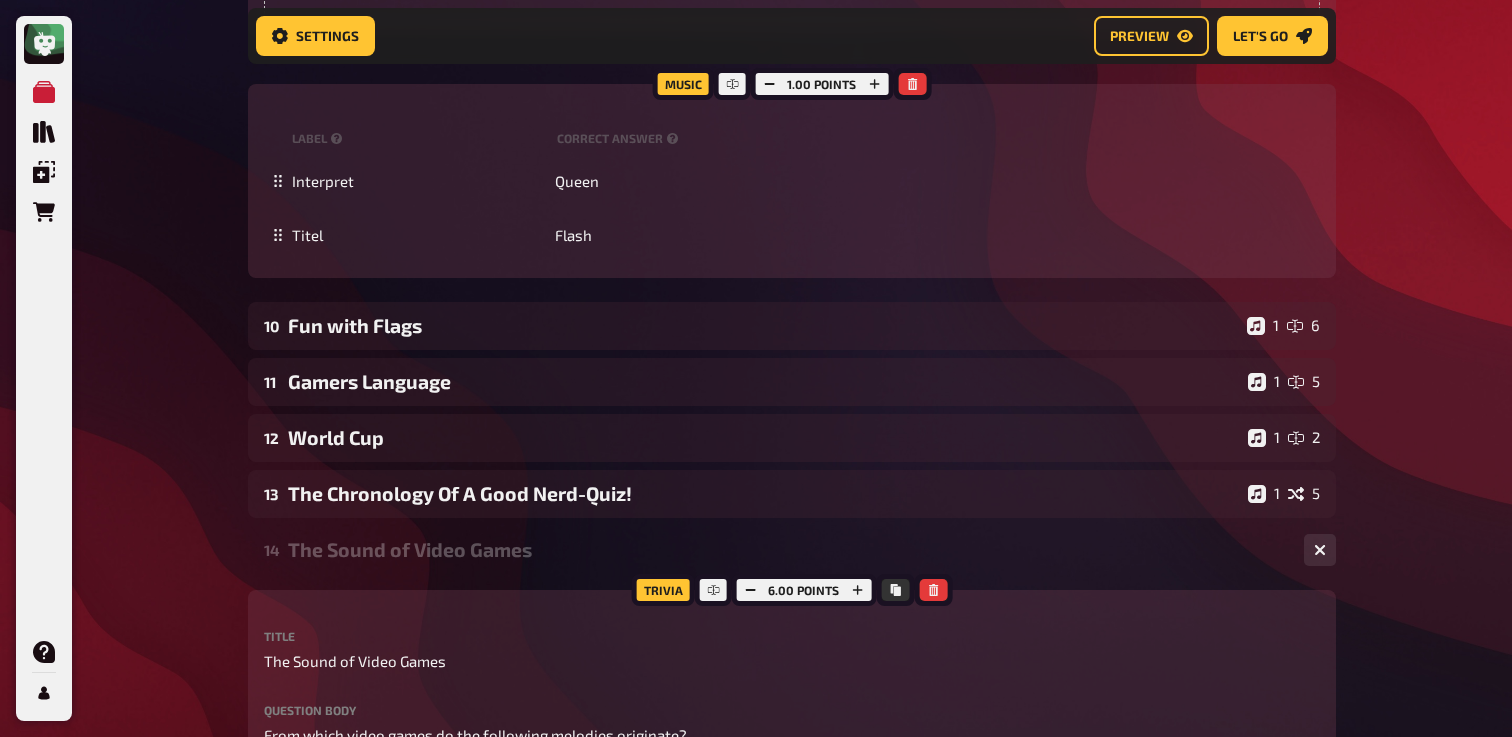 click on "14 The Sound of Video Games   1 6" at bounding box center [792, 550] 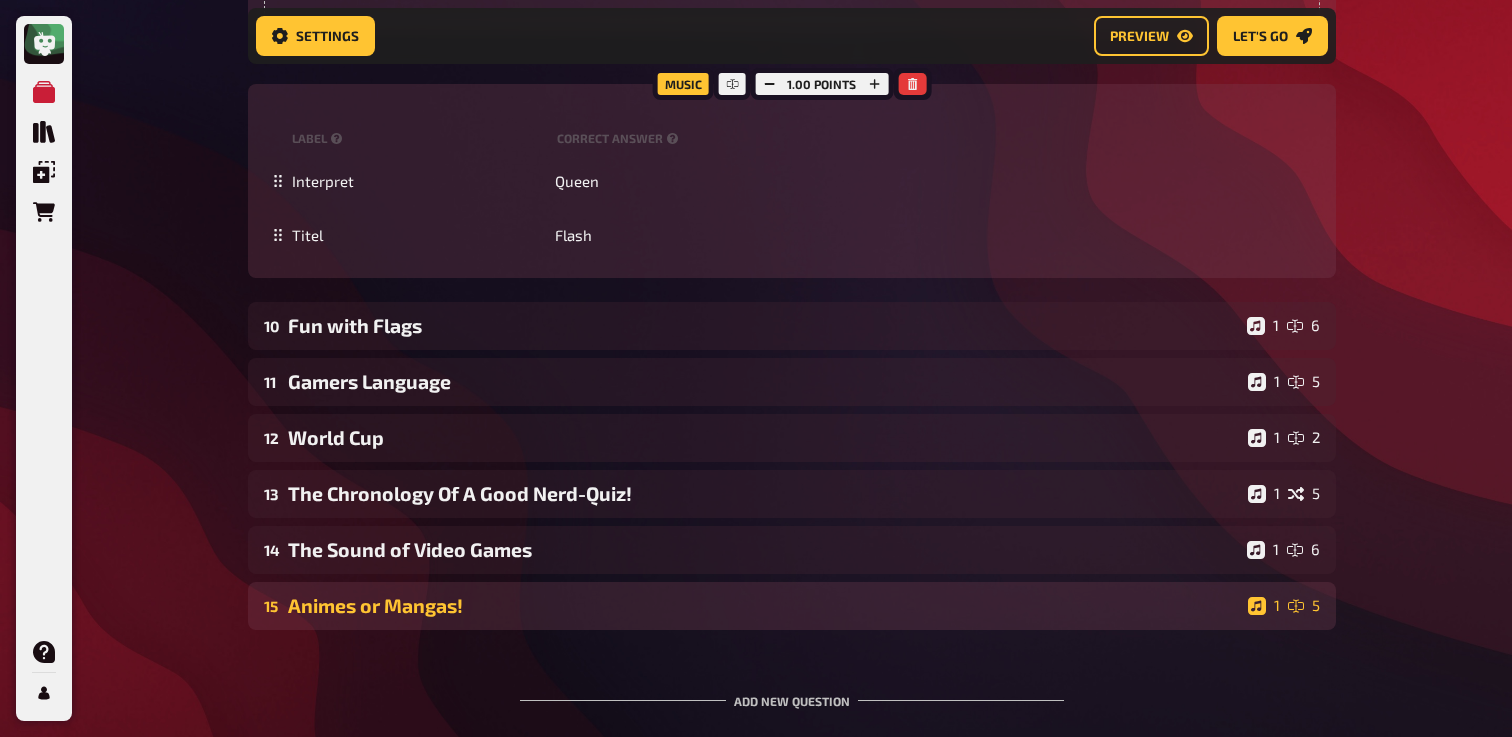 click on "Animes or Mangas!" at bounding box center [764, 605] 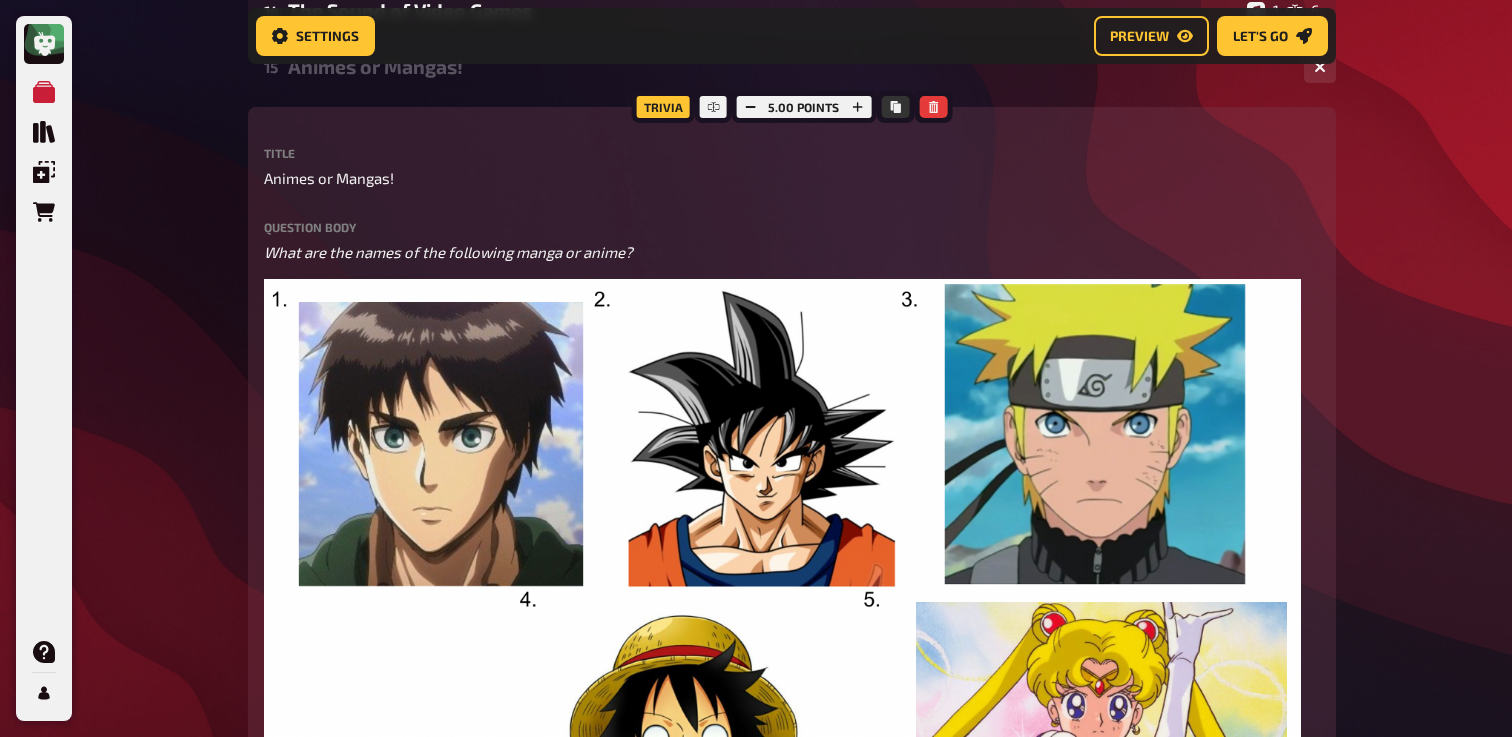scroll, scrollTop: 1752, scrollLeft: 0, axis: vertical 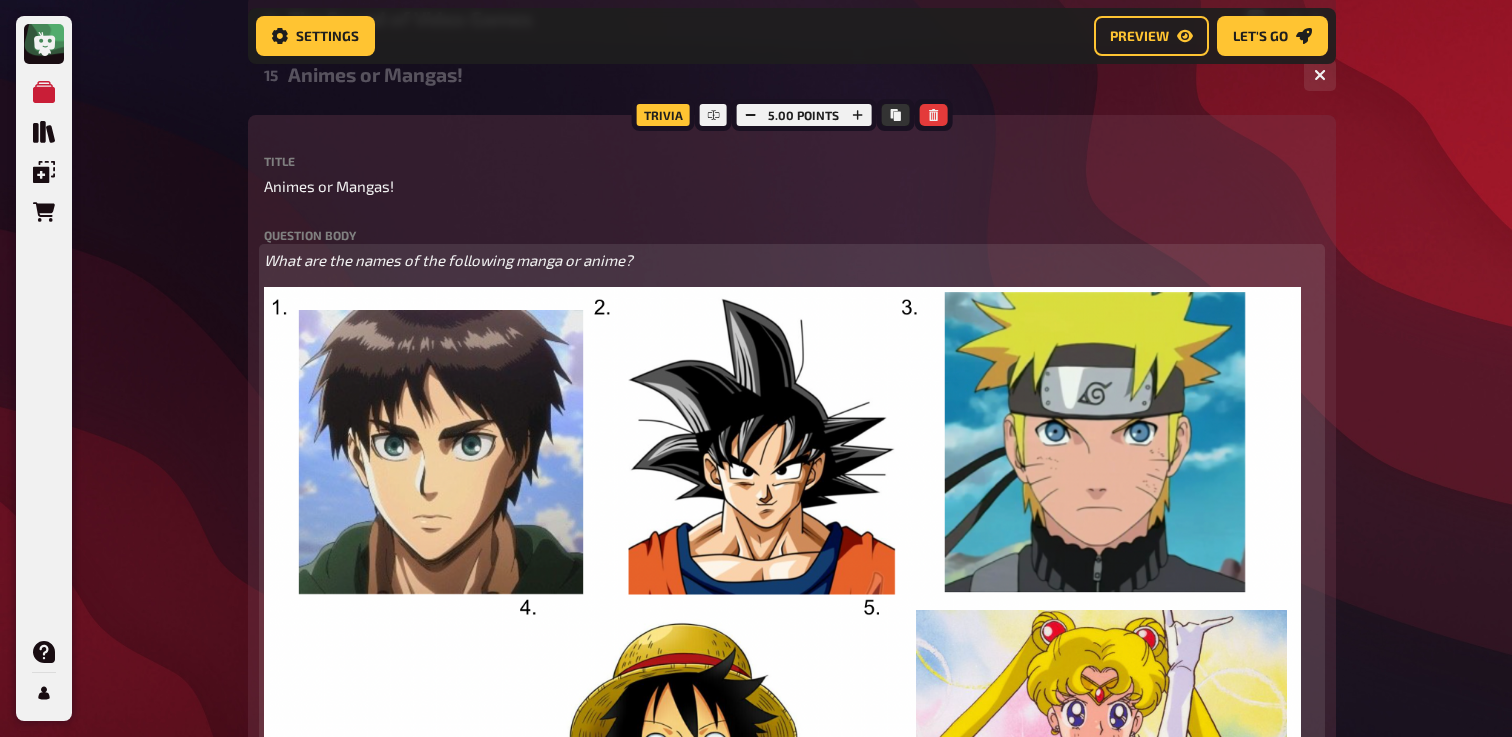 click on "What are the names of the following manga or anime?" at bounding box center [448, 260] 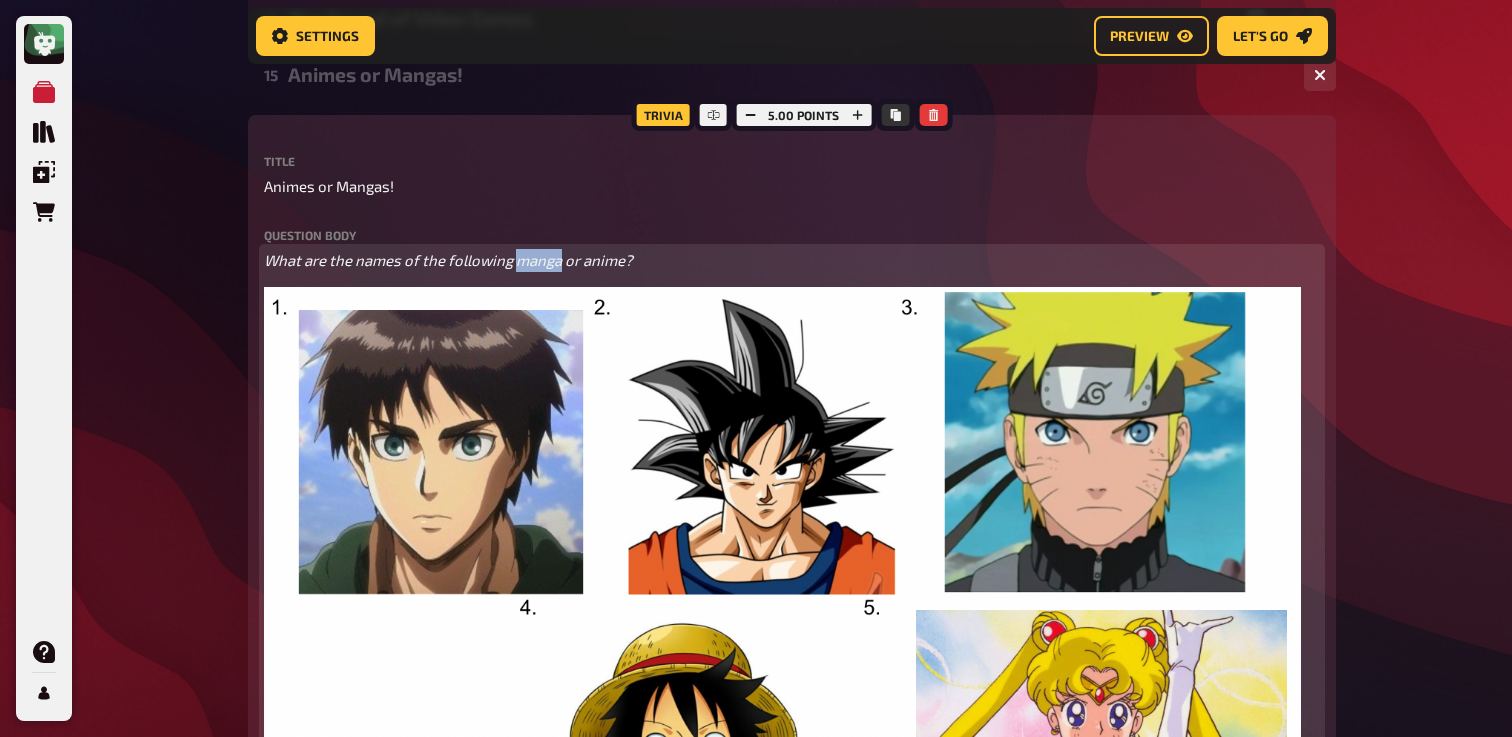 click on "What are the names of the following manga or anime?" at bounding box center [448, 260] 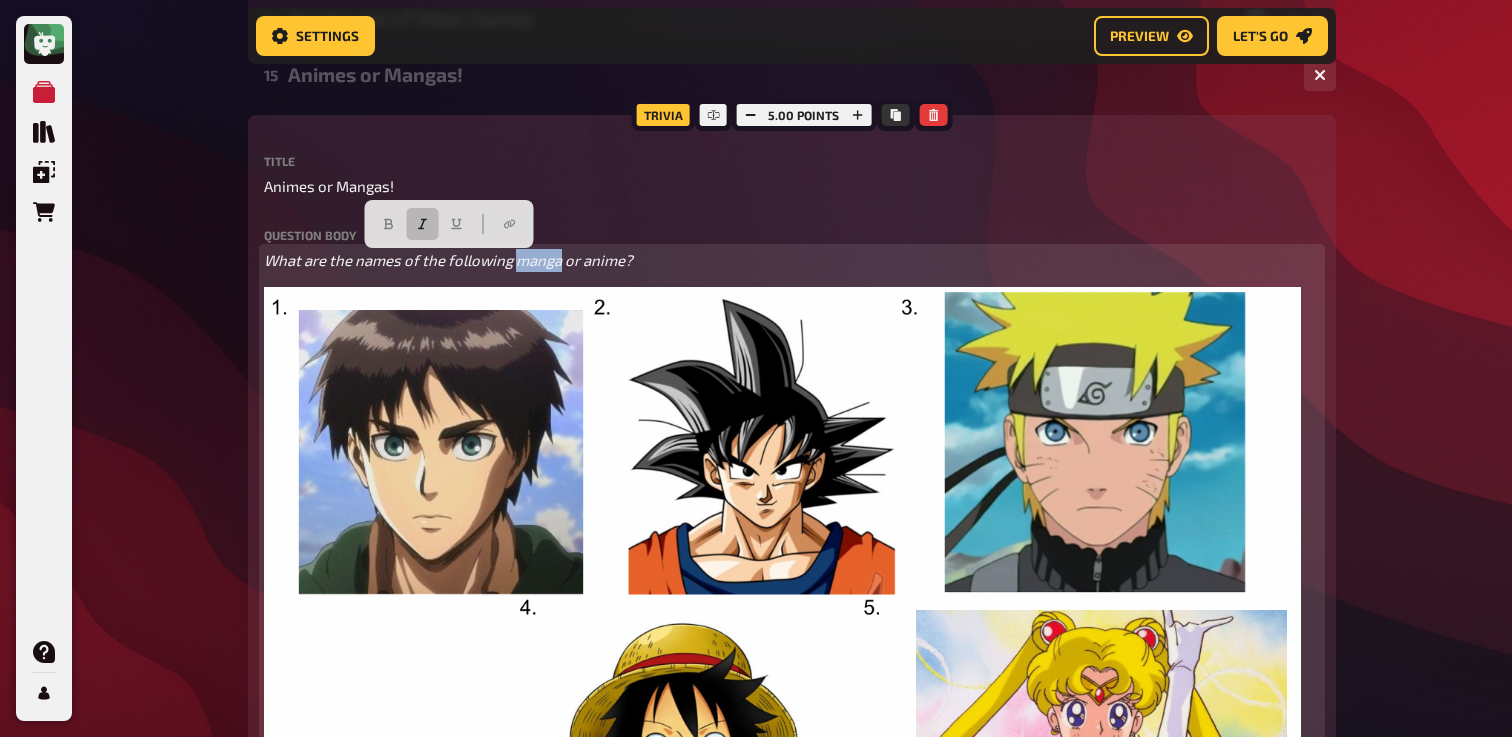 click on "What are the names of the following manga or anime?" at bounding box center [448, 260] 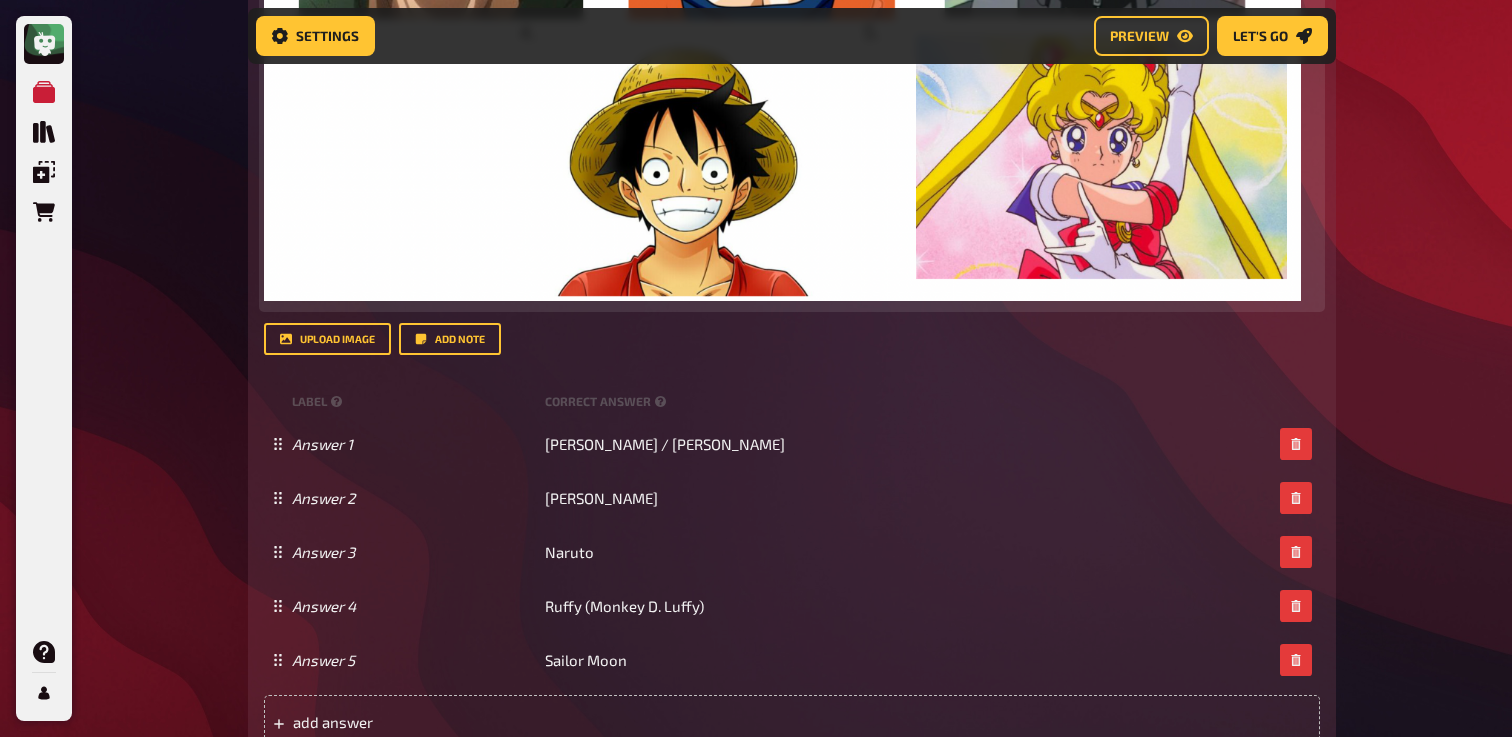 scroll, scrollTop: 2330, scrollLeft: 0, axis: vertical 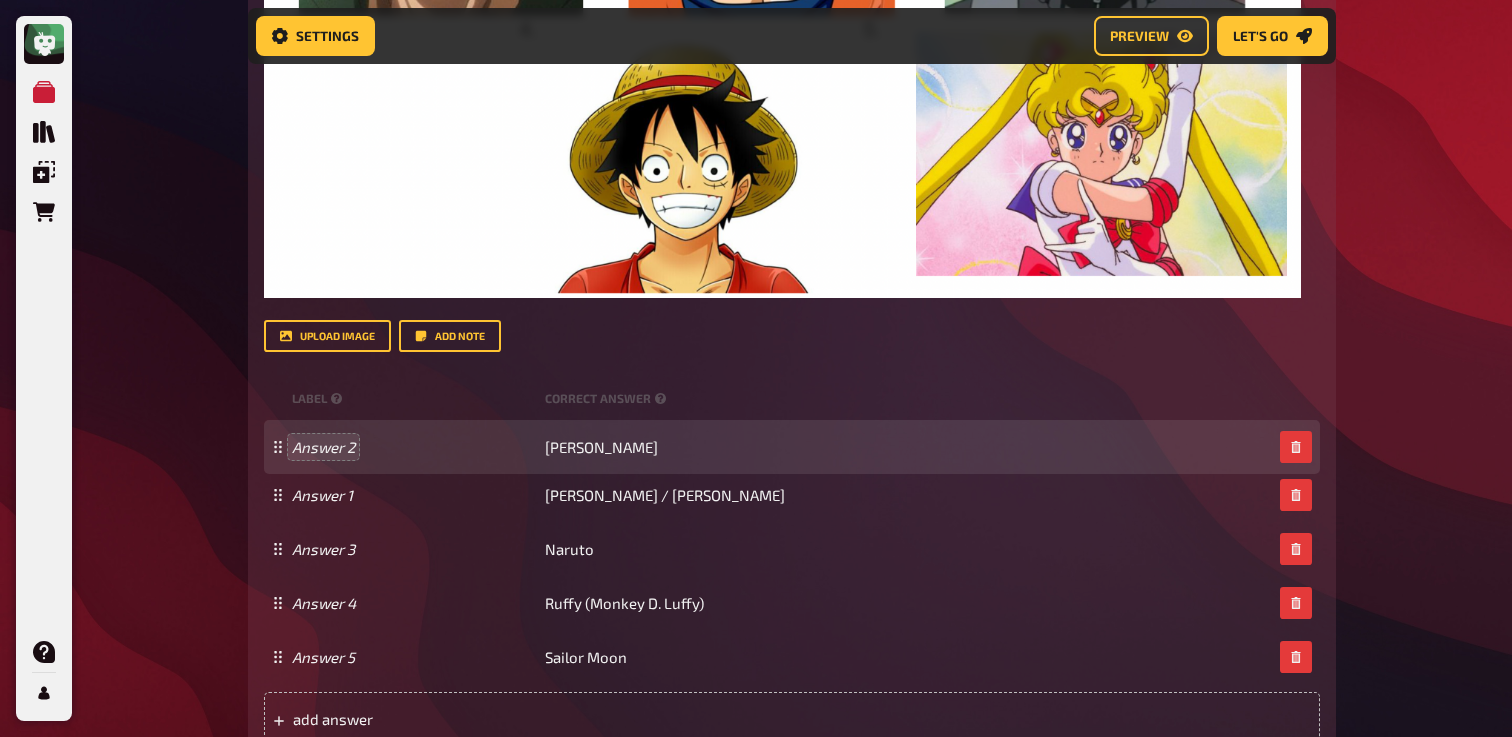 drag, startPoint x: 281, startPoint y: 498, endPoint x: 304, endPoint y: 441, distance: 61.46544 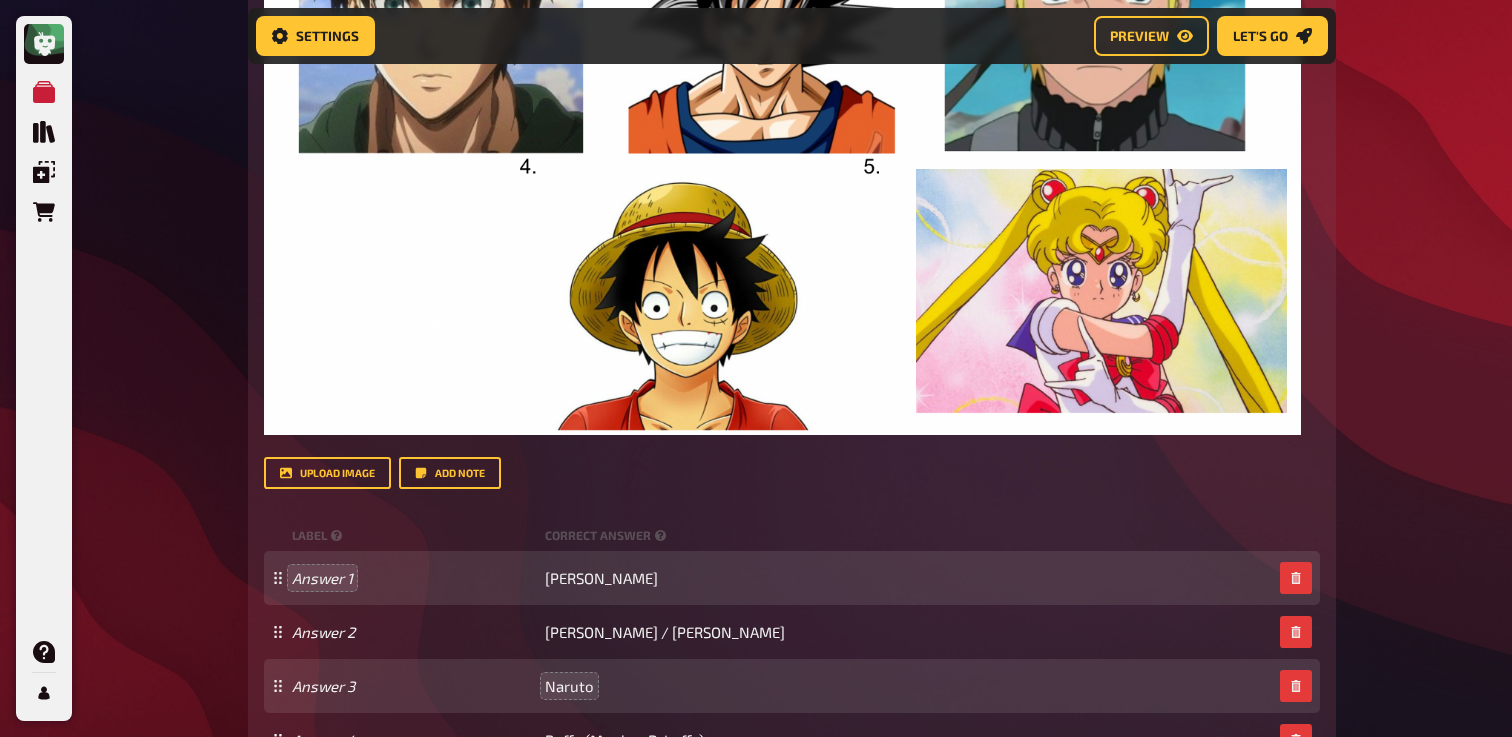 scroll, scrollTop: 2326, scrollLeft: 0, axis: vertical 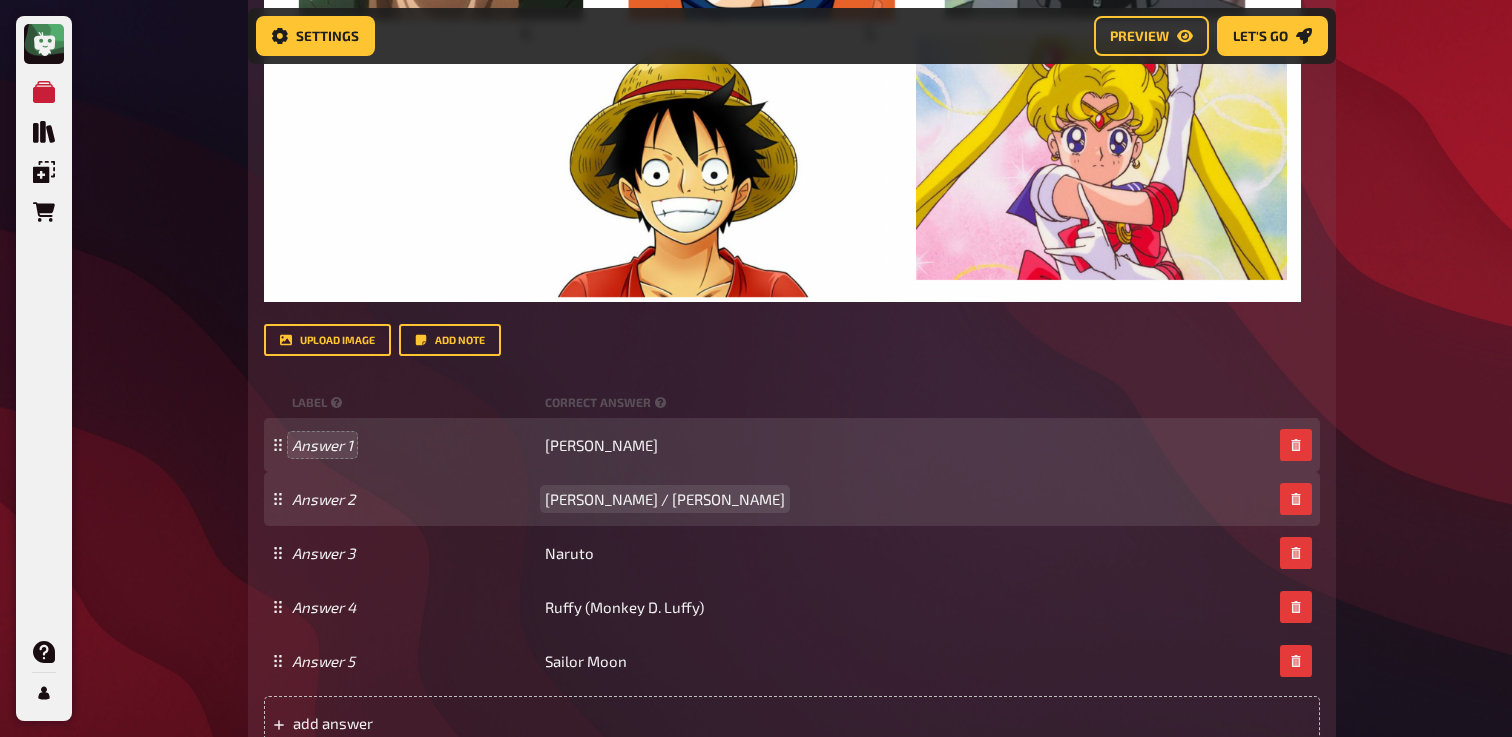 click on "[PERSON_NAME] / [PERSON_NAME]" at bounding box center (665, 499) 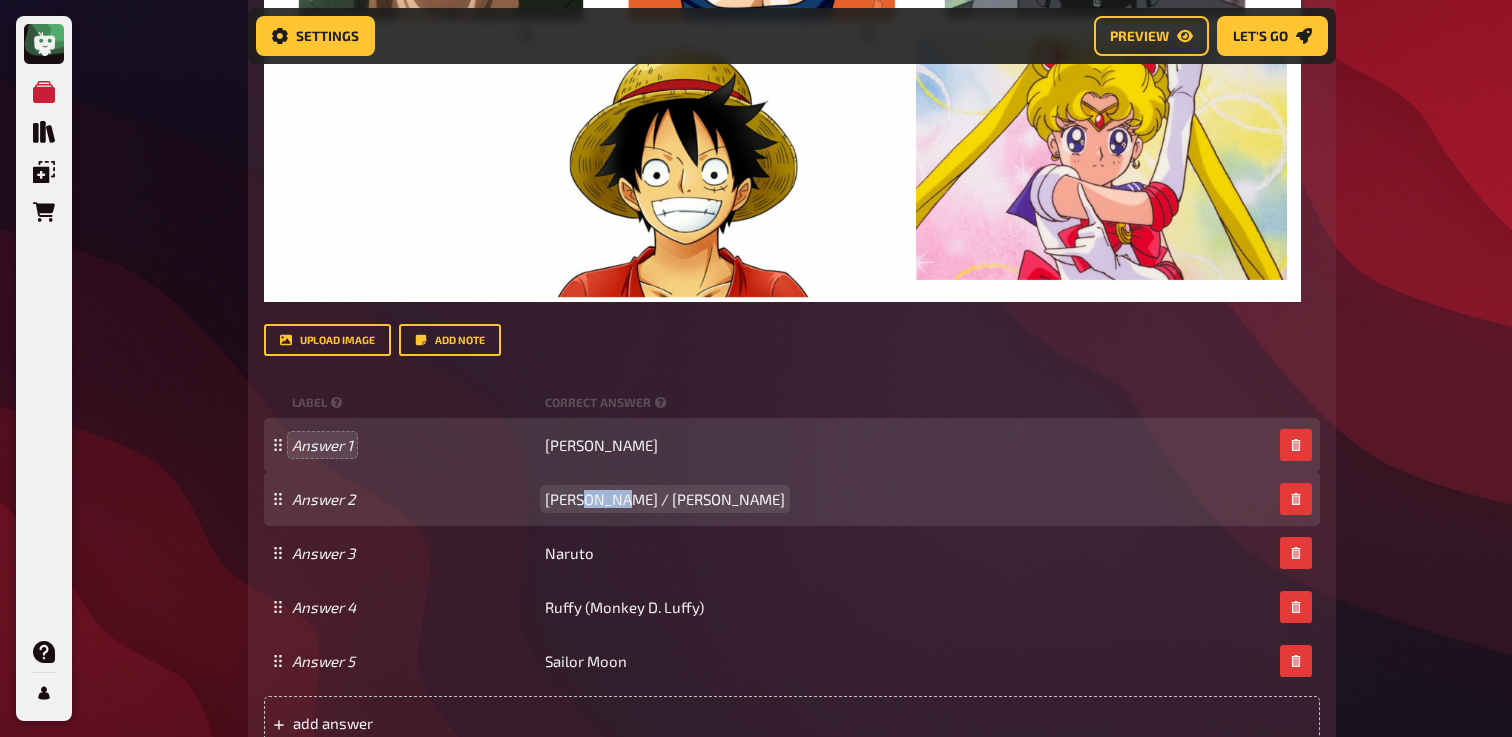 click on "[PERSON_NAME] / [PERSON_NAME]" at bounding box center [665, 499] 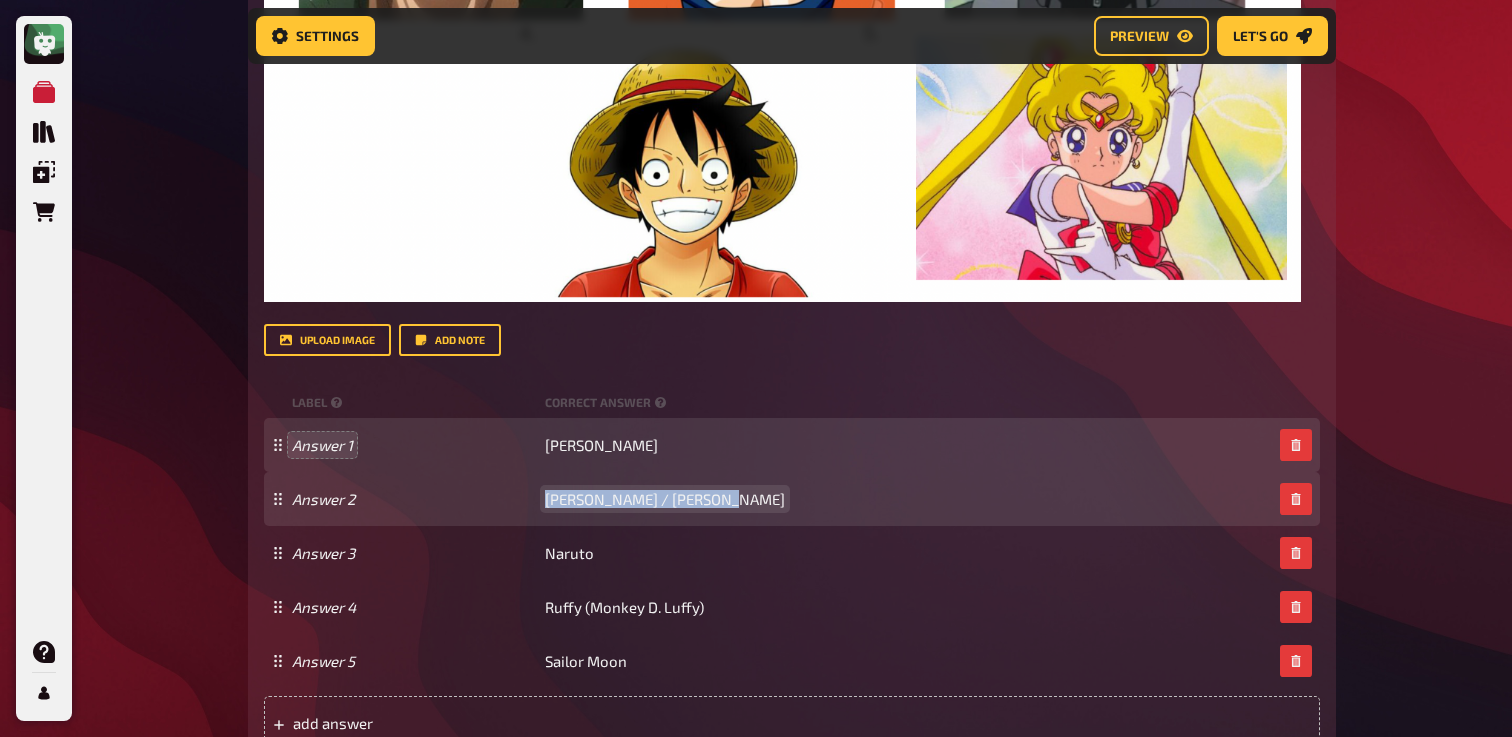 click on "[PERSON_NAME] / [PERSON_NAME]" at bounding box center [665, 499] 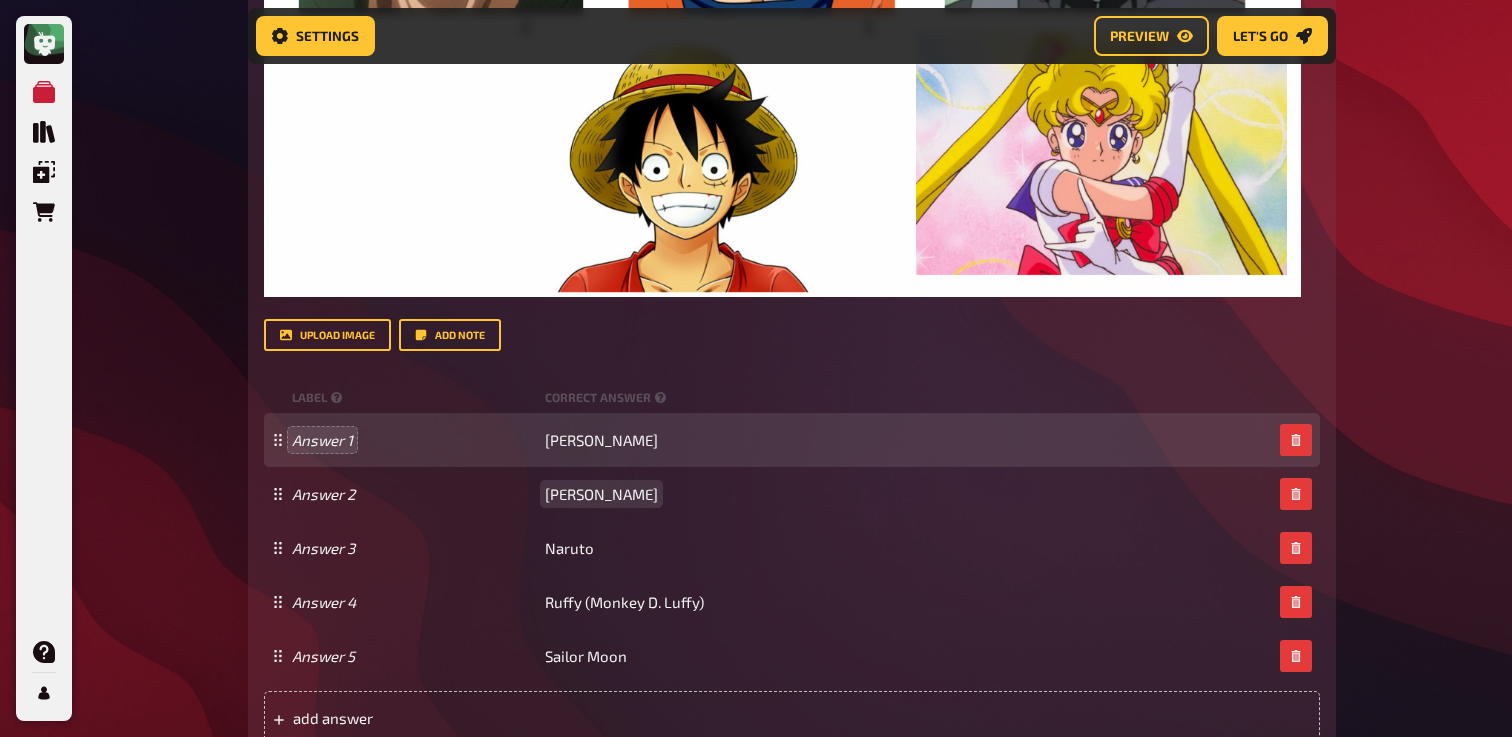 scroll, scrollTop: 2373, scrollLeft: 0, axis: vertical 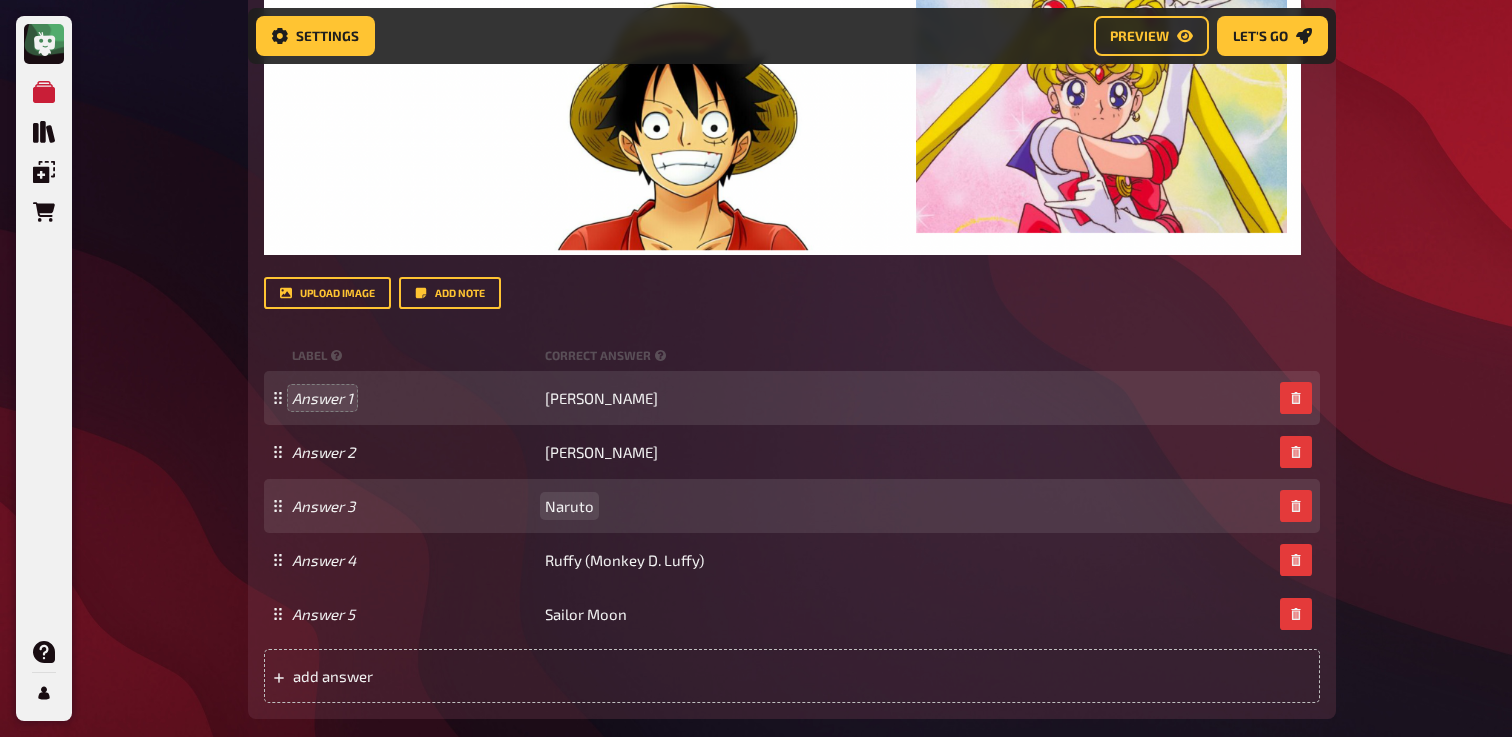 click on "Naruto" at bounding box center [569, 506] 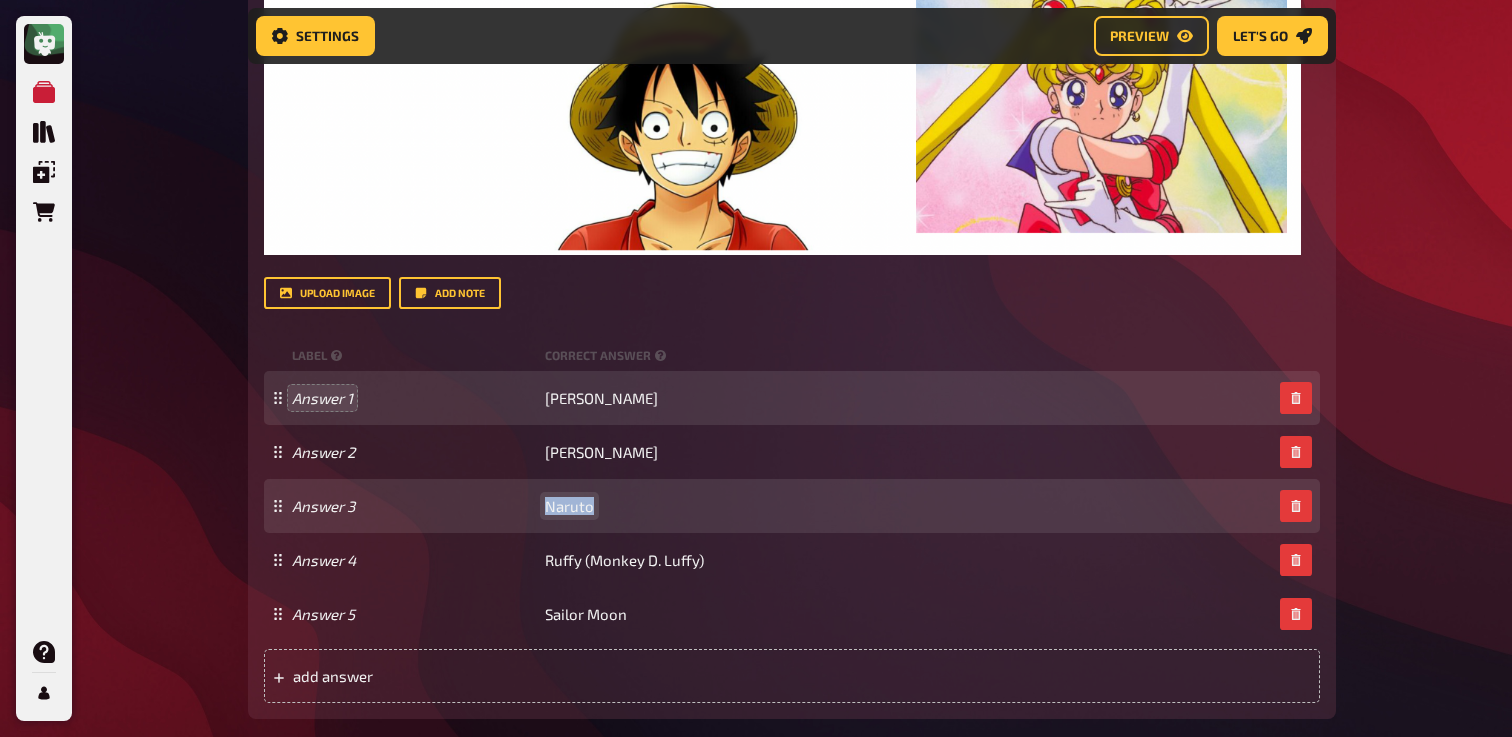 click on "Naruto" at bounding box center (569, 506) 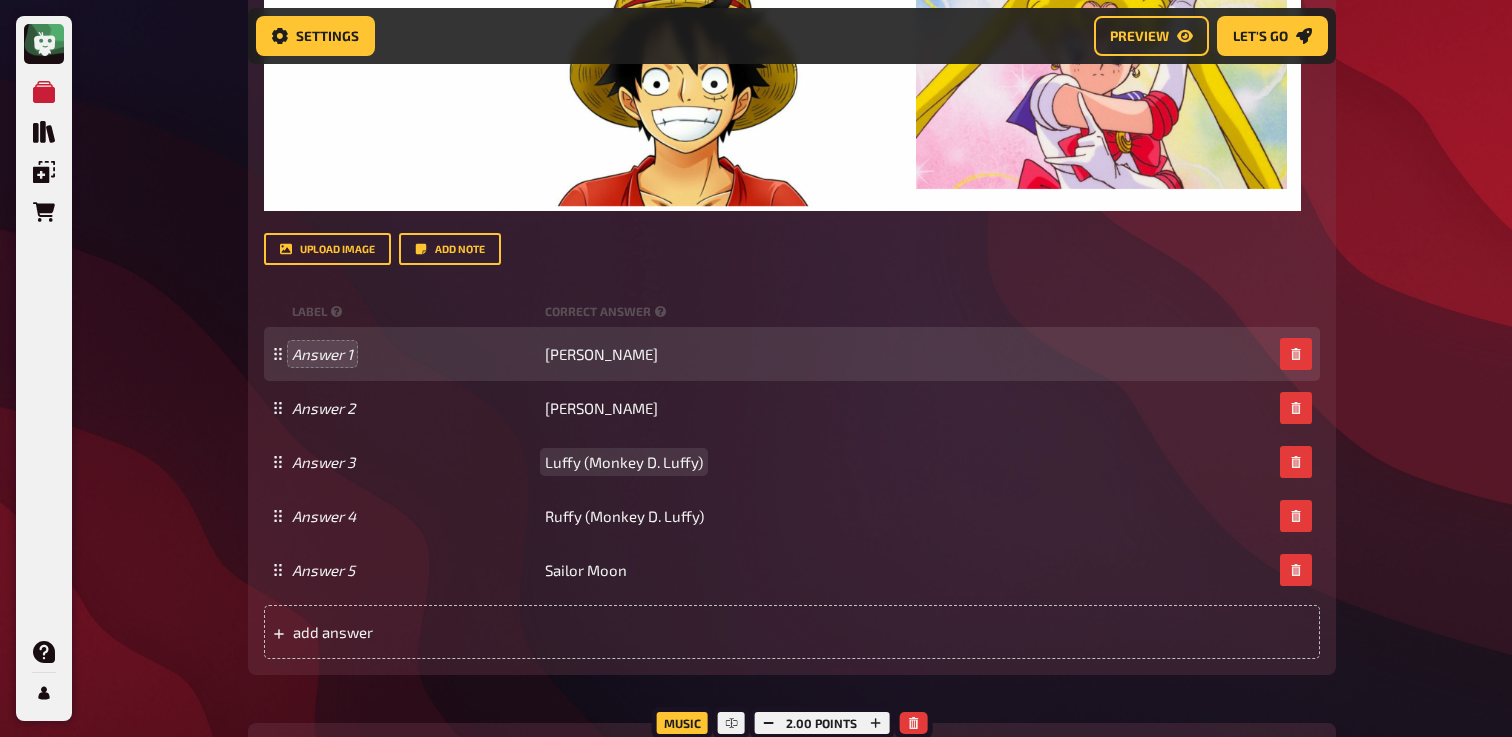 scroll, scrollTop: 2409, scrollLeft: 0, axis: vertical 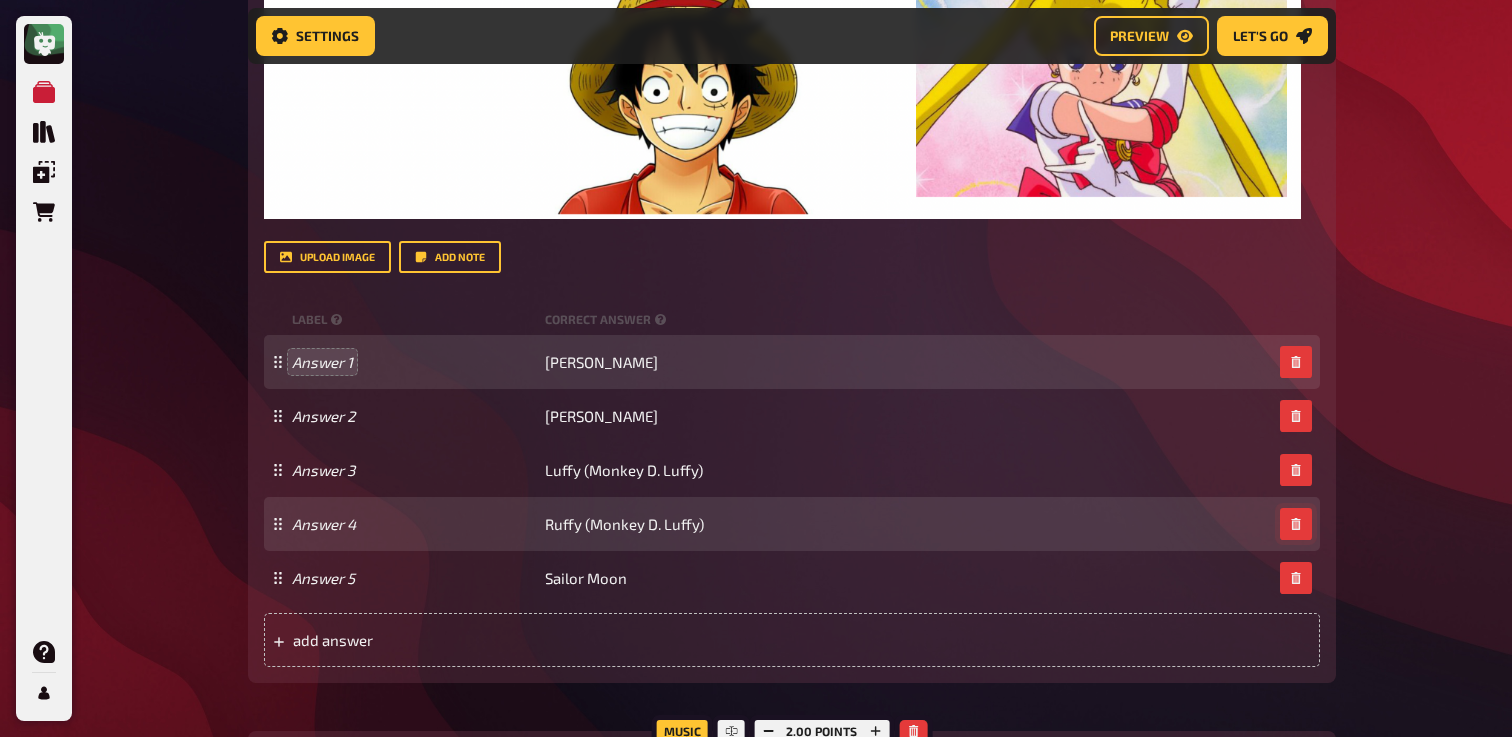 click at bounding box center [1296, 524] 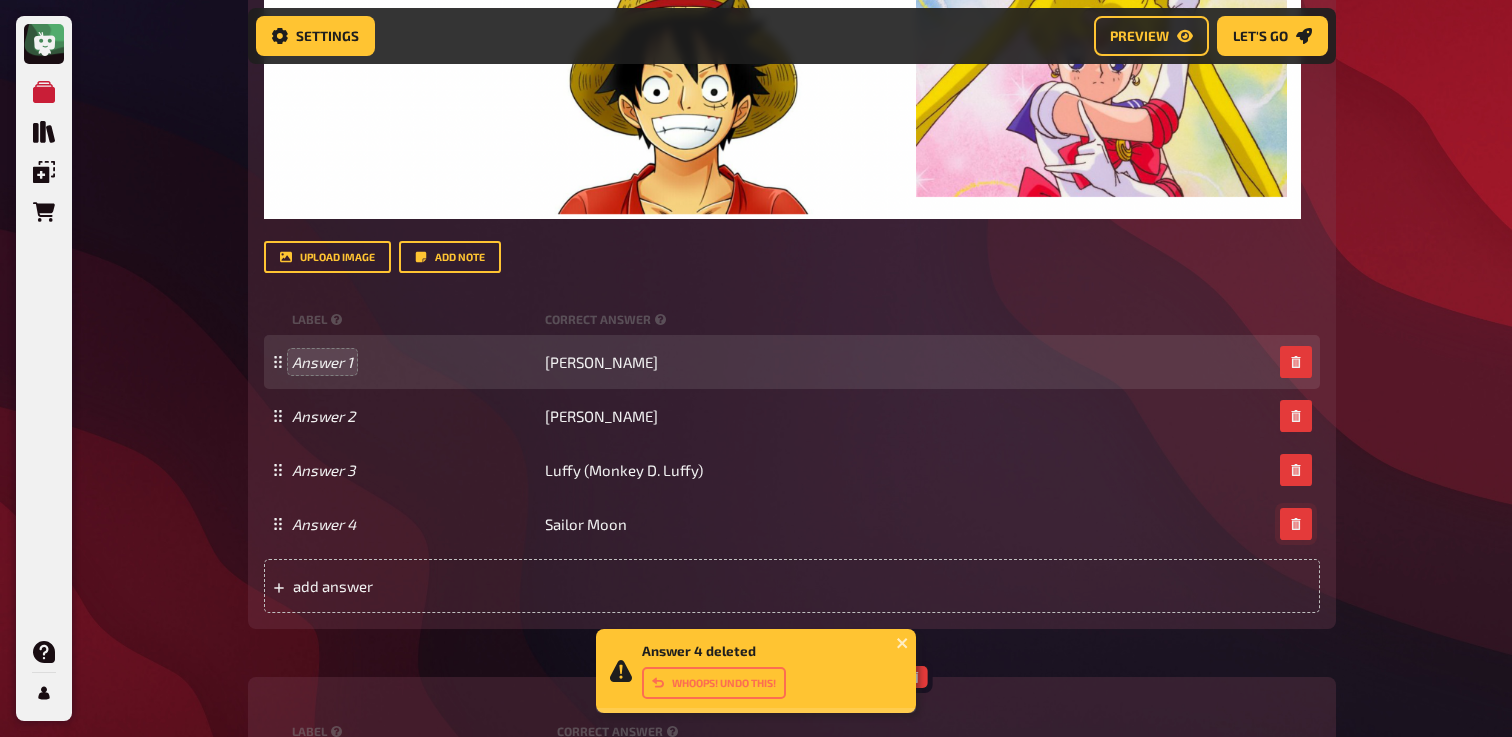 click at bounding box center [1296, 524] 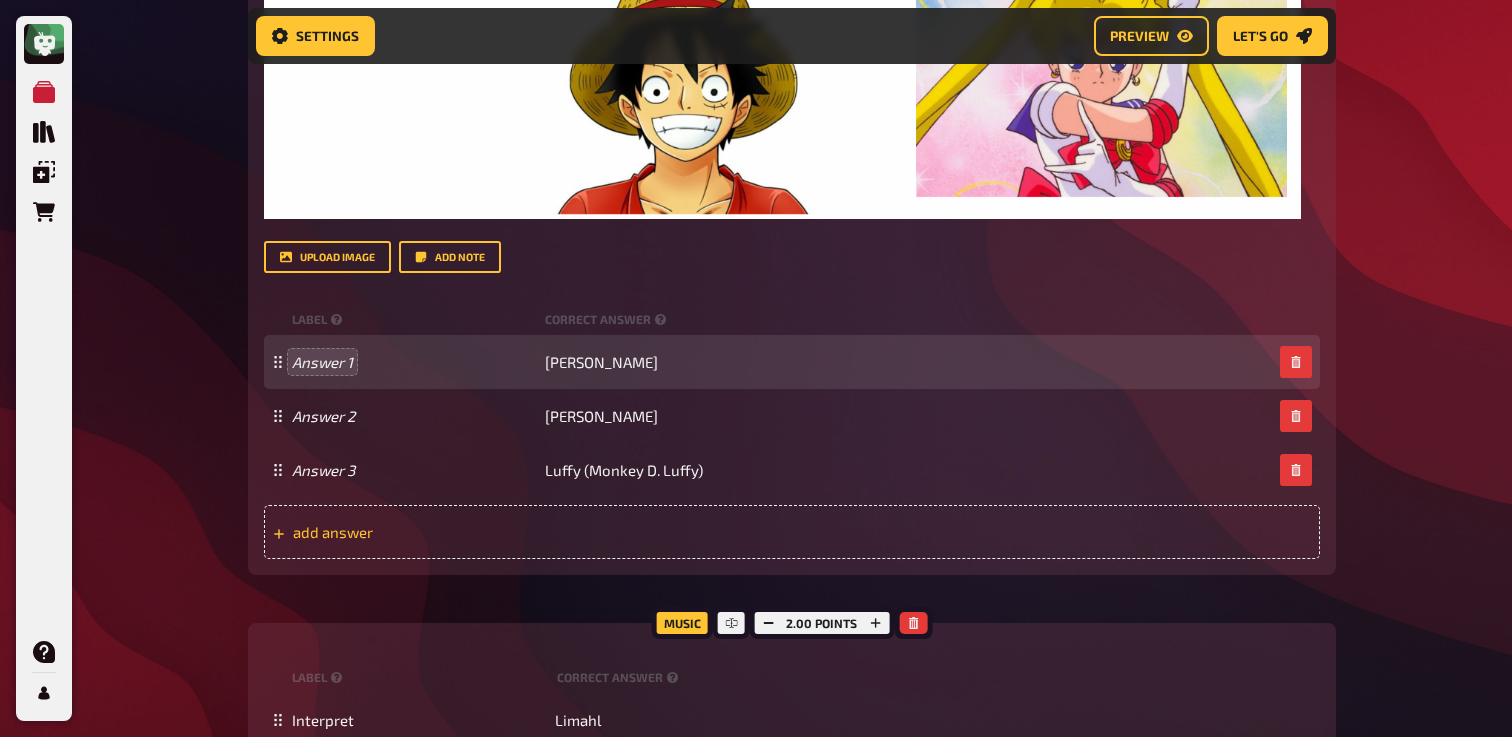click on "add answer" at bounding box center [792, 532] 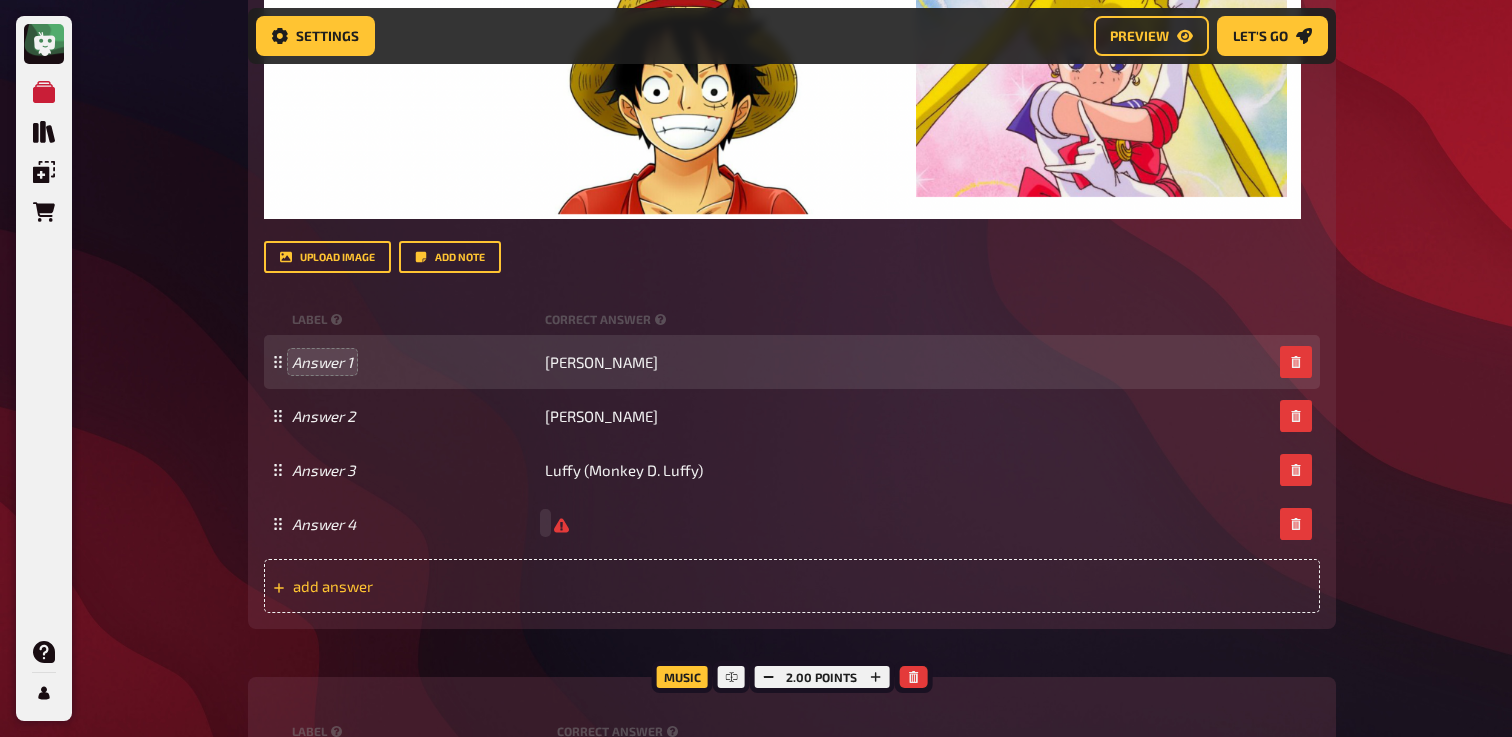 type 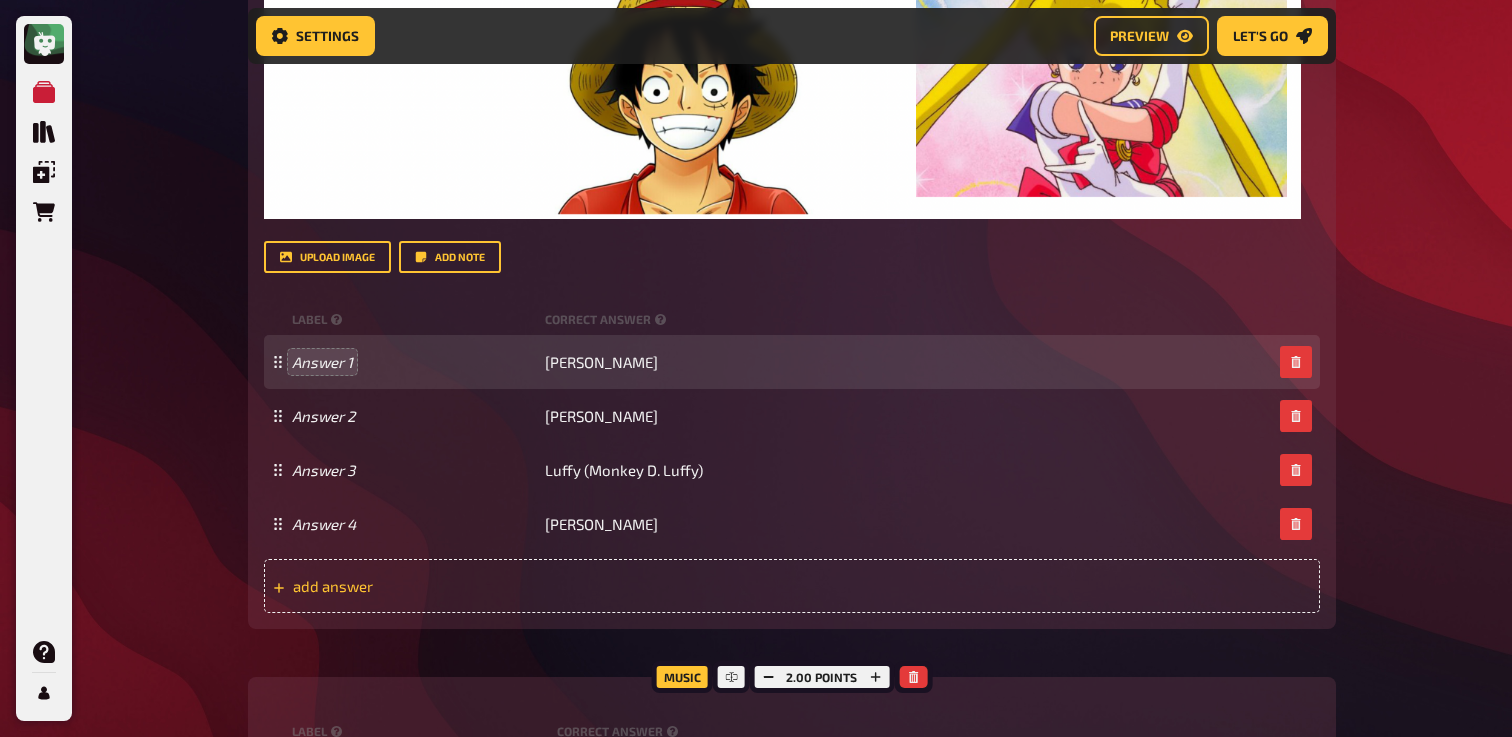 click on "add answer" at bounding box center [448, 586] 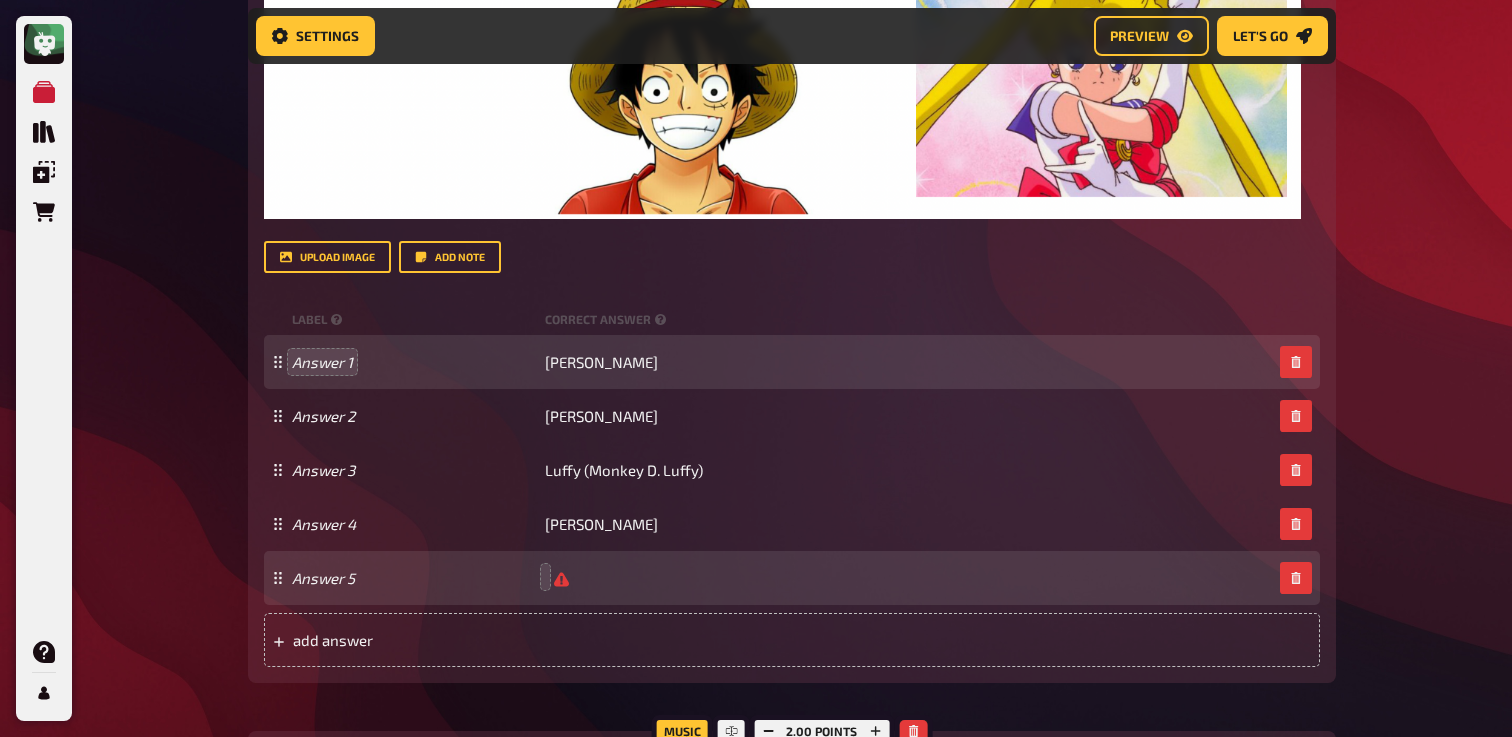 type 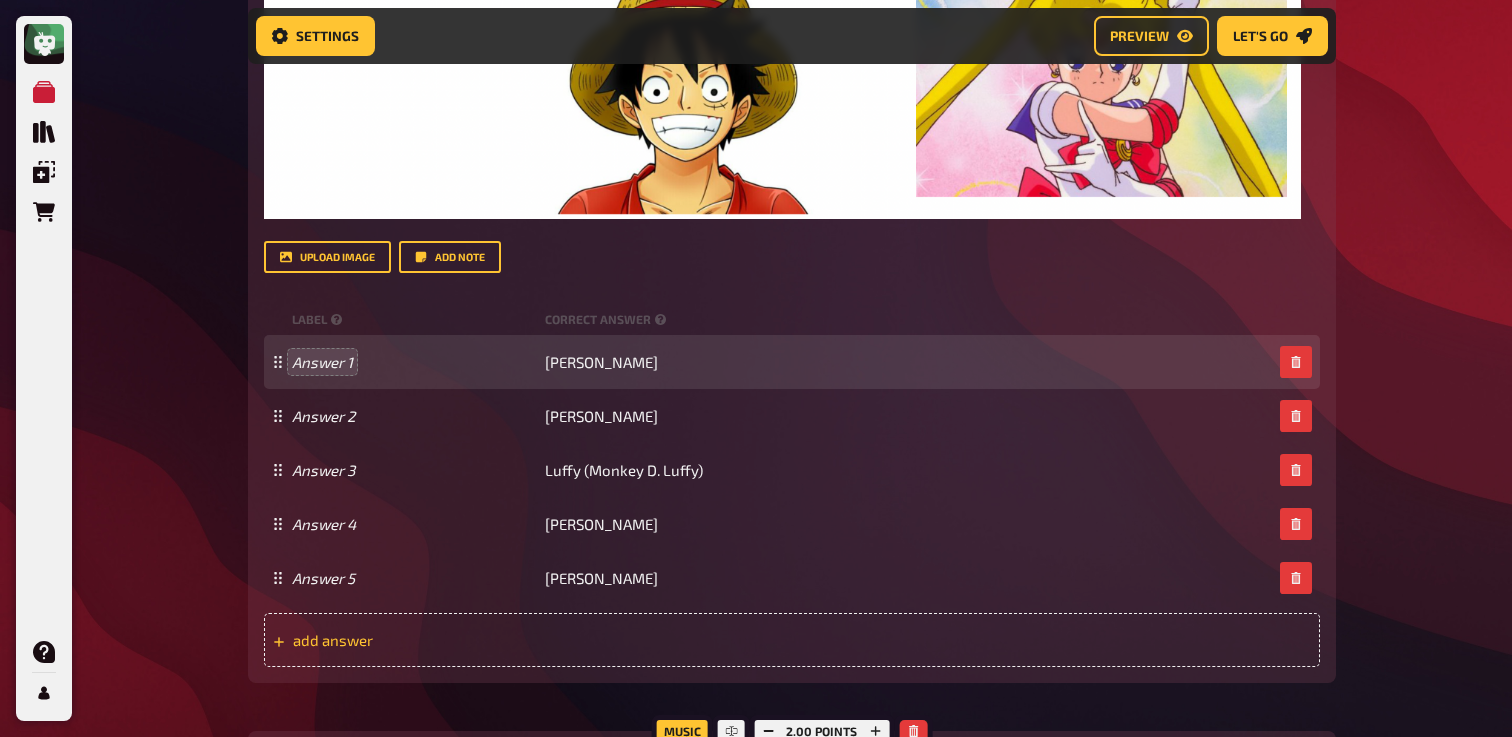 click on "add answer" at bounding box center (448, 640) 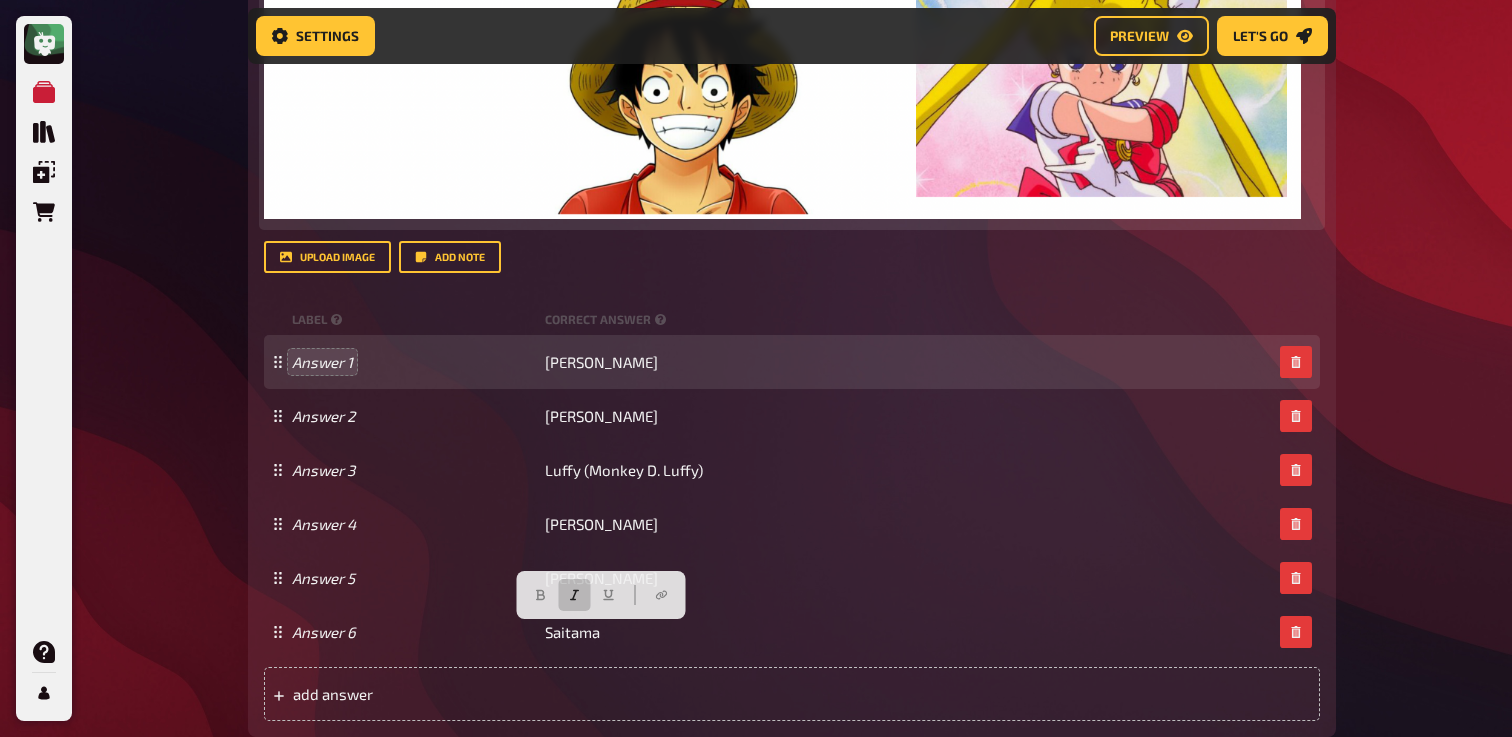 click at bounding box center (782, -75) 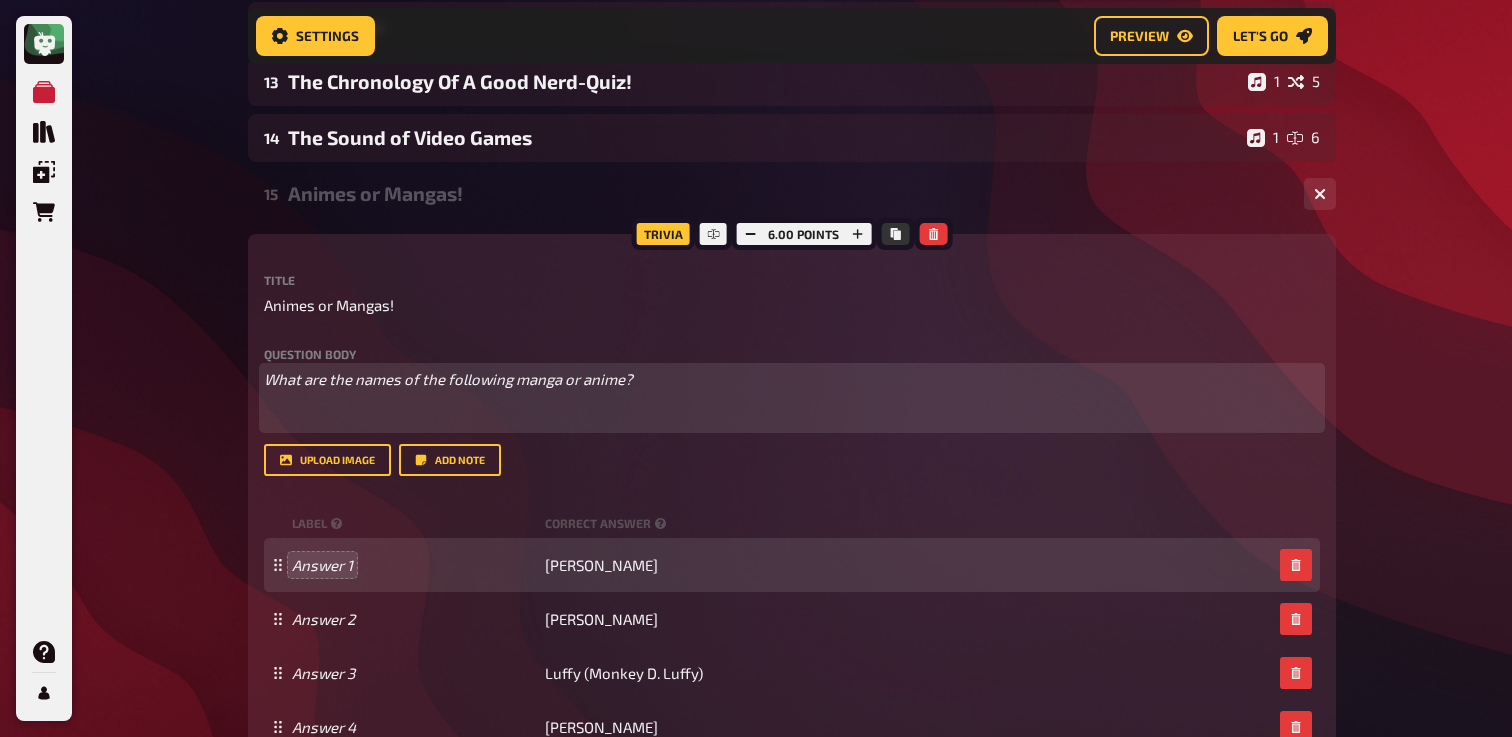 scroll, scrollTop: 1621, scrollLeft: 0, axis: vertical 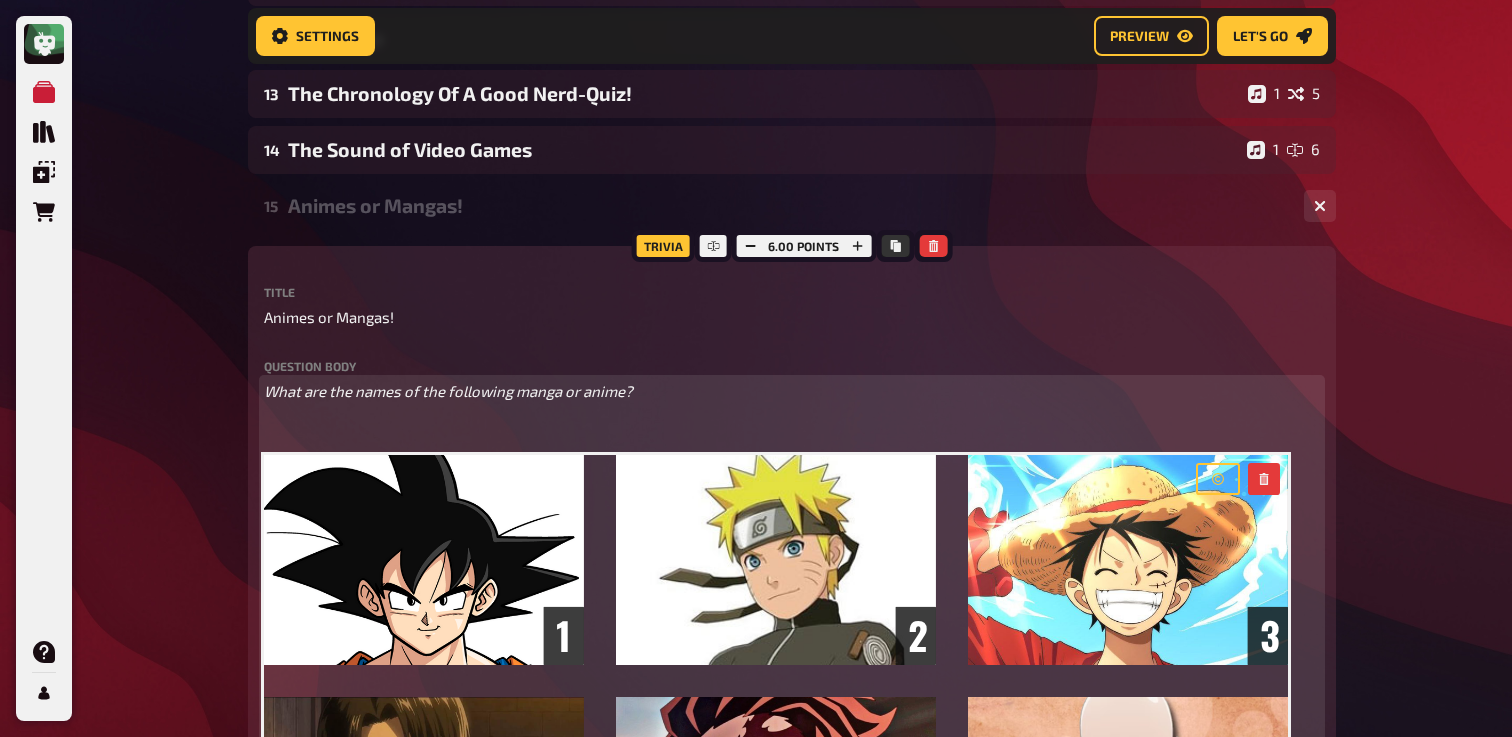 click at bounding box center (776, 681) 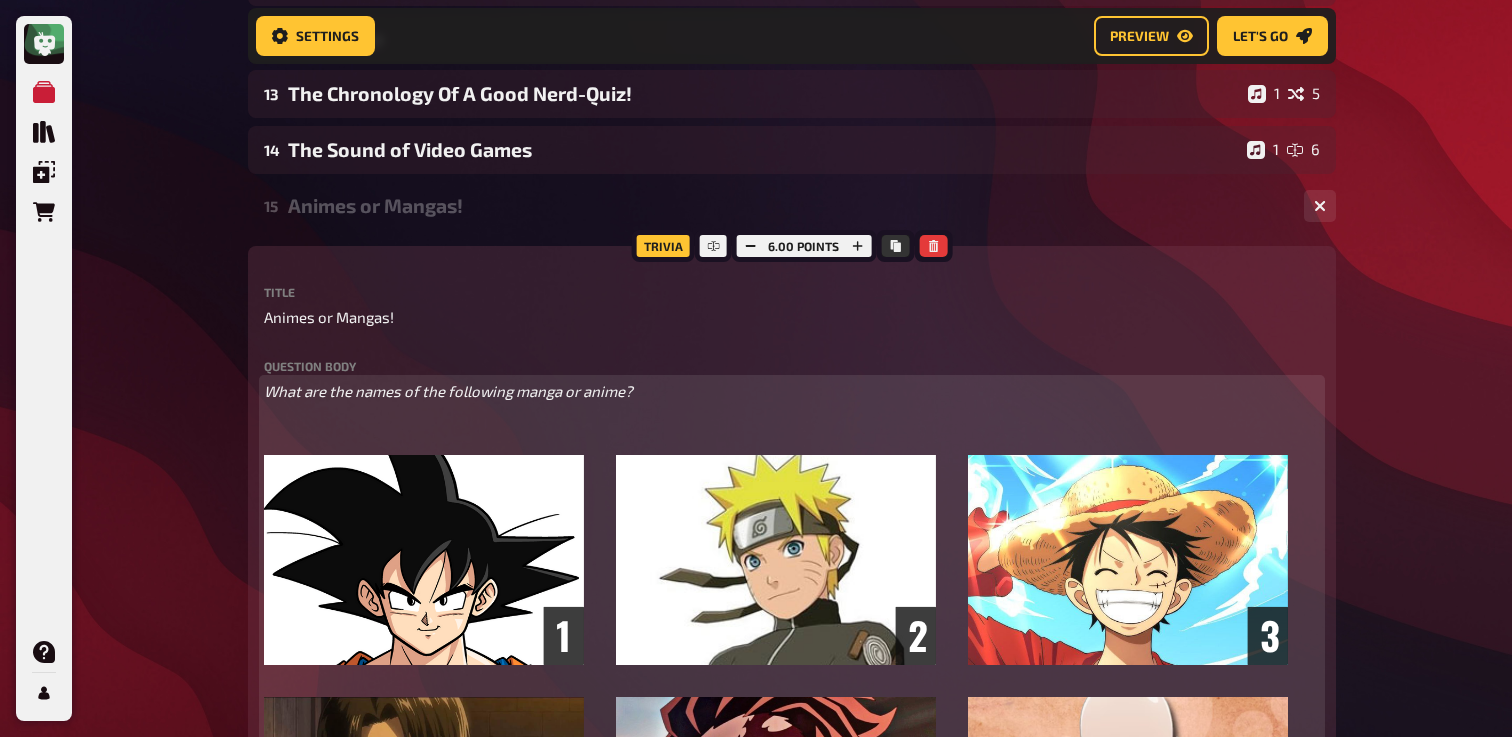 click on "﻿" at bounding box center (792, 429) 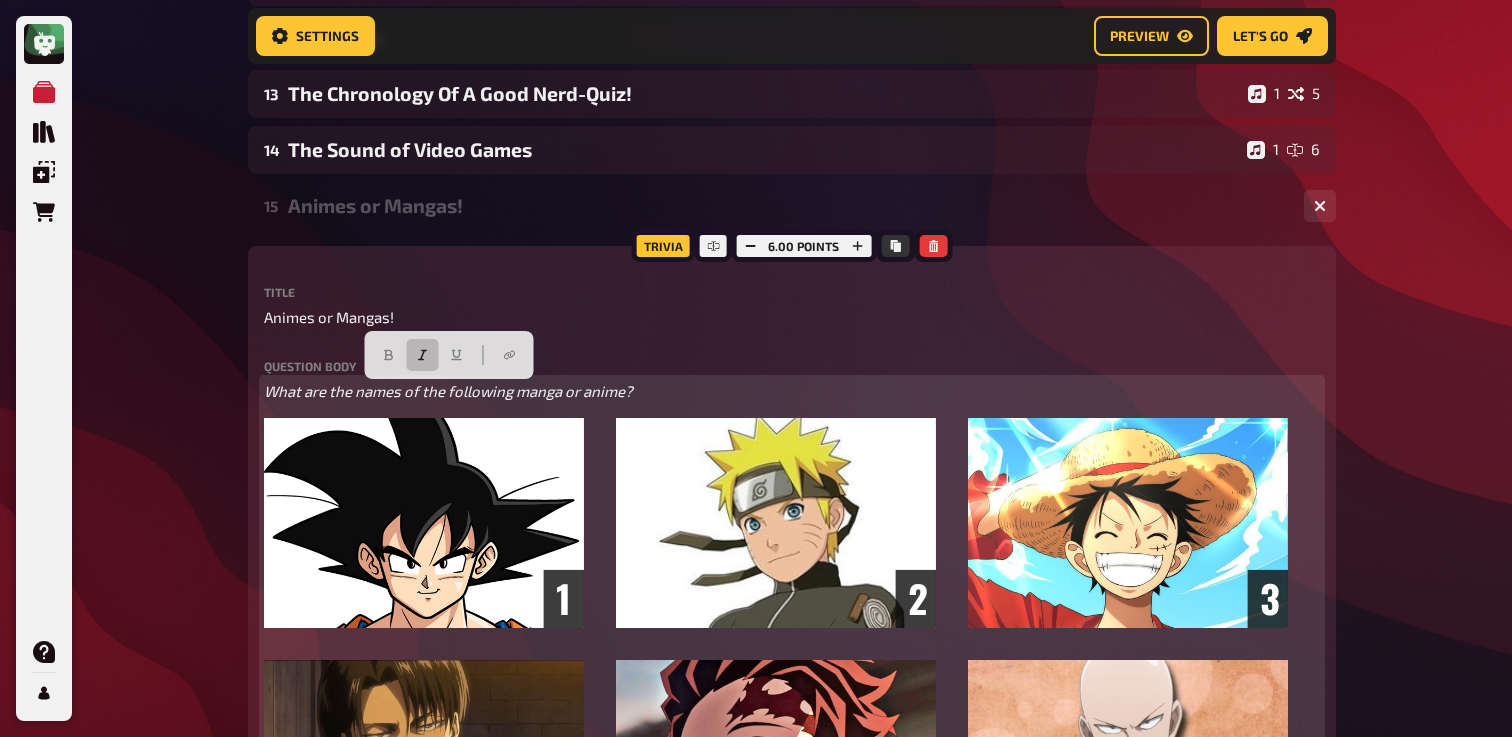 drag, startPoint x: 685, startPoint y: 393, endPoint x: 166, endPoint y: 393, distance: 519 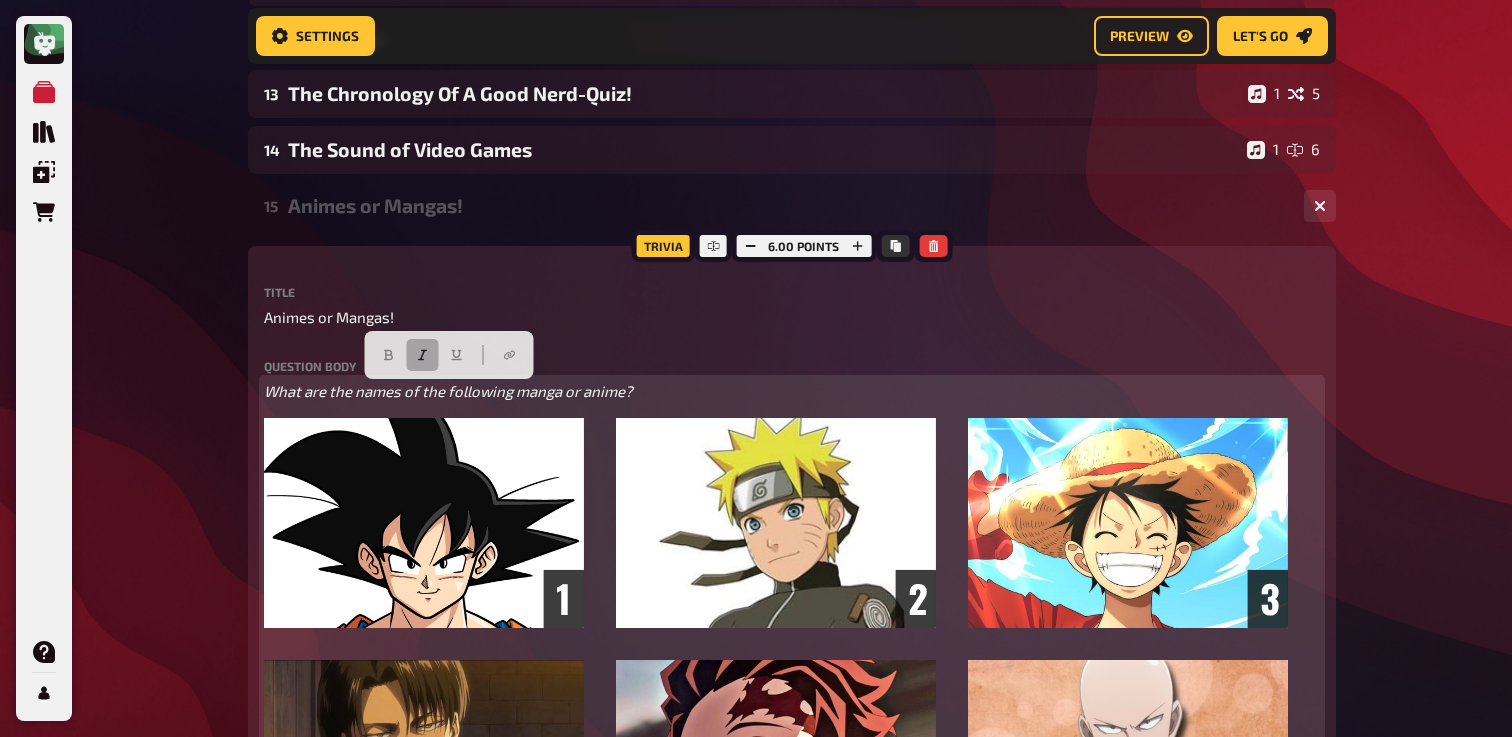 click 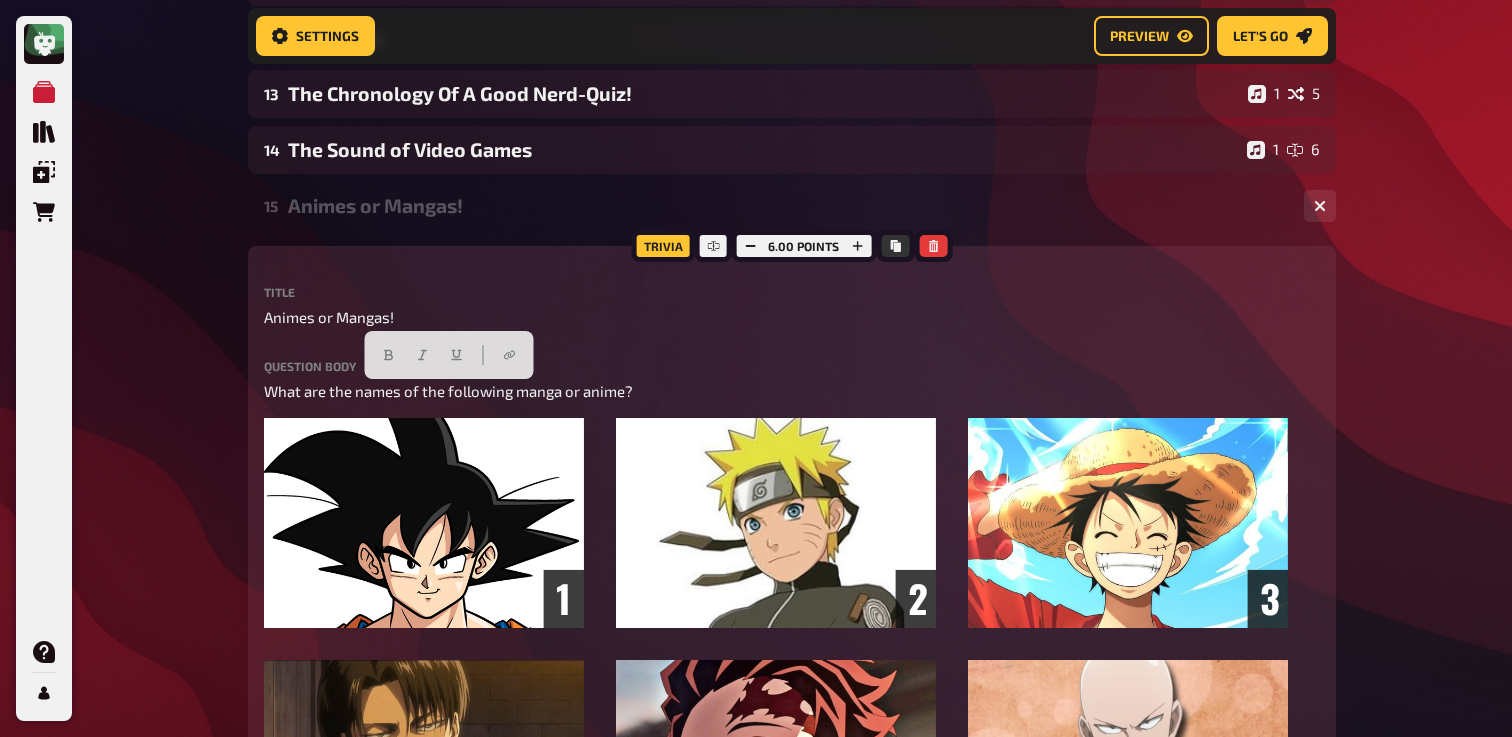 click on "My Quizzes Quiz Library Overlays Orders Help Profile Home My Quizzes Nerds and Geeks [Remastered]🇬🇧 Setup Setup Edit Content Quiz Lobby Hosting undefined Evaluation Leaderboard Settings Preview Let's go Let's go Nerds and Geeks [Remastered]🇬🇧 01 Movieposter   1 6 02 Same procedure as every year, [PERSON_NAME]!   1 1 03 The Logical [Should we keep?]   1 1 04 Anagrams   1 3 05 Special Round   1 1 06 Comapnies   1 6 07 And The Award Goes To...?   1 5 08 Elite Universities Lead to Elite Nerds!   1 6 09 Movietime   1 1 Trivia 3.00 points Title Movietime Question body From which movie is the following scene taken?   Drop here to upload upload image   Moderator Note (not visible to participants) ﻿ Link ﻿ label correct answer Answer Ghostbusters
To pick up a draggable item, press the space bar.
While dragging, use the arrow keys to move the item.
Press space again to drop the item in its new position, or press escape to cancel.
add answer Music 1.00 points label correct answer Interpret Titel" at bounding box center [756, 151] 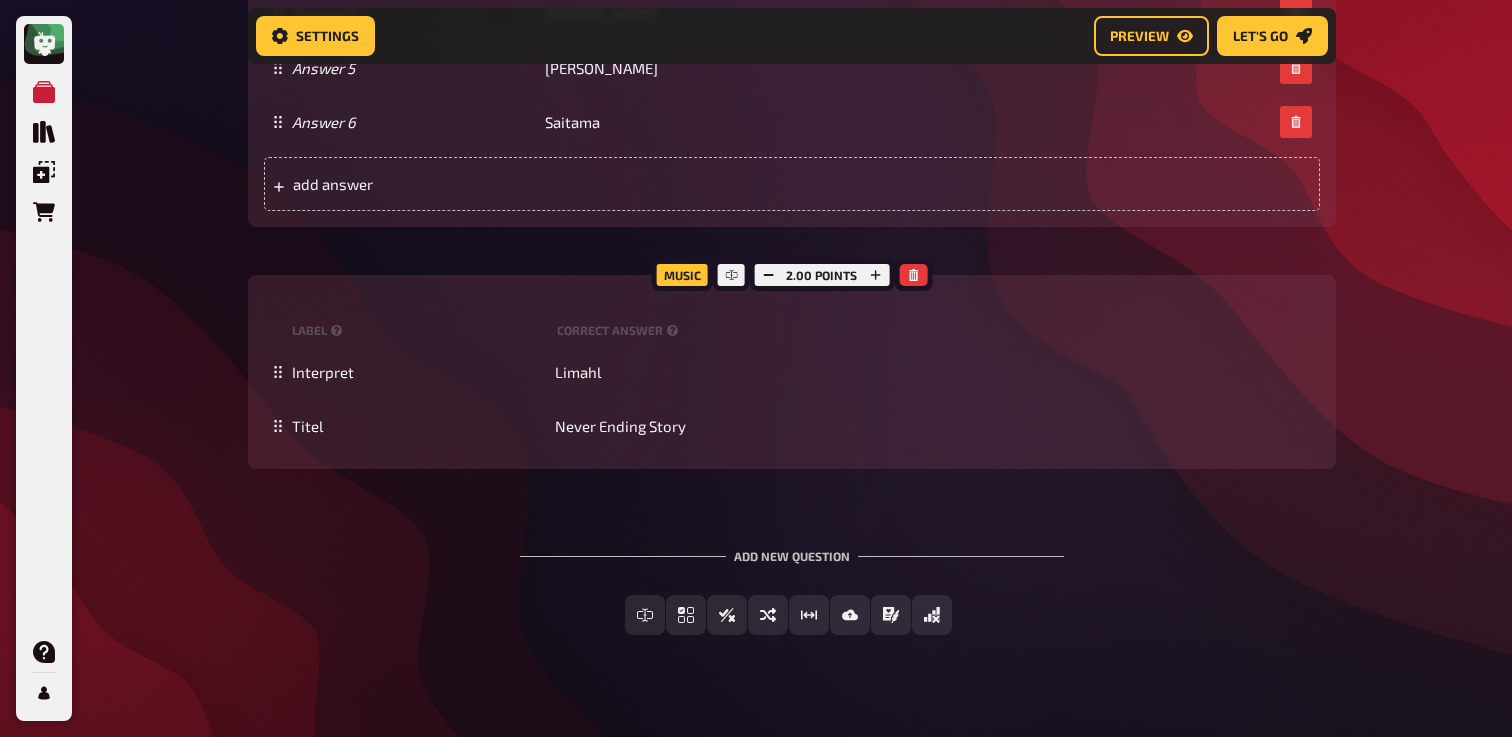 scroll, scrollTop: 2810, scrollLeft: 0, axis: vertical 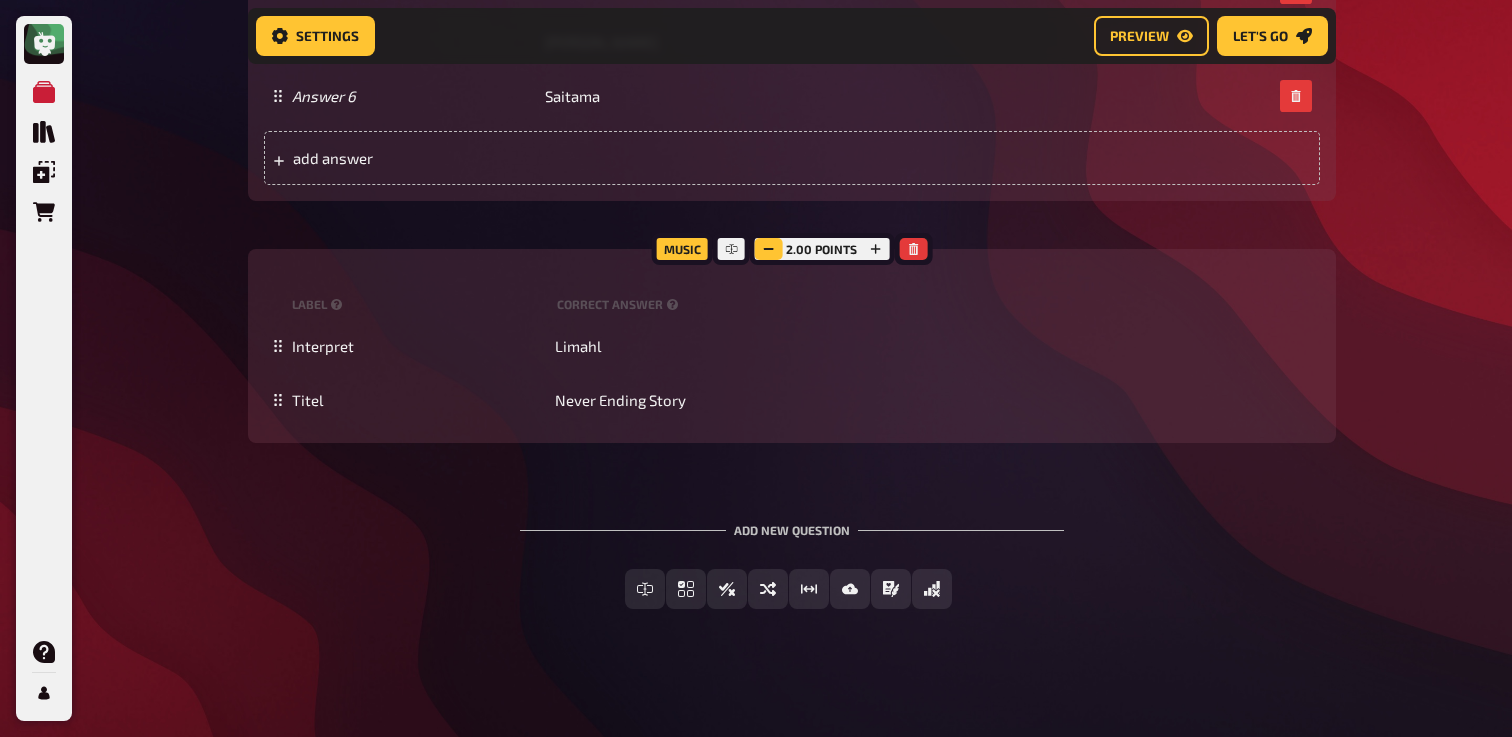 click at bounding box center (768, 249) 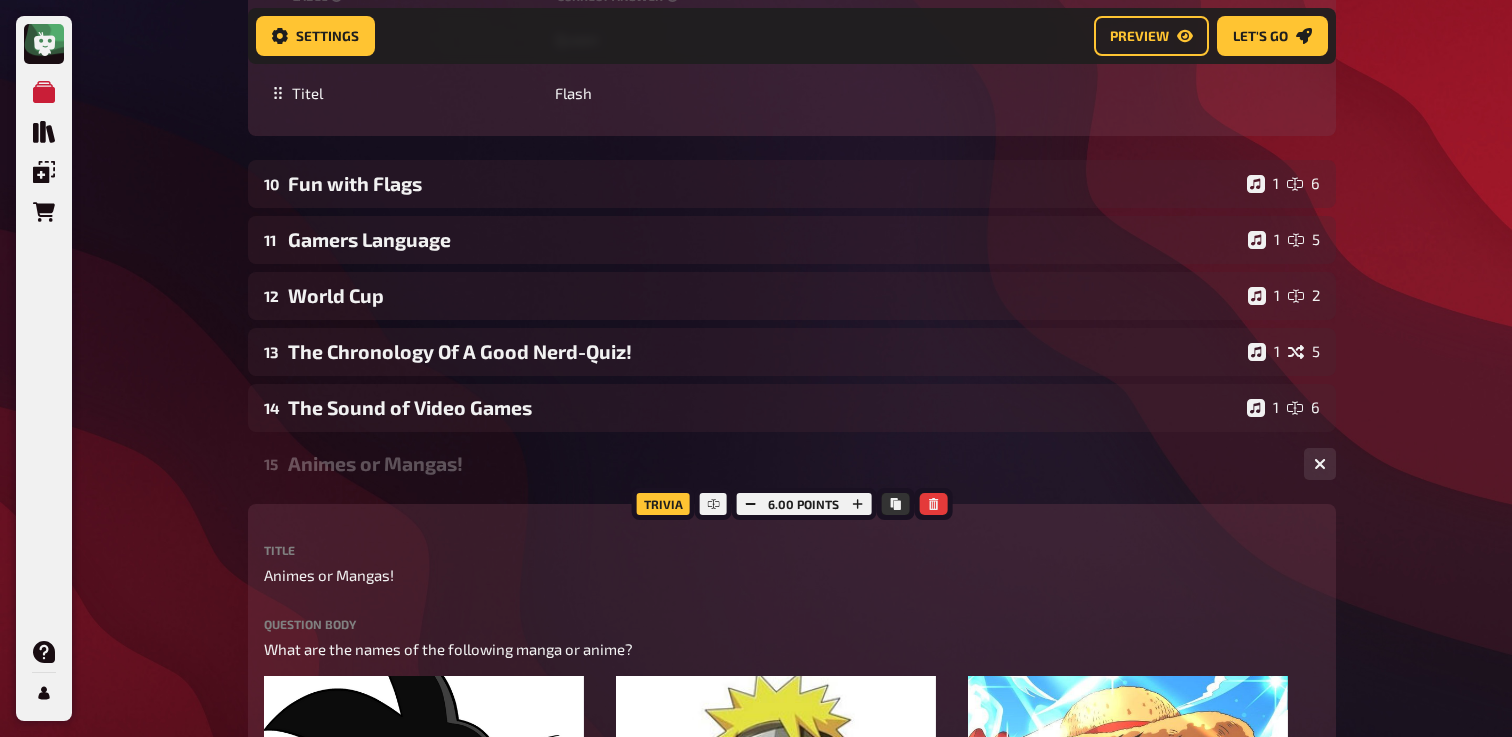 scroll, scrollTop: 1327, scrollLeft: 0, axis: vertical 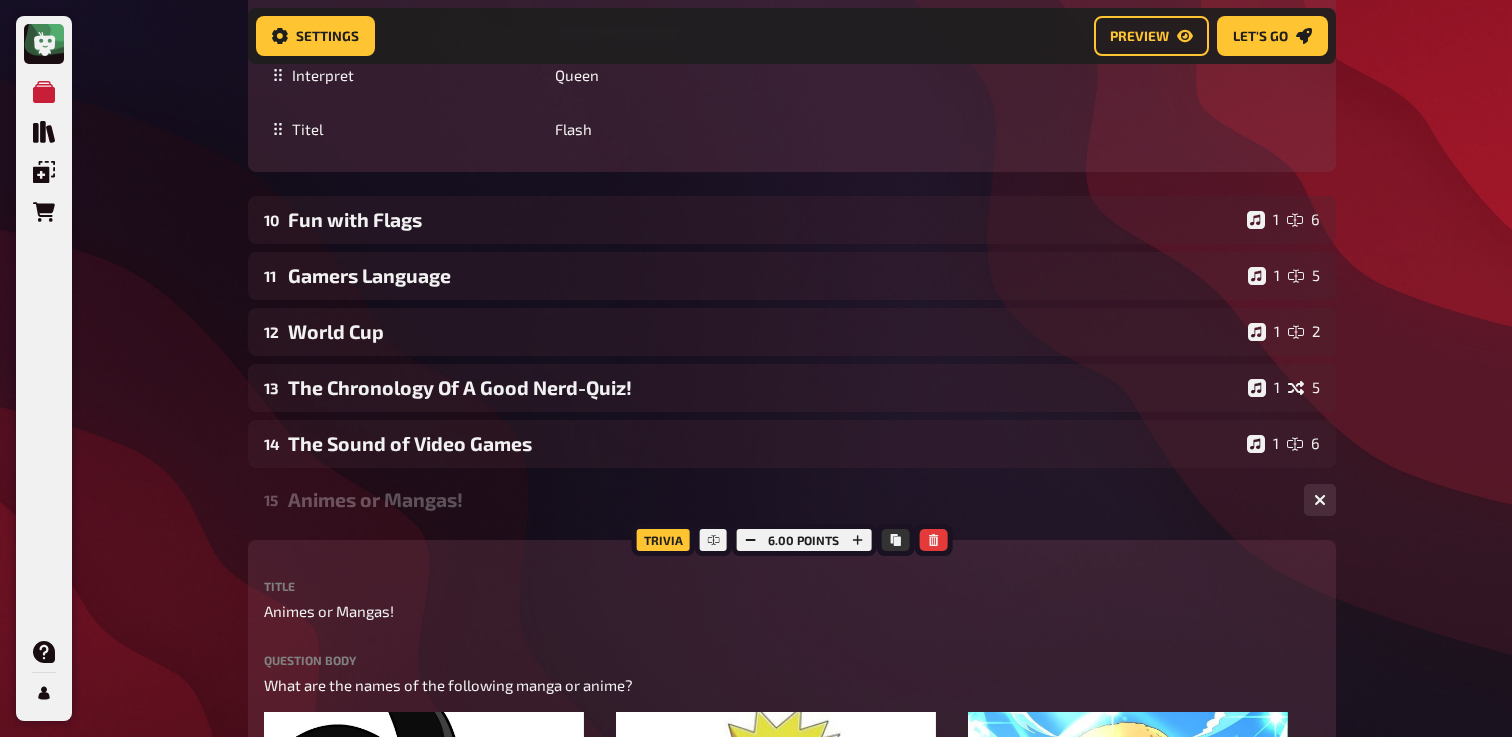 click on "Animes or Mangas!" at bounding box center (788, 499) 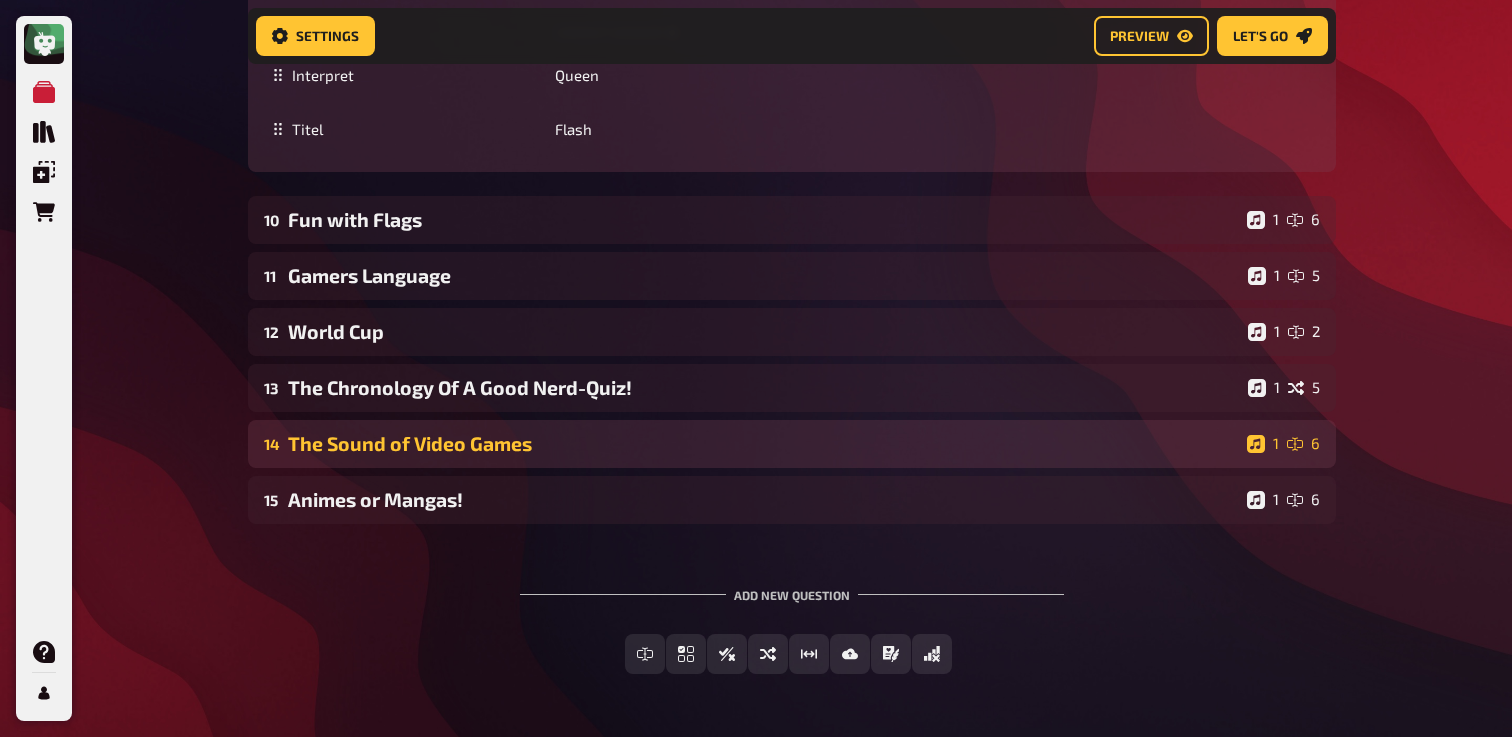click on "The Sound of Video Games" at bounding box center [763, 443] 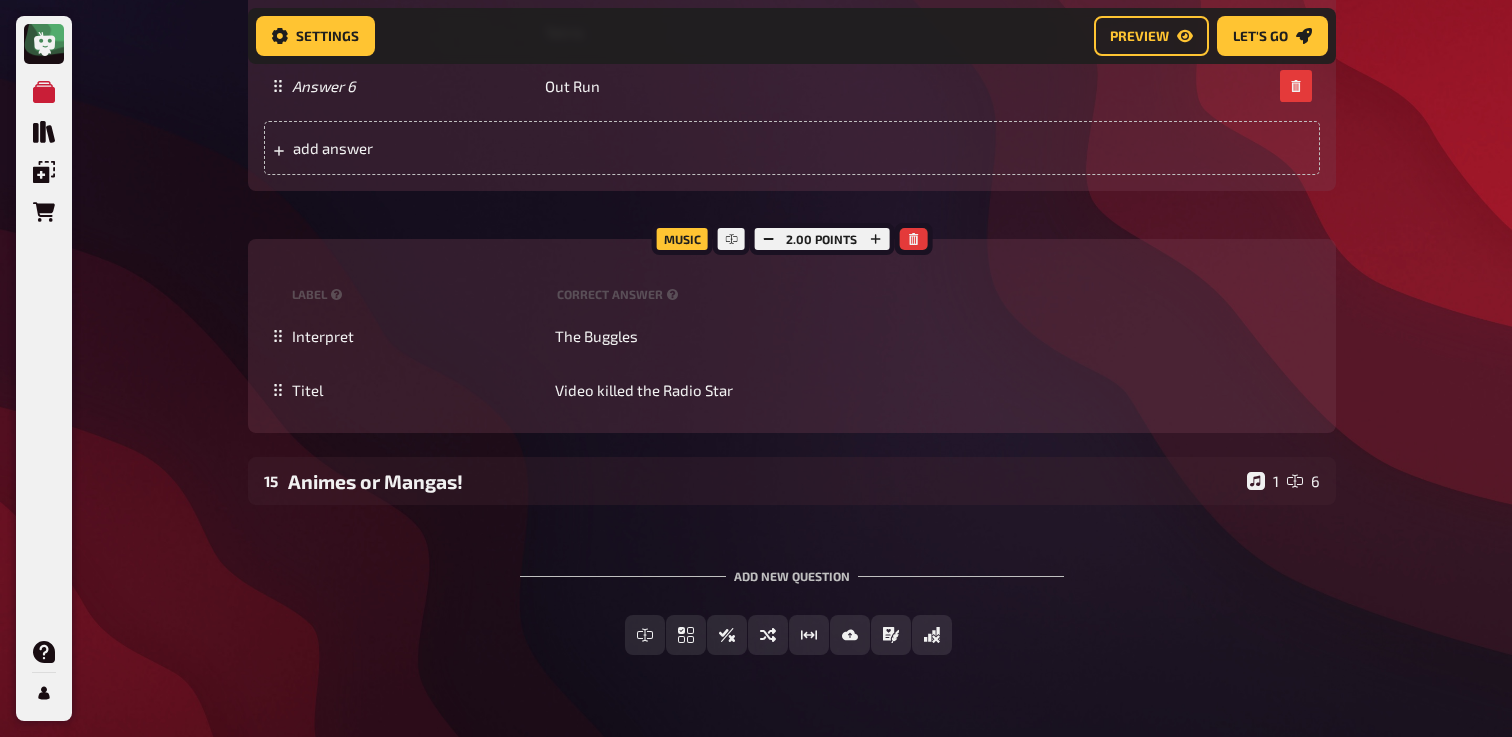 scroll, scrollTop: 2377, scrollLeft: 0, axis: vertical 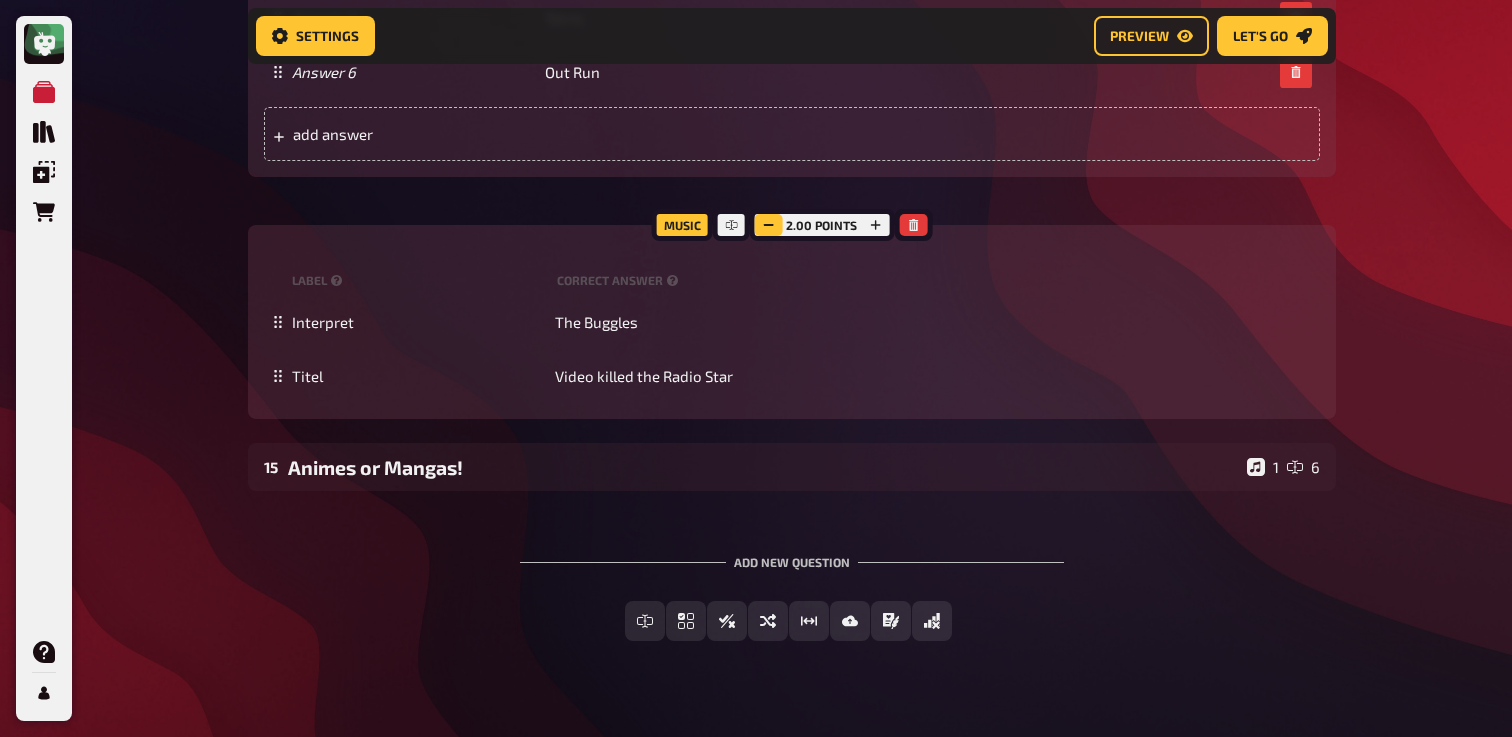 click 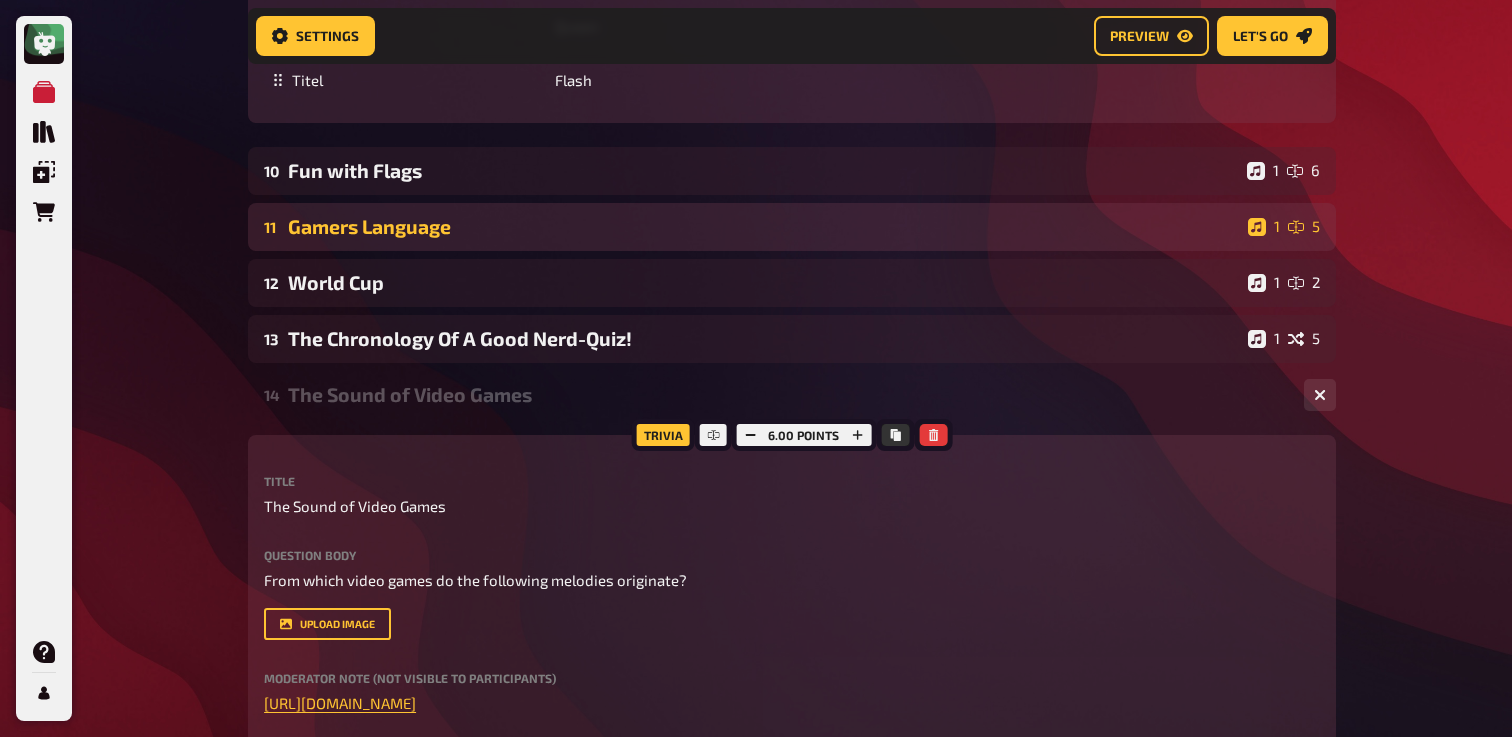 scroll, scrollTop: 1384, scrollLeft: 0, axis: vertical 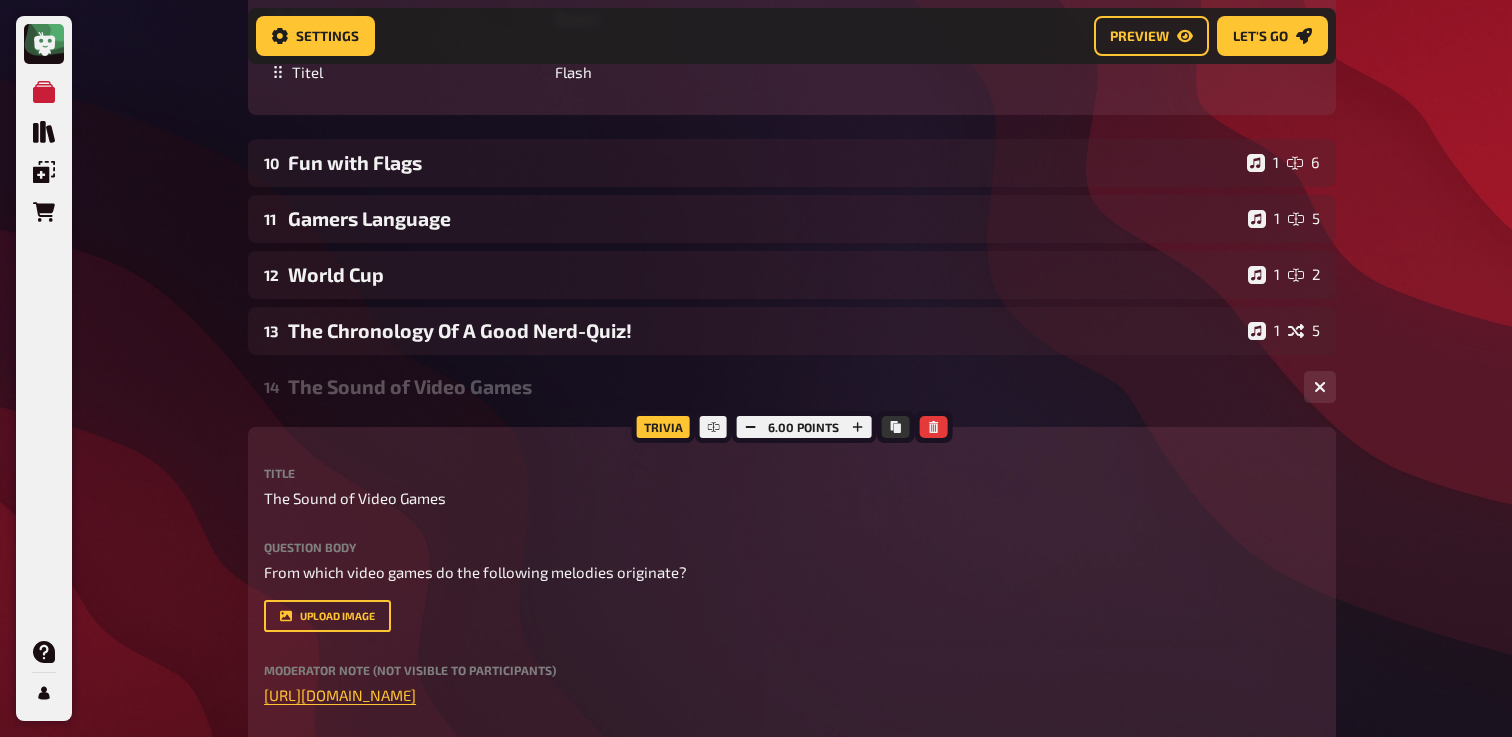 click on "The Sound of Video Games" at bounding box center (788, 386) 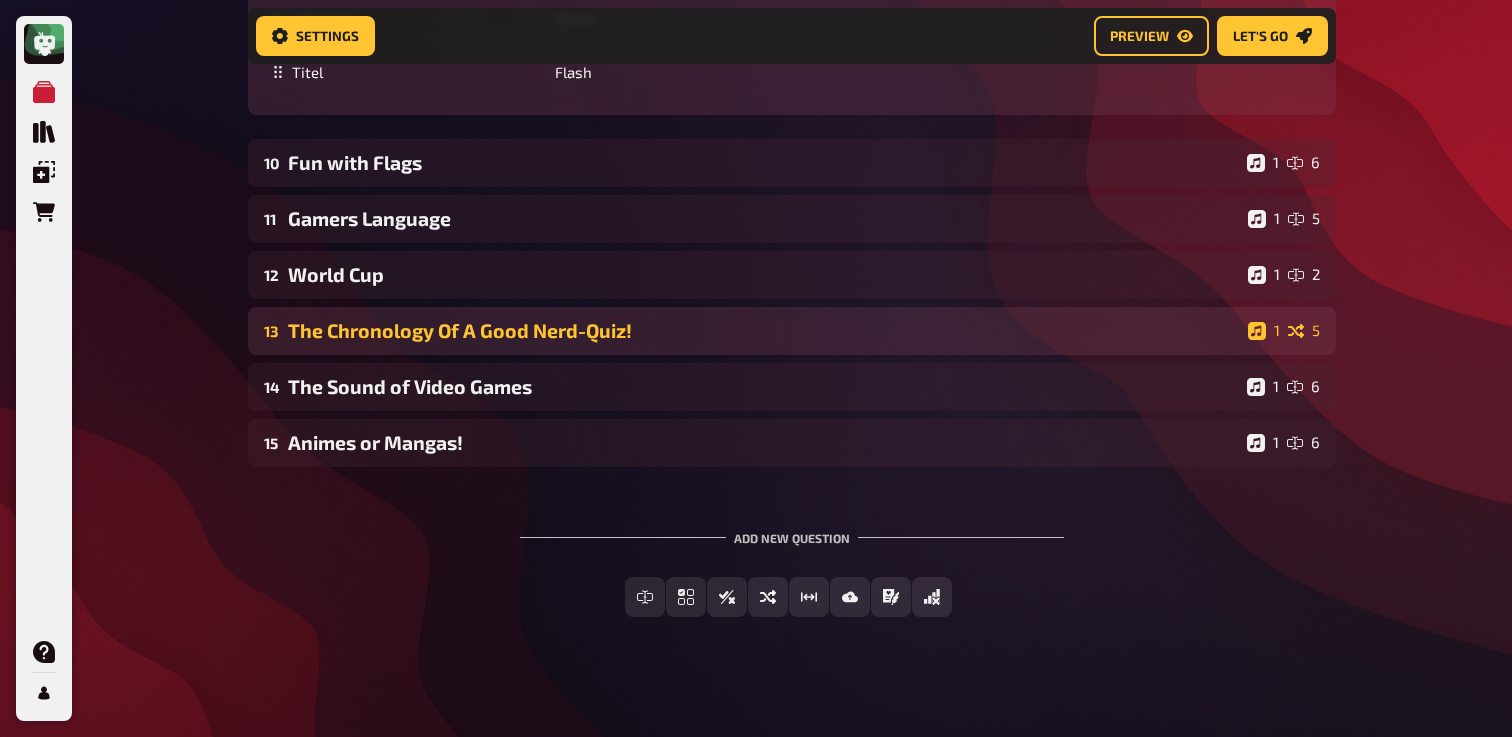 click on "13 The Chronology Of A Good Nerd-Quiz!   1 5" at bounding box center [792, 331] 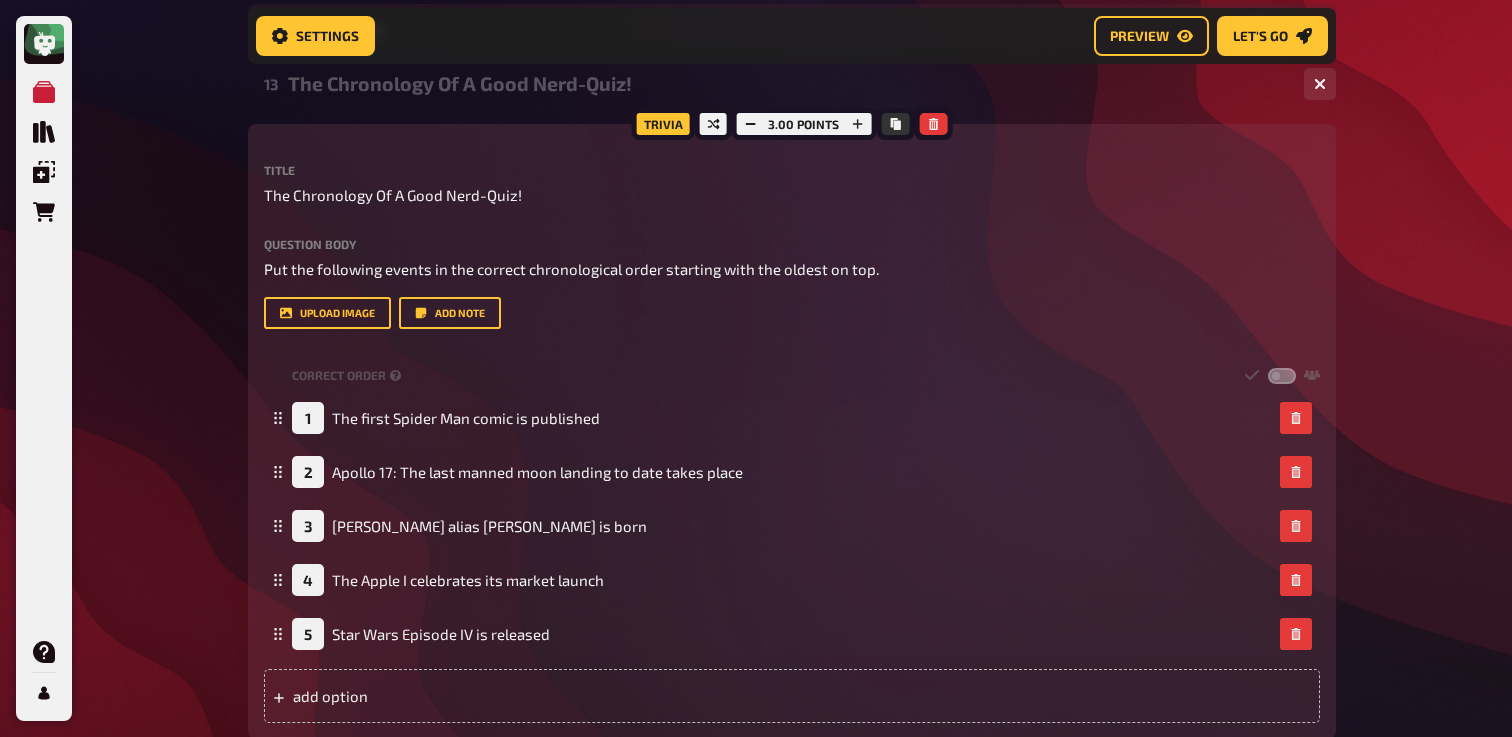scroll, scrollTop: 1635, scrollLeft: 0, axis: vertical 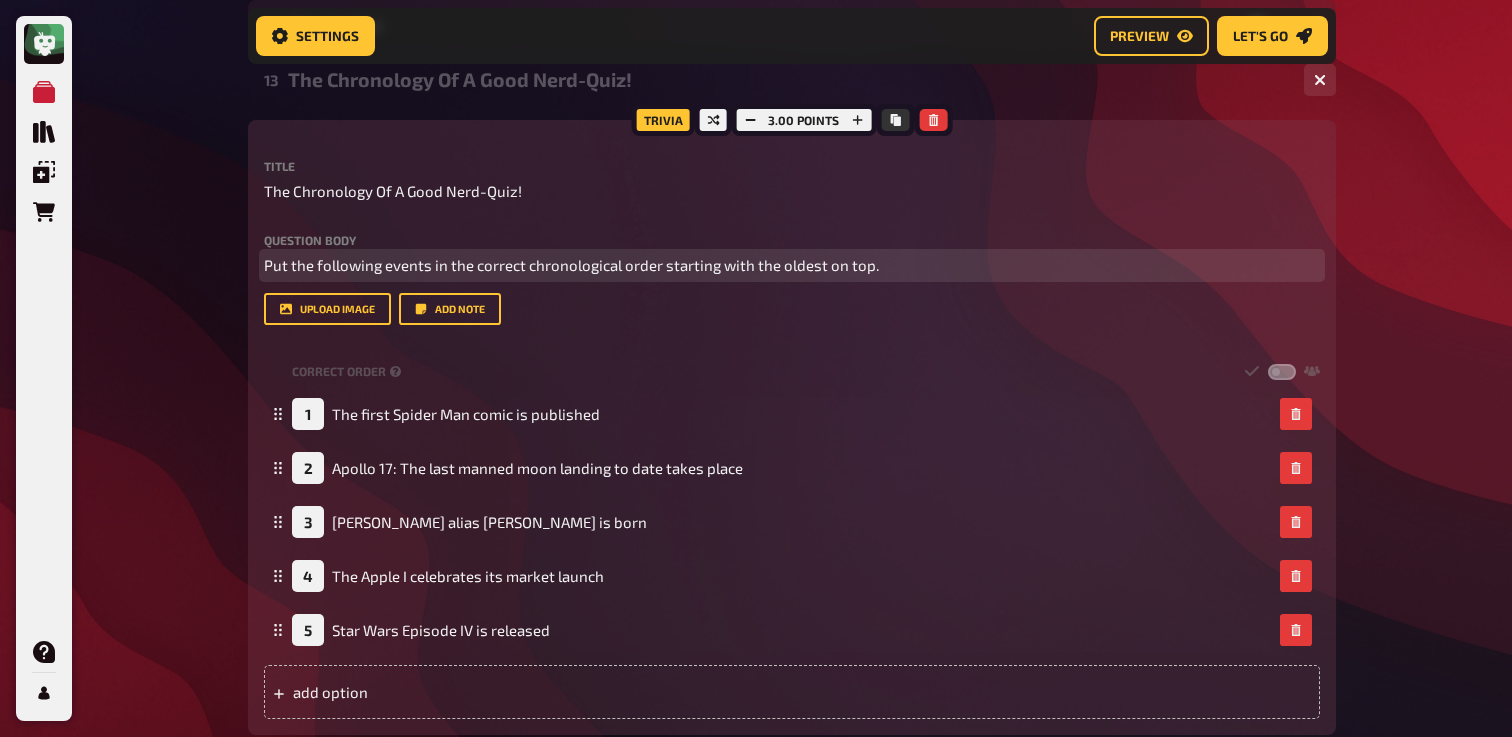 click on "Put the following events in the correct chronological order starting with the oldest on top." at bounding box center [571, 265] 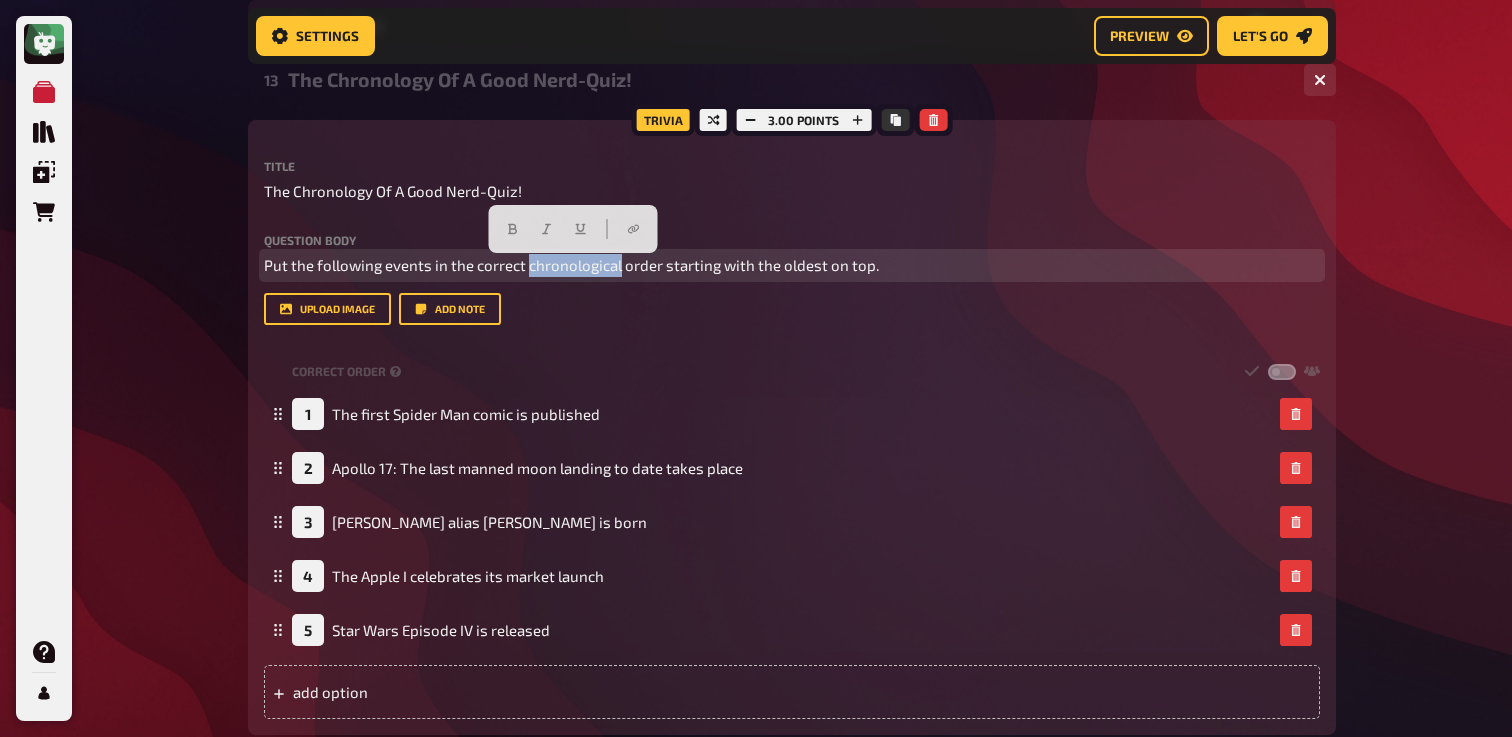 click on "Put the following events in the correct chronological order starting with the oldest on top." at bounding box center [571, 265] 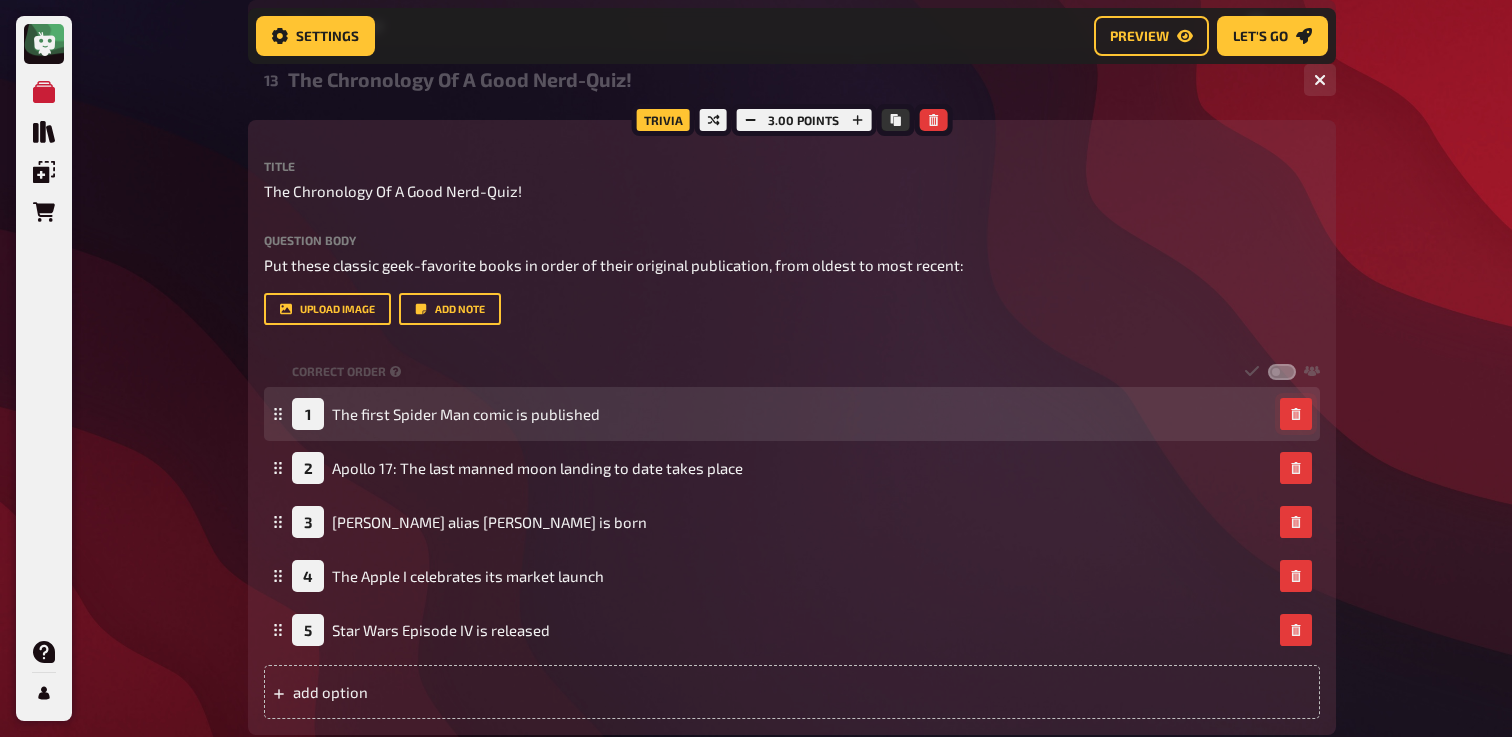 click 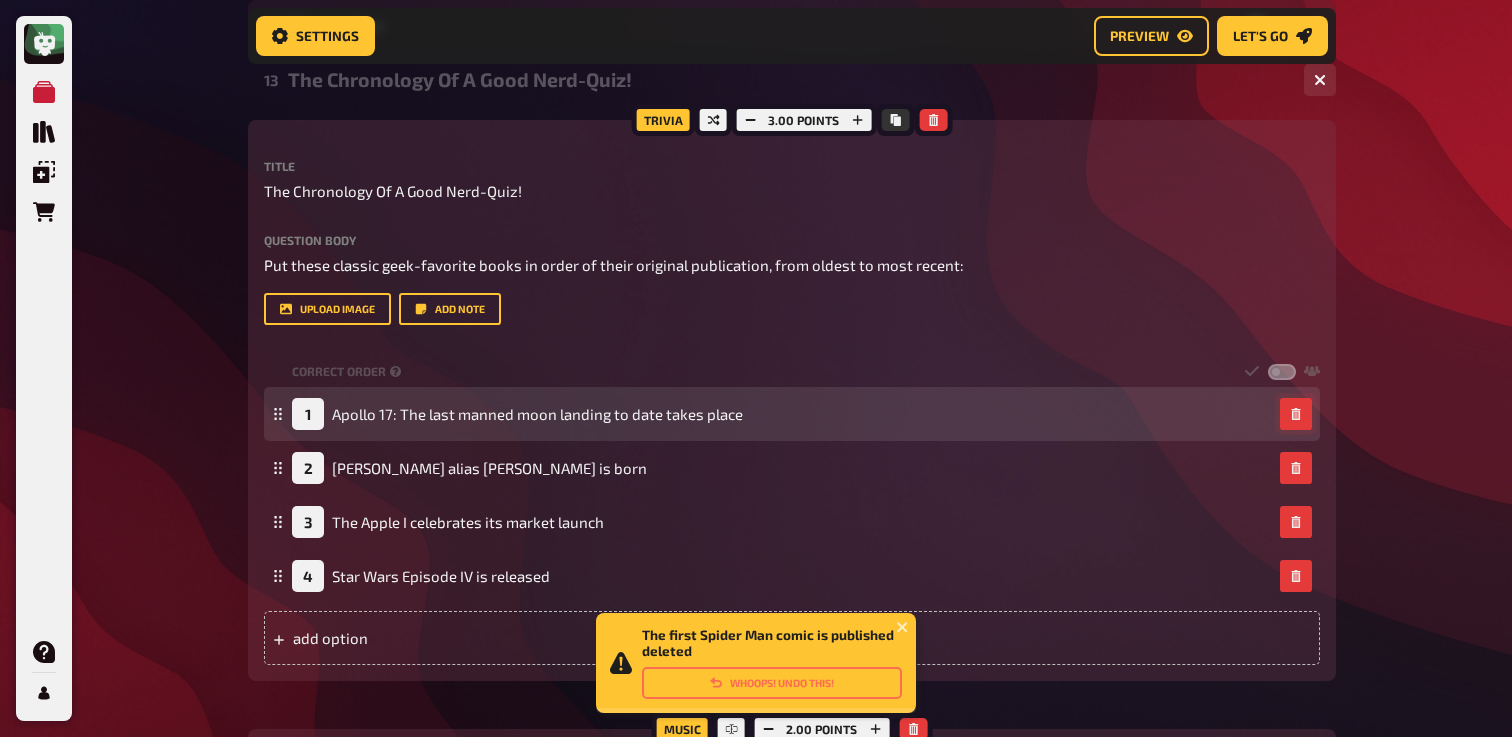 click 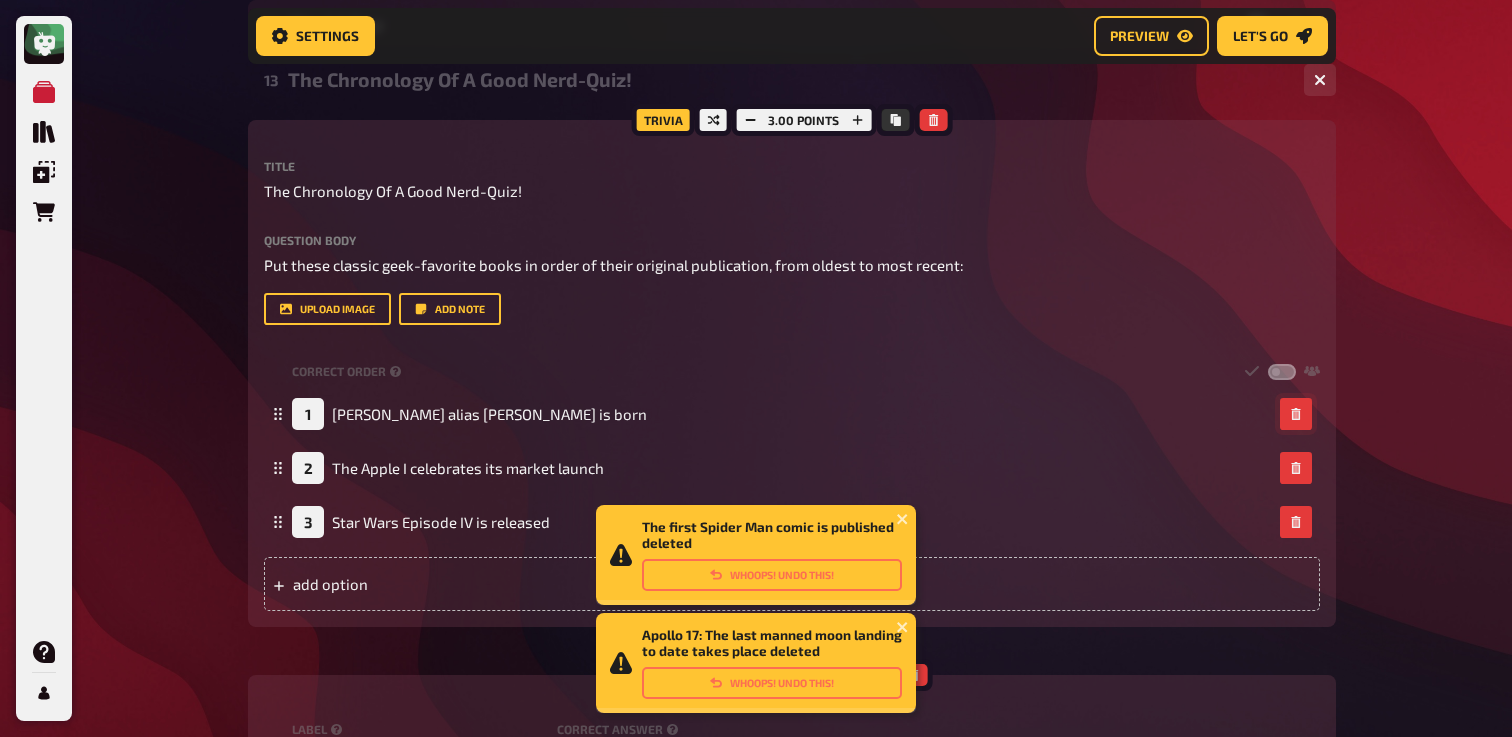click 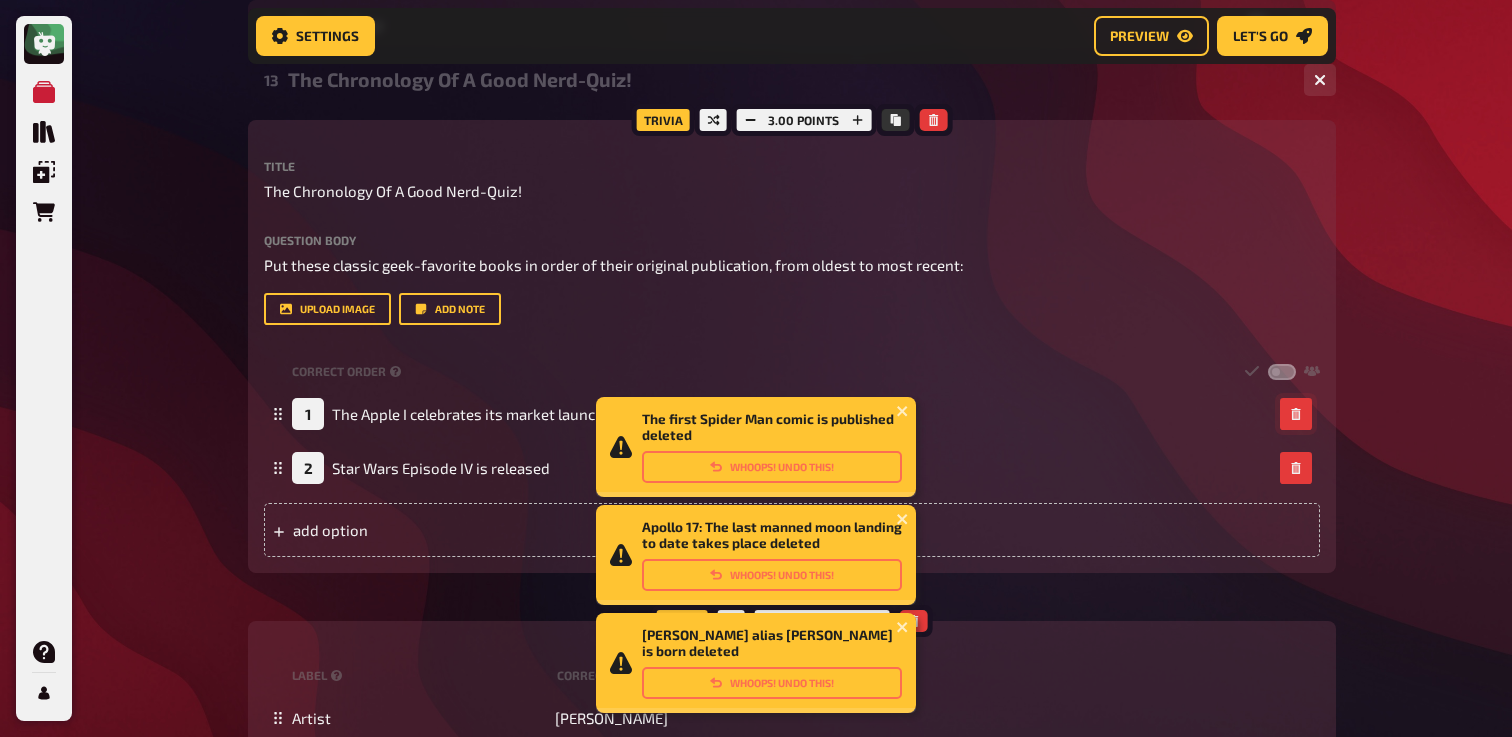 click 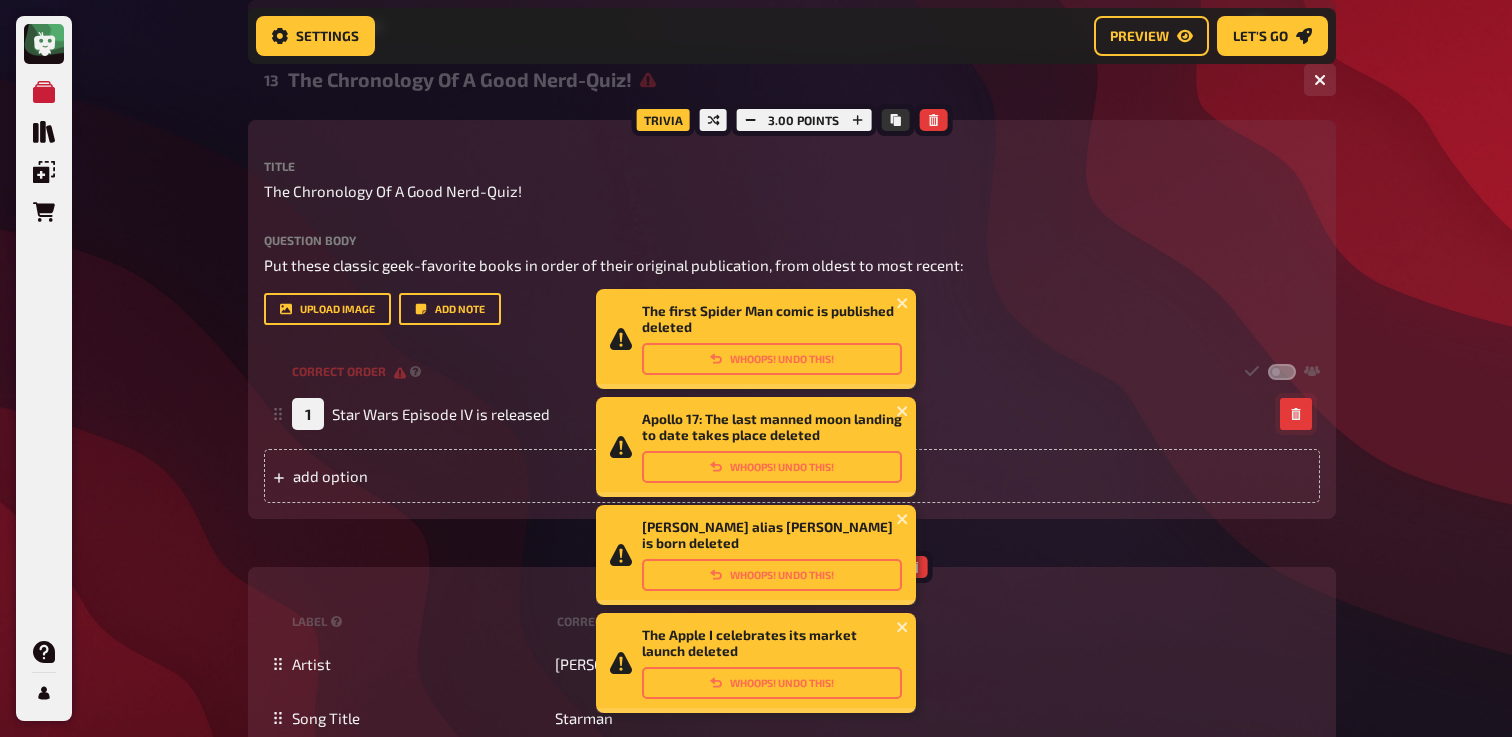 click 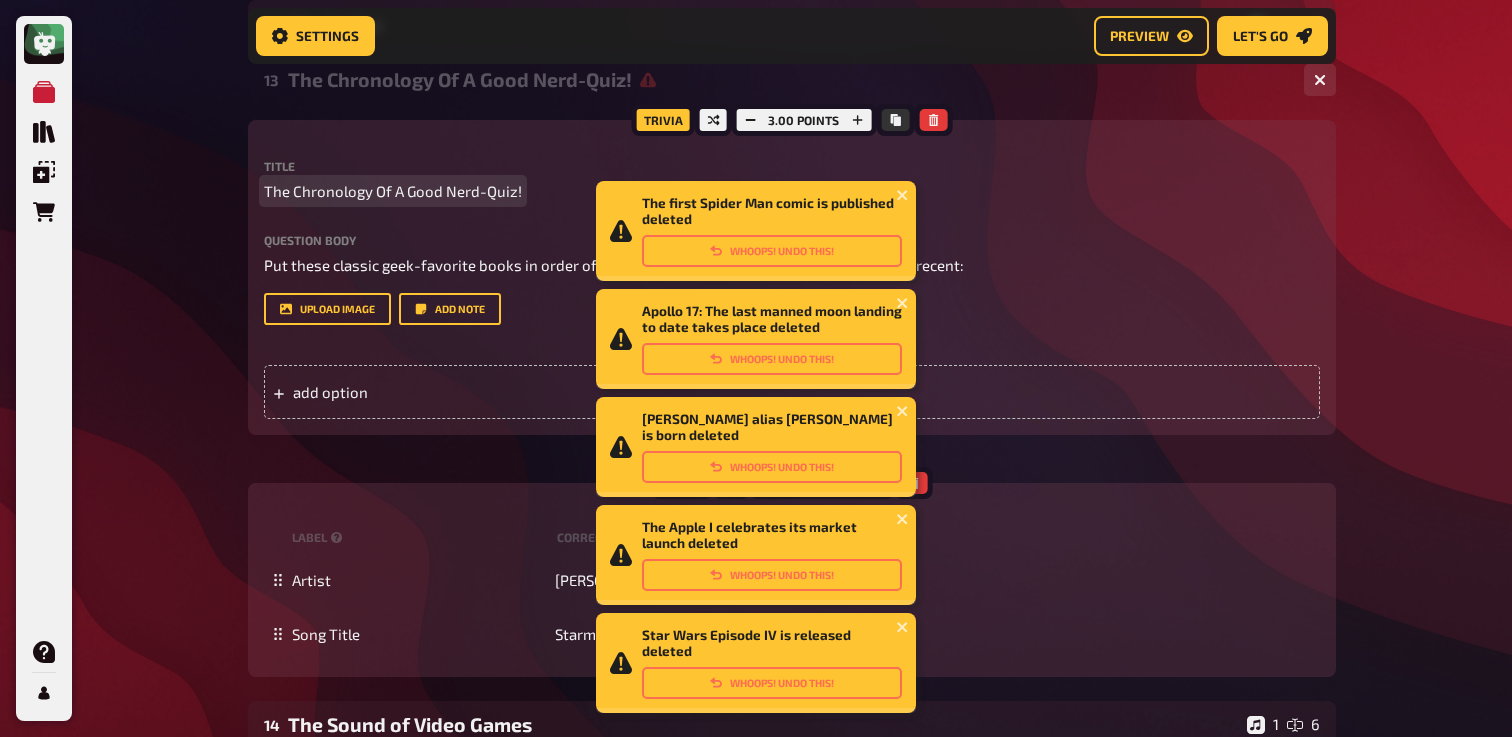 click on "The Chronology Of A Good Nerd-Quiz!" at bounding box center [393, 191] 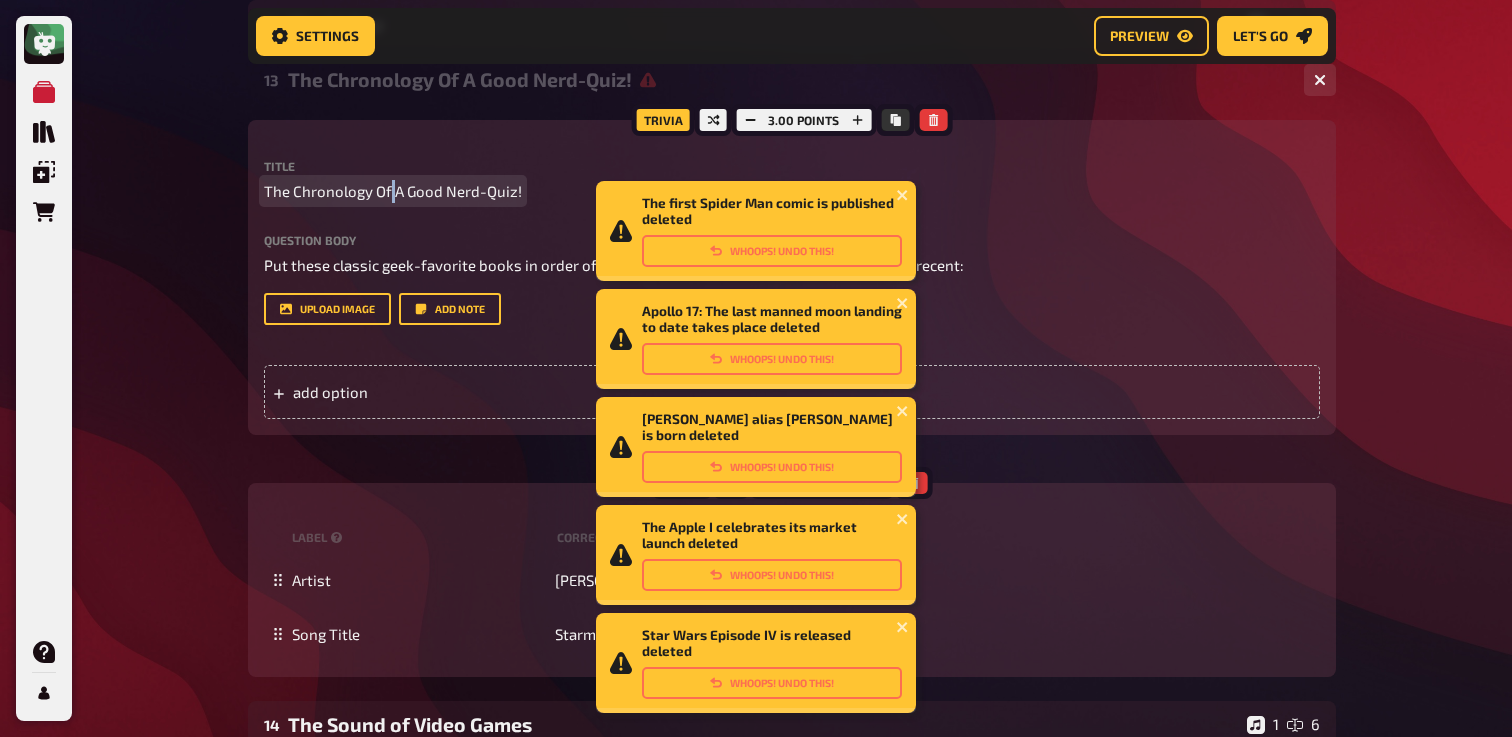 click on "The Chronology Of A Good Nerd-Quiz!" at bounding box center (393, 191) 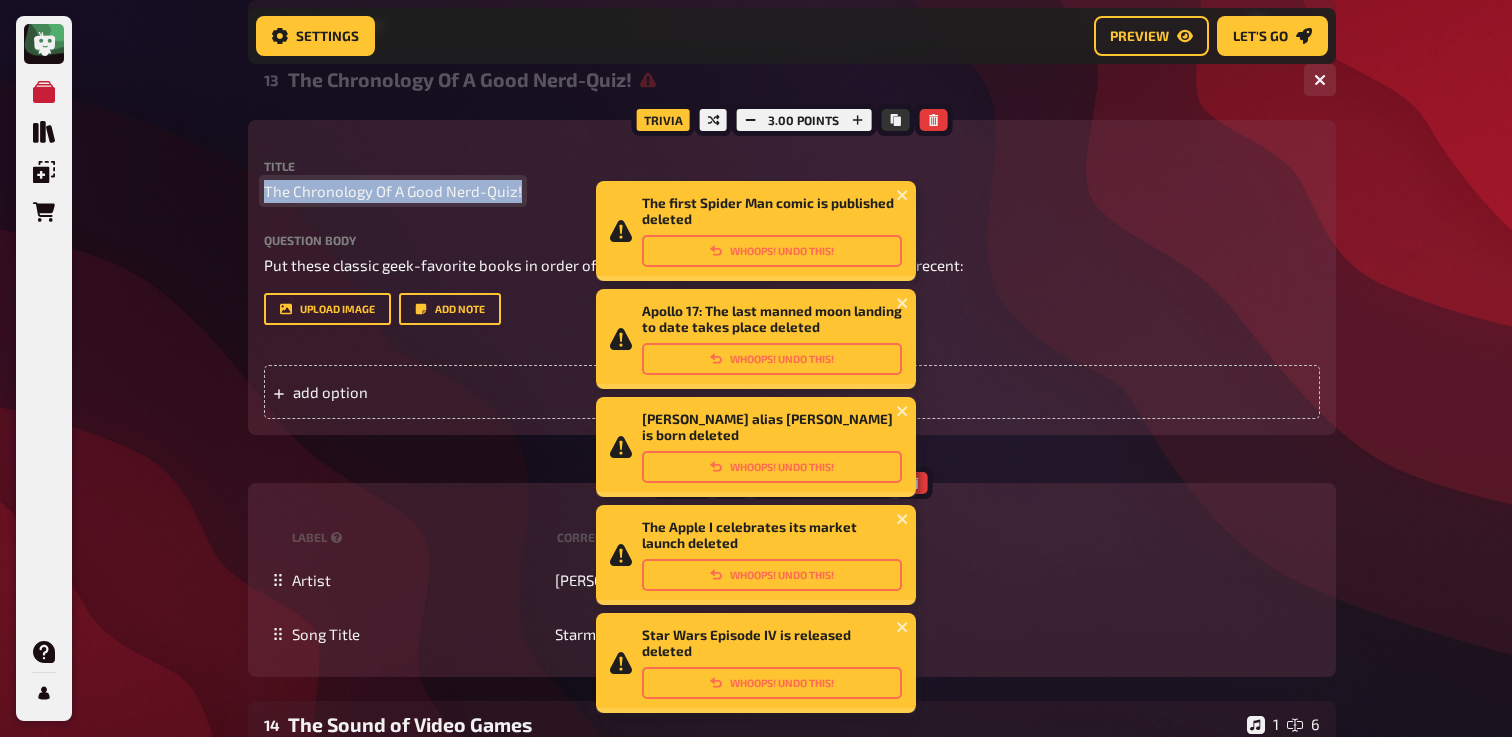 click on "The Chronology Of A Good Nerd-Quiz!" at bounding box center [393, 191] 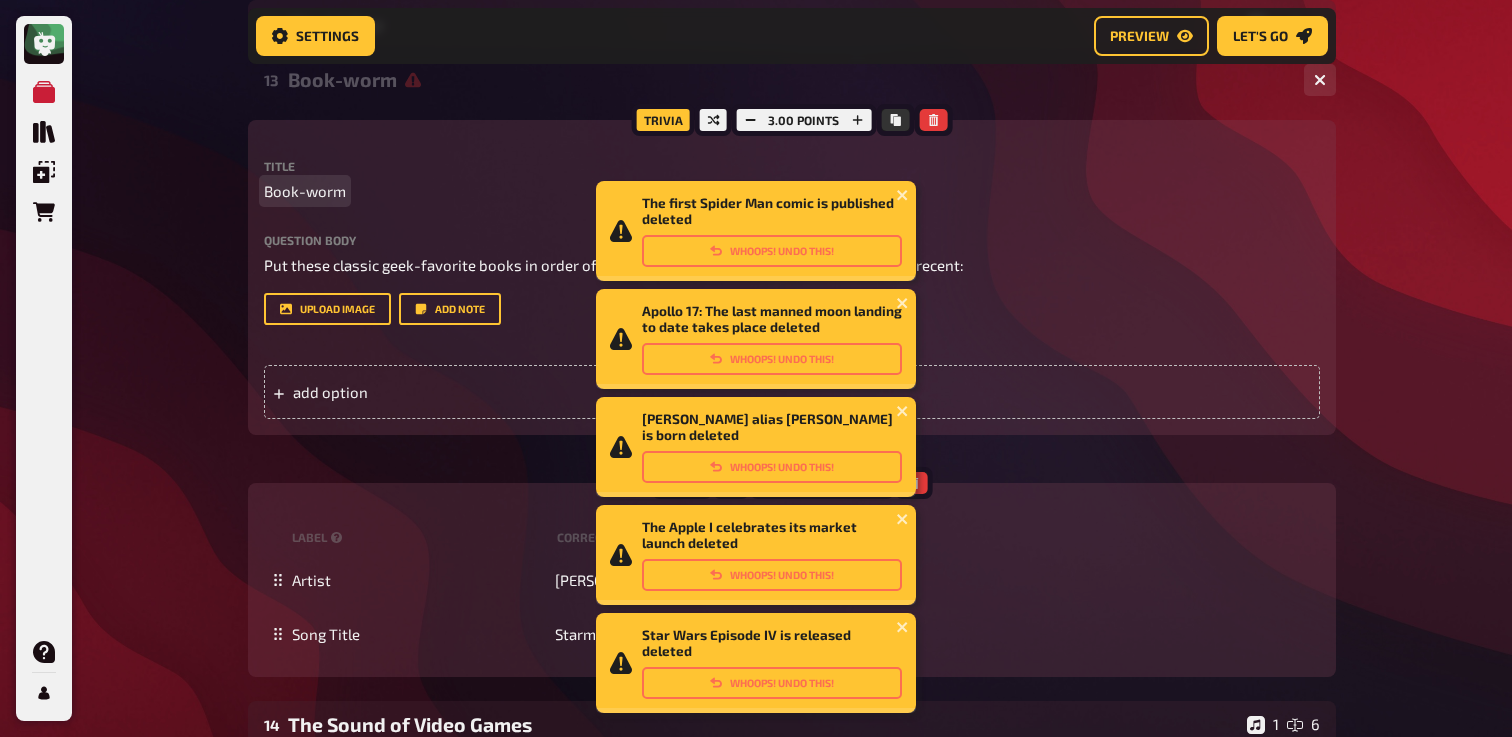click on "Book-worm" at bounding box center [305, 191] 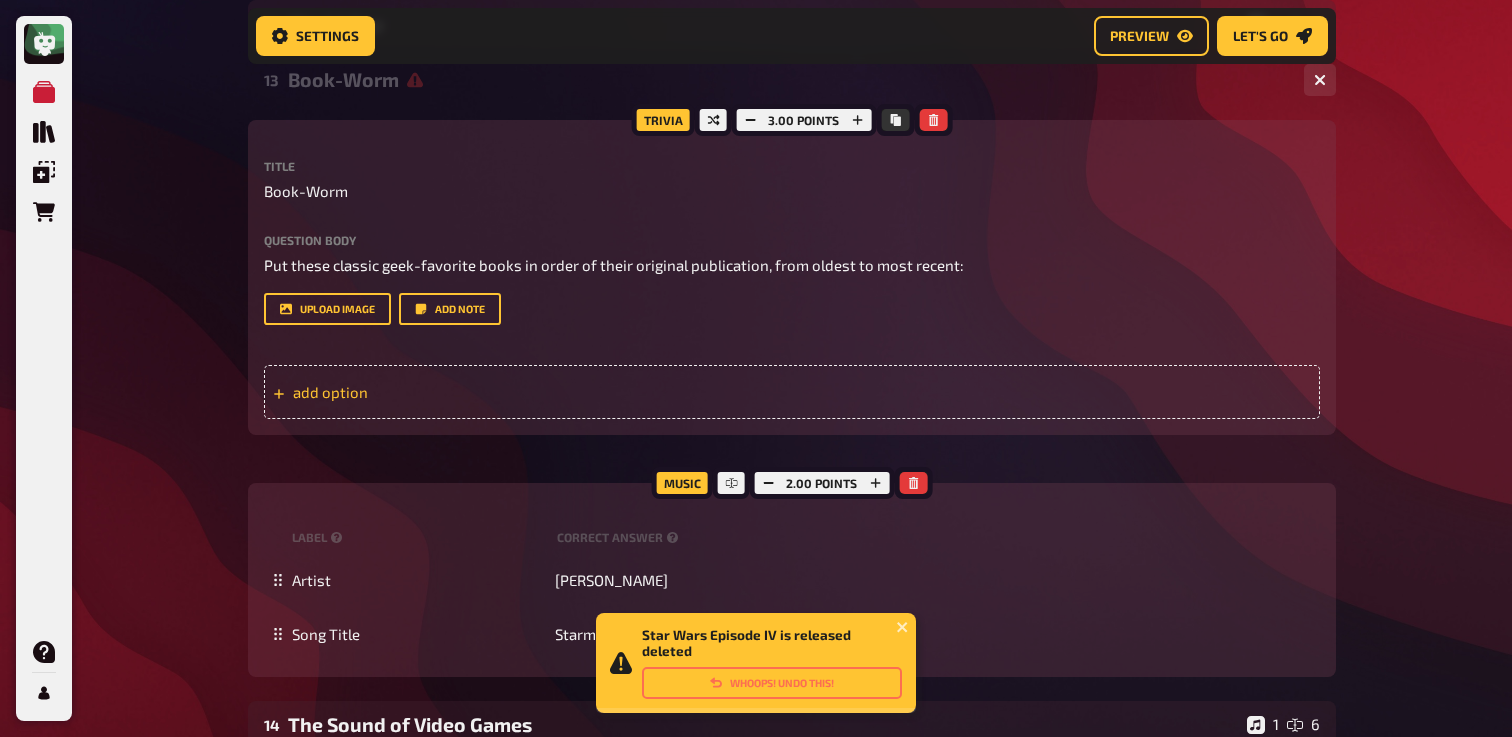 click on "add option" at bounding box center [792, 392] 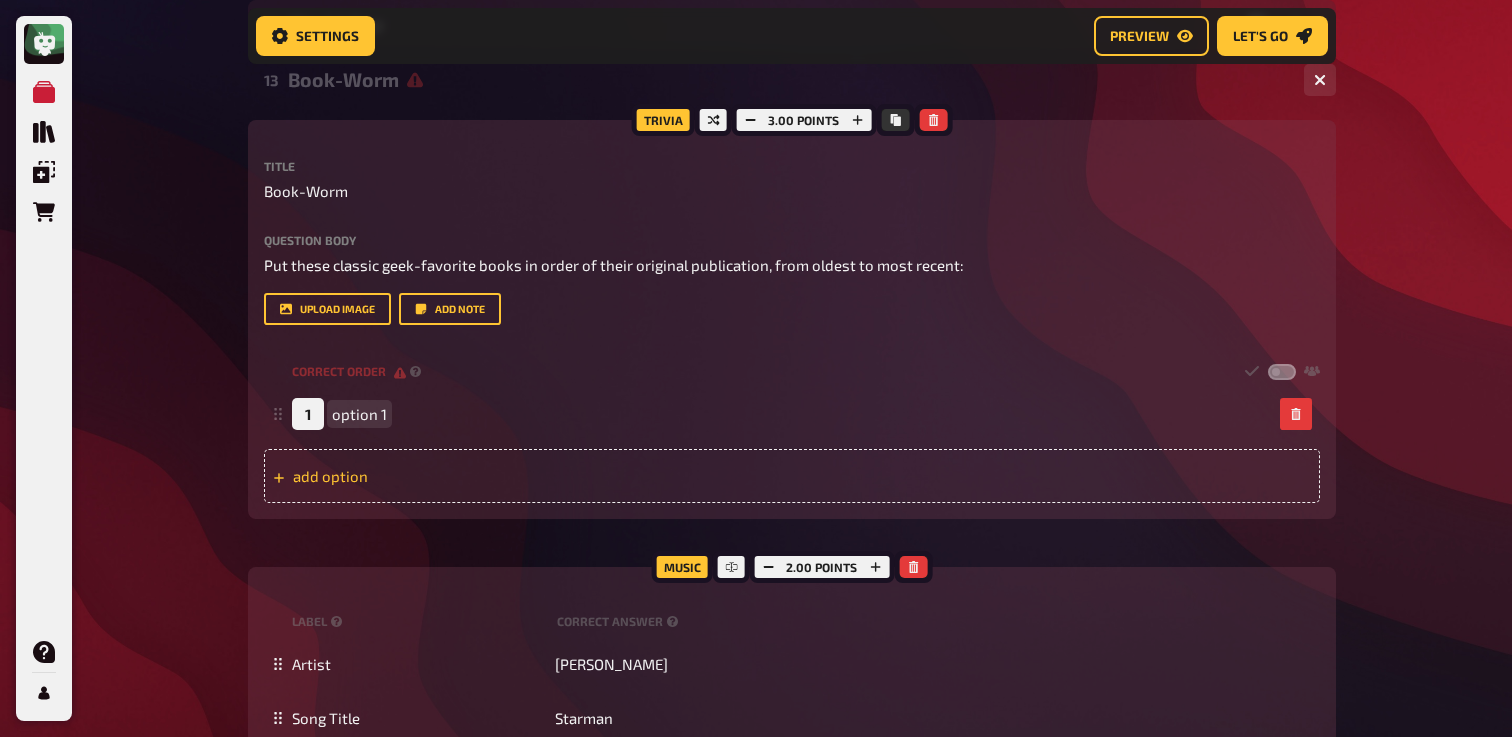 paste 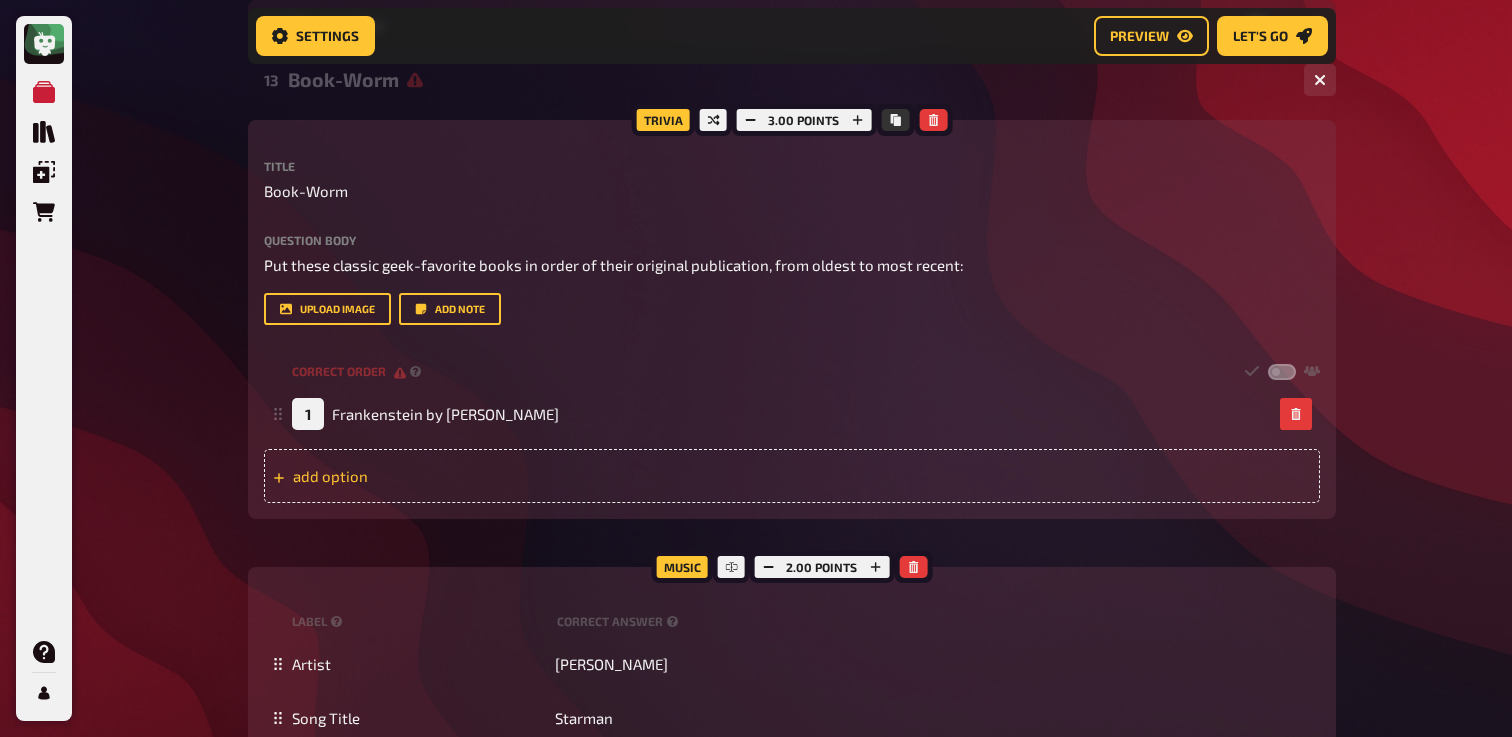 click on "add option" at bounding box center [792, 476] 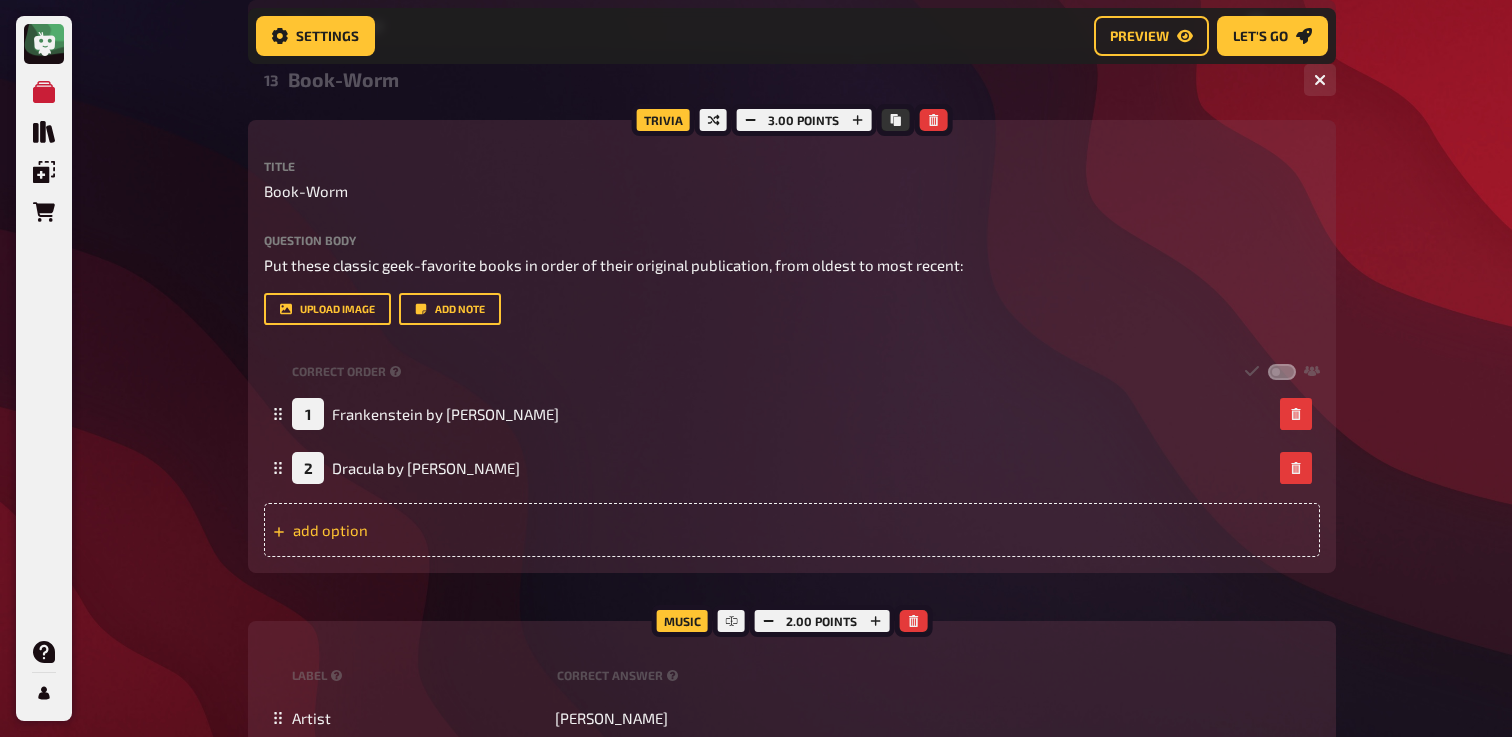 click on "add option" at bounding box center [792, 530] 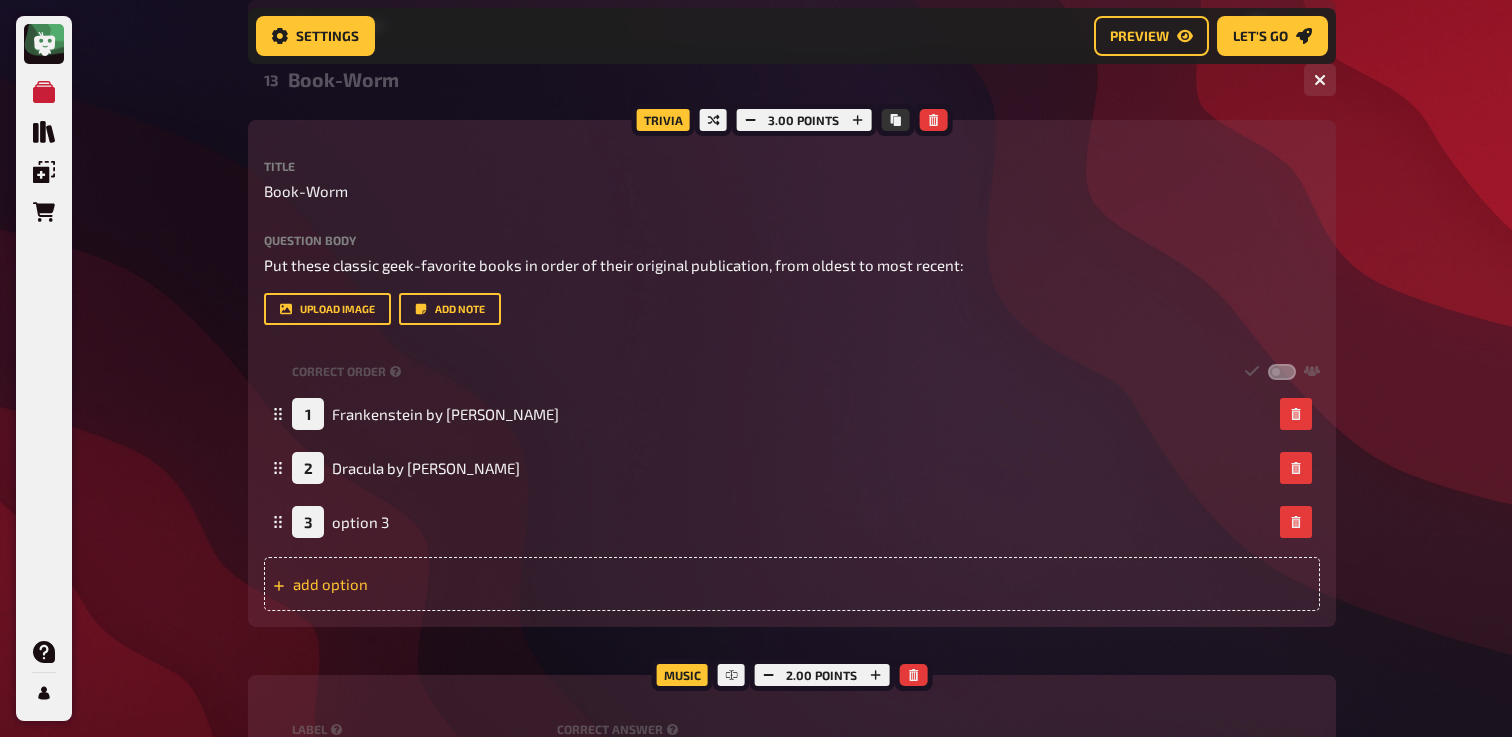 type 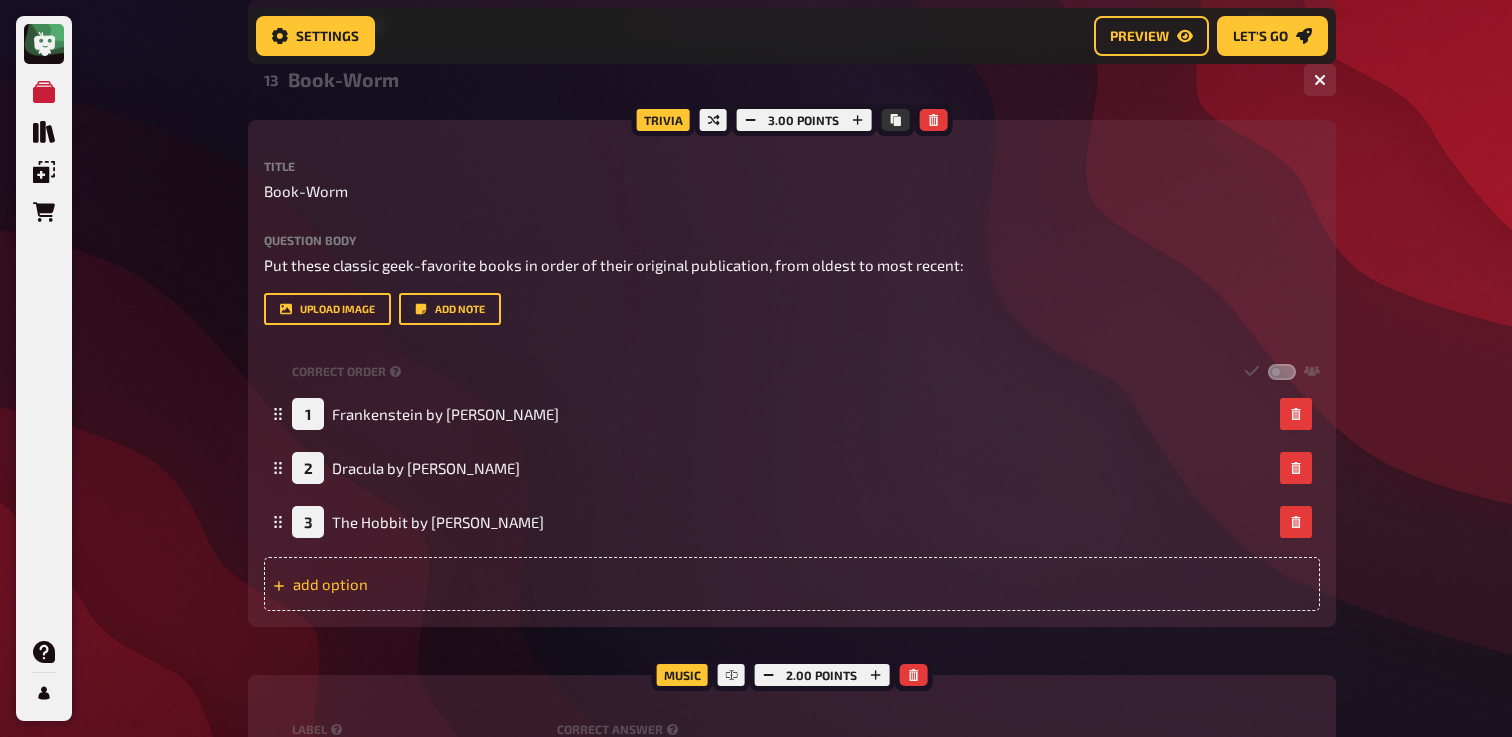 click on "add option" at bounding box center [792, 584] 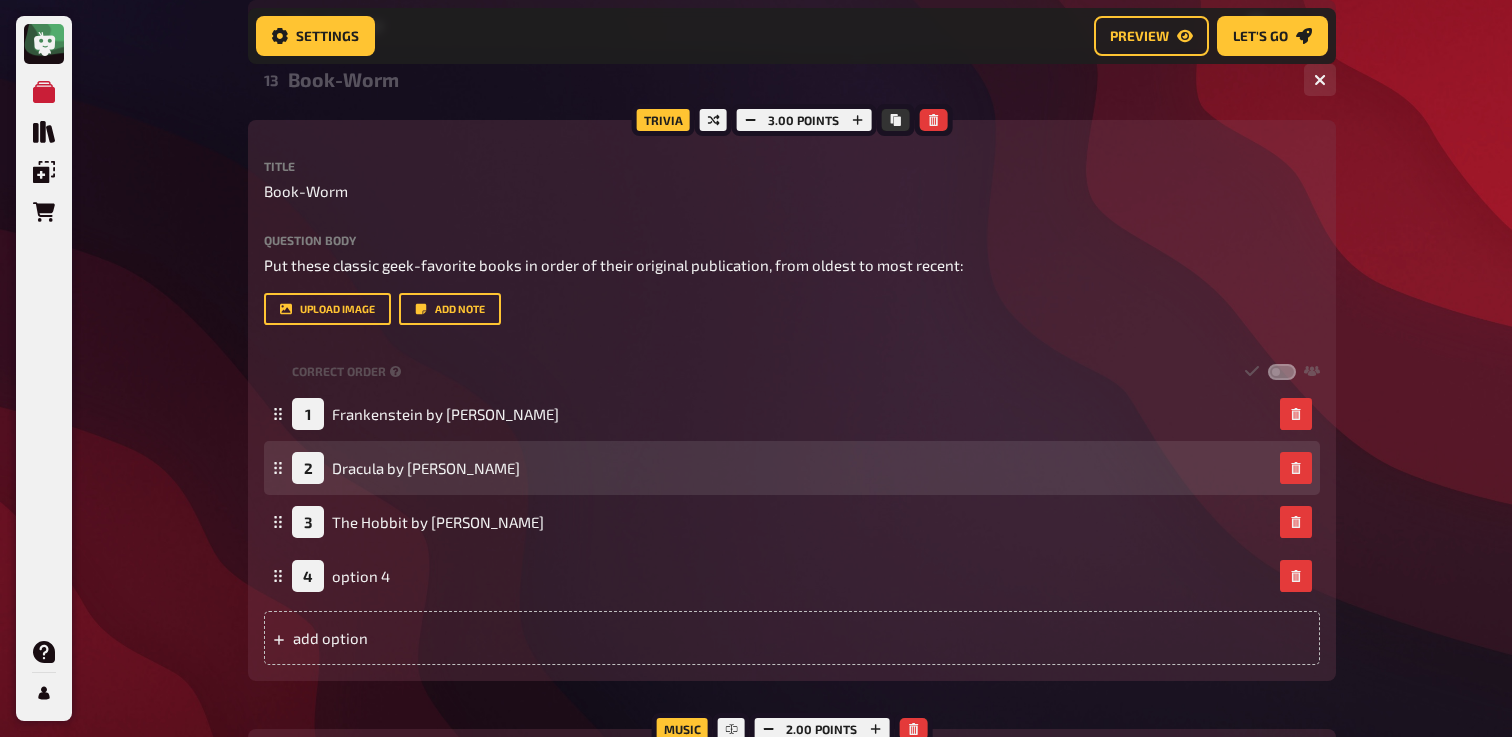 type 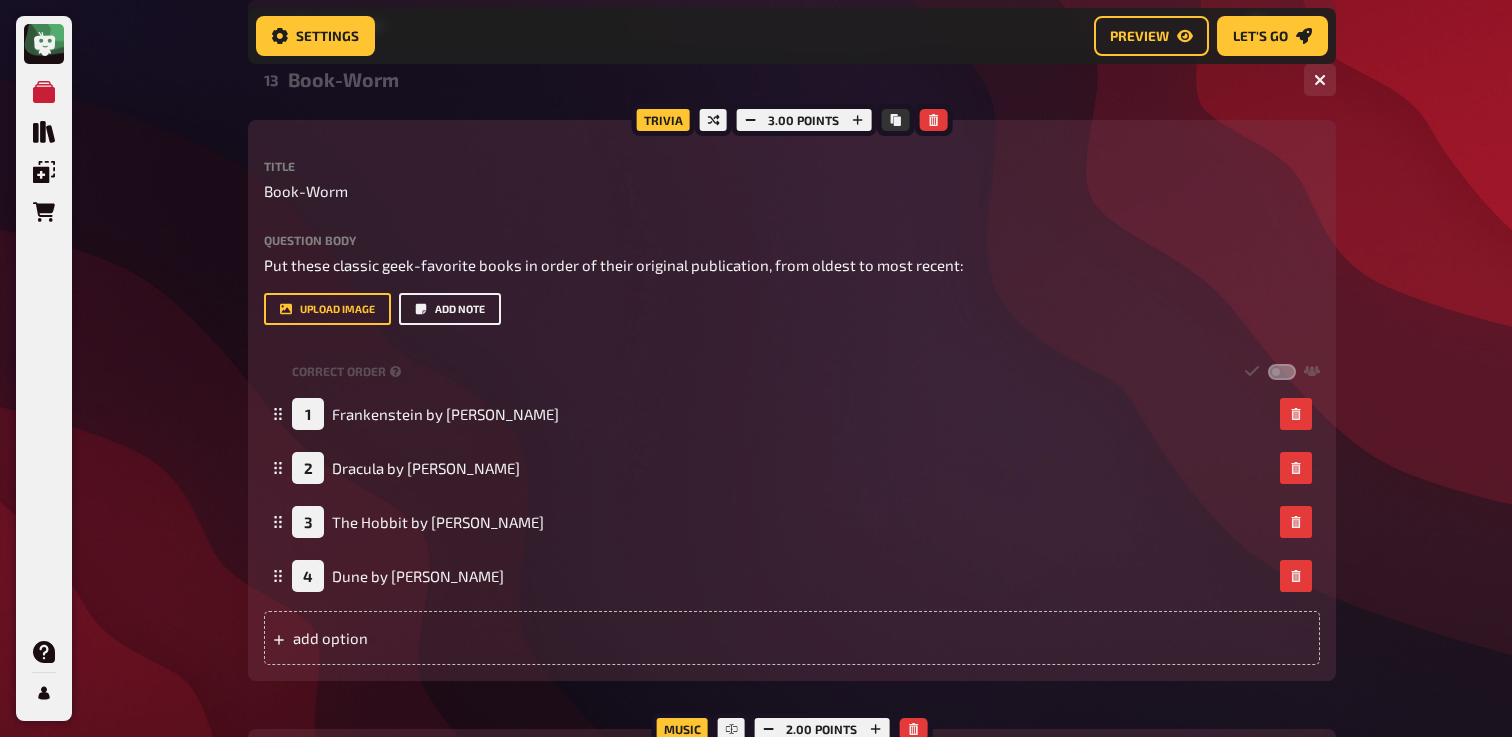 click on "Add note" at bounding box center [450, 309] 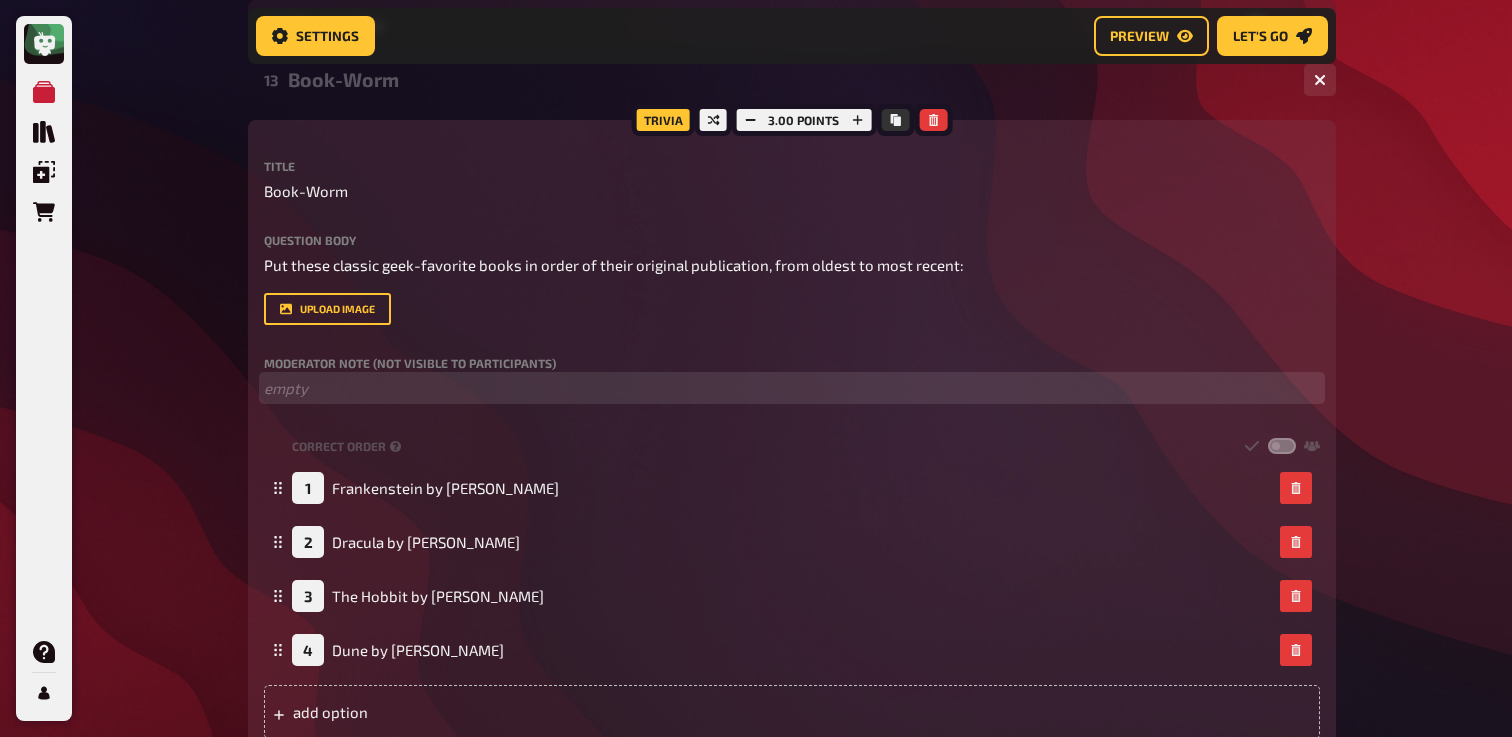 click on "﻿ empty" at bounding box center (792, 388) 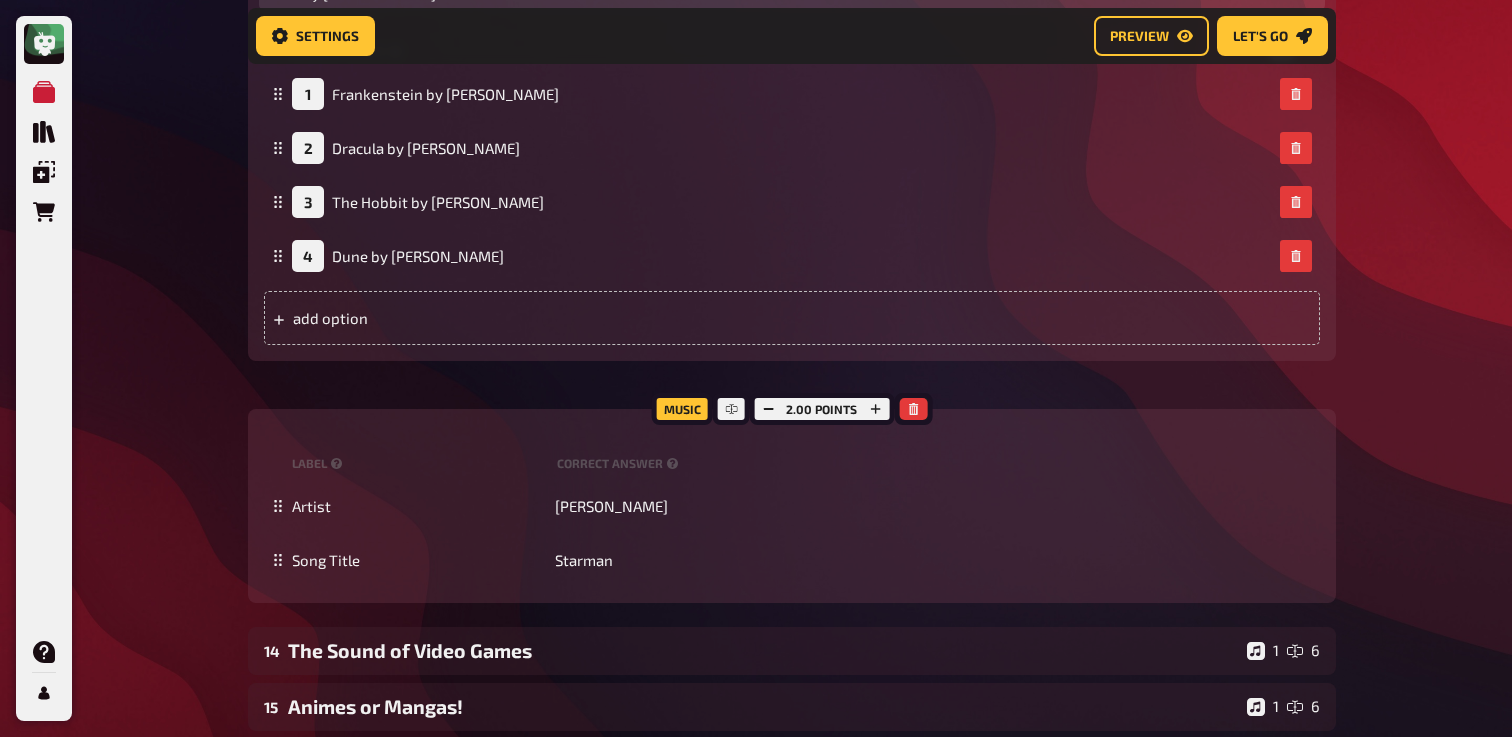 scroll, scrollTop: 2151, scrollLeft: 0, axis: vertical 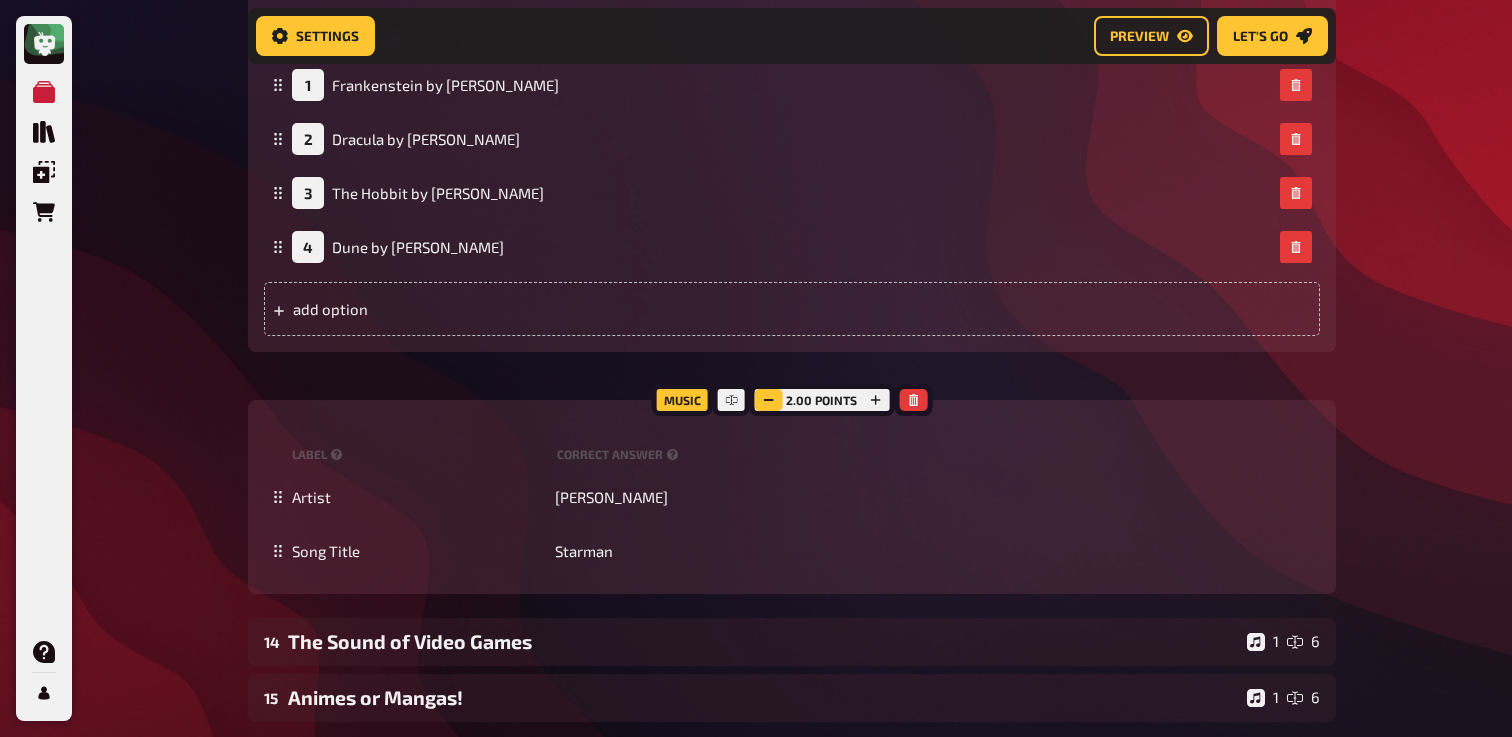 click at bounding box center (768, 400) 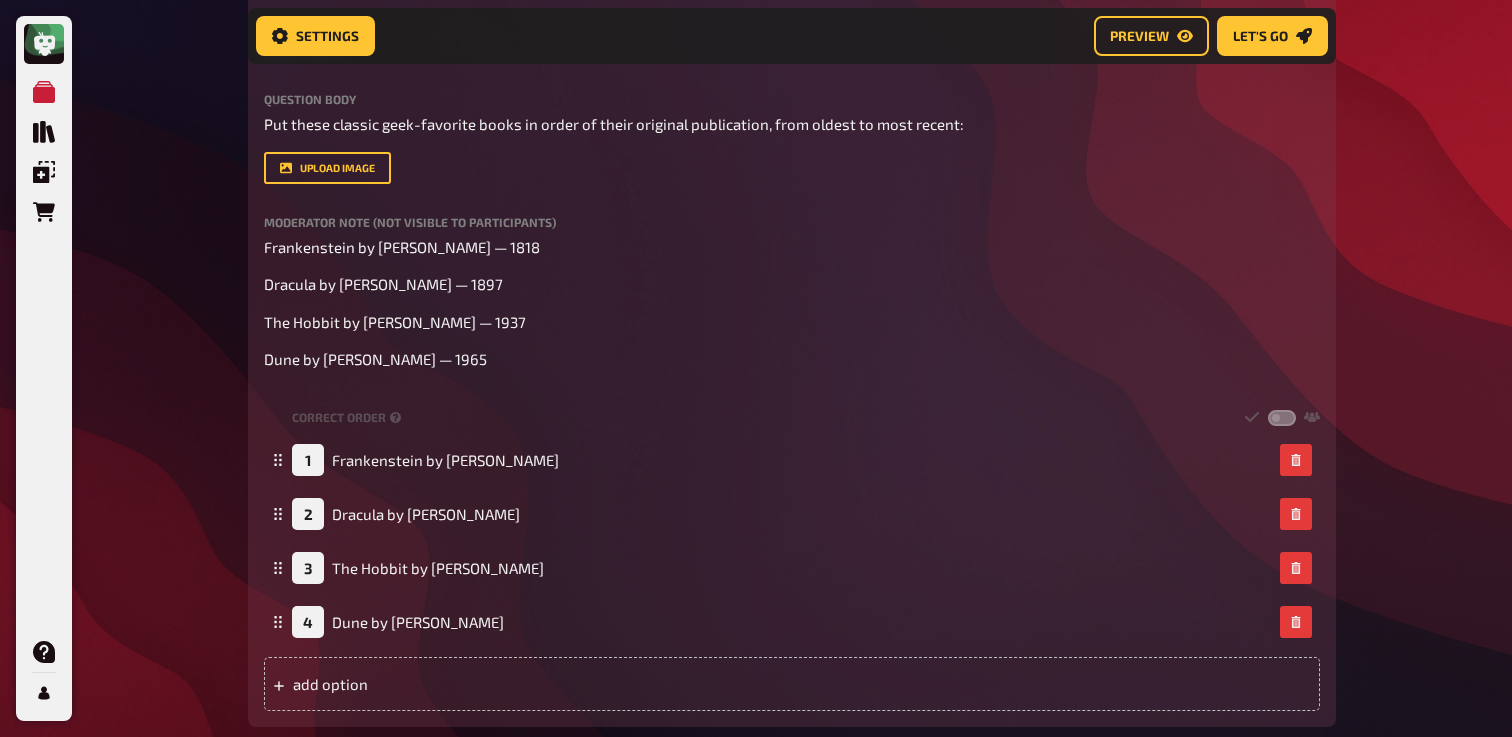 scroll, scrollTop: 1779, scrollLeft: 0, axis: vertical 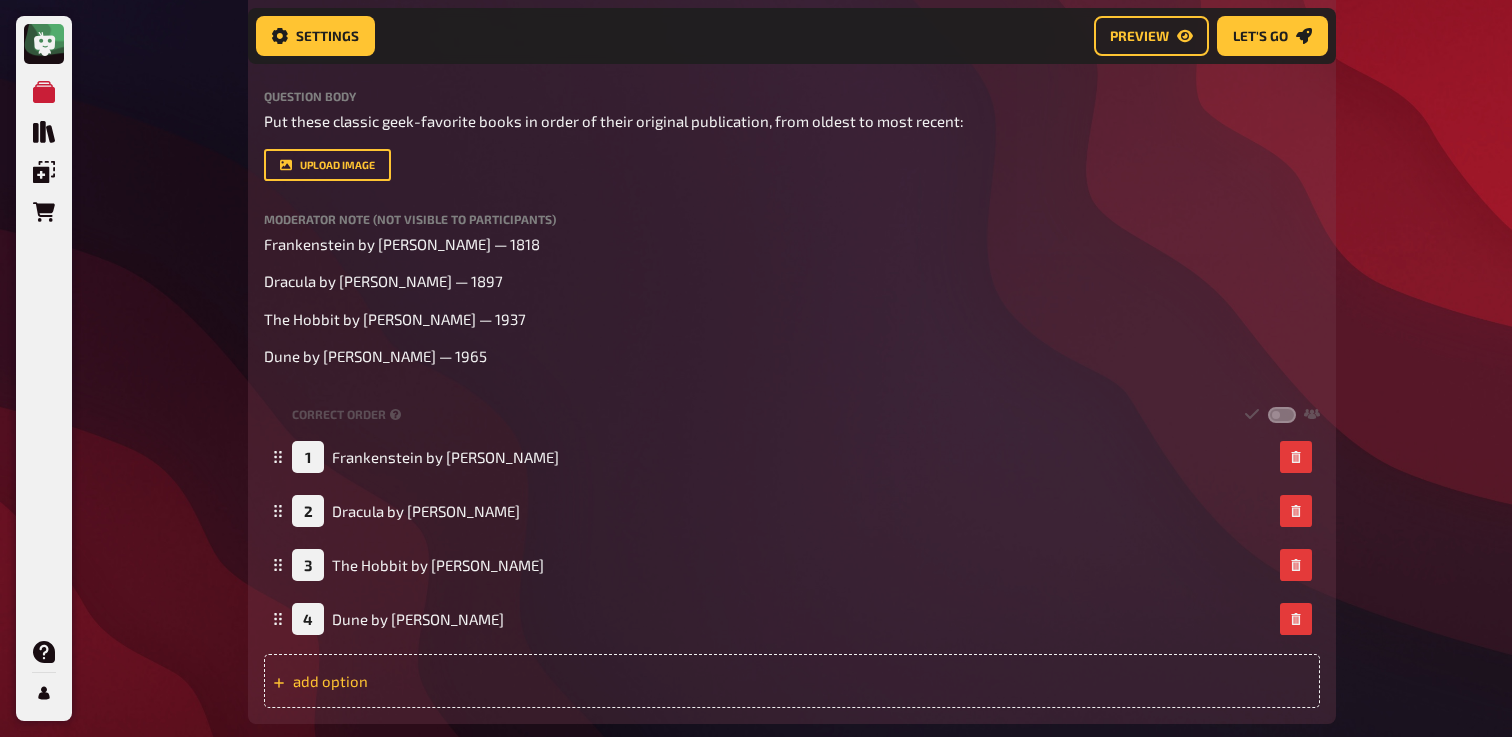 click on "add option" at bounding box center [792, 681] 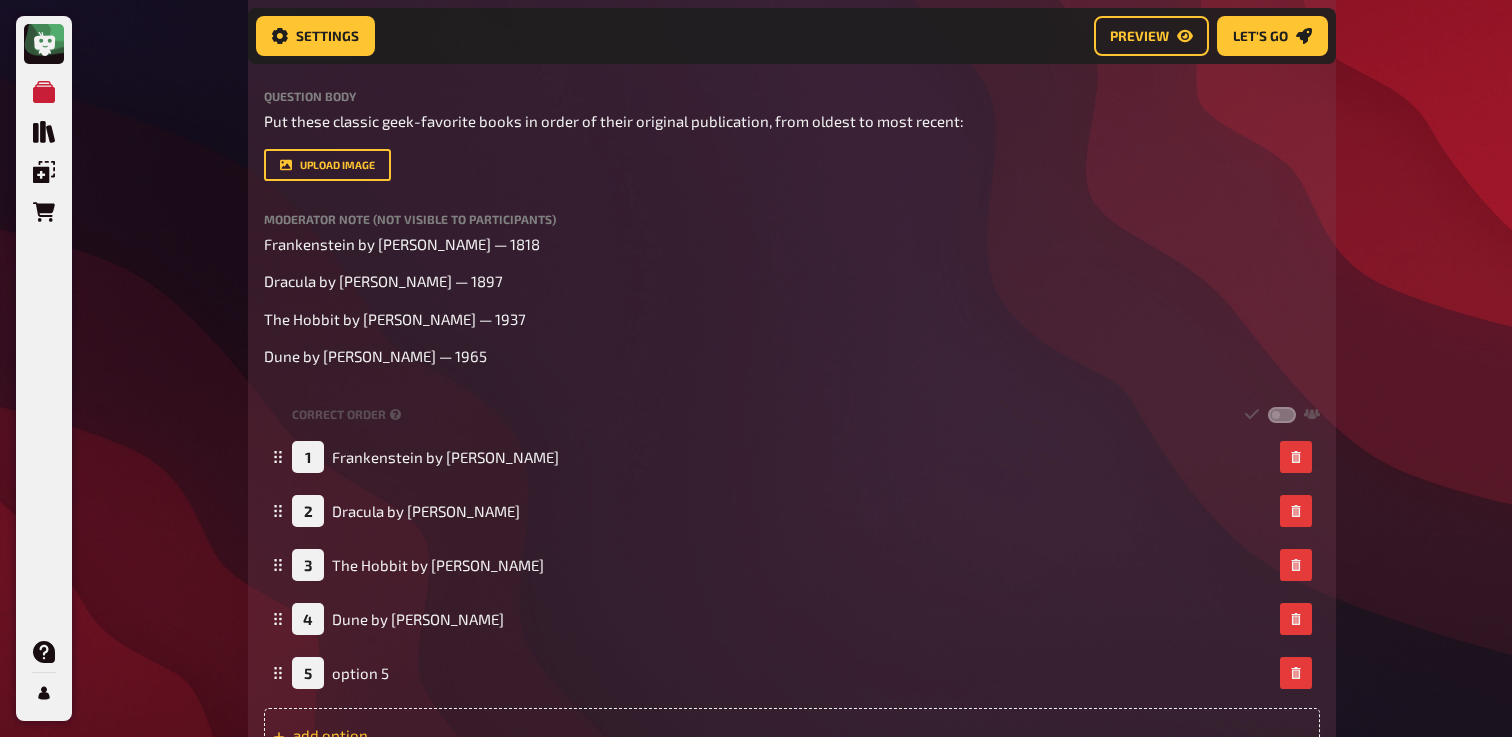 type 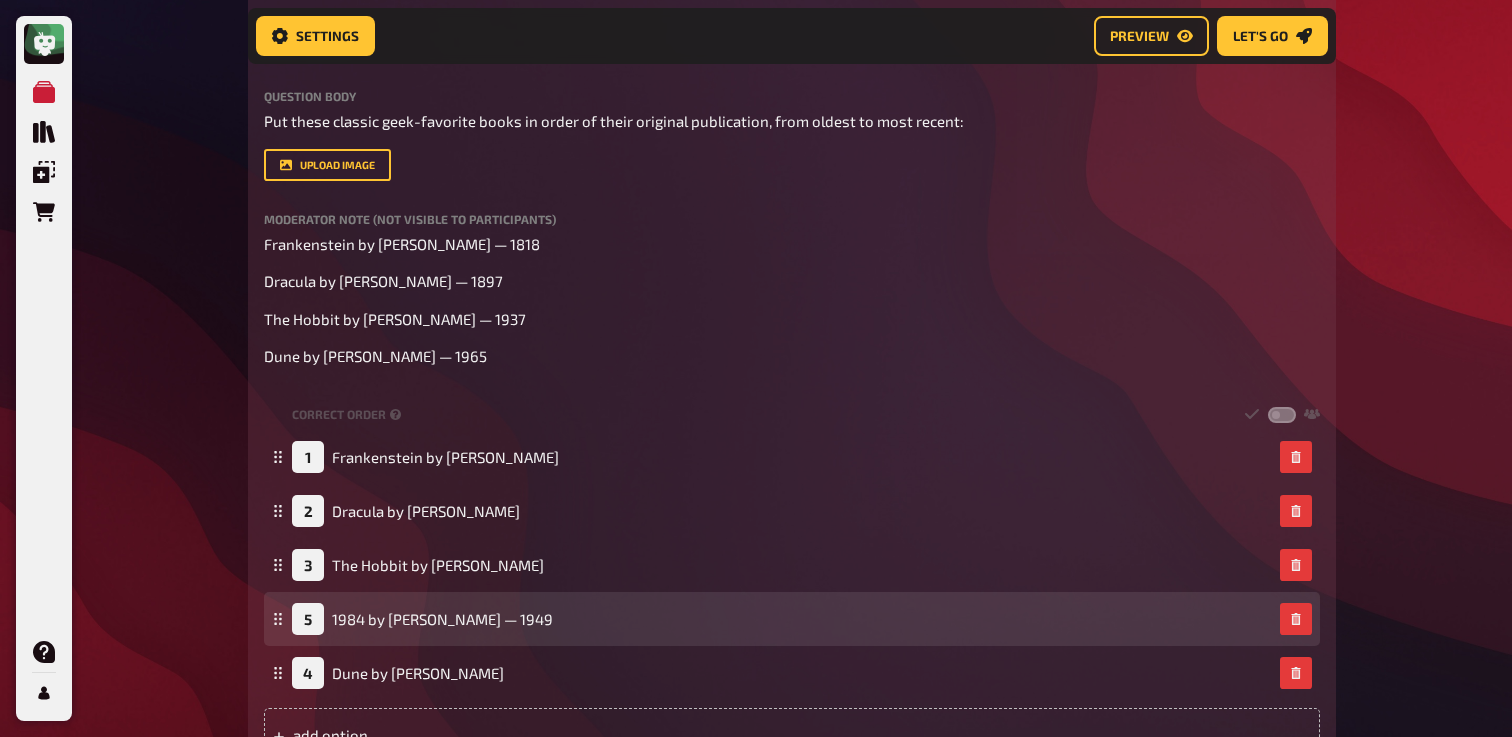 drag, startPoint x: 276, startPoint y: 677, endPoint x: 325, endPoint y: 622, distance: 73.661385 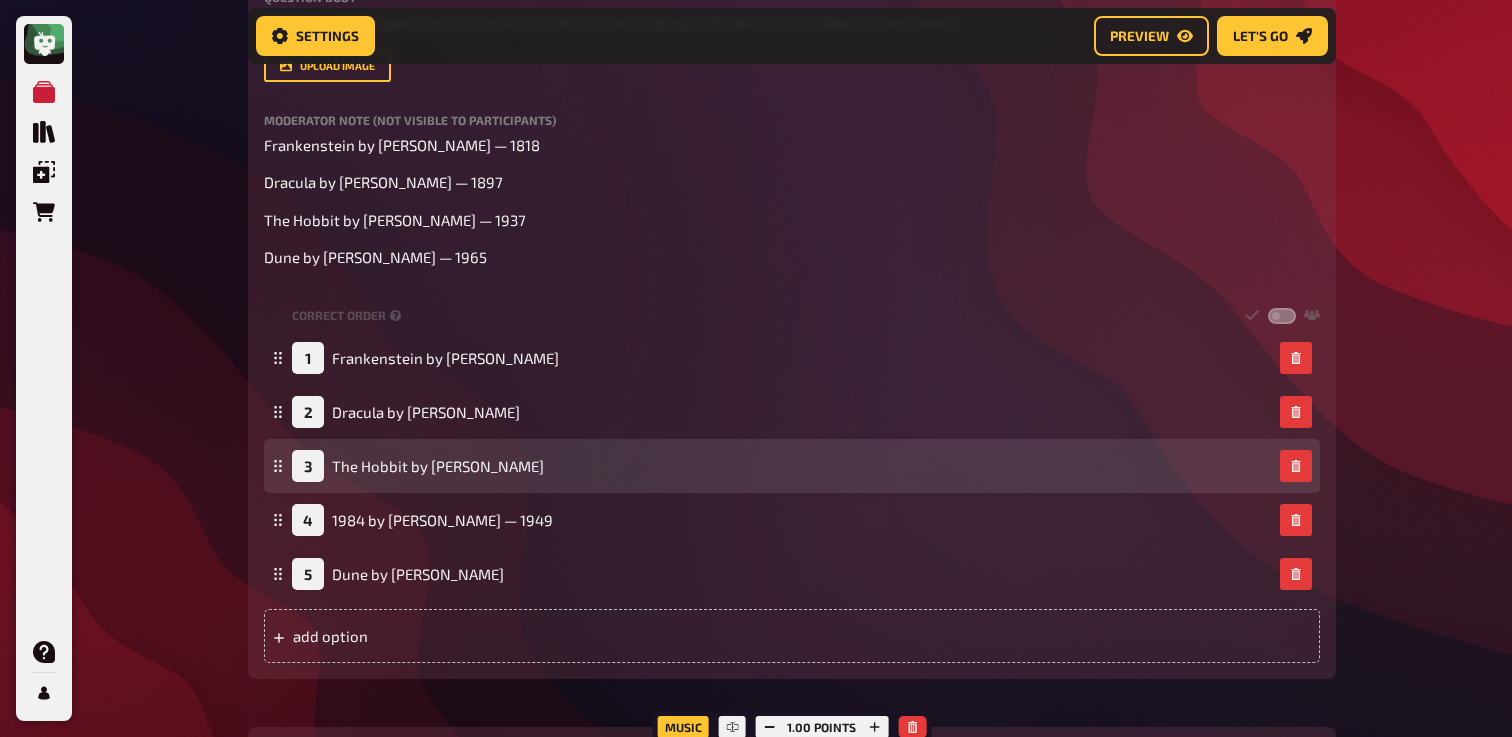 scroll, scrollTop: 1890, scrollLeft: 0, axis: vertical 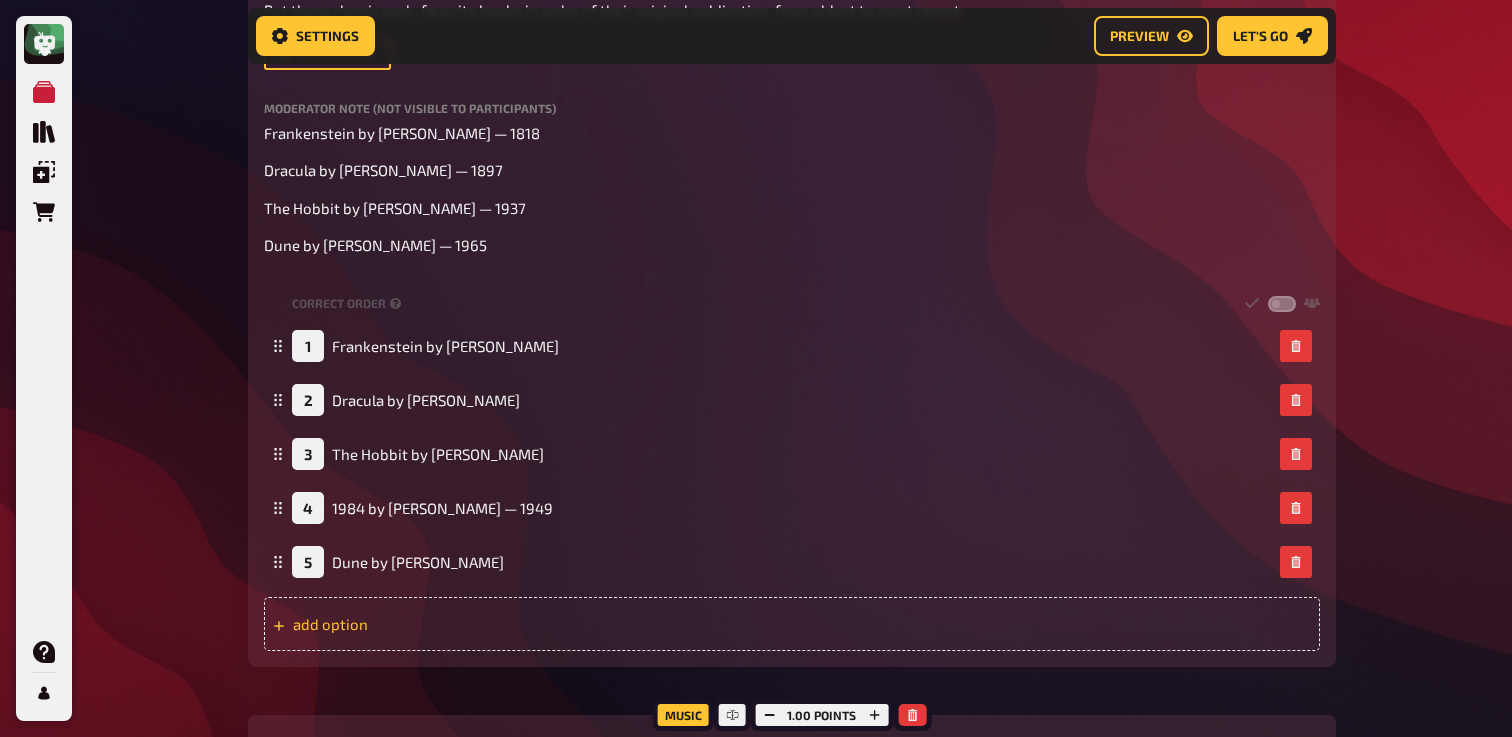 click on "add option" at bounding box center (792, 624) 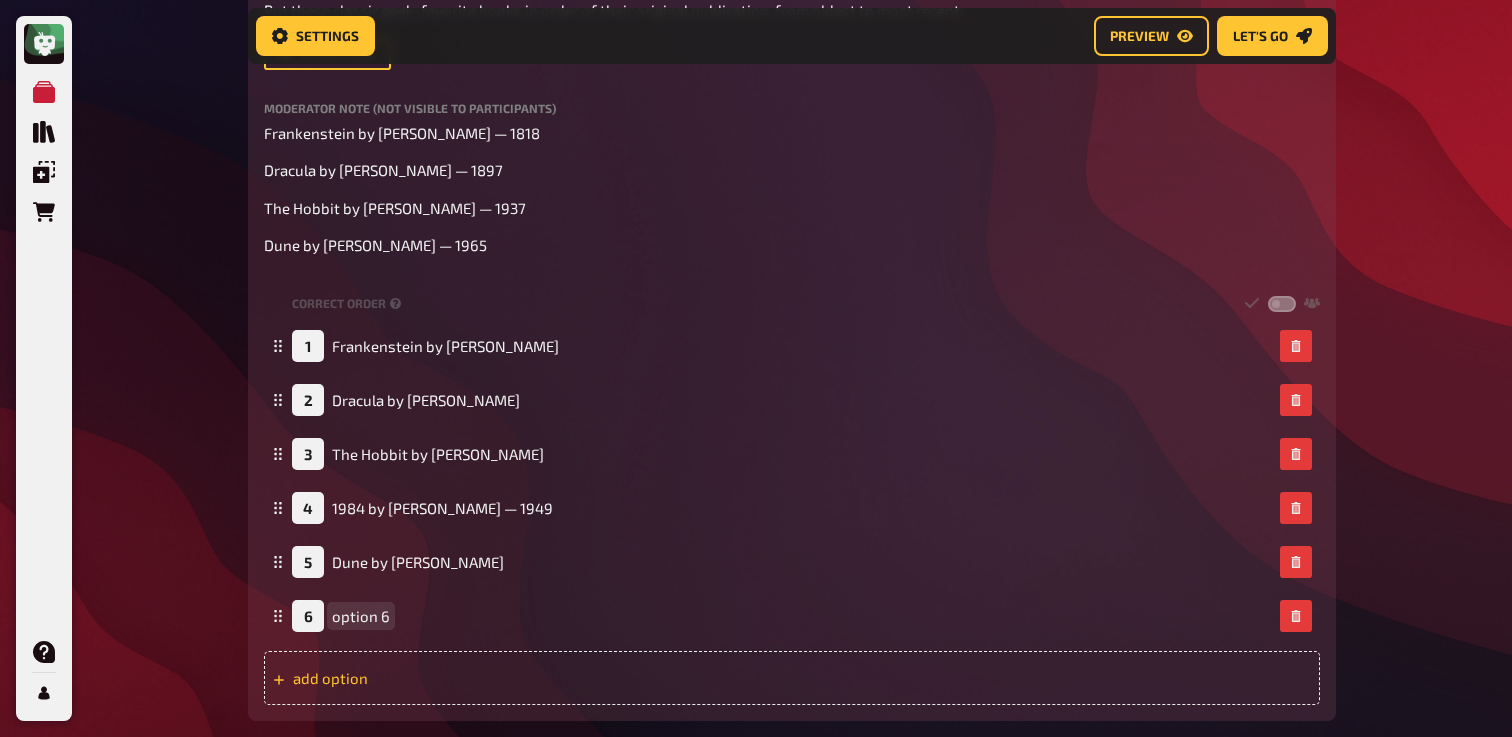 paste 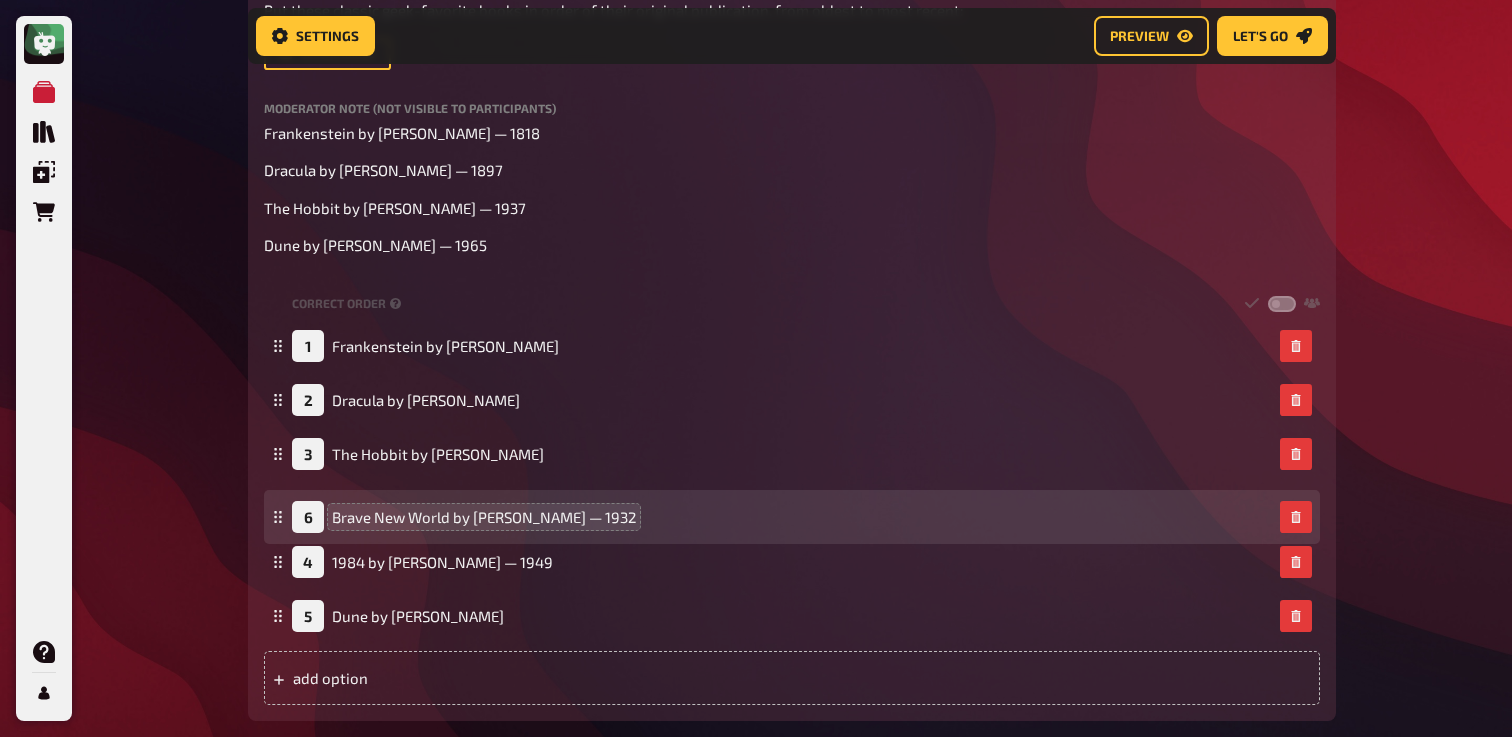 drag, startPoint x: 276, startPoint y: 619, endPoint x: 345, endPoint y: 520, distance: 120.67311 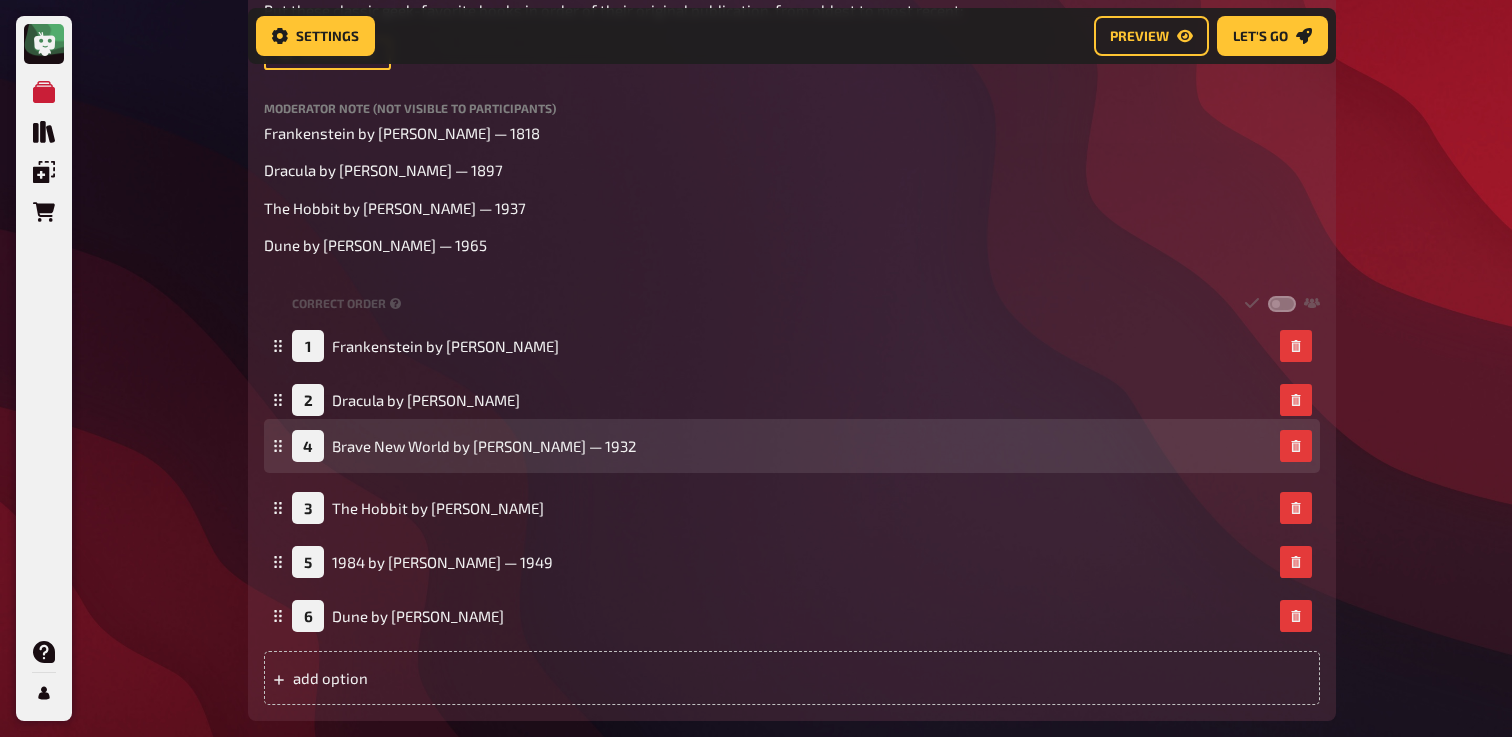 drag, startPoint x: 281, startPoint y: 510, endPoint x: 323, endPoint y: 449, distance: 74.06078 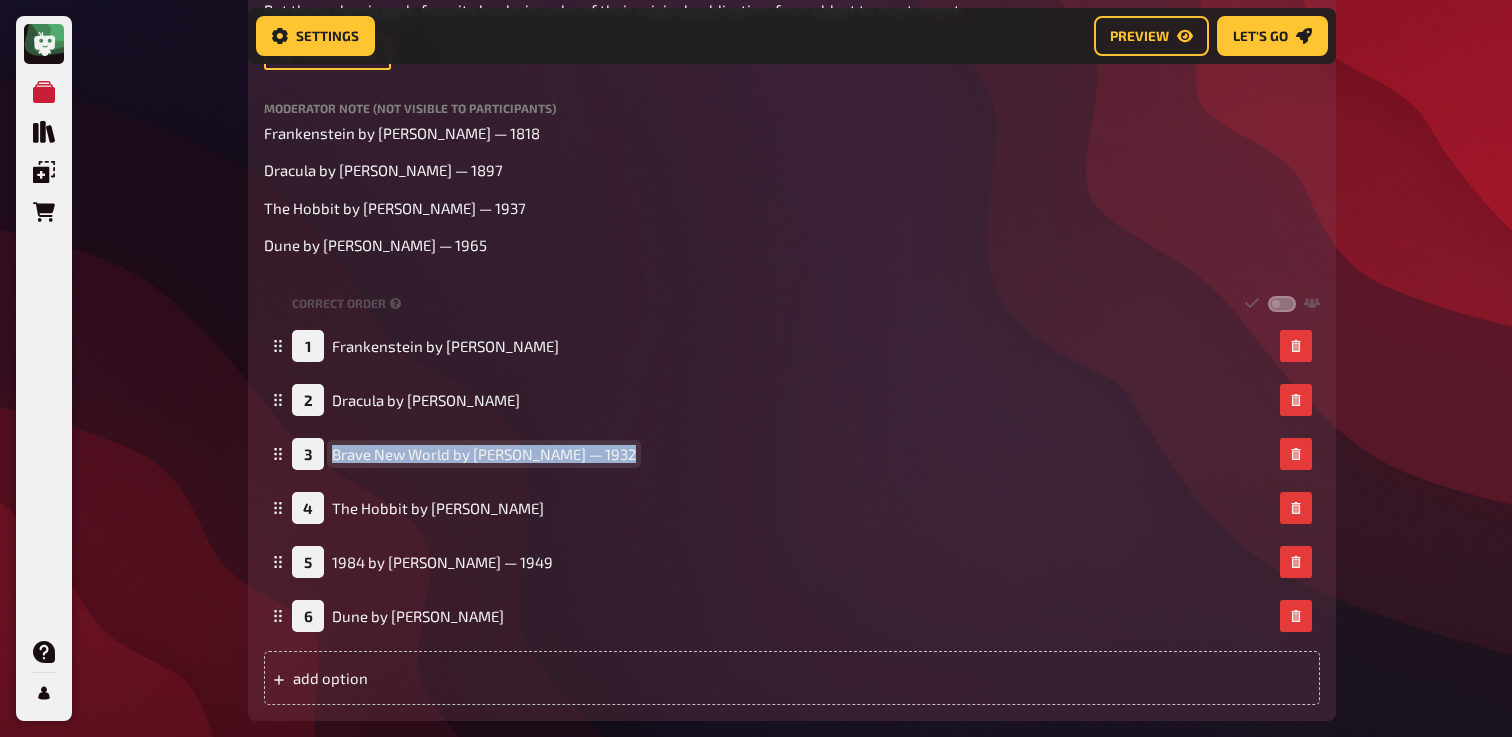 drag, startPoint x: 617, startPoint y: 457, endPoint x: 209, endPoint y: 461, distance: 408.0196 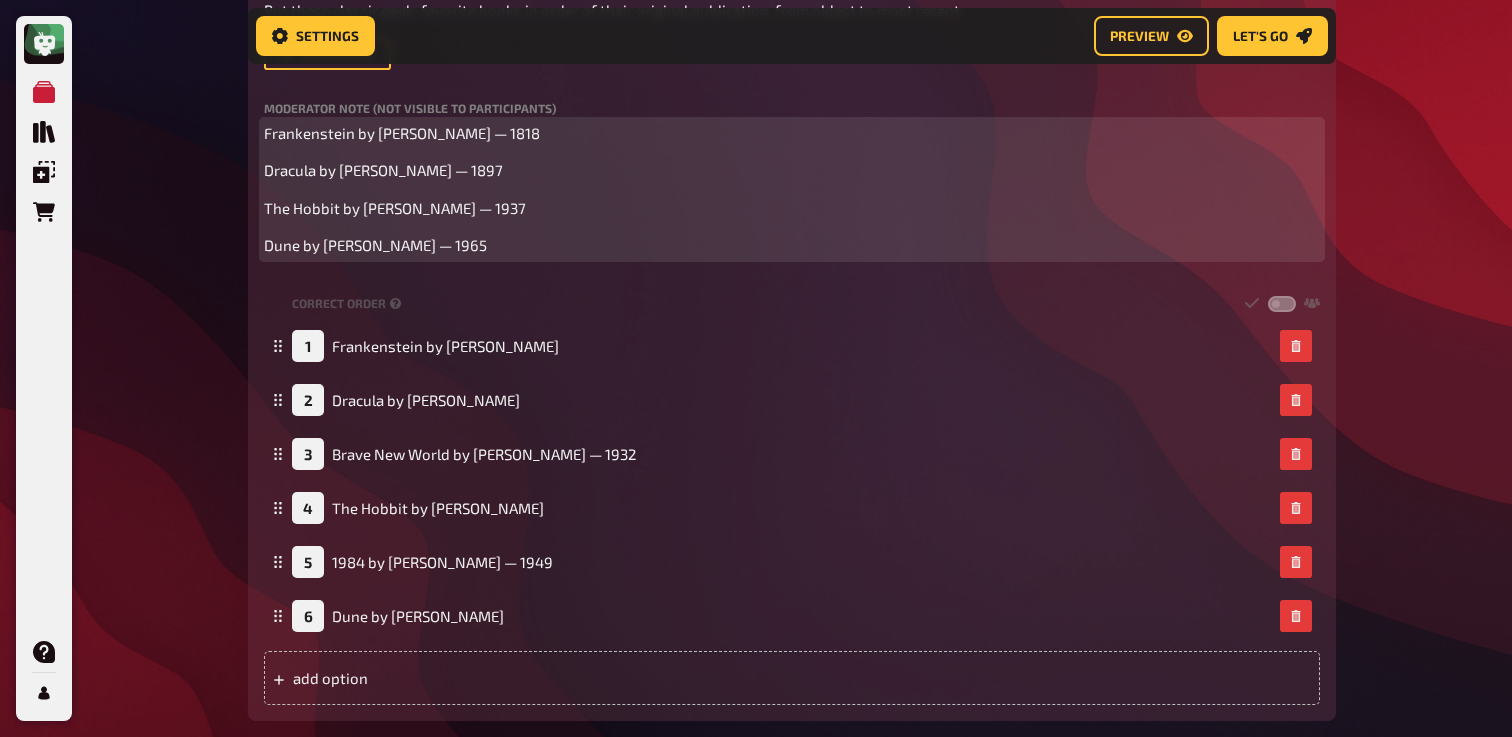 click on "Frankenstein by [PERSON_NAME] — 1818 Dracula by [PERSON_NAME] — 1897 The Hobbit by [PERSON_NAME] — 1937 Dune by [PERSON_NAME] — 1965" at bounding box center [792, 189] 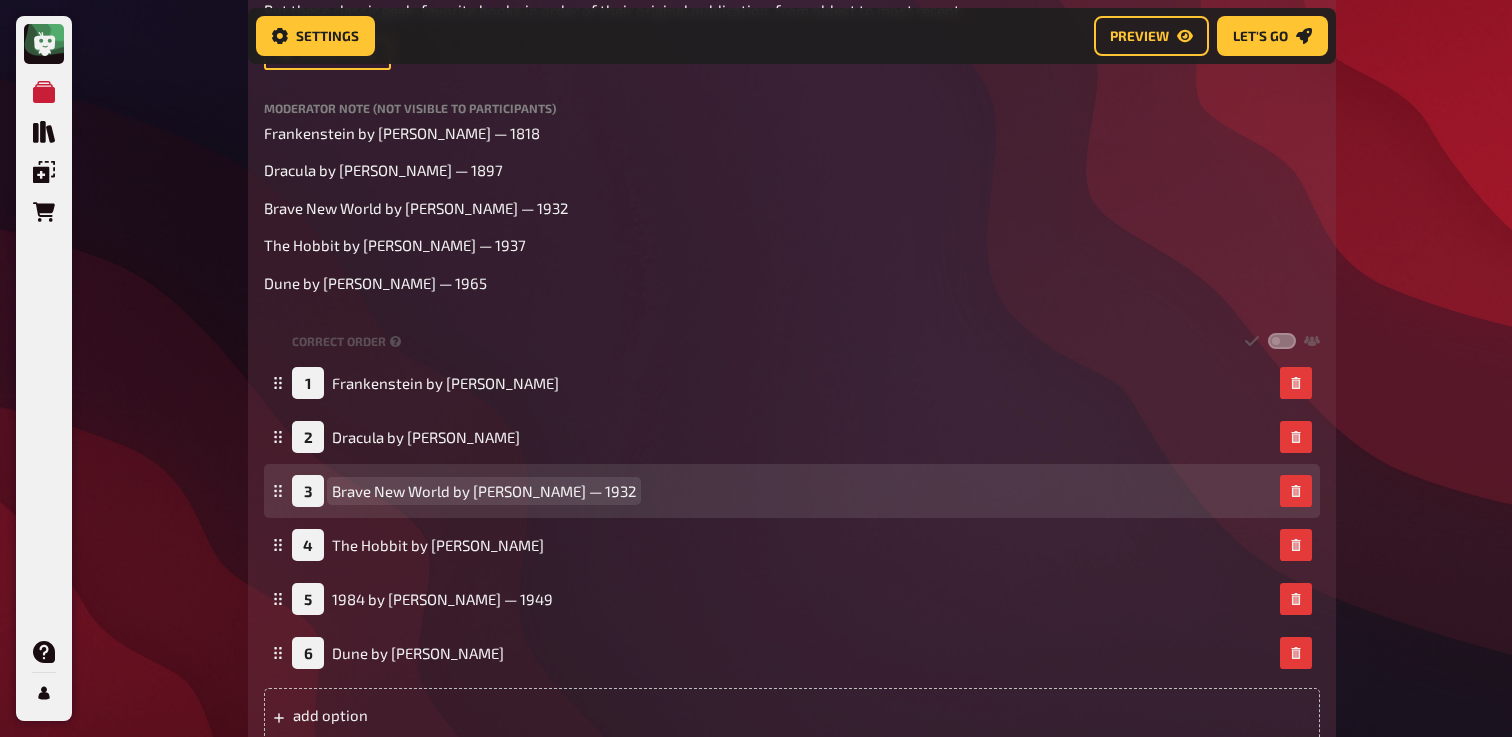 click on "Brave New World by [PERSON_NAME] — 1932" at bounding box center (484, 491) 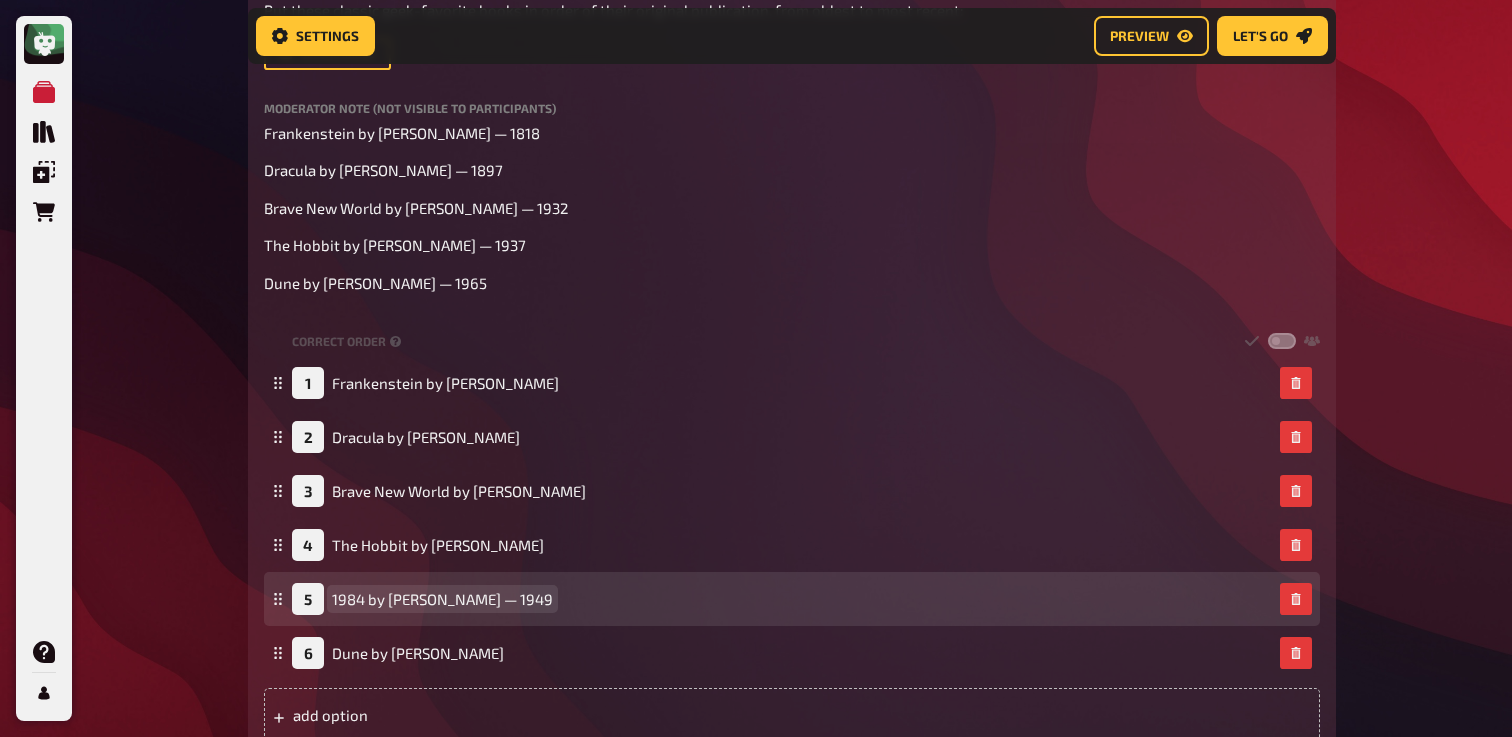 click on "1984 by [PERSON_NAME] — 1949" at bounding box center (442, 599) 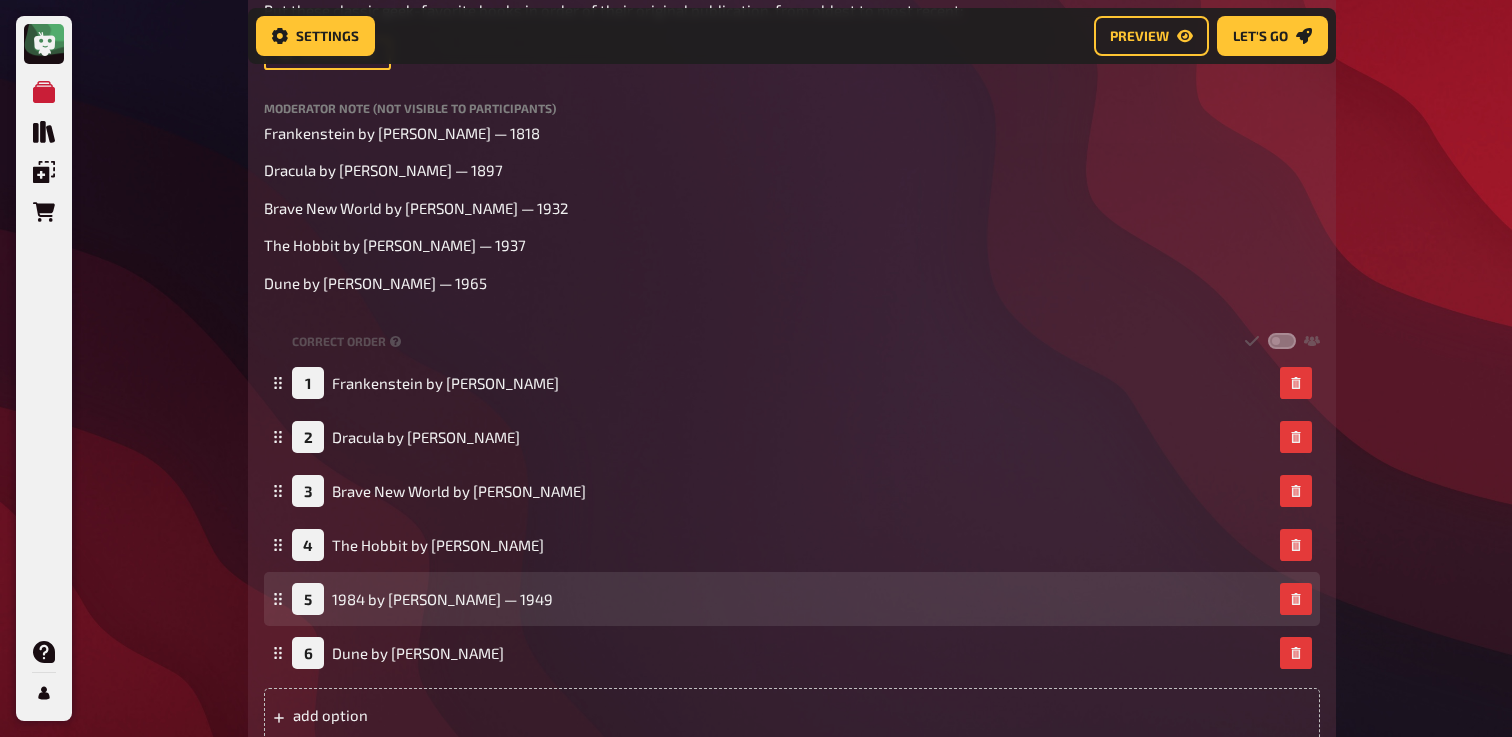 click on "5 1984 by [PERSON_NAME] — 1949" at bounding box center (782, 599) 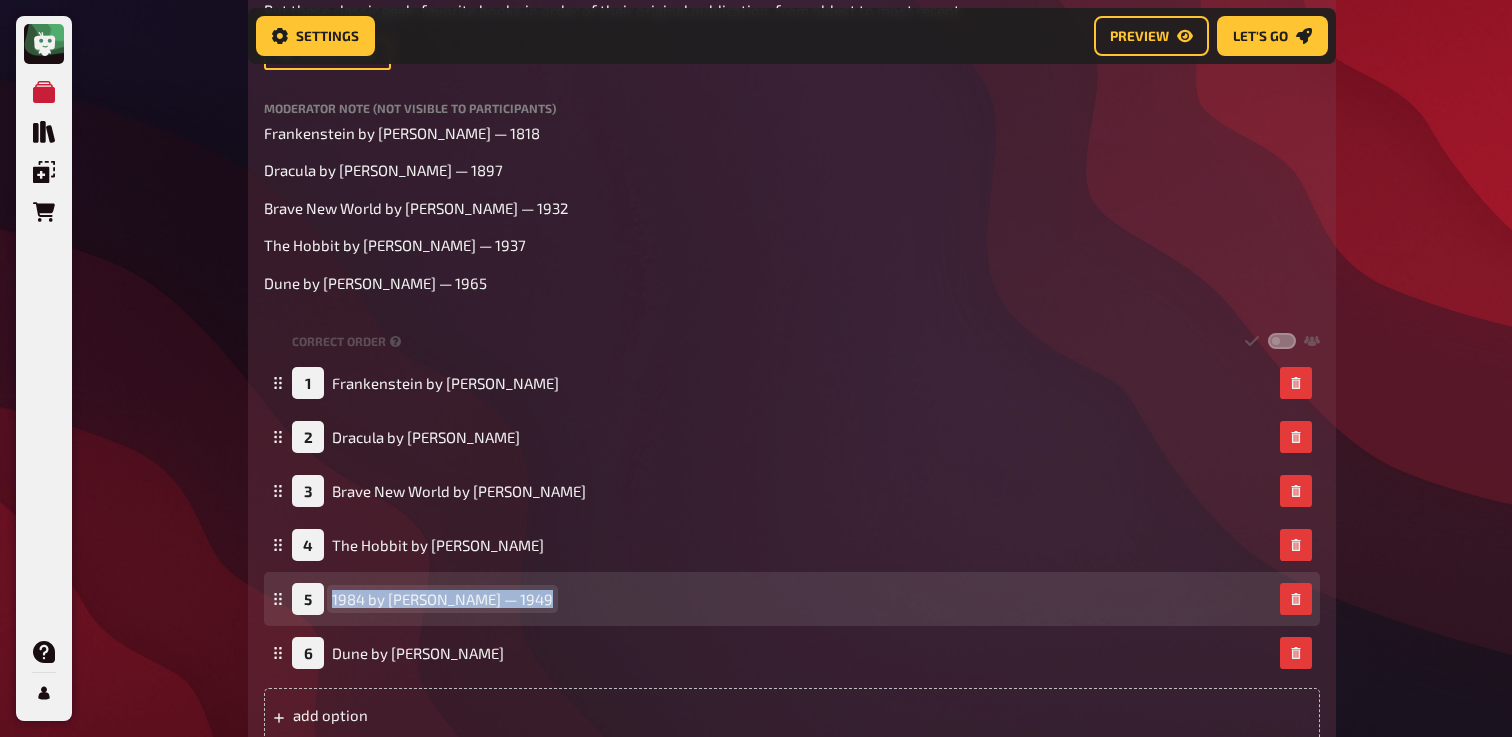 drag, startPoint x: 535, startPoint y: 602, endPoint x: 318, endPoint y: 592, distance: 217.23029 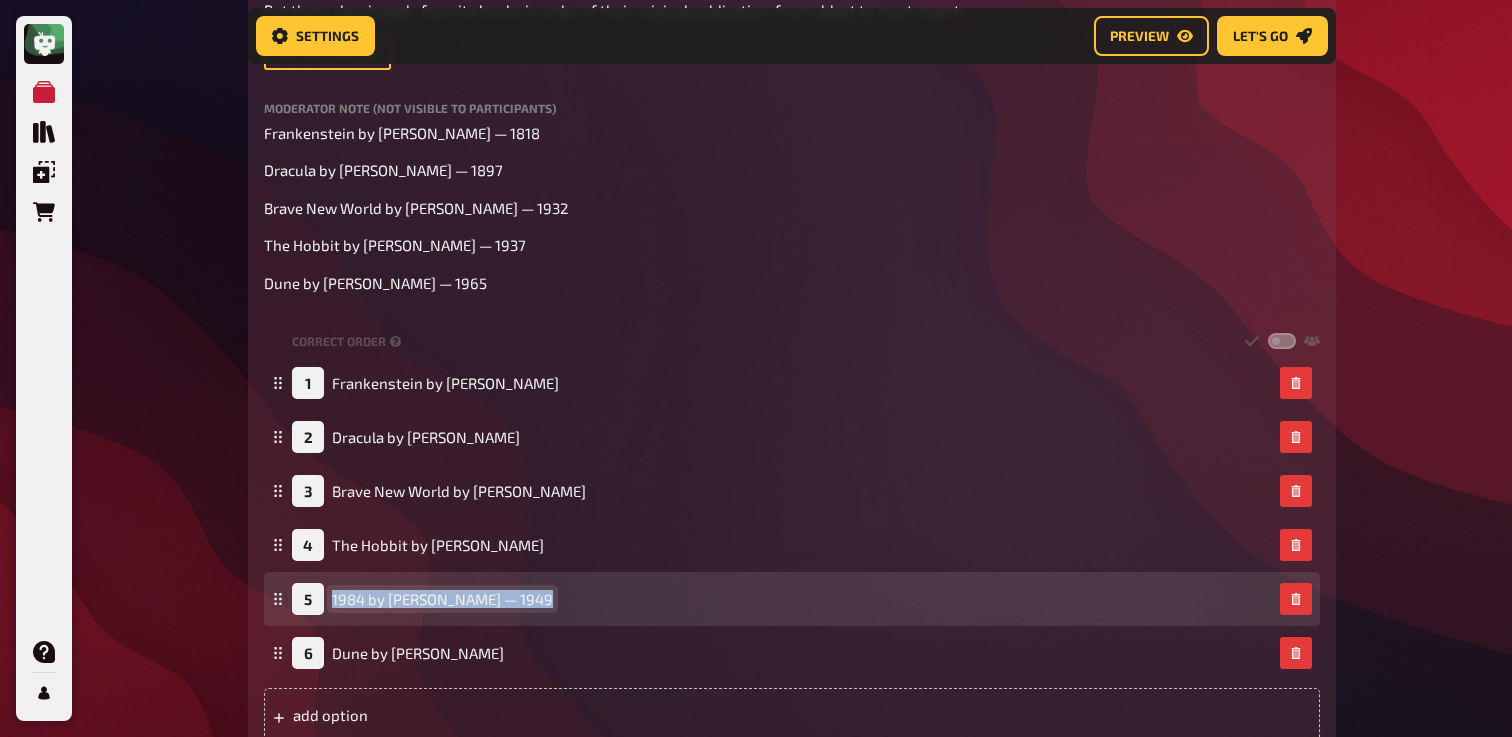 click on "5 1984 by [PERSON_NAME] — 1949" at bounding box center (422, 599) 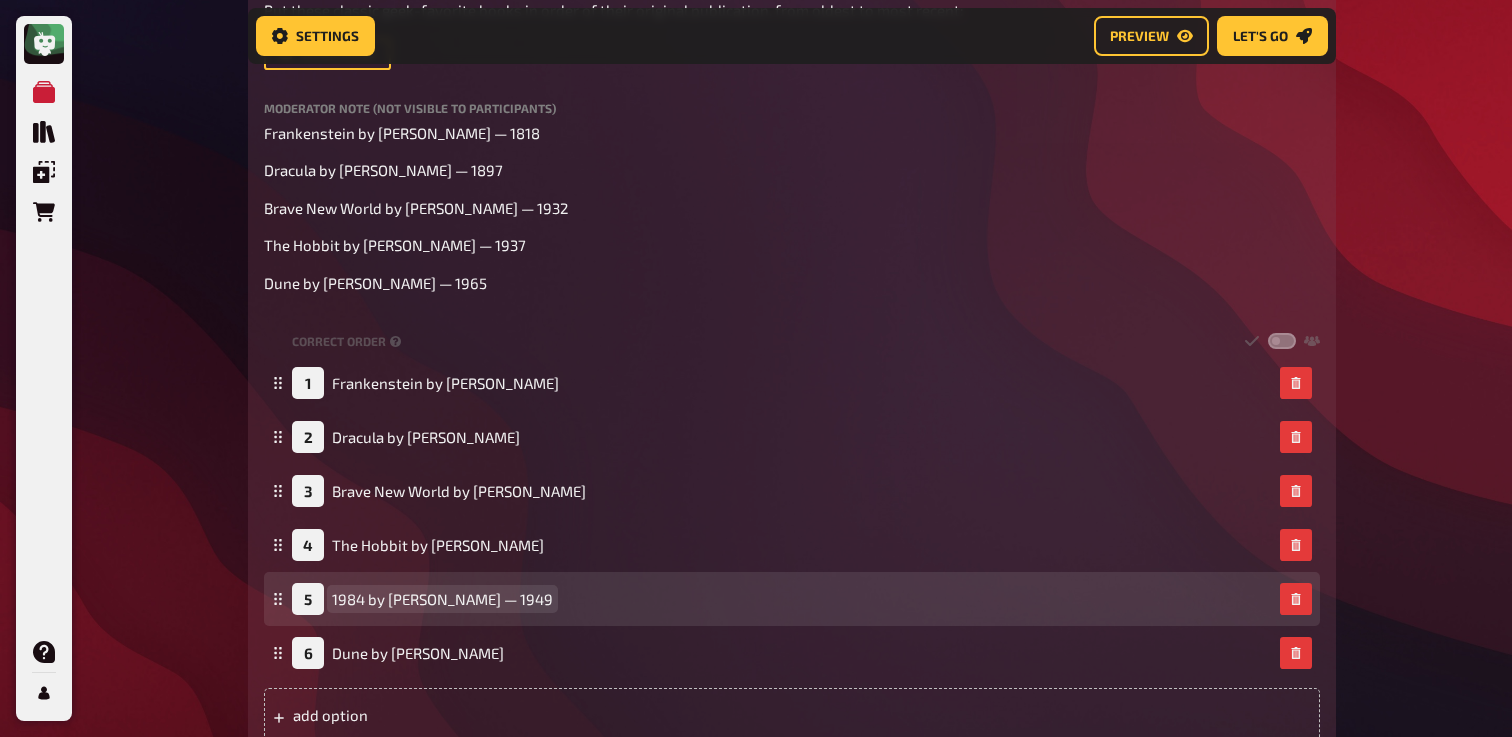 click on "5 1984 by [PERSON_NAME] — 1949" at bounding box center [792, 599] 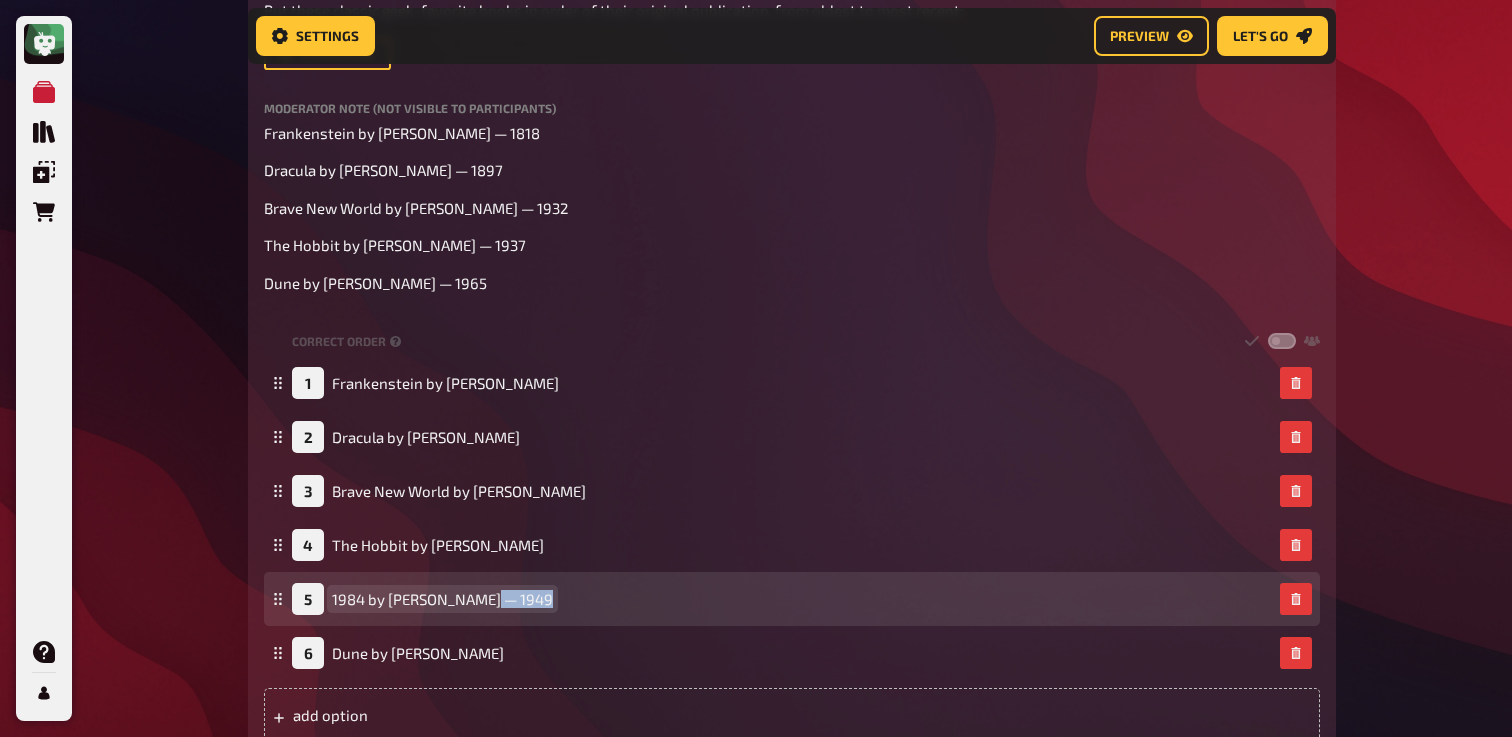 drag, startPoint x: 483, startPoint y: 598, endPoint x: 579, endPoint y: 598, distance: 96 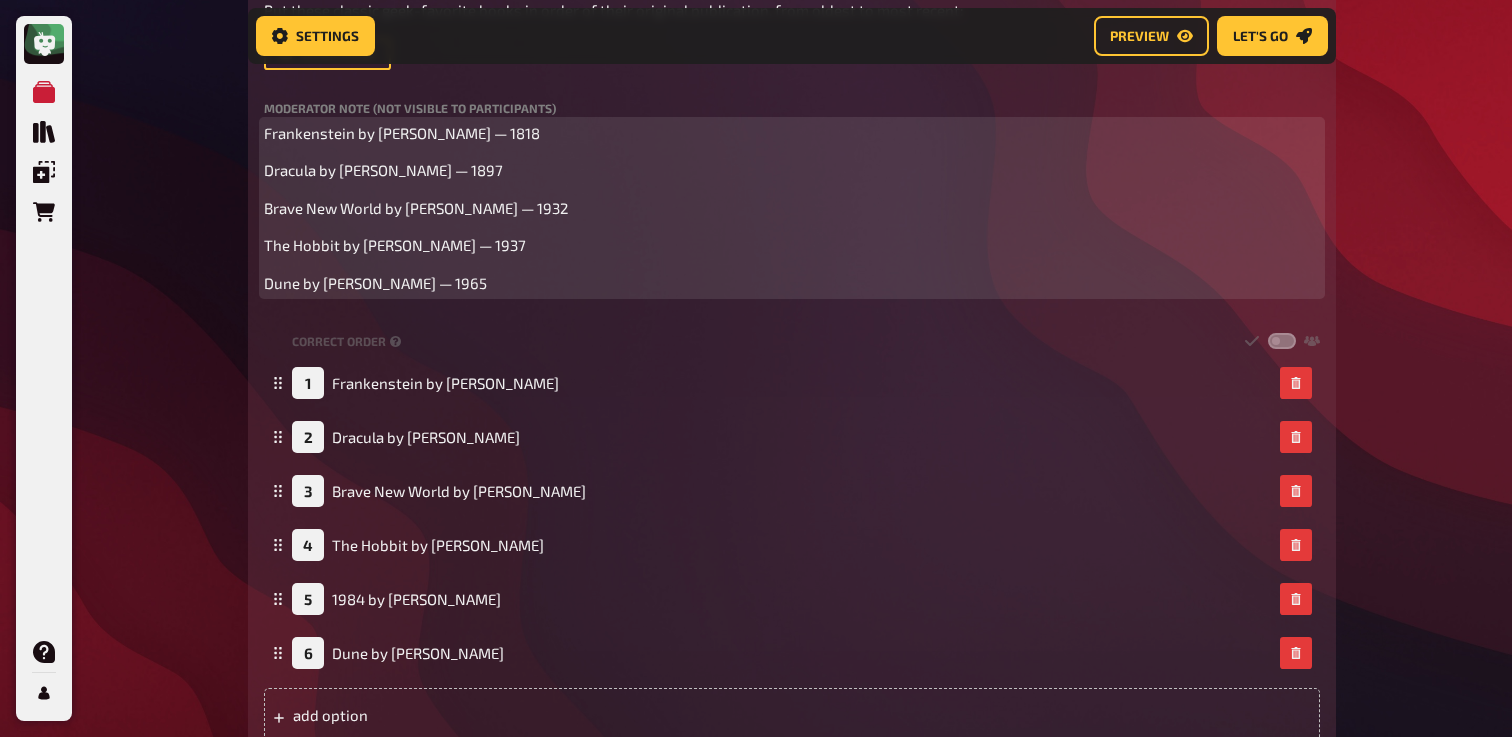 click on "The Hobbit by [PERSON_NAME] — 1937" at bounding box center (792, 245) 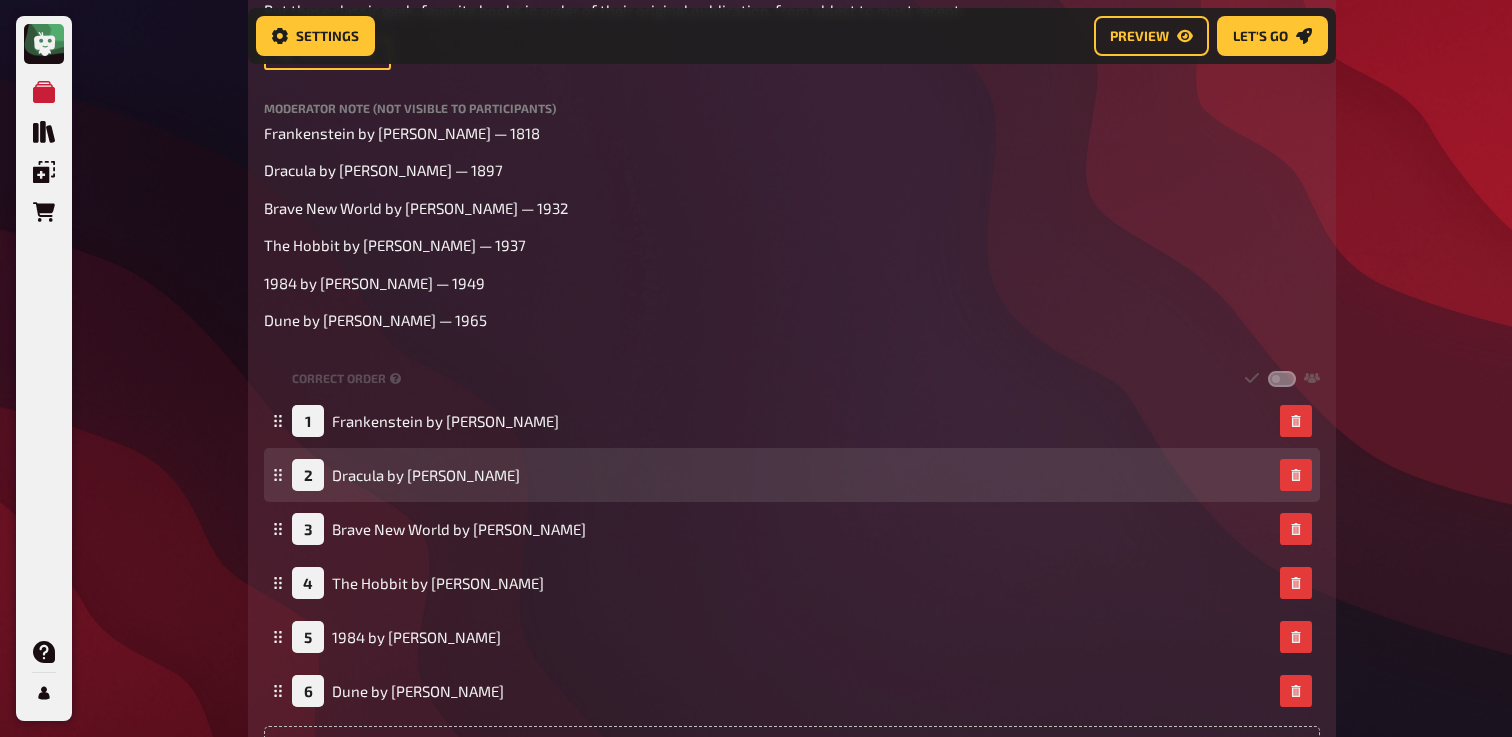 scroll, scrollTop: 0, scrollLeft: 0, axis: both 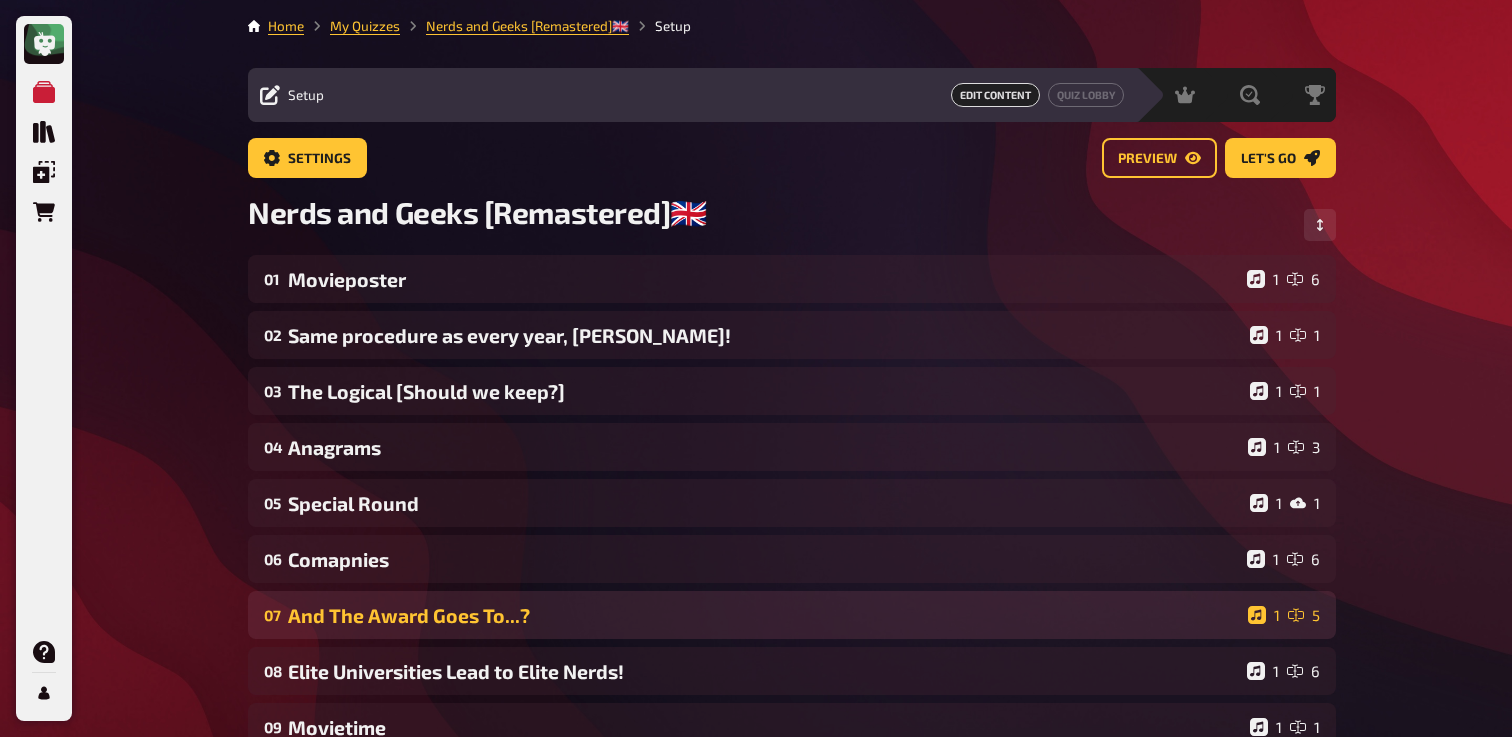 click on "07 And The Award Goes To...?   1 5" at bounding box center (792, 615) 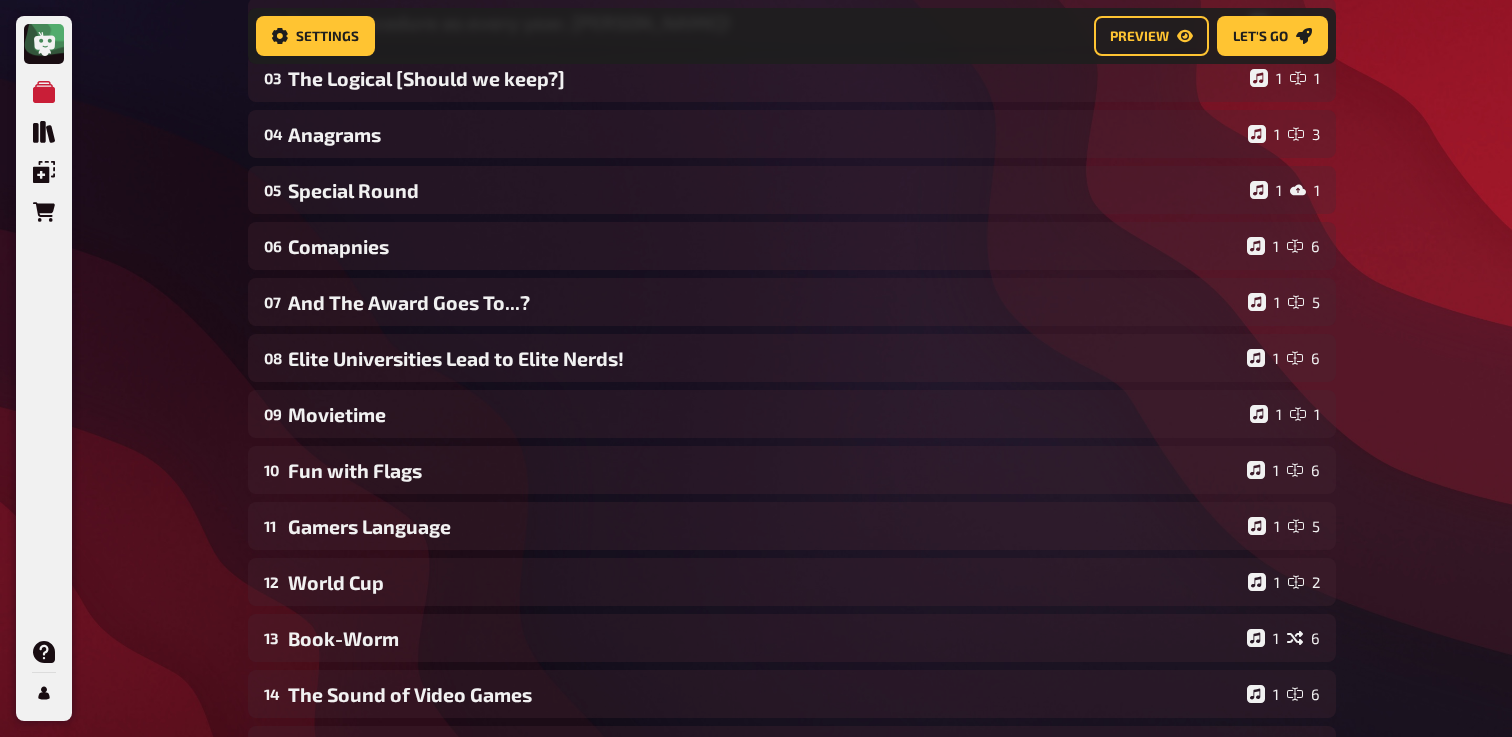 scroll, scrollTop: 341, scrollLeft: 0, axis: vertical 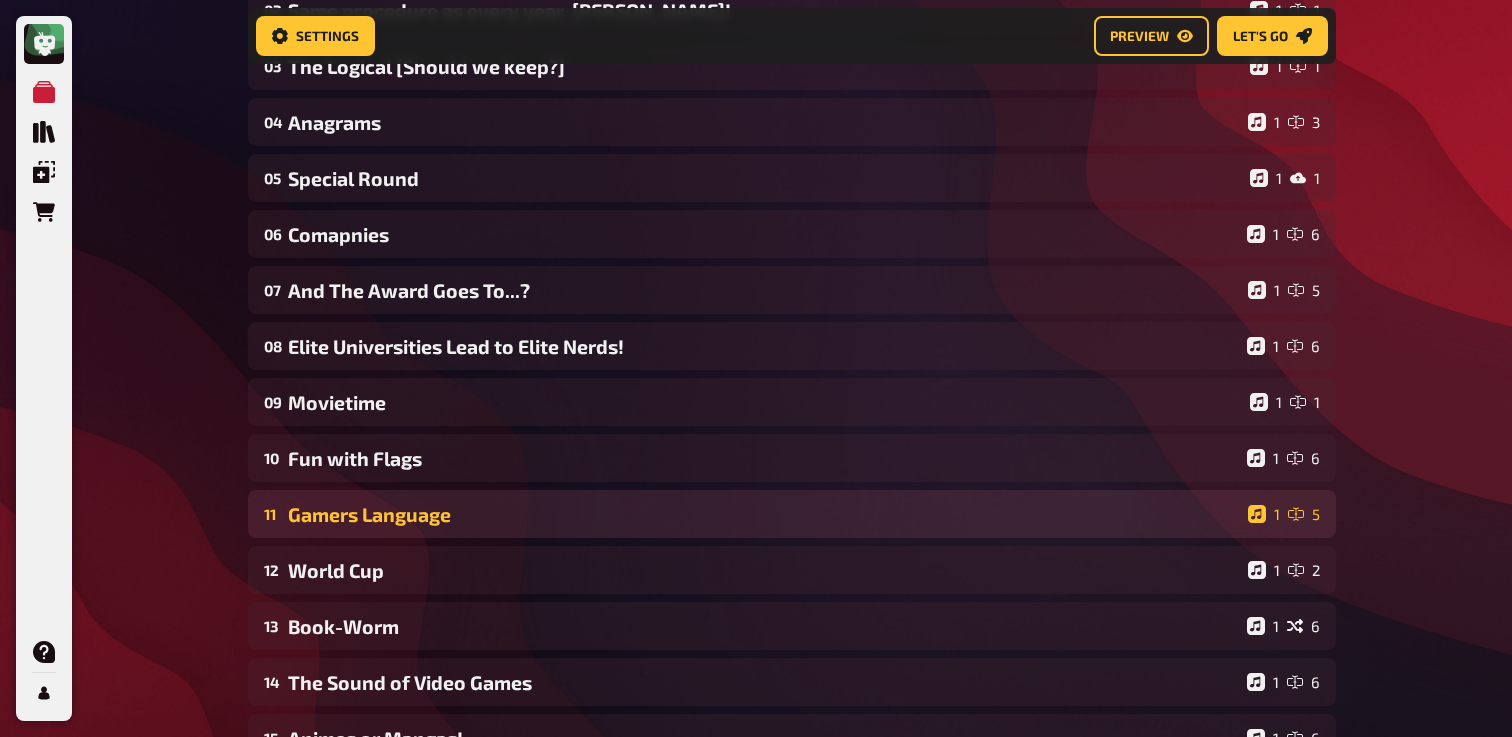 click on "Gamers Language" at bounding box center (764, 514) 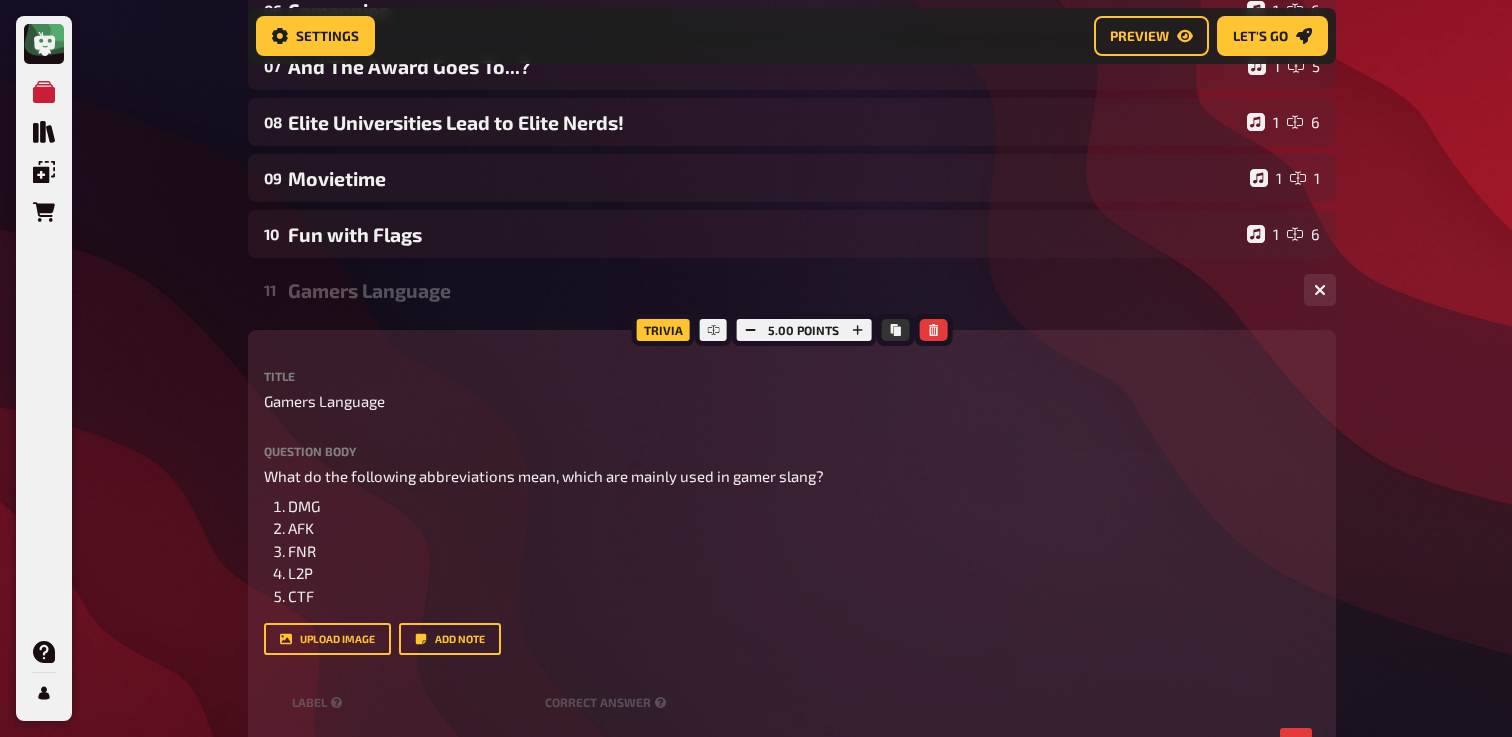 scroll, scrollTop: 570, scrollLeft: 0, axis: vertical 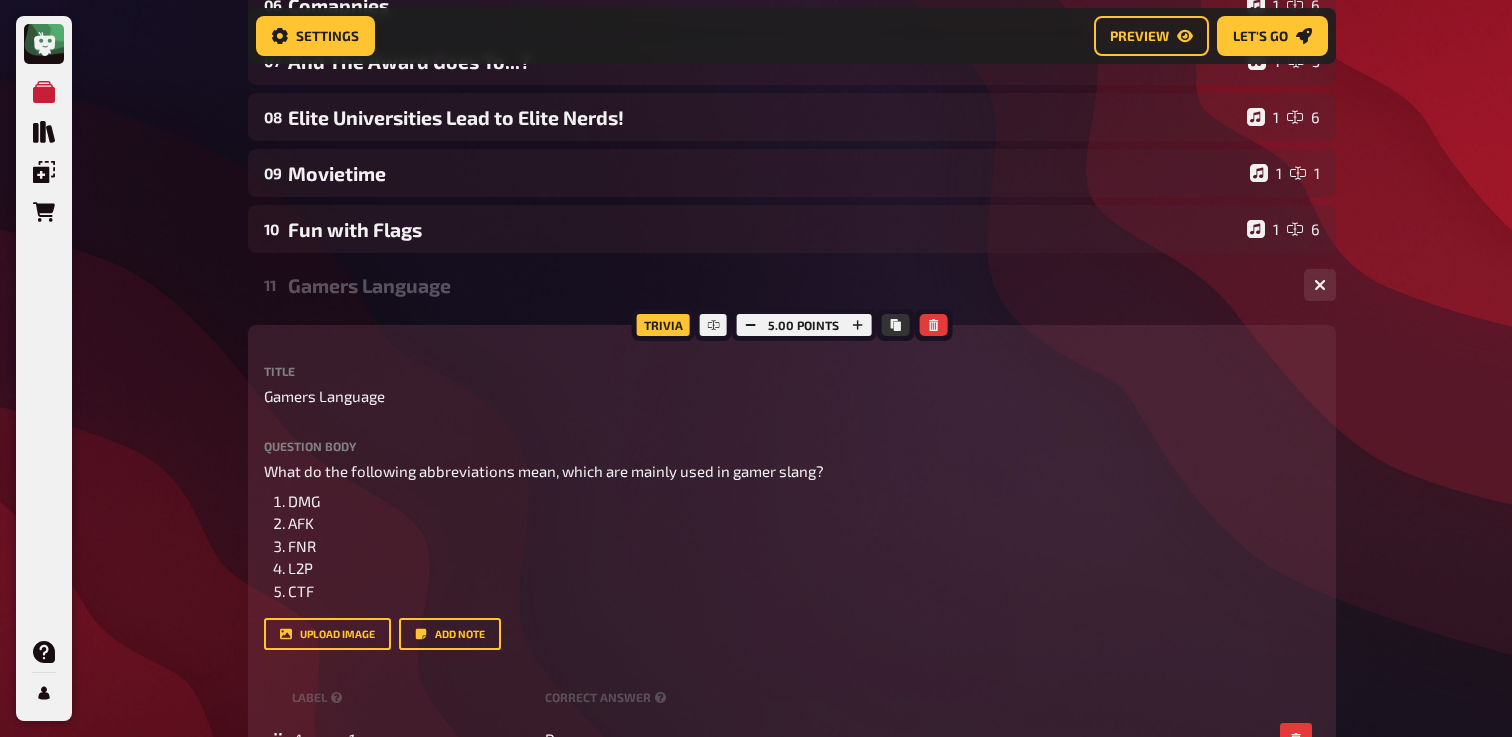 click on "11 Gamers Language   1 5" at bounding box center (792, 285) 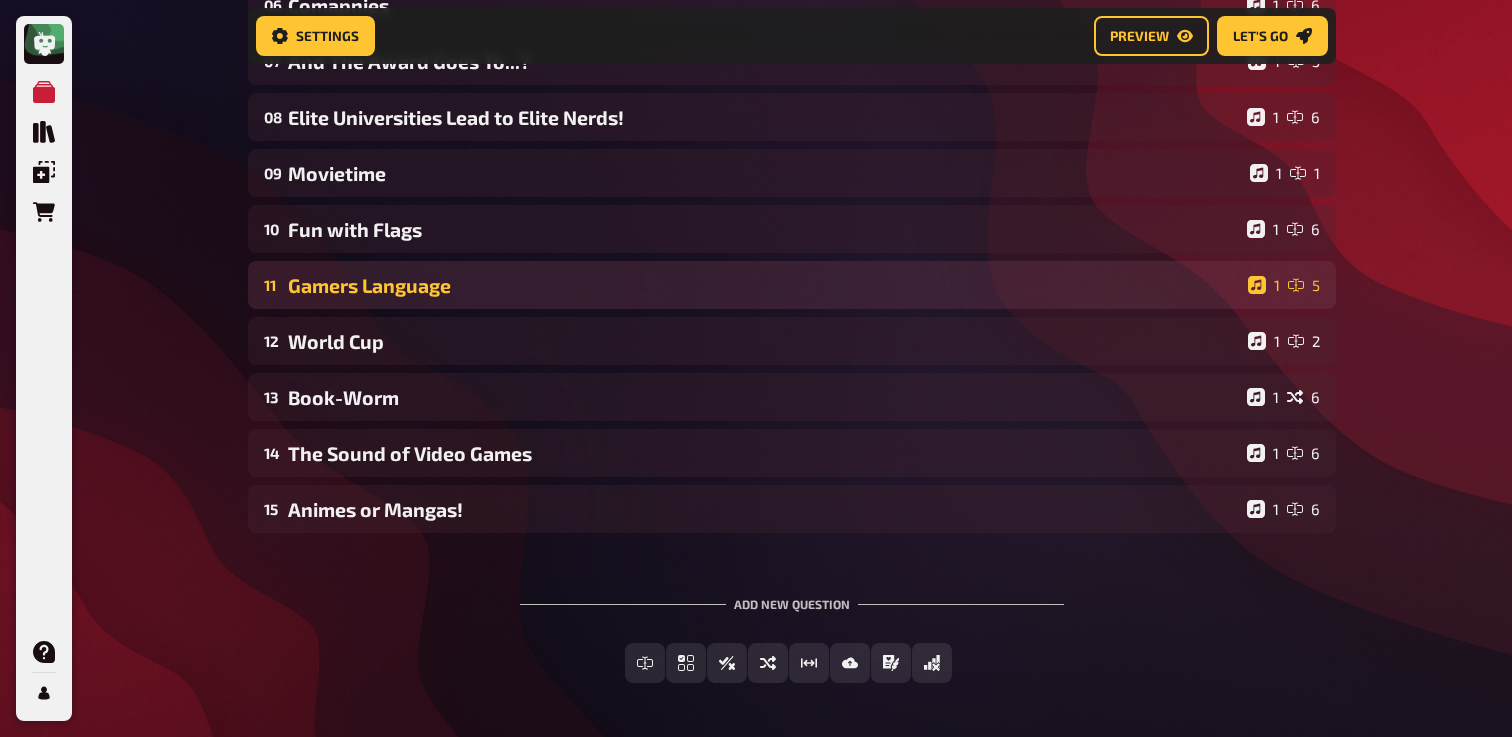 click on "11 Gamers Language   1 5" at bounding box center (792, 285) 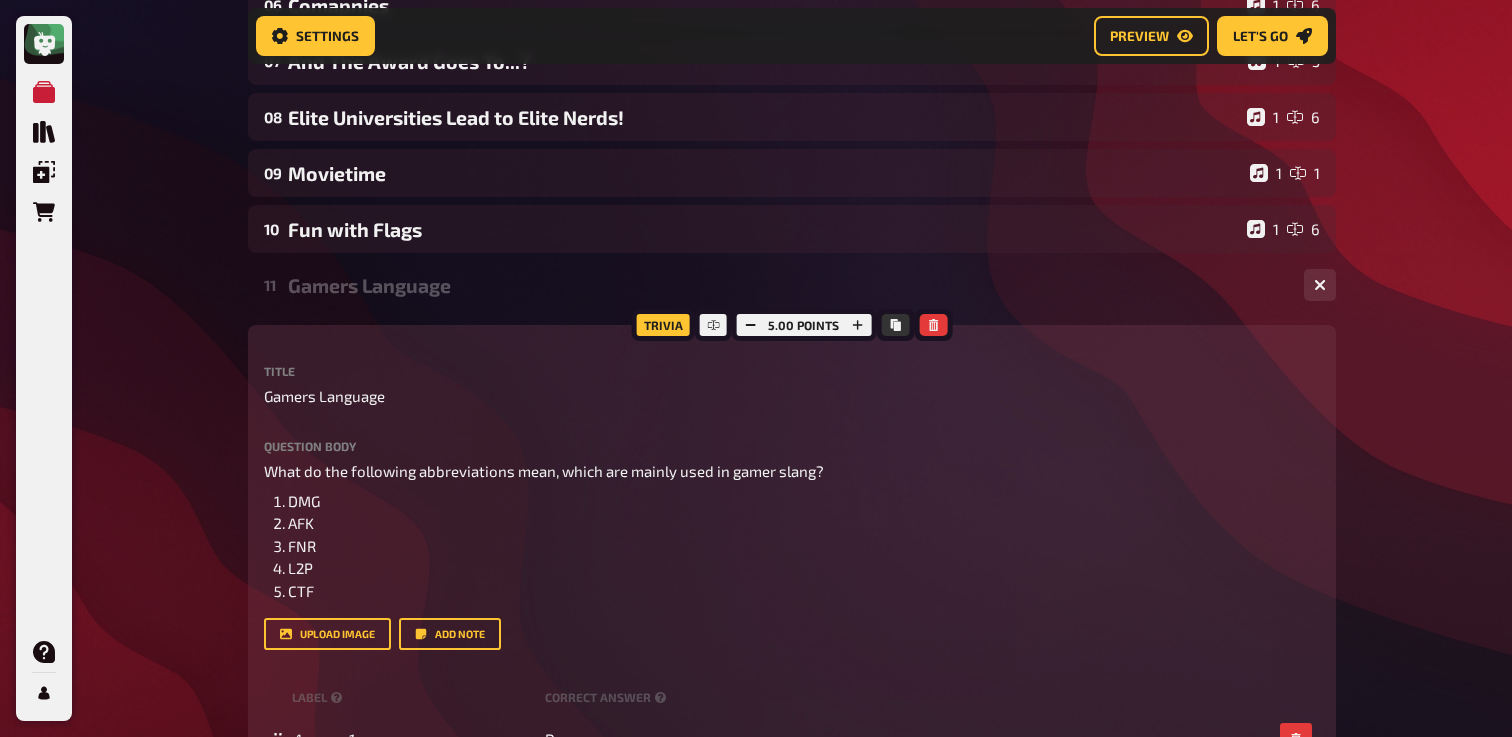 click on "11 Gamers Language   1 5" at bounding box center [792, 285] 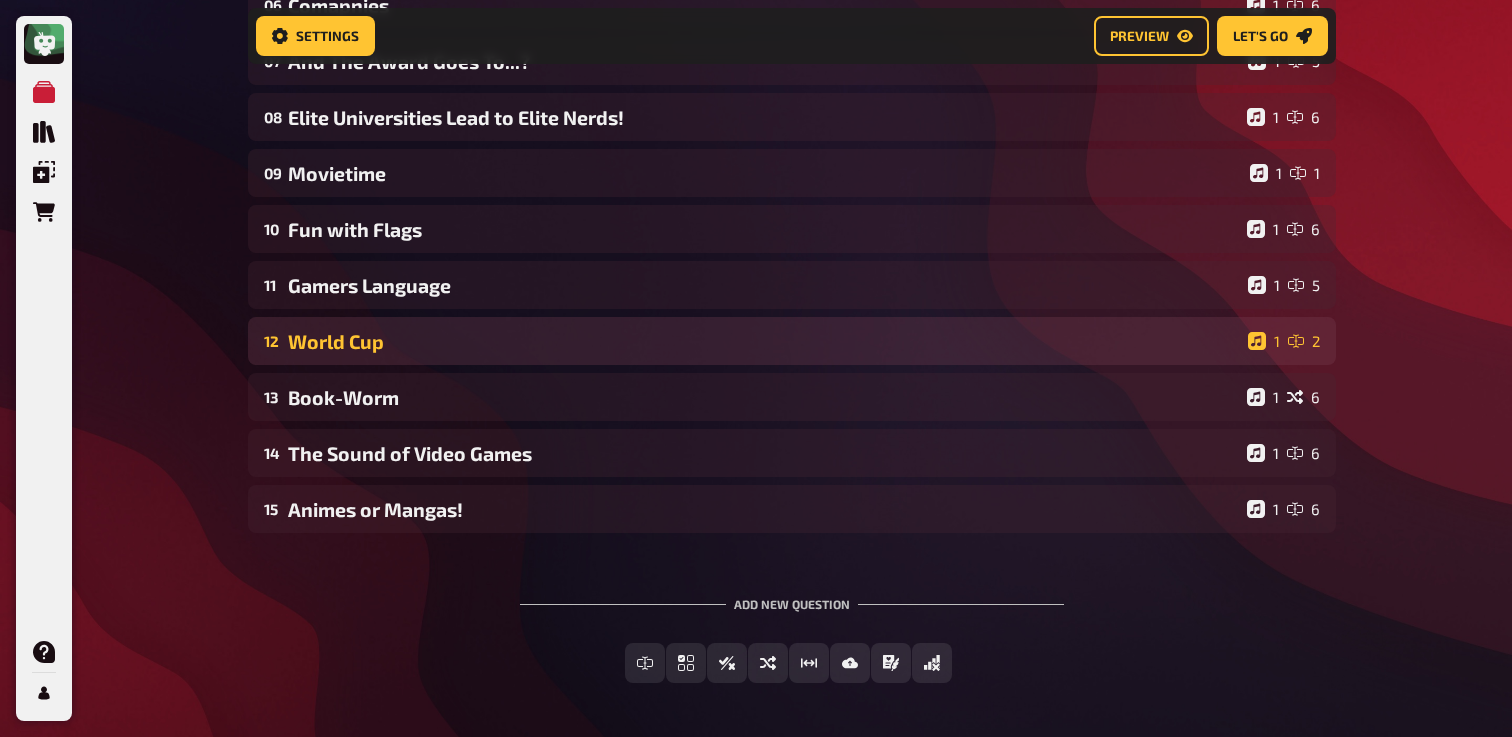 click on "12 World Cup   1 2" at bounding box center (792, 341) 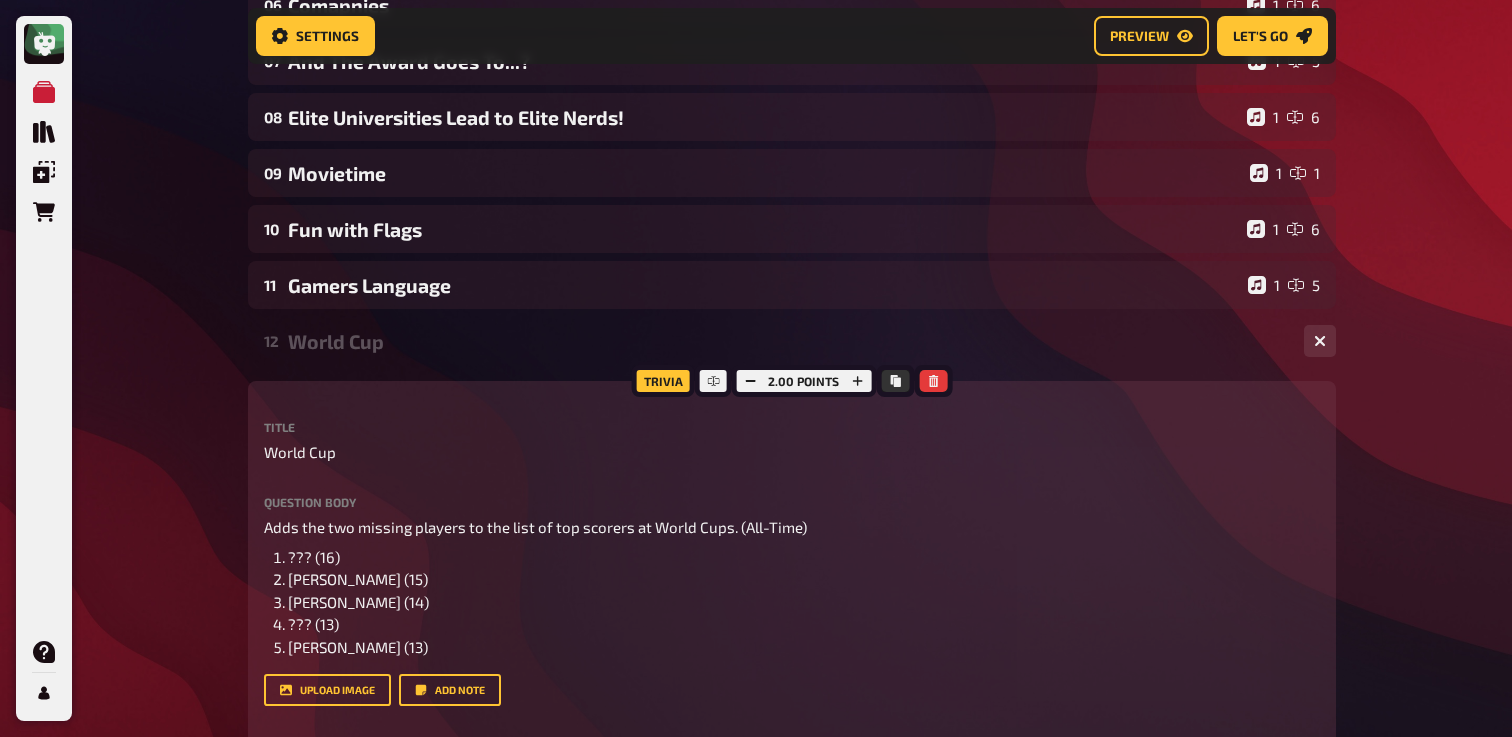 click on "12 World Cup   1 2" at bounding box center [792, 341] 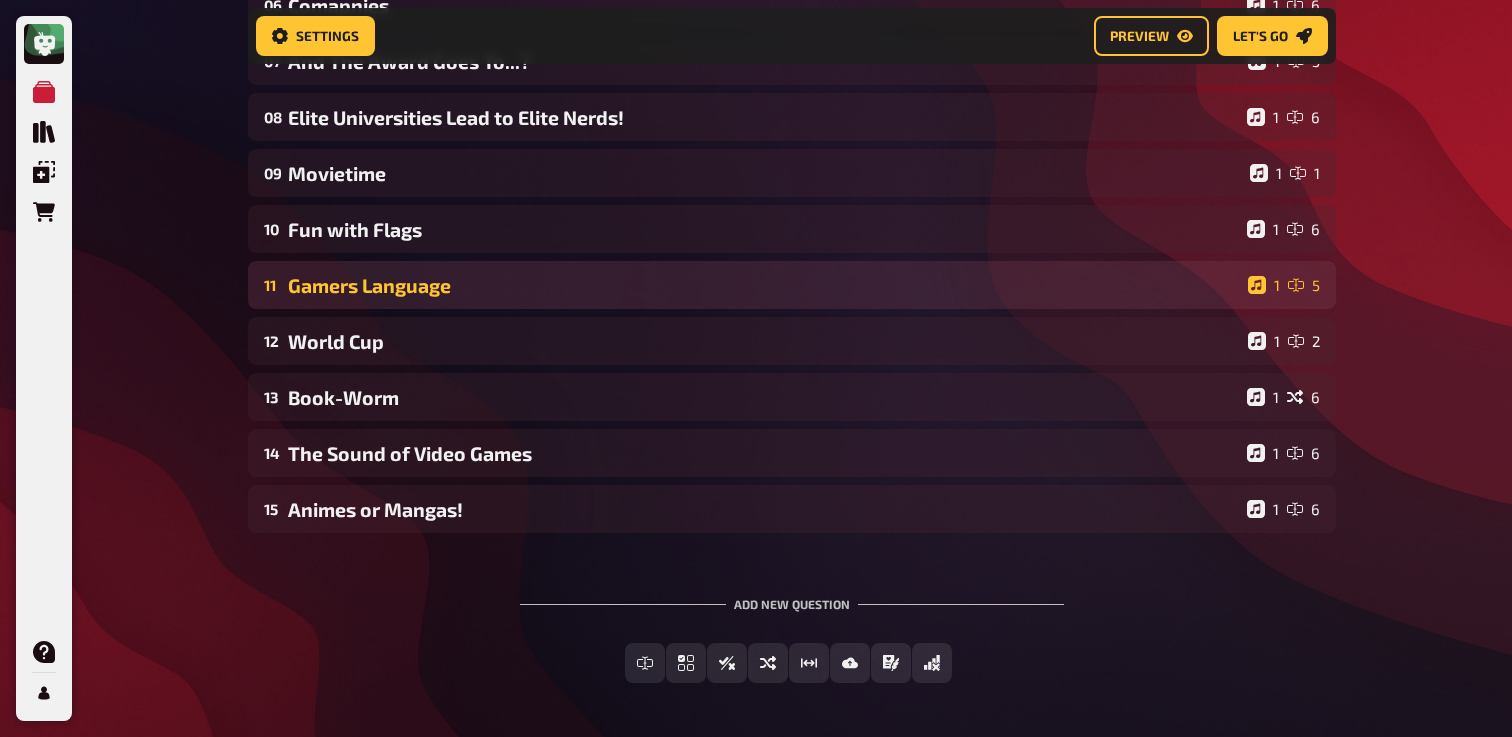 click on "Gamers Language" at bounding box center [764, 285] 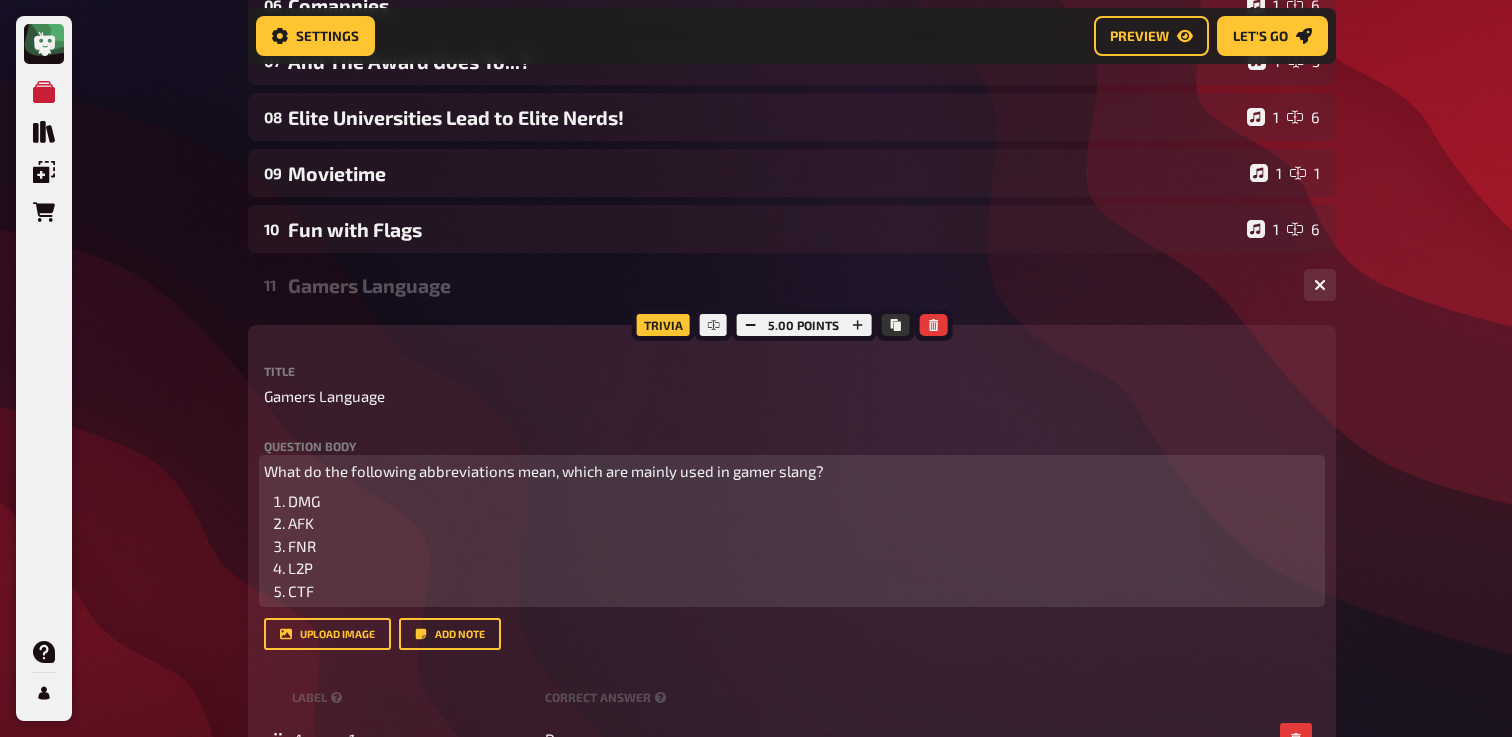 click on "What do the following abbreviations mean, which are mainly used in gamer slang?  DMG AFK FNR L2P CTF" at bounding box center [792, 531] 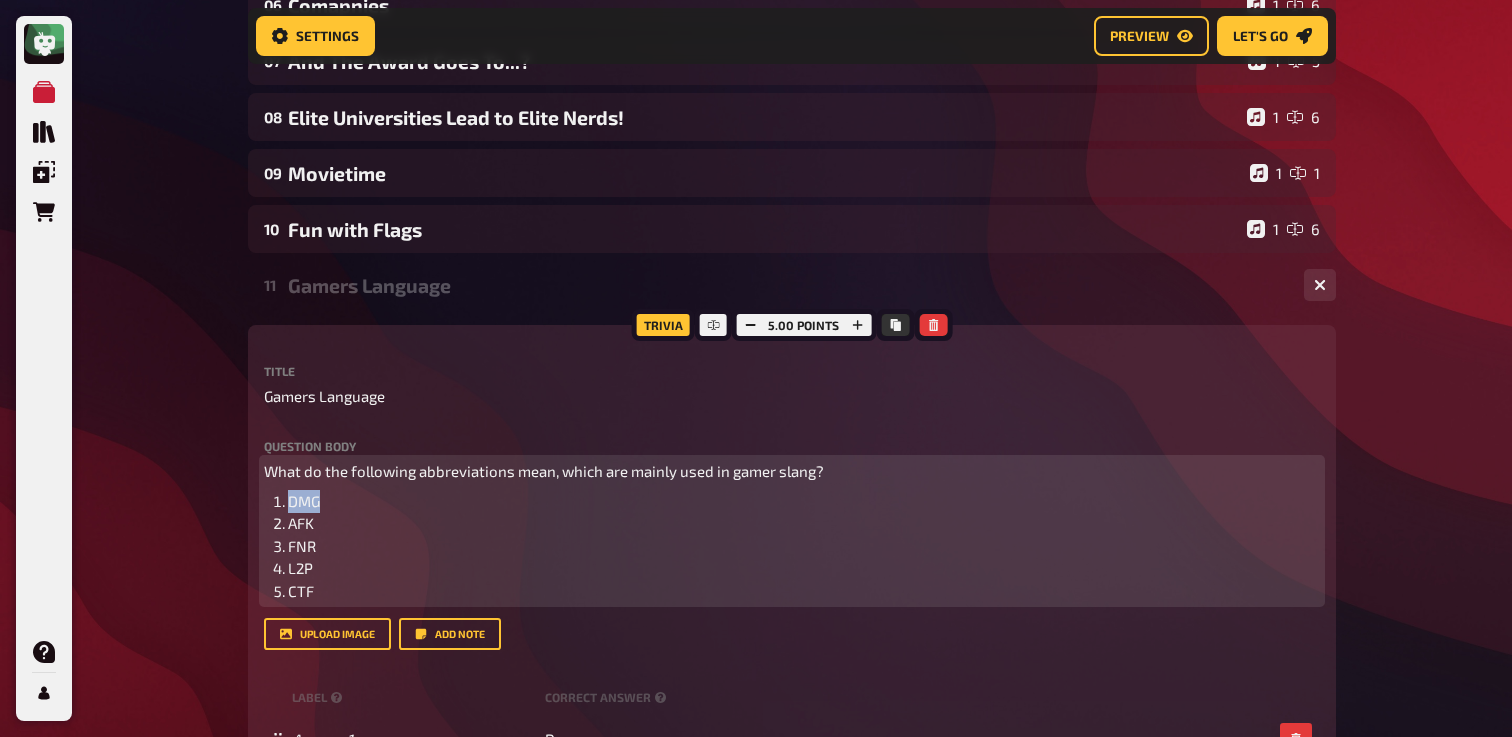 click on "What do the following abbreviations mean, which are mainly used in gamer slang?  DMG AFK FNR L2P CTF" at bounding box center [792, 531] 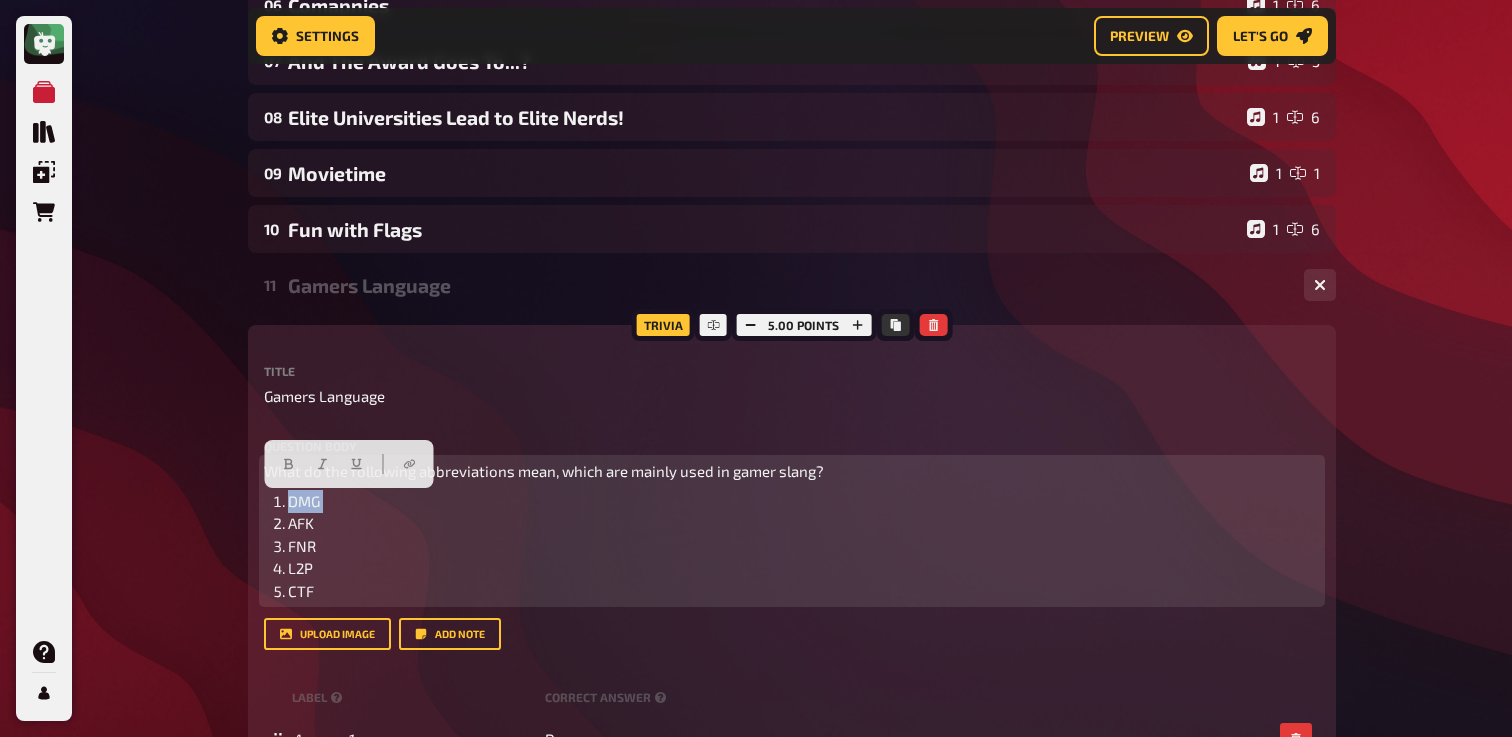 click on "What do the following abbreviations mean, which are mainly used in gamer slang?  DMG AFK FNR L2P CTF" at bounding box center (792, 531) 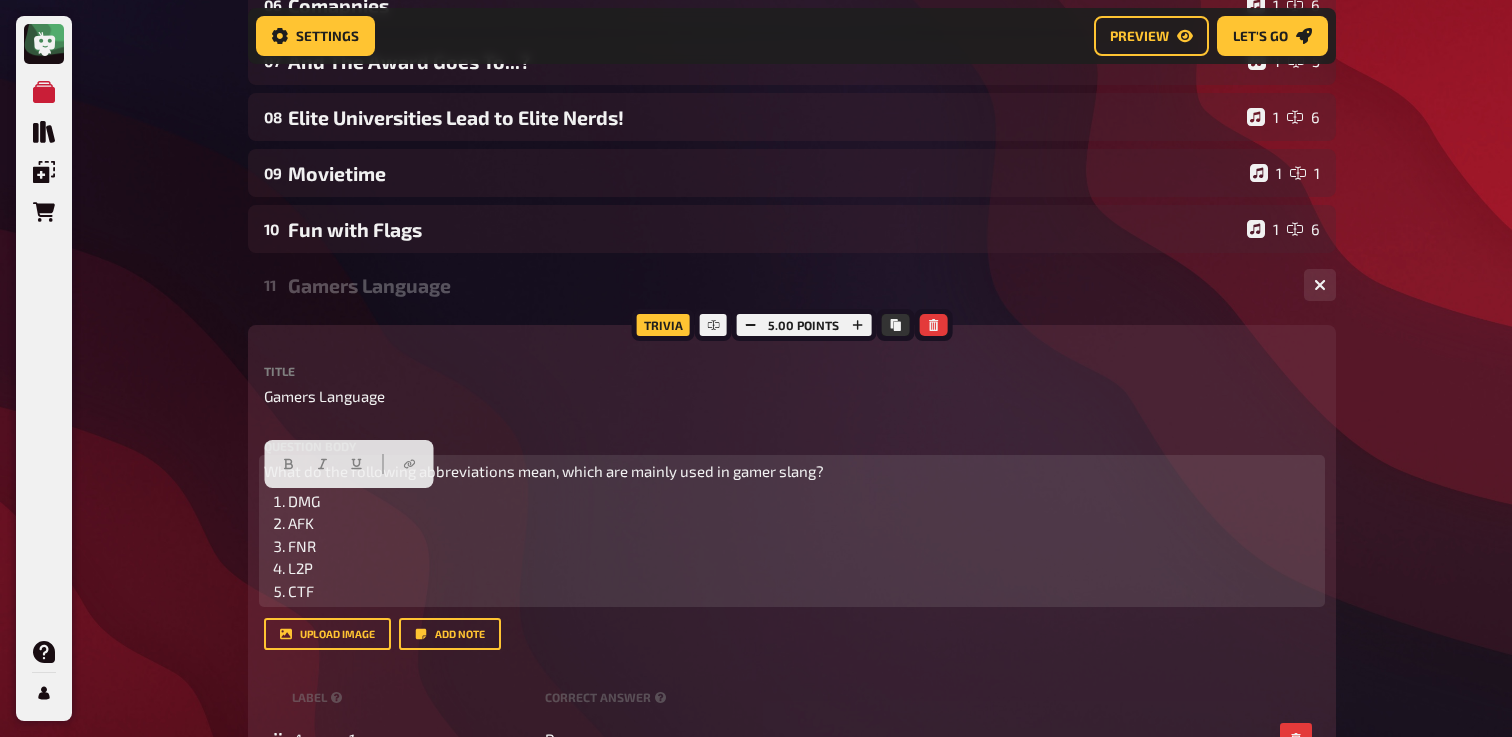 click on "What do the following abbreviations mean, which are mainly used in gamer slang?" at bounding box center (544, 471) 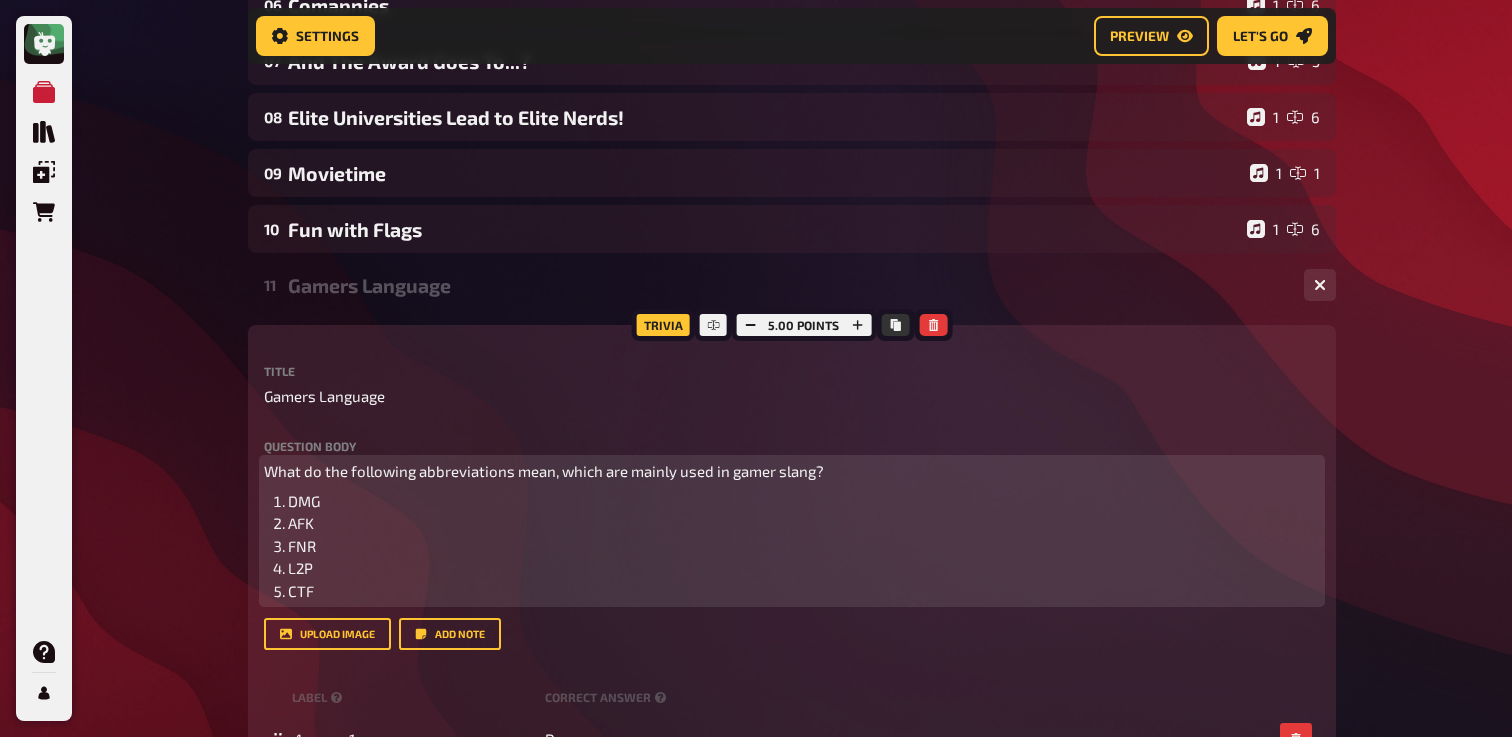 click on "What do the following abbreviations mean, which are mainly used in gamer slang?" at bounding box center [544, 471] 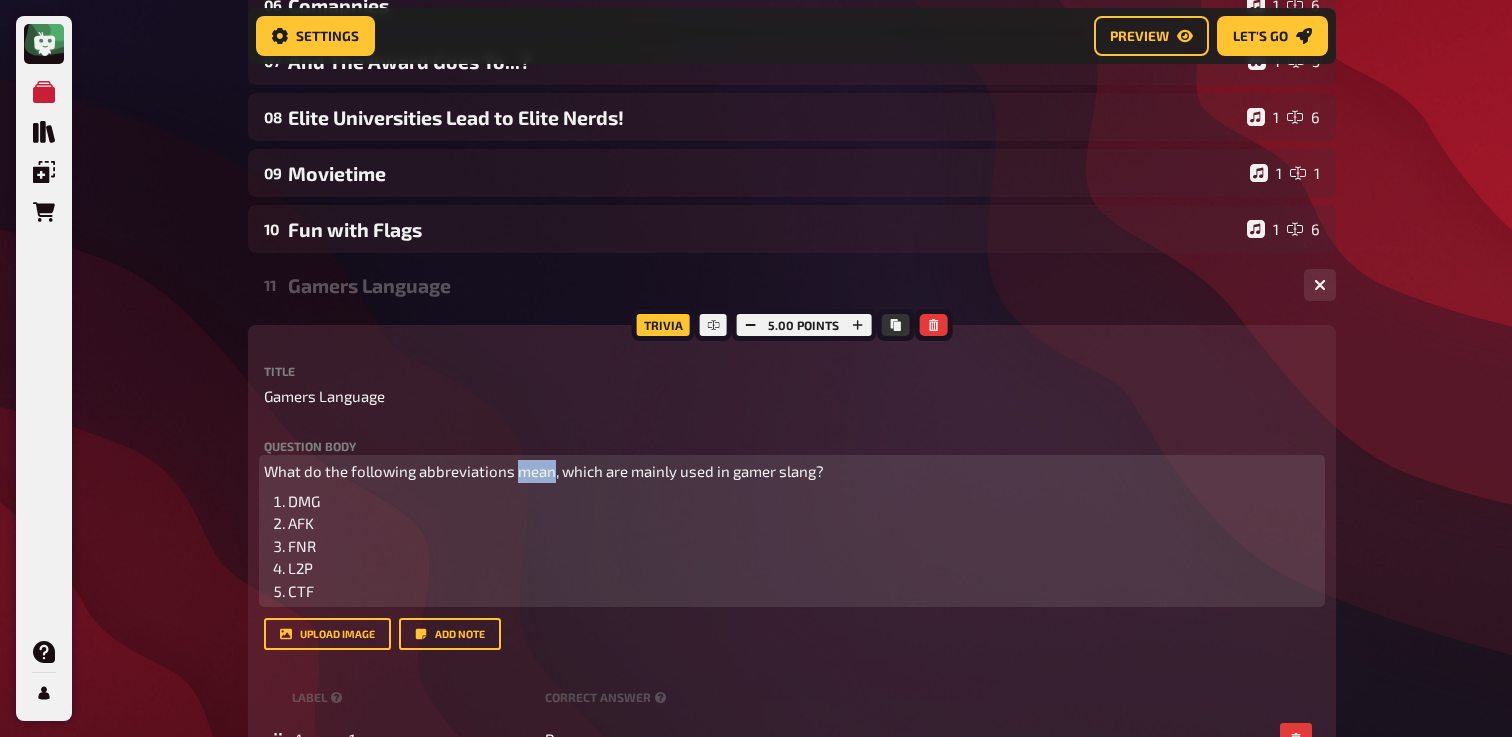 click on "What do the following abbreviations mean, which are mainly used in gamer slang?" at bounding box center [544, 471] 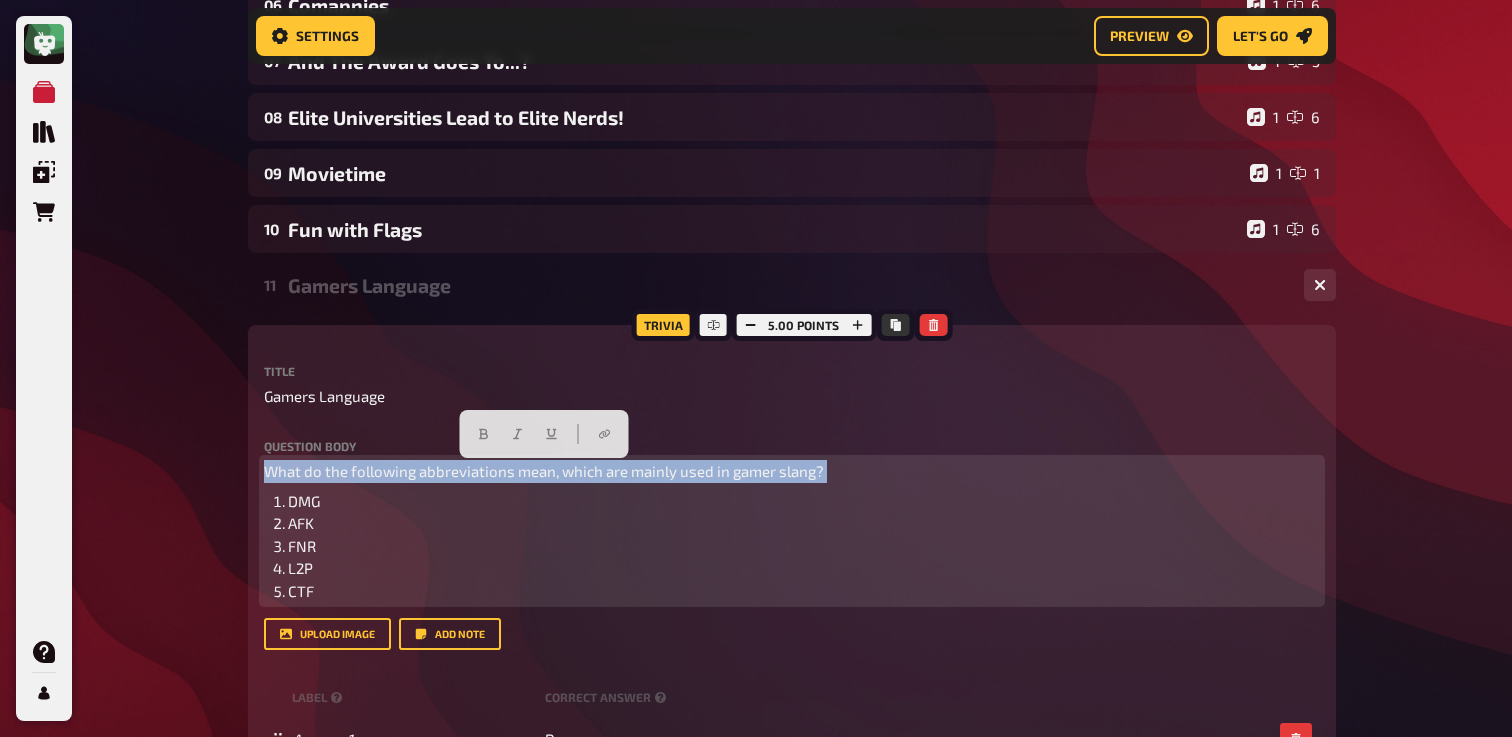 click on "What do the following abbreviations mean, which are mainly used in gamer slang?" at bounding box center [544, 471] 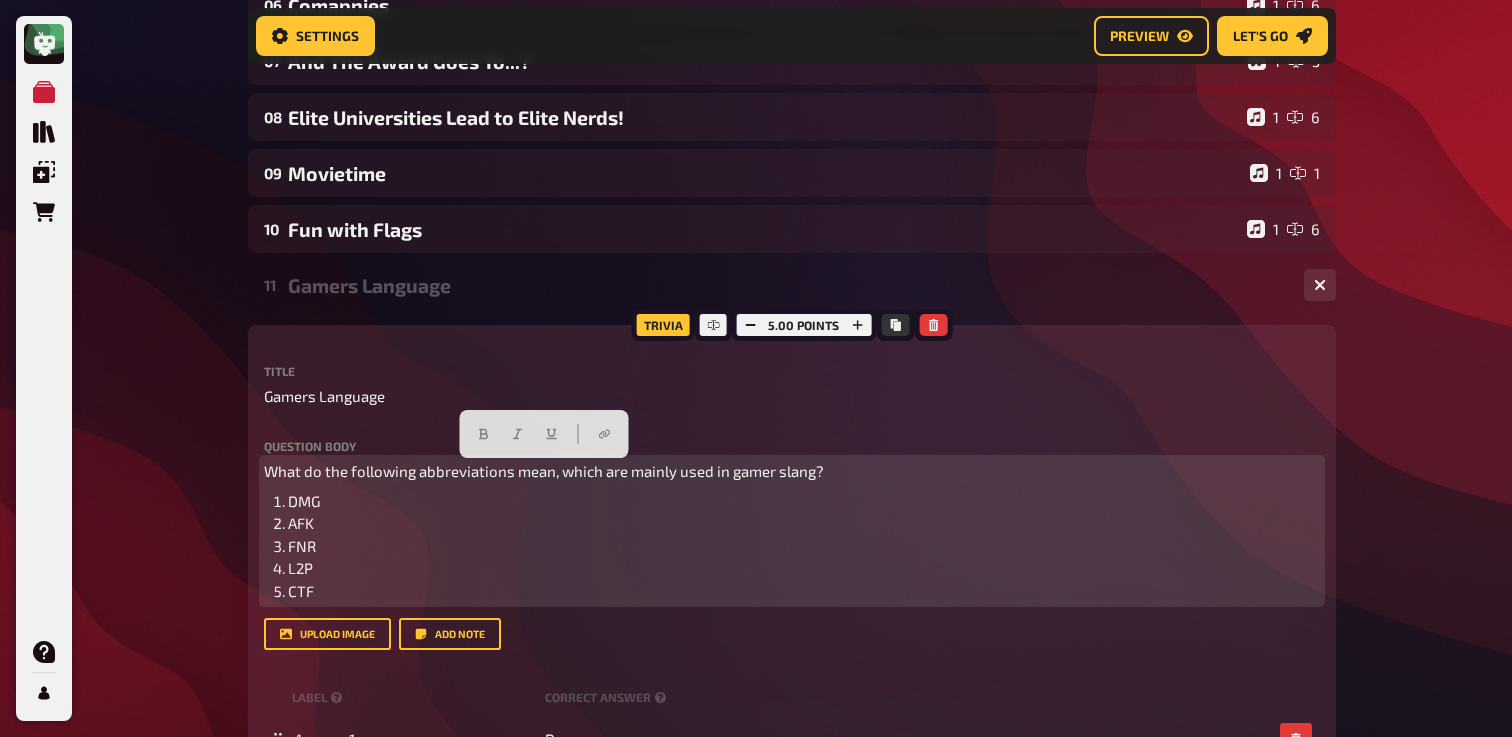 click on "DMG" at bounding box center (304, 501) 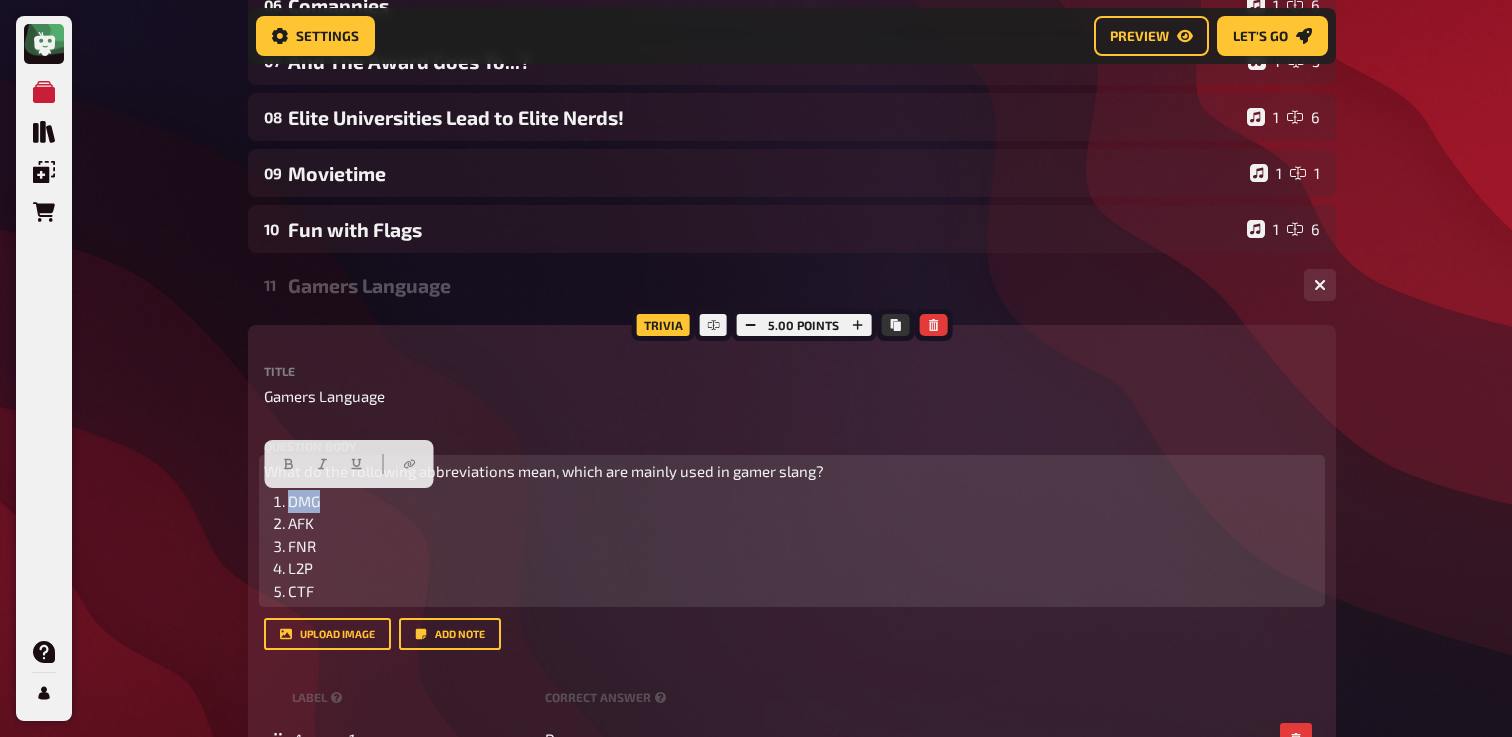 drag, startPoint x: 323, startPoint y: 505, endPoint x: 289, endPoint y: 506, distance: 34.0147 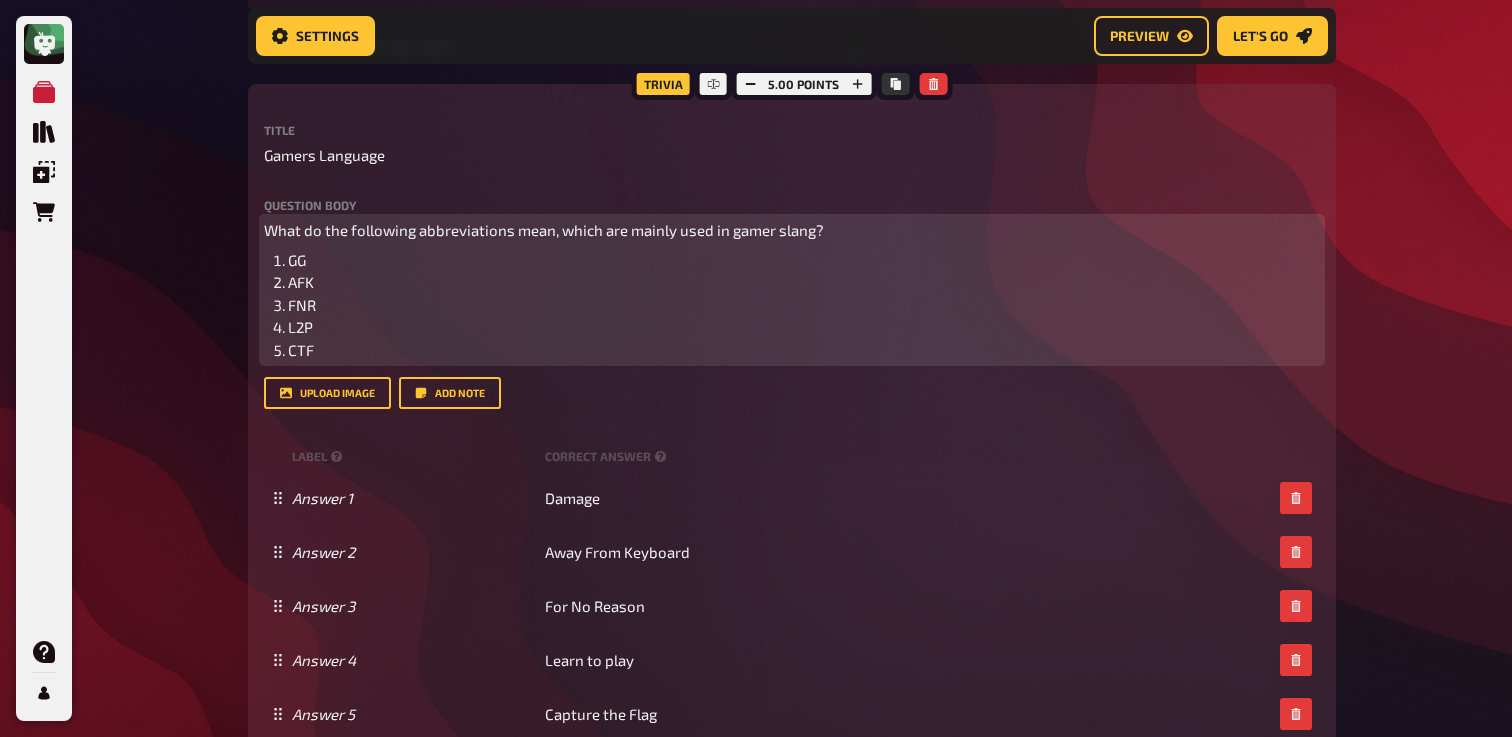 scroll, scrollTop: 831, scrollLeft: 0, axis: vertical 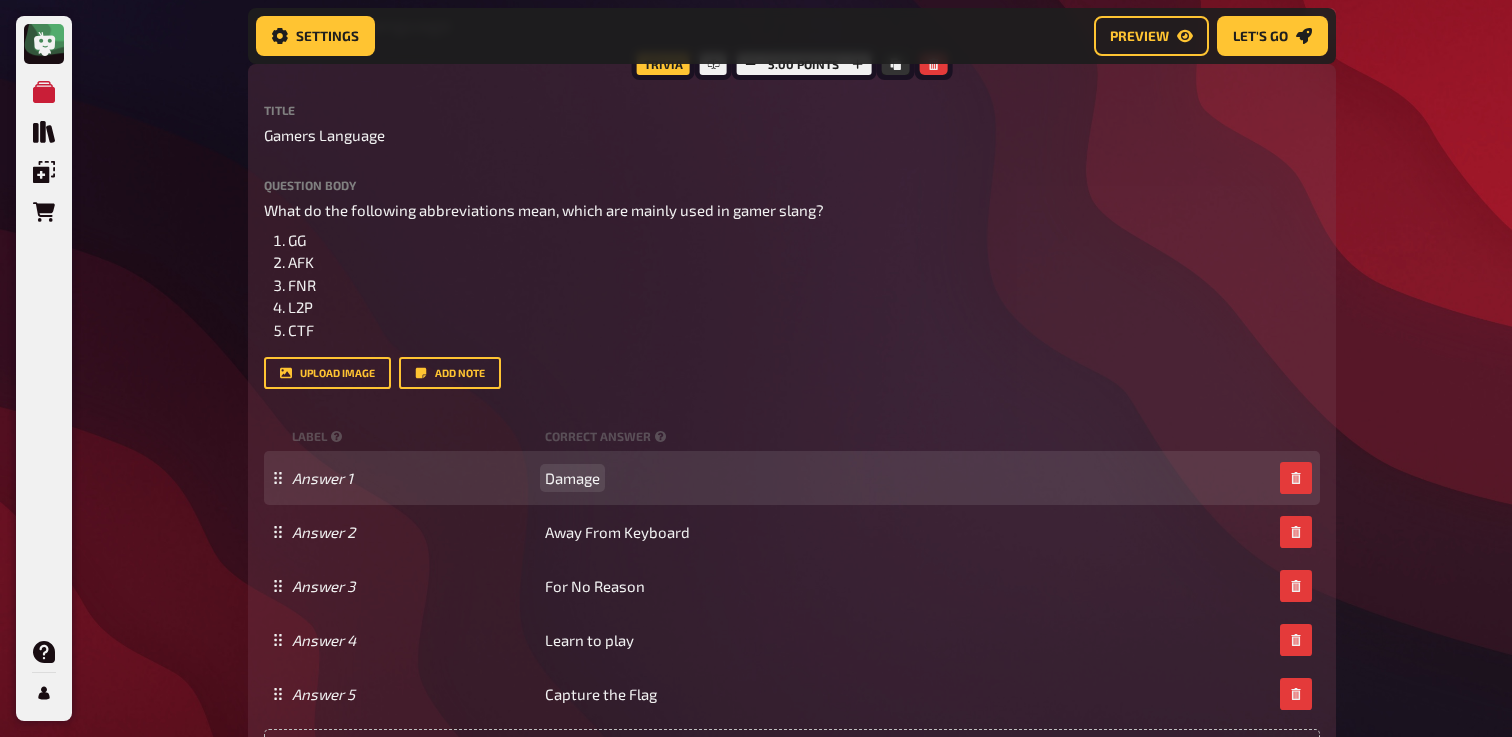 click on "Damage" at bounding box center (572, 478) 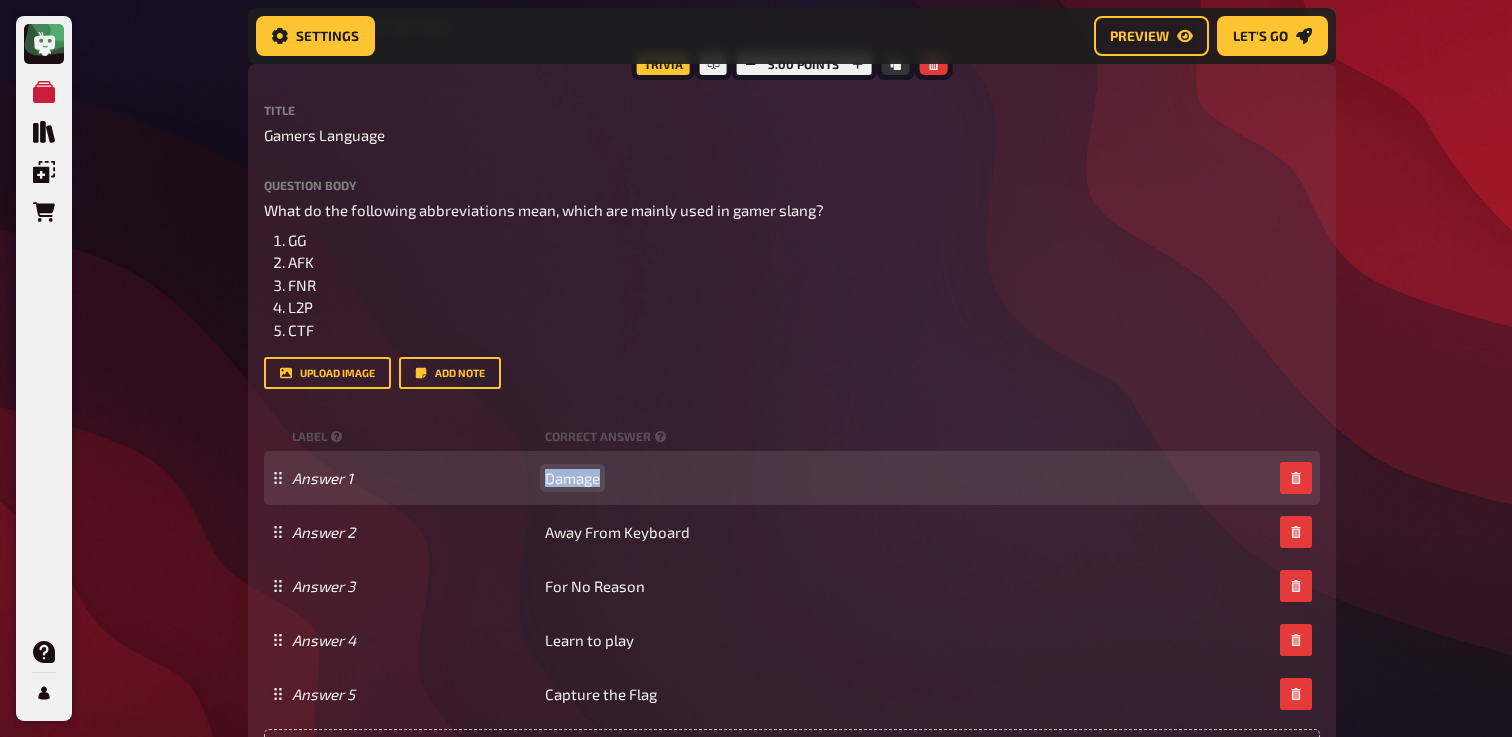 click on "Damage" at bounding box center [572, 478] 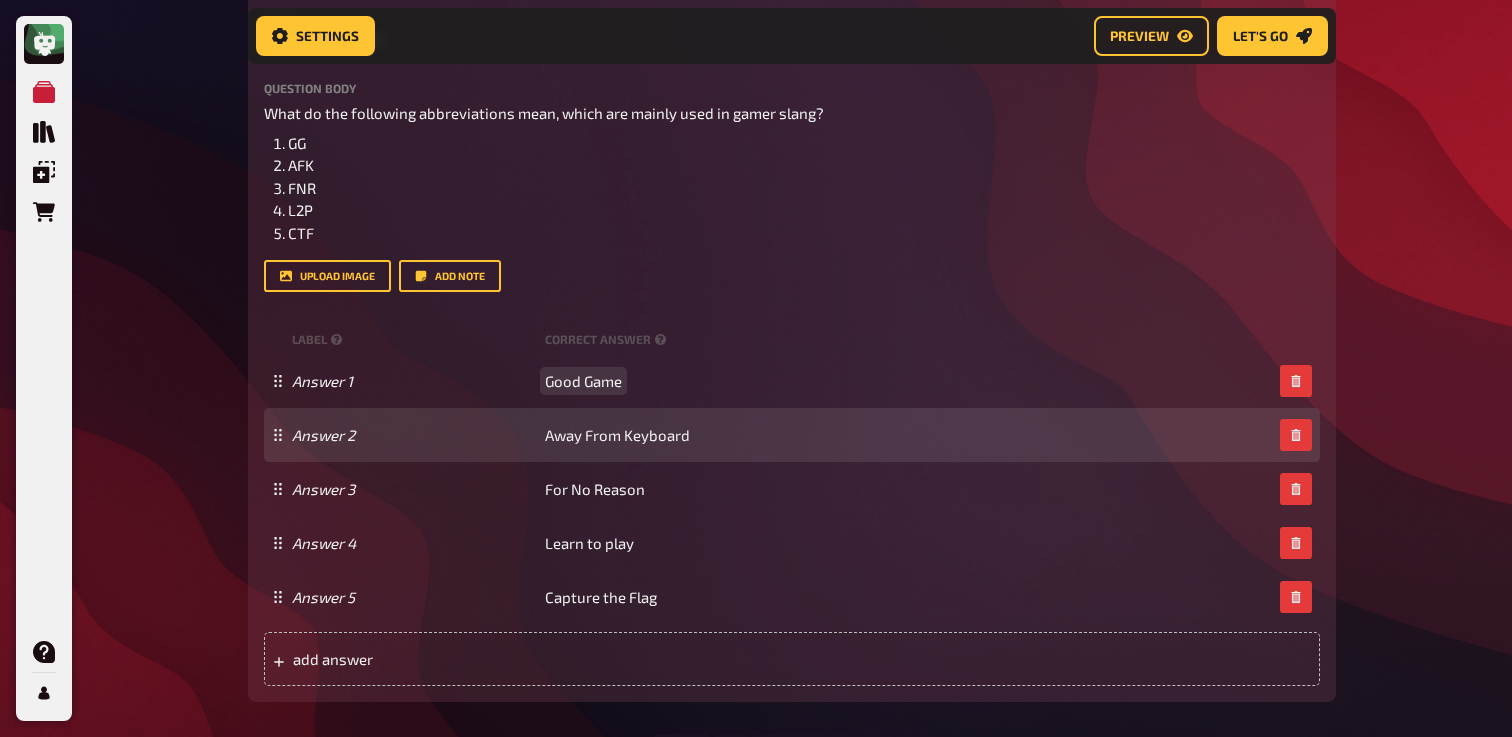 scroll, scrollTop: 969, scrollLeft: 0, axis: vertical 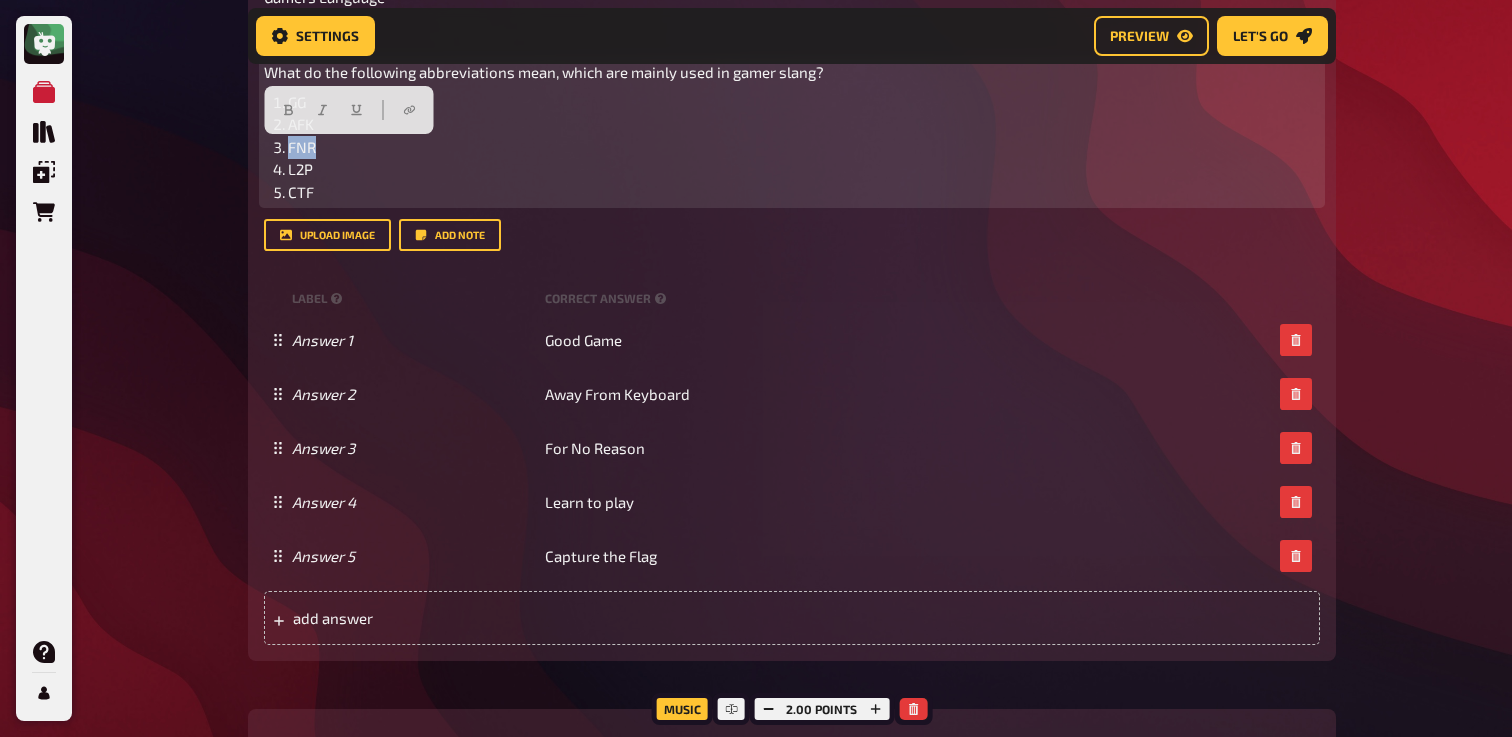 drag, startPoint x: 327, startPoint y: 152, endPoint x: 291, endPoint y: 150, distance: 36.05551 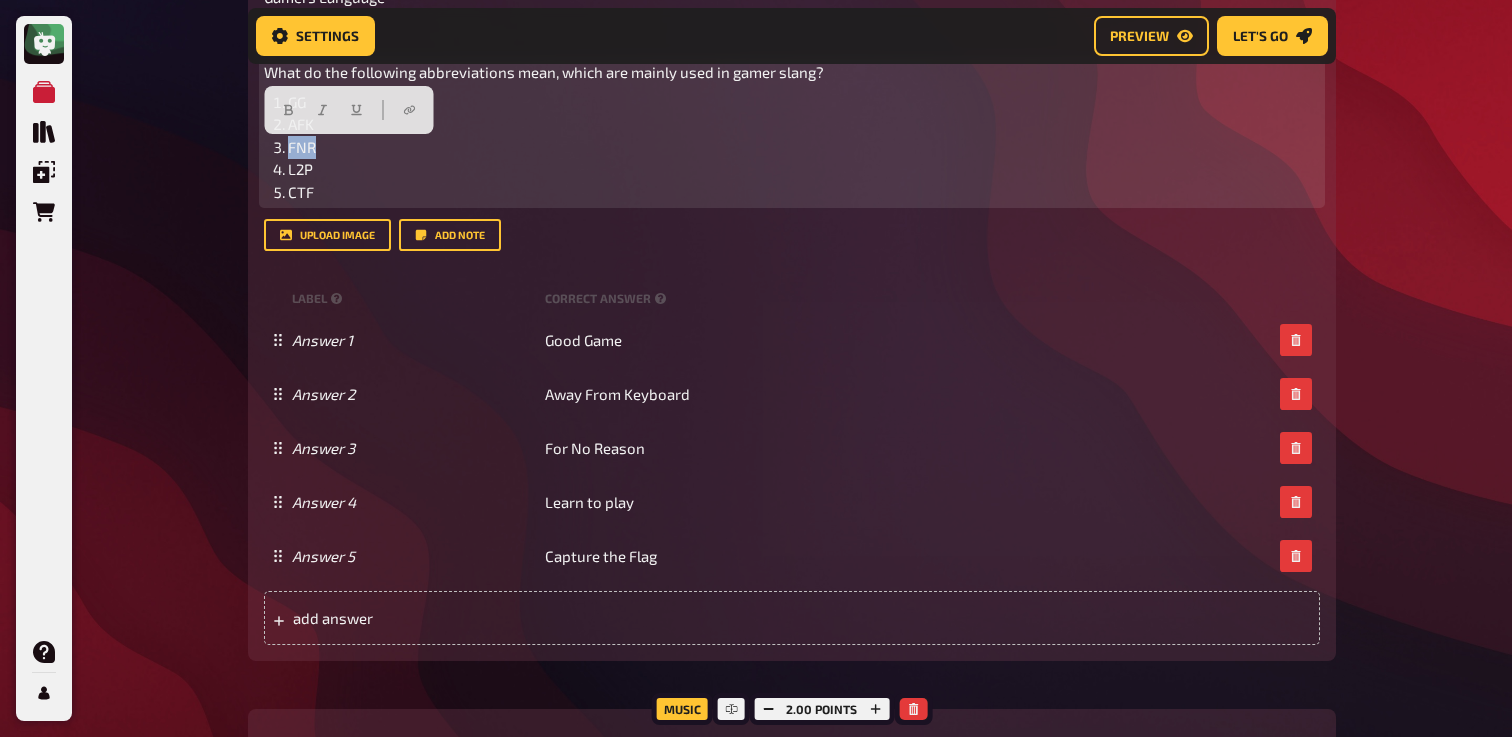 click on "FNR" at bounding box center [804, 147] 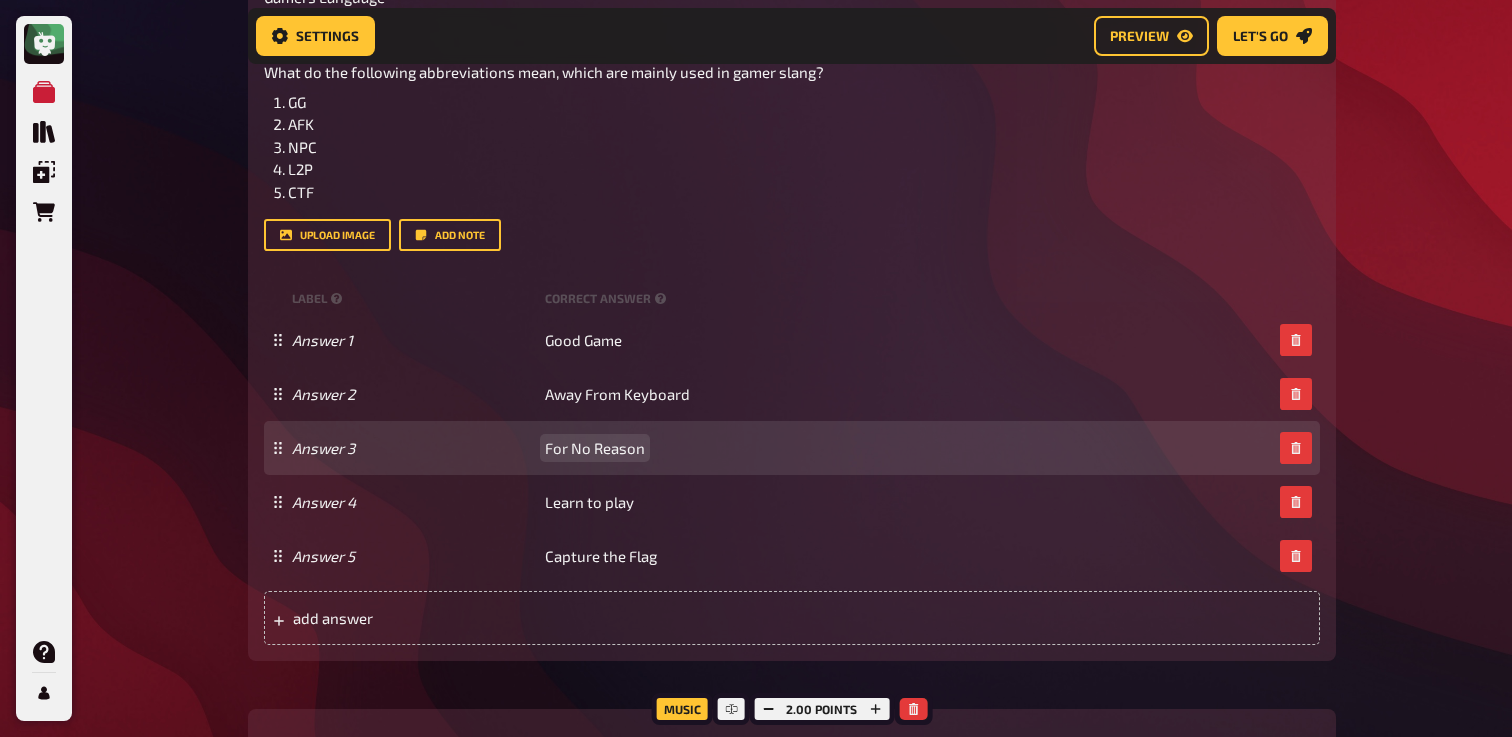 click on "For No Reason" at bounding box center [595, 448] 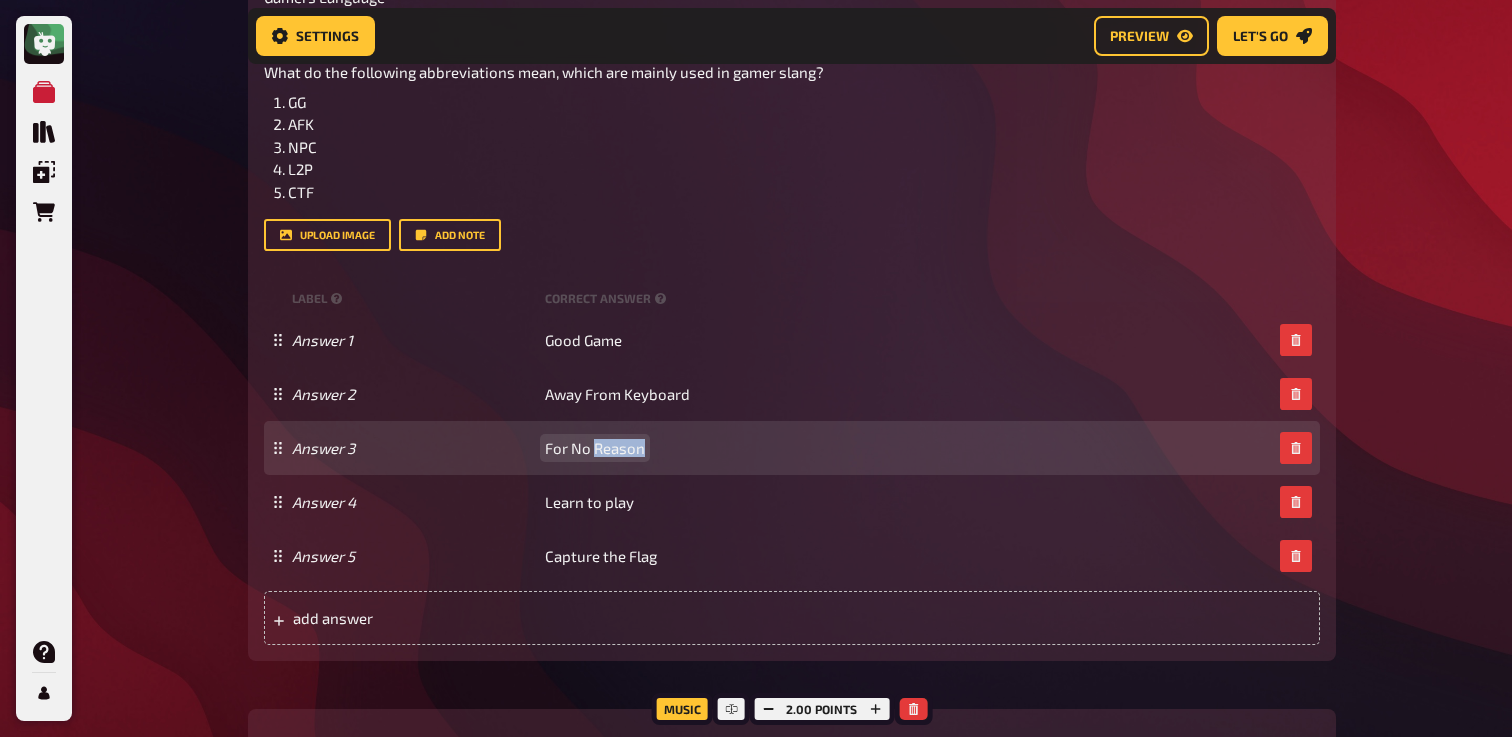 click on "For No Reason" at bounding box center (595, 448) 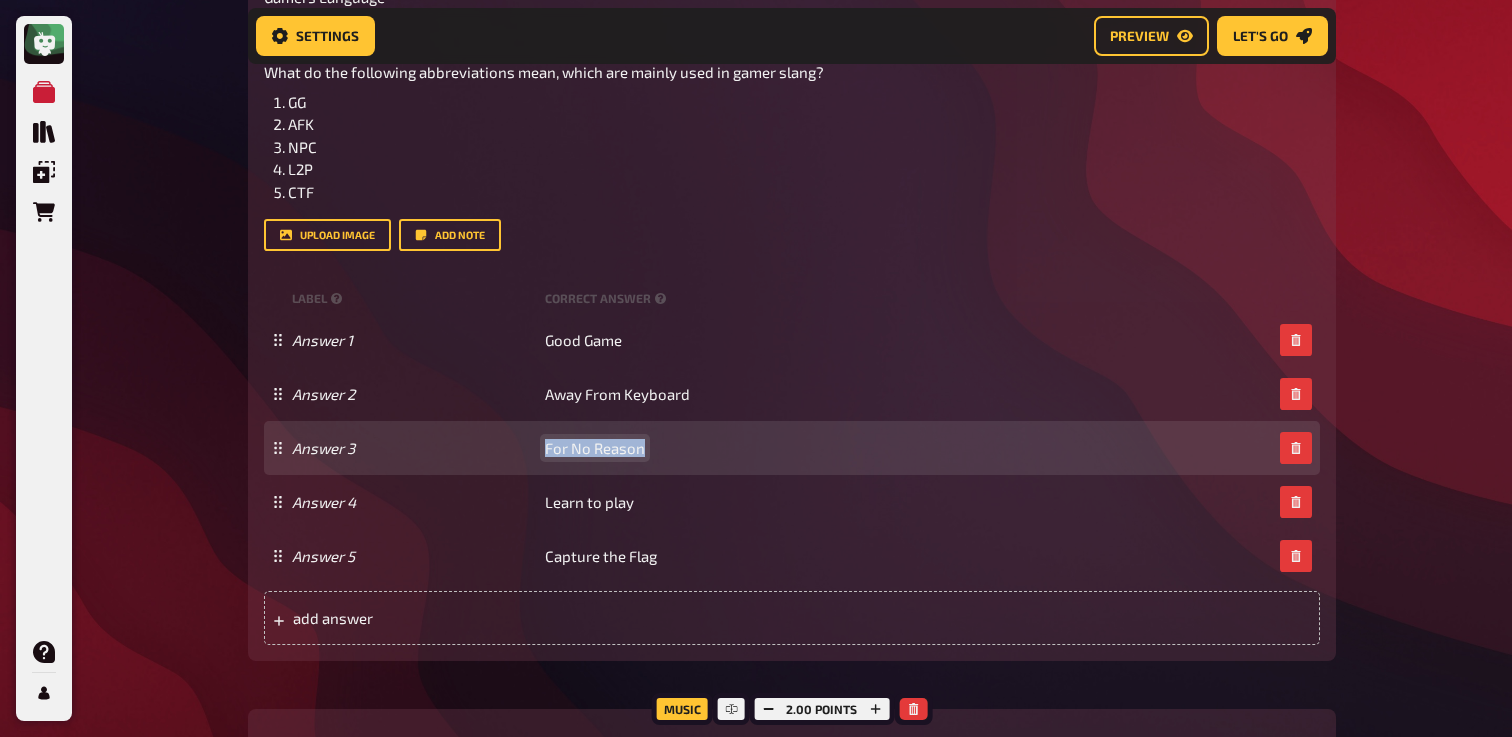 click on "For No Reason" at bounding box center [595, 448] 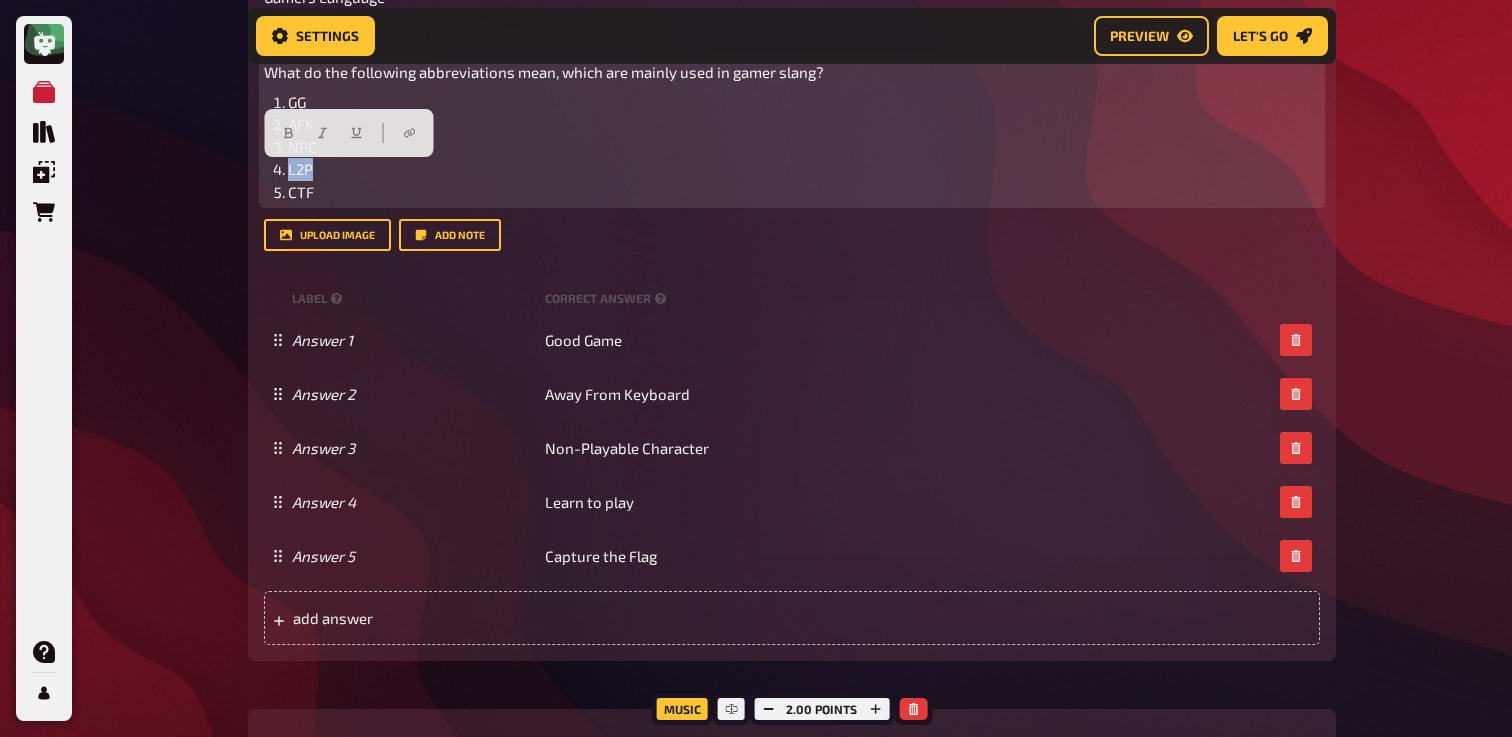 drag, startPoint x: 327, startPoint y: 168, endPoint x: 287, endPoint y: 170, distance: 40.04997 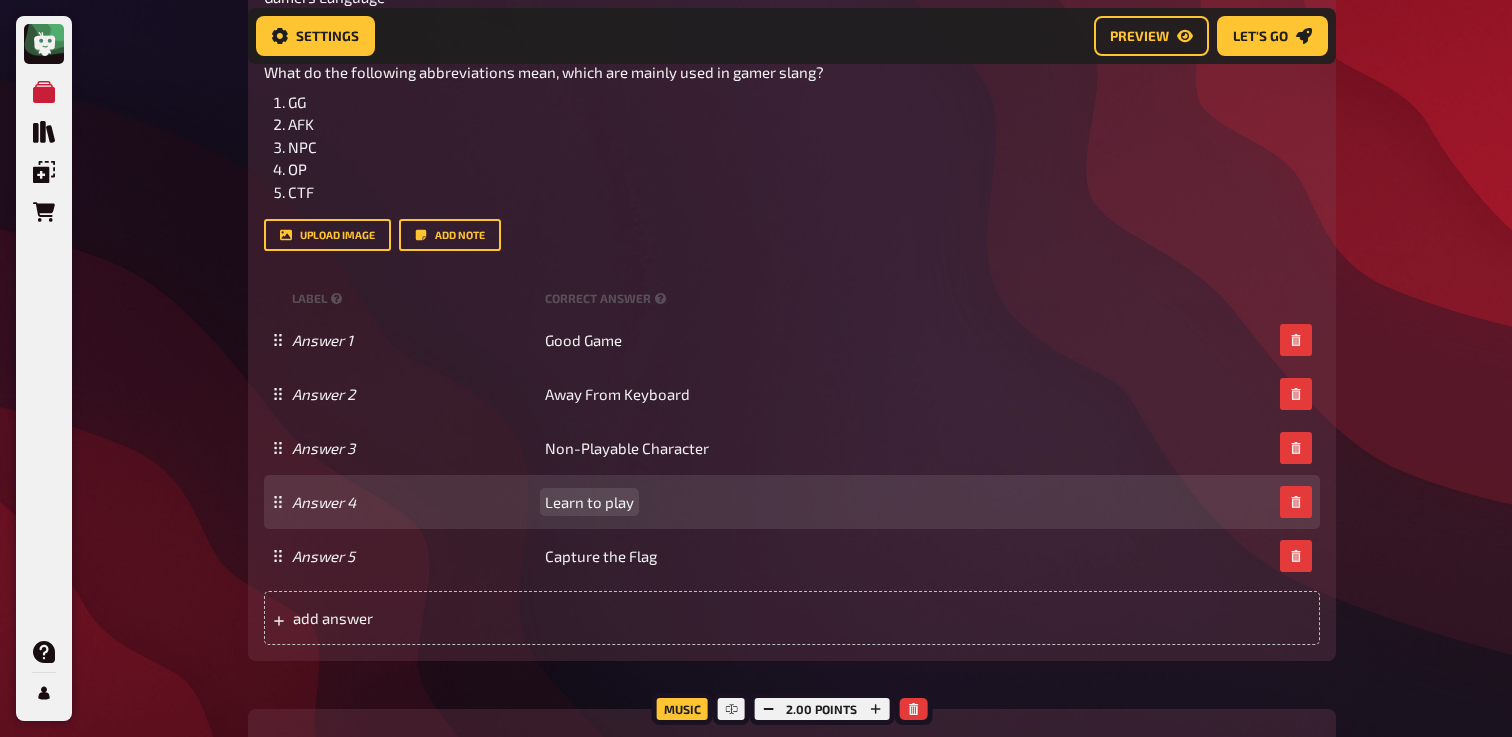 click on "Learn to play" at bounding box center (589, 502) 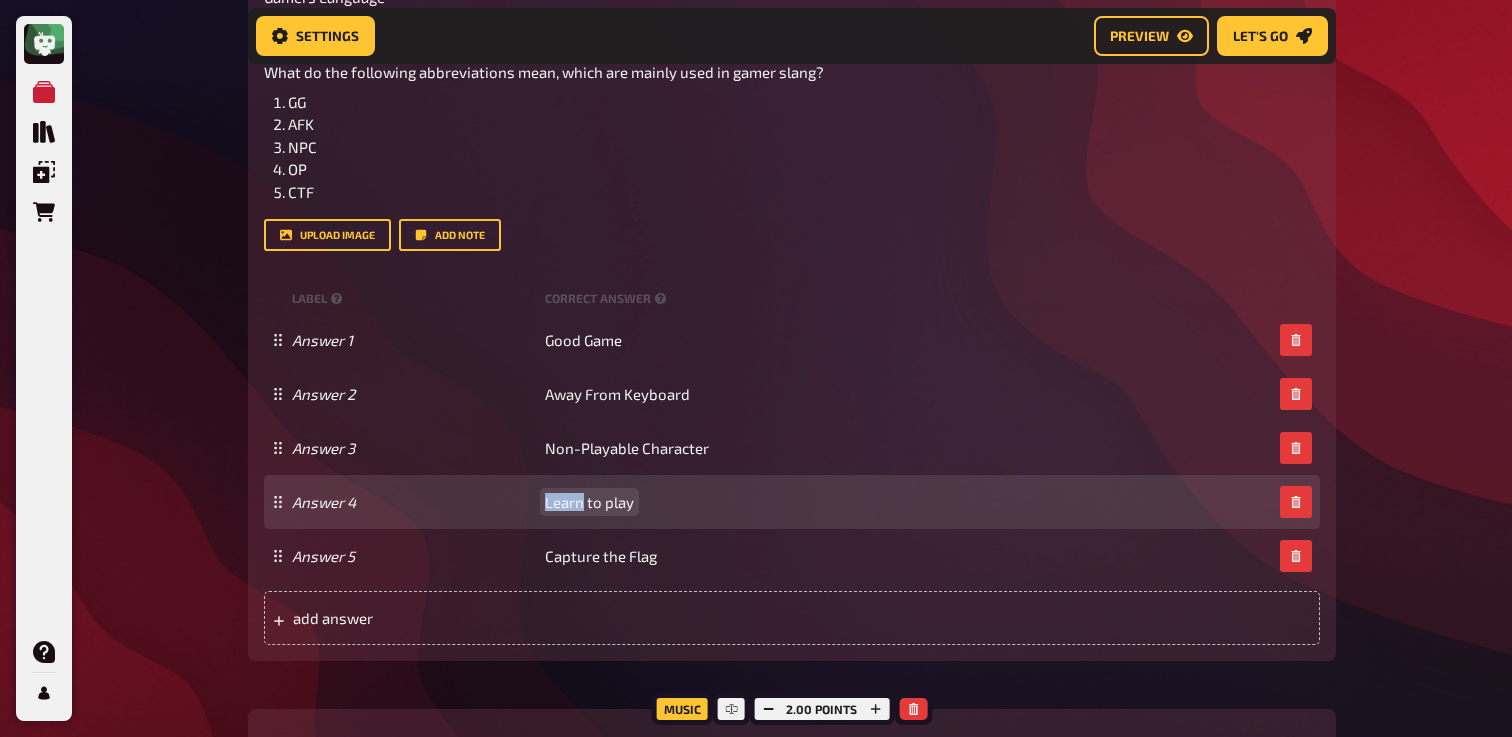 click on "Learn to play" at bounding box center [589, 502] 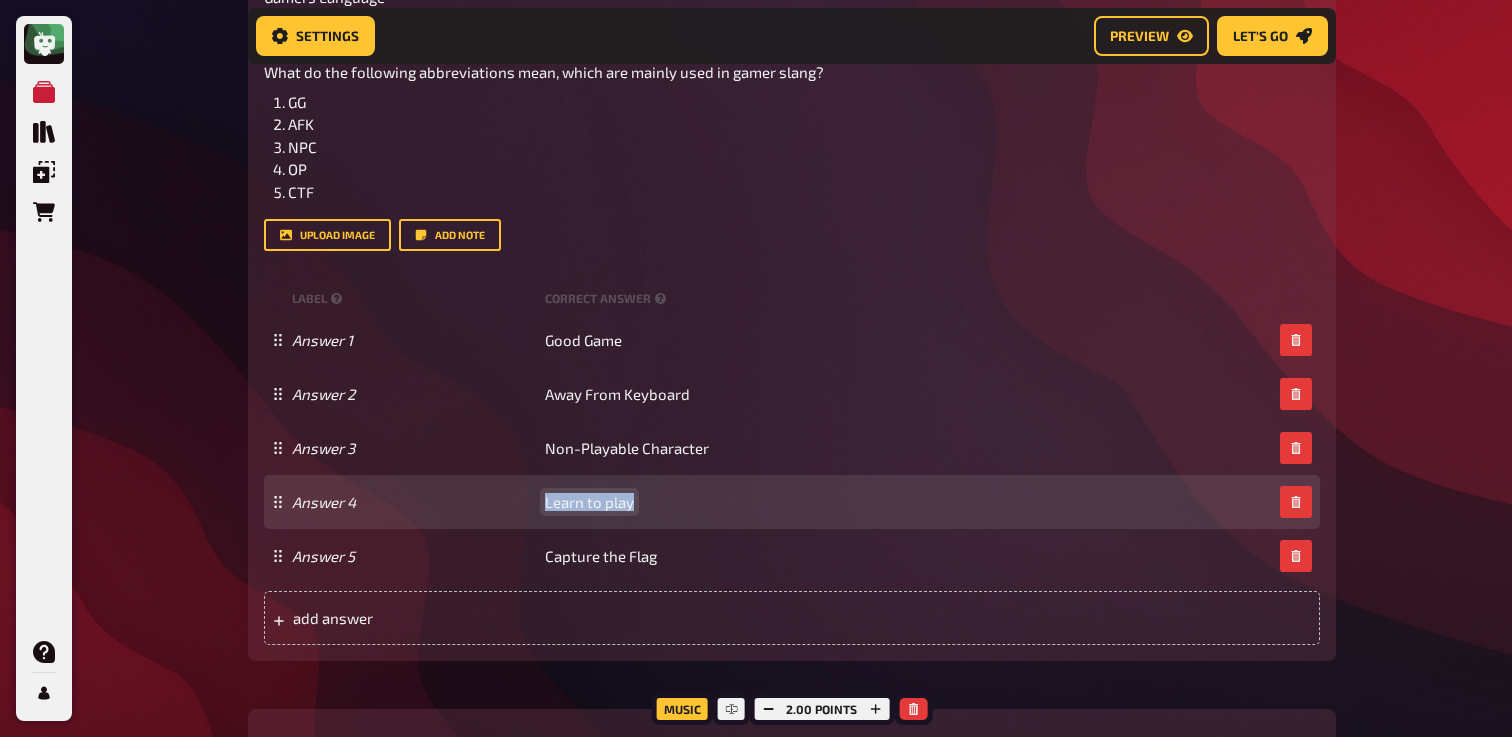 click on "Learn to play" at bounding box center [589, 502] 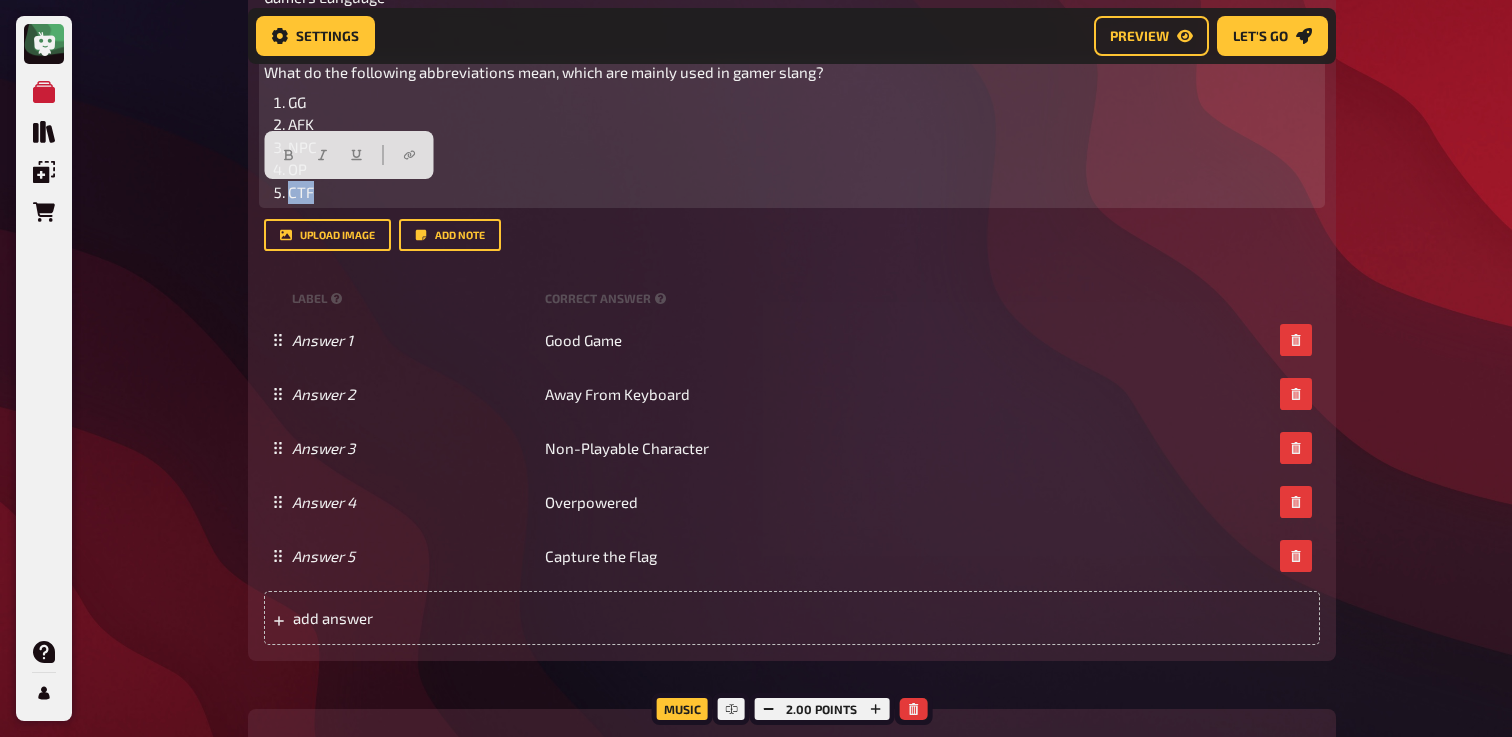 drag, startPoint x: 318, startPoint y: 190, endPoint x: 290, endPoint y: 190, distance: 28 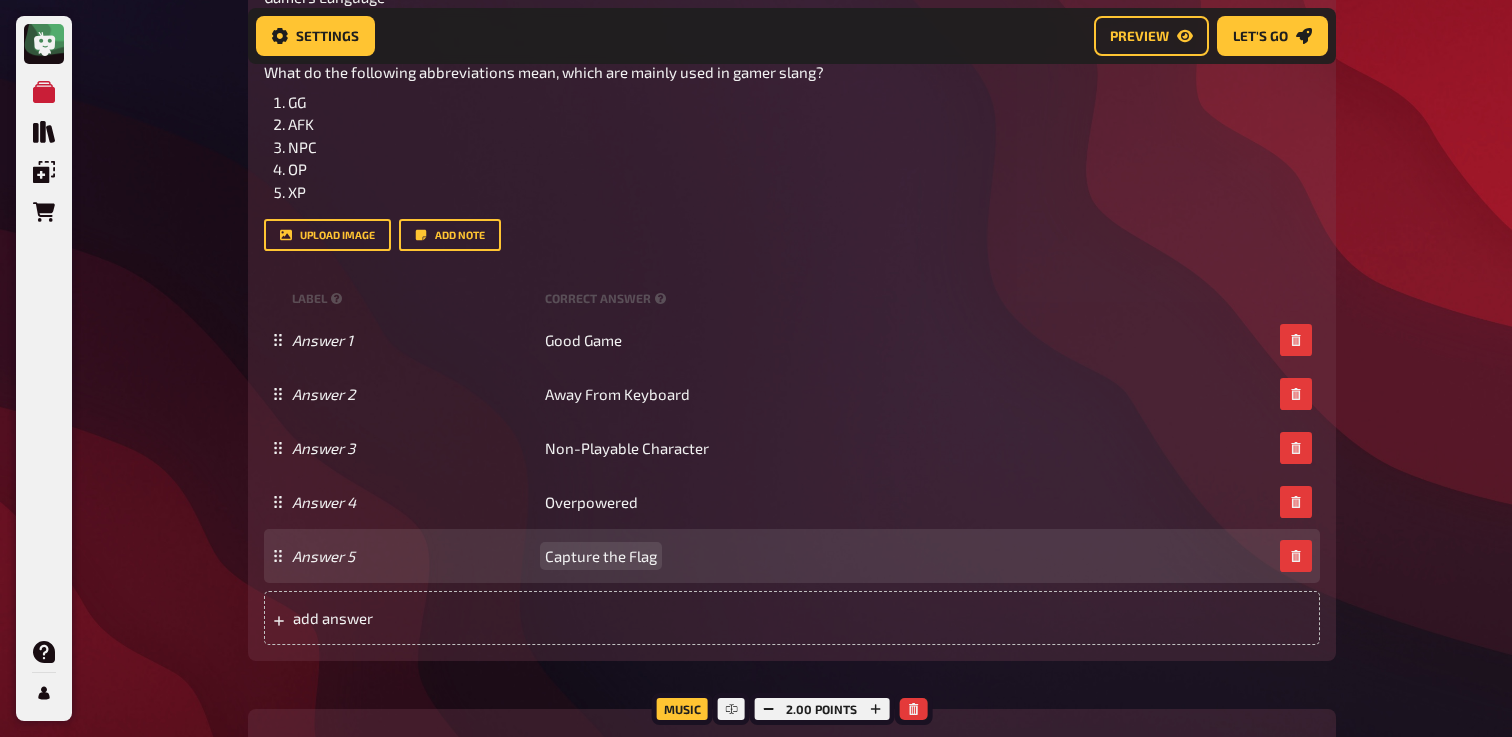 click on "Capture the Flag" at bounding box center [601, 556] 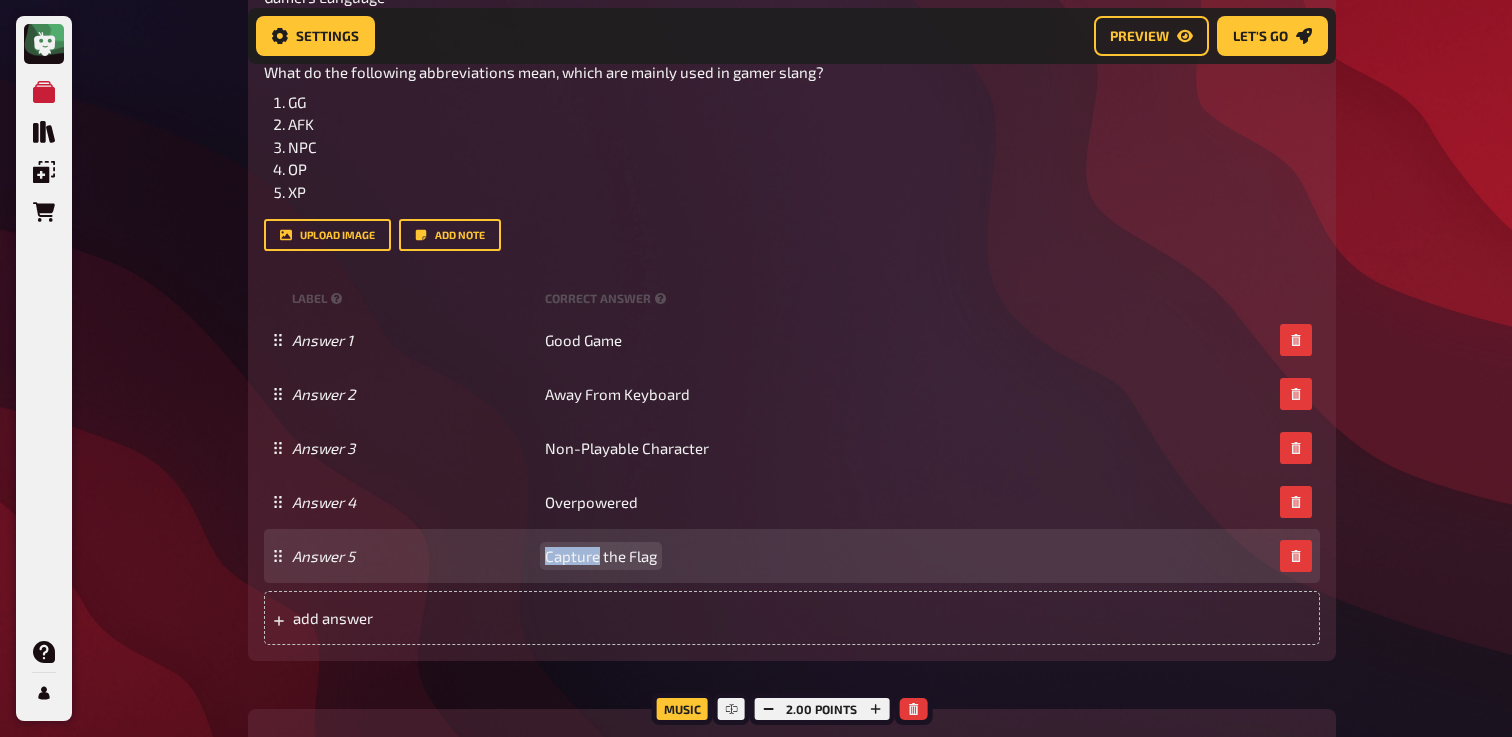 click on "Capture the Flag" at bounding box center (601, 556) 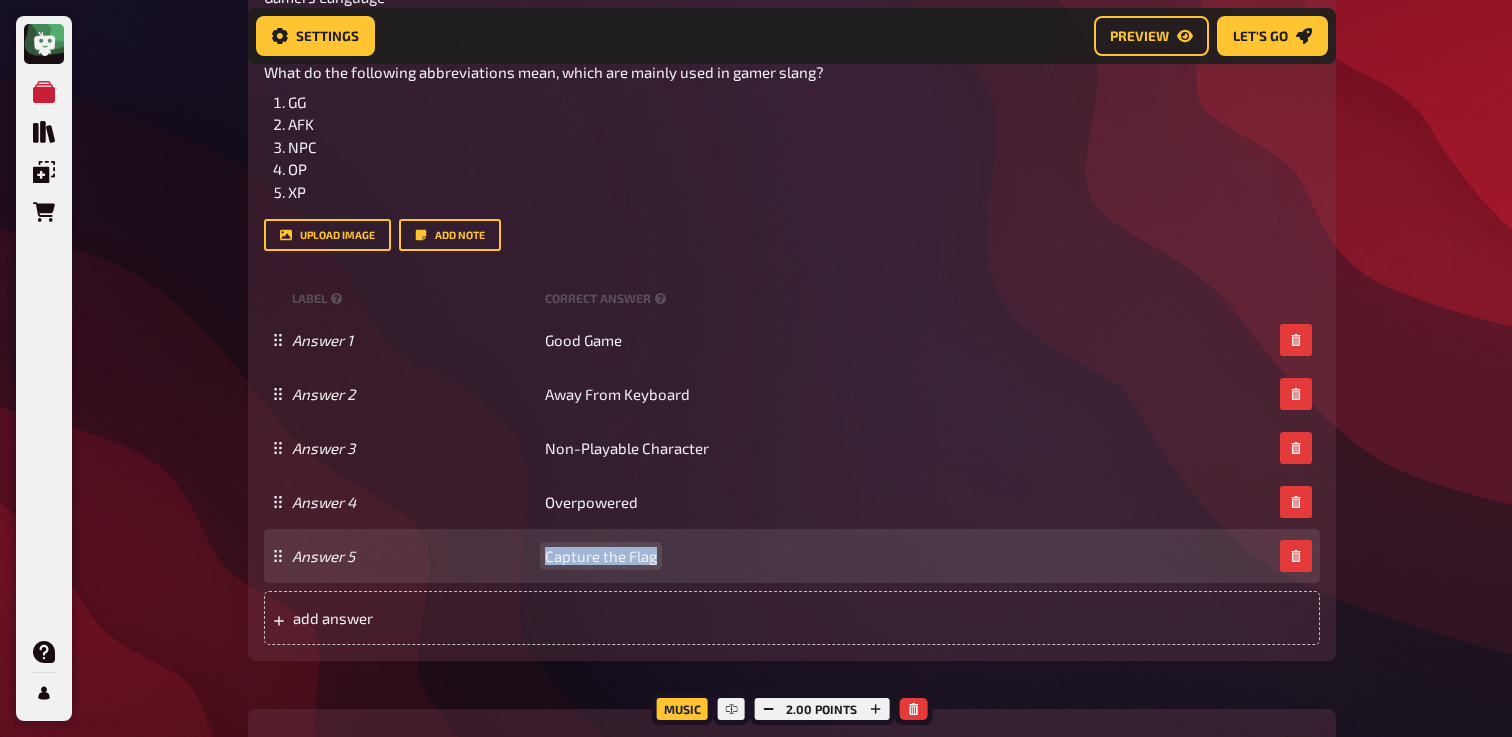 click on "Capture the Flag" at bounding box center (601, 556) 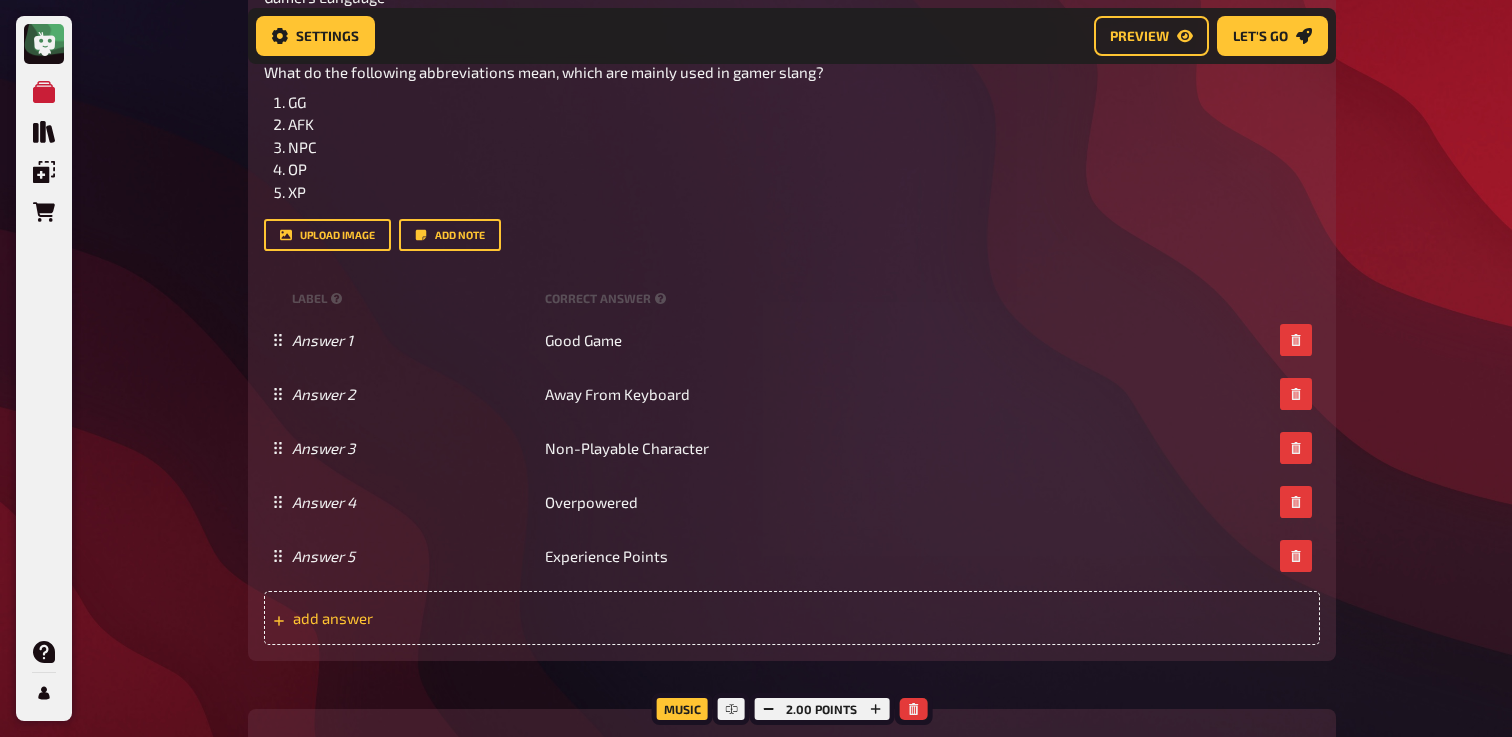 click on "add answer" at bounding box center [448, 618] 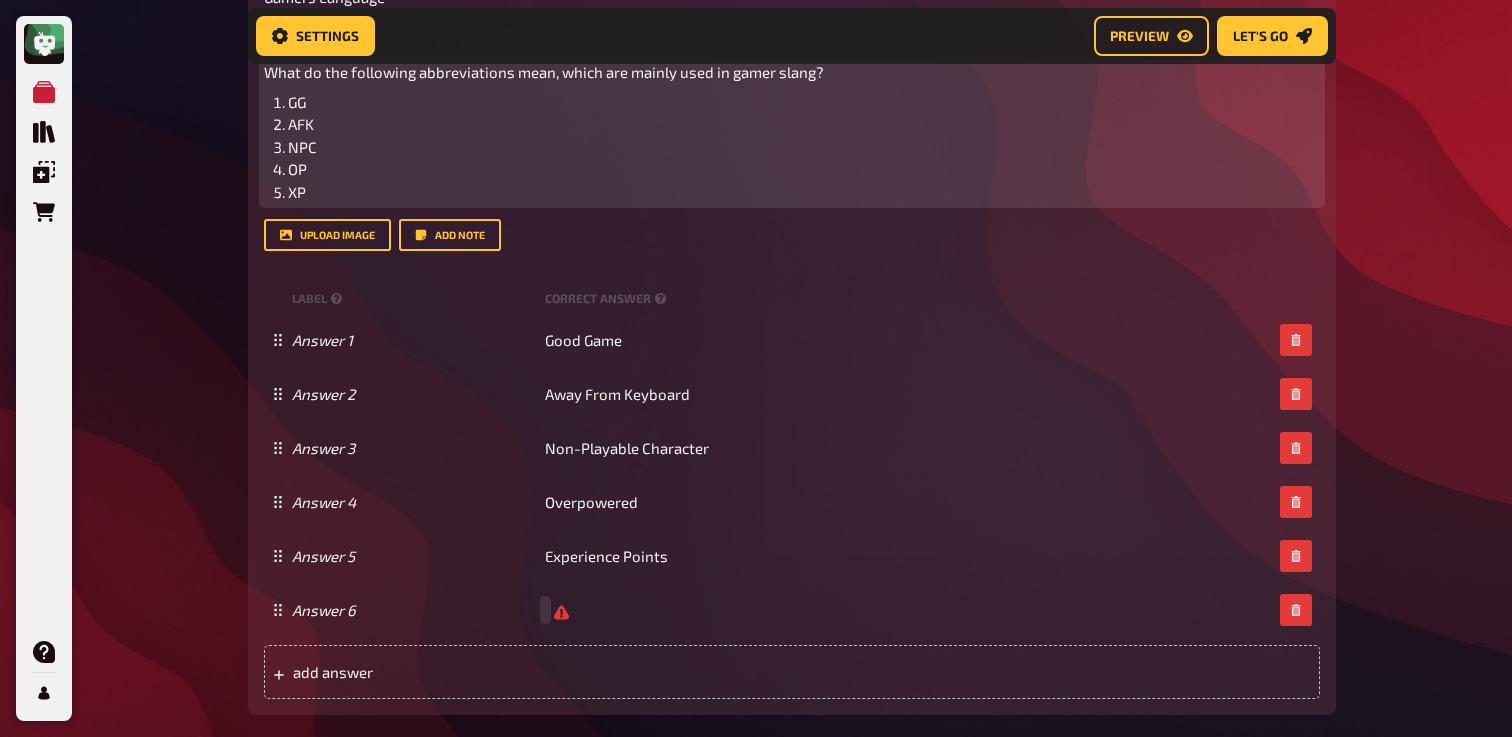 scroll, scrollTop: 968, scrollLeft: 0, axis: vertical 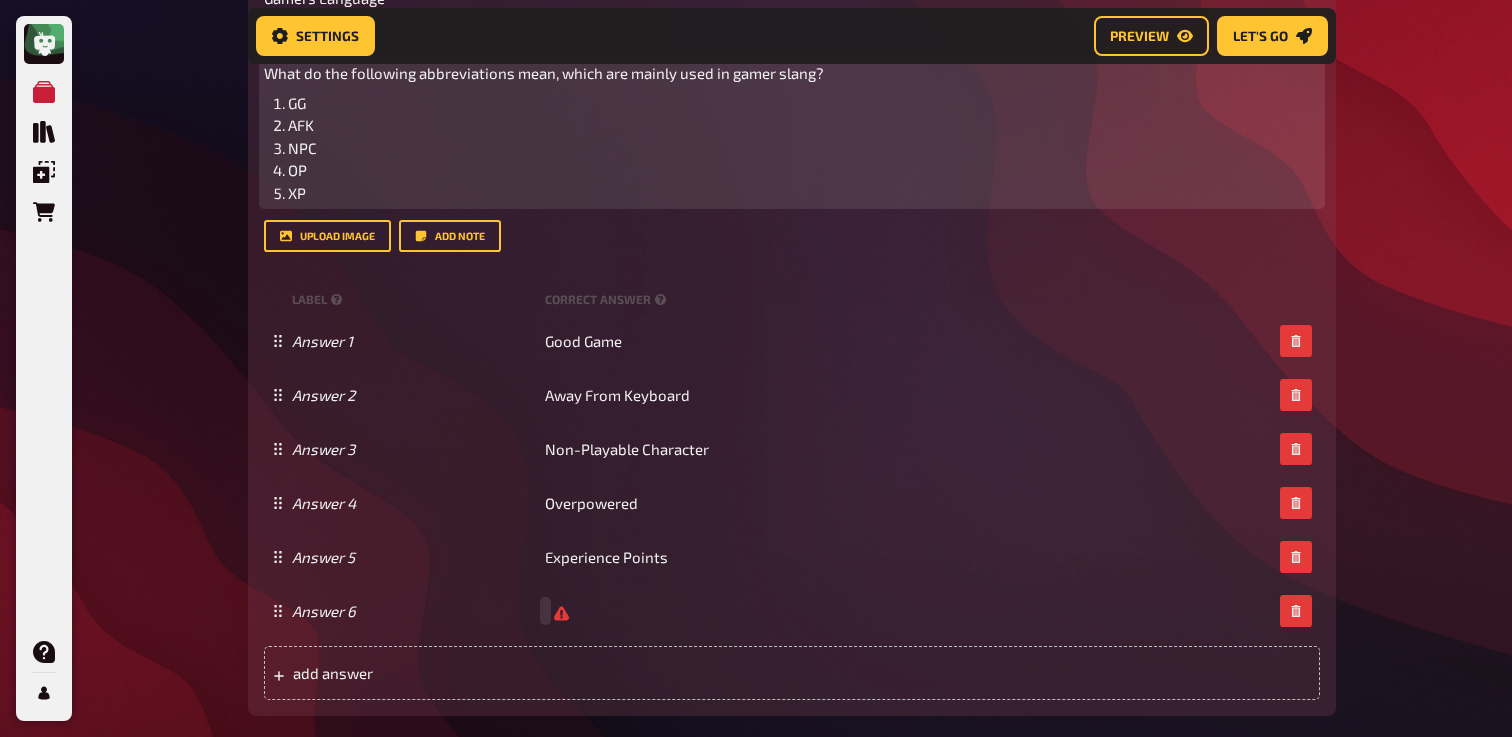 click on "XP" at bounding box center [804, 193] 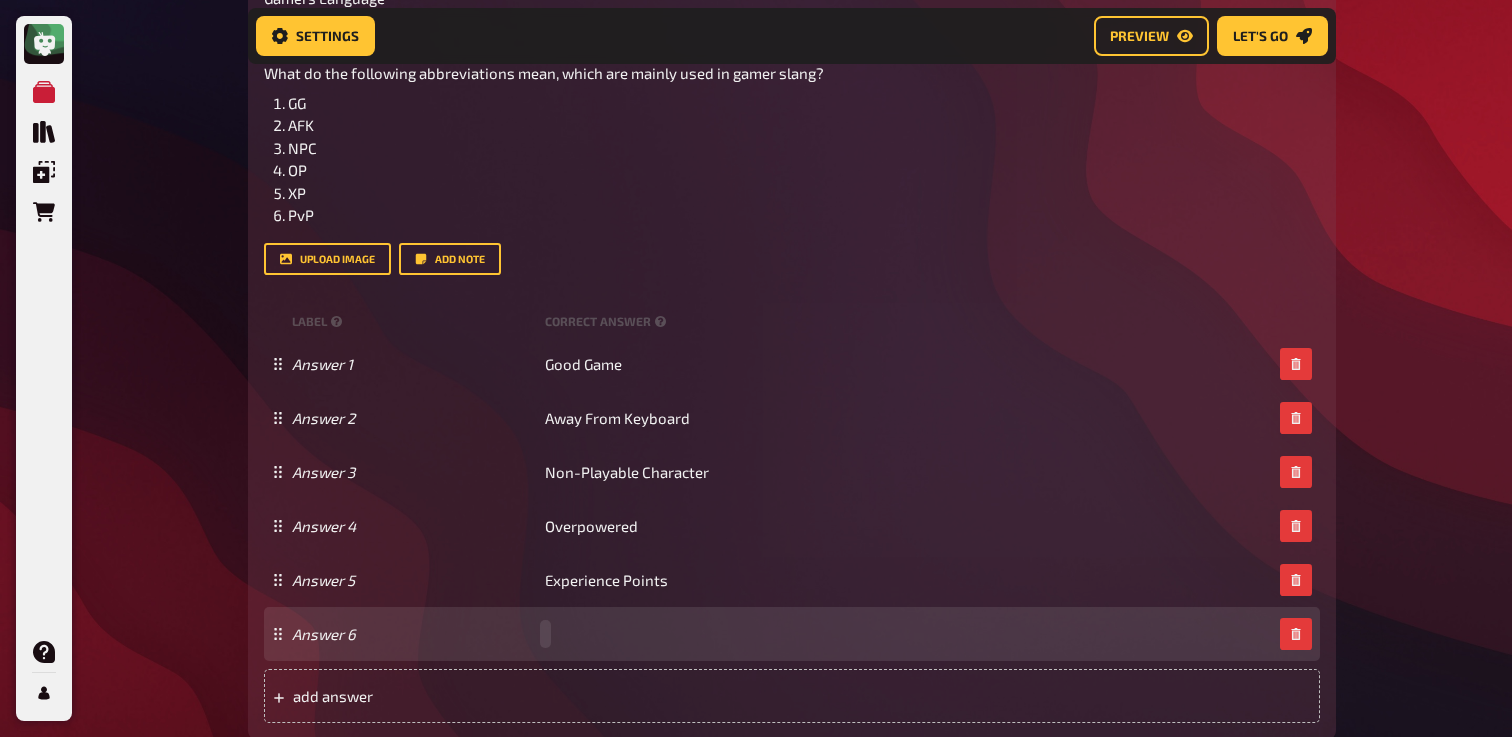 paste 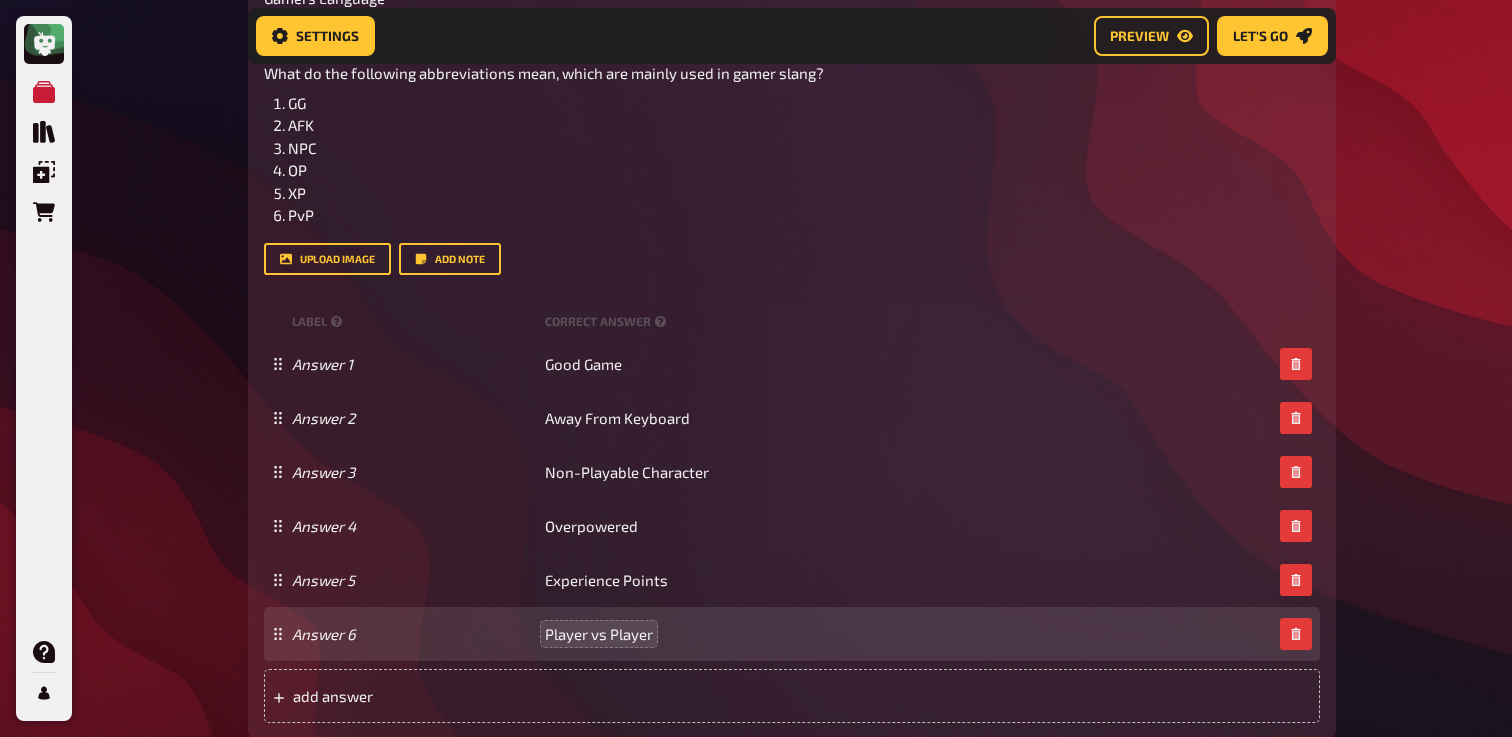 click on "My Quizzes Quiz Library Overlays Orders Help Profile Home My Quizzes Nerds and Geeks [Remastered]🇬🇧 Setup Setup Edit Content Quiz Lobby Hosting undefined Evaluation Leaderboard Settings Preview Let's go Let's go Nerds and Geeks [Remastered]🇬🇧 01 Movieposter   1 6 02 Same procedure as every year, [PERSON_NAME]!   1 1 03 The Logical [Should we keep?]   1 1 04 Anagrams   1 3 05 Special Round   1 1 06 Comapnies   1 6 07 And The Award Goes To...?   1 5 08 Elite Universities Lead to Elite Nerds!   1 6 09 Movietime   1 1 10 Fun with Flags   1 6 11 Gamers Language   1 6 Trivia 6.00 points Title Gamers Language Question body What do the following abbreviations mean, which are mainly used in gamer slang?  GG AFK NPC OP XP PvP Drop here to upload upload image   Add note label correct answer Answer 1 Good Game Answer 2 Away From Keyboard Answer 3 Non-Playable Character Answer 4 Overpowered Answer 5 Experience Points Answer 6 Player vs Player add answer Music 2.00 points label correct answer Interpret [PERSON_NAME] Titel" at bounding box center (756, 265) 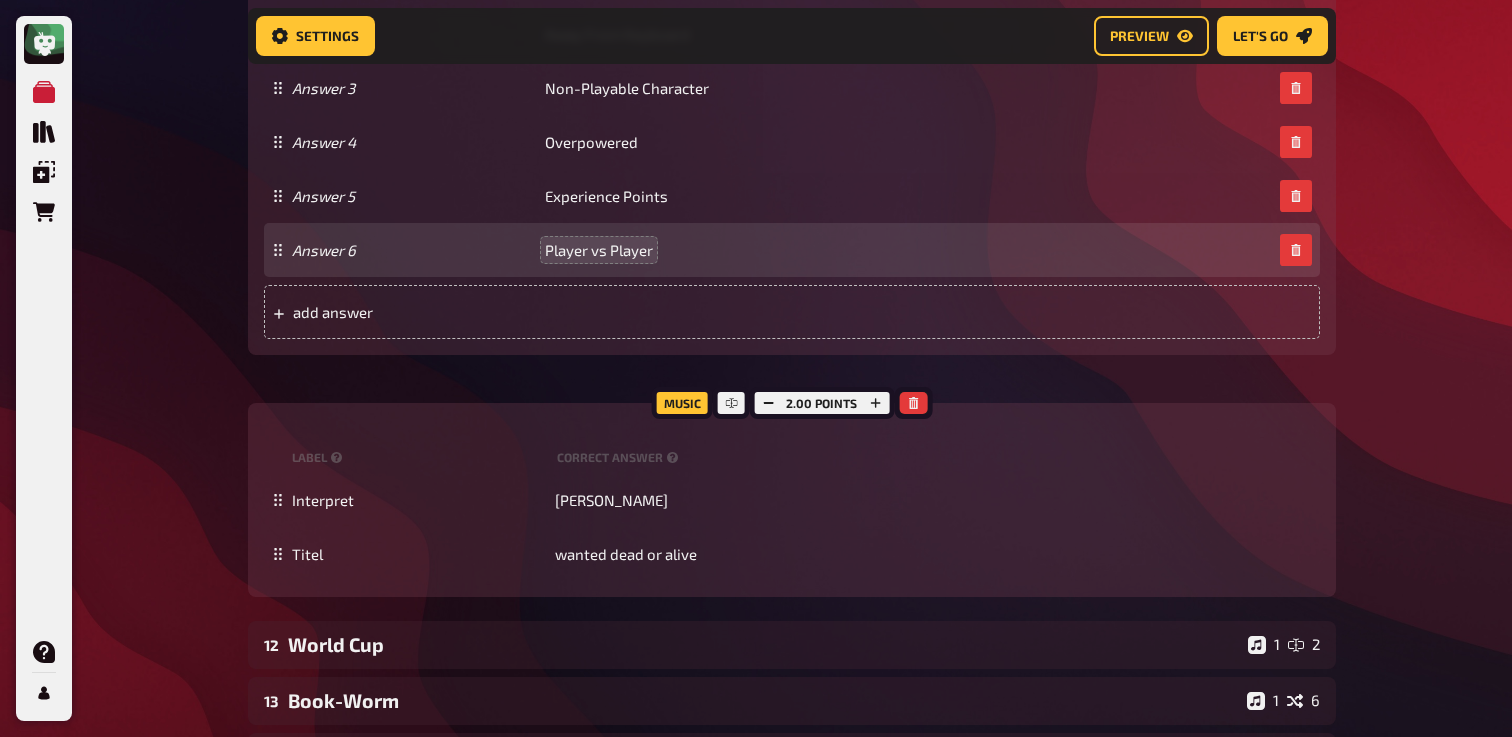 scroll, scrollTop: 1381, scrollLeft: 0, axis: vertical 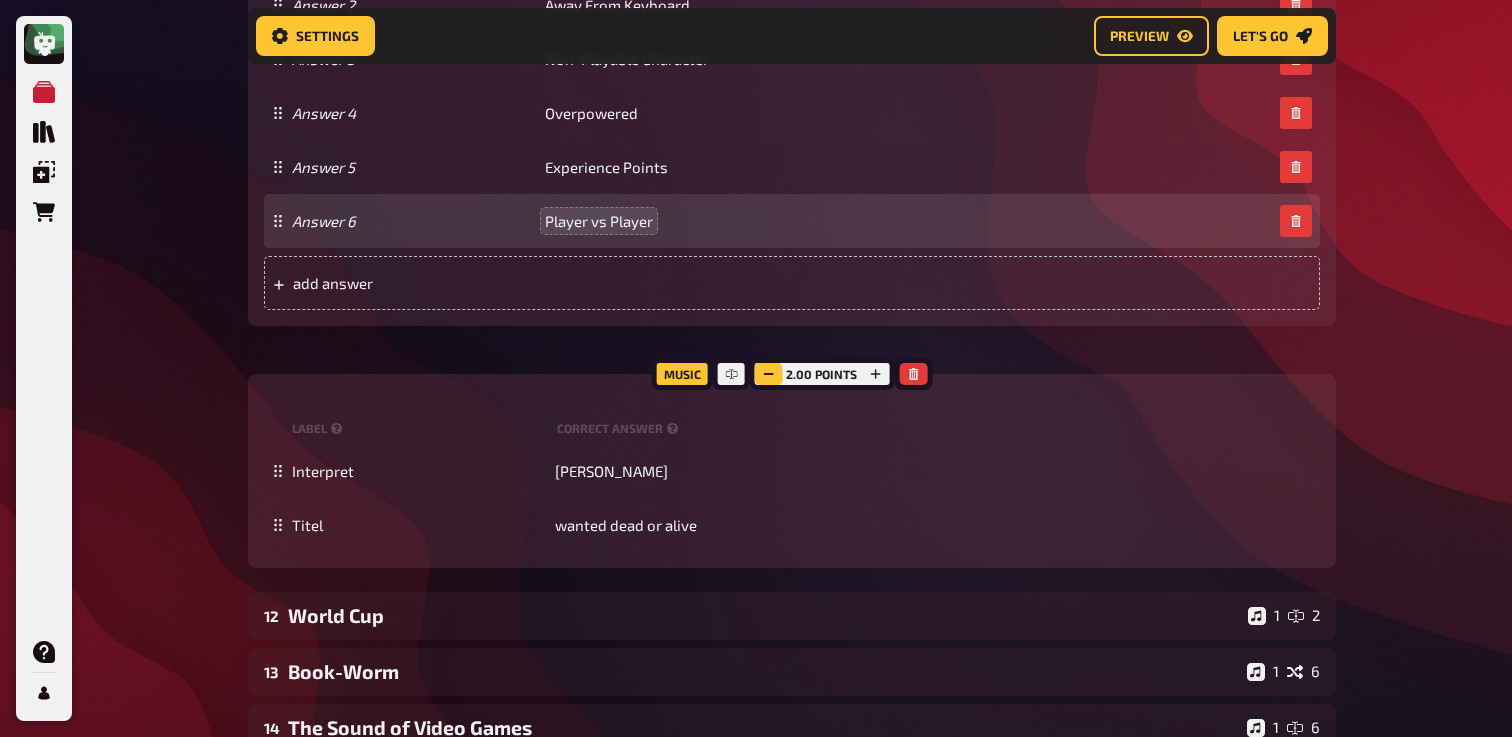 click 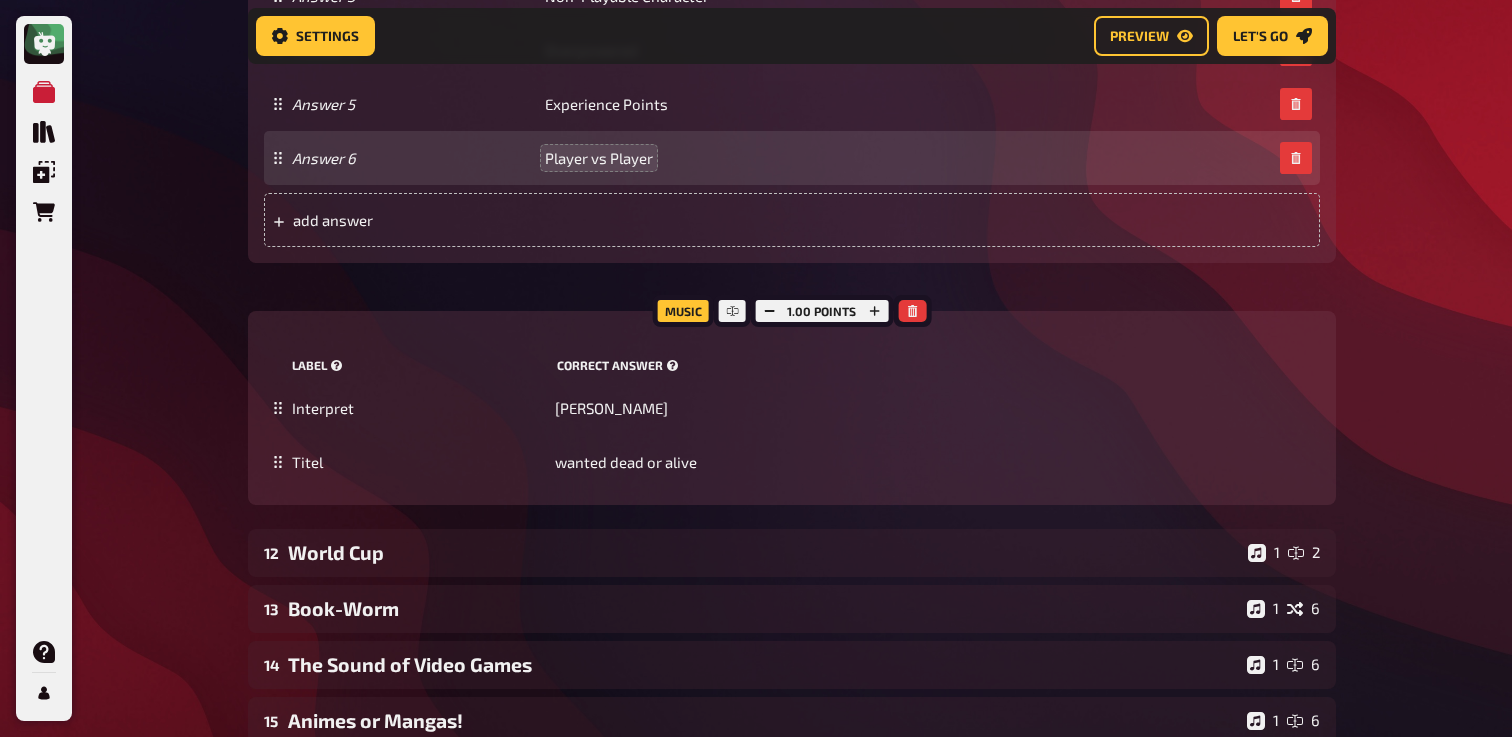 scroll, scrollTop: 1469, scrollLeft: 0, axis: vertical 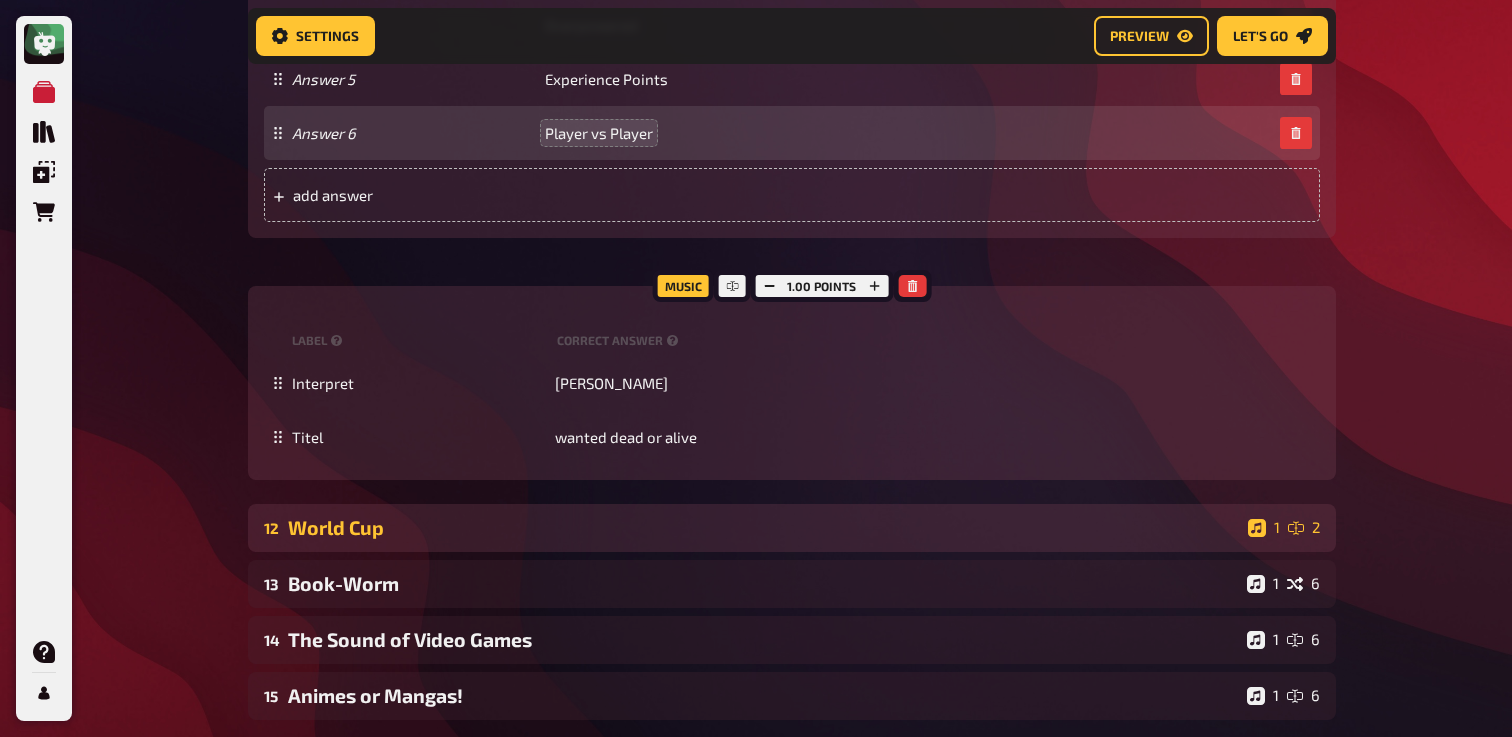click on "World Cup" at bounding box center [764, 527] 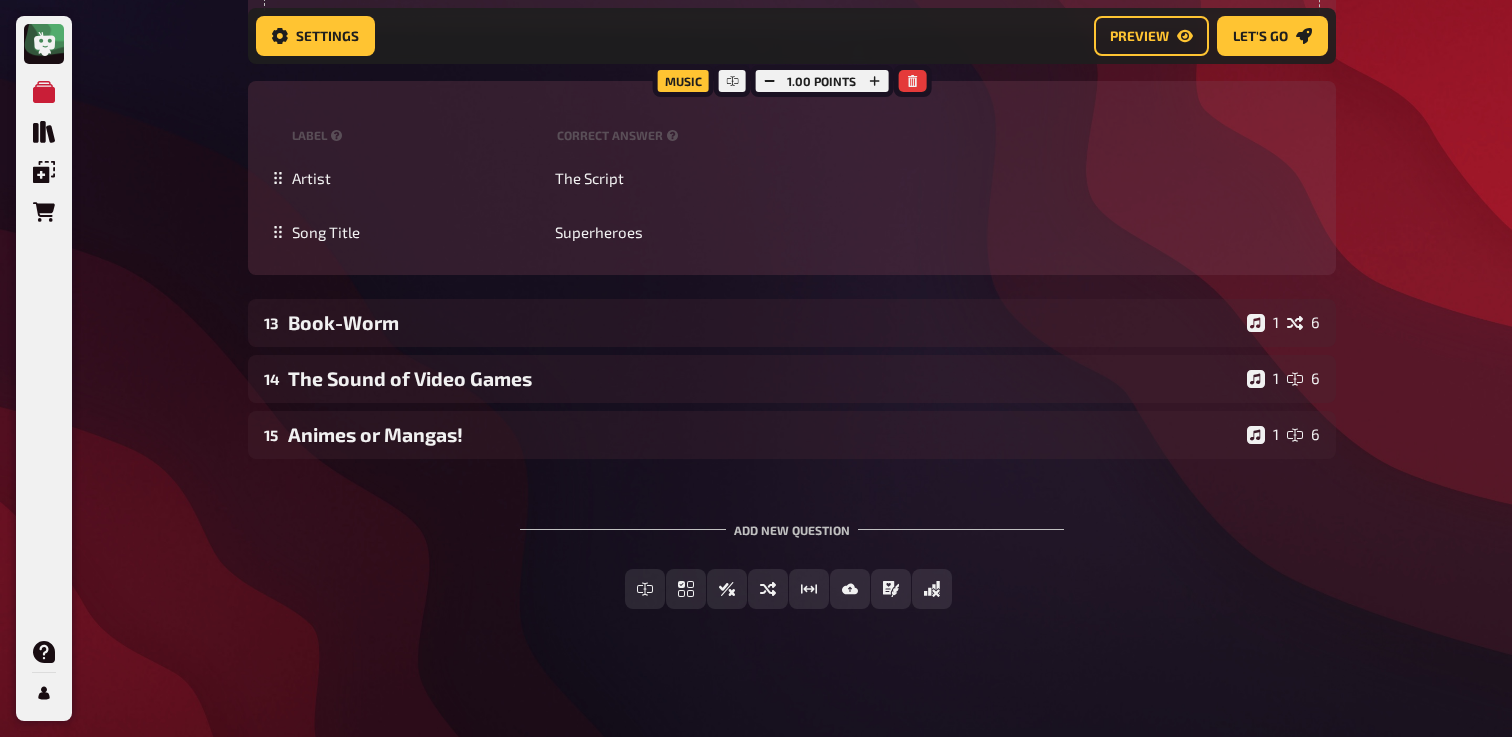 scroll, scrollTop: 2602, scrollLeft: 0, axis: vertical 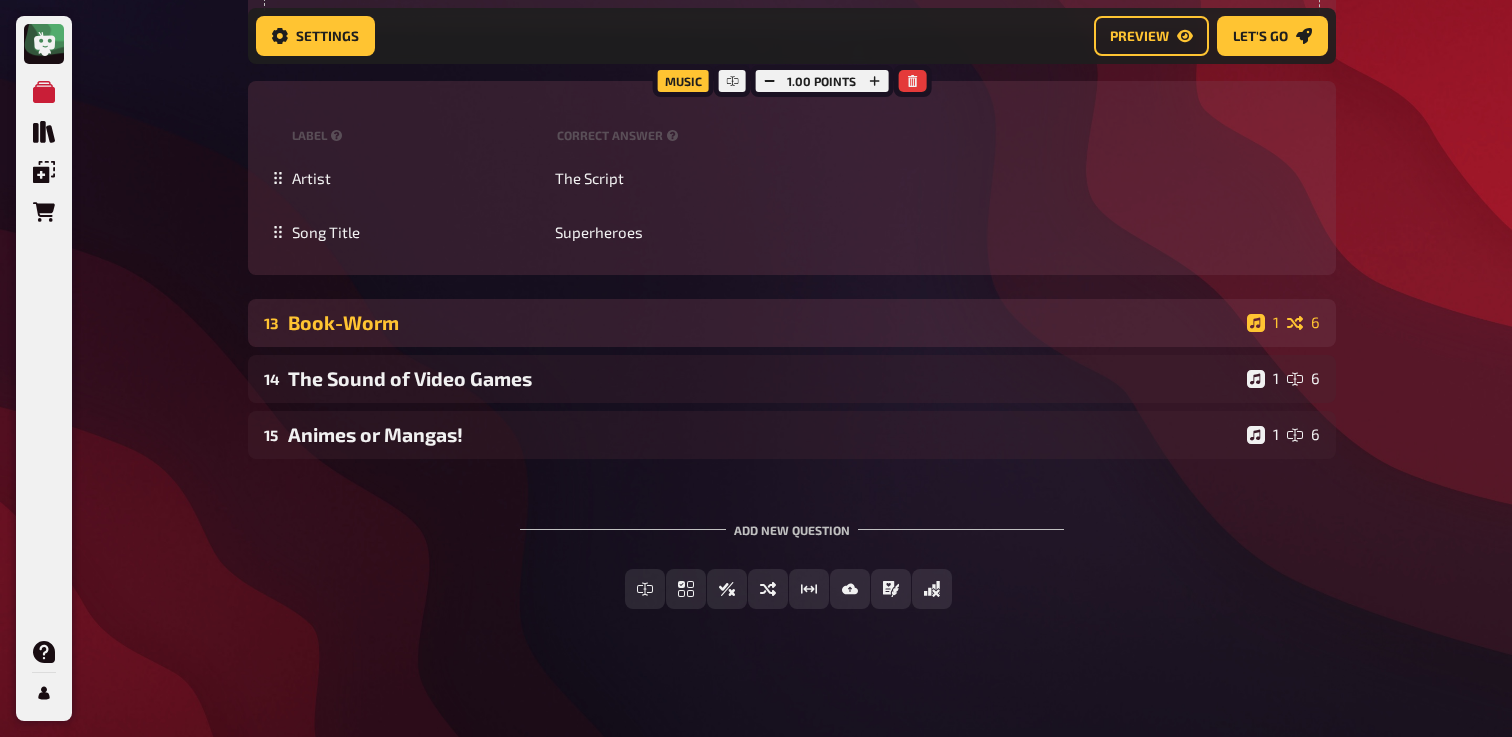 click on "Book-Worm" at bounding box center (763, 322) 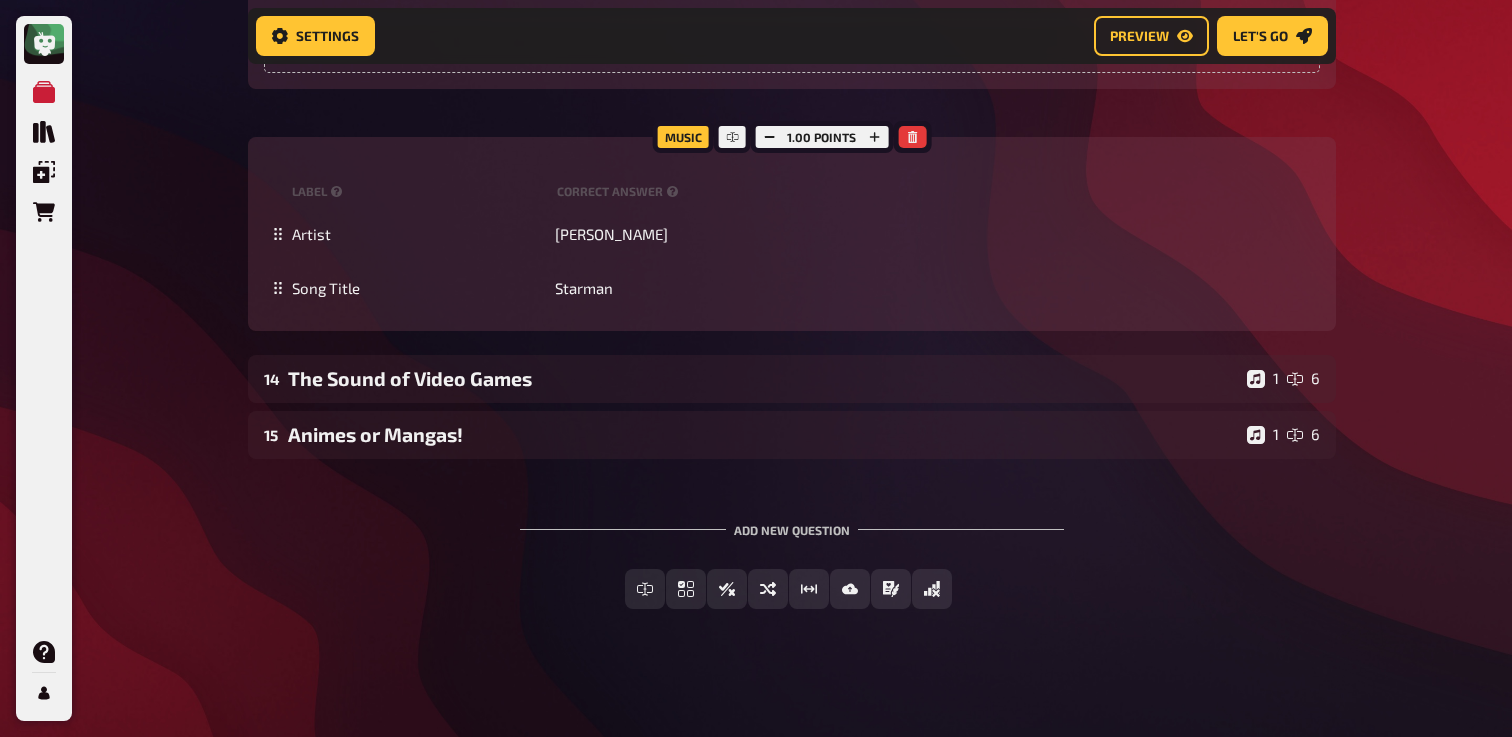 scroll, scrollTop: 3807, scrollLeft: 0, axis: vertical 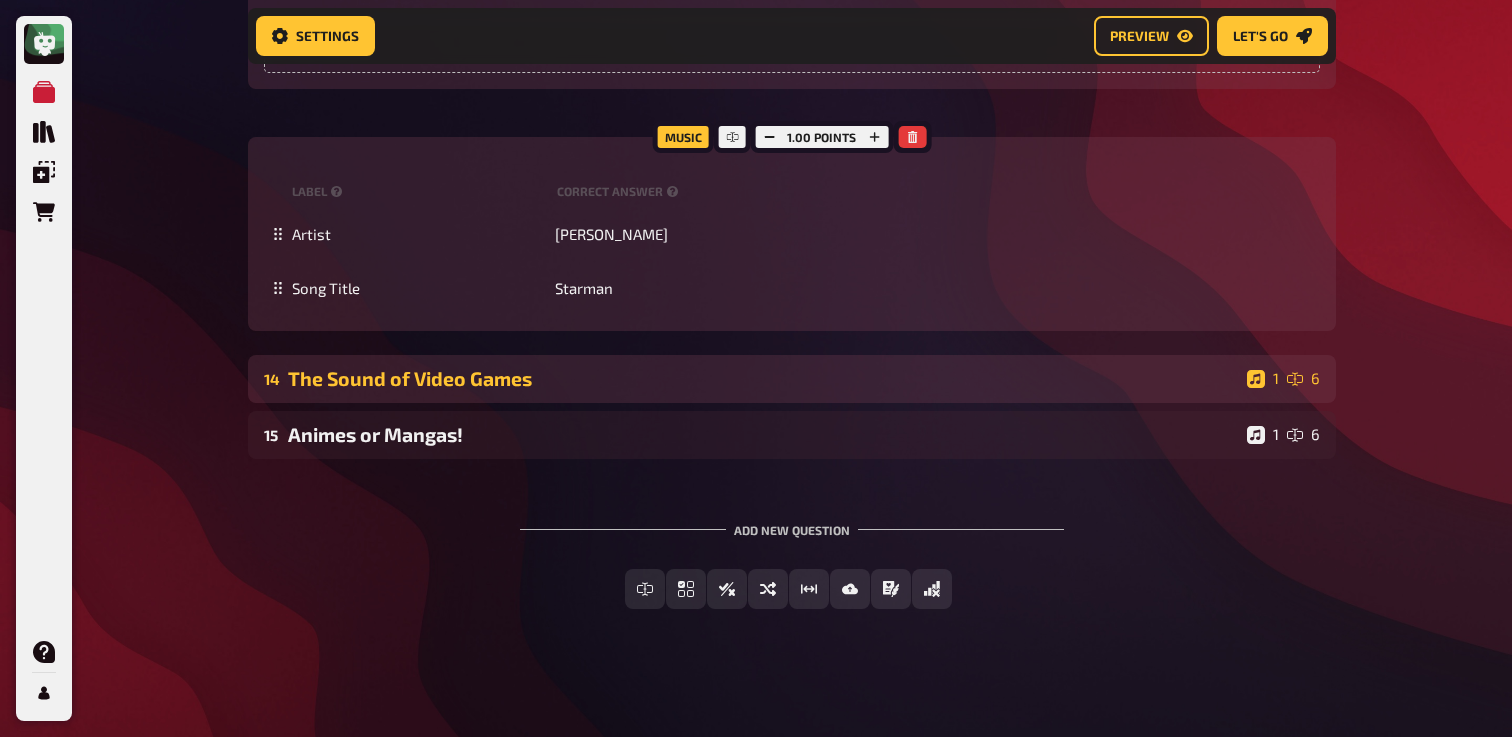 click on "The Sound of Video Games" at bounding box center (763, 378) 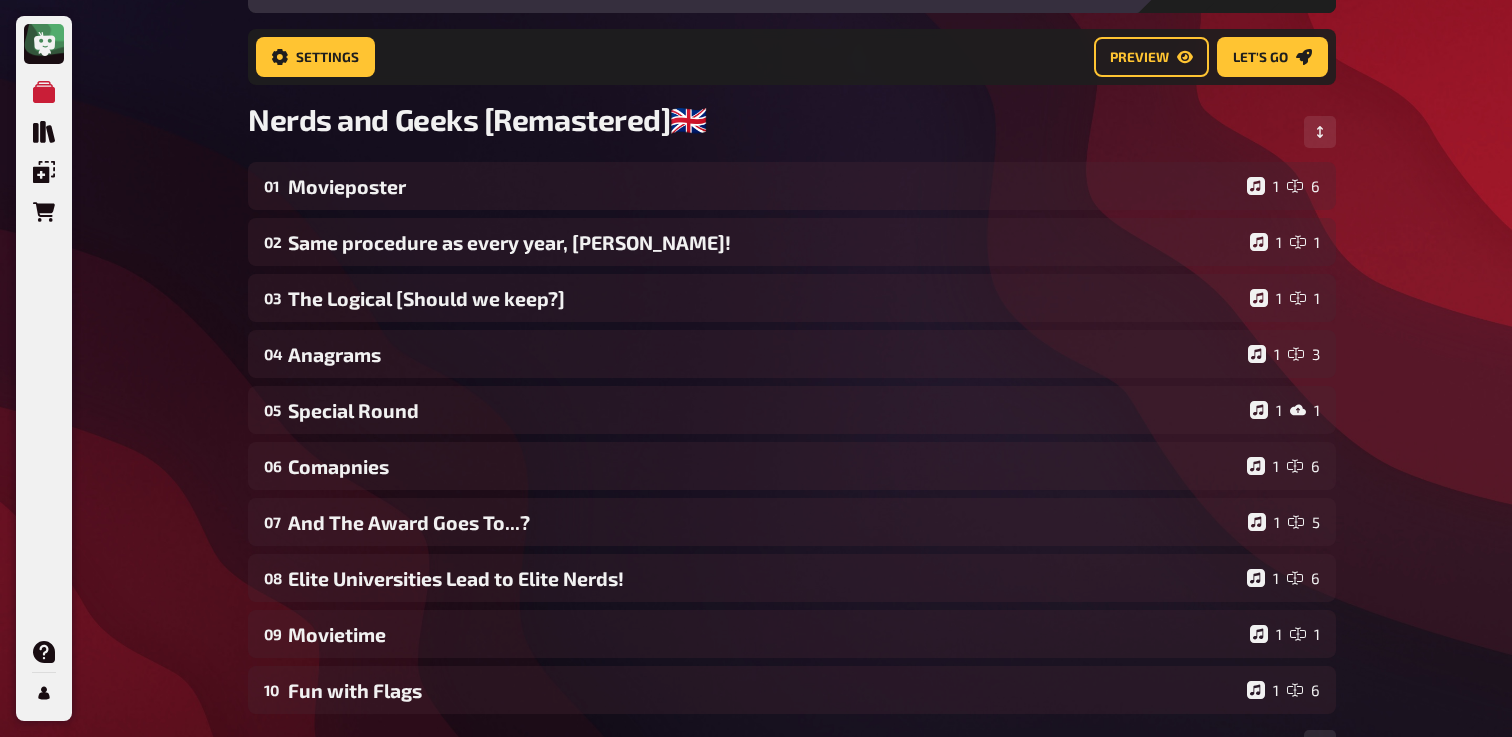 scroll, scrollTop: 0, scrollLeft: 0, axis: both 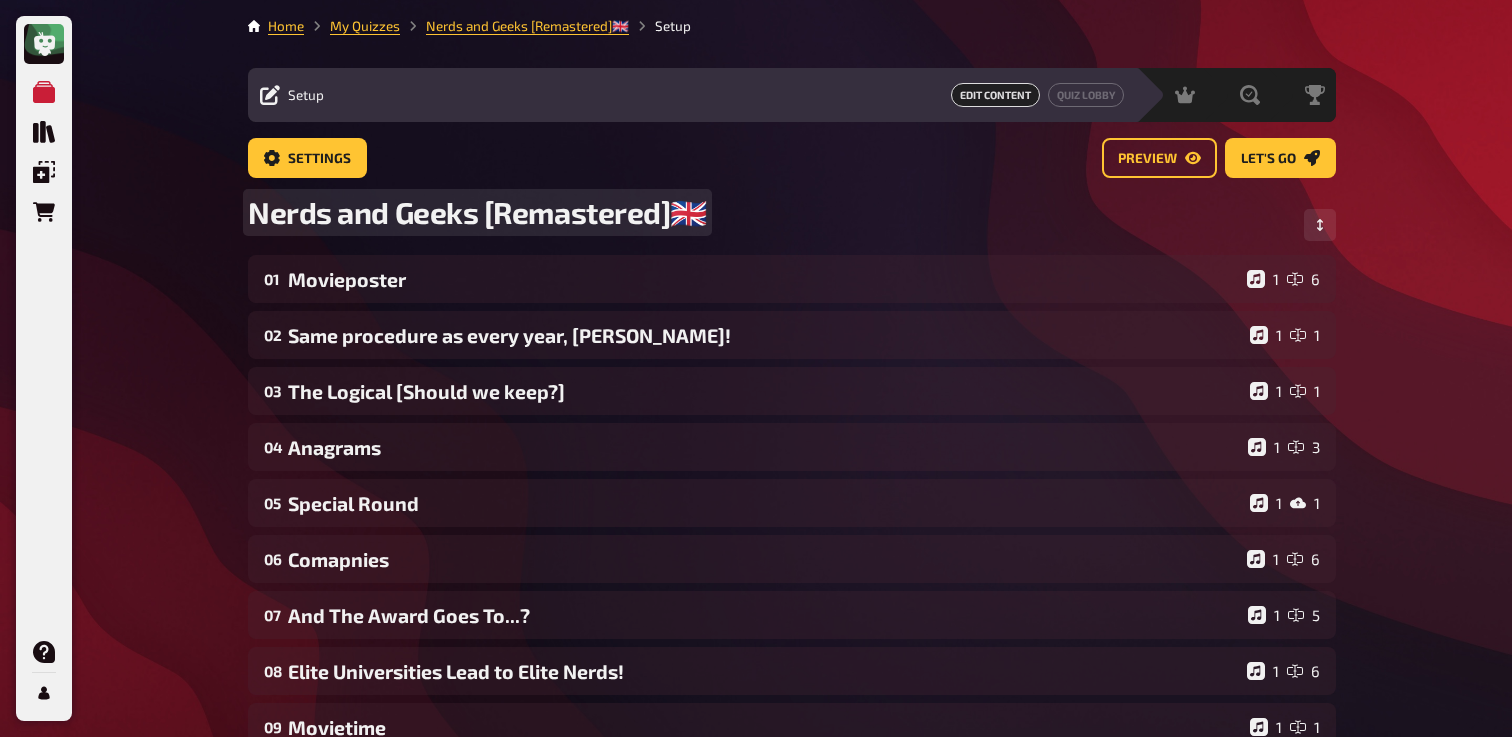 click on "Nerds and Geeks [Remastered]🇬🇧" at bounding box center (477, 212) 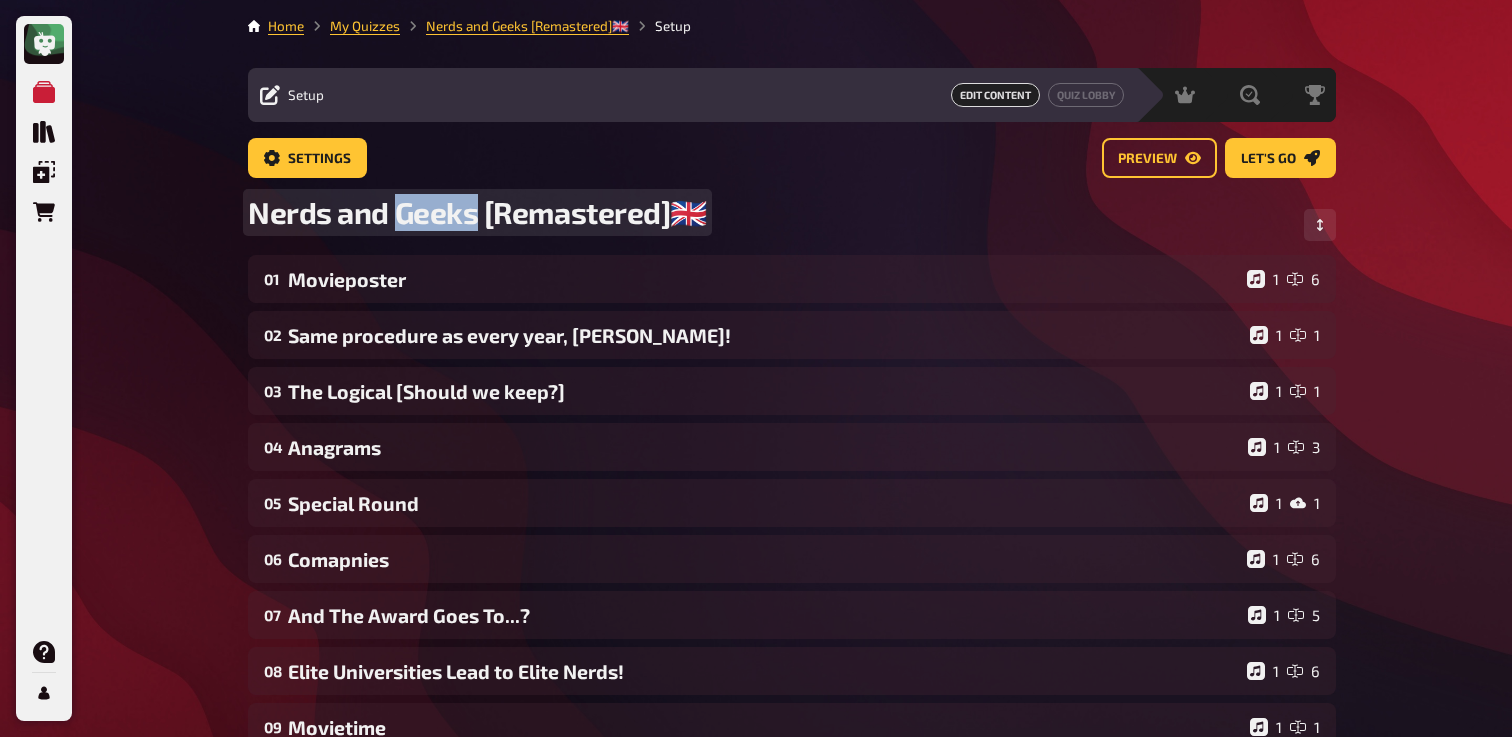 click on "Nerds and Geeks [Remastered]🇬🇧" at bounding box center (477, 212) 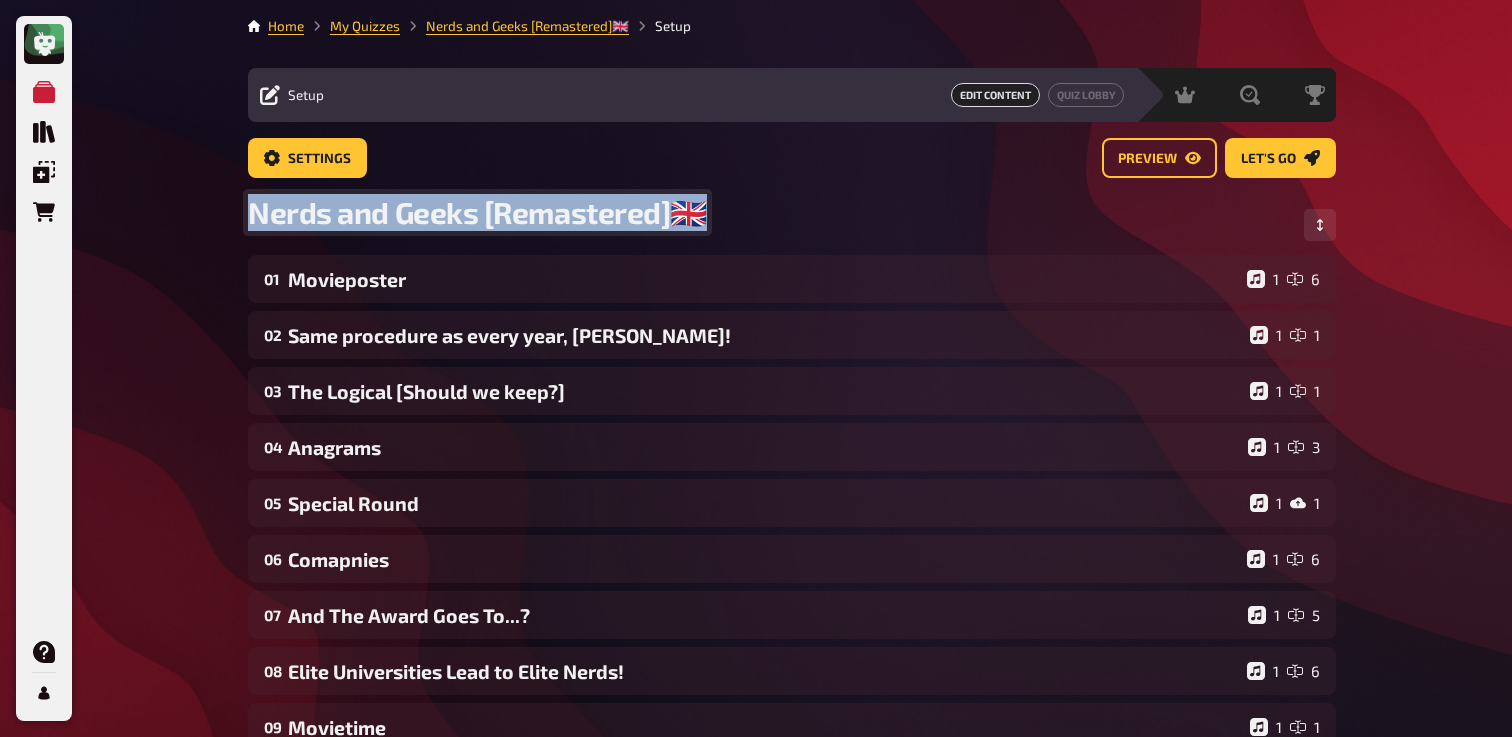 click on "Nerds and Geeks [Remastered]🇬🇧" at bounding box center (477, 212) 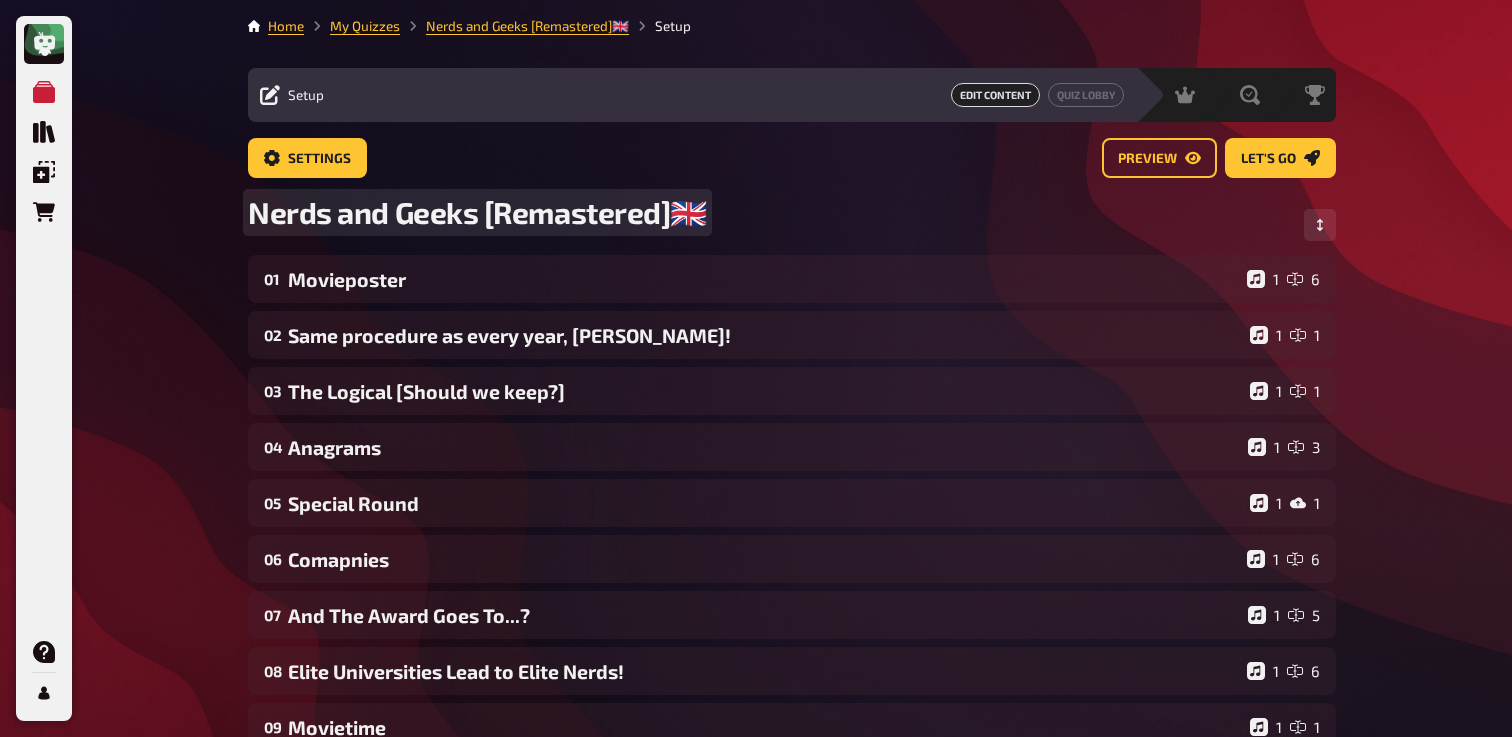 click on "Nerds and Geeks [Remastered]🇬🇧" at bounding box center (477, 212) 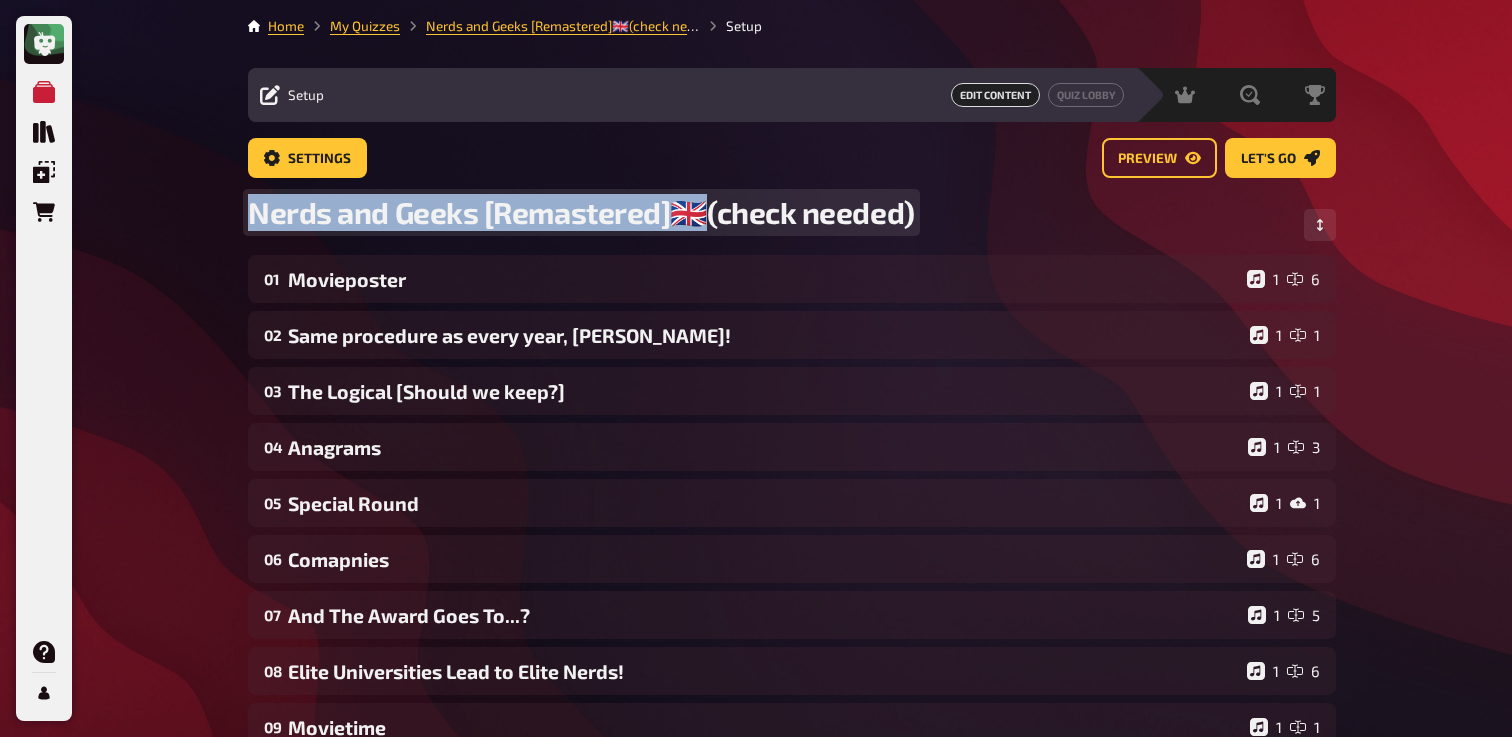 drag, startPoint x: 250, startPoint y: 214, endPoint x: 695, endPoint y: 211, distance: 445.0101 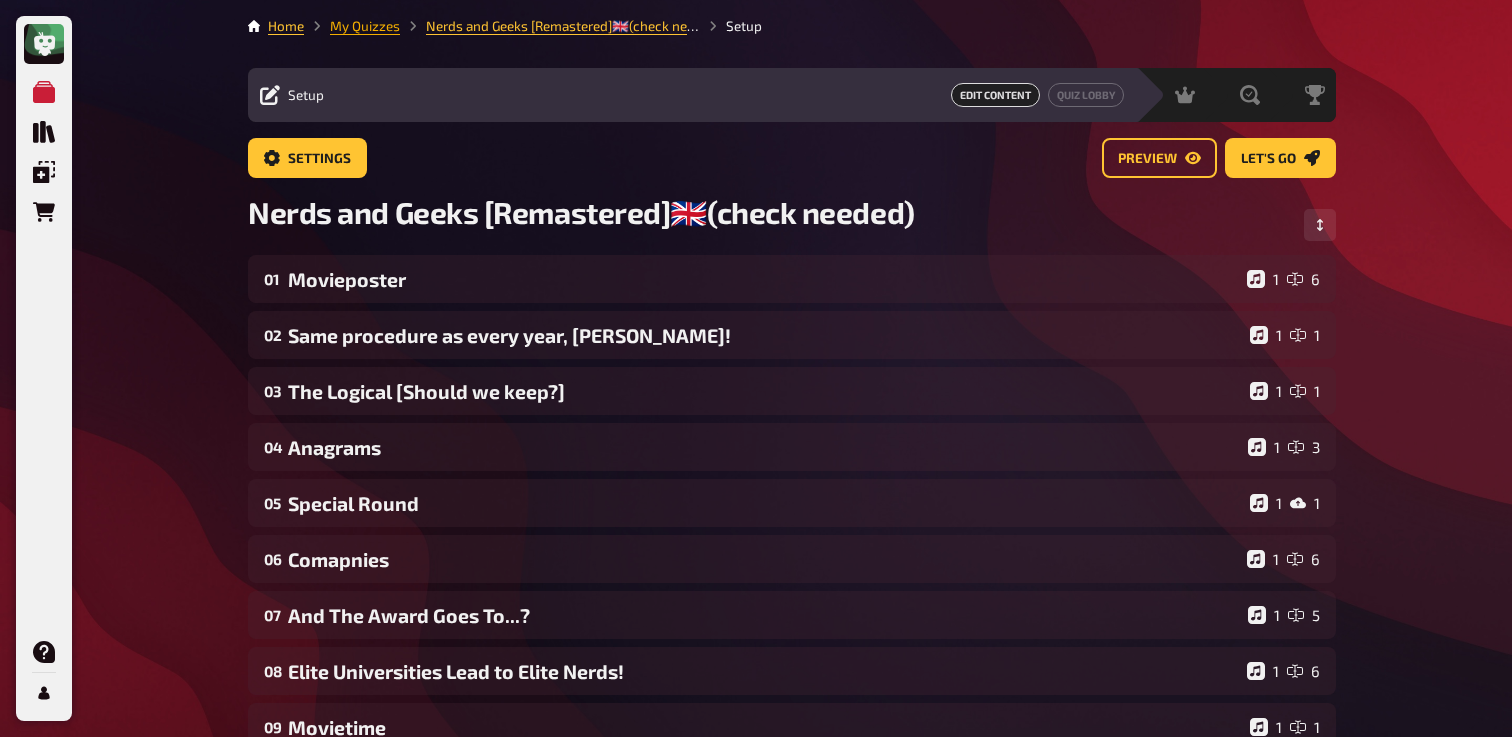 click on "My Quizzes" at bounding box center [365, 26] 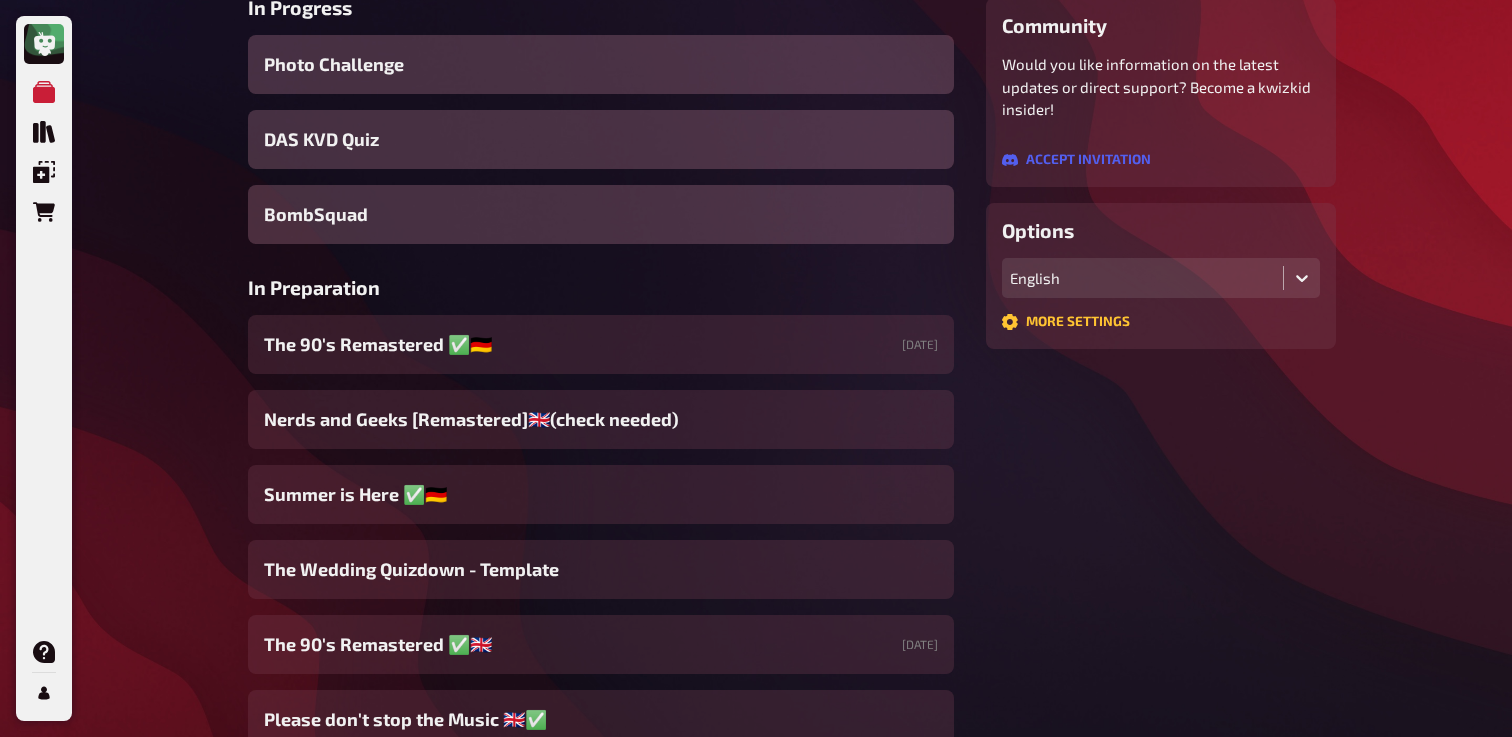 scroll, scrollTop: 367, scrollLeft: 0, axis: vertical 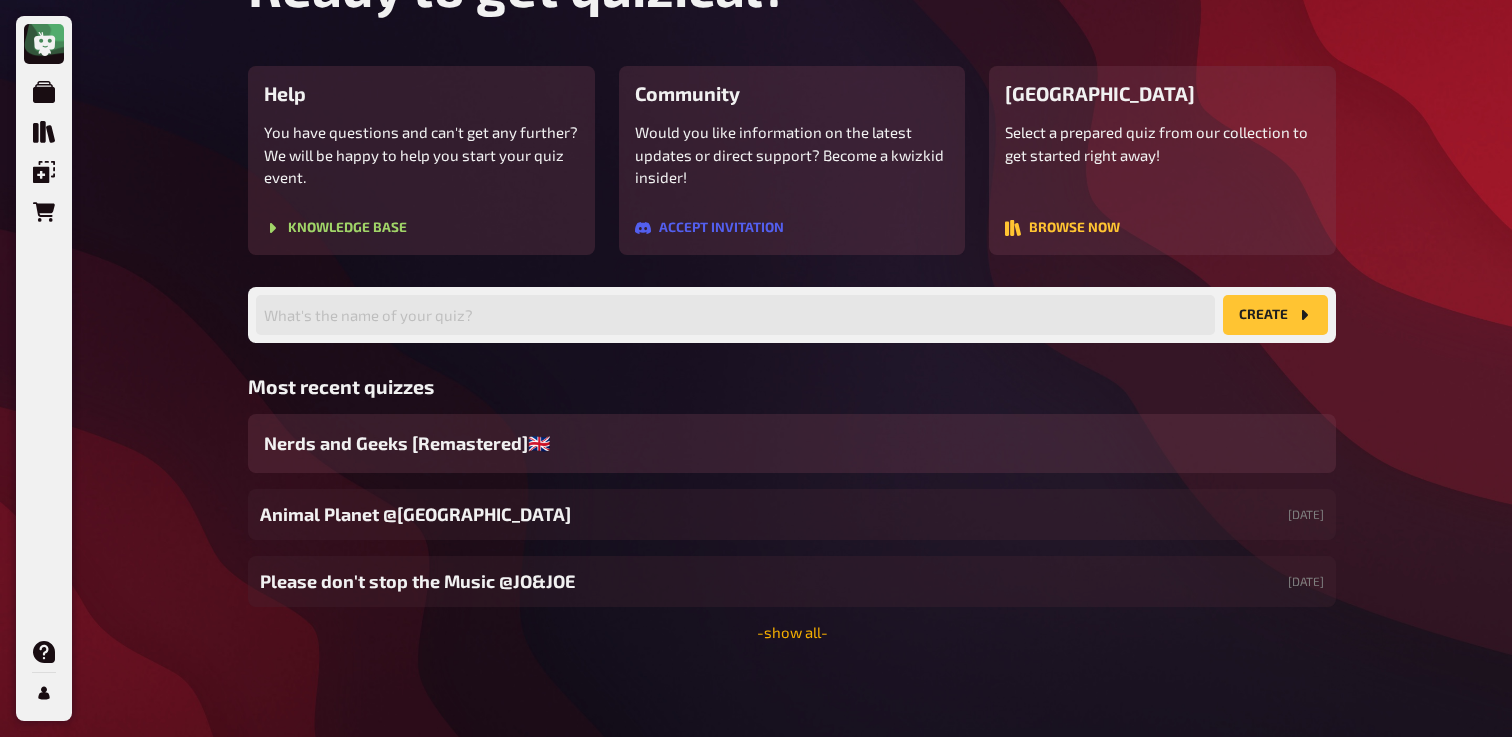 click on "-  show all  -" at bounding box center [792, 632] 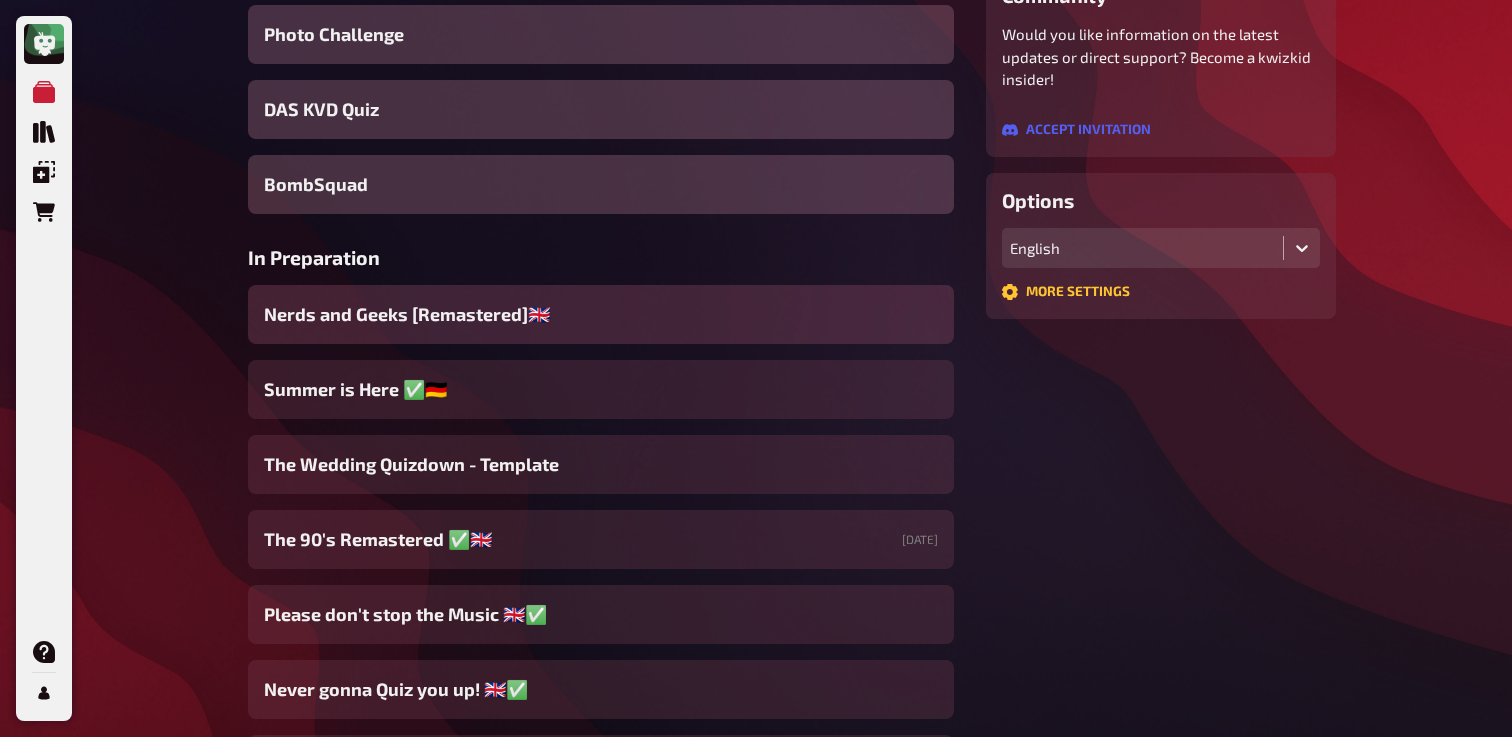 scroll, scrollTop: 395, scrollLeft: 0, axis: vertical 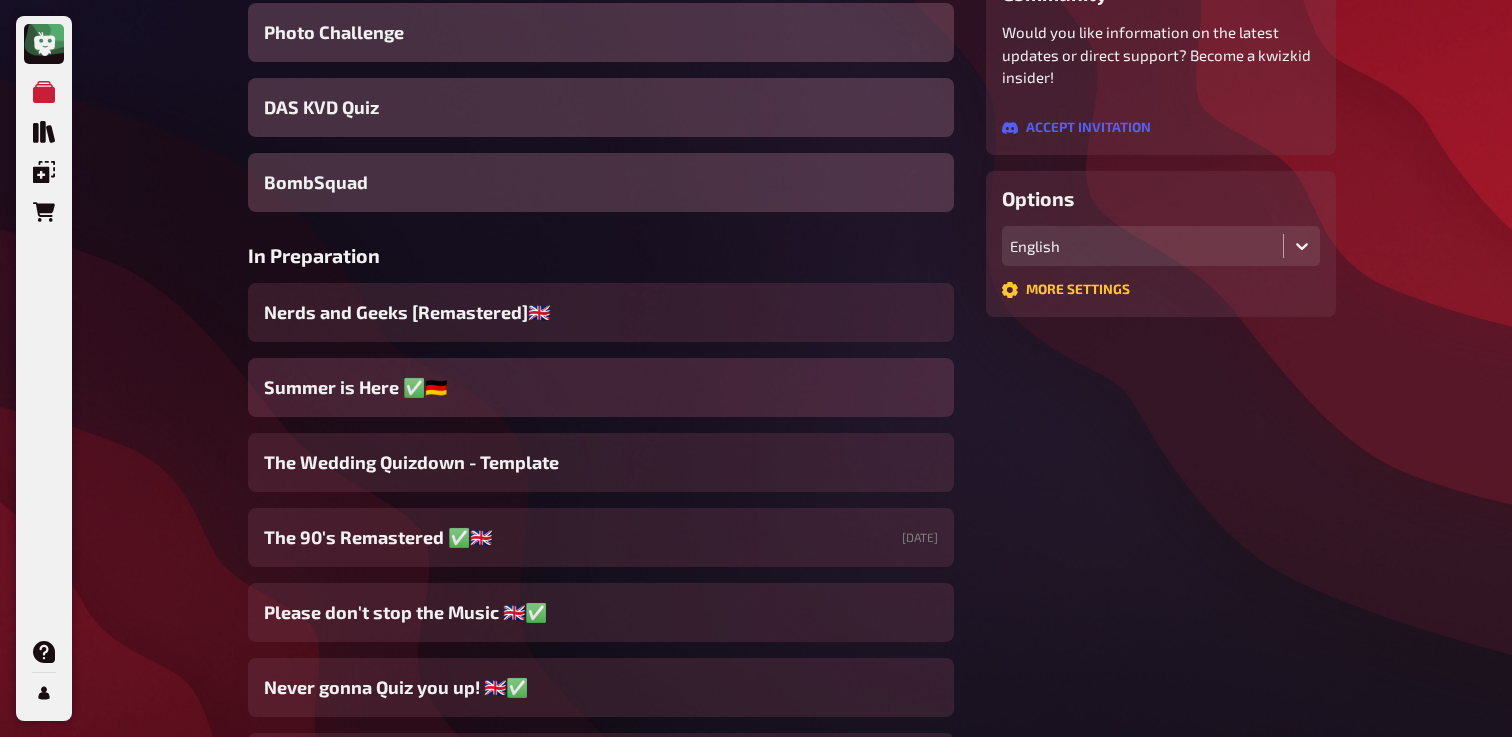click on "Summer is Here ✅🇩🇪" at bounding box center [601, 387] 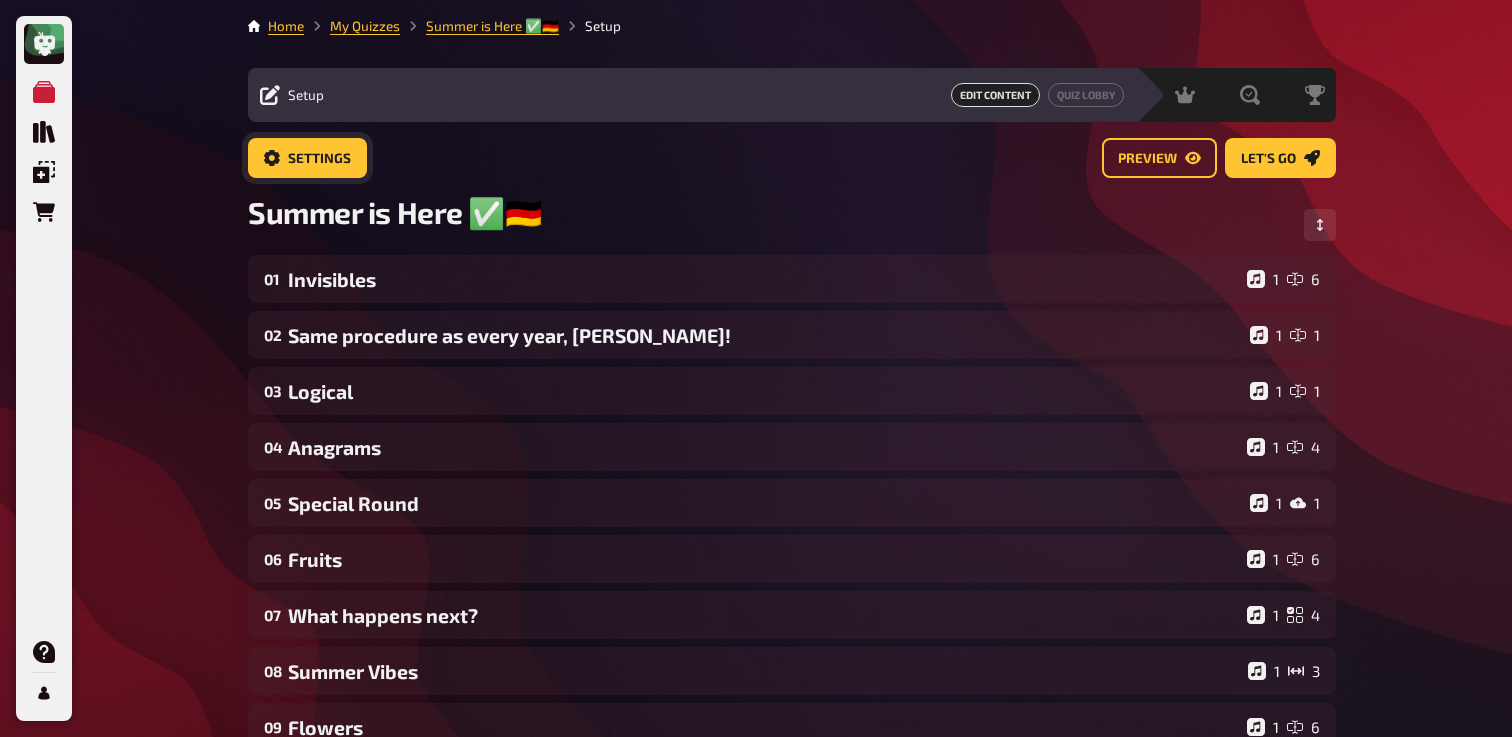 click on "Settings" at bounding box center (319, 159) 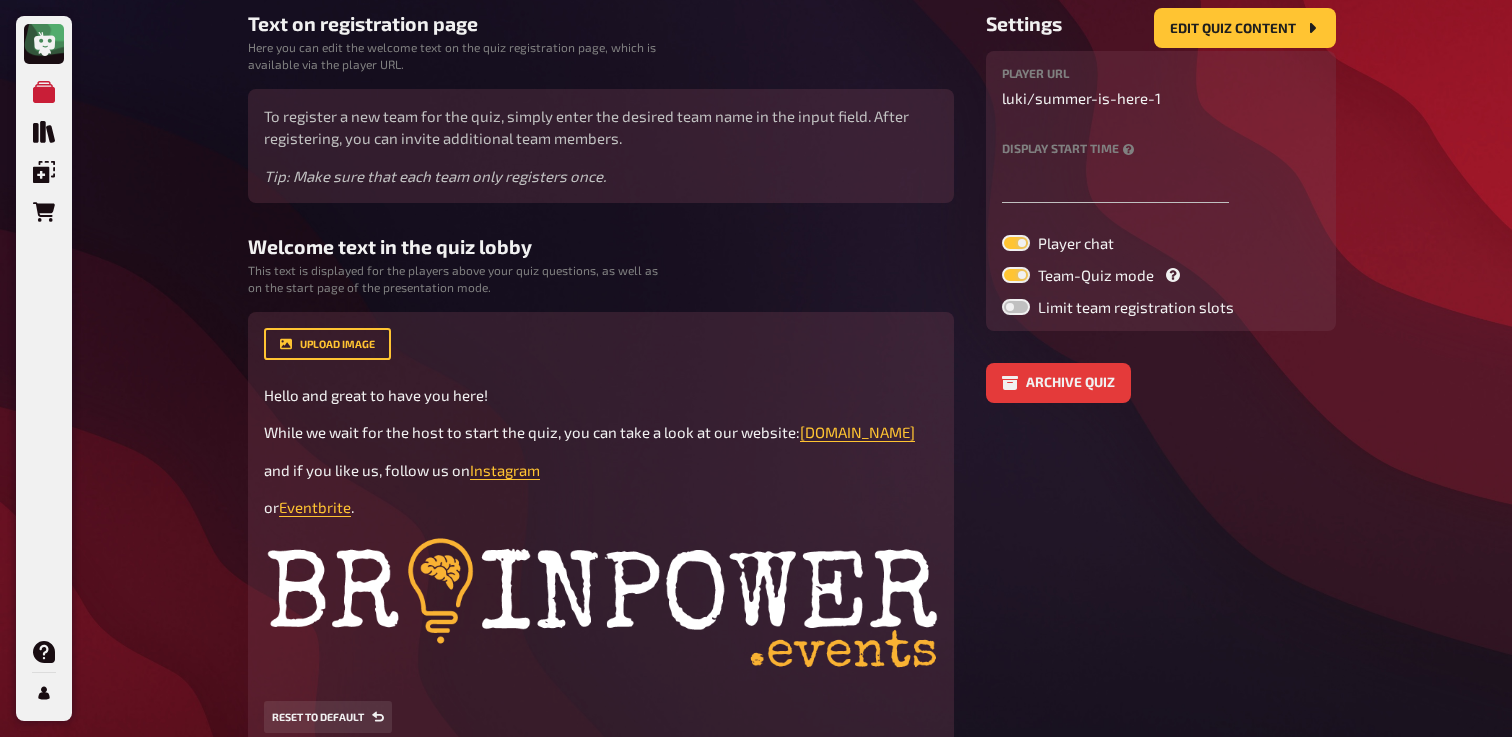 scroll, scrollTop: 430, scrollLeft: 0, axis: vertical 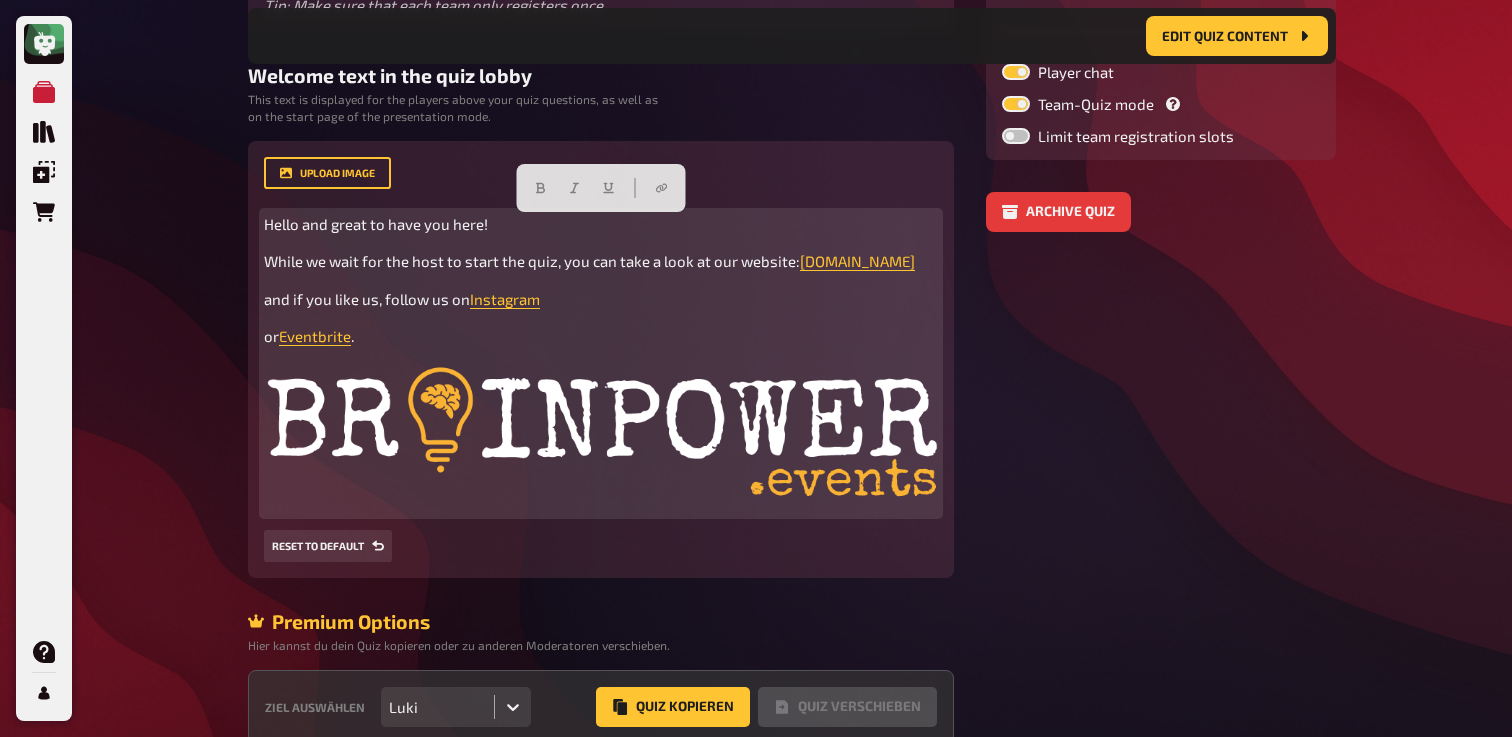 drag, startPoint x: 266, startPoint y: 226, endPoint x: 436, endPoint y: 347, distance: 208.66481 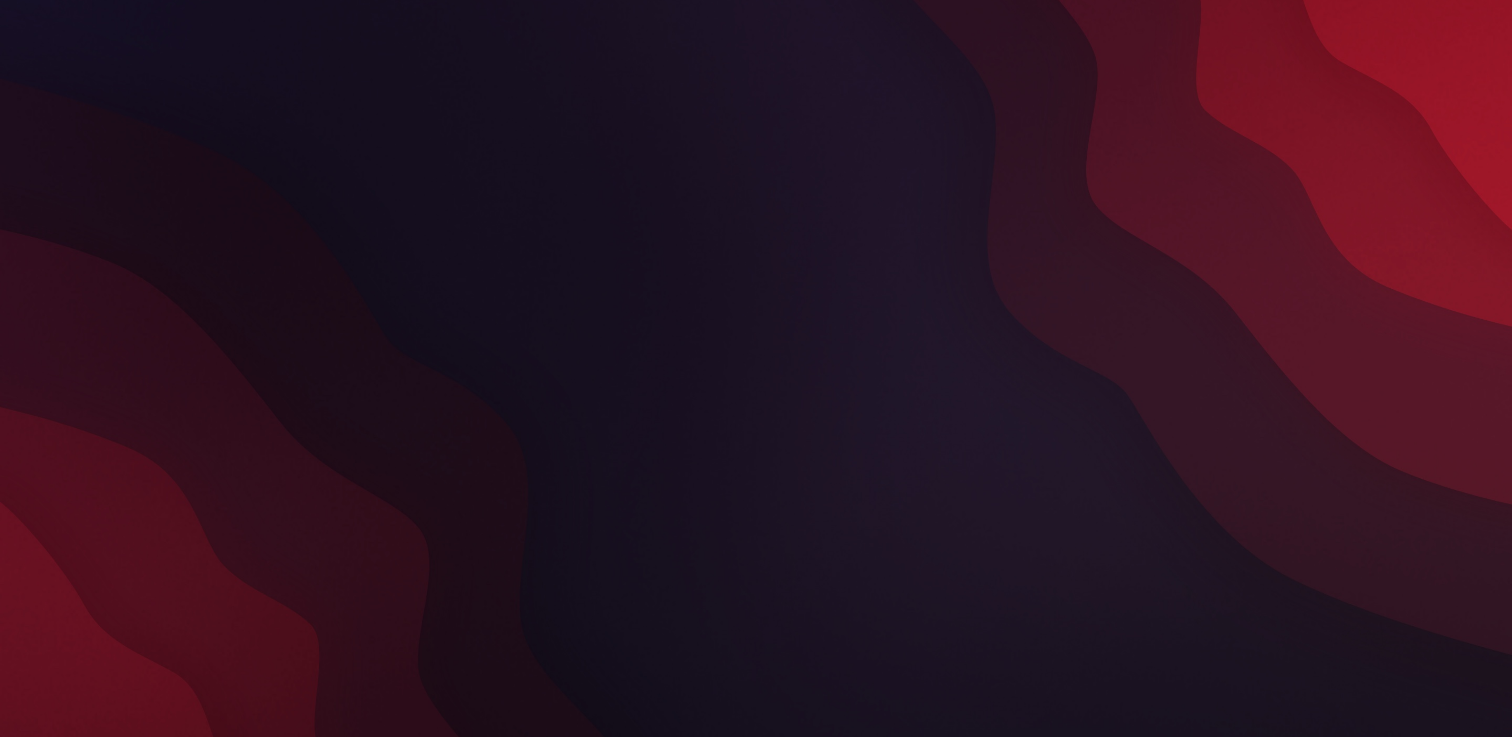 scroll, scrollTop: 0, scrollLeft: 0, axis: both 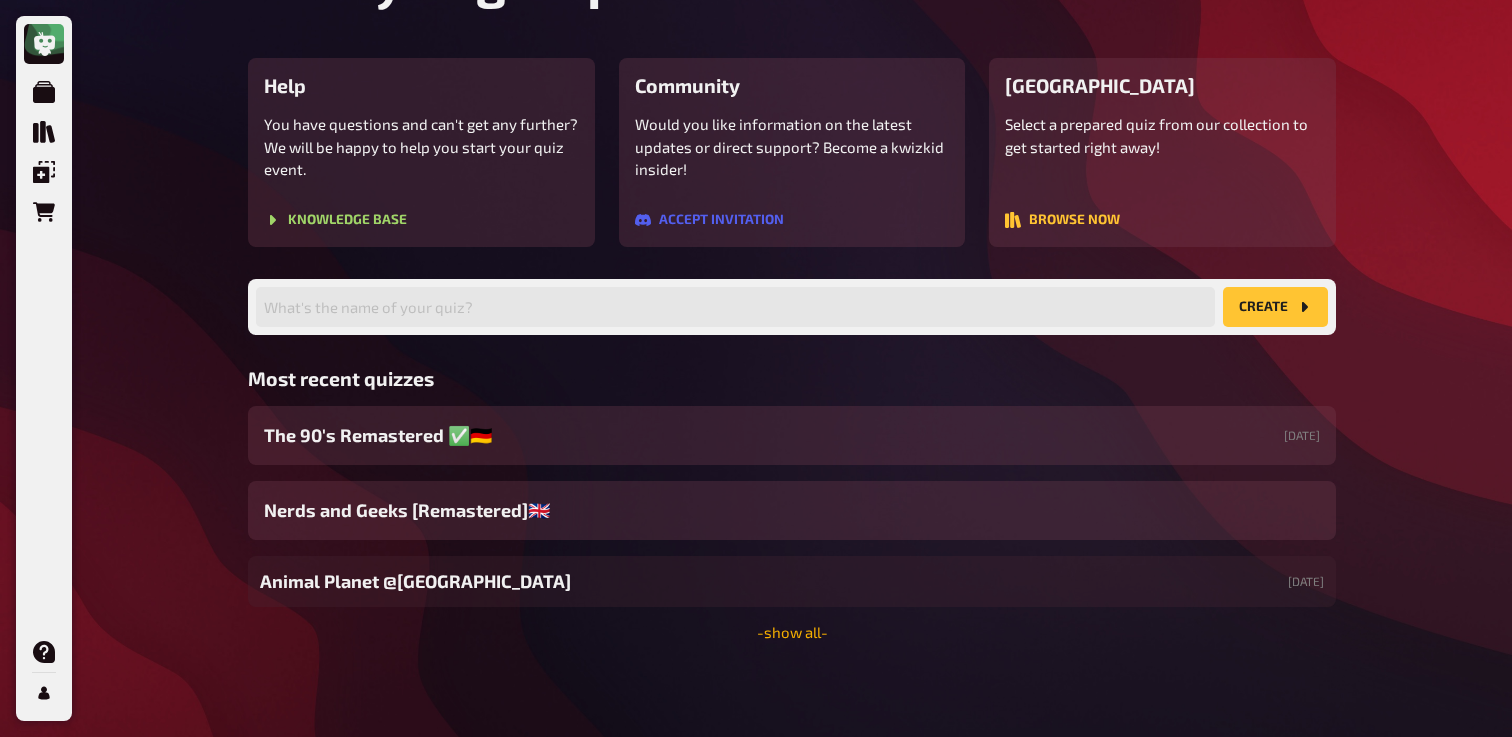 click on "-  show all  -" at bounding box center [792, 632] 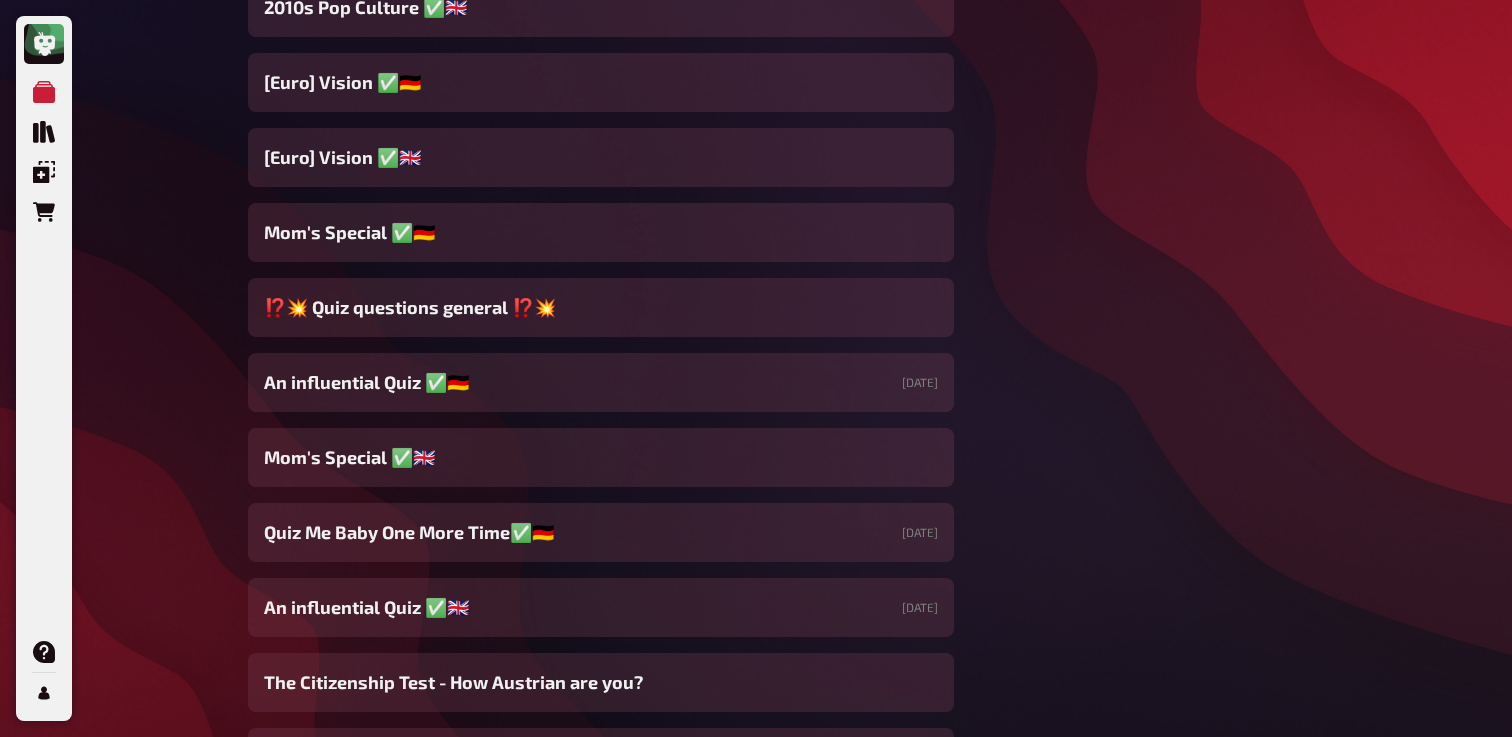 scroll, scrollTop: 1609, scrollLeft: 0, axis: vertical 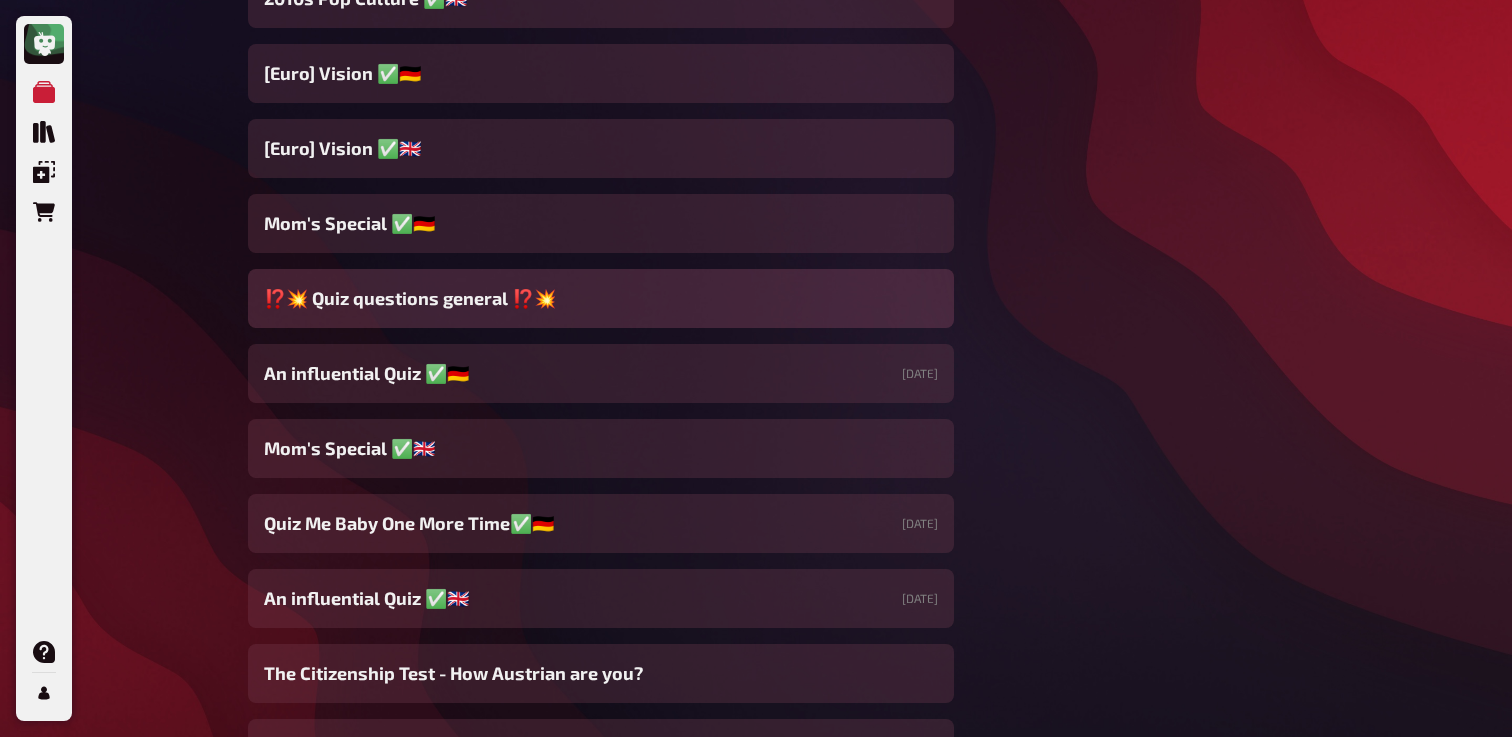 click on "⁉️​💥​ Quiz questions general ⁉️​💥​" at bounding box center (601, 298) 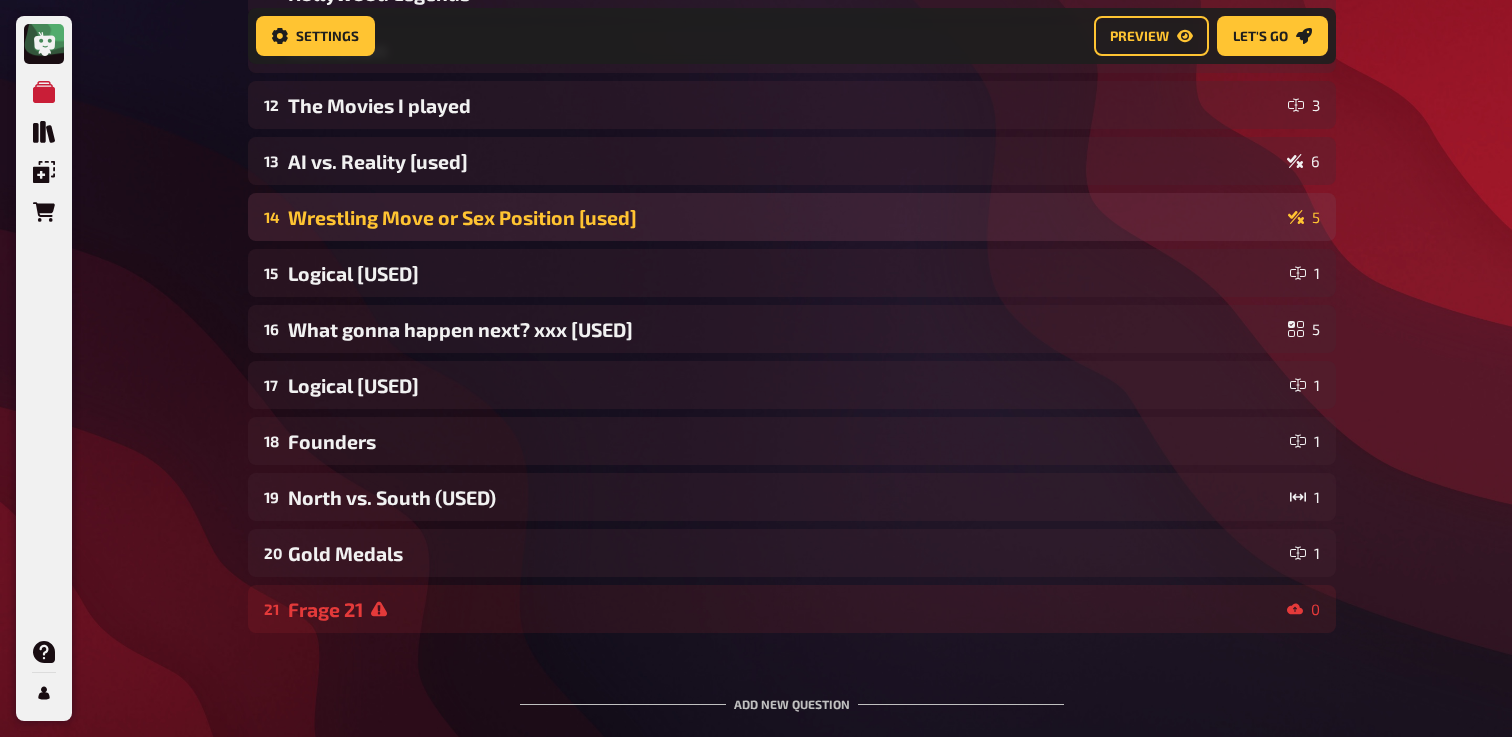 scroll, scrollTop: 811, scrollLeft: 0, axis: vertical 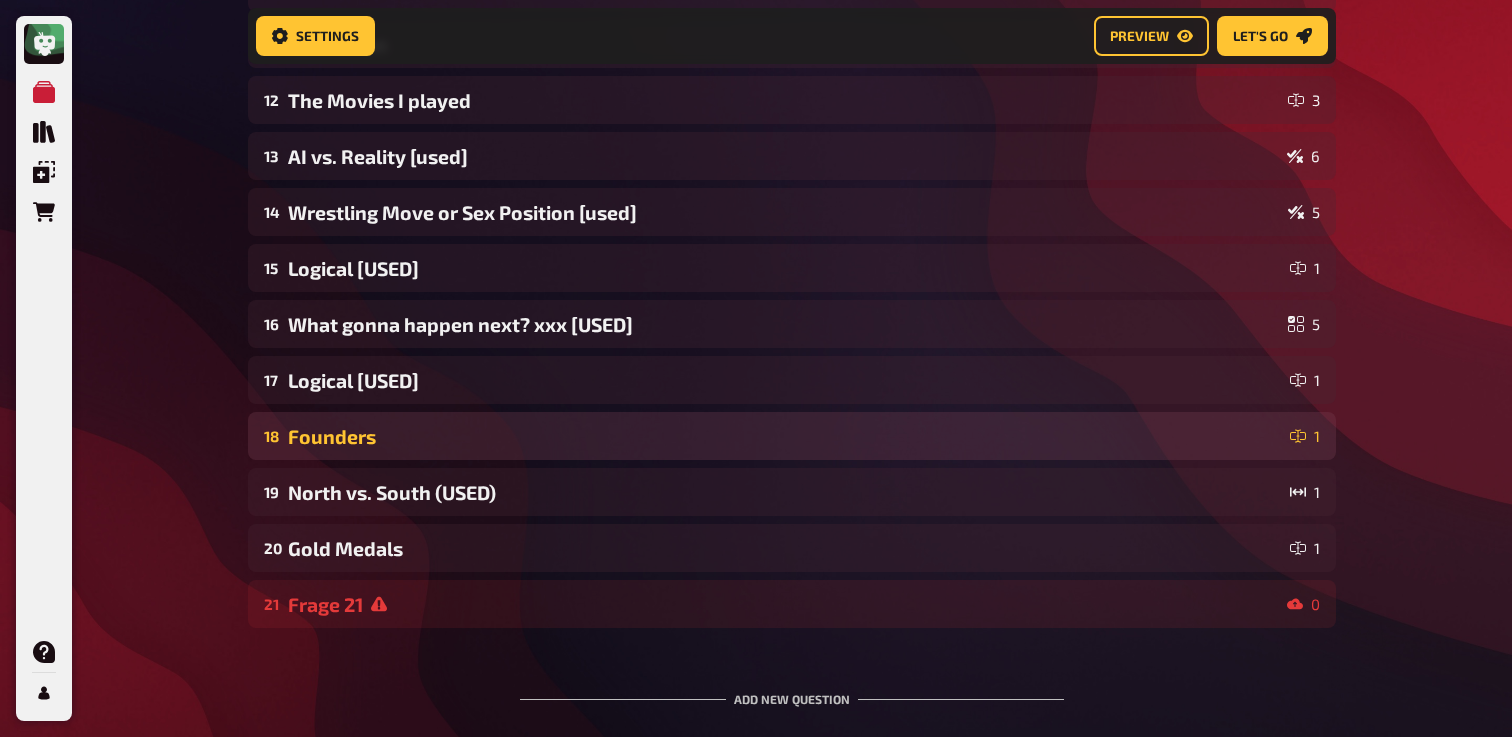 click on "18 Founders  1" at bounding box center (792, 436) 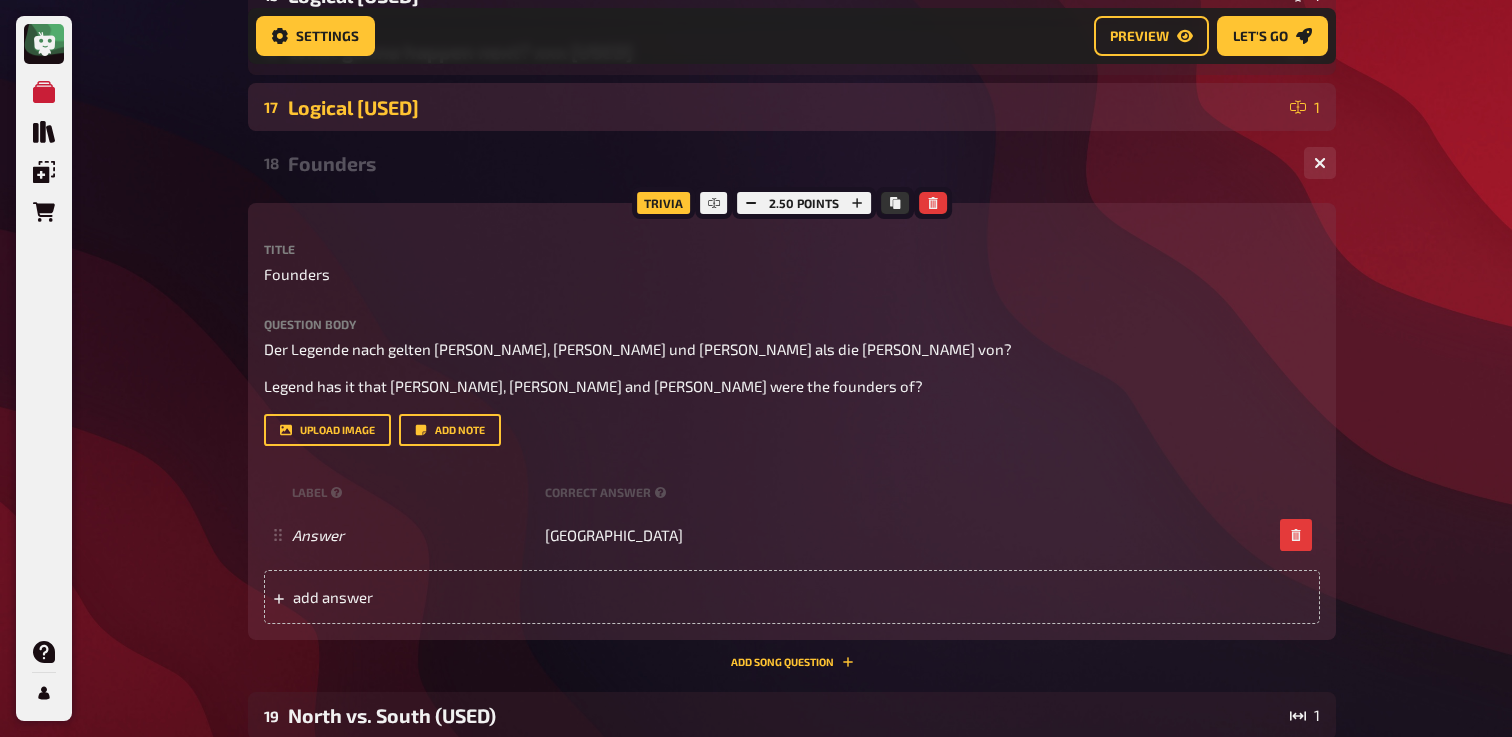 scroll, scrollTop: 907, scrollLeft: 0, axis: vertical 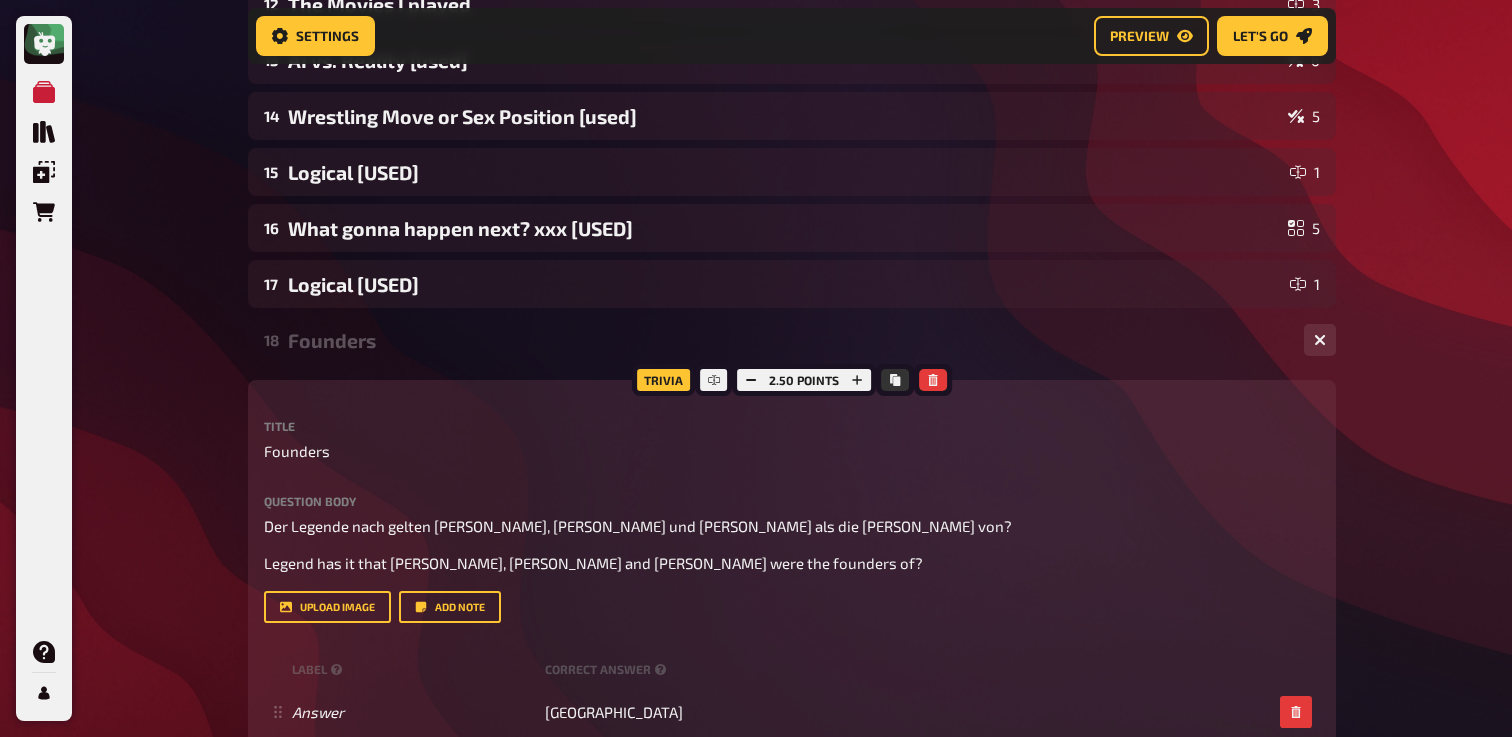 click on "Founders" at bounding box center [788, 340] 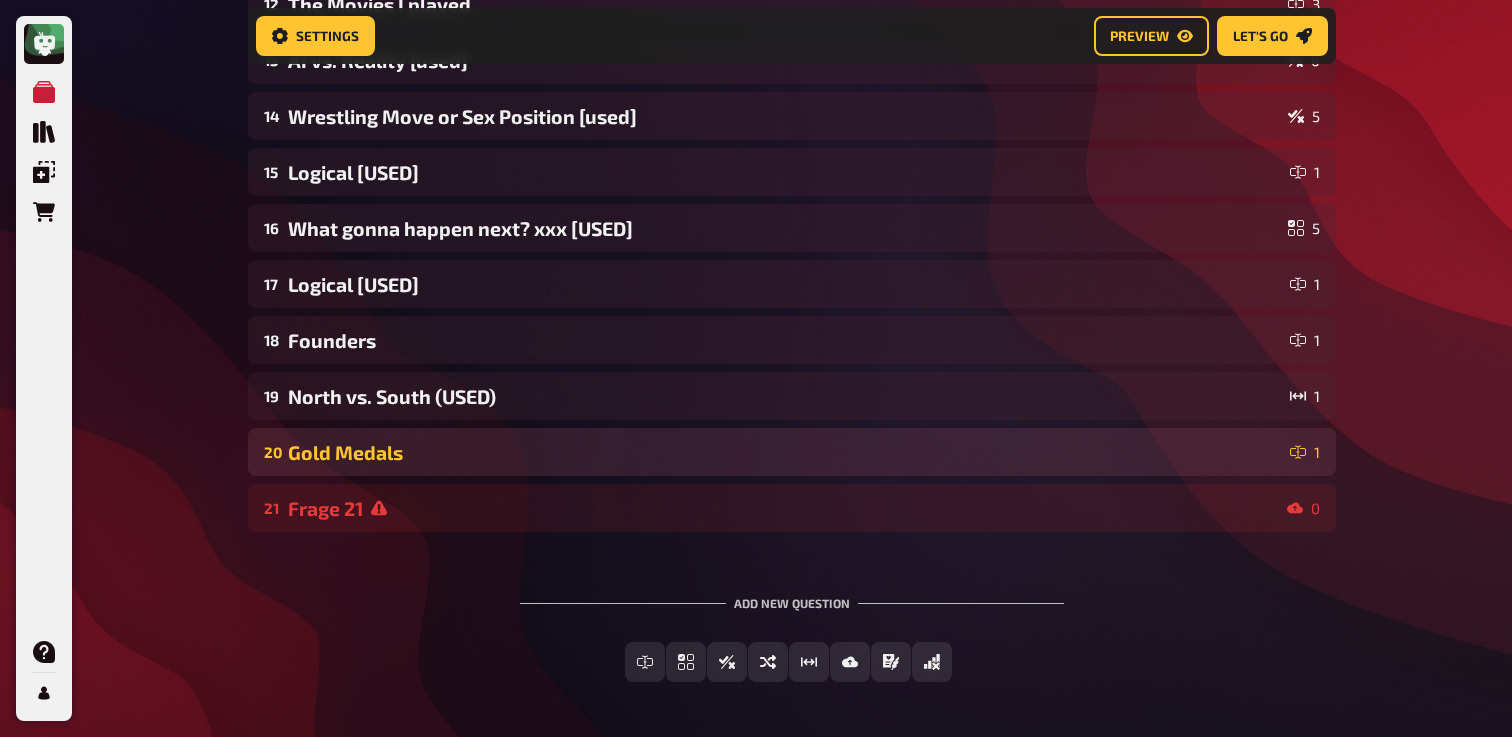 click on "Gold Medals" at bounding box center [785, 452] 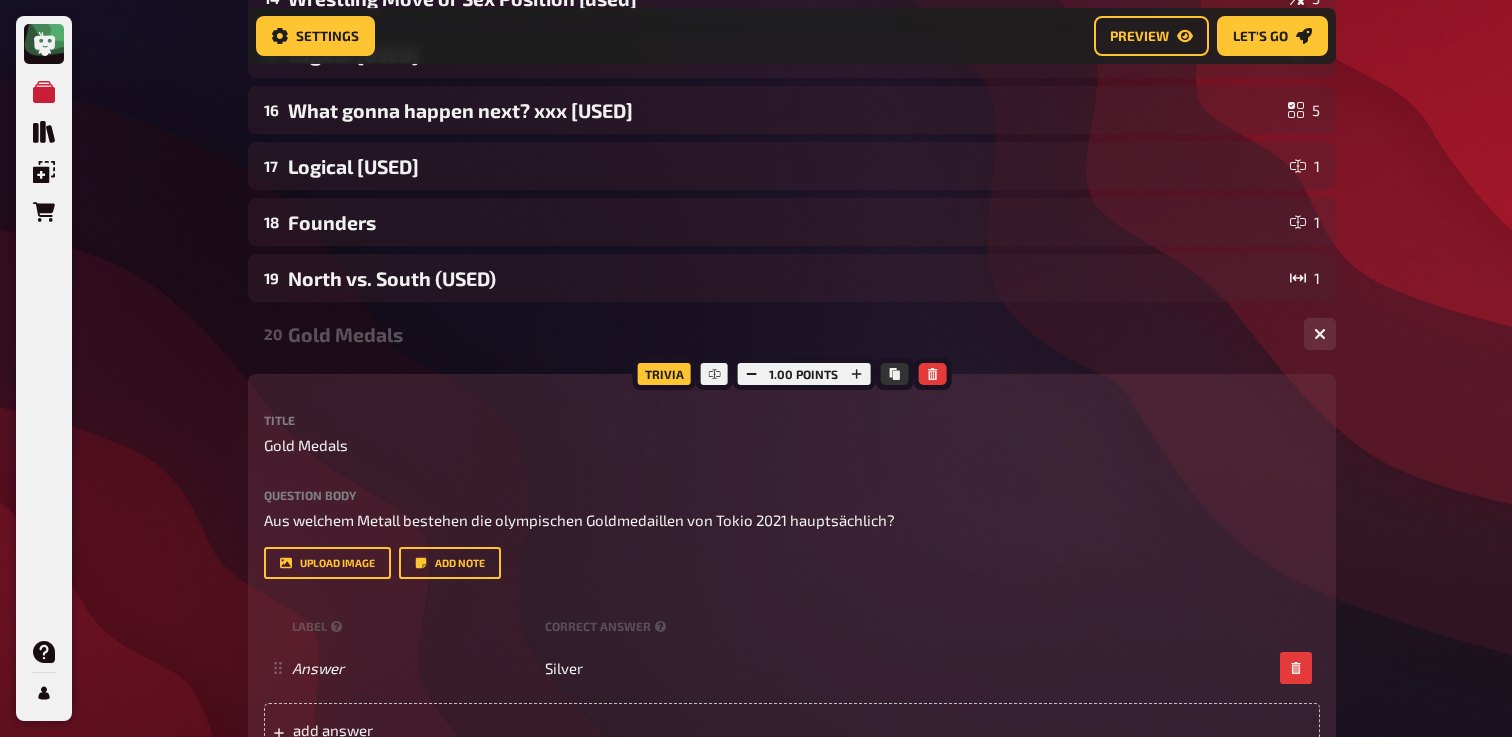click on "Gold Medals" at bounding box center (788, 334) 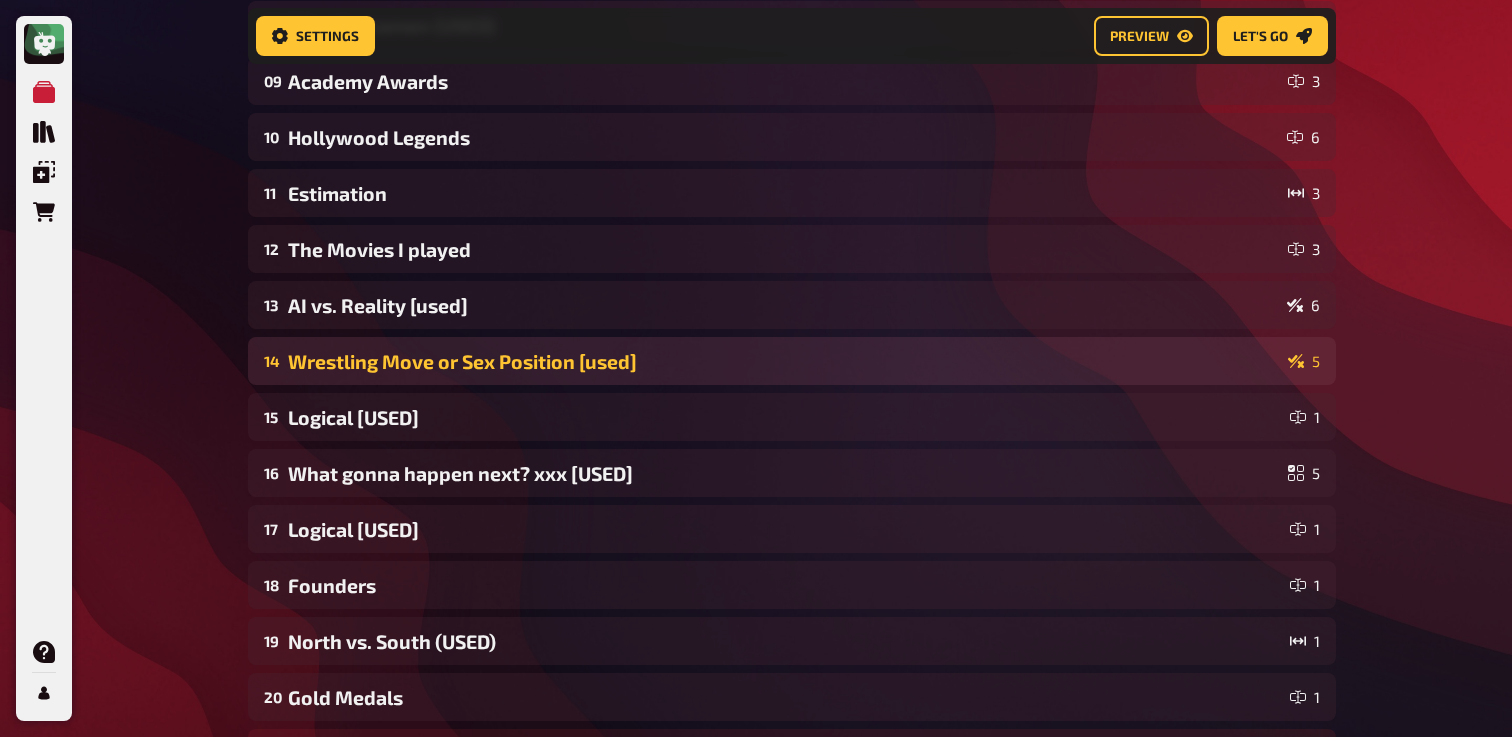 scroll, scrollTop: 647, scrollLeft: 0, axis: vertical 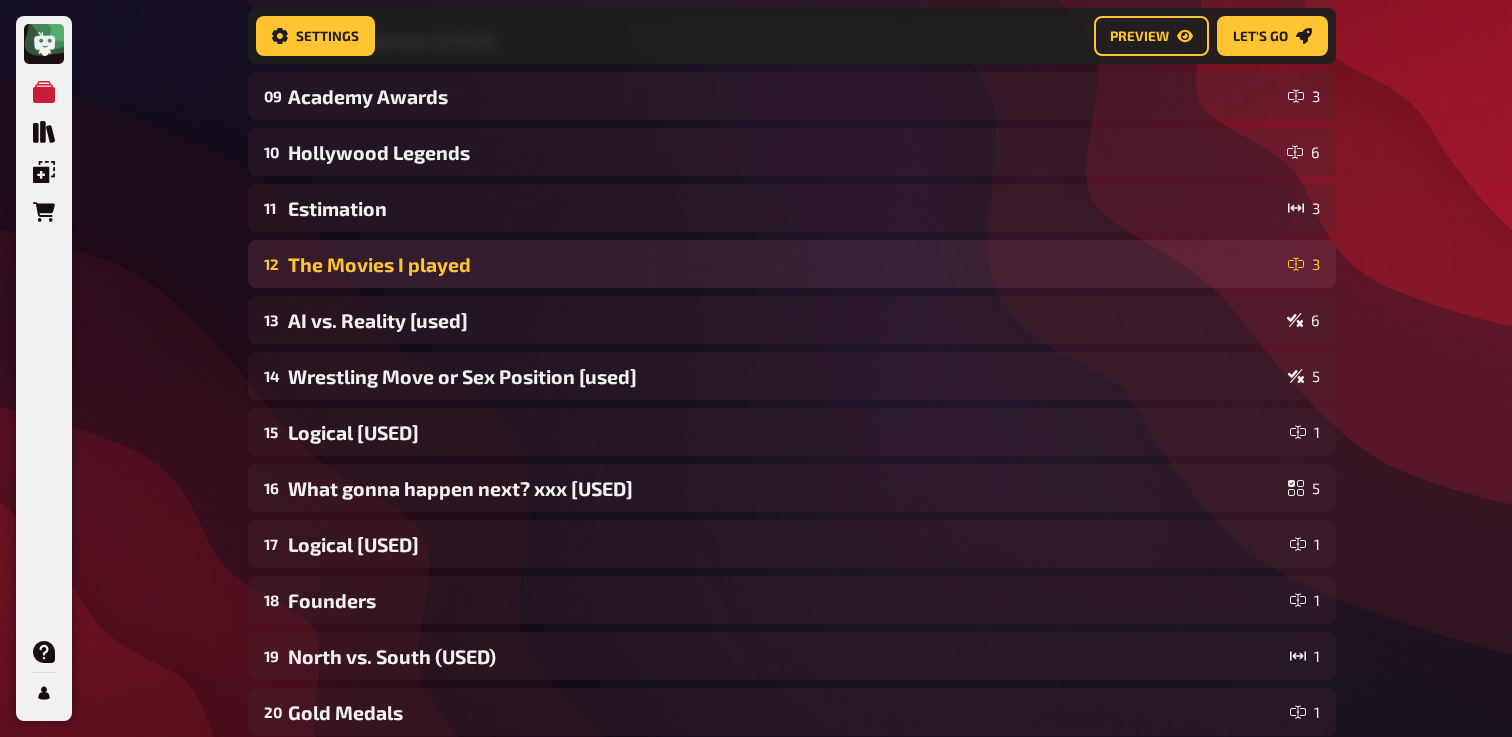 click on "The Movies I played" at bounding box center [784, 264] 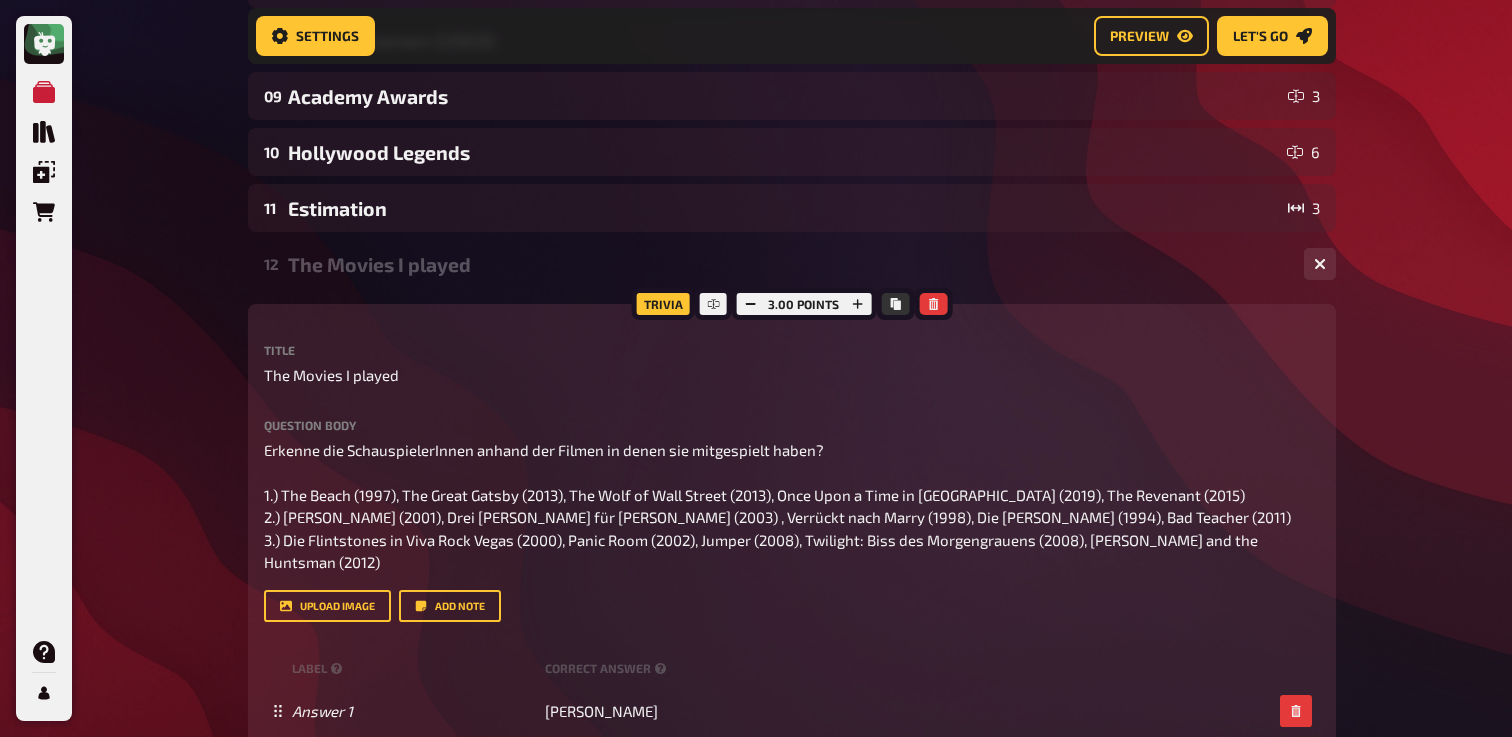 click on "The Movies I played" at bounding box center (788, 264) 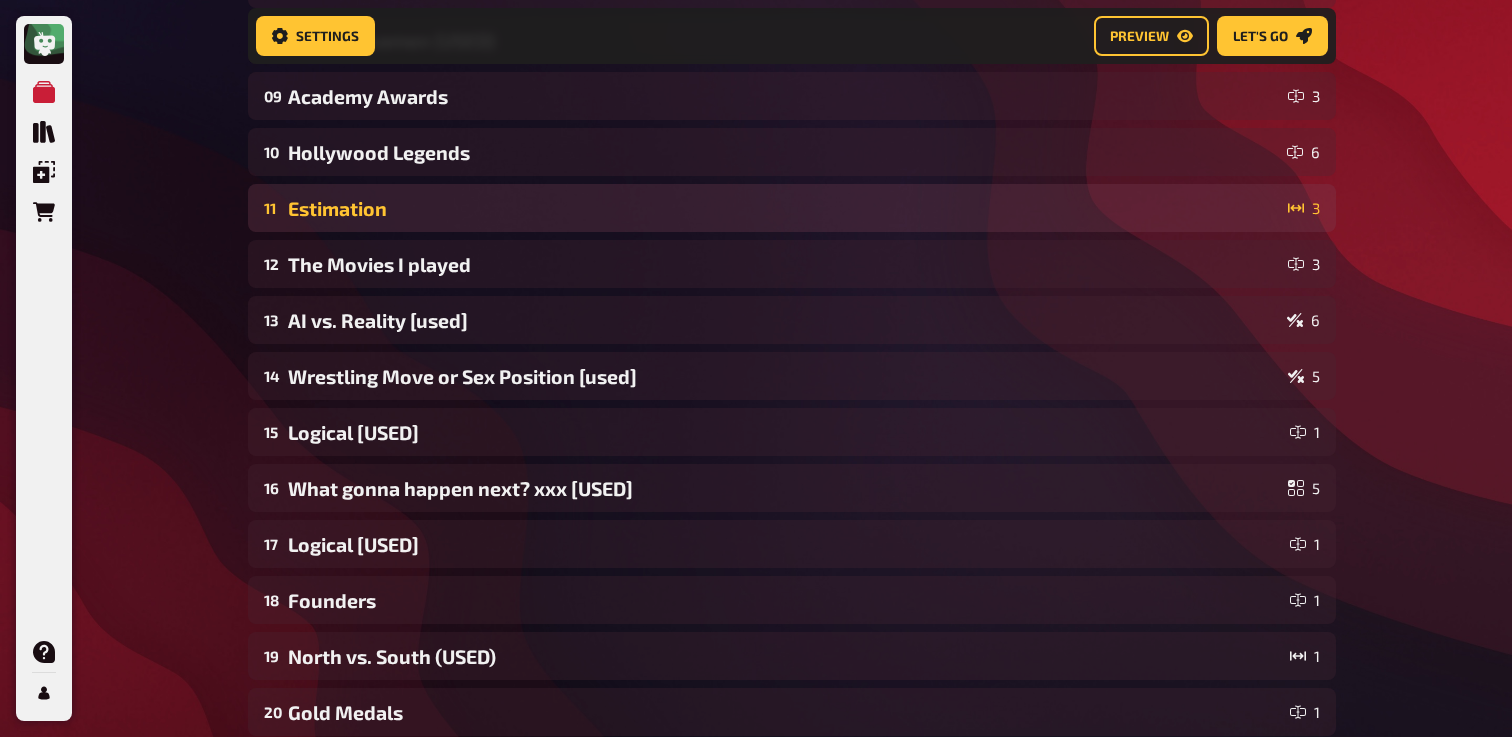 click on "Estimation" at bounding box center [784, 208] 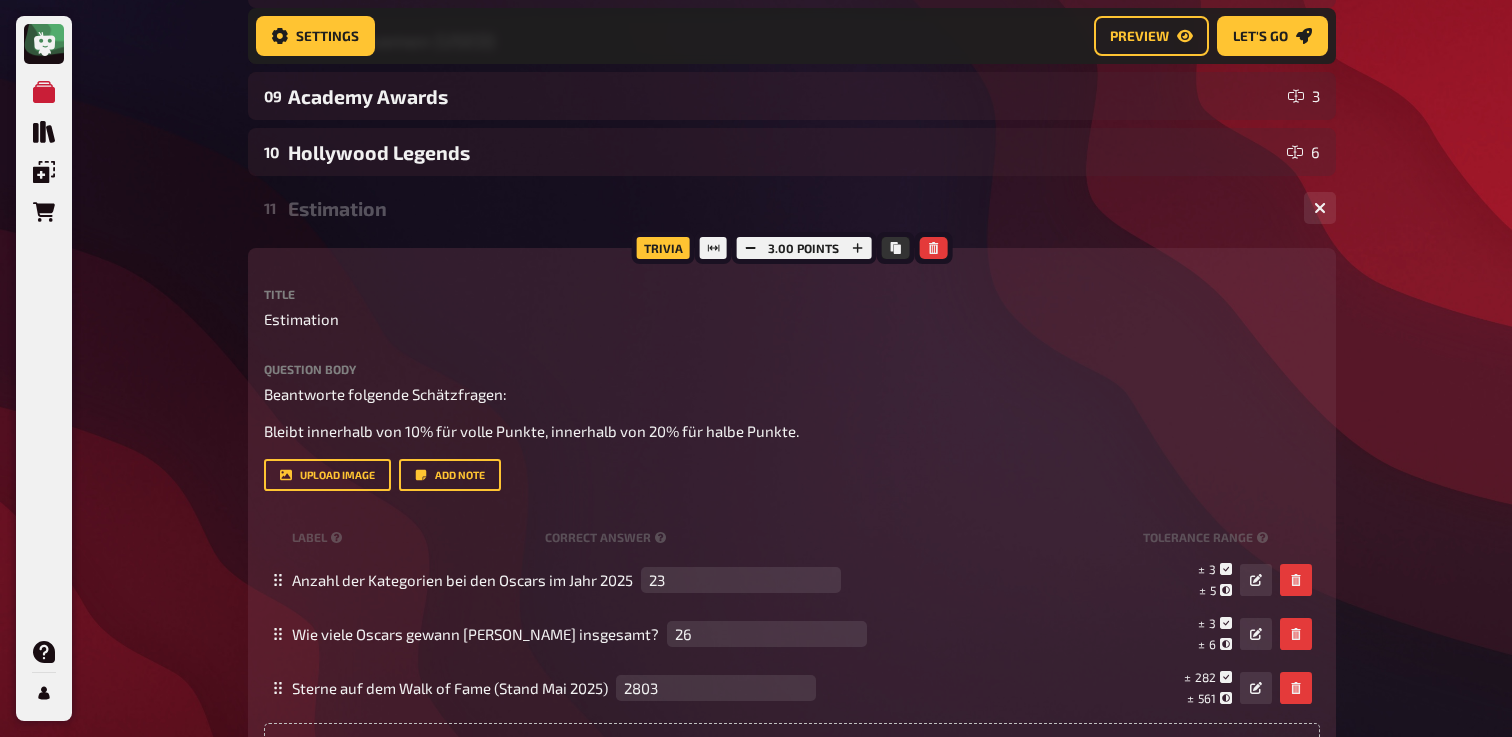 click on "Estimation" at bounding box center [788, 208] 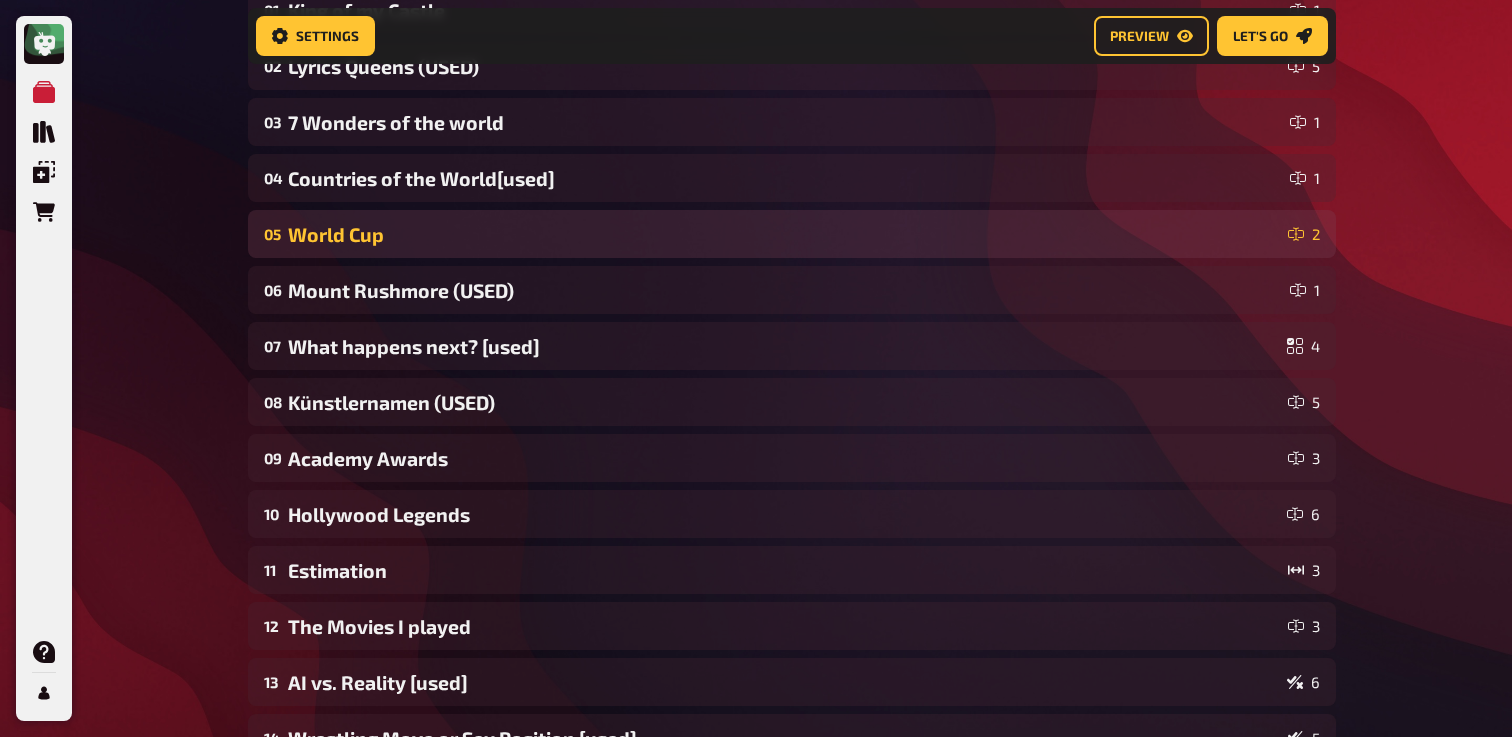 scroll, scrollTop: 282, scrollLeft: 0, axis: vertical 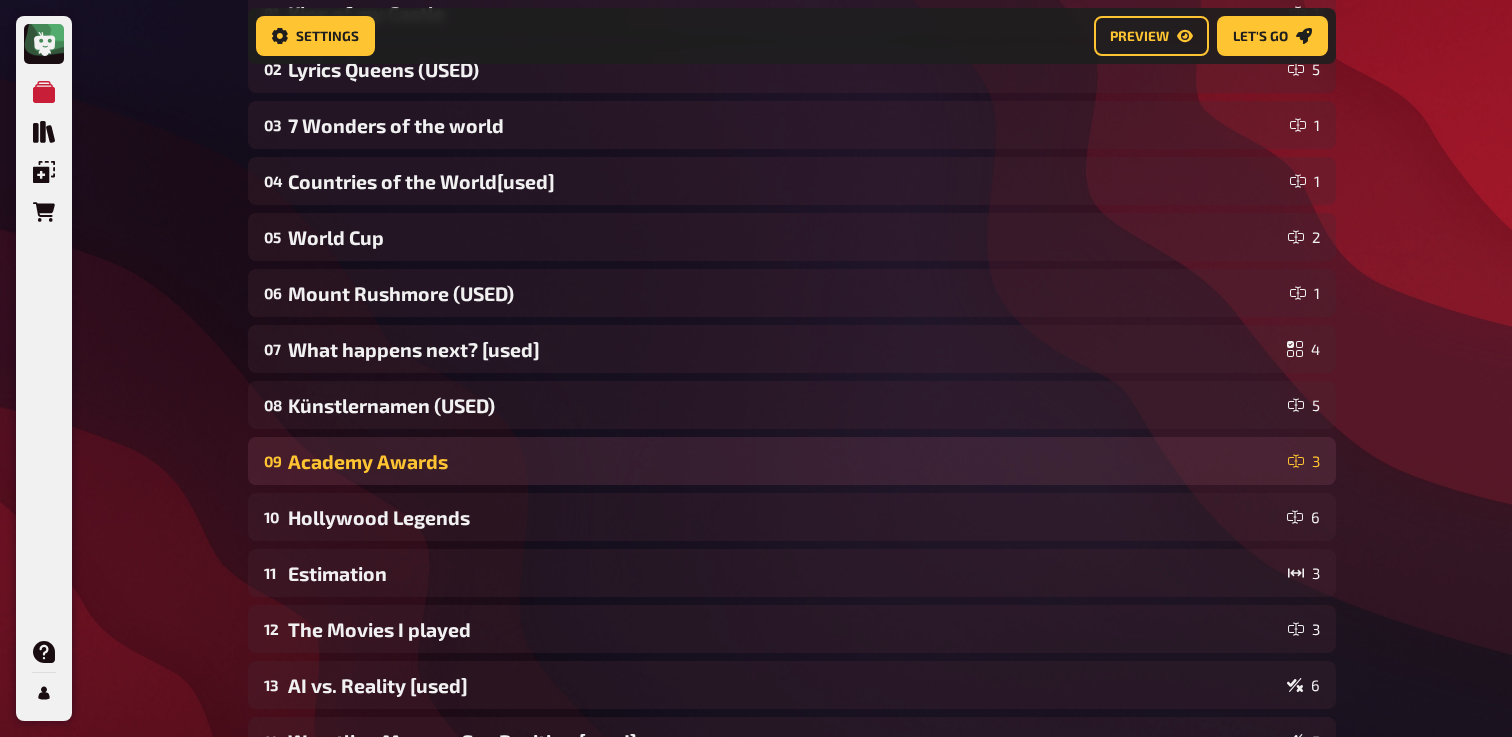 click on "Academy Awards" at bounding box center (784, 461) 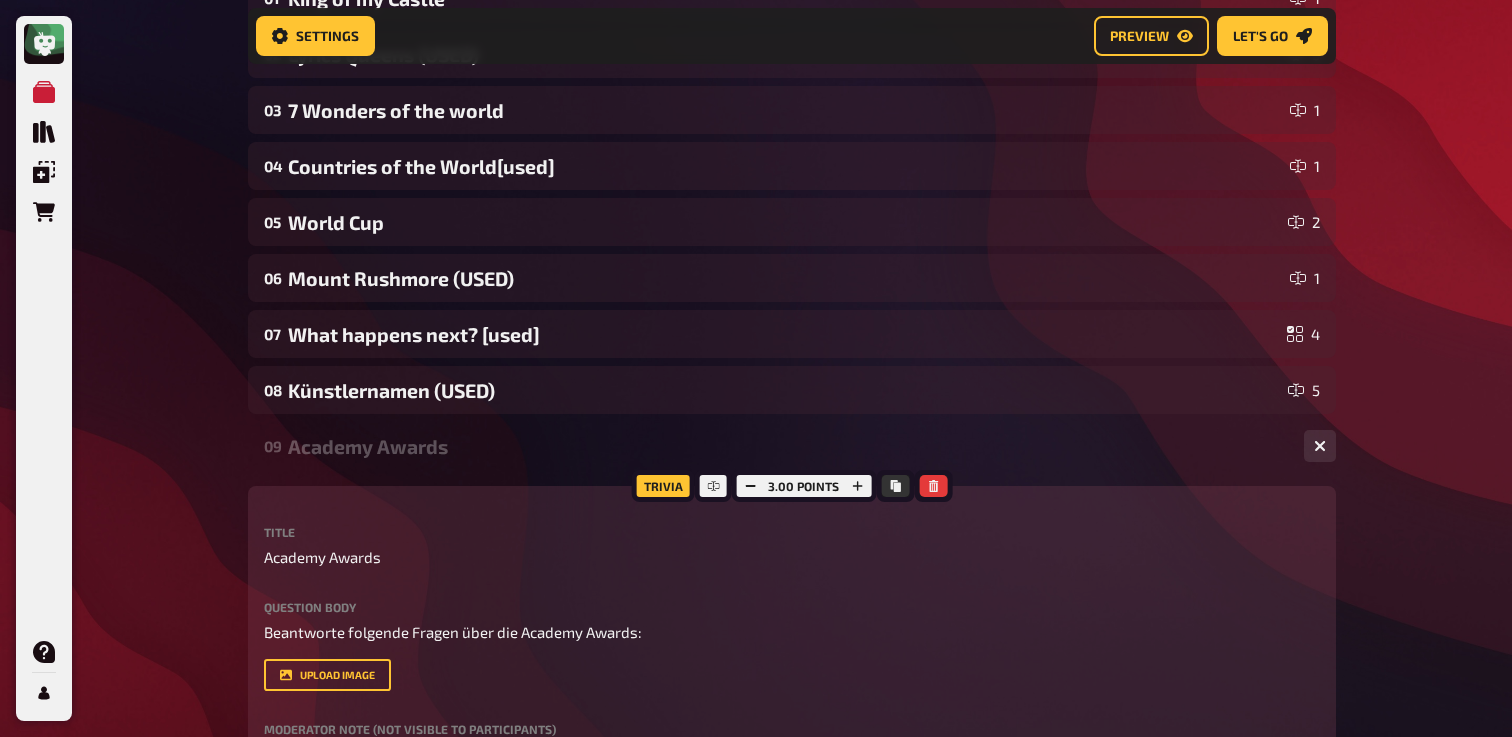 scroll, scrollTop: 293, scrollLeft: 0, axis: vertical 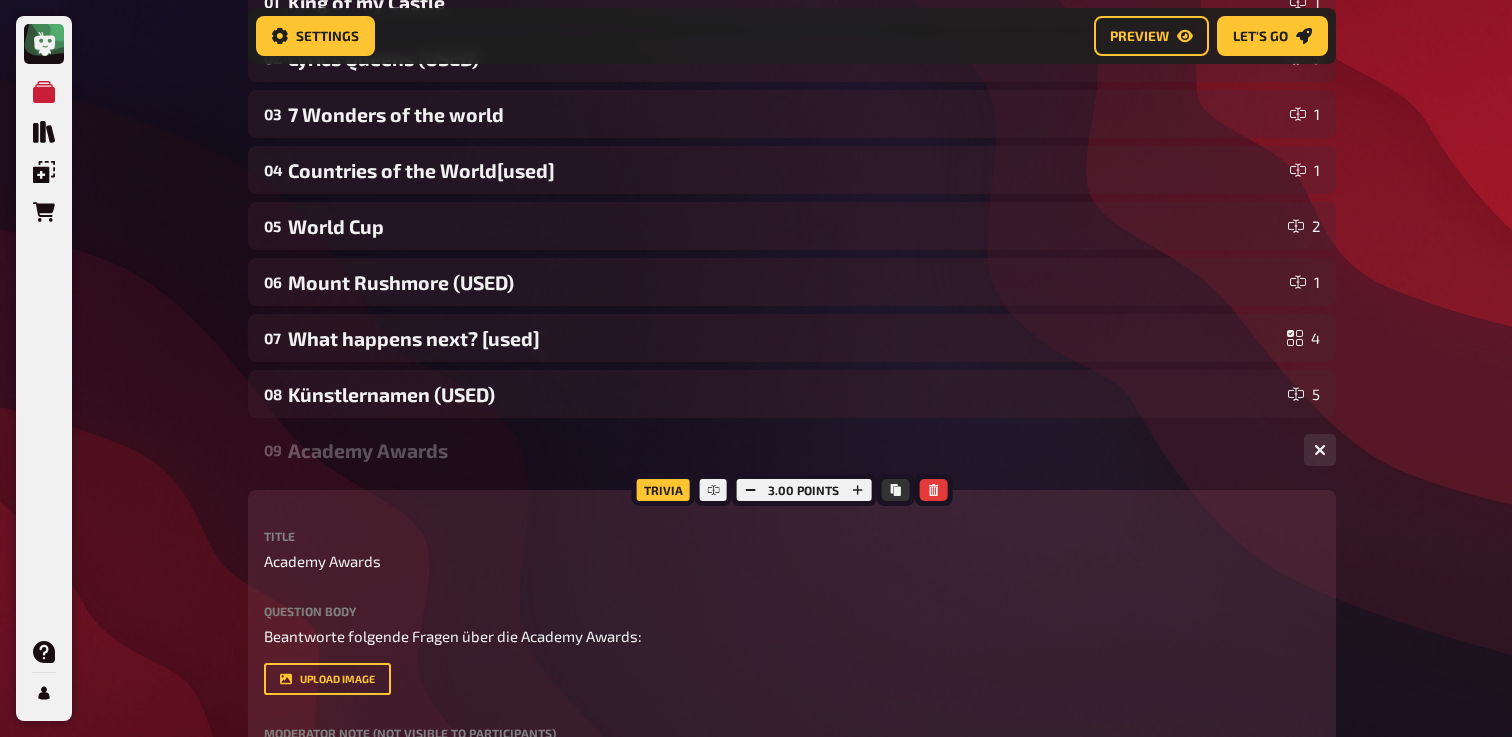 click on "09 Academy Awards 3" at bounding box center [792, 450] 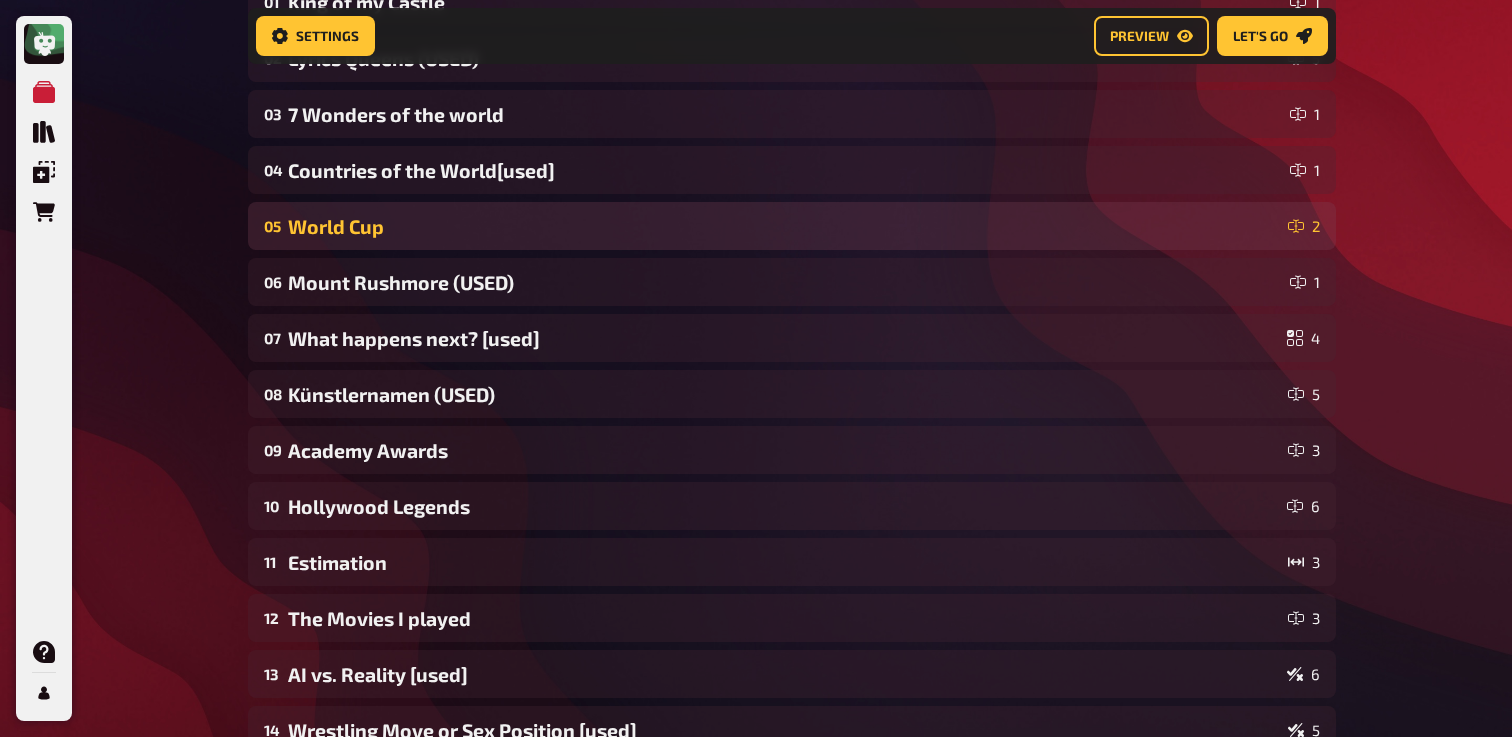 click on "05 World Cup 2" at bounding box center (792, 226) 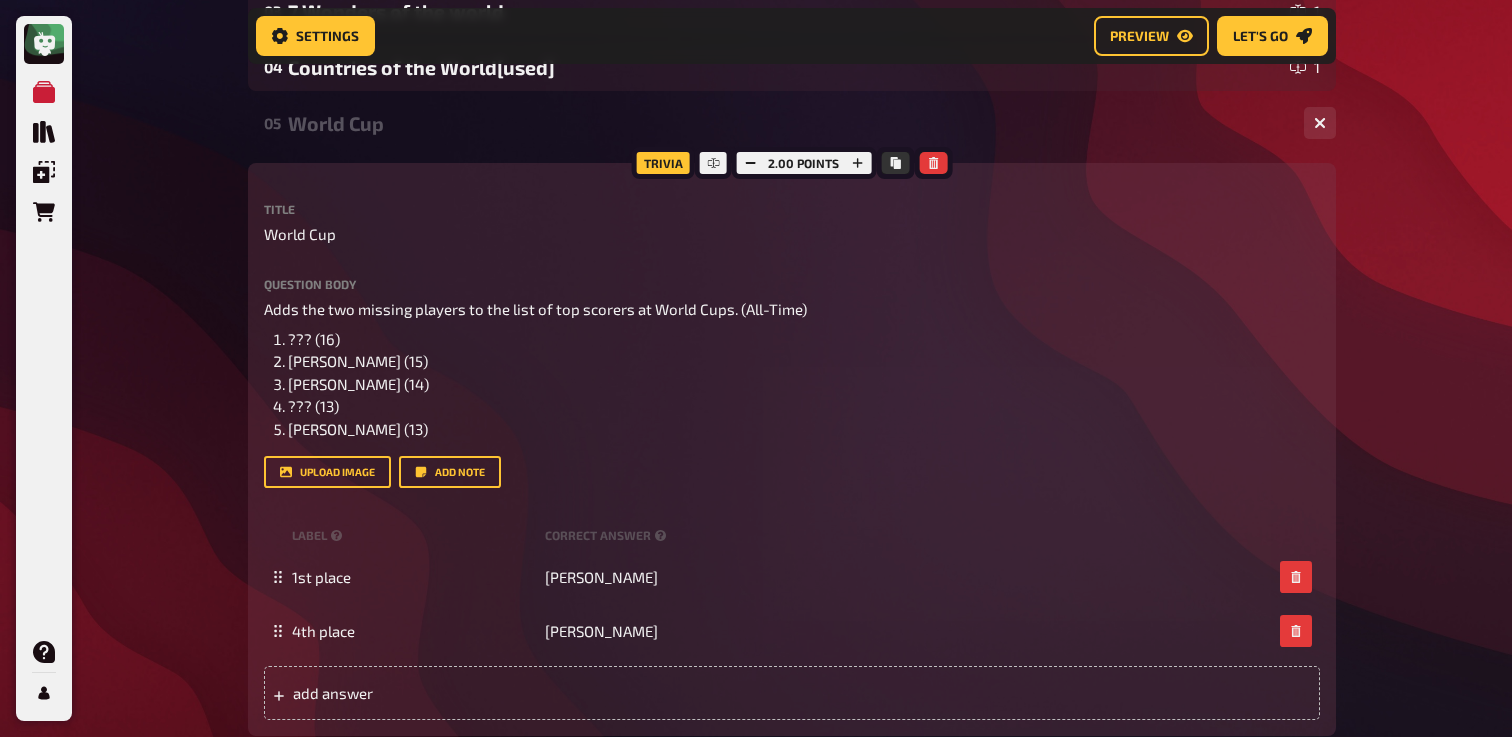 scroll, scrollTop: 400, scrollLeft: 0, axis: vertical 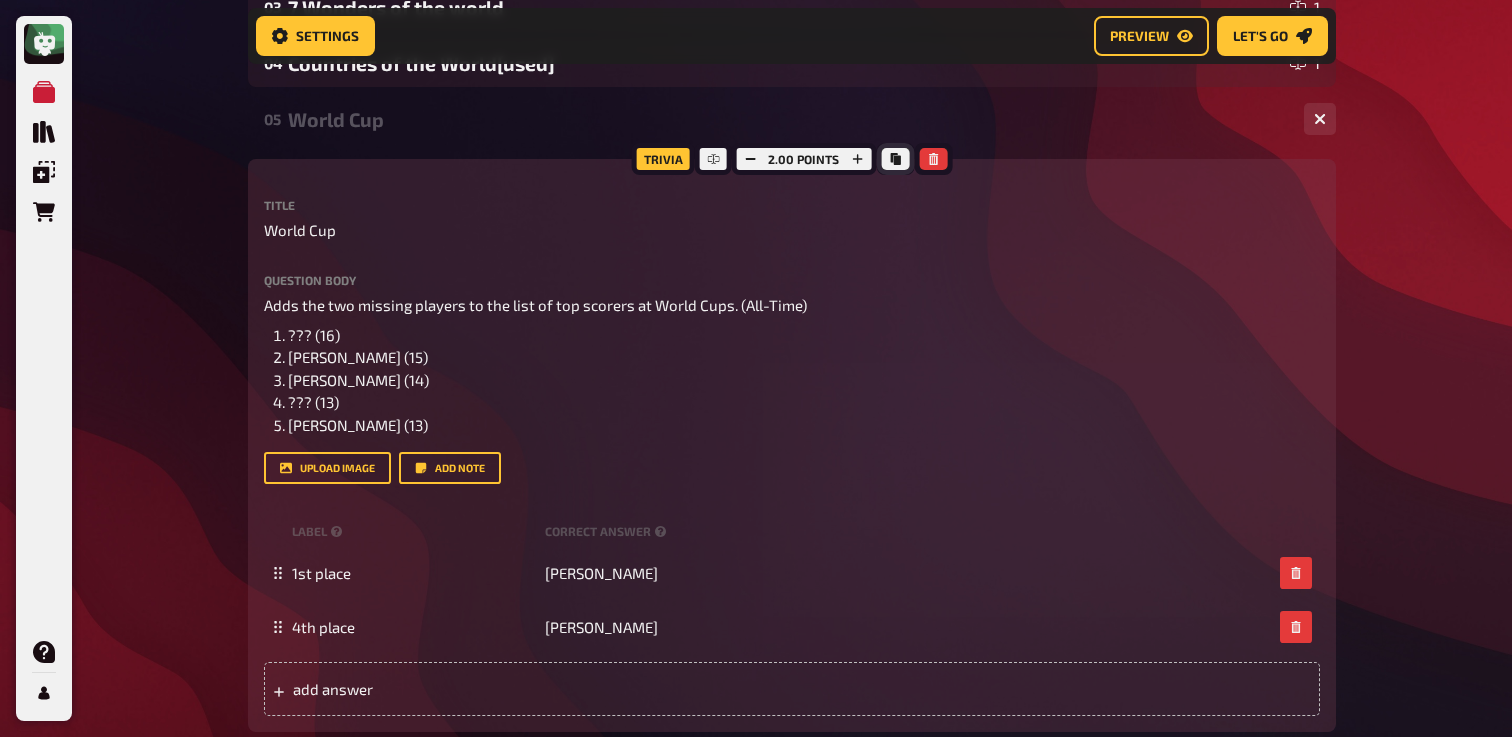 click 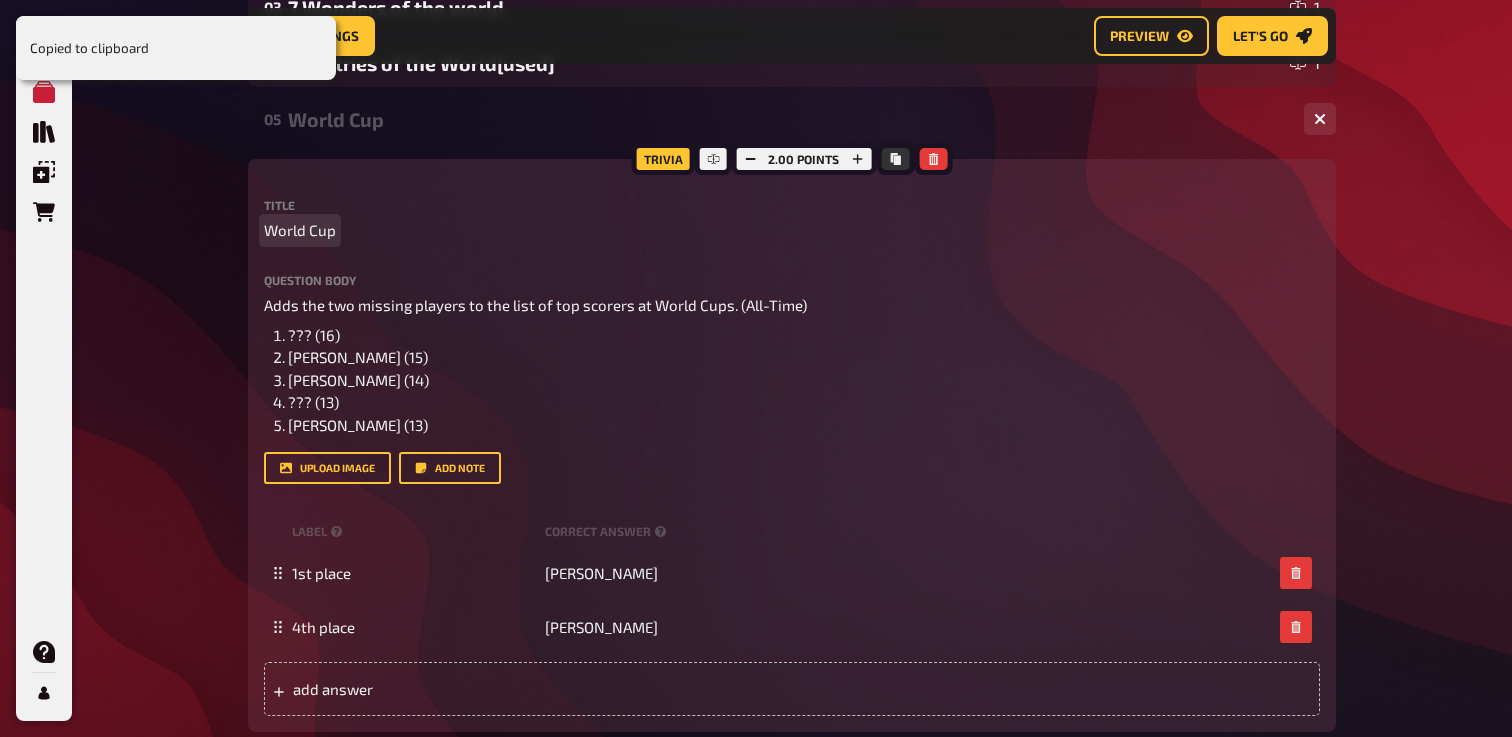 click on "World Cup" at bounding box center [300, 230] 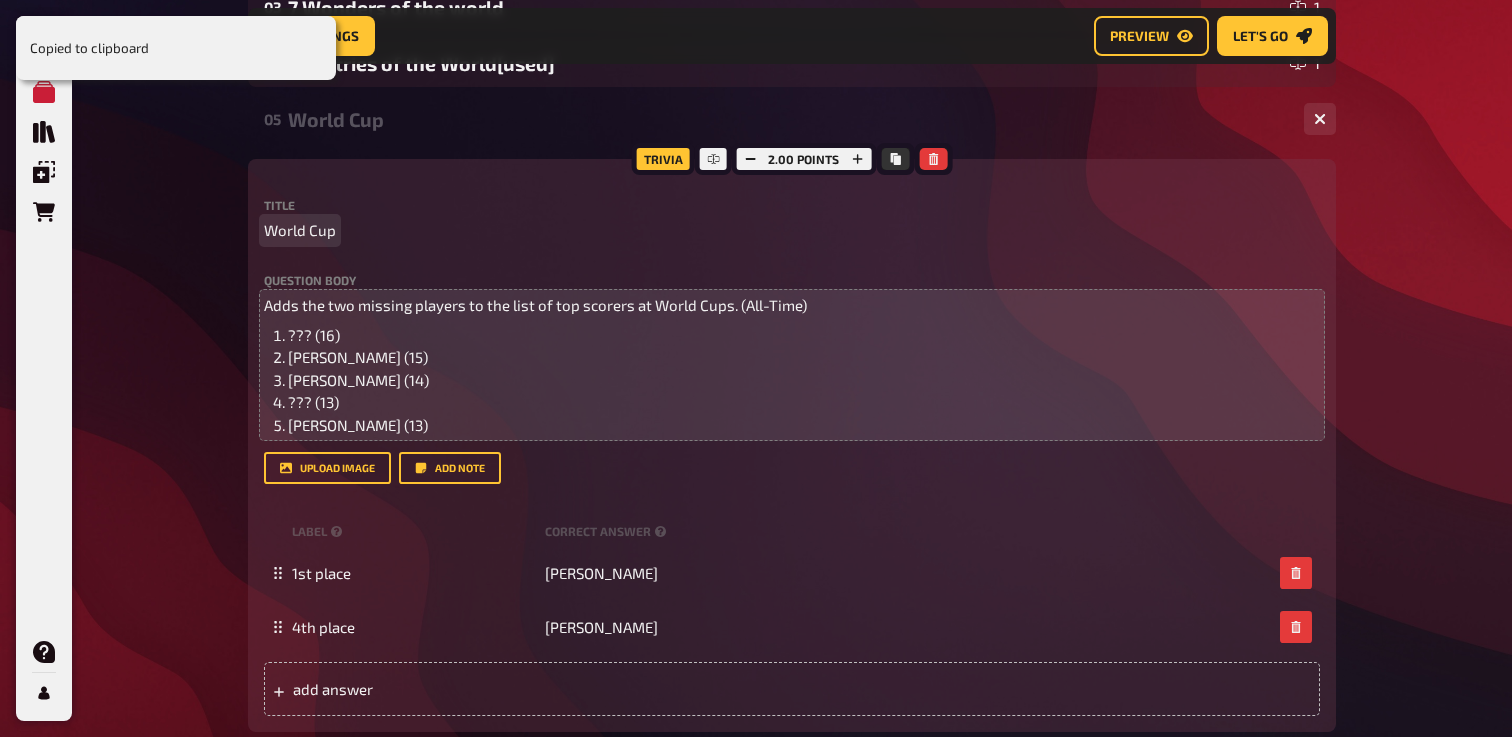 type 